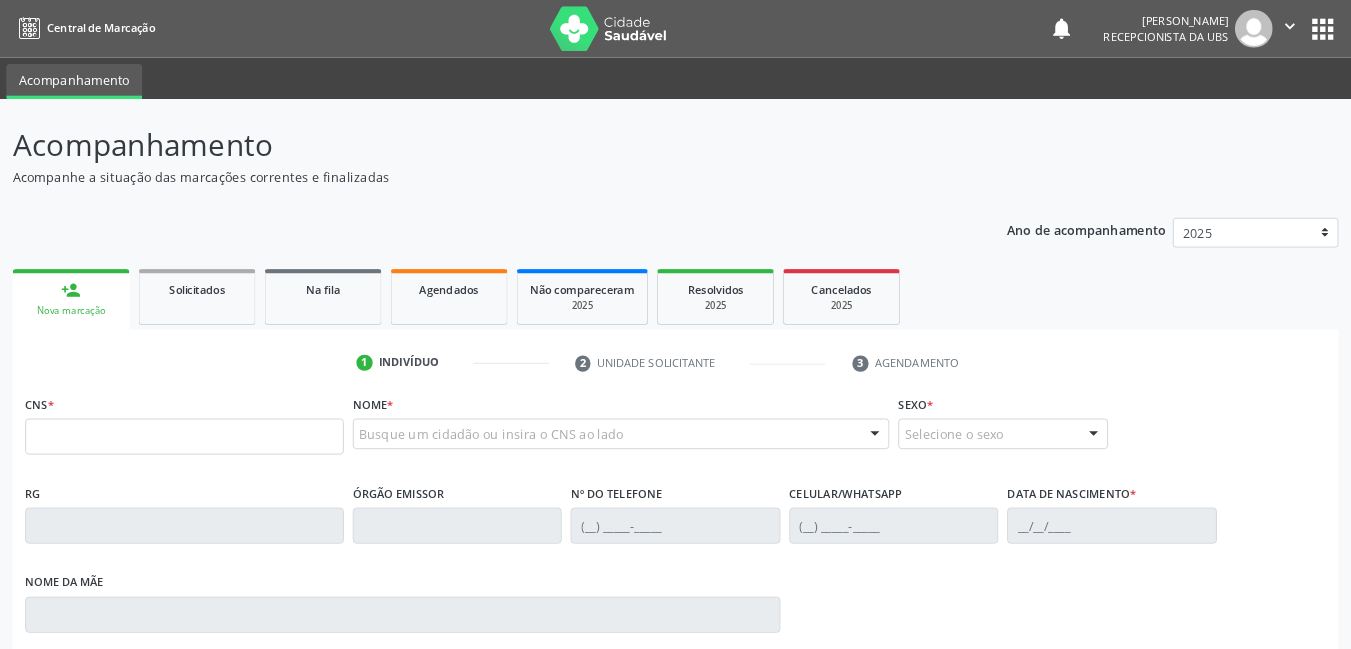 scroll, scrollTop: 0, scrollLeft: 0, axis: both 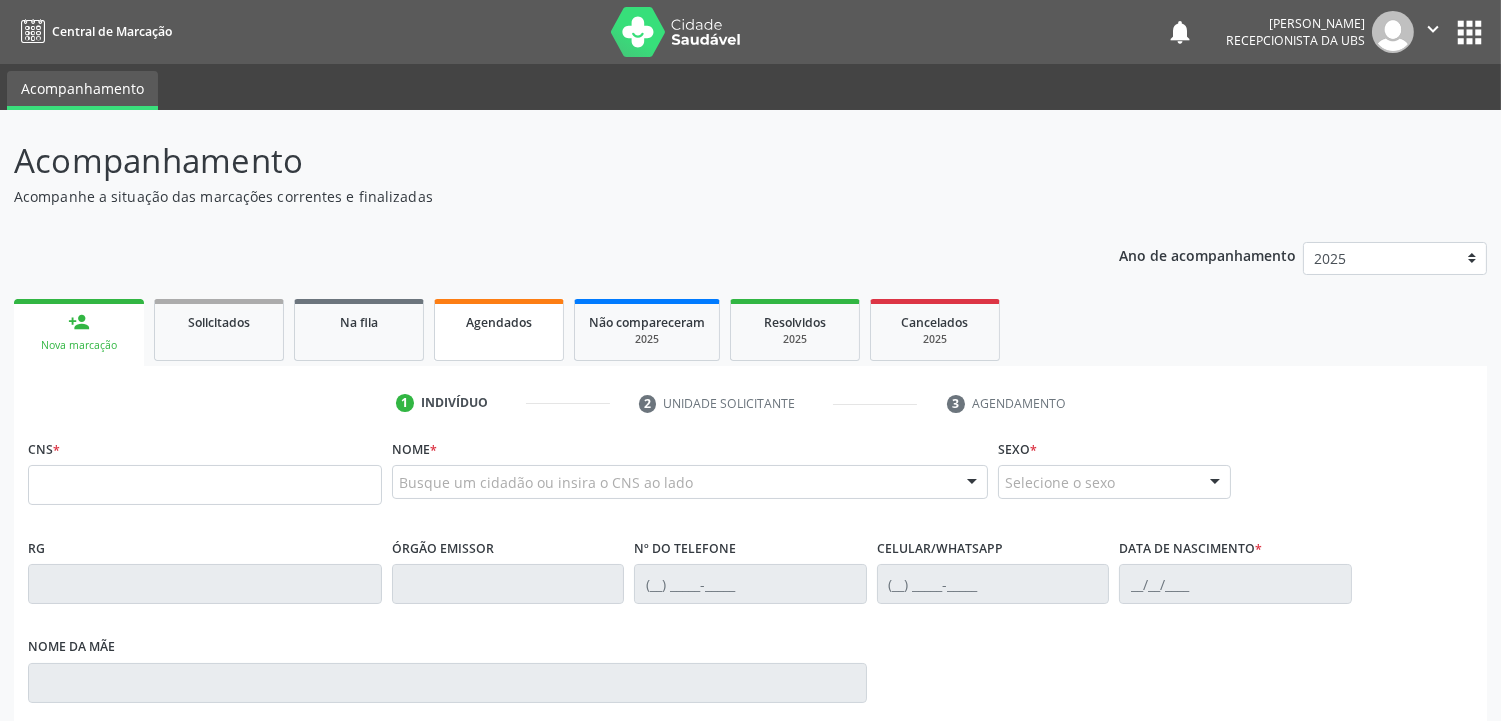 click on "Agendados" at bounding box center (499, 330) 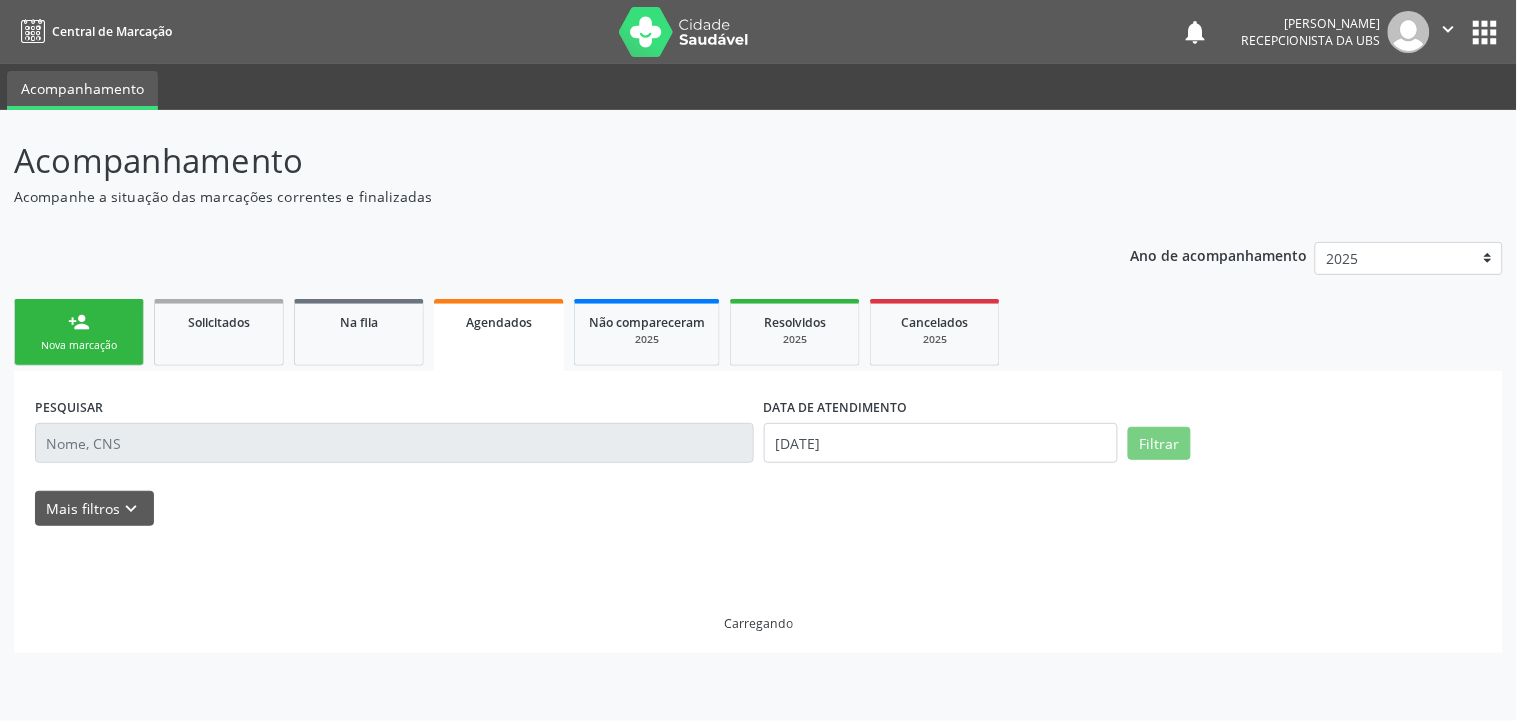 click on "Agendados" at bounding box center (499, 335) 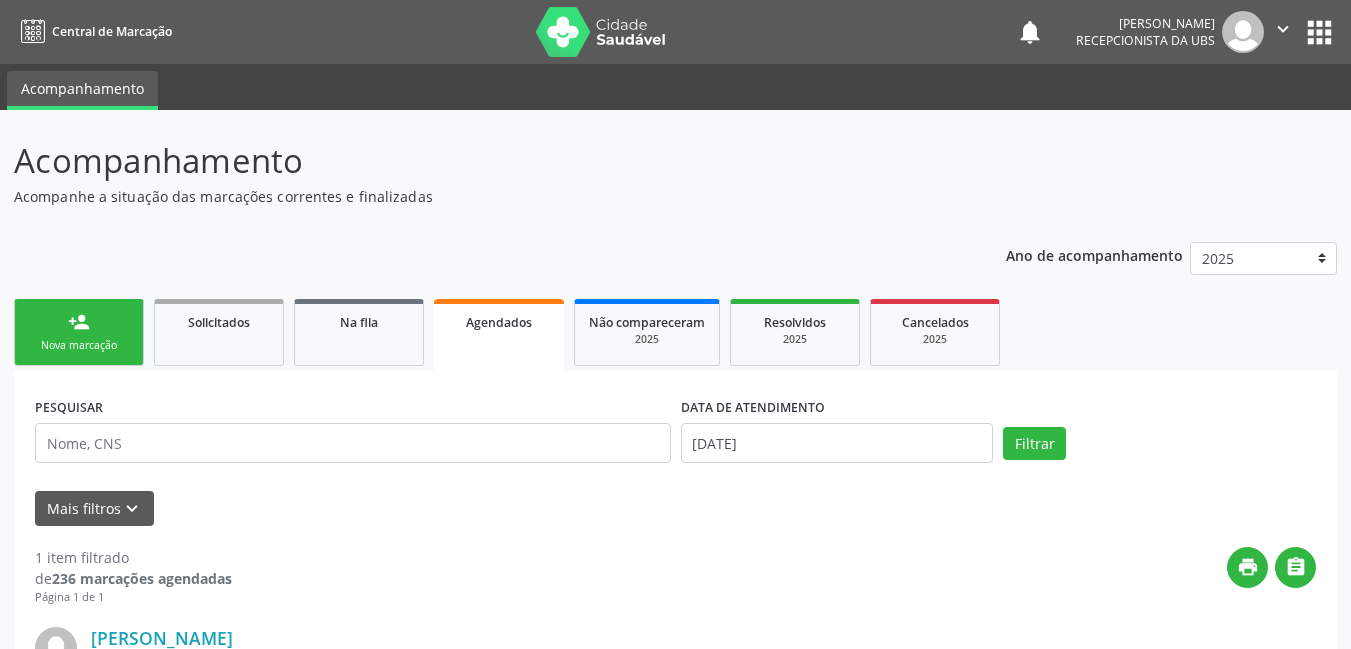 click on "Acompanhamento
Acompanhe a situação das marcações correntes e finalizadas
Relatórios
Ano de acompanhamento
2025 2024
person_add
Nova marcação
Solicitados   Na fila   Agendados   Não compareceram
2025
Resolvidos
2025
Cancelados
2025
PESQUISAR
DATA DE ATENDIMENTO
10/07/2025
Filtrar
UNIDADE EXECUTANTE
Selecione uma unidade
Todos as unidades   3 Grupamento de Bombeiros   Abfisio   Abimael Lira Atelie Dental   Academia da Cidade Bom Jesus de Serra Talhada   Academia da Cidade Caxixola   Academia da Cidade Cohab I   Academia da Cidade Estacao do Forro   Academia da Cidade Vila Bela   Academia da Cidade de Serra Talhada   Academia da Cidade do Mutirao   Academia da Saude Cohab II   Alanalaiz Magalhaes Pereira   Alves Guimaraes Servicos de Medicina e Nutricao   Amor Saude   Anaclin" at bounding box center [675, 525] 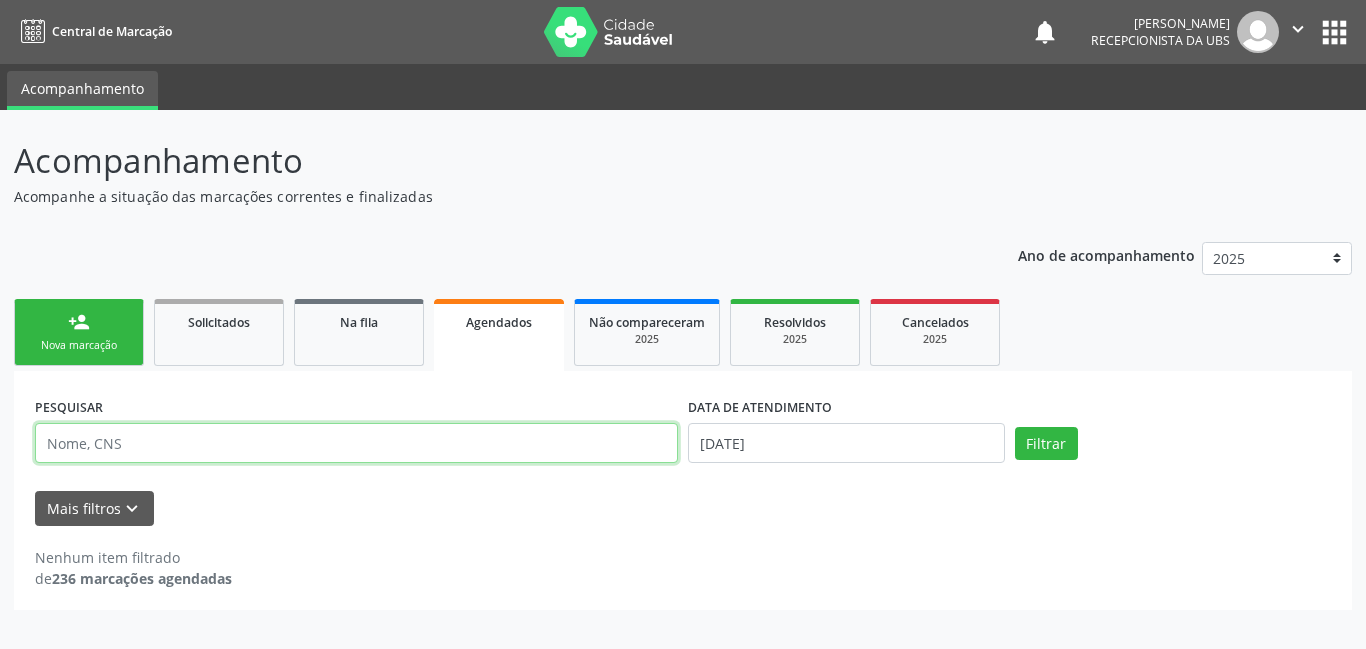 click at bounding box center (356, 443) 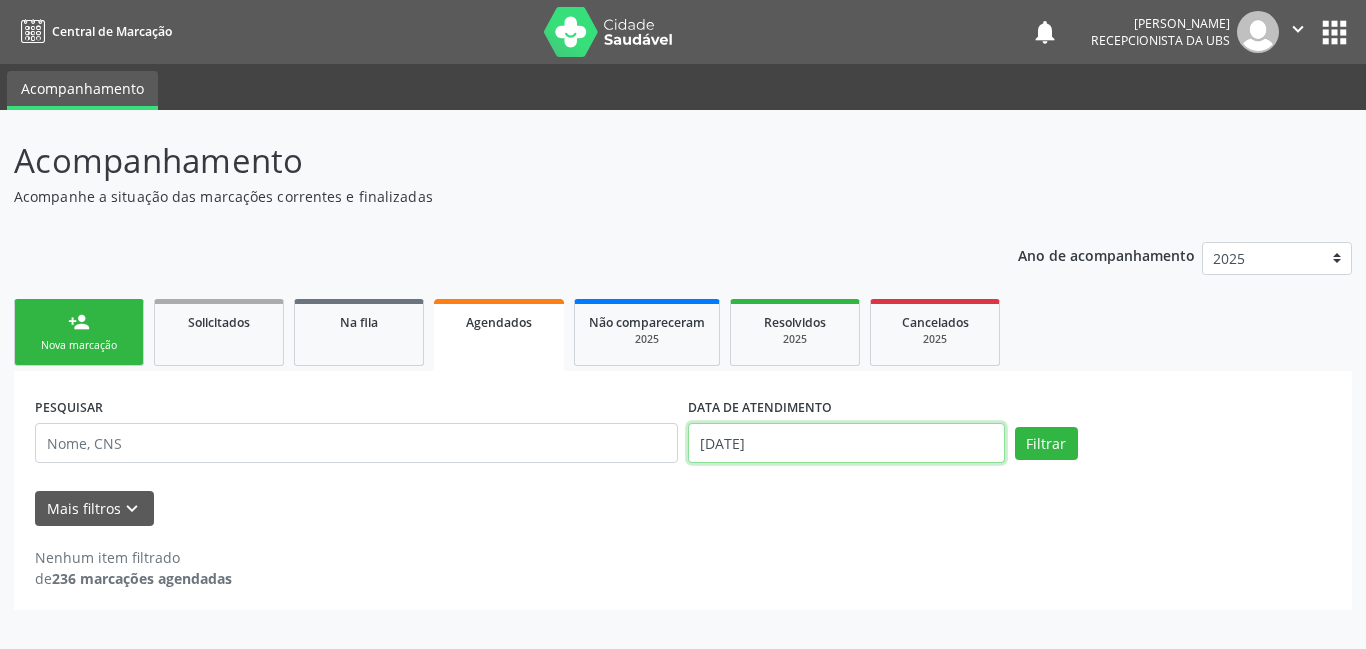 click on "[DATE]" at bounding box center [846, 443] 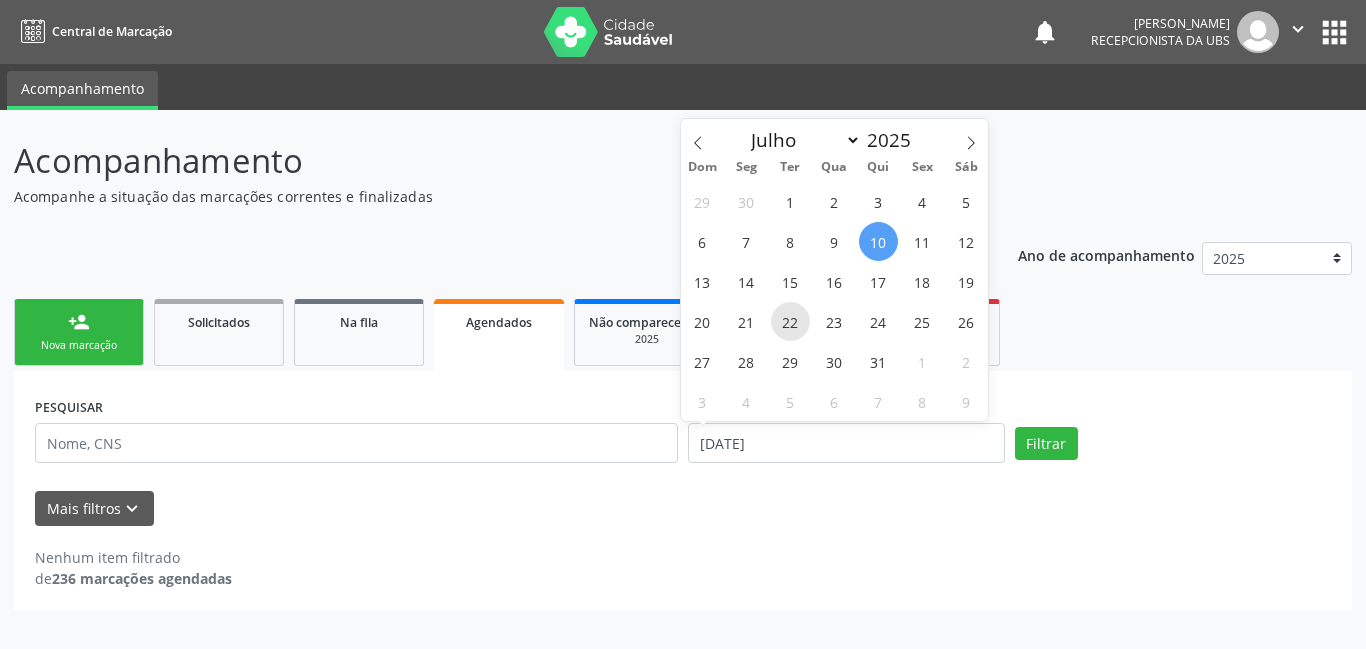 click on "22" at bounding box center (790, 321) 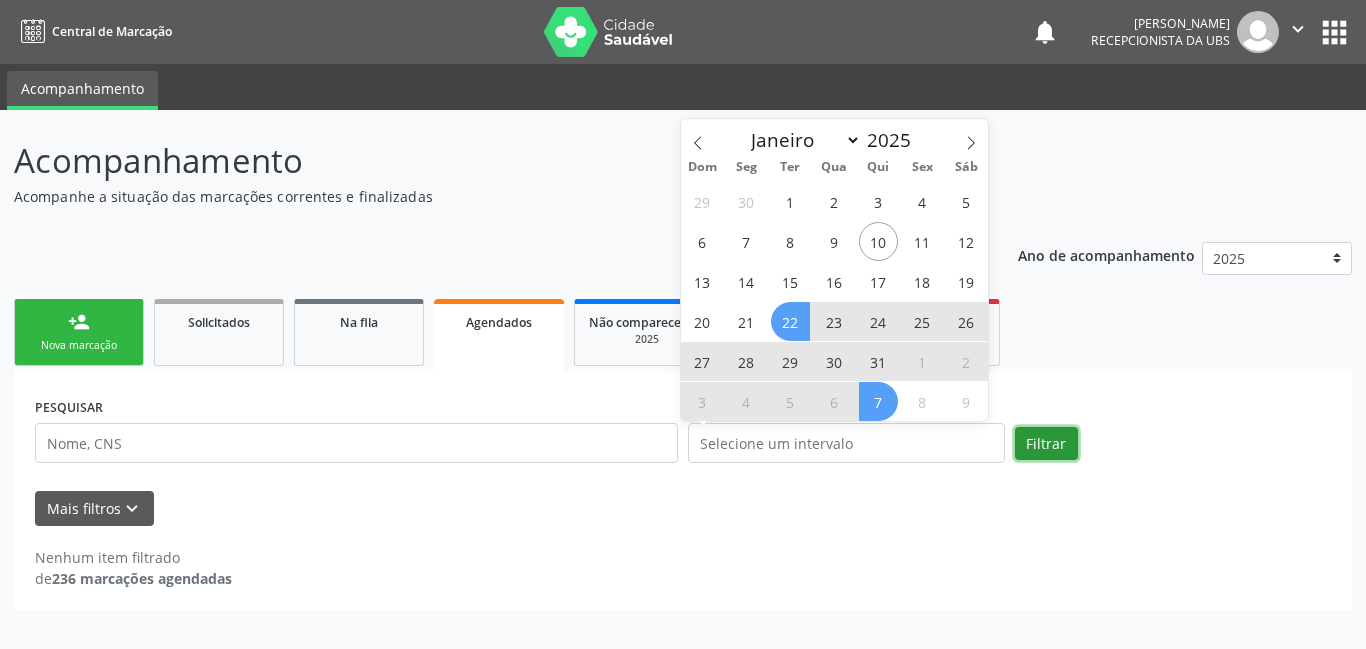 click on "Filtrar" at bounding box center (1046, 444) 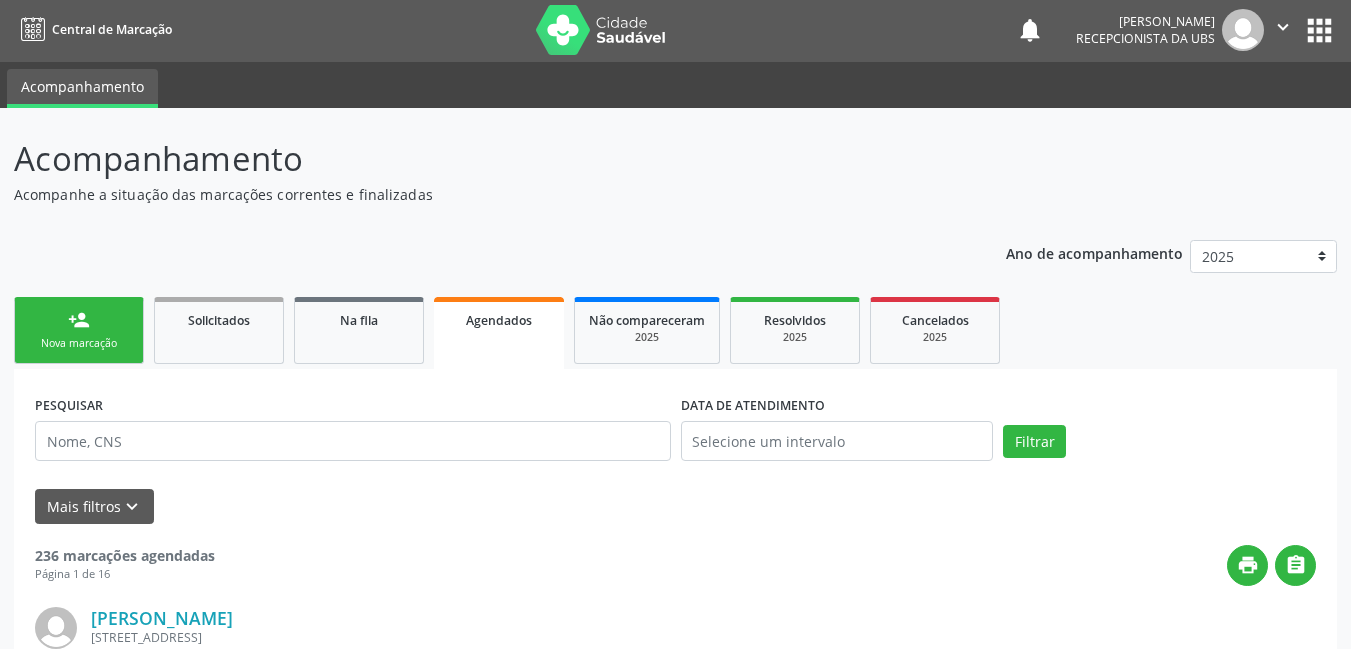 scroll, scrollTop: 0, scrollLeft: 0, axis: both 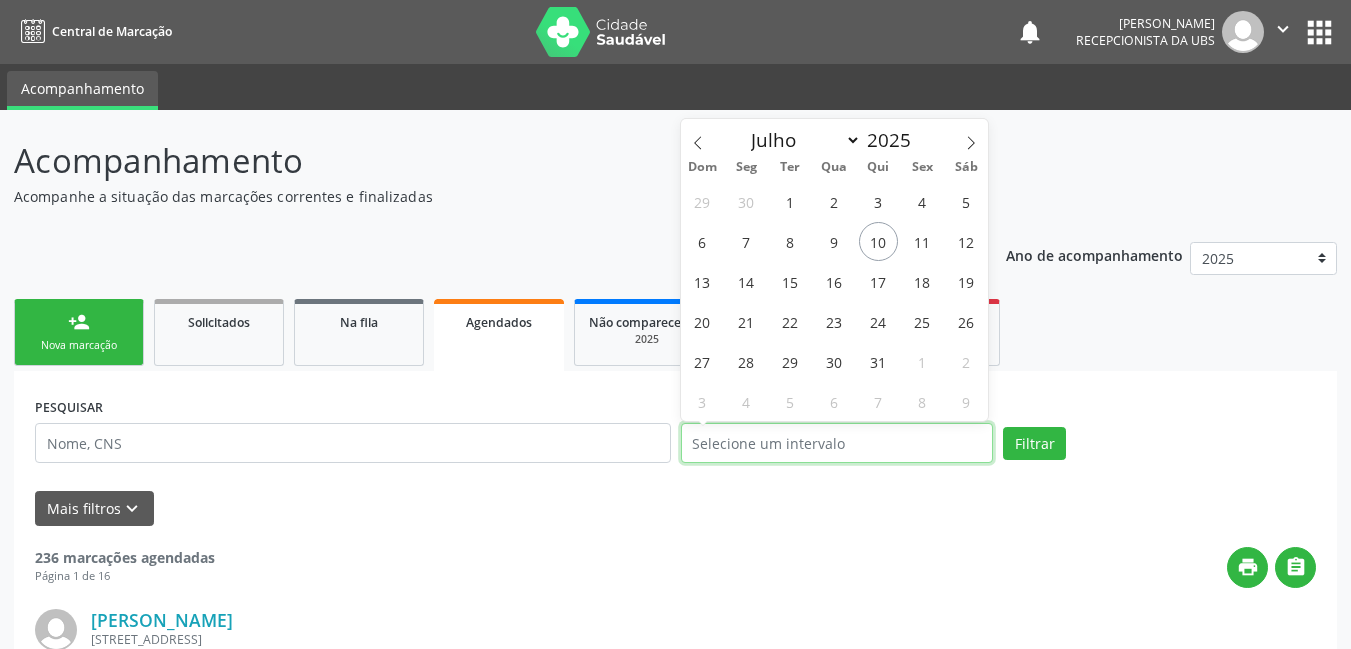 click at bounding box center [837, 443] 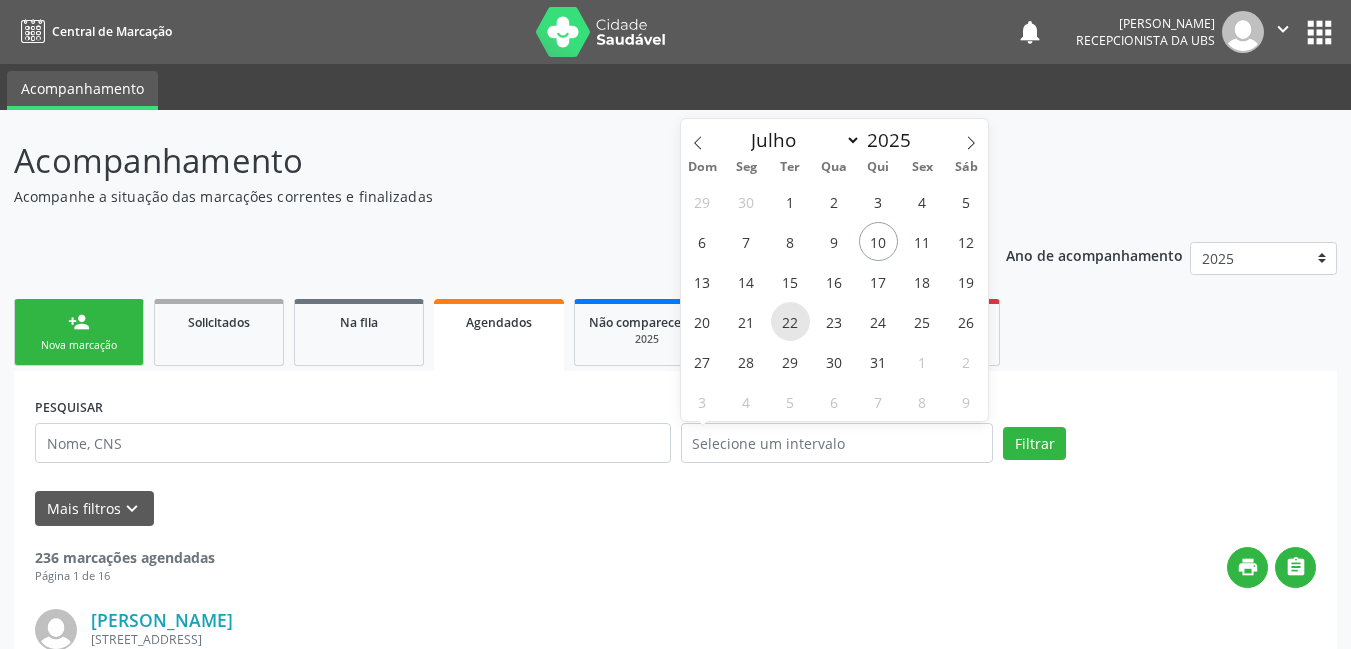 click on "22" at bounding box center (790, 321) 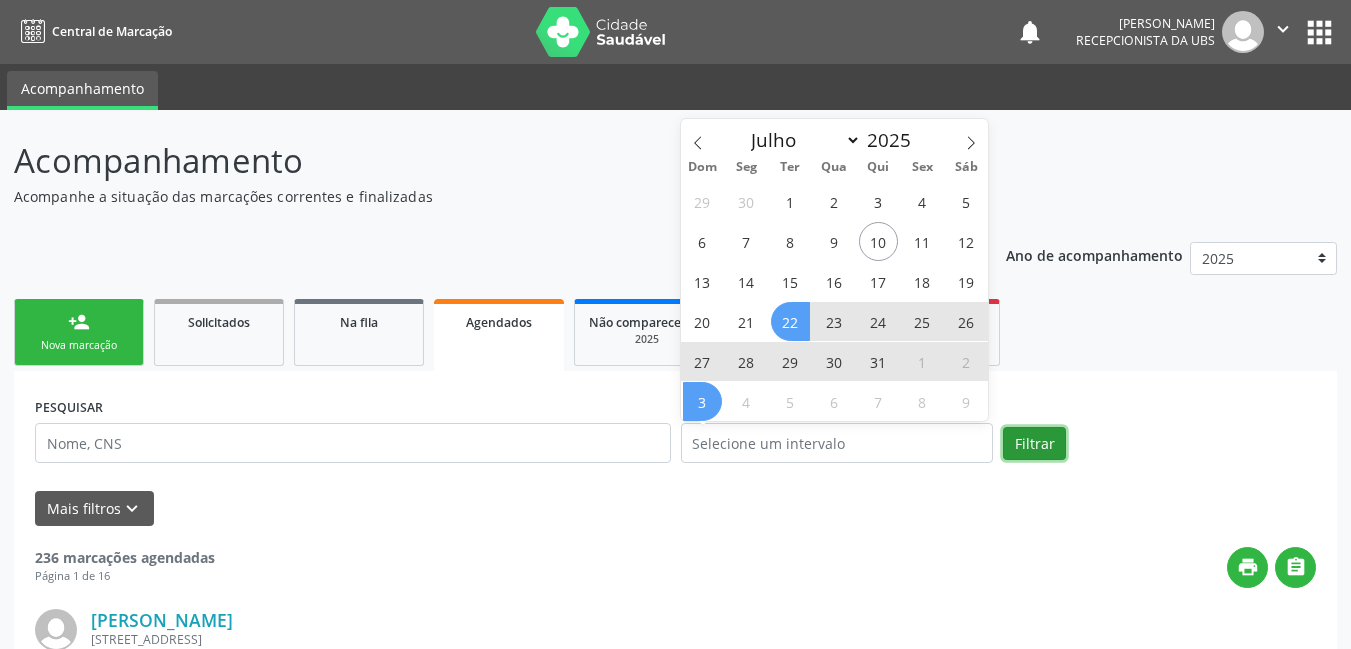 click on "Filtrar" at bounding box center [1034, 444] 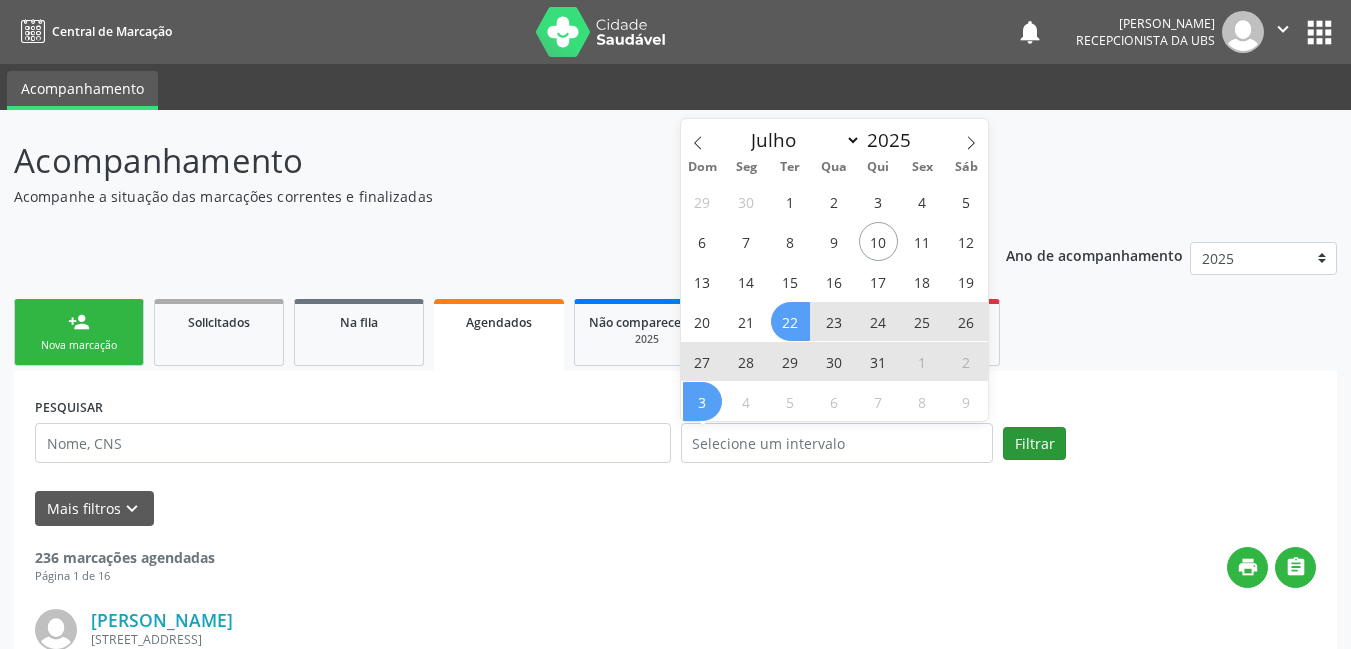 select on "6" 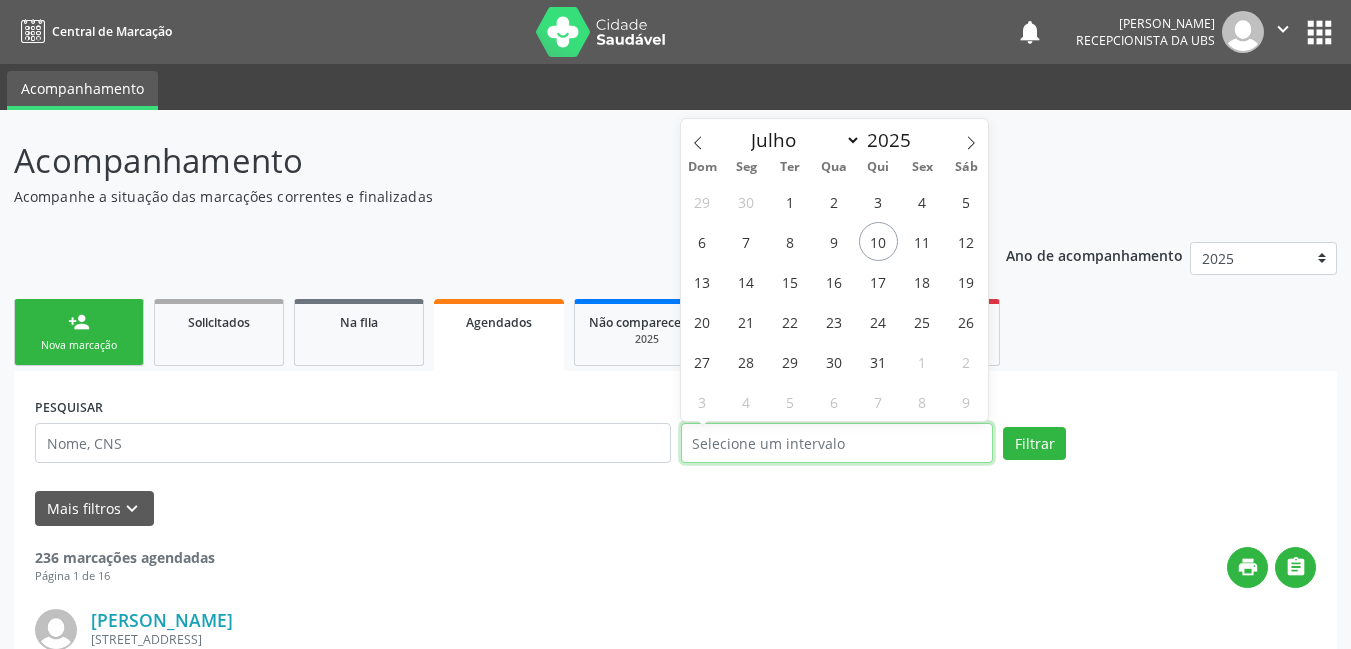 click at bounding box center (837, 443) 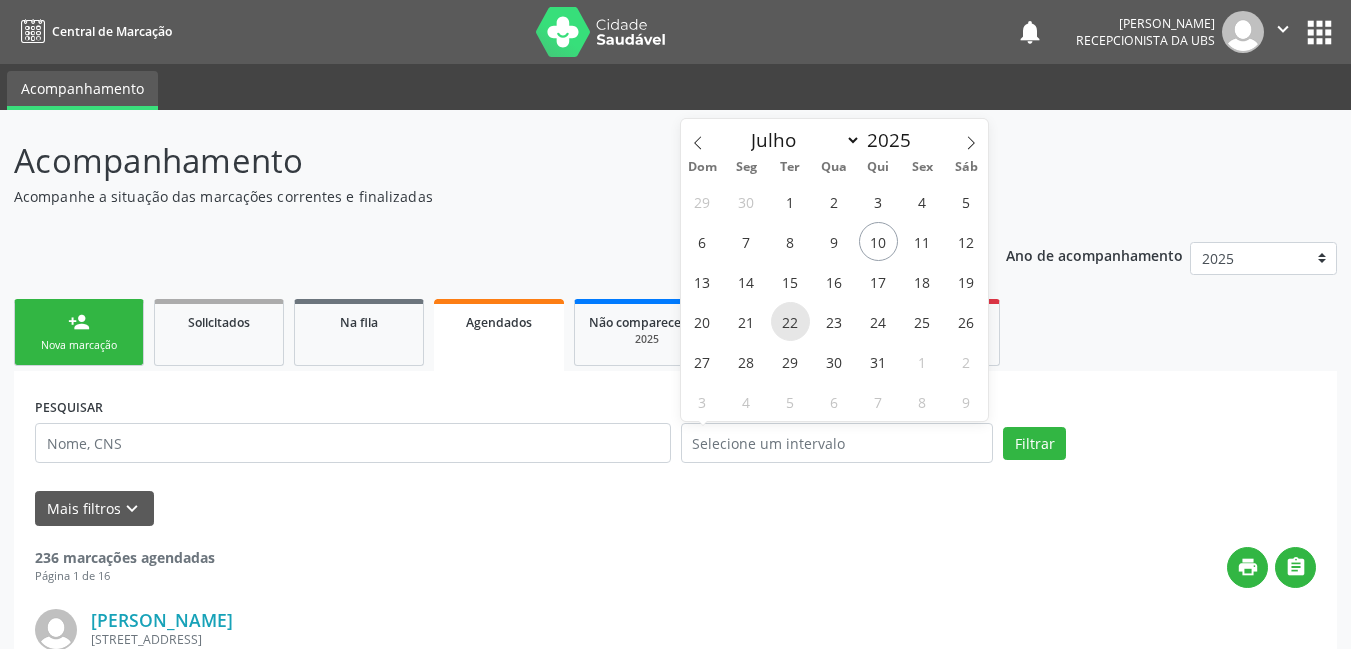 click on "22" at bounding box center (790, 321) 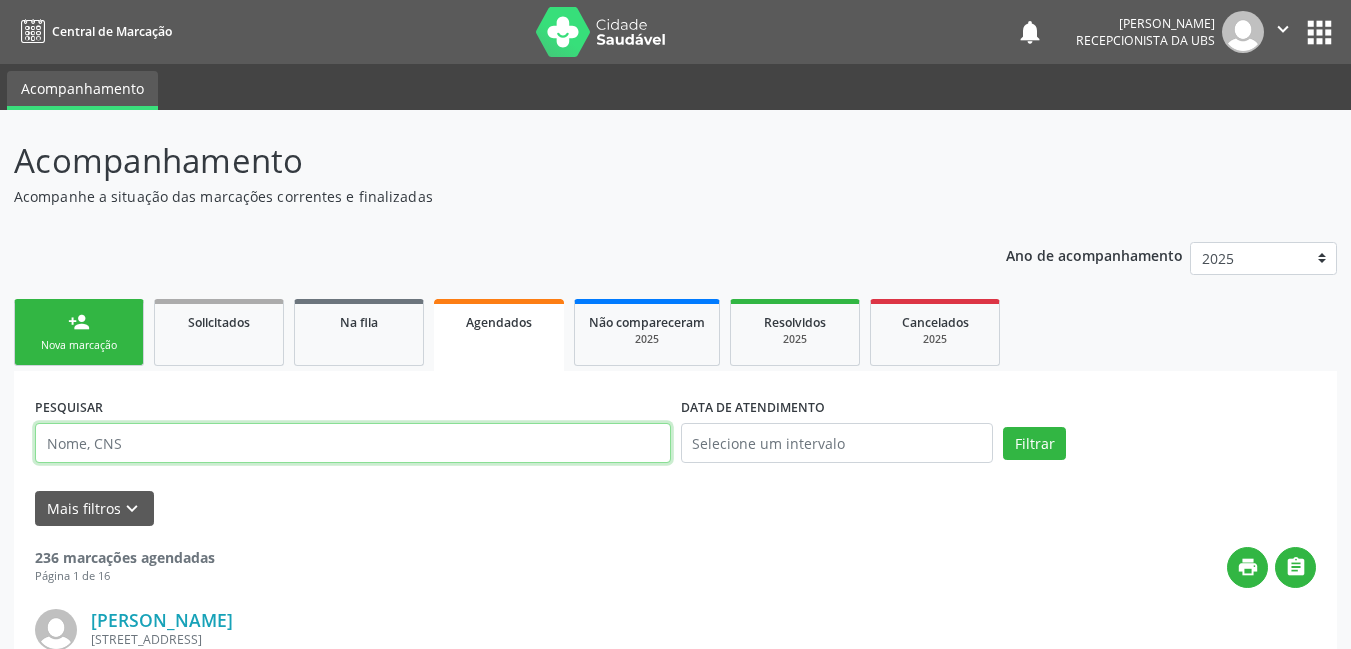 click at bounding box center (353, 443) 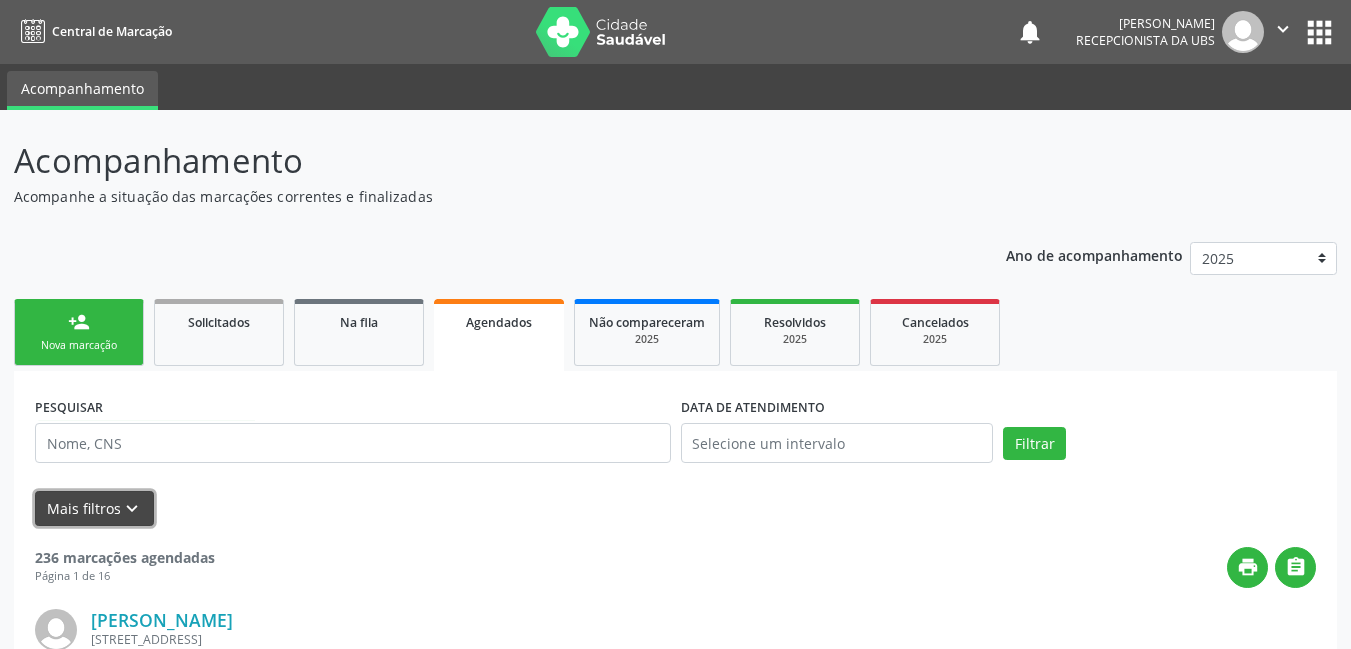 click on "Mais filtros
keyboard_arrow_down" at bounding box center [94, 508] 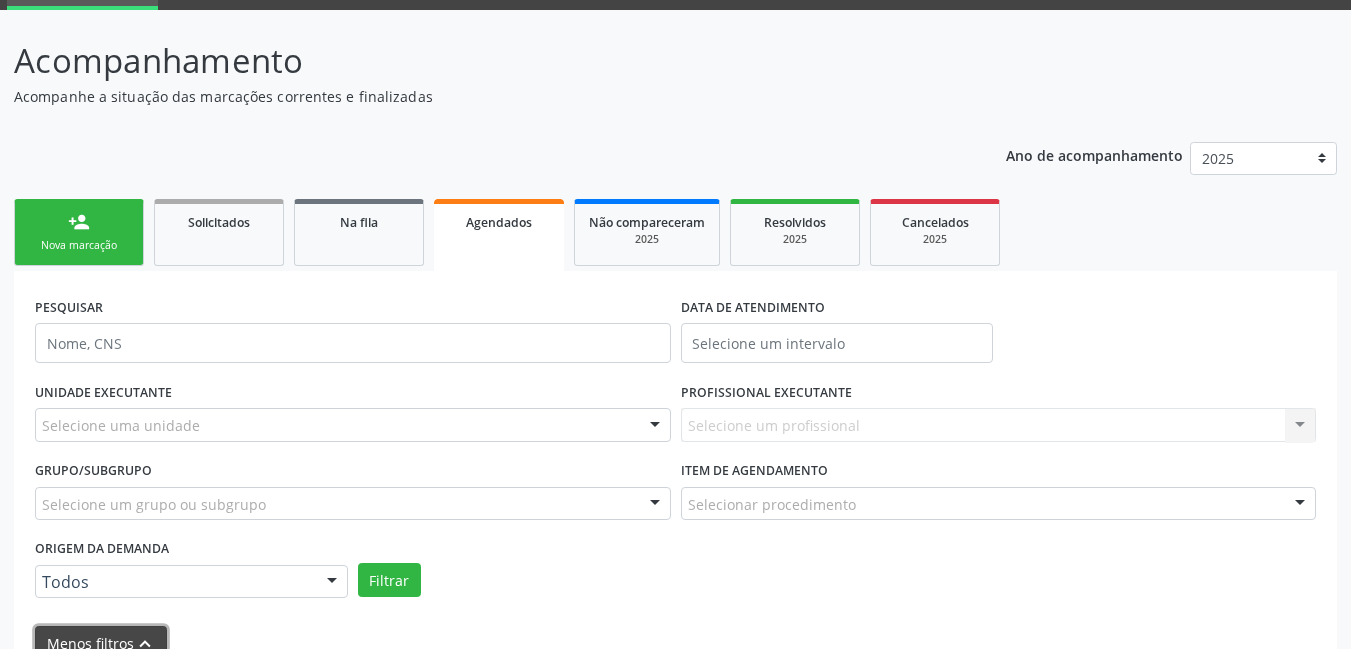 scroll, scrollTop: 200, scrollLeft: 0, axis: vertical 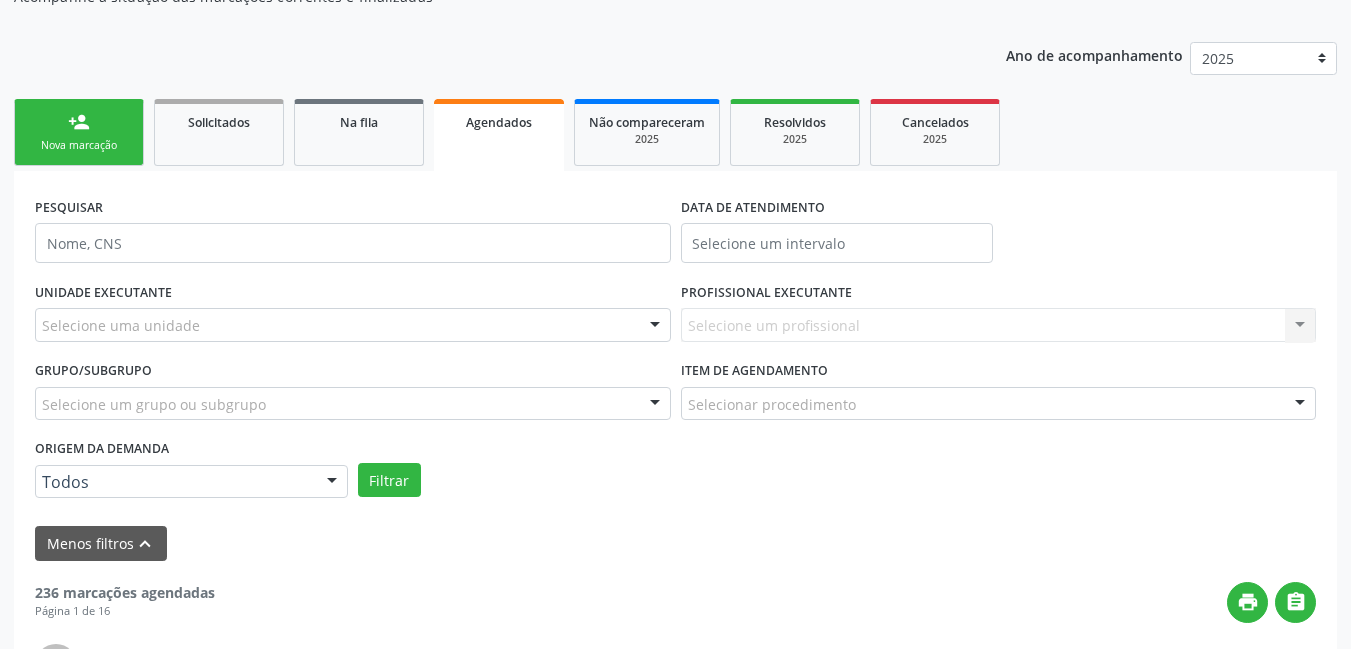 click on "Selecione um profissional
Nenhum resultado encontrado para: "   "
Não há nenhuma opção para ser exibida." at bounding box center [999, 325] 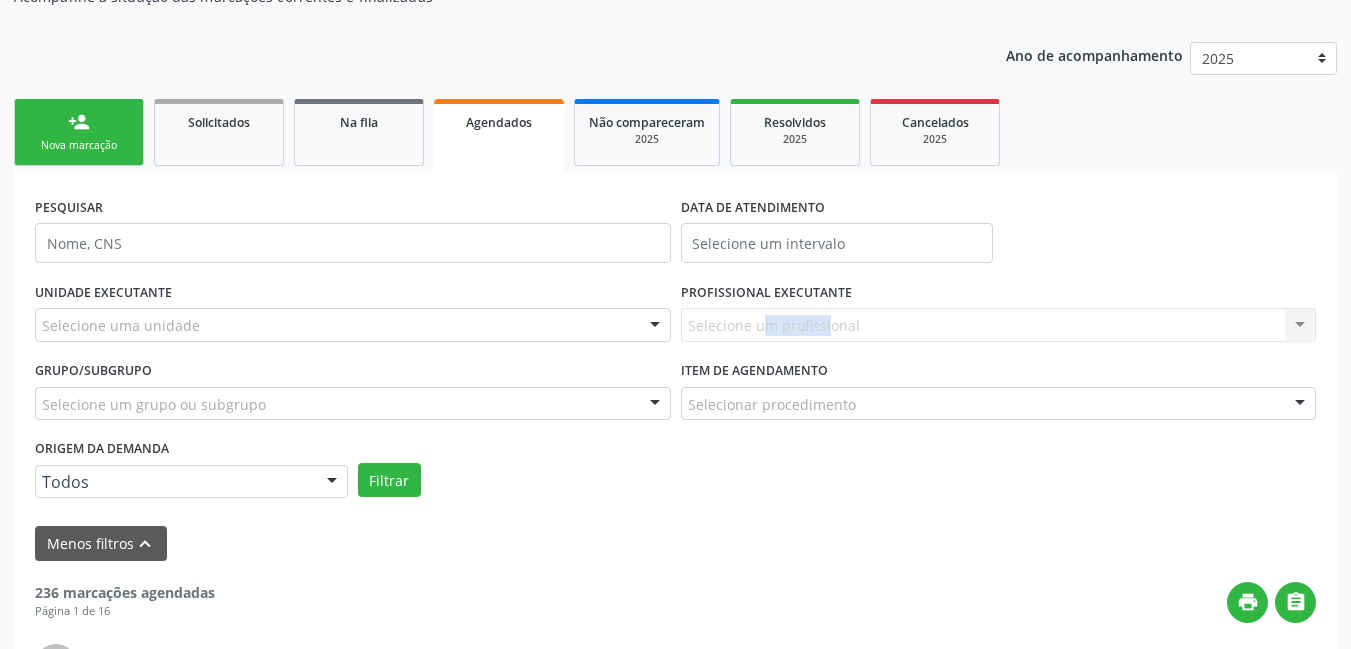 click on "Selecione um profissional
Nenhum resultado encontrado para: "   "
Não há nenhuma opção para ser exibida." at bounding box center (999, 325) 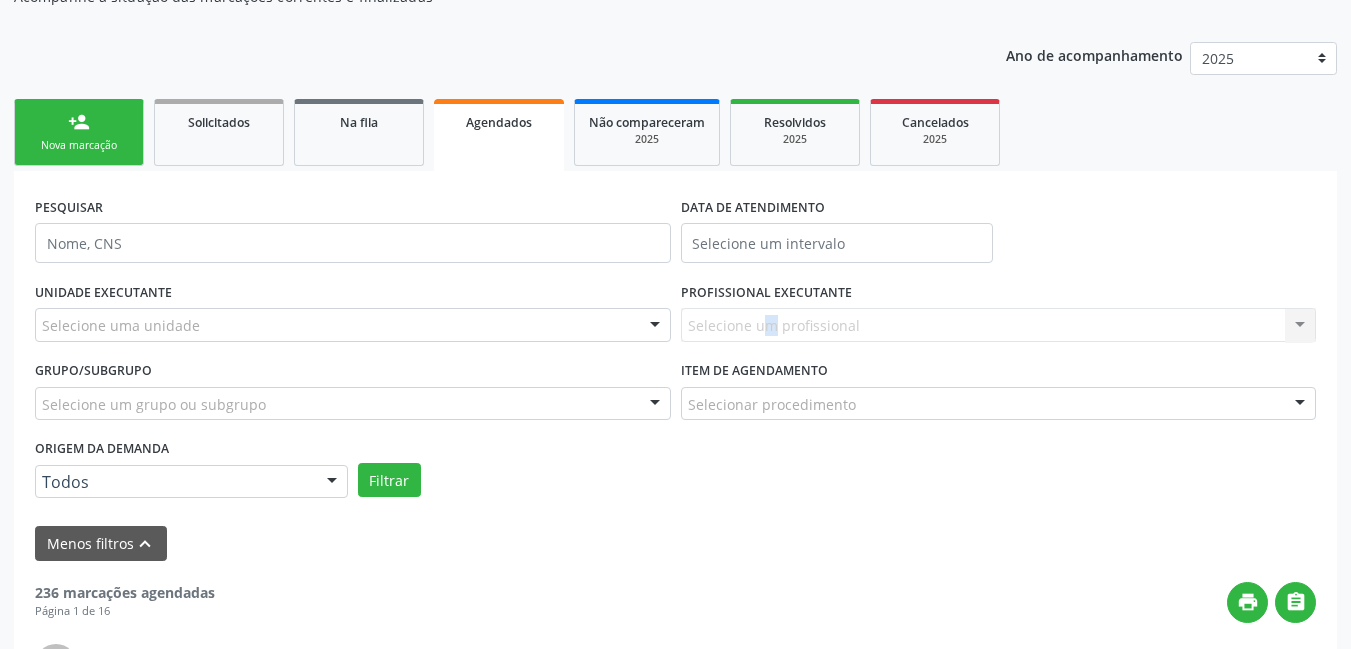 click on "Selecione um profissional
Nenhum resultado encontrado para: "   "
Não há nenhuma opção para ser exibida." at bounding box center [999, 325] 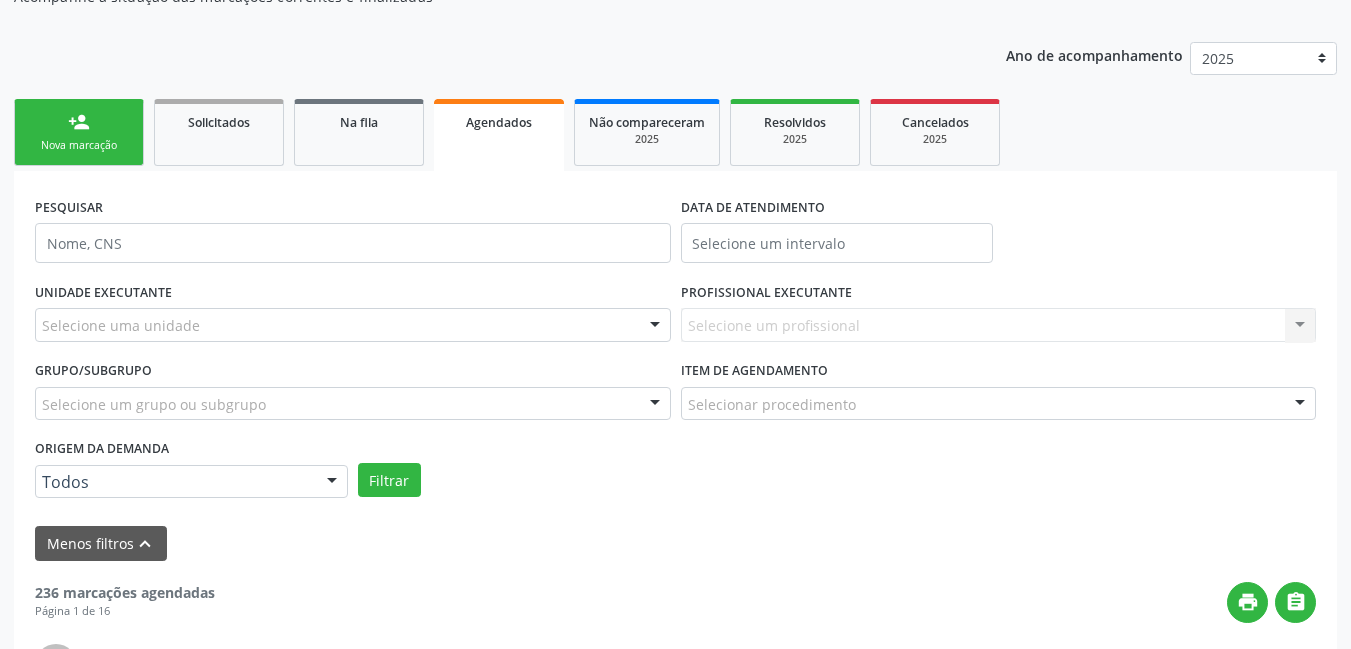 click on "Selecione uma unidade" at bounding box center (353, 325) 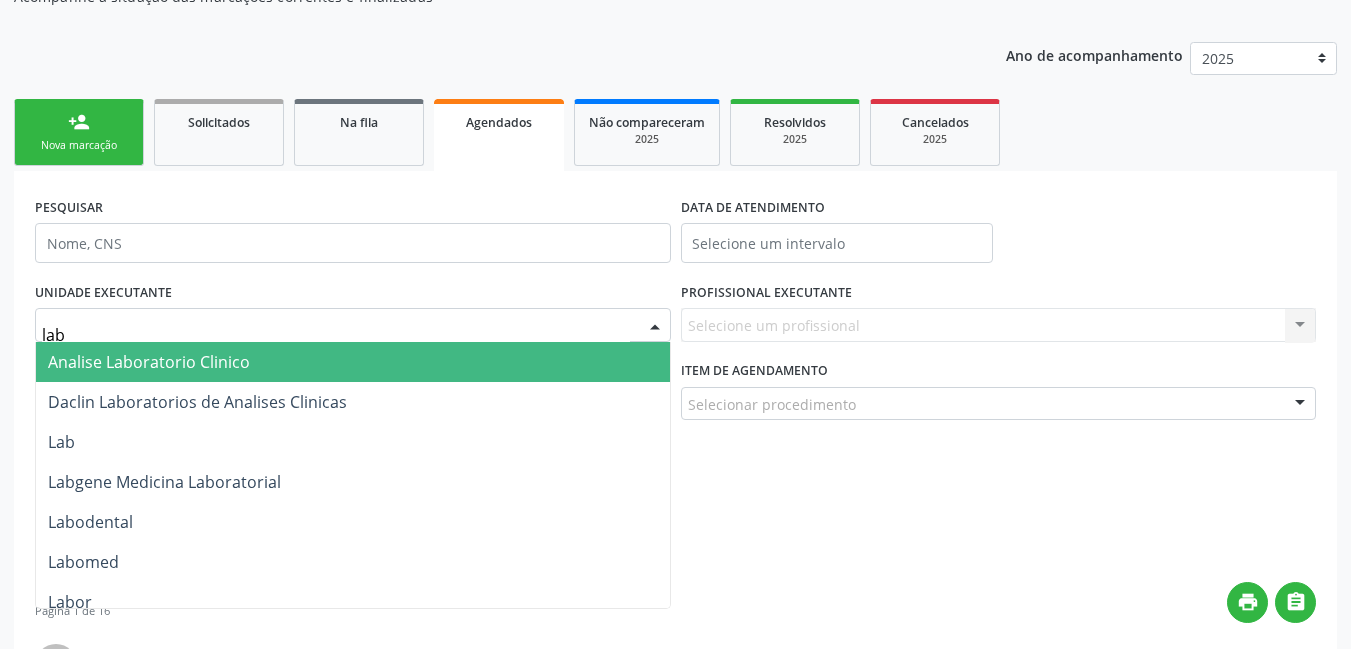 type on "labg" 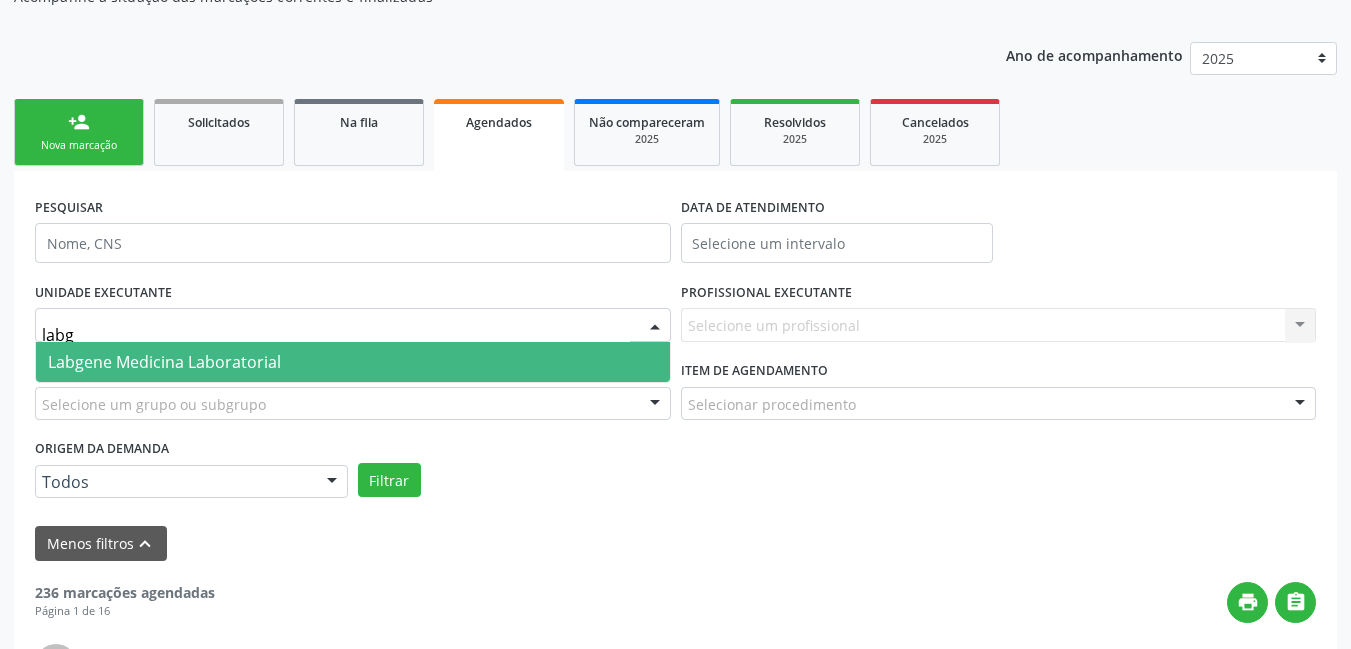 click on "Labgene Medicina Laboratorial" at bounding box center [164, 362] 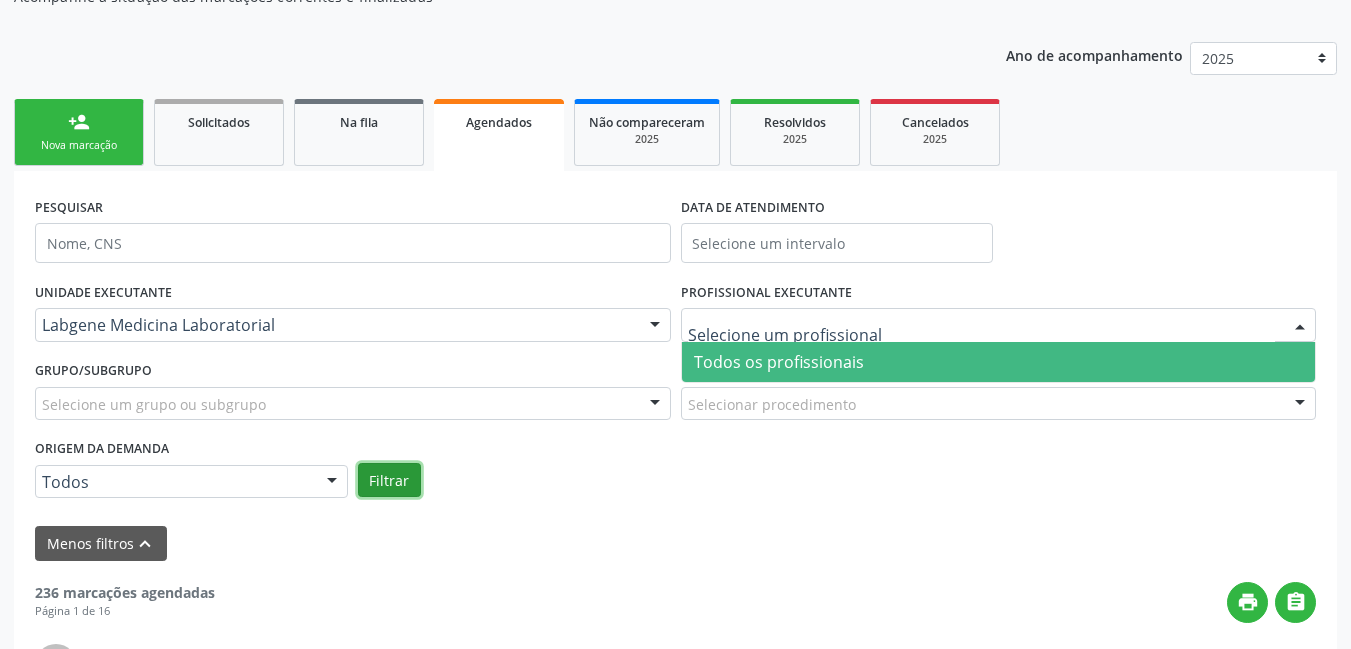 click on "Filtrar" at bounding box center [389, 480] 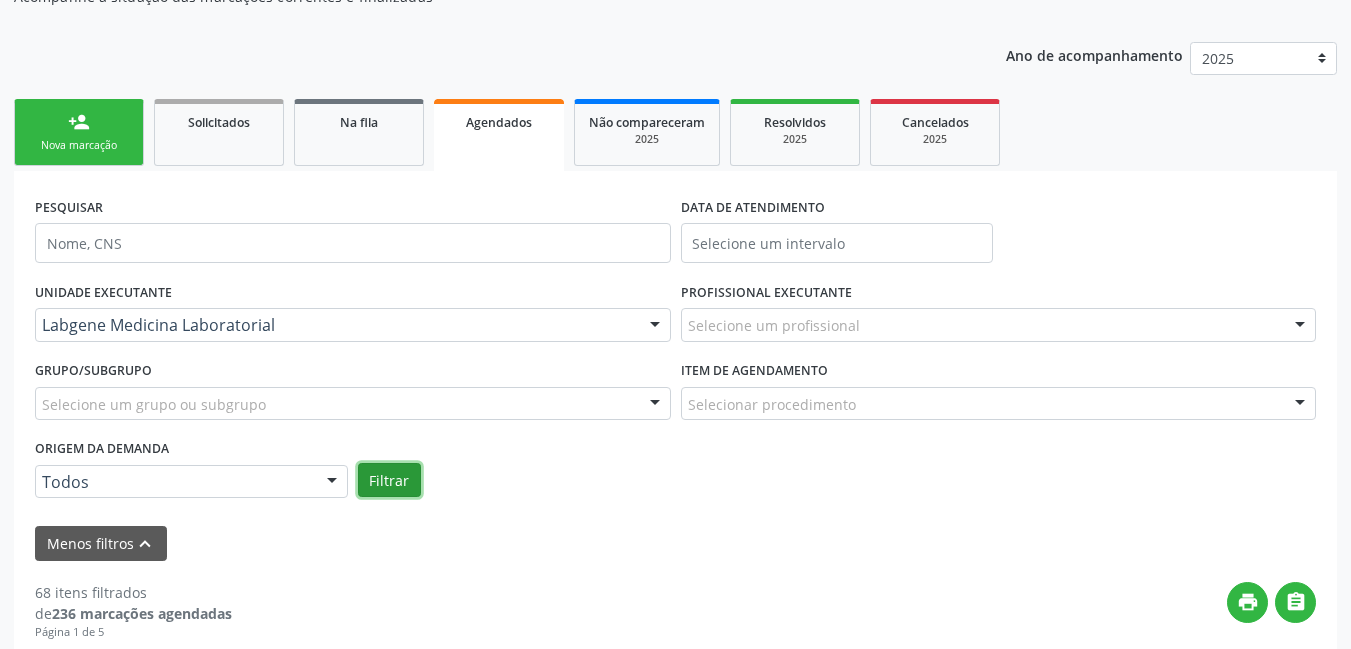 click on "Filtrar" at bounding box center (389, 480) 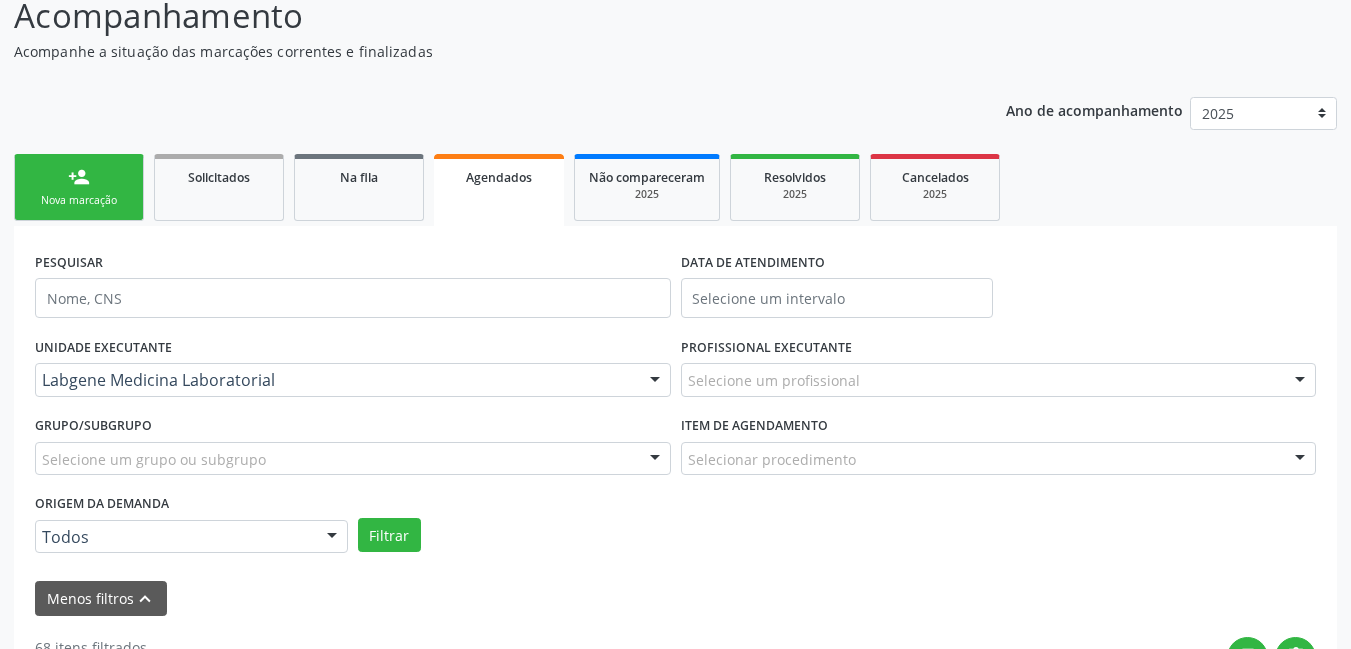 scroll, scrollTop: 100, scrollLeft: 0, axis: vertical 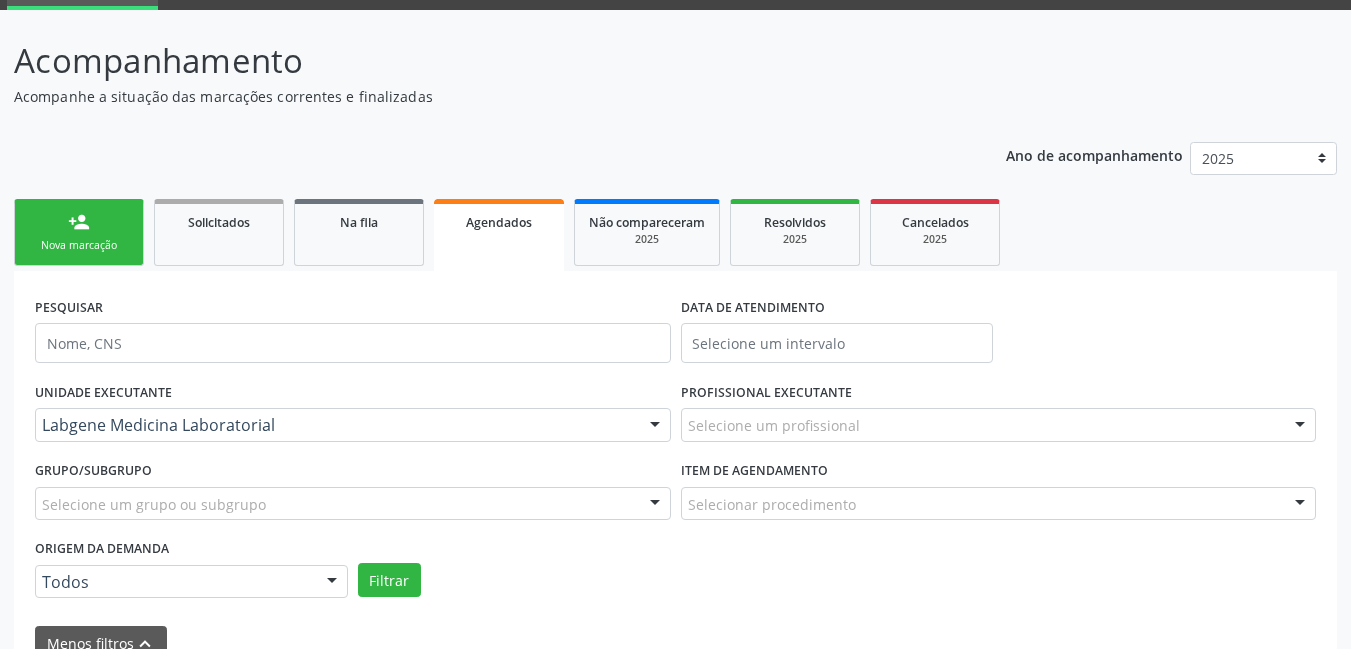 click on "Selecionar procedimento" at bounding box center (999, 504) 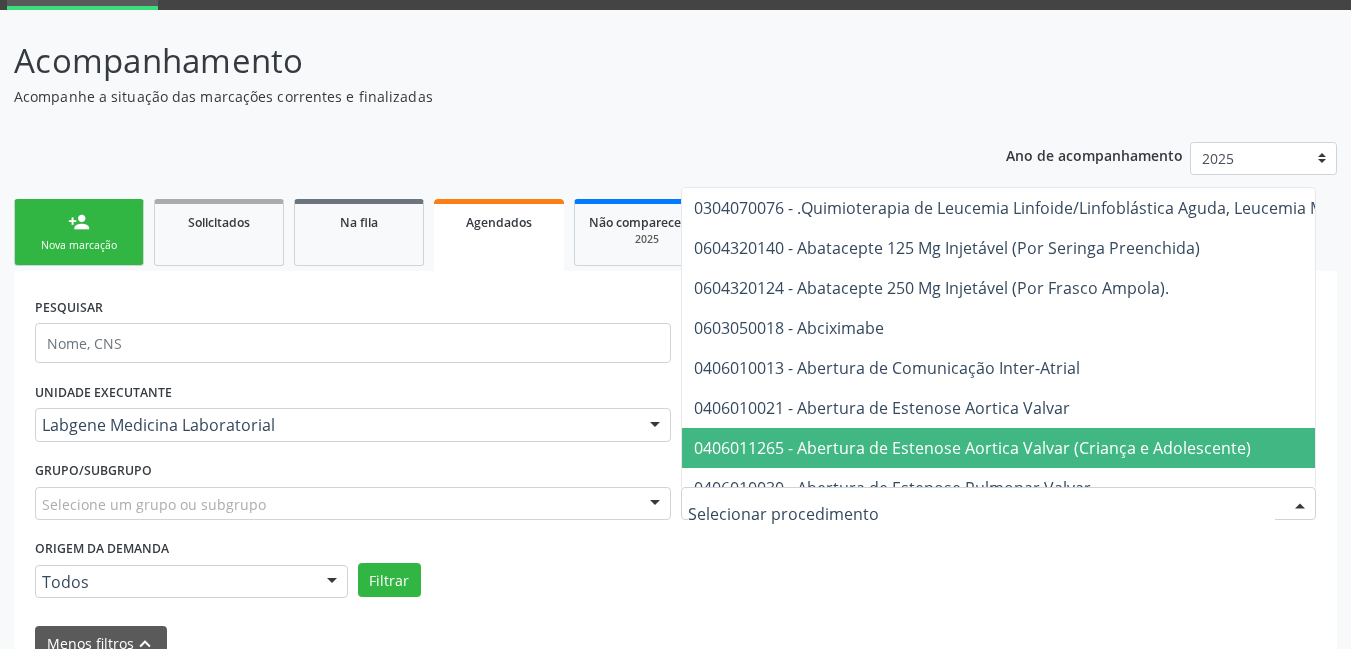 click on "Agendados" at bounding box center (499, 222) 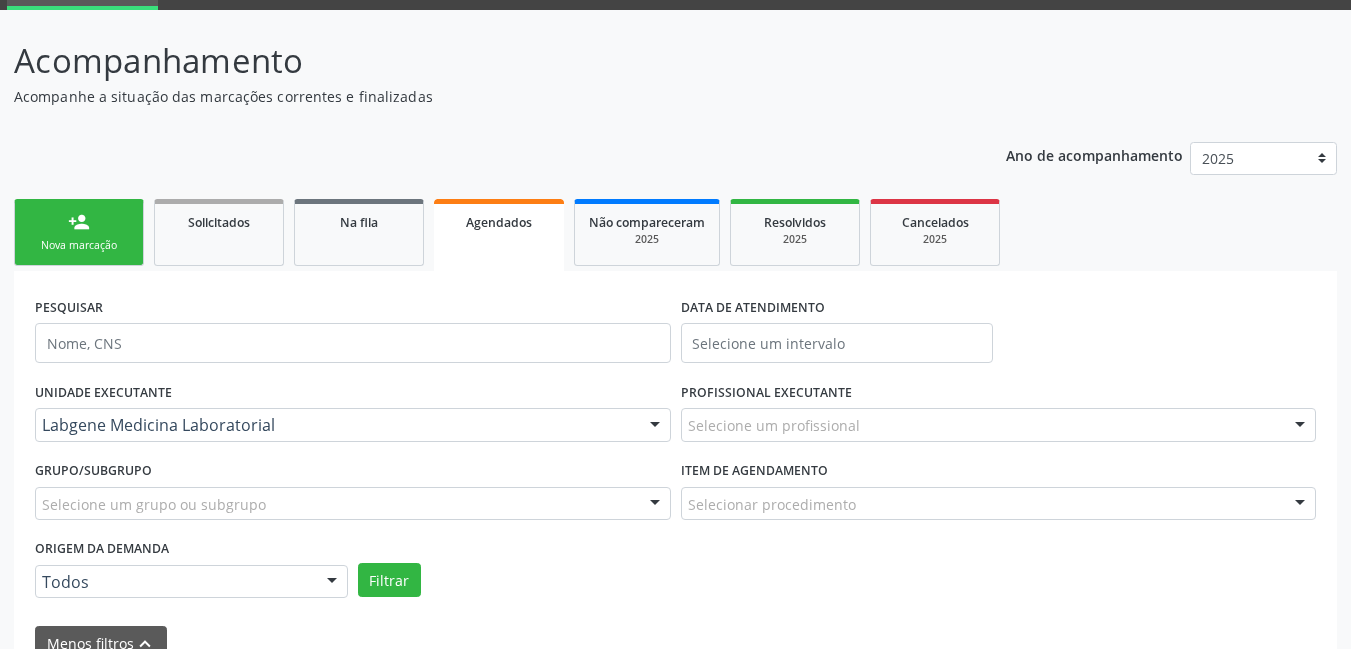 click on "Agendados" at bounding box center (499, 222) 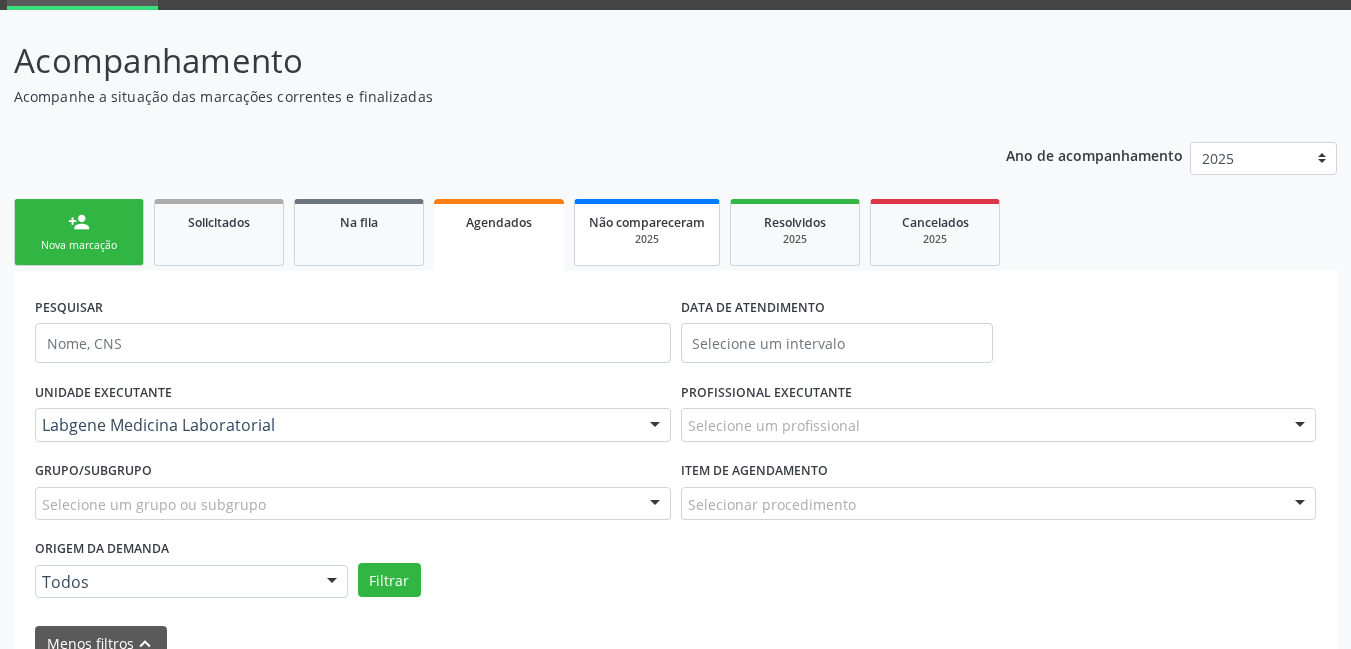 drag, startPoint x: 469, startPoint y: 226, endPoint x: 657, endPoint y: 209, distance: 188.76706 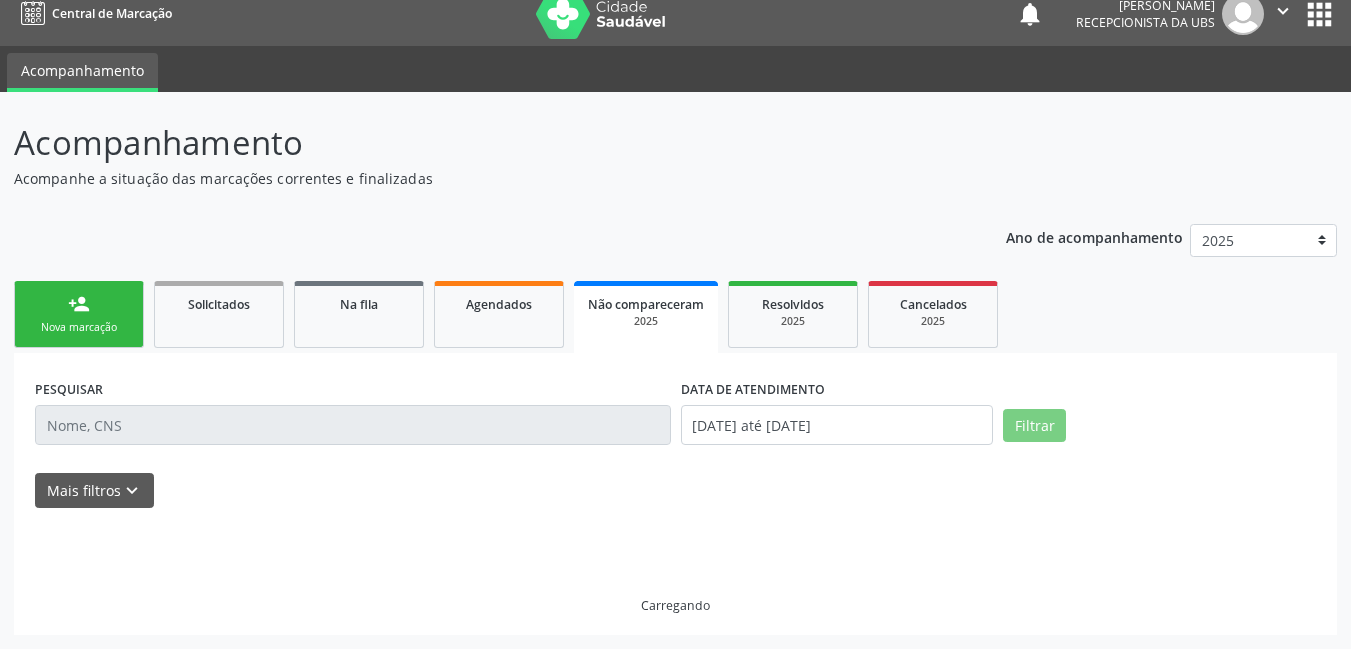 scroll, scrollTop: 18, scrollLeft: 0, axis: vertical 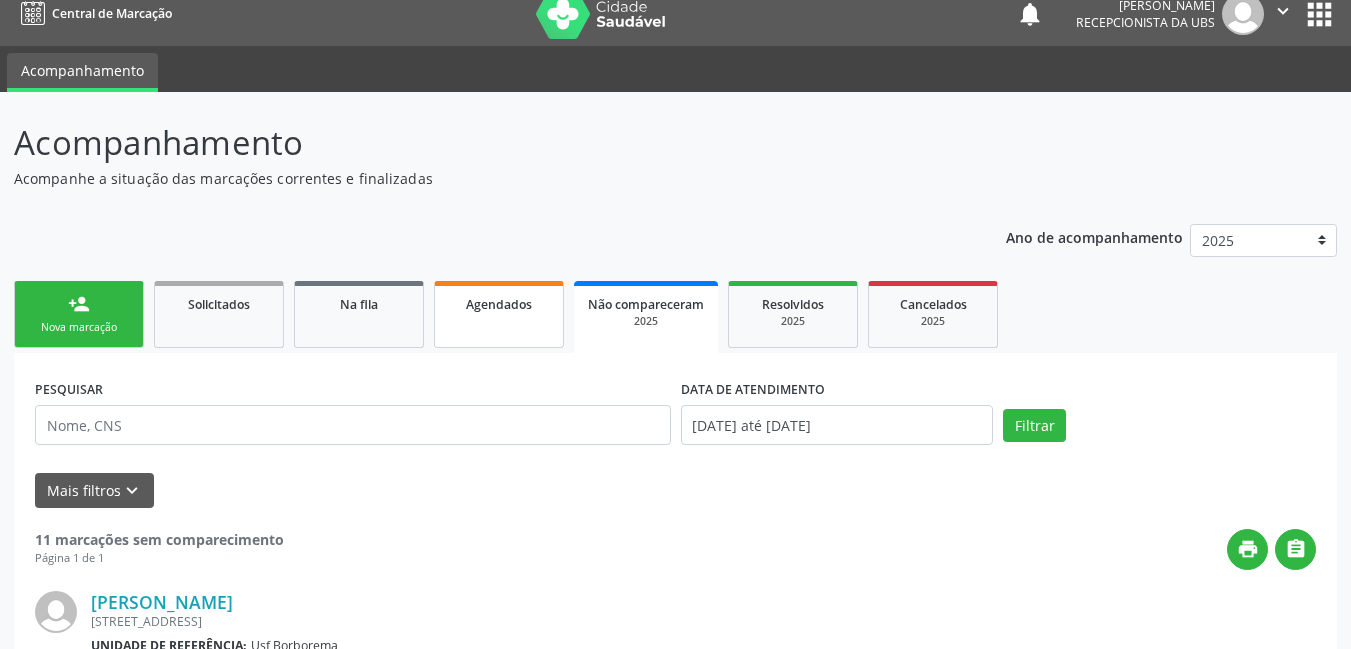 click on "Agendados" at bounding box center [499, 314] 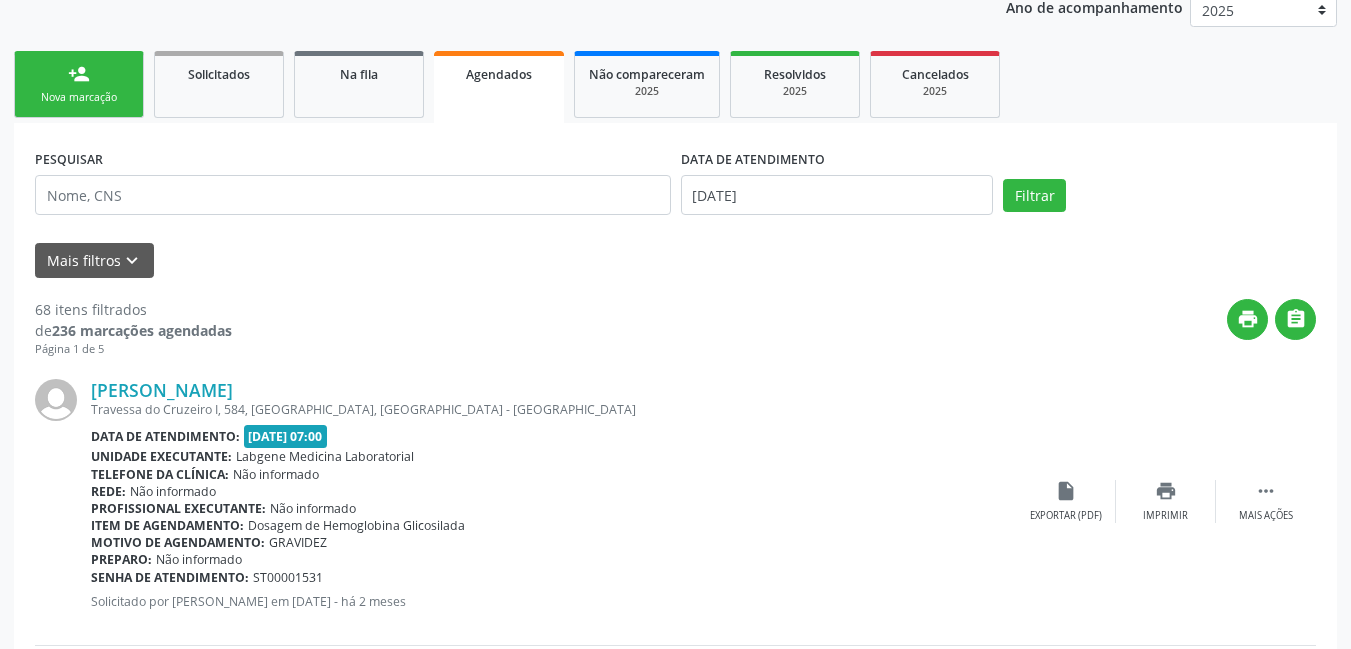 scroll, scrollTop: 418, scrollLeft: 0, axis: vertical 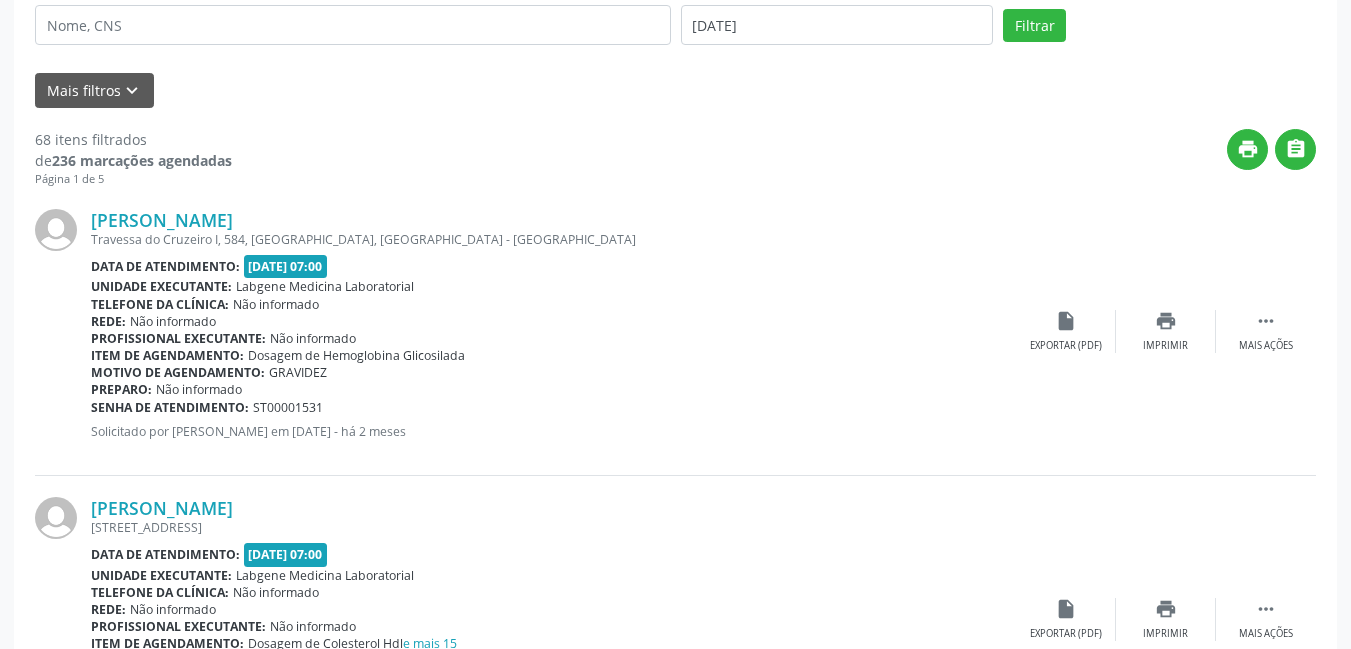 click on "PESQUISAR
DATA DE ATENDIMENTO
10/07/2025
Filtrar" at bounding box center [675, 16] 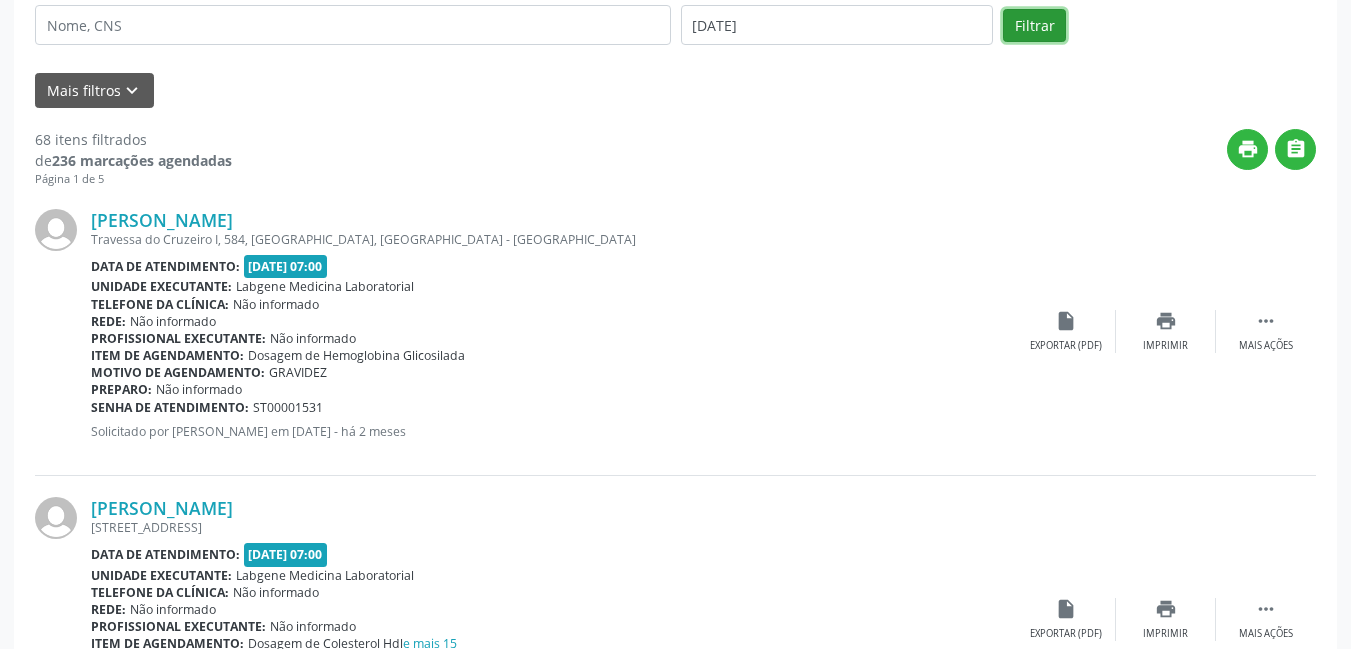 click on "Filtrar" at bounding box center (1034, 26) 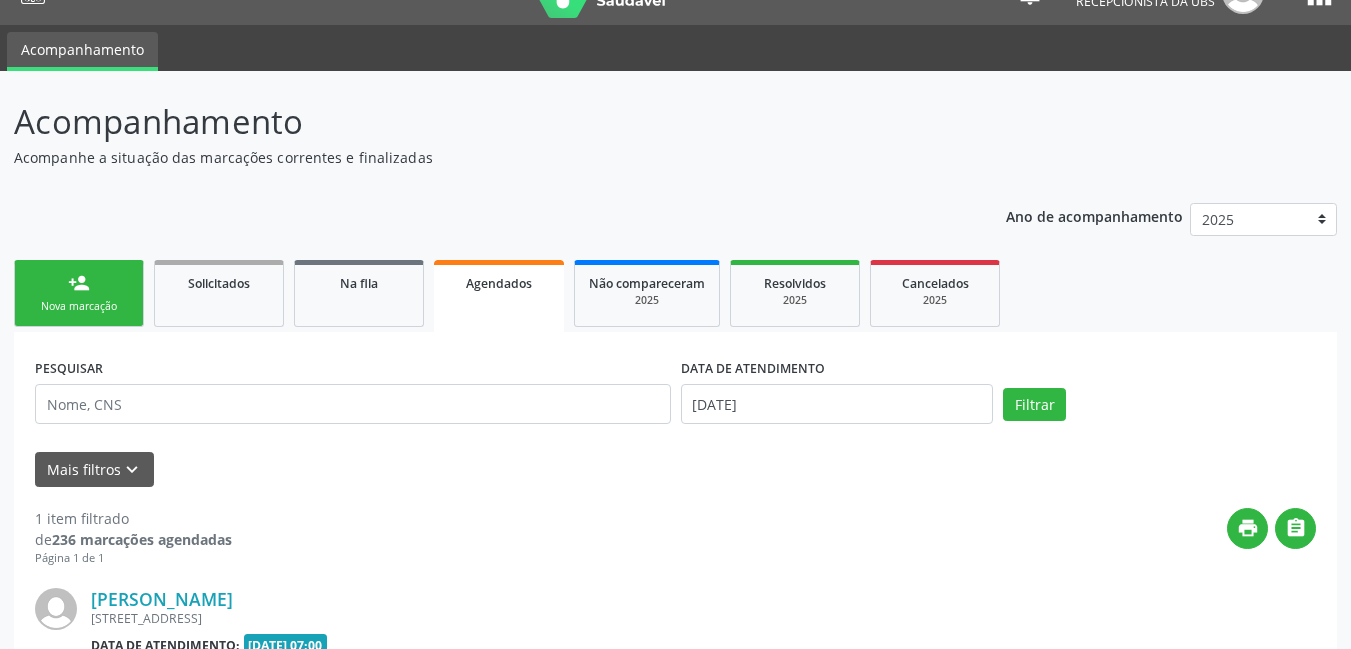 scroll, scrollTop: 279, scrollLeft: 0, axis: vertical 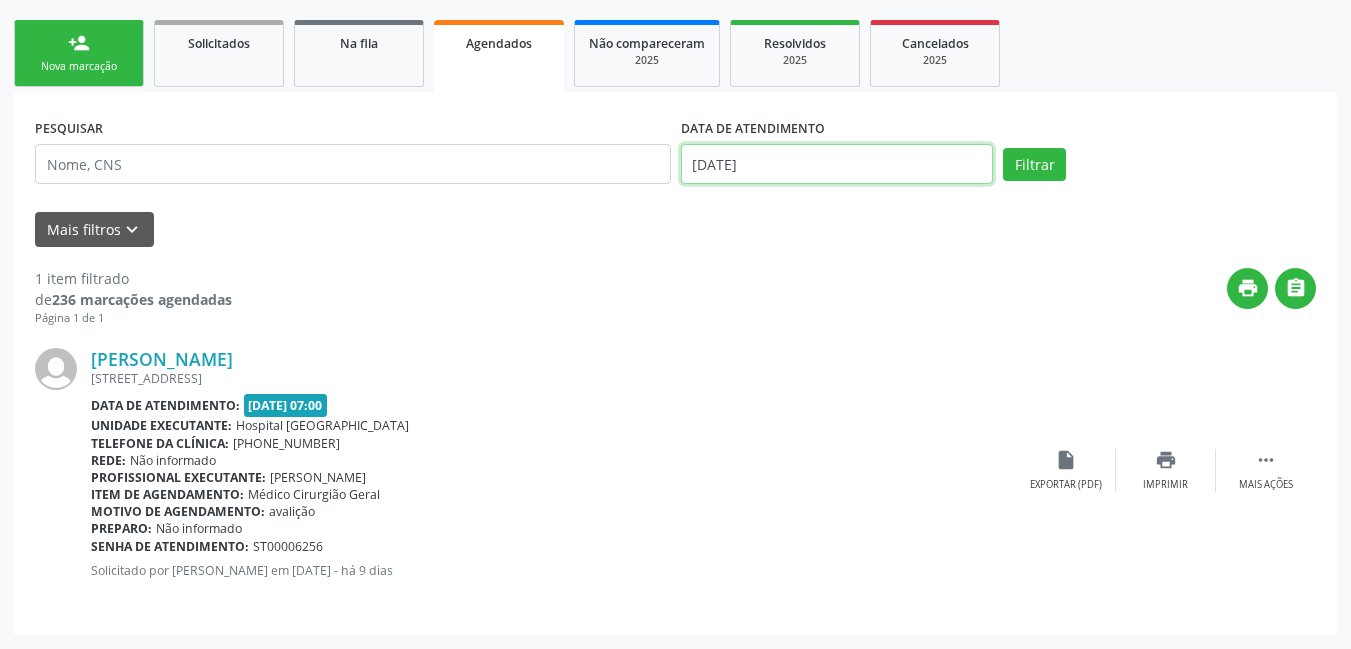 click on "[DATE]" at bounding box center (837, 164) 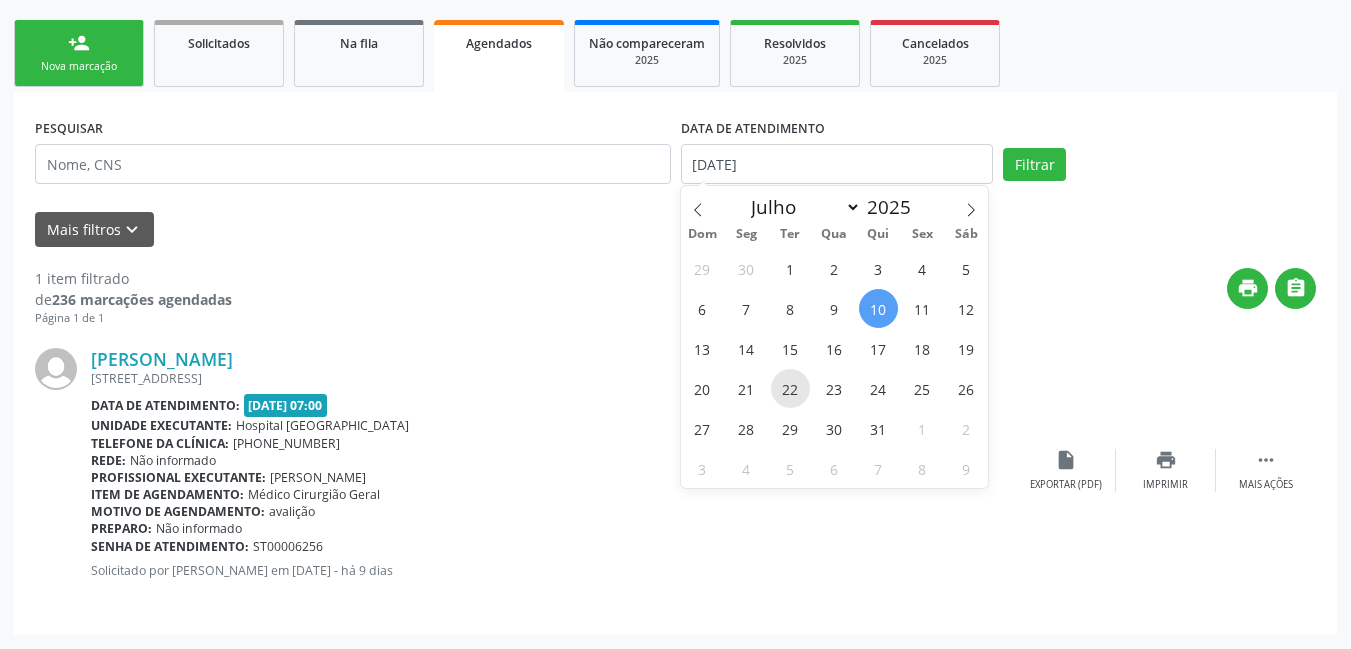 click on "22" at bounding box center (790, 388) 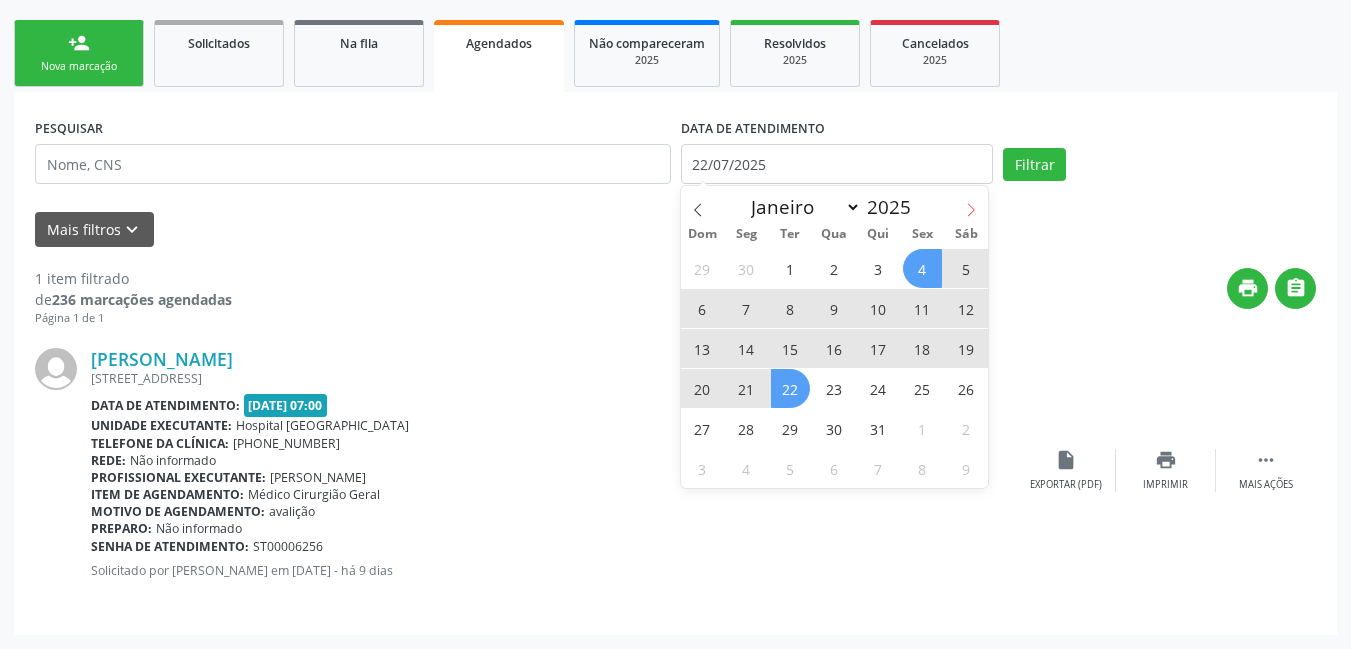click at bounding box center (971, 203) 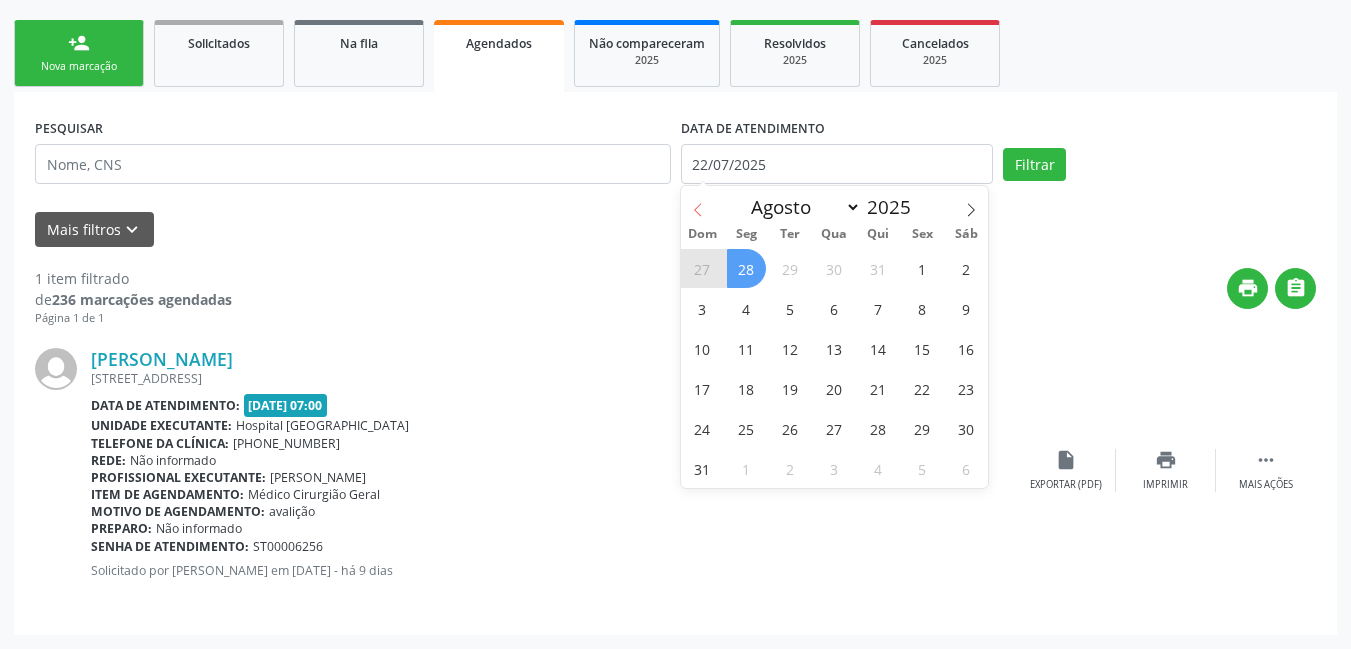 click at bounding box center [698, 203] 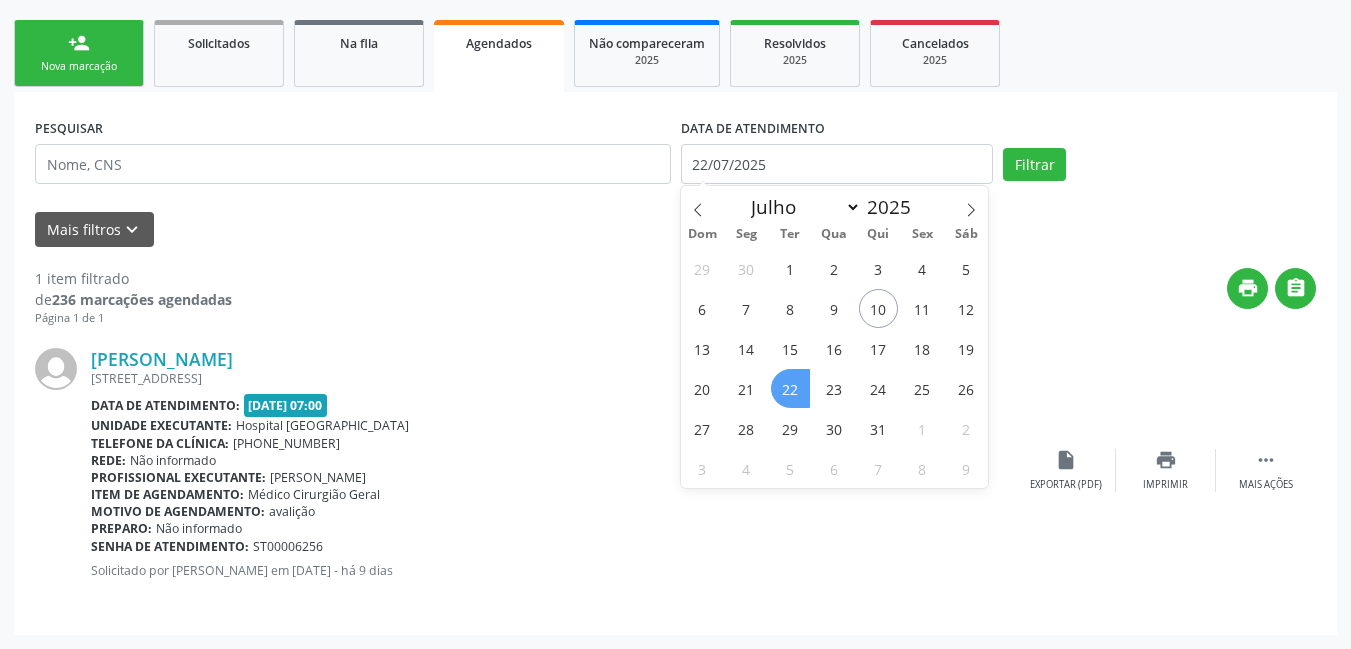 click on "22" at bounding box center [790, 388] 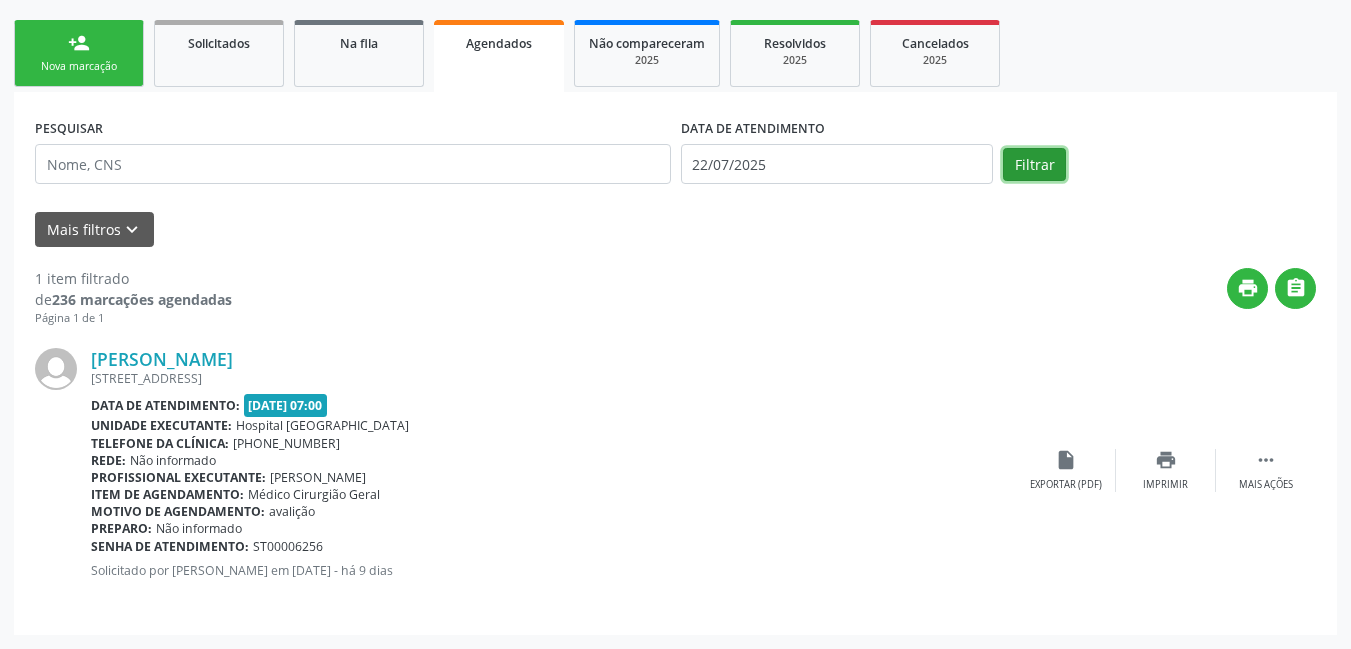 click on "Filtrar" at bounding box center [1034, 165] 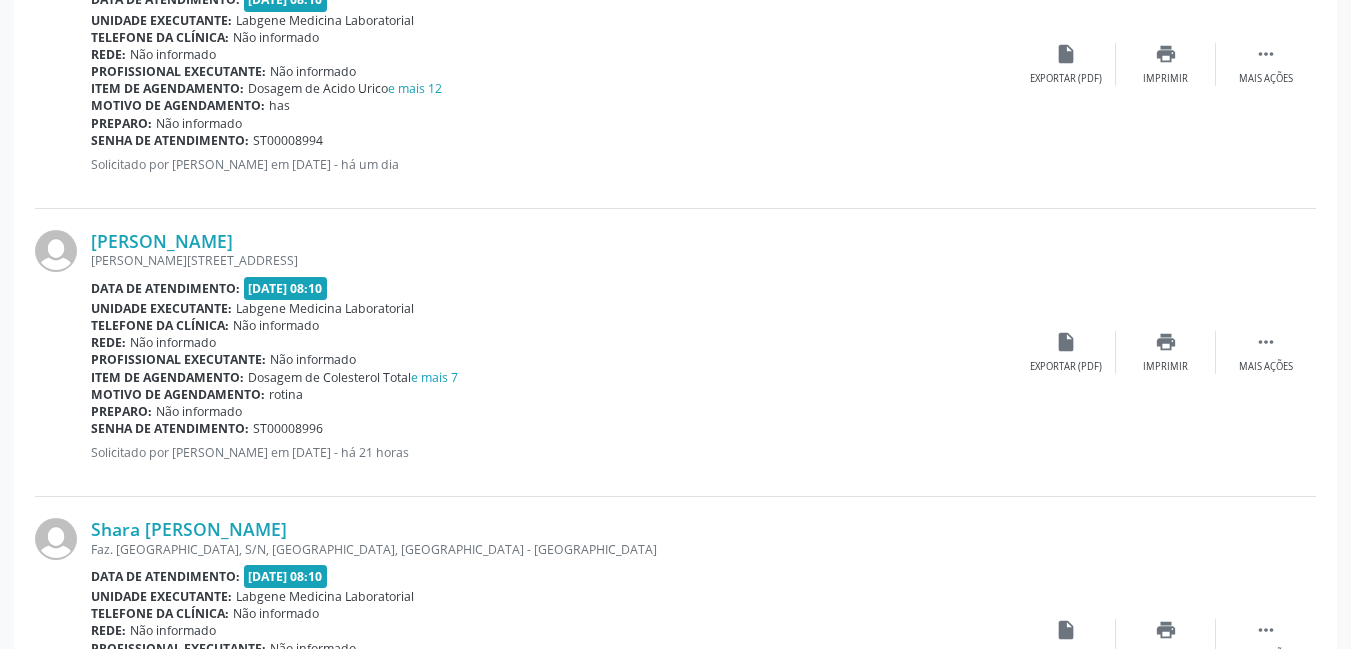 scroll, scrollTop: 0, scrollLeft: 0, axis: both 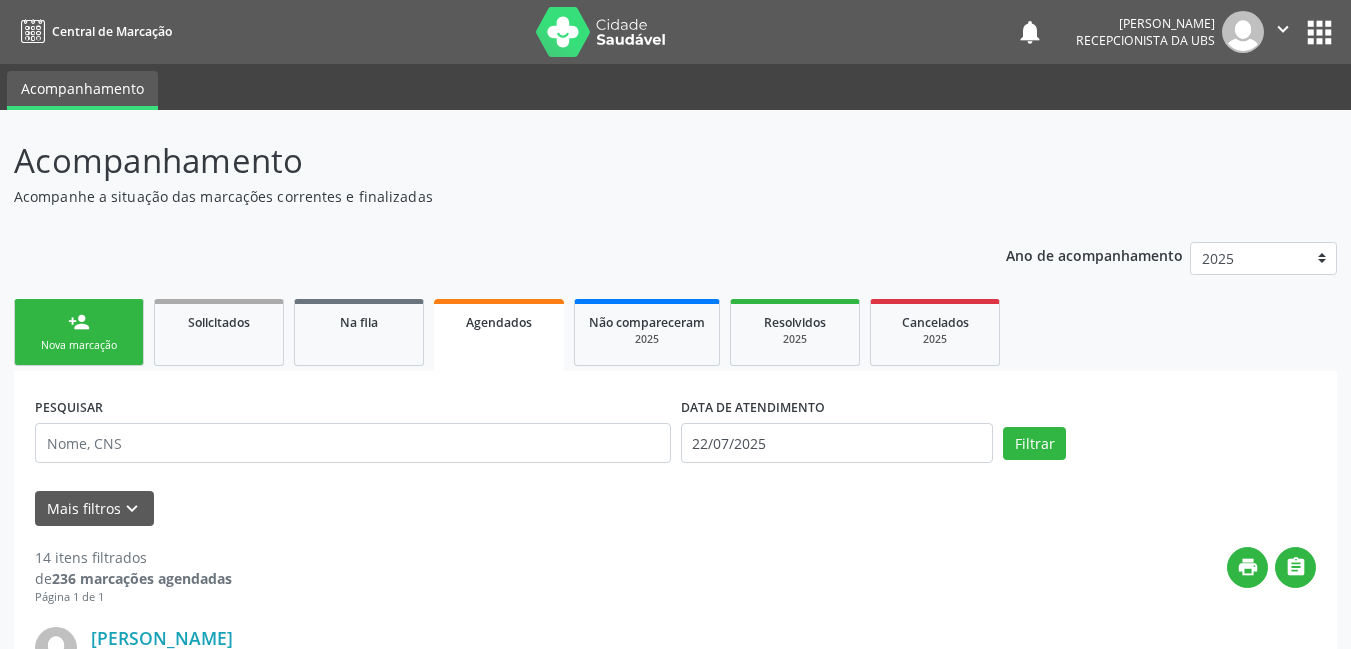 click on "person_add" at bounding box center (79, 322) 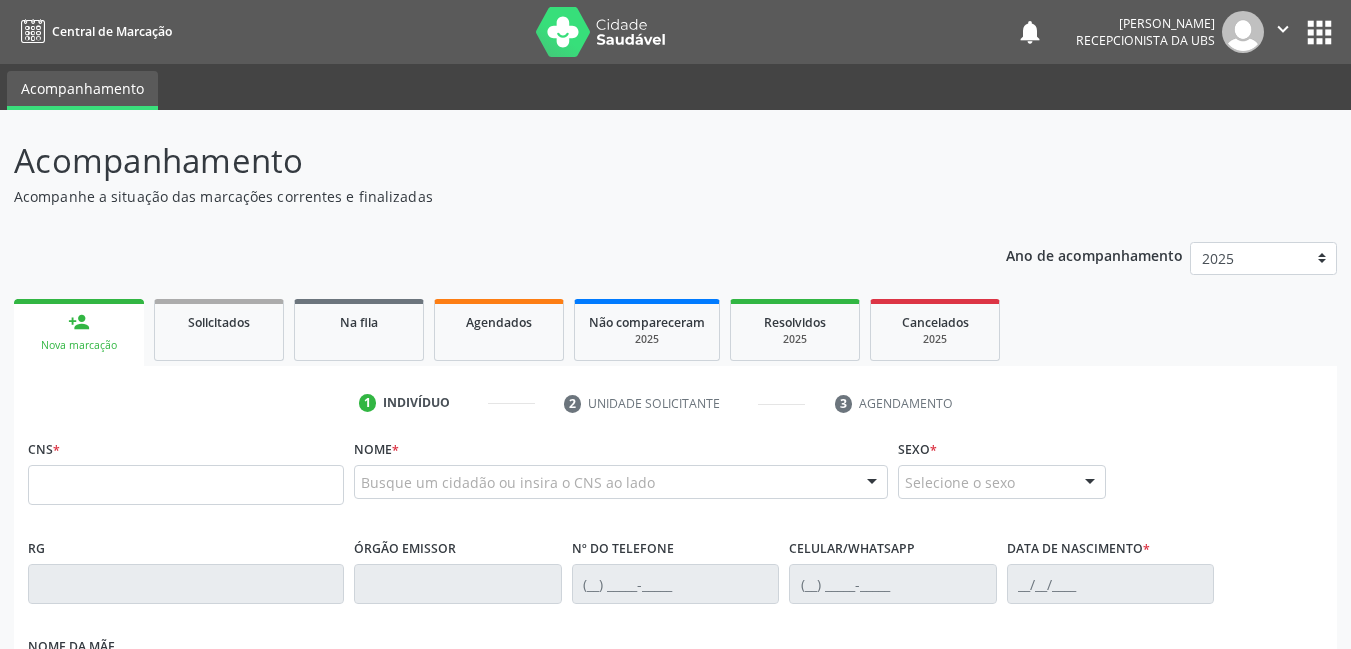click on "person_add
Nova marcação" at bounding box center [79, 332] 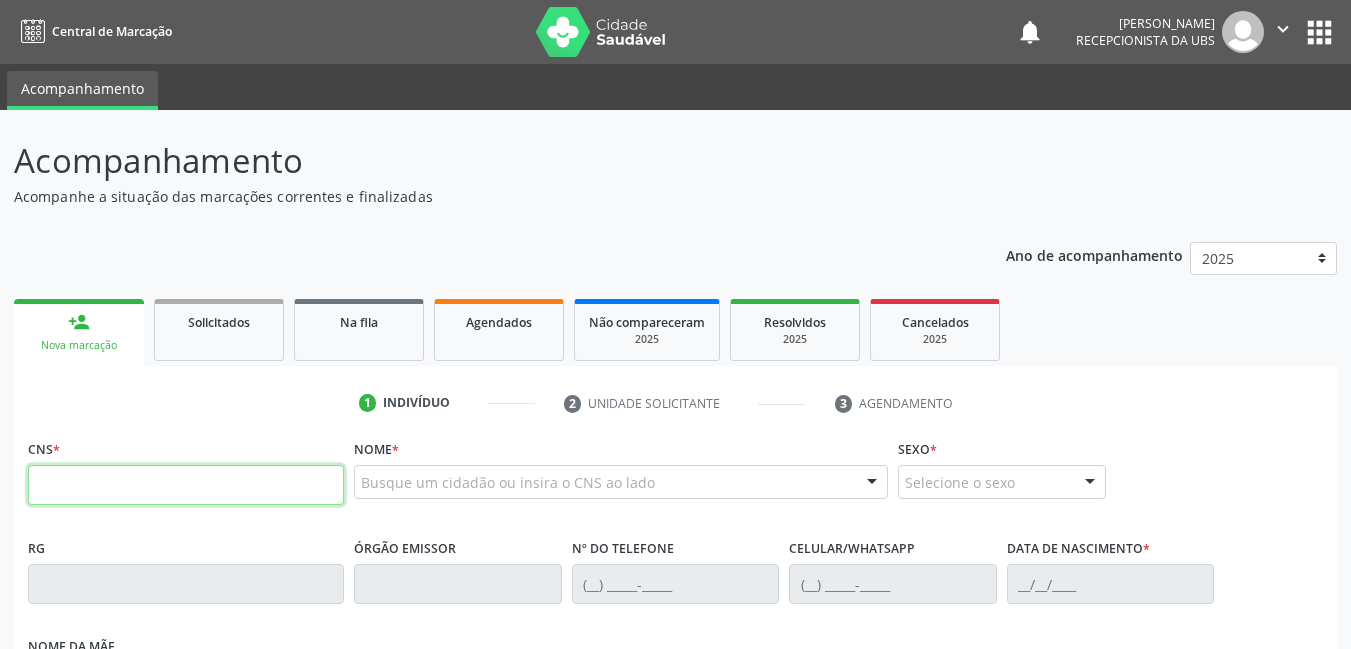 click at bounding box center (186, 485) 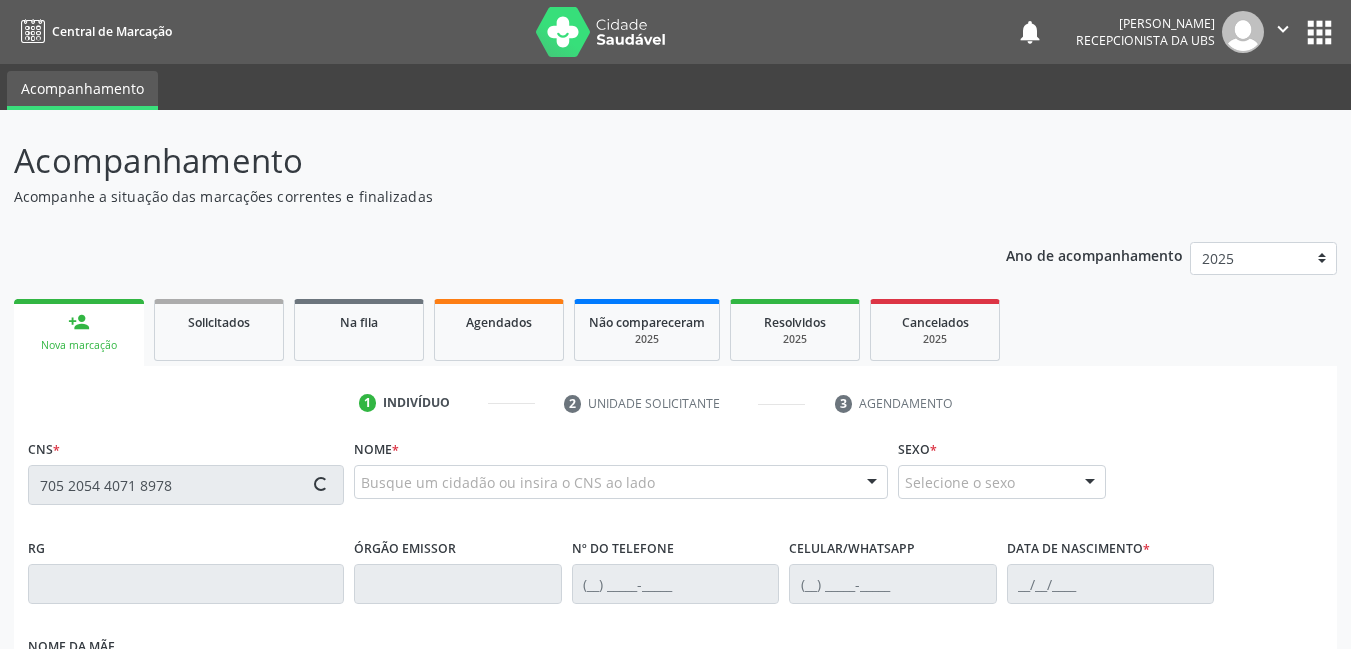 type on "705 2054 4071 8978" 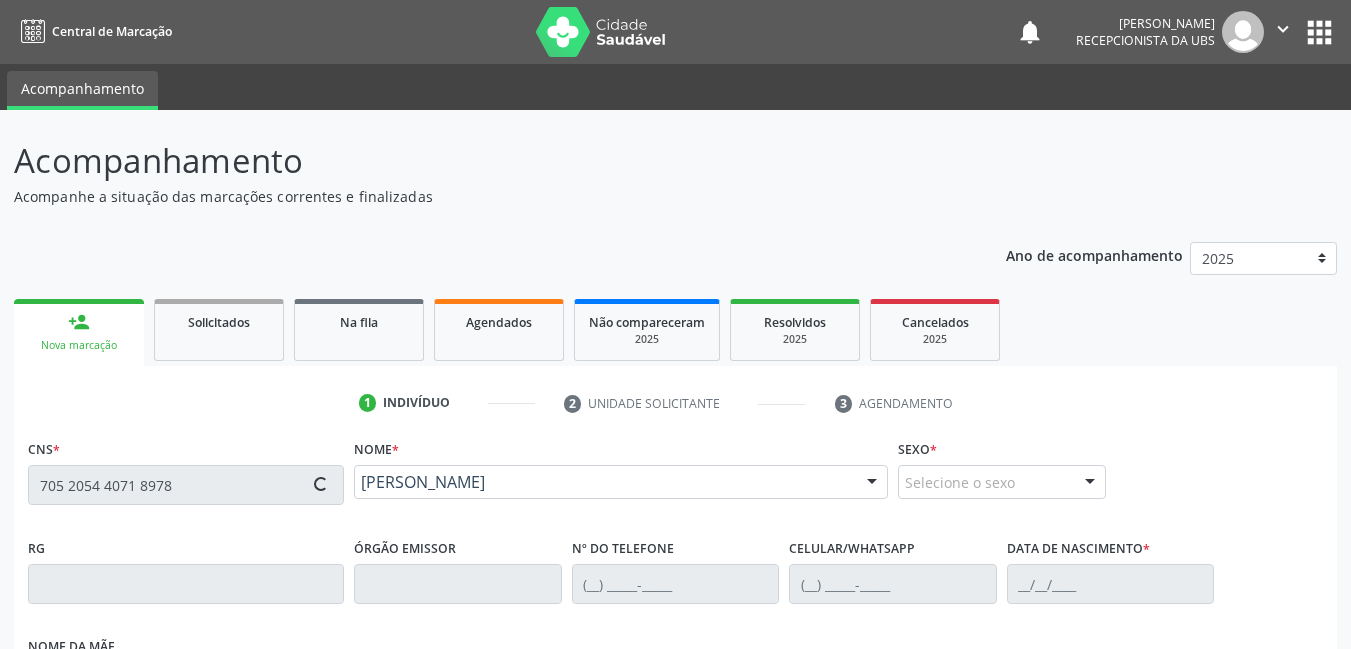type on "(87) 98154-6204" 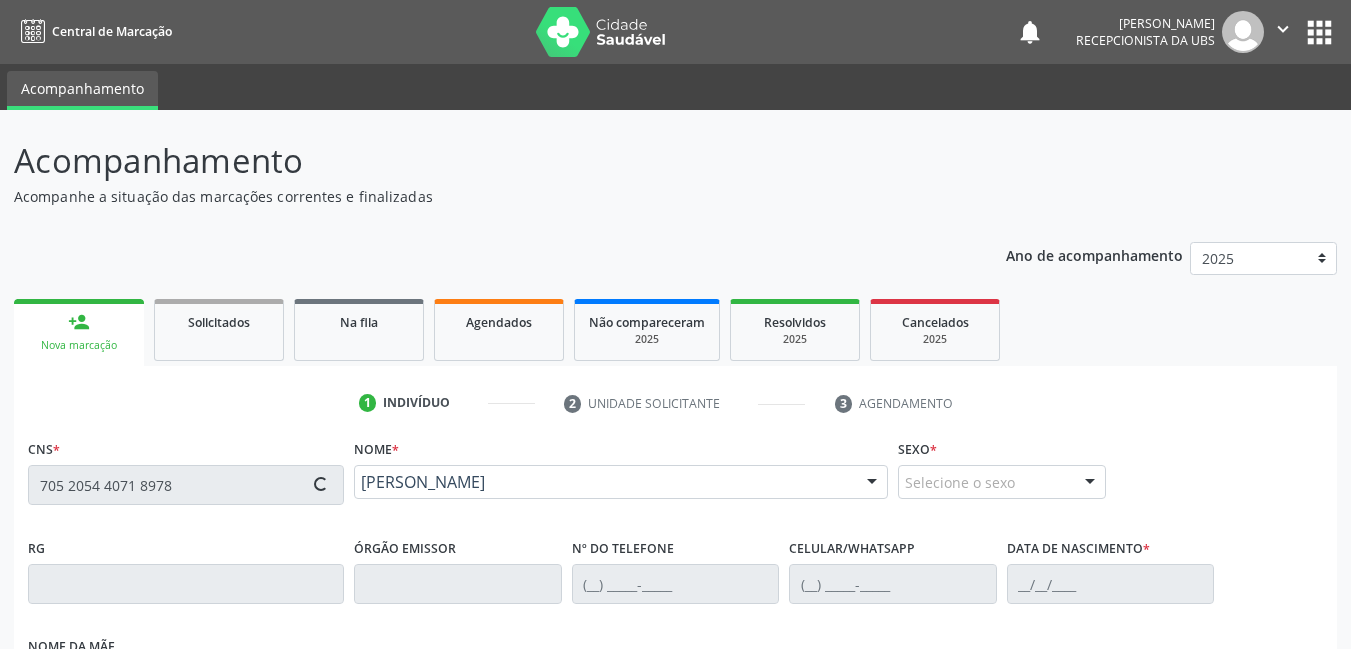 type on "(87) 98154-6204" 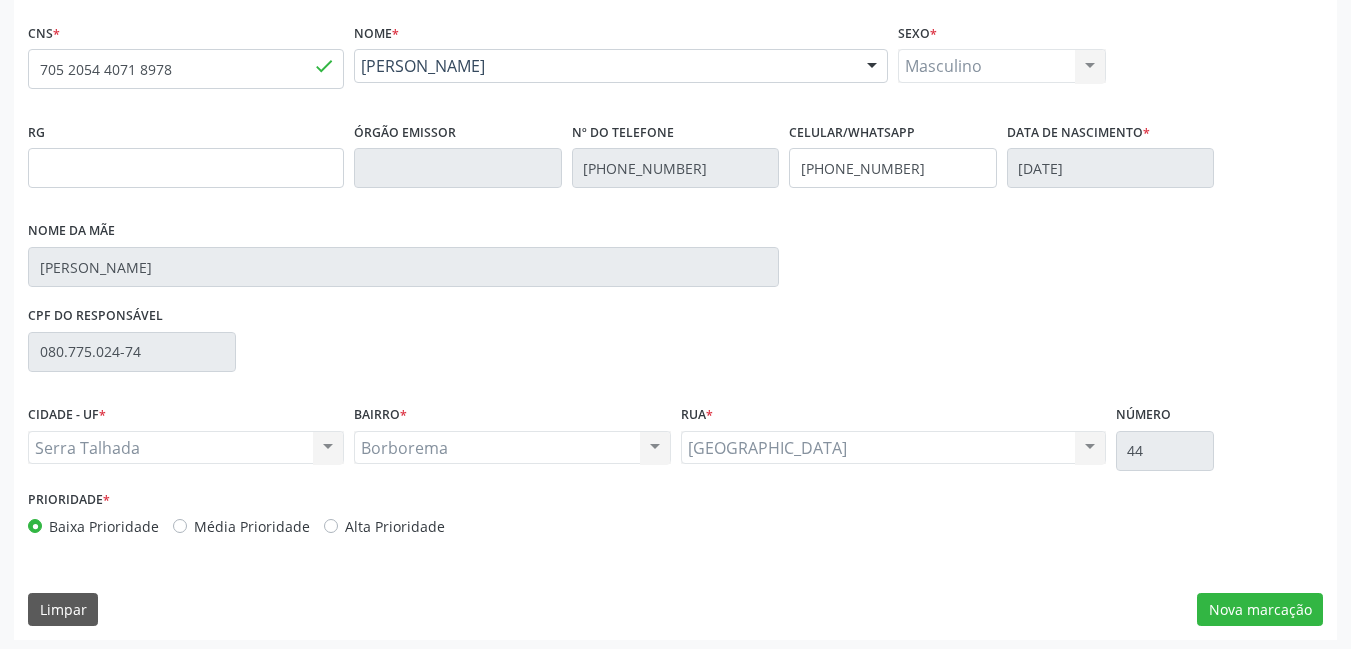 scroll, scrollTop: 421, scrollLeft: 0, axis: vertical 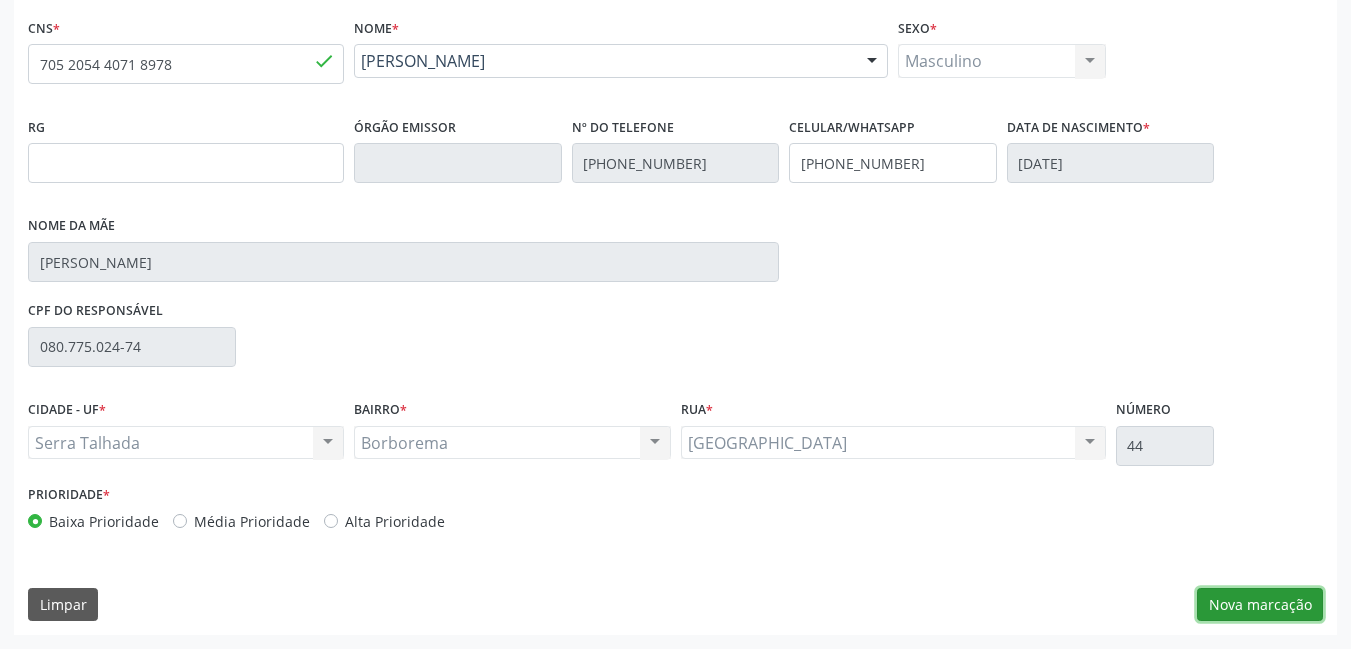 click on "Nova marcação" at bounding box center (1260, 605) 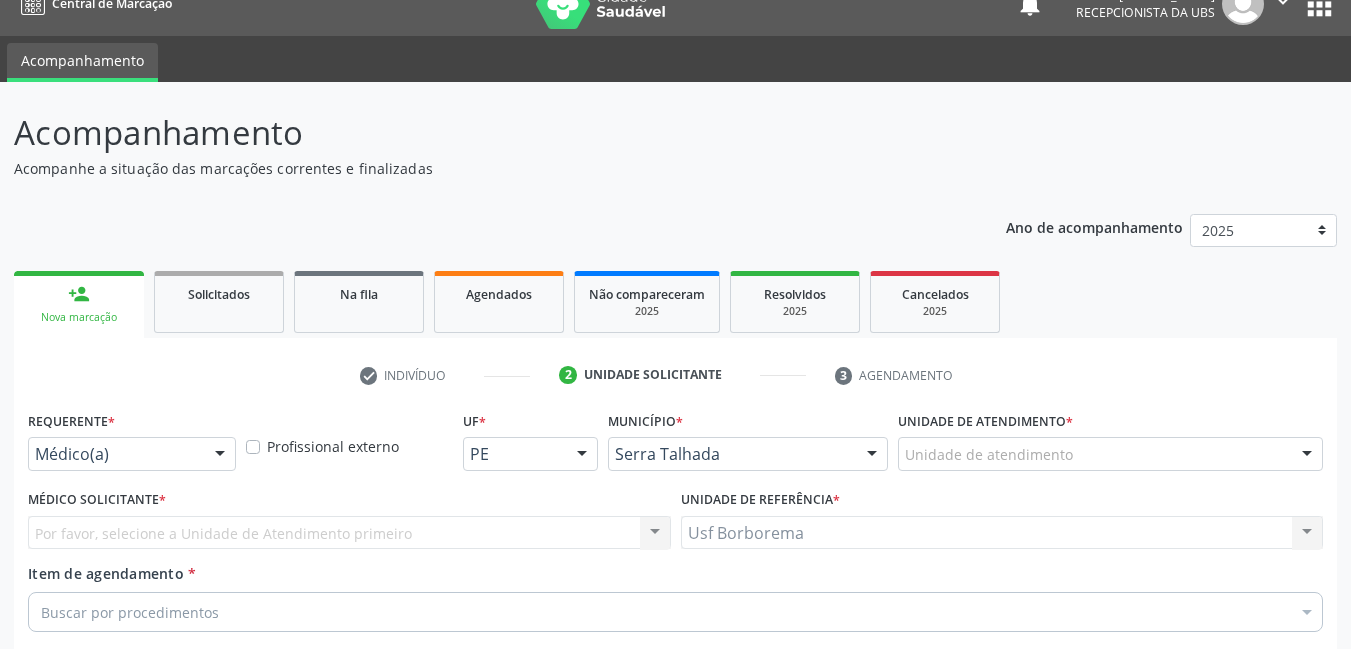 scroll, scrollTop: 0, scrollLeft: 0, axis: both 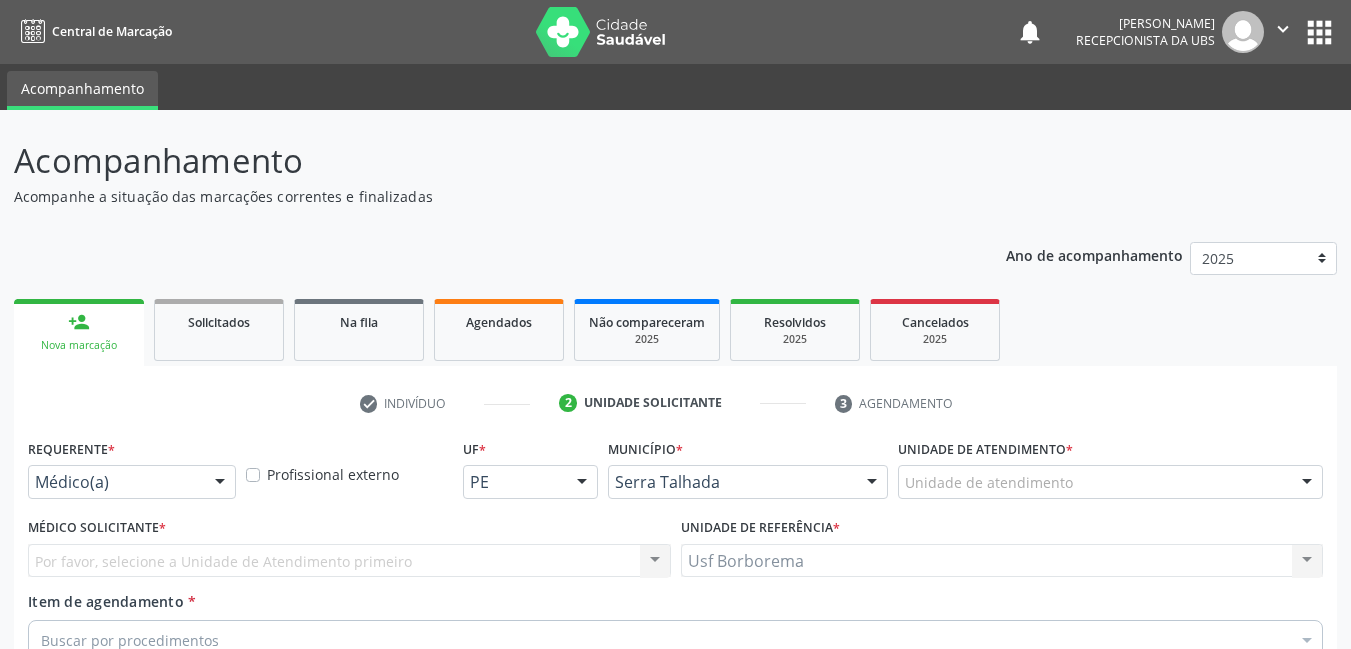 drag, startPoint x: 1099, startPoint y: 464, endPoint x: 1104, endPoint y: 500, distance: 36.345562 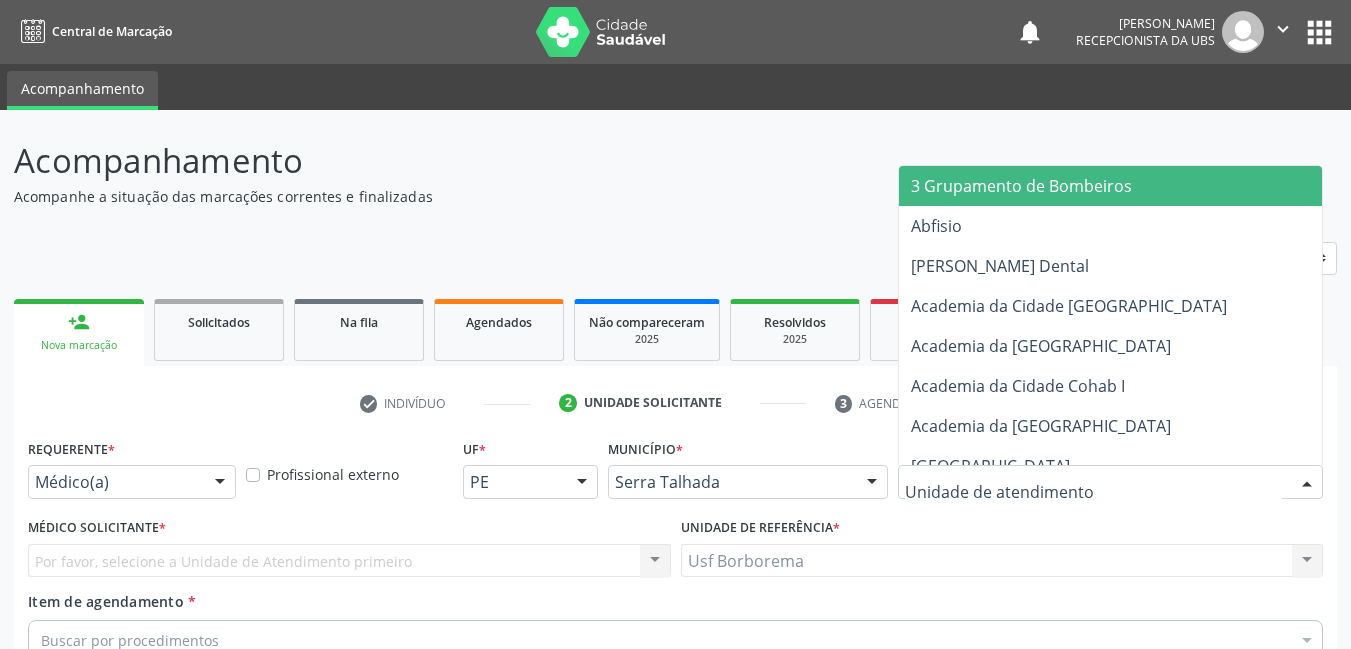 click at bounding box center [1110, 482] 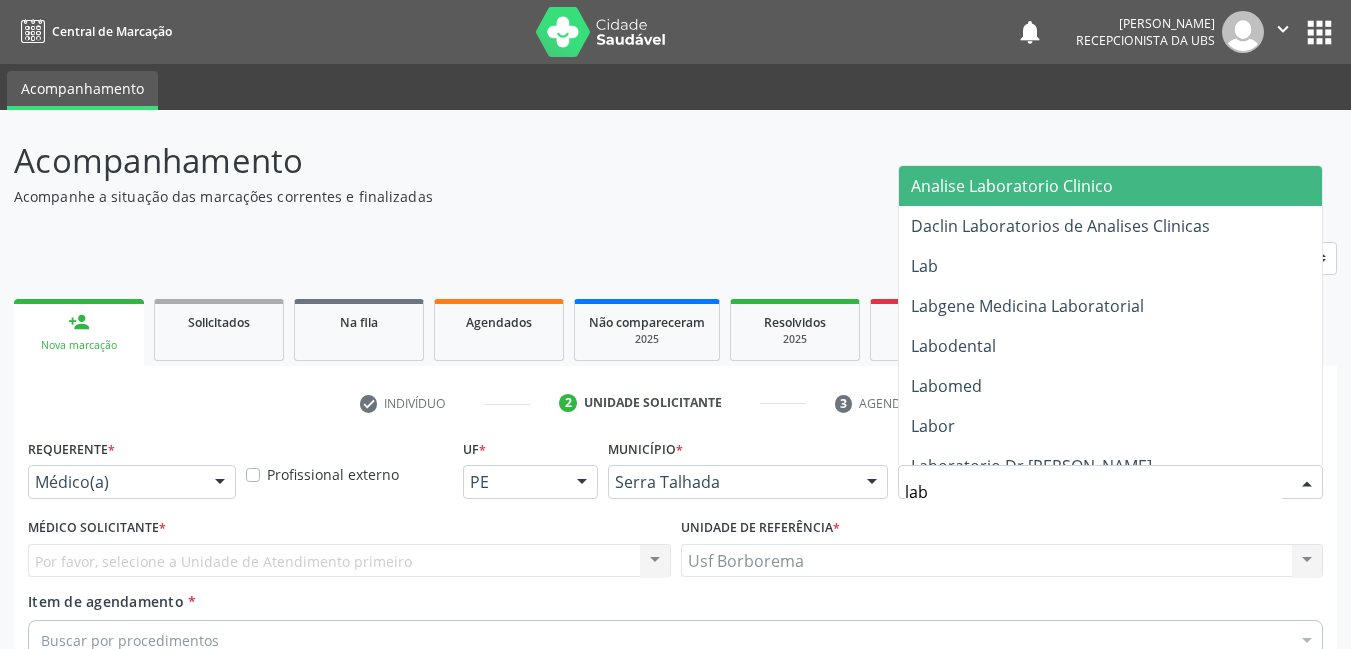 type on "labg" 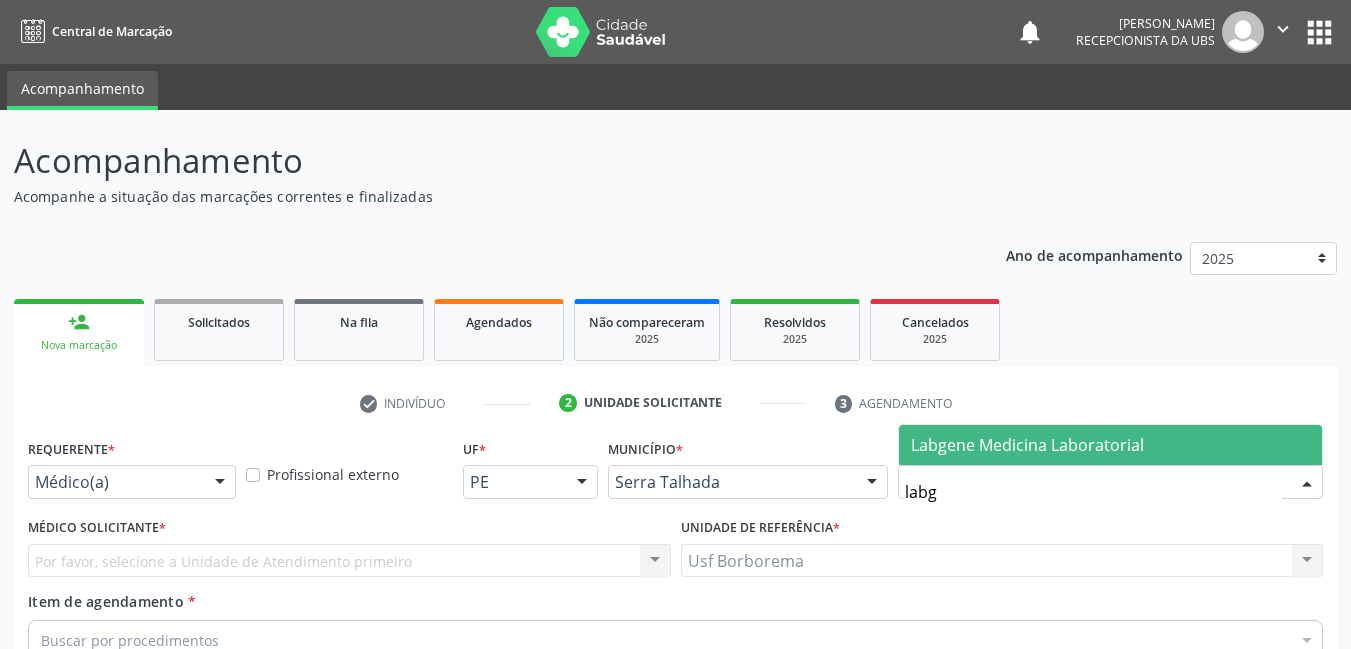 click on "Labgene Medicina Laboratorial" at bounding box center (1027, 445) 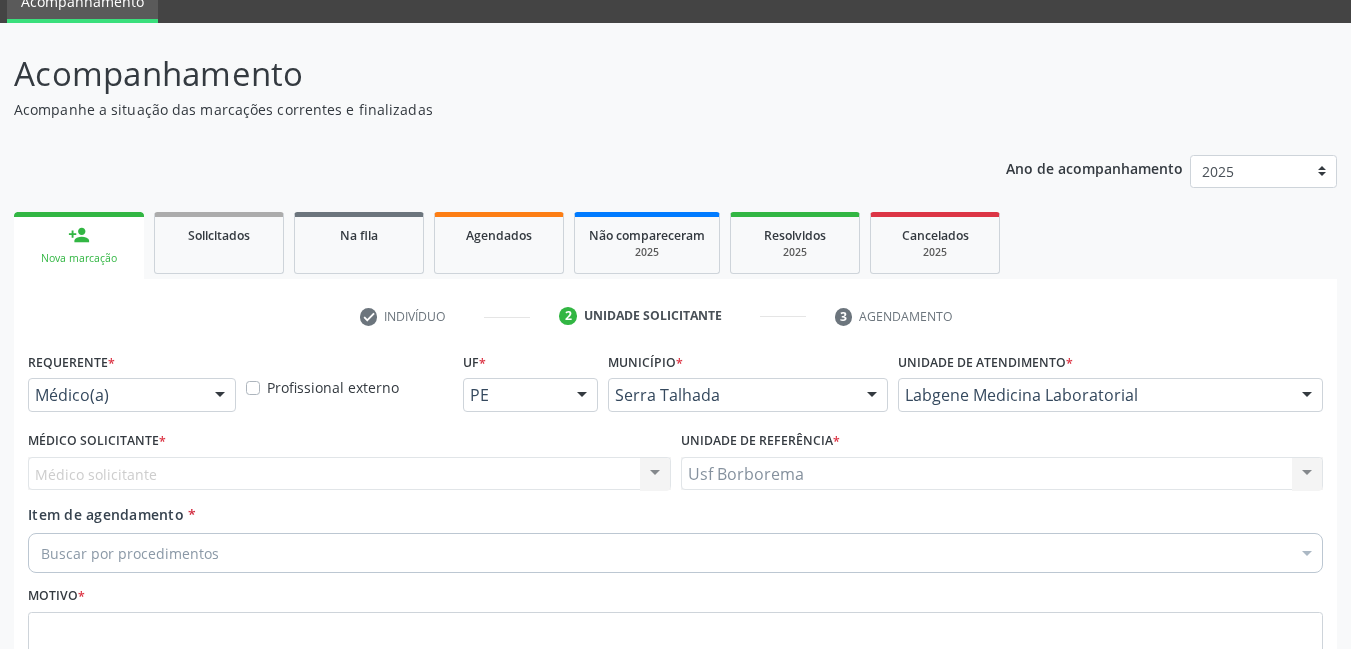 scroll, scrollTop: 200, scrollLeft: 0, axis: vertical 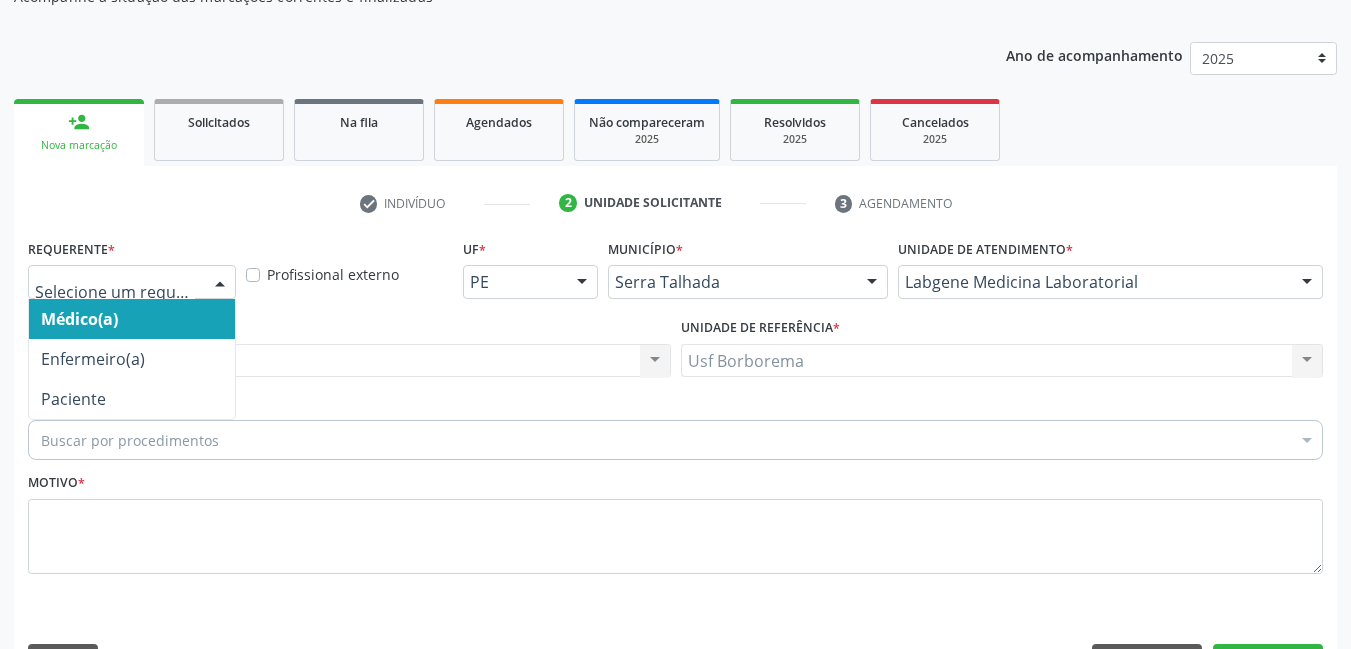click at bounding box center [220, 283] 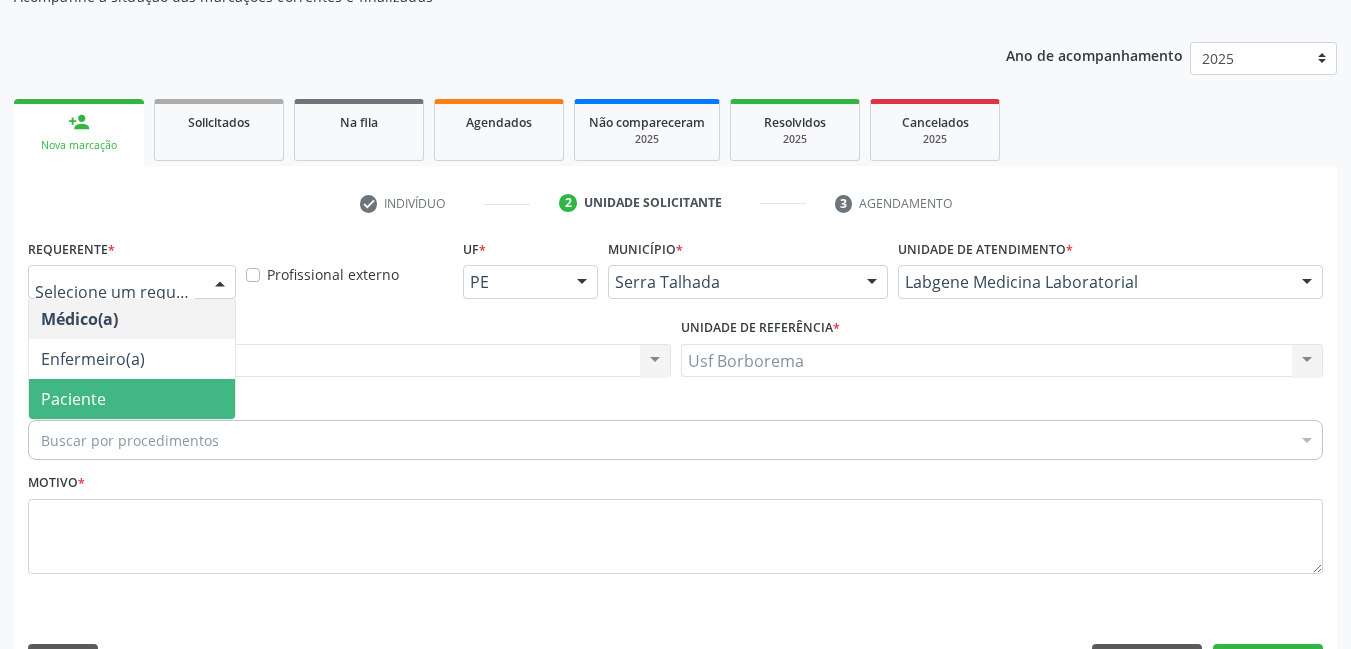 click on "Paciente" at bounding box center (132, 399) 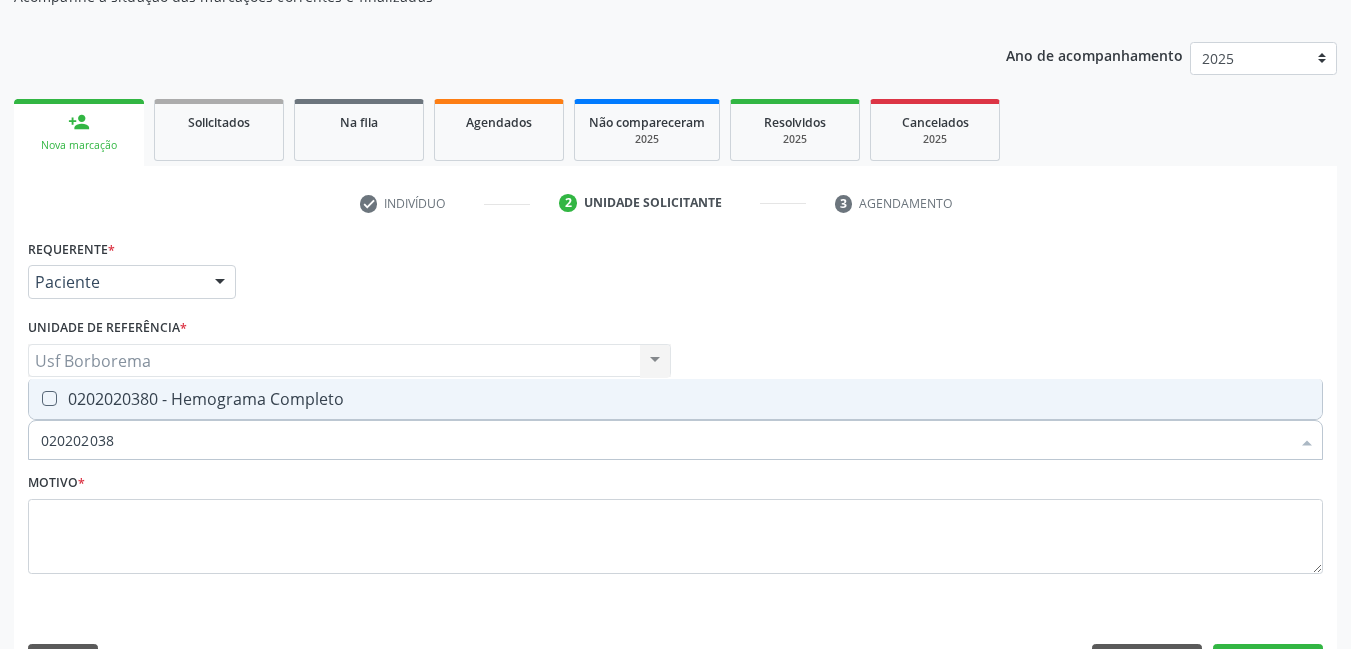 type on "0202020380" 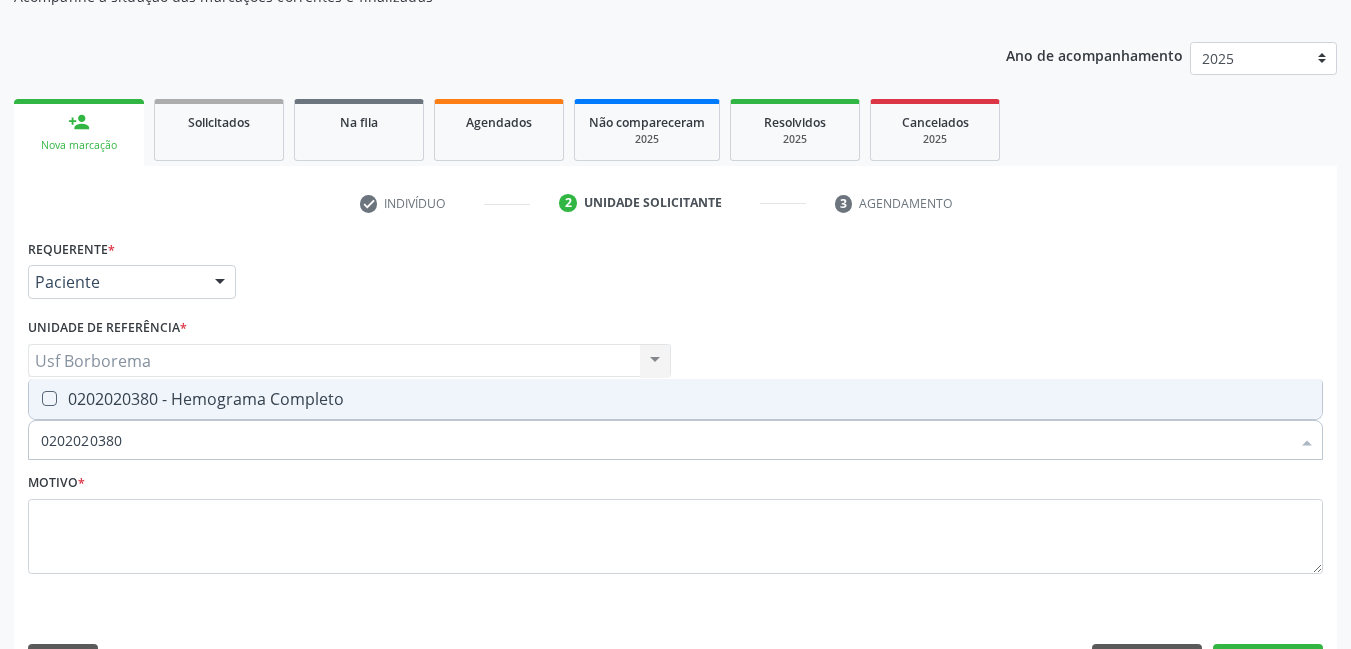 click on "0202020380 - Hemograma Completo" at bounding box center (675, 399) 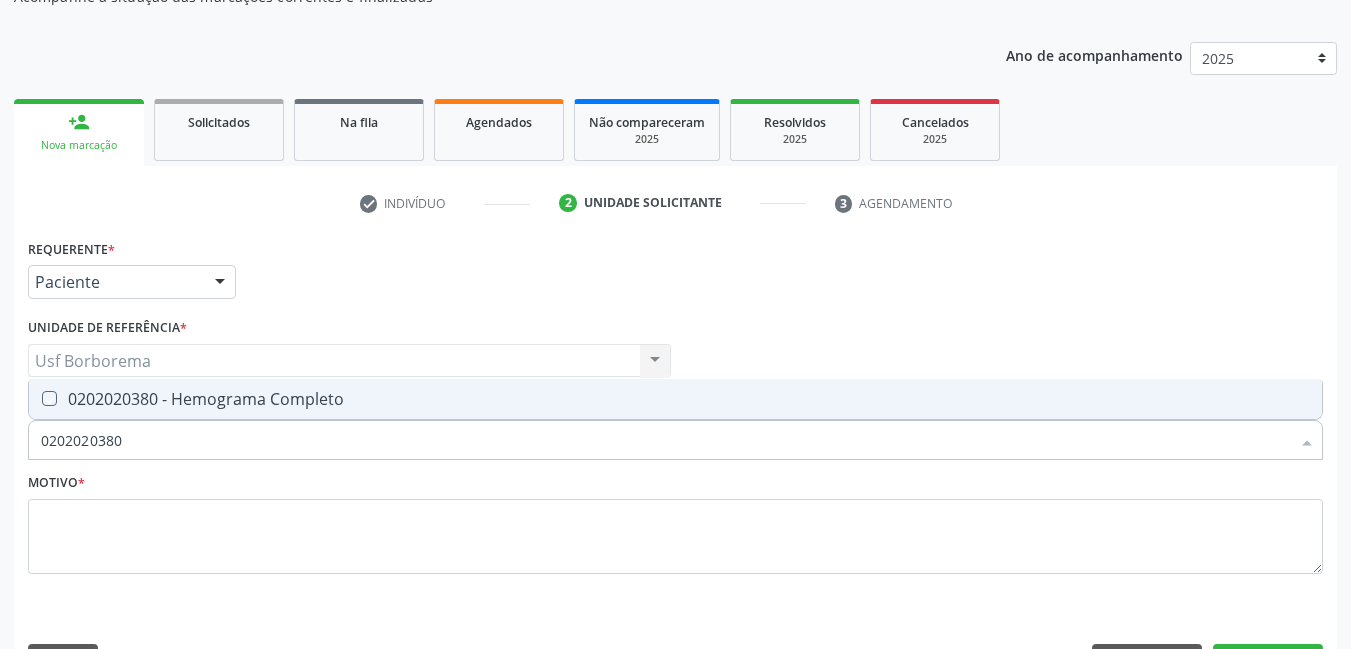 checkbox on "true" 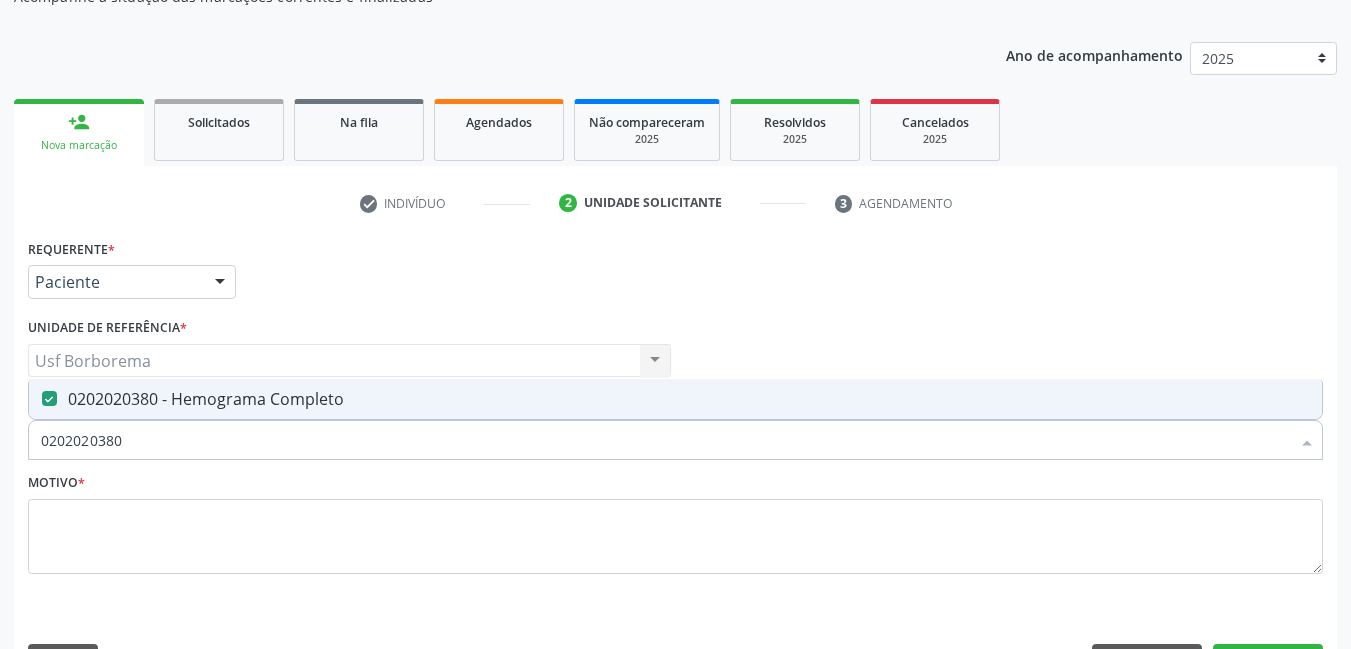 click on "0202020380" at bounding box center (665, 440) 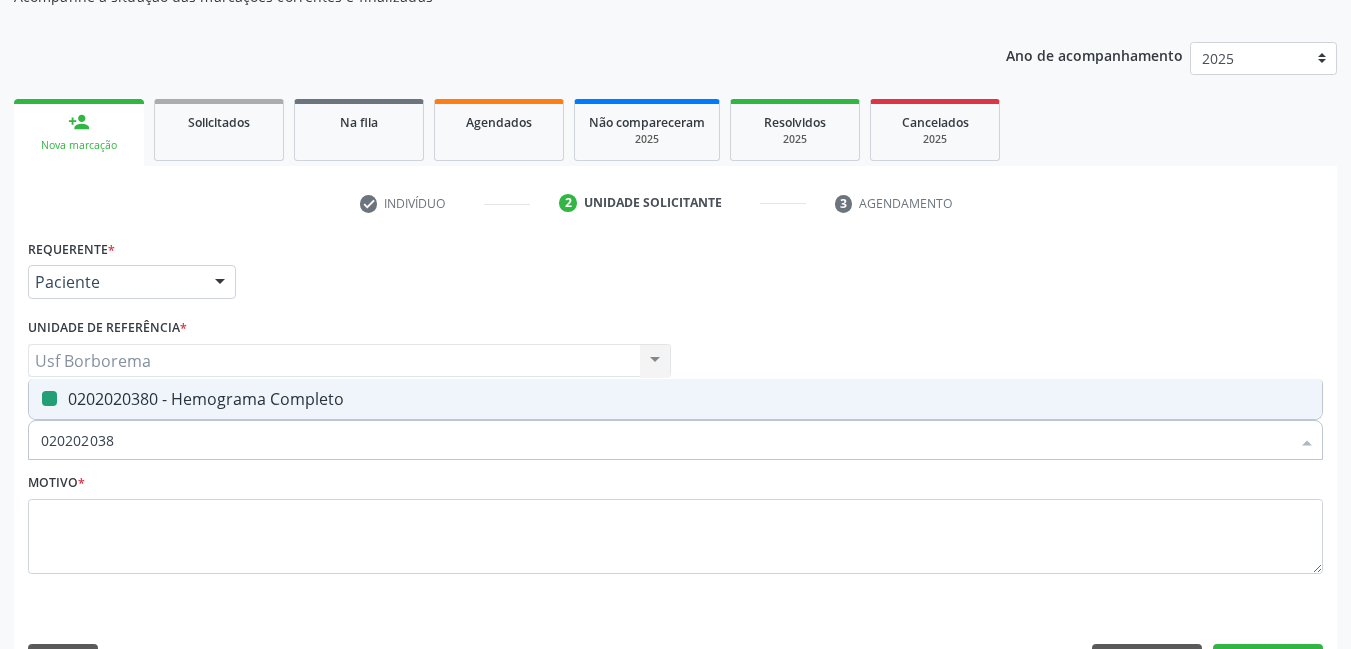 type on "02020203" 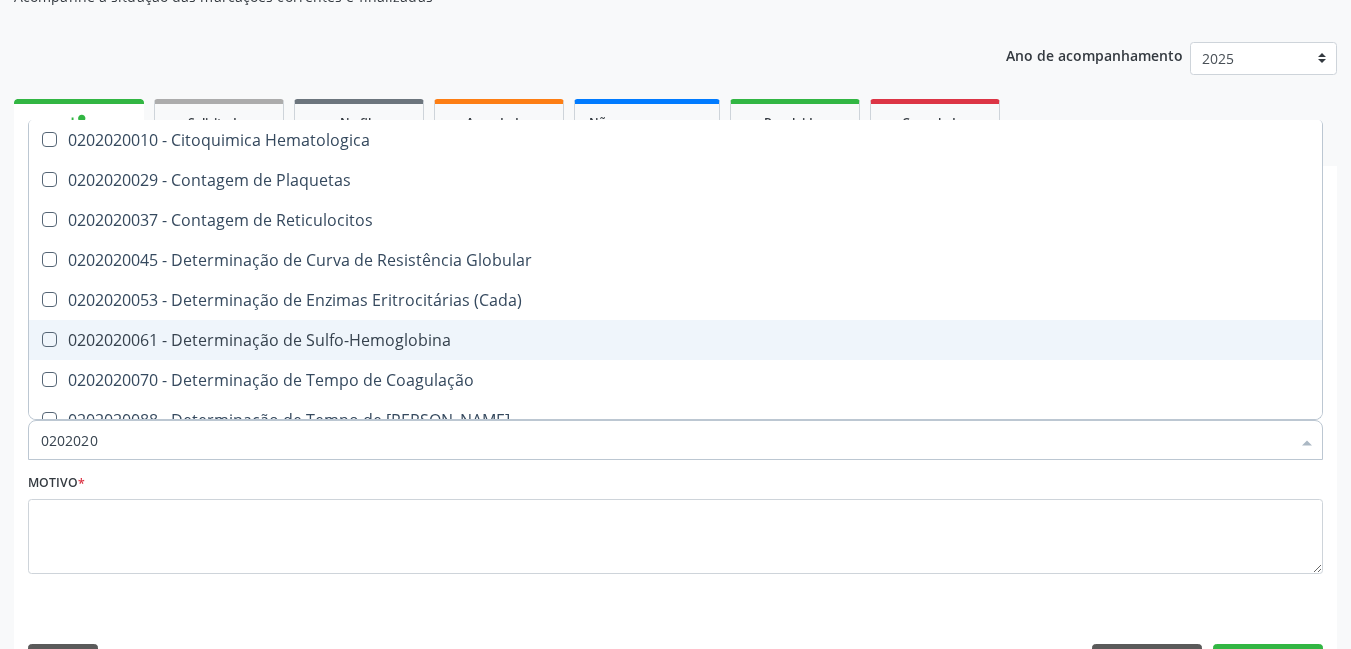 type on "020202" 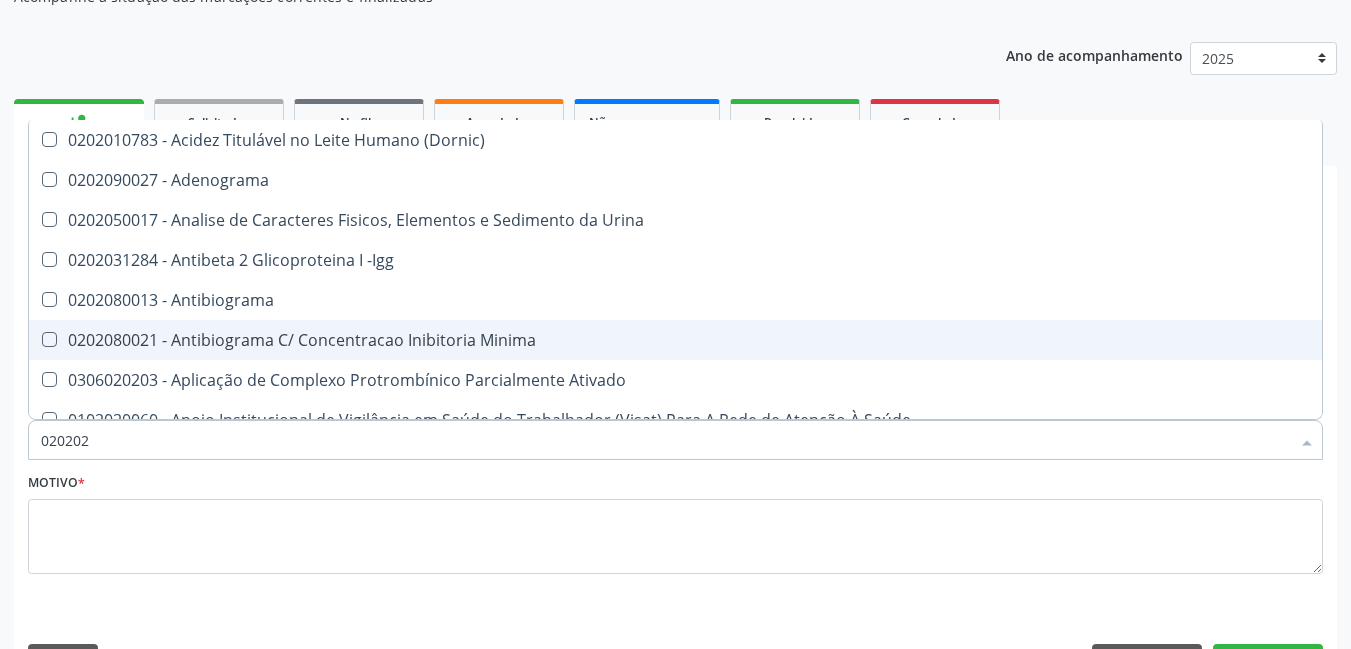 type on "02020" 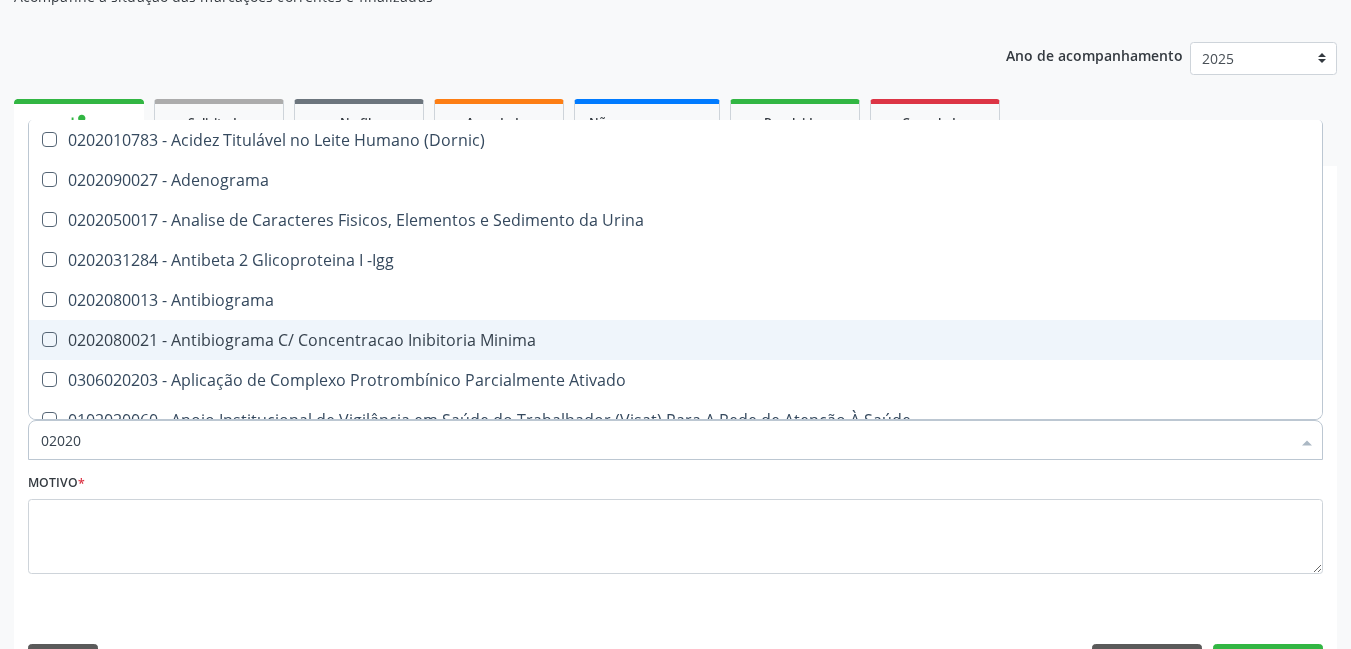 checkbox on "false" 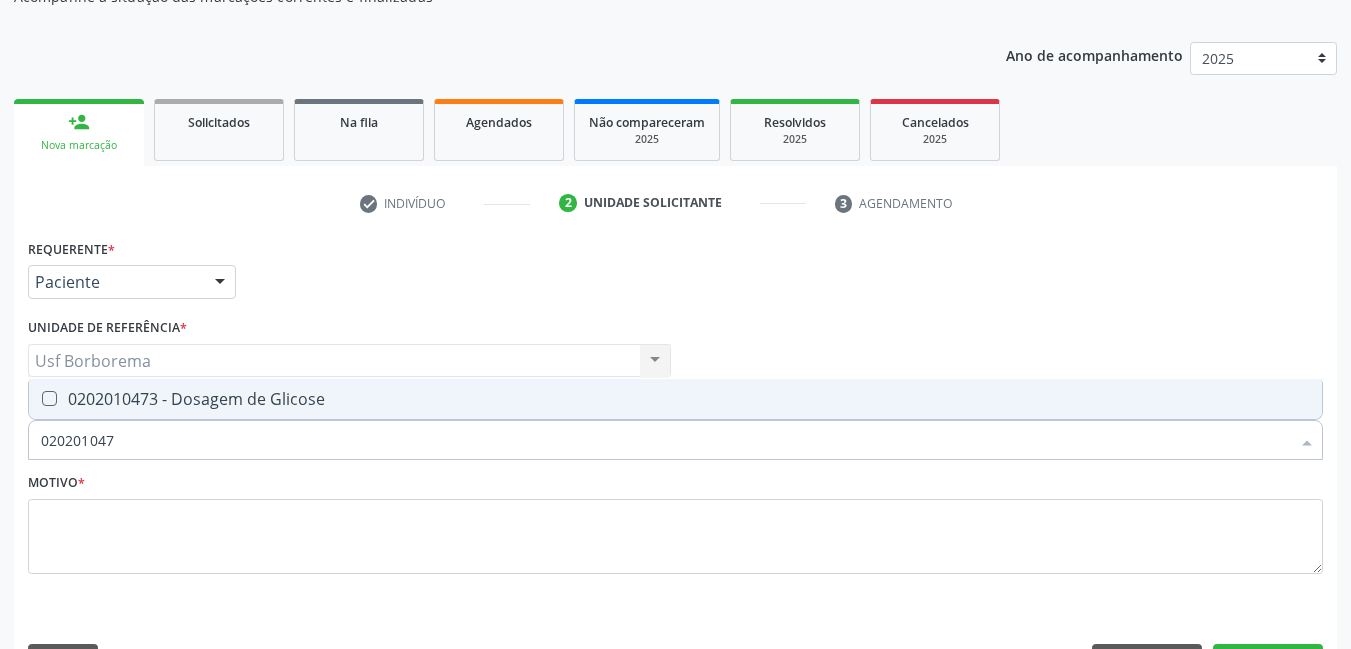 type on "0202010473" 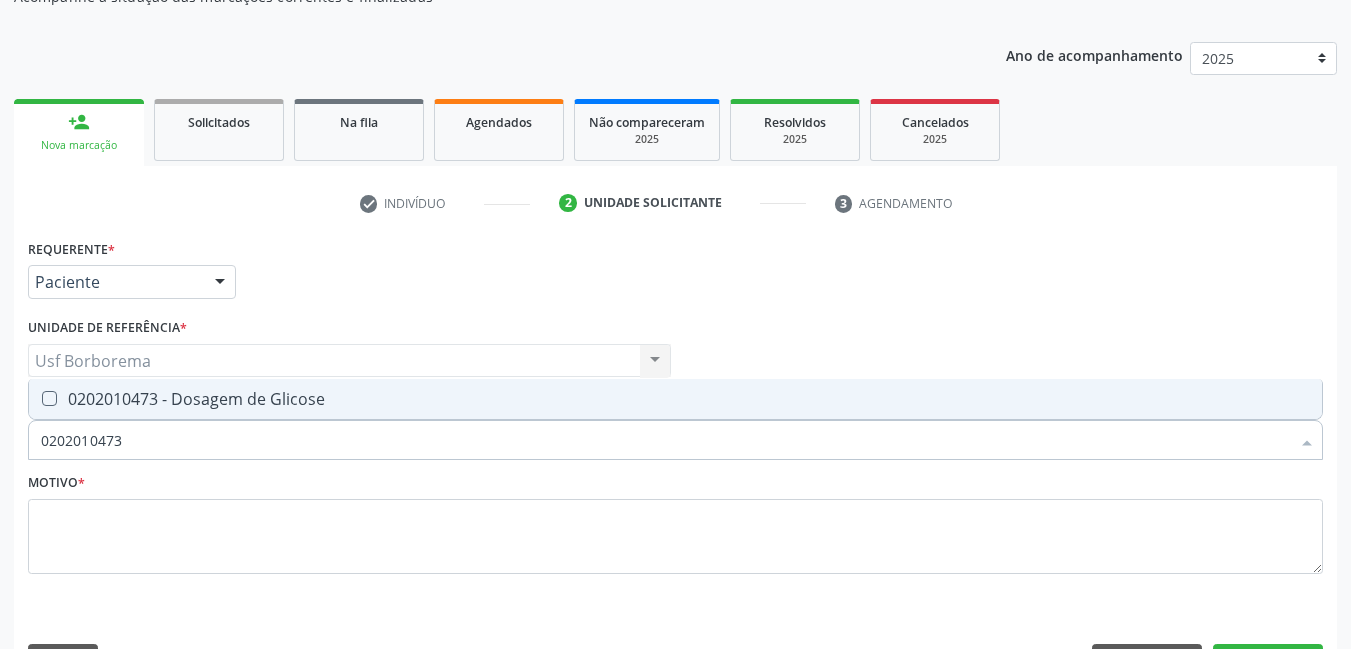 click on "0202010473 - Dosagem de Glicose" at bounding box center (675, 399) 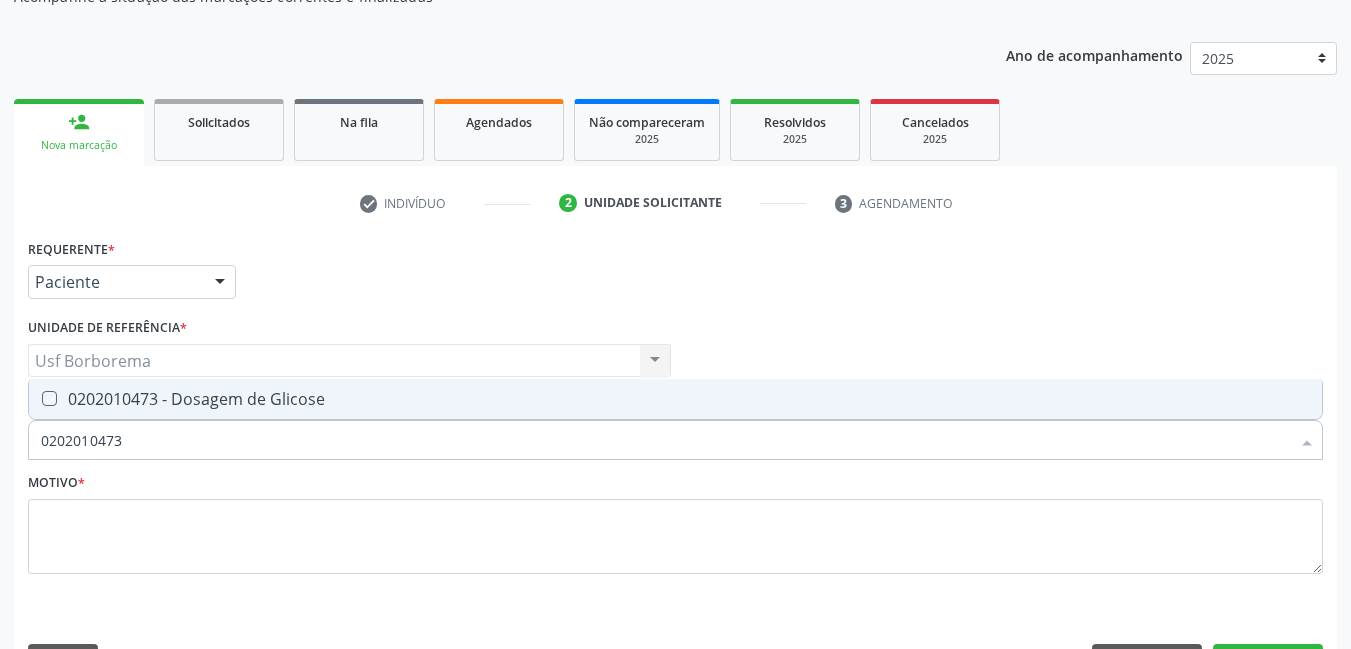 checkbox on "true" 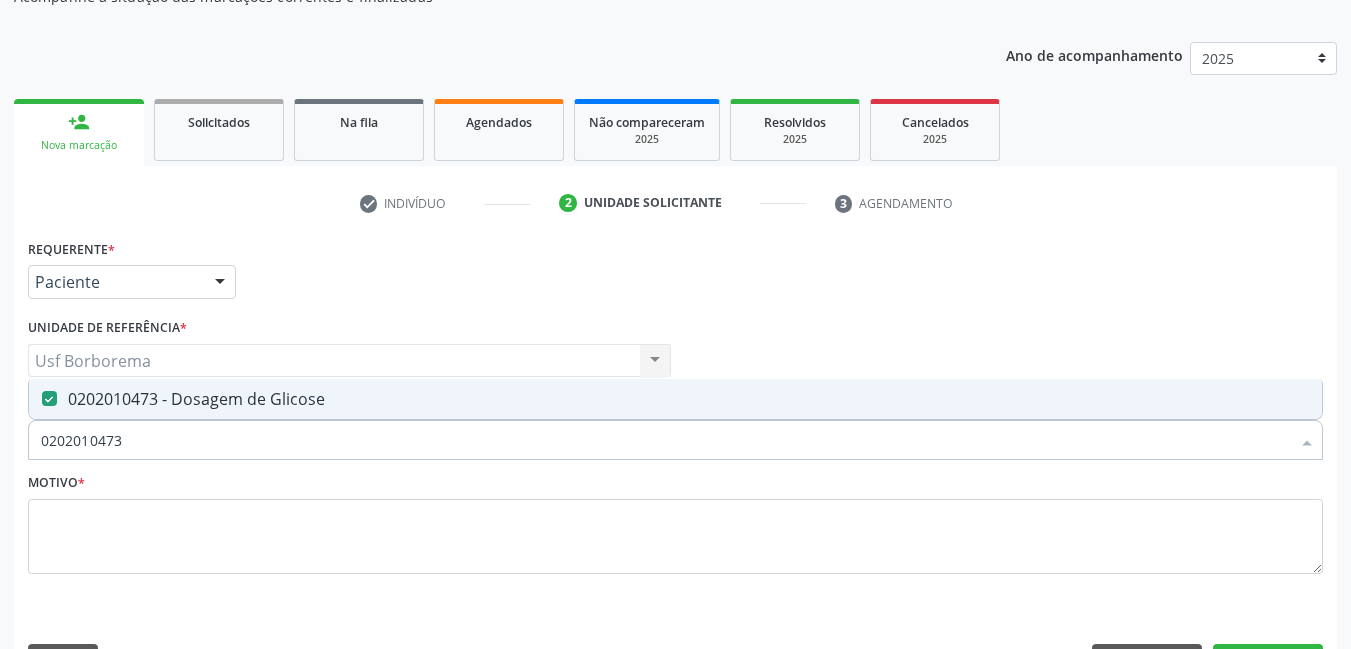 click on "0202010473" at bounding box center (665, 440) 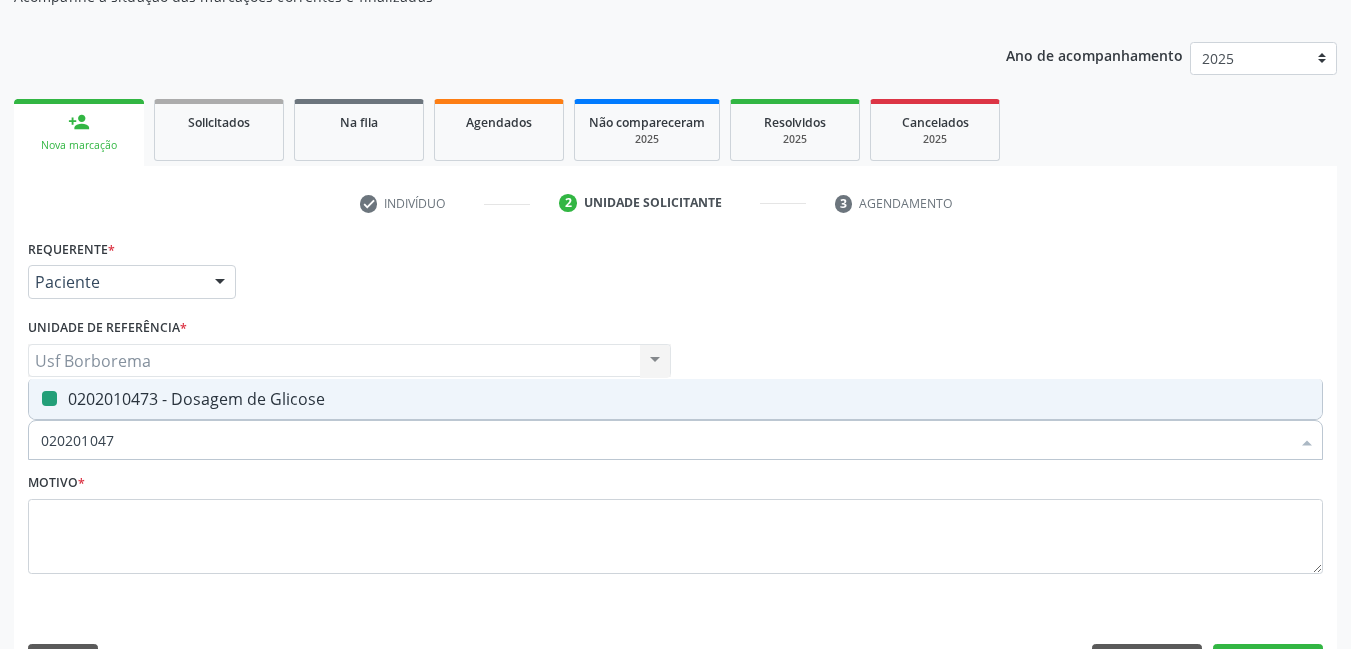 type on "02020104" 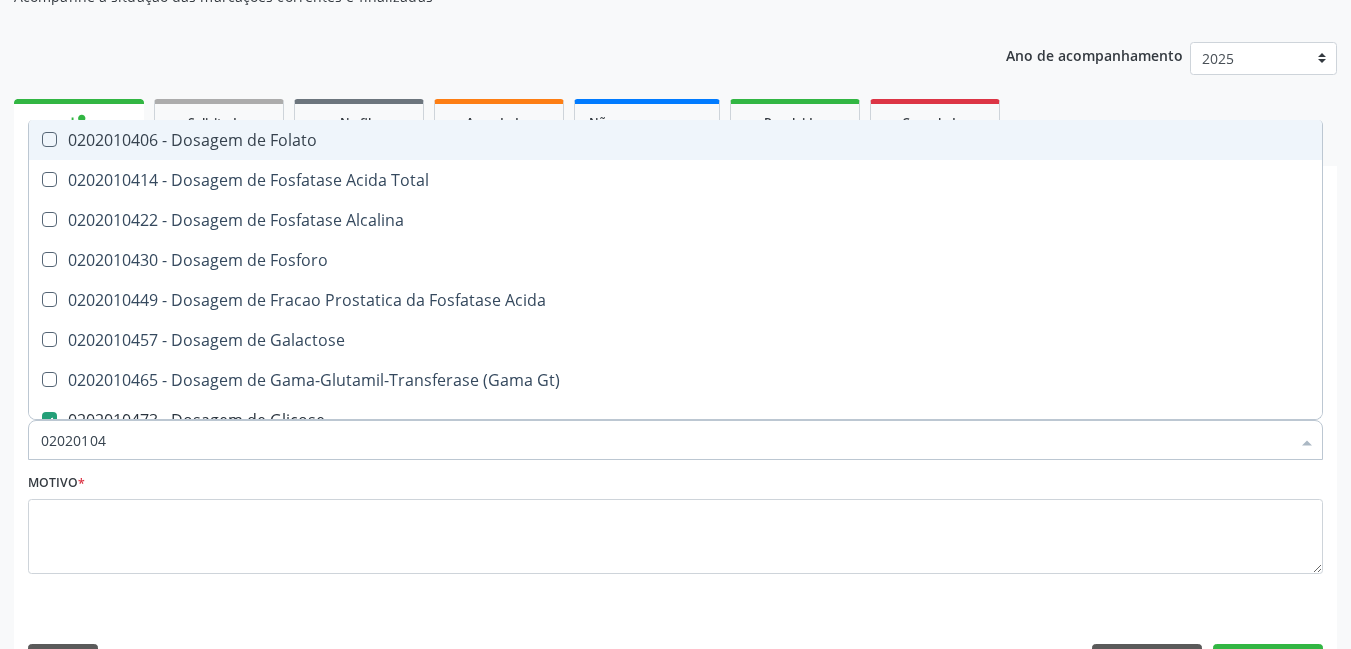type on "0202010" 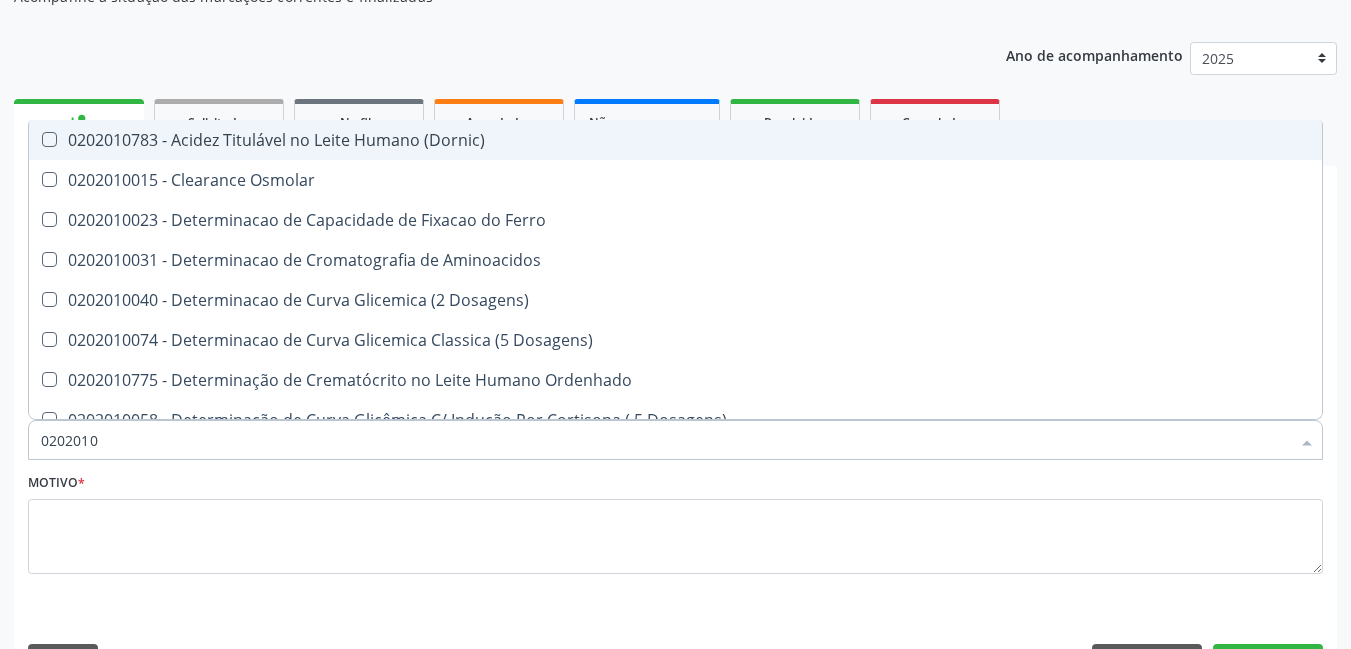 type on "020201" 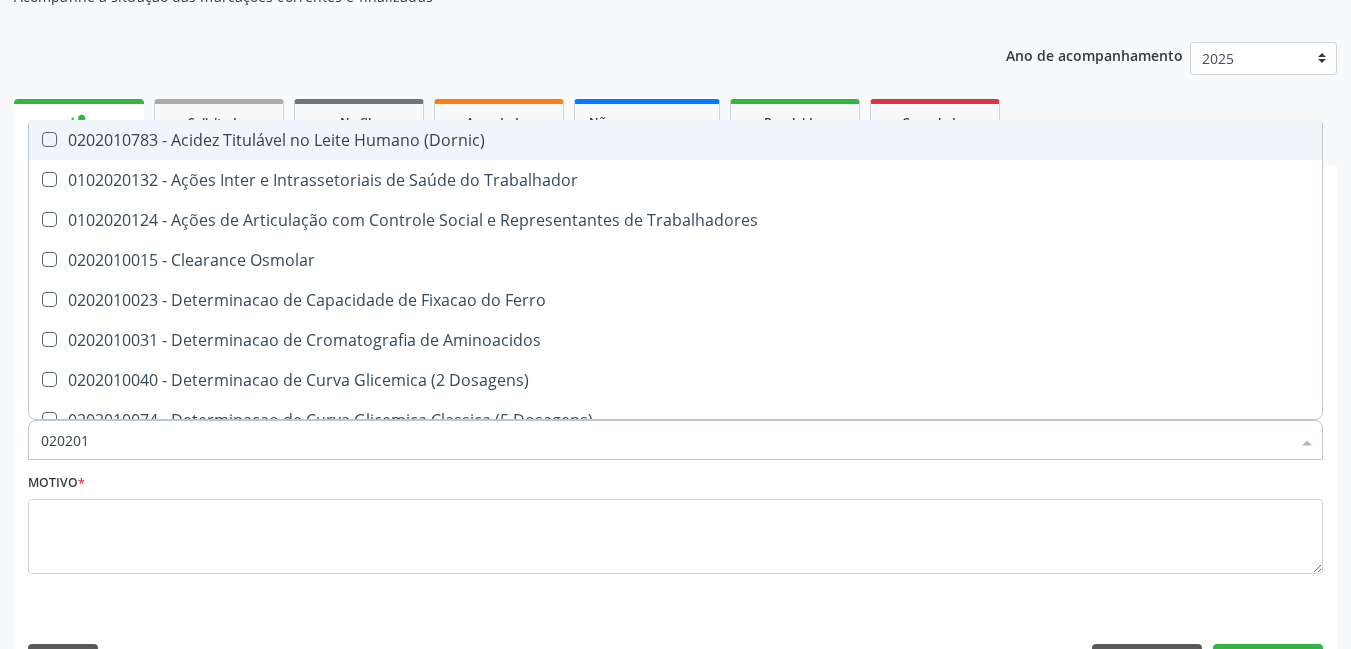 type on "0202010" 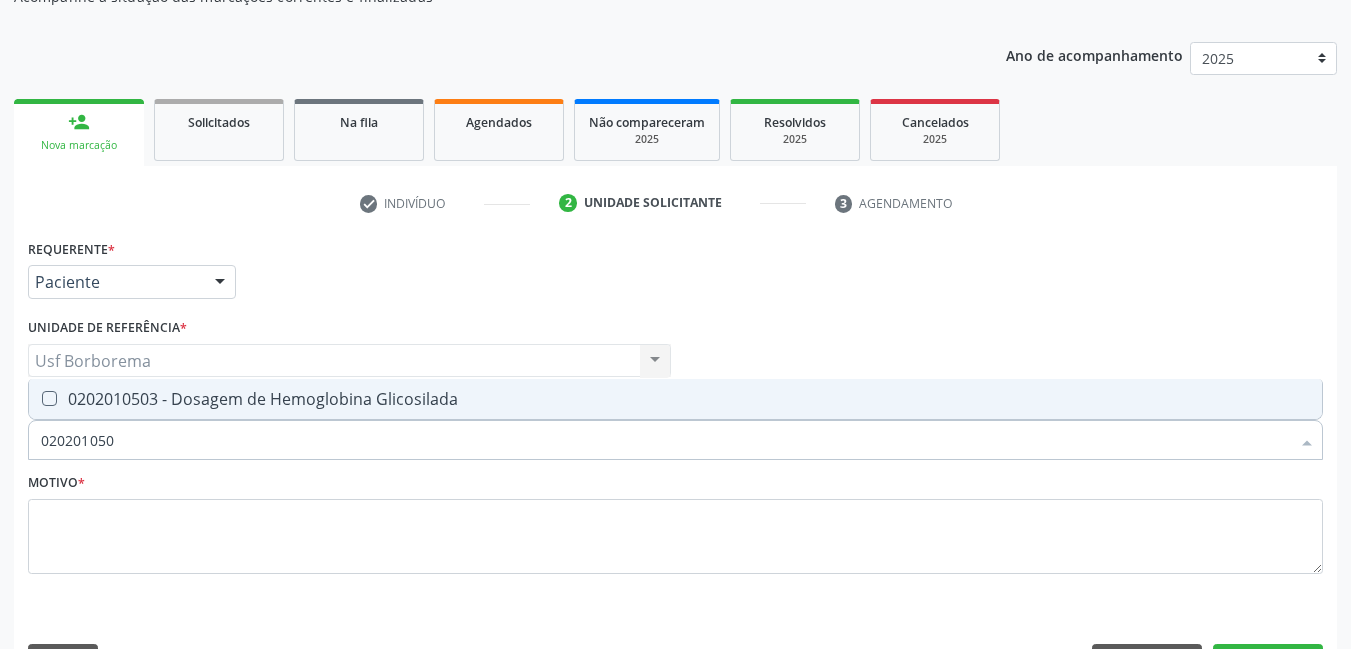 type on "0202010503" 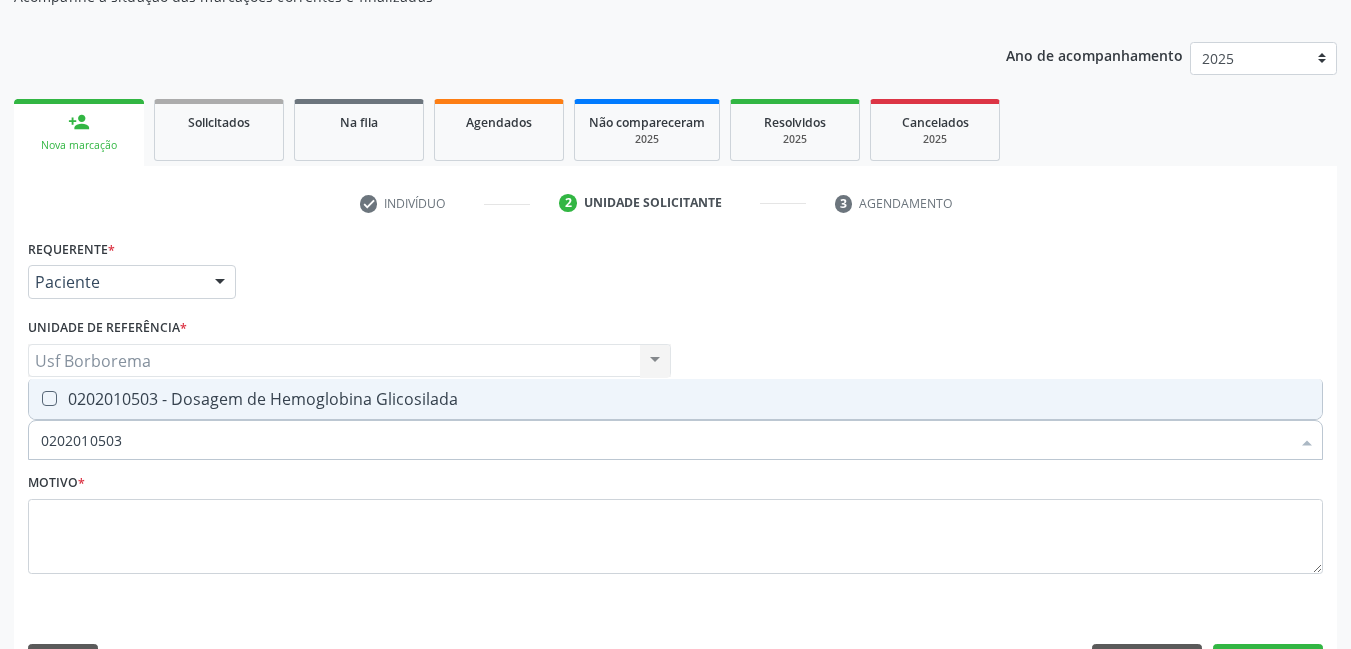 click on "0202010503 - Dosagem de Hemoglobina Glicosilada" at bounding box center [675, 399] 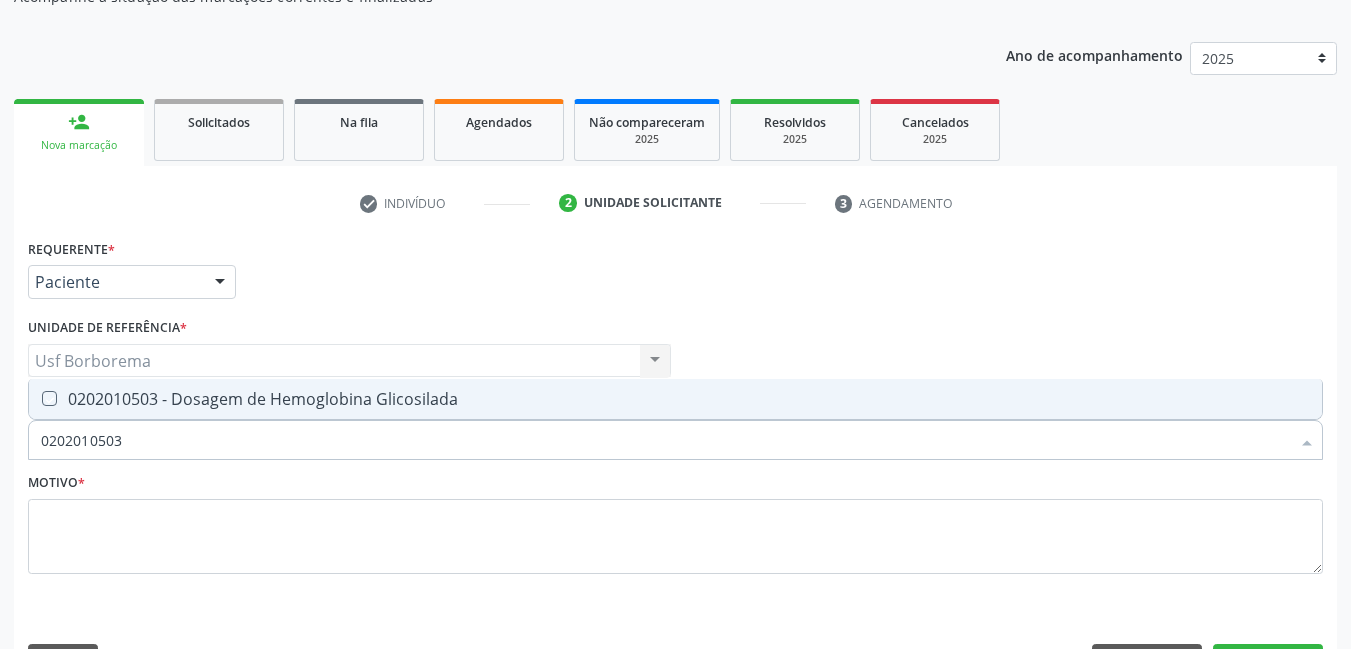 checkbox on "true" 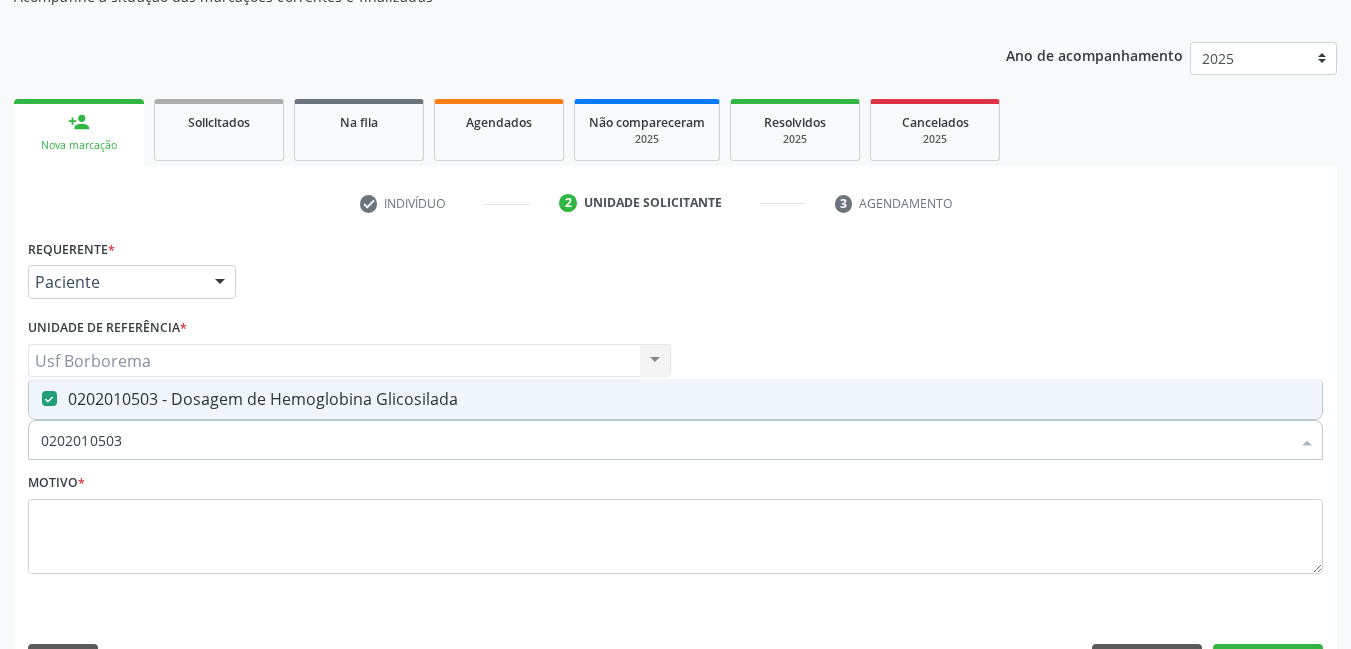 click on "0202010503" at bounding box center [665, 440] 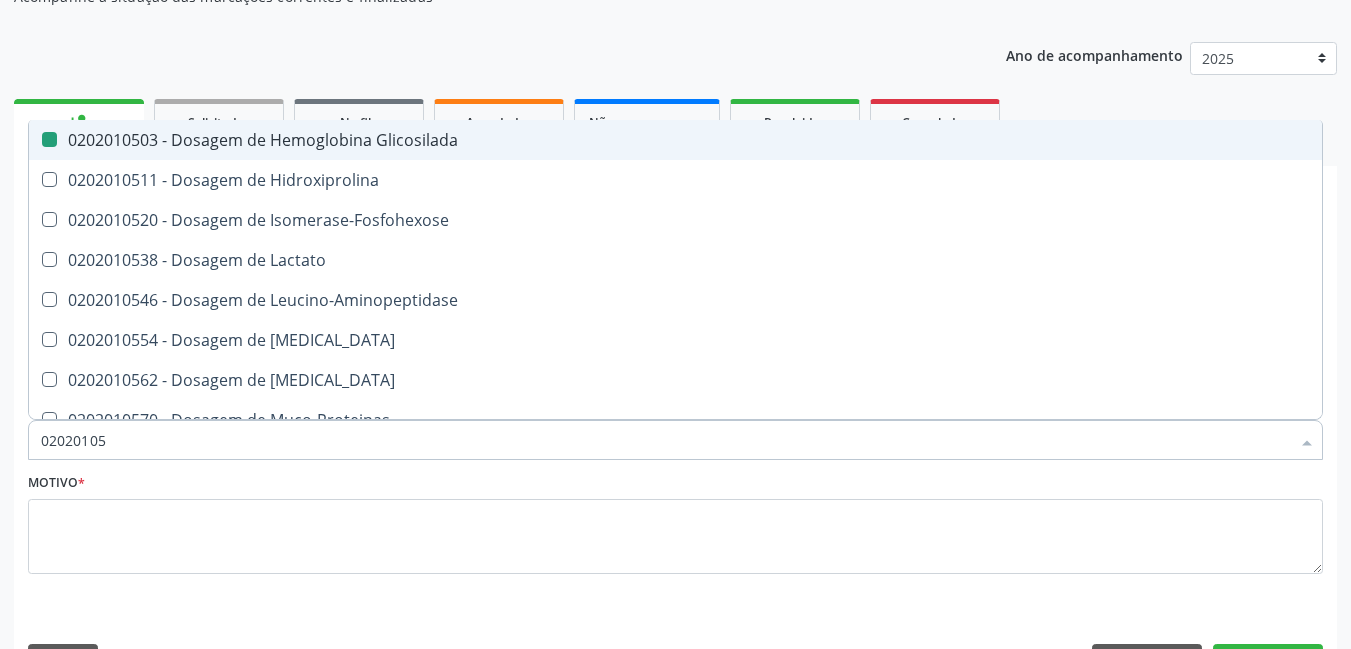 type on "0202010" 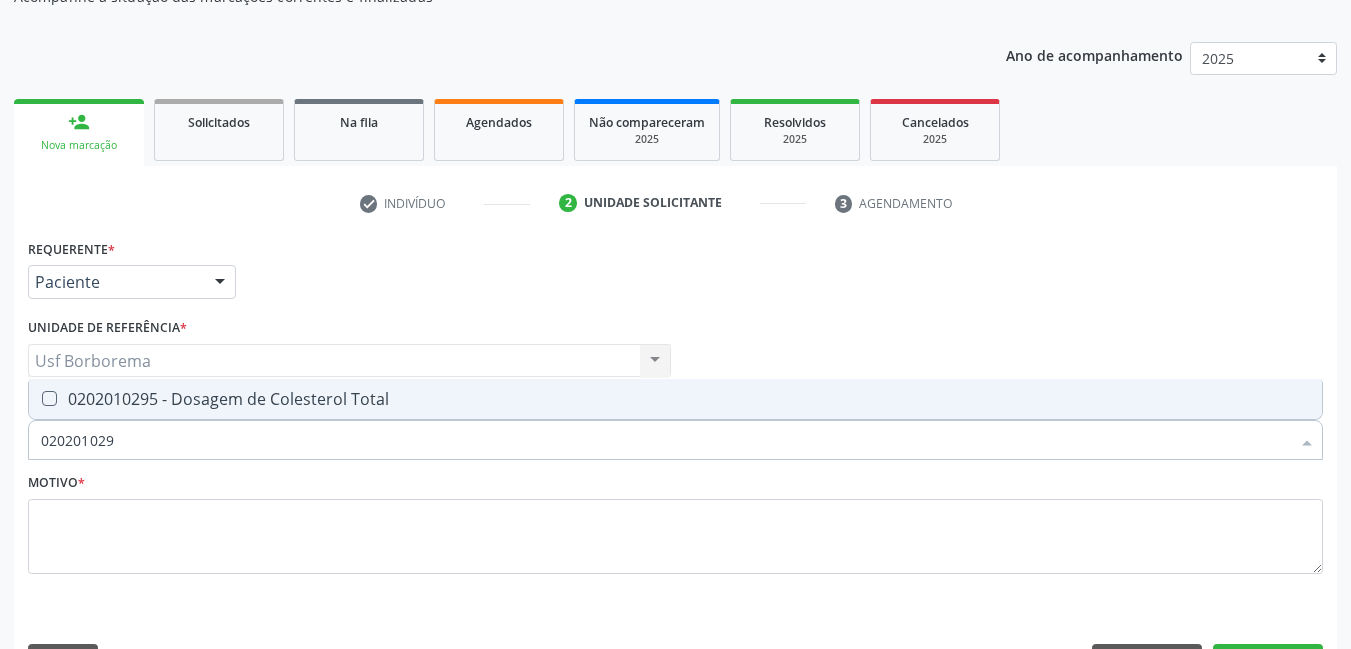 type on "0202010295" 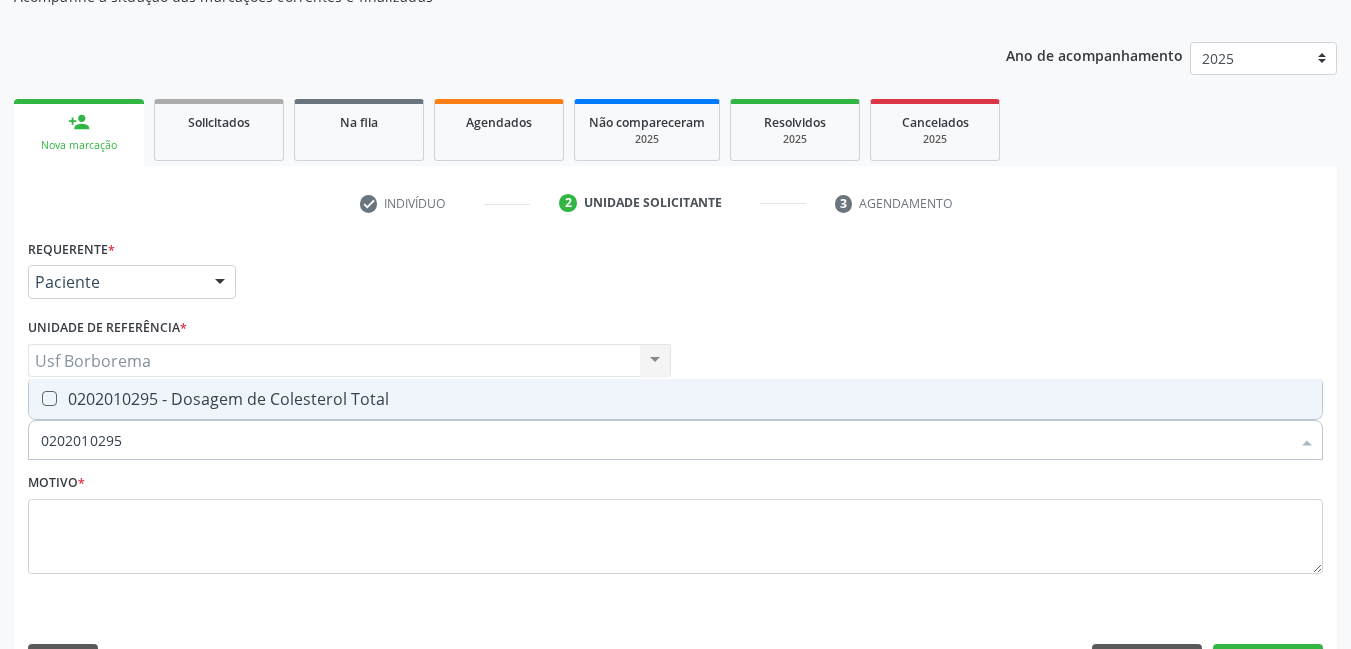 click on "0202010295 - Dosagem de Colesterol Total" at bounding box center [675, 399] 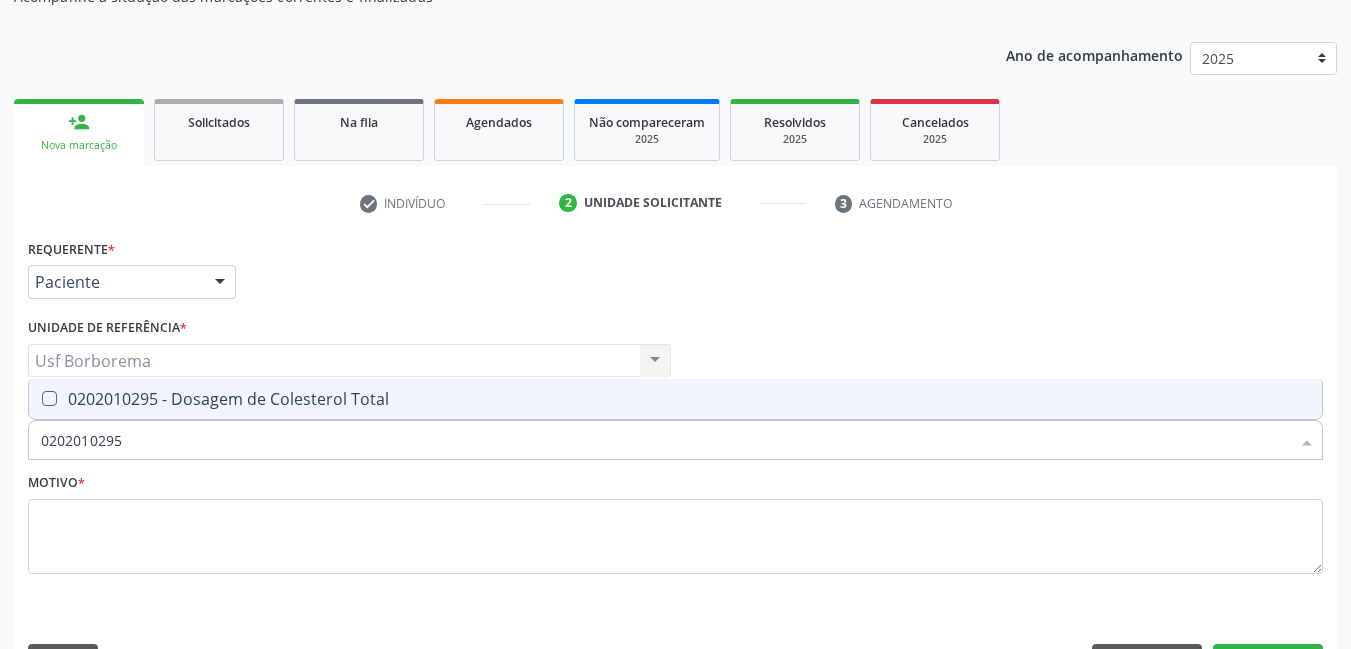 checkbox on "true" 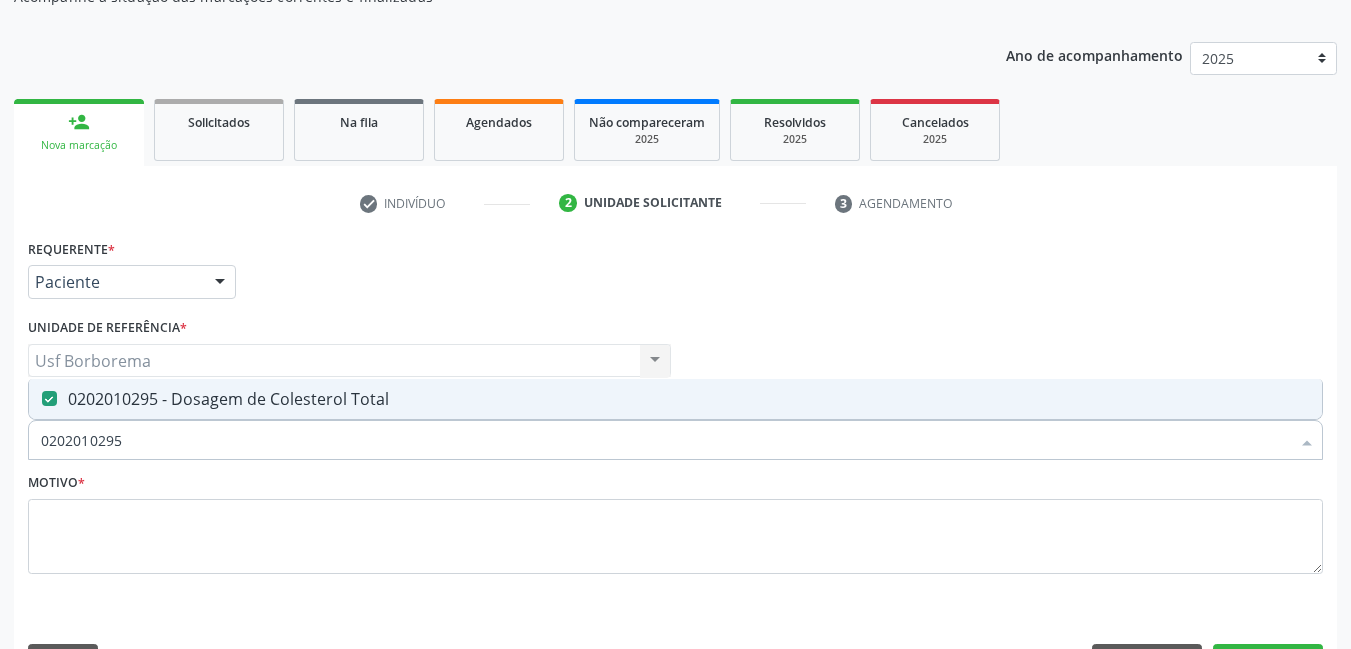 click on "0202010295" at bounding box center (665, 440) 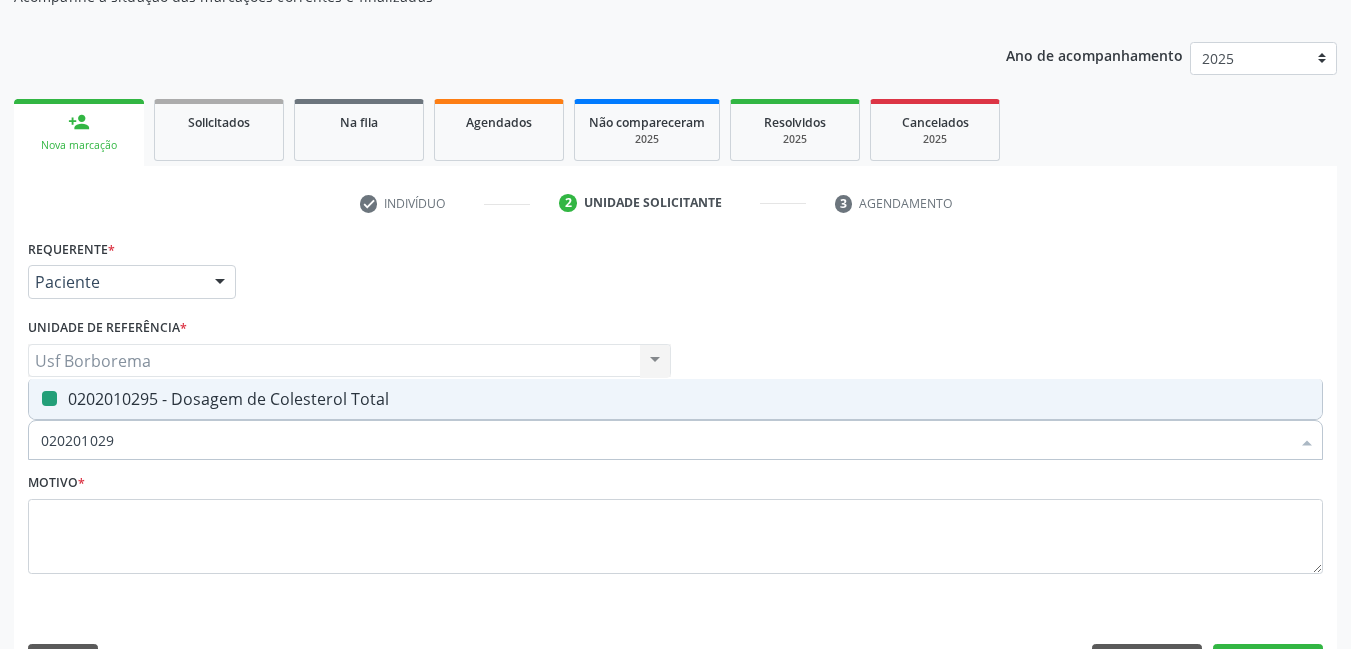 type on "02020102" 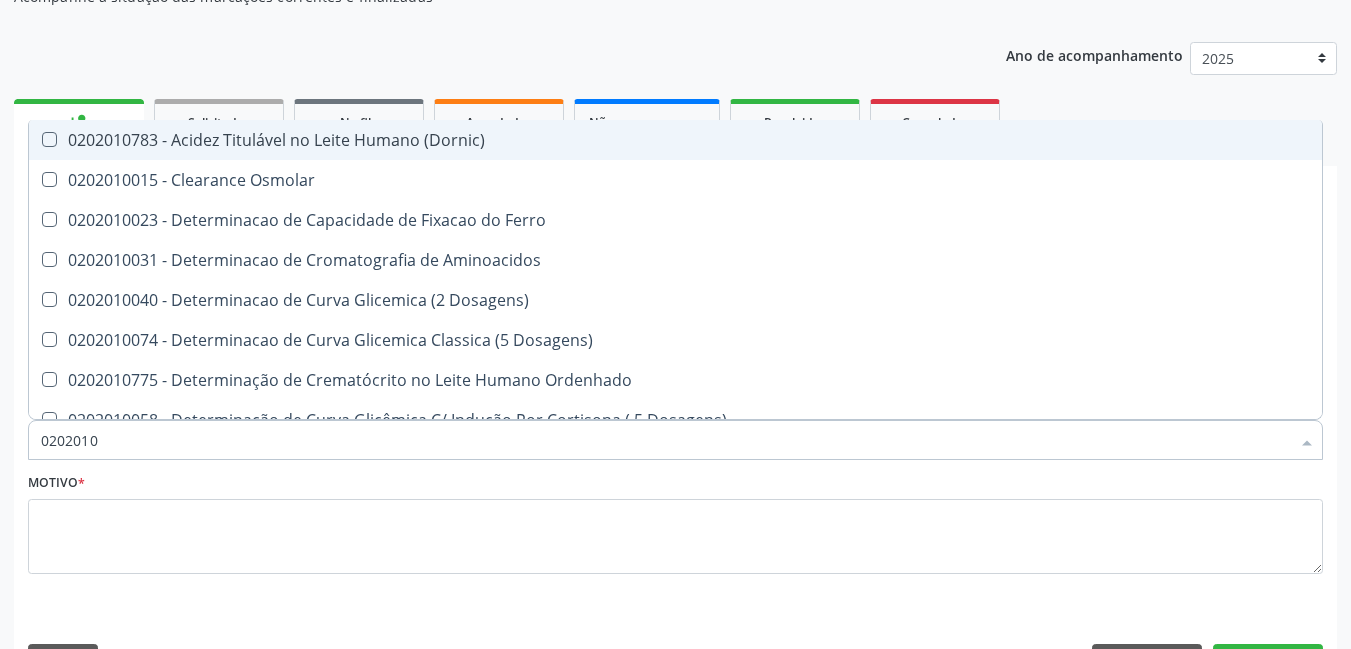 type on "02020102" 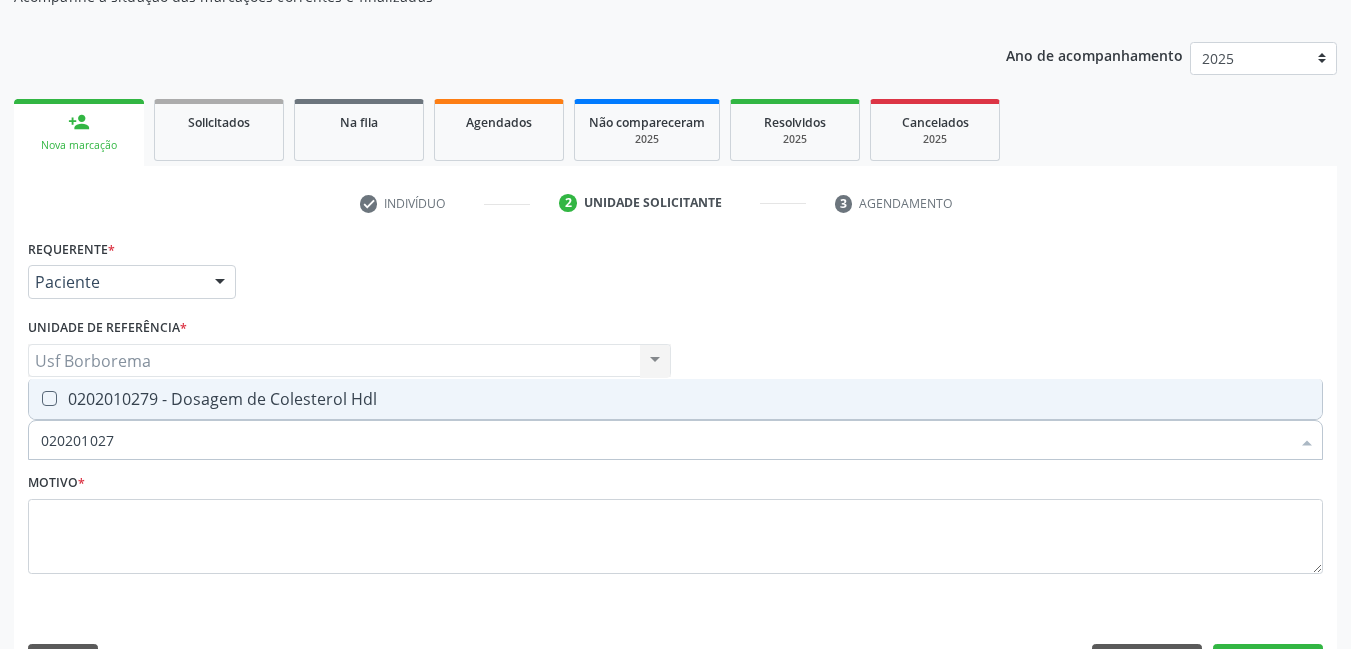type on "0202010279" 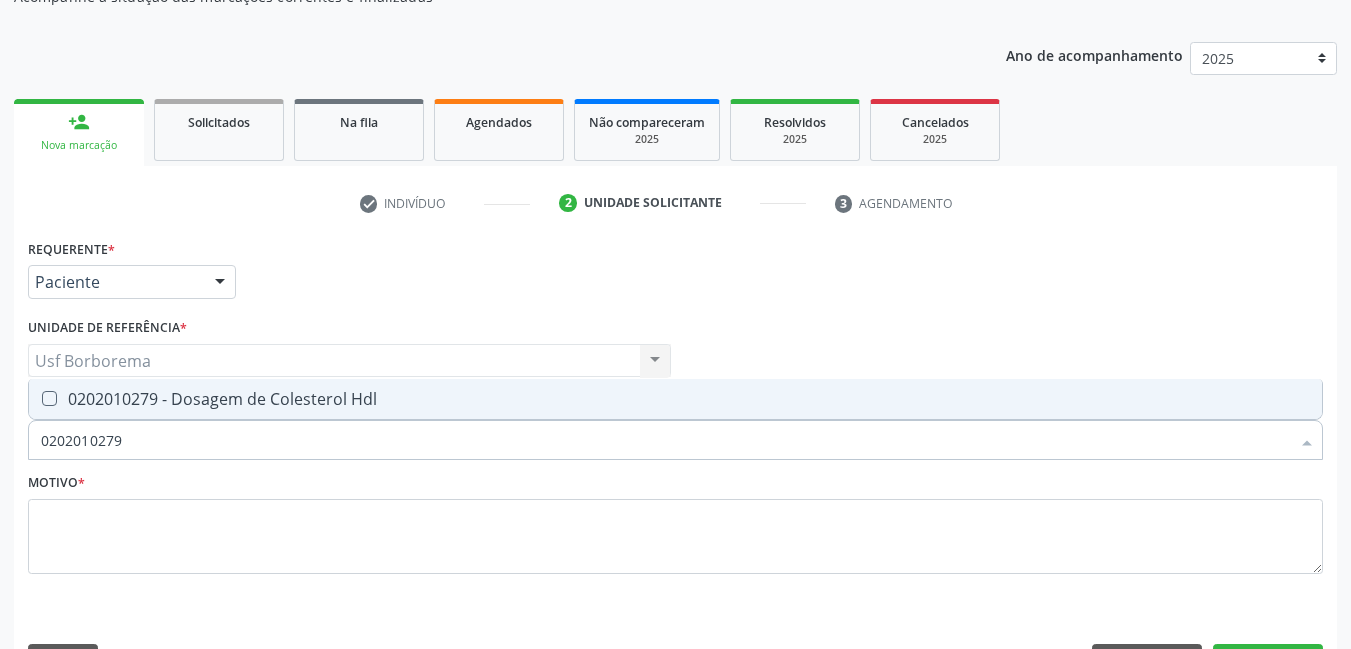 click on "0202010279 - Dosagem de Colesterol Hdl" at bounding box center (675, 399) 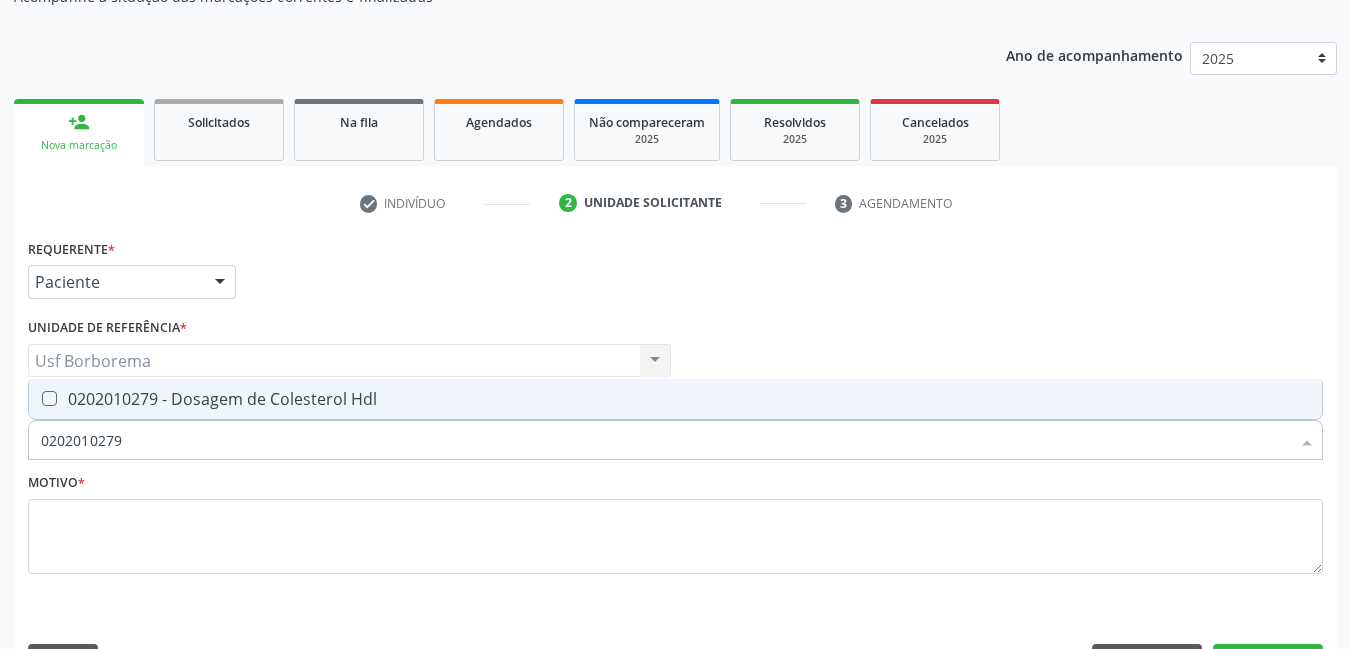 checkbox on "true" 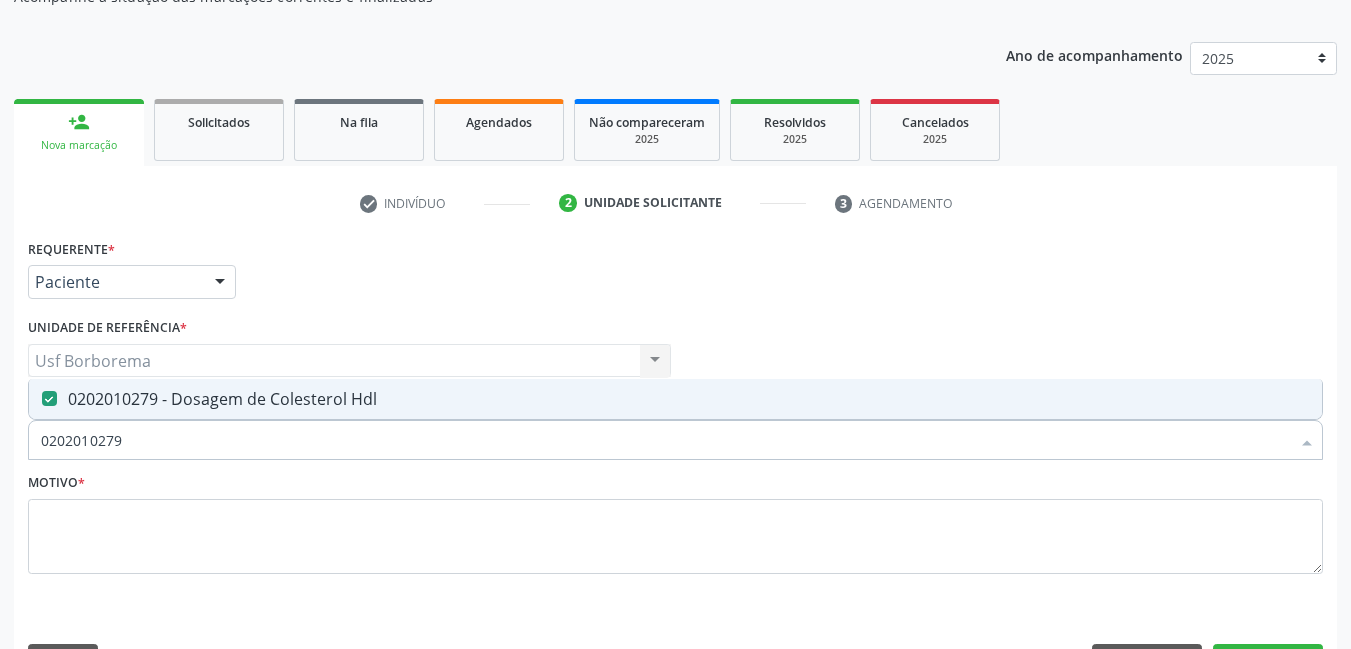 click on "0202010279" at bounding box center (665, 440) 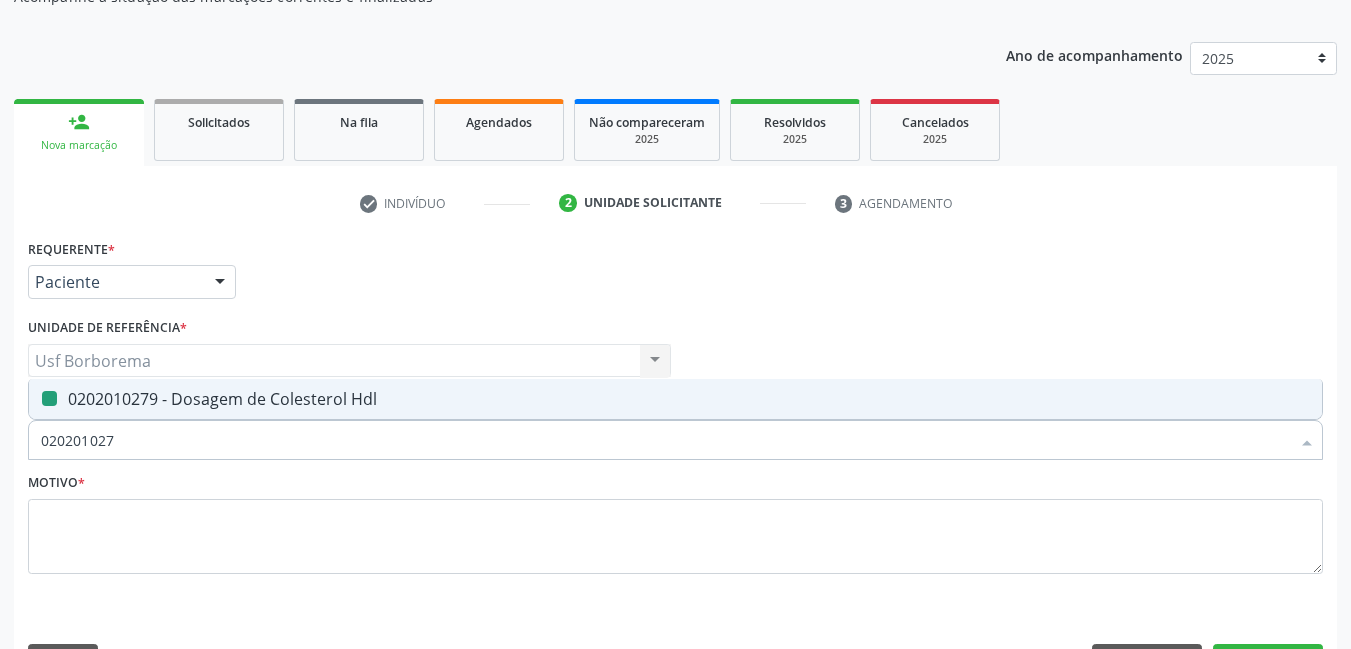 type on "02020102" 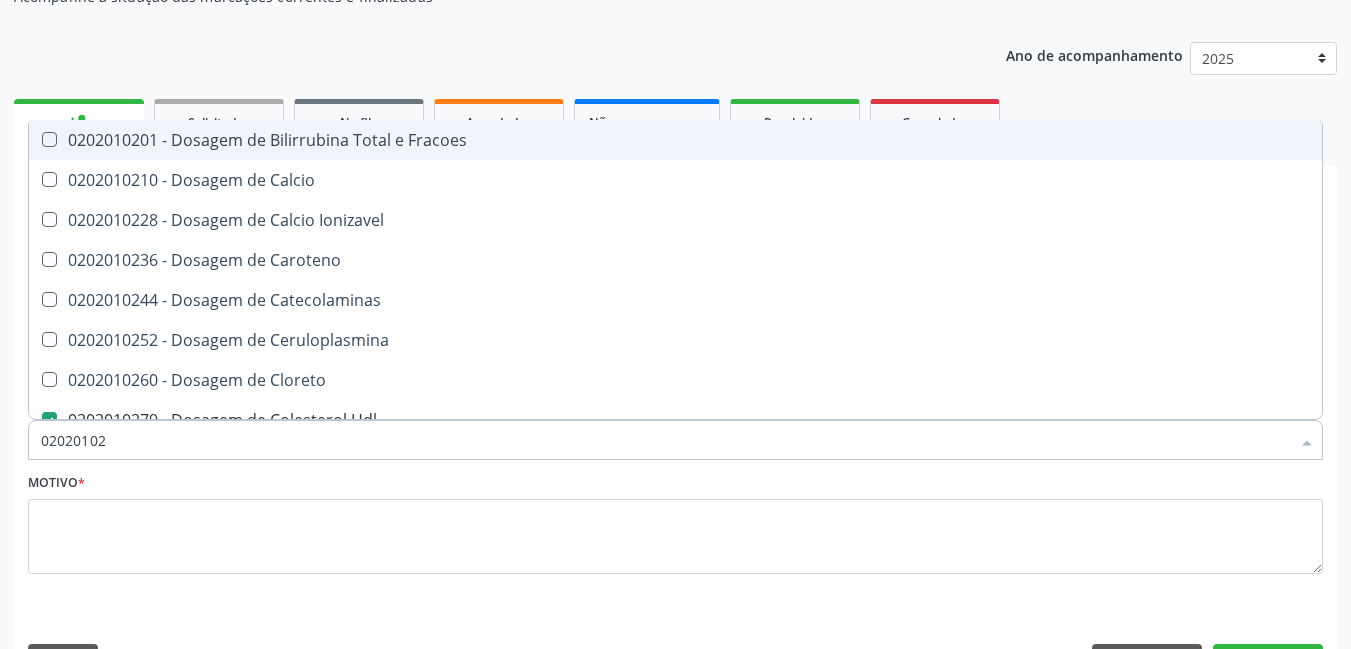 type on "0202010" 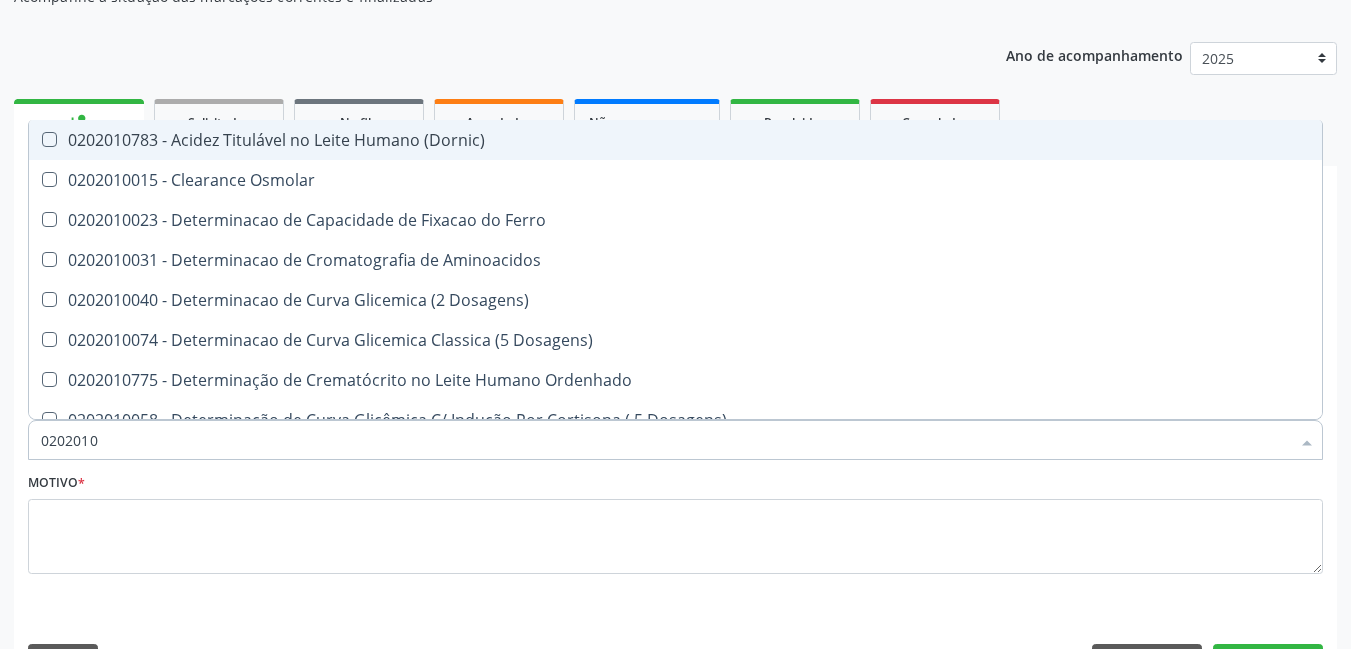type on "02020102" 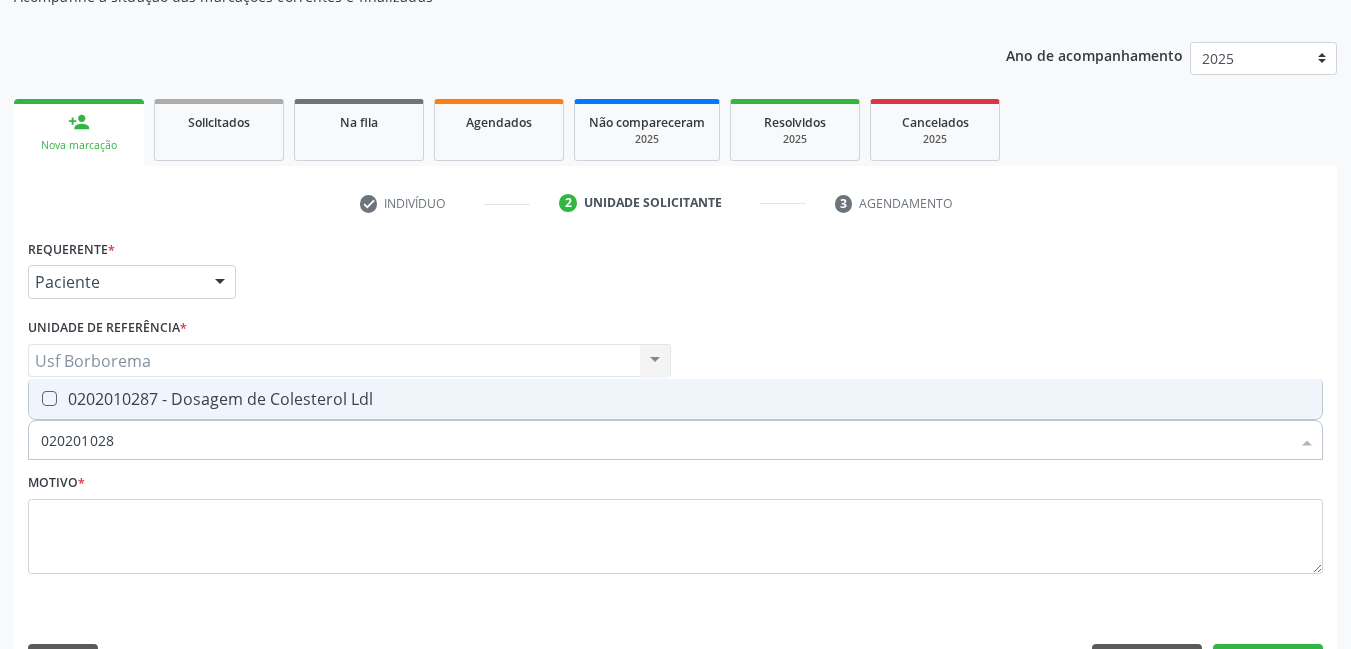 type on "0202010287" 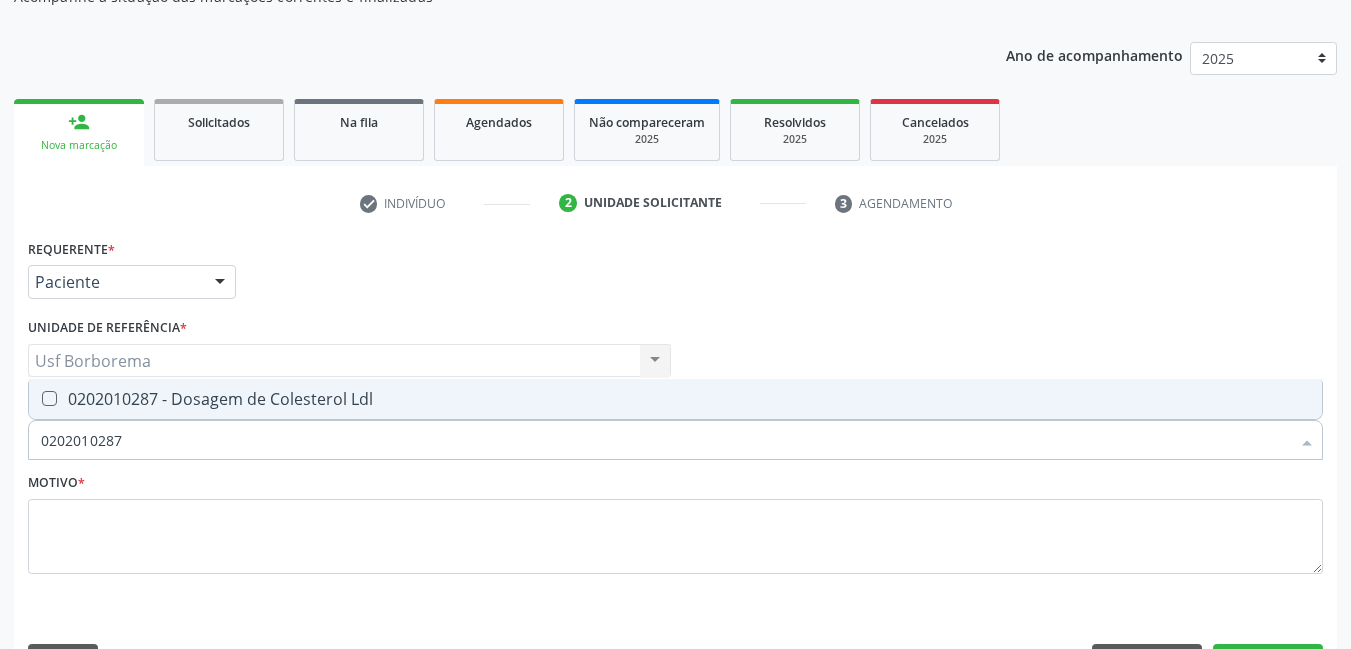 click on "0202010287 - Dosagem de Colesterol Ldl" at bounding box center [675, 399] 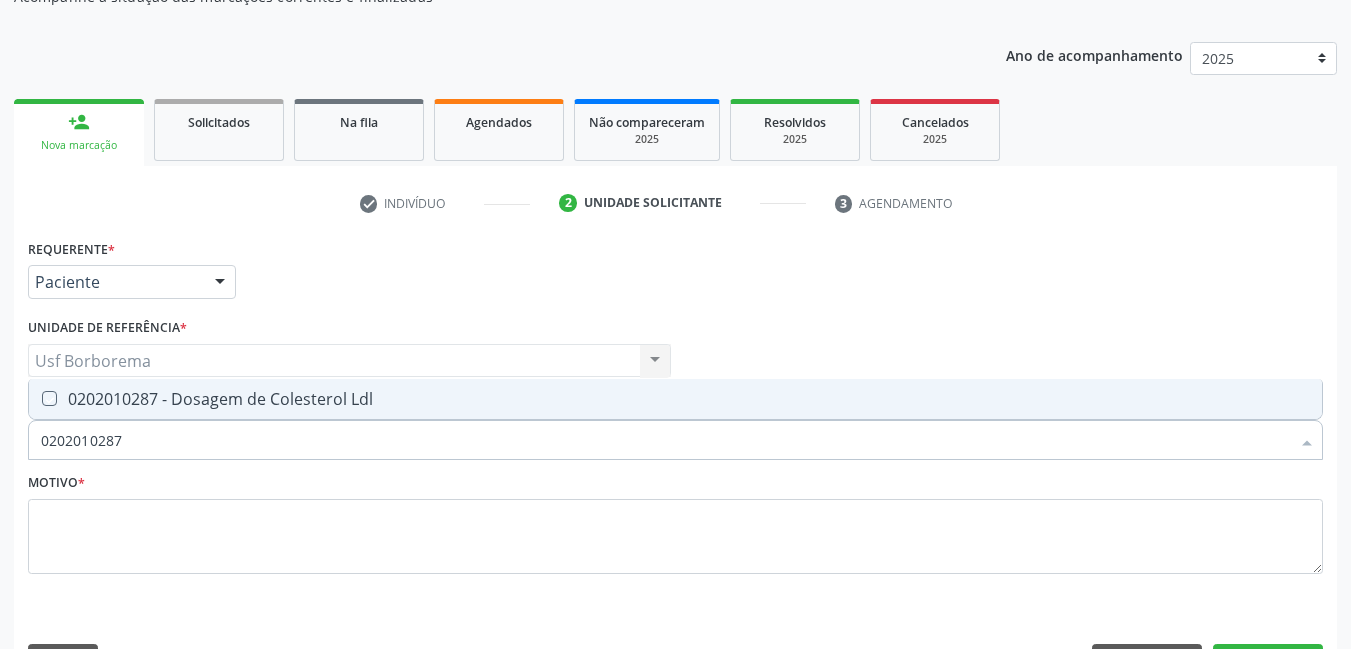 checkbox on "true" 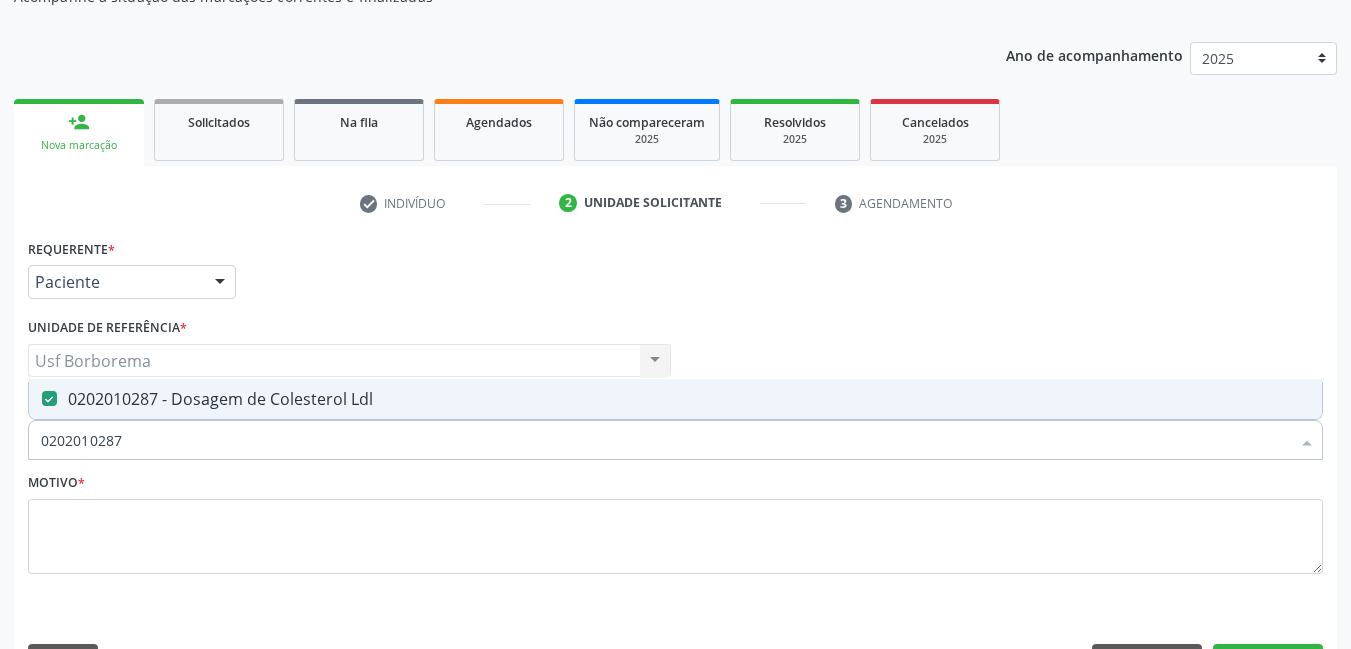 drag, startPoint x: 235, startPoint y: 439, endPoint x: 210, endPoint y: 405, distance: 42.201897 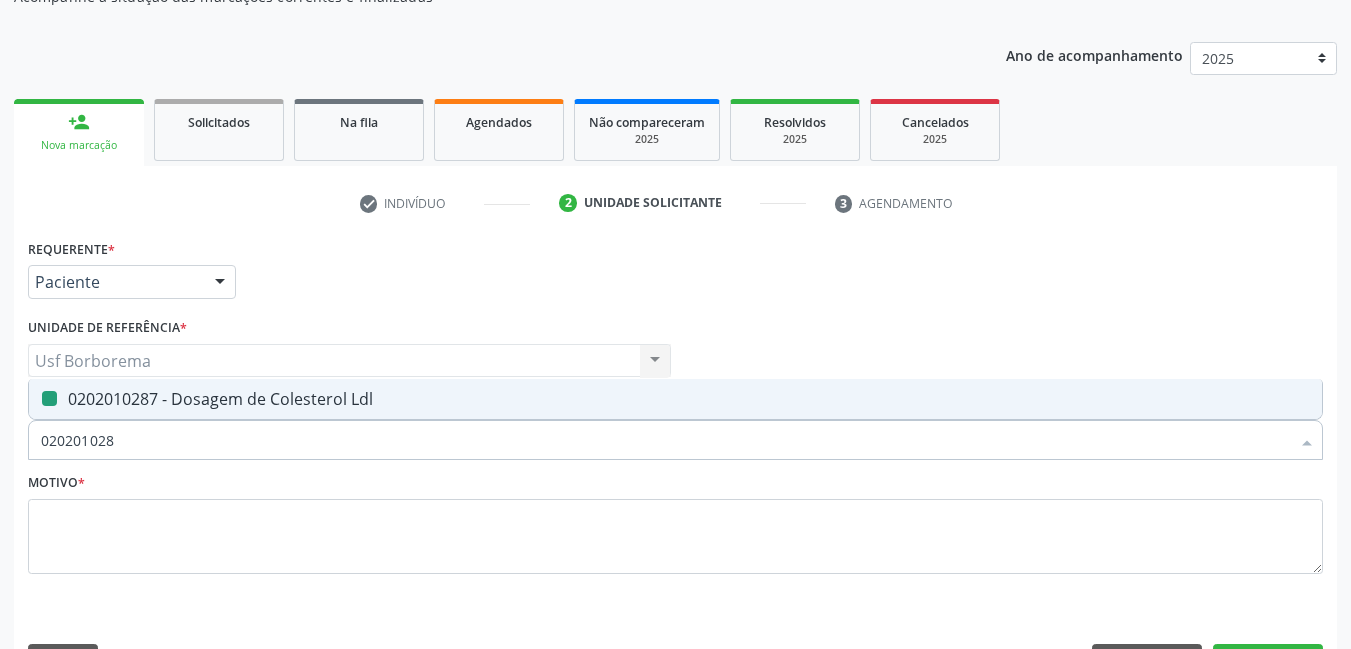 type on "02020102" 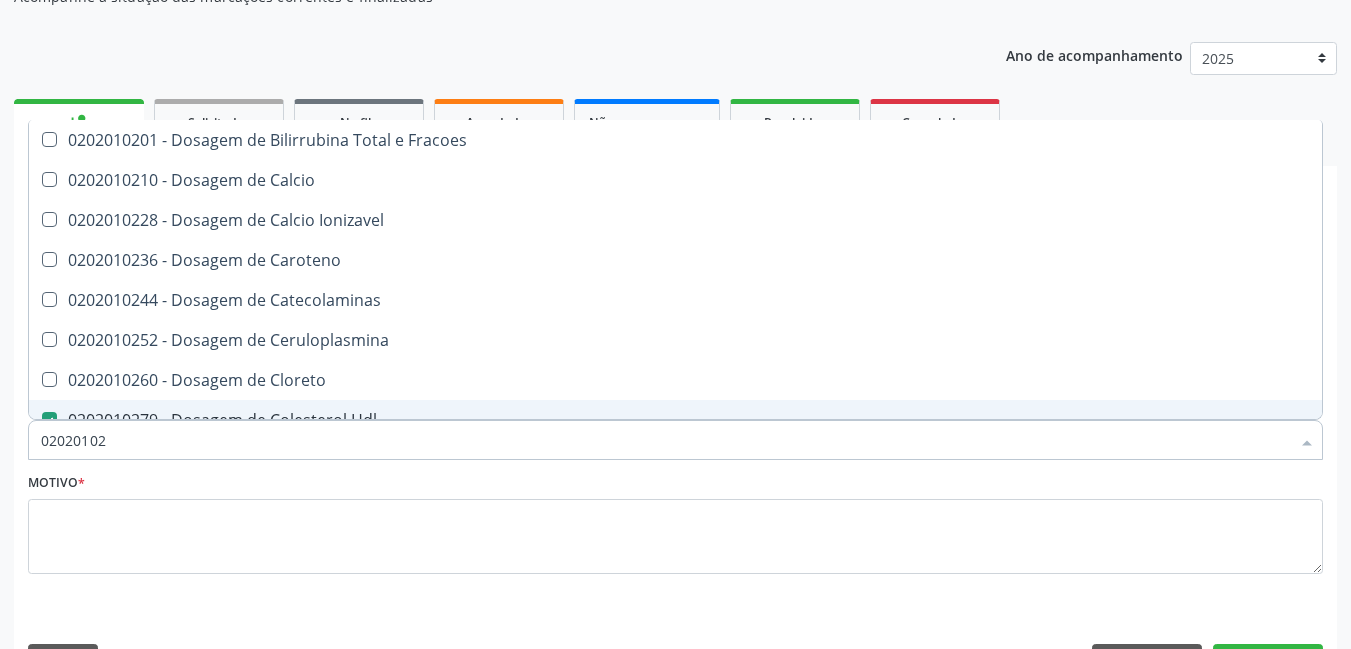 type on "0202010" 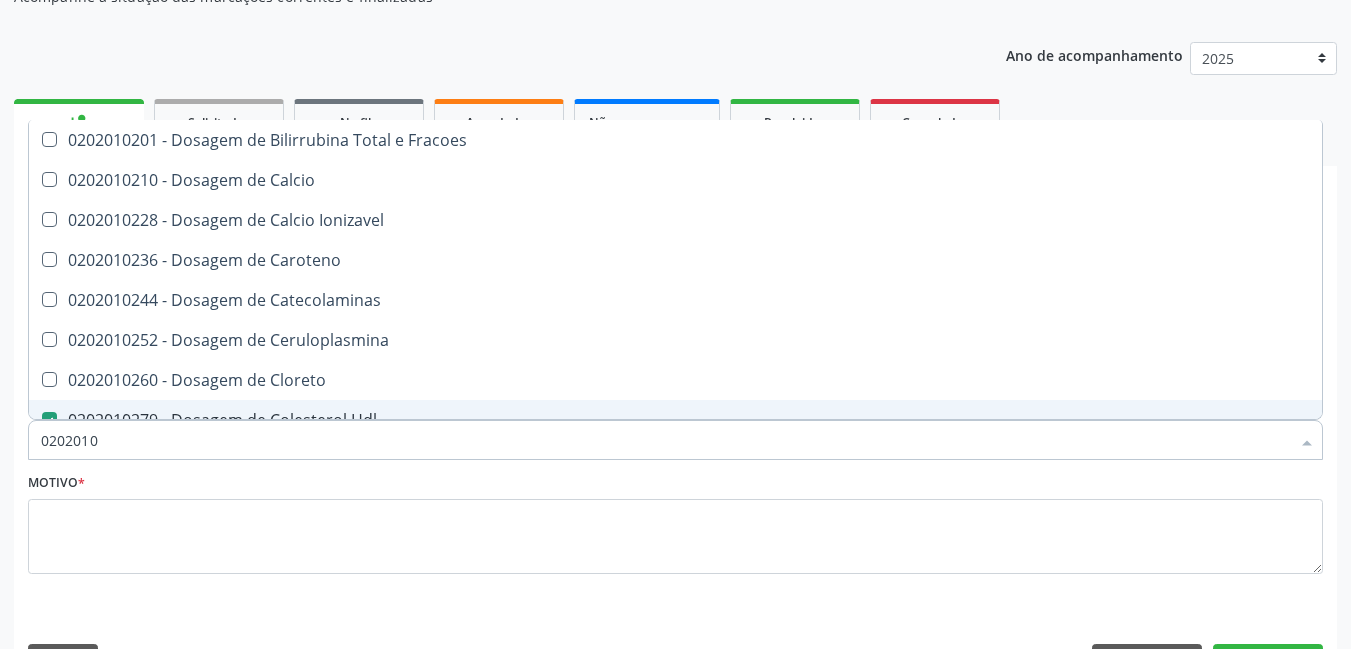 checkbox on "false" 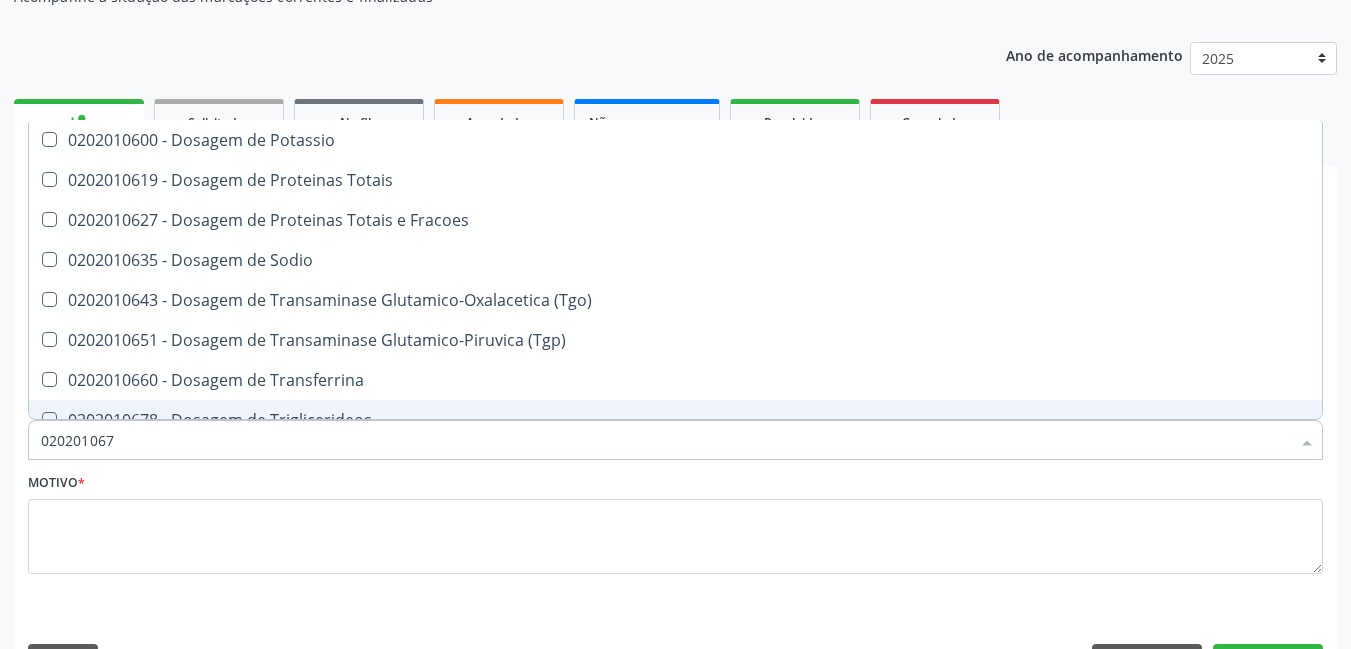 type on "0202010678" 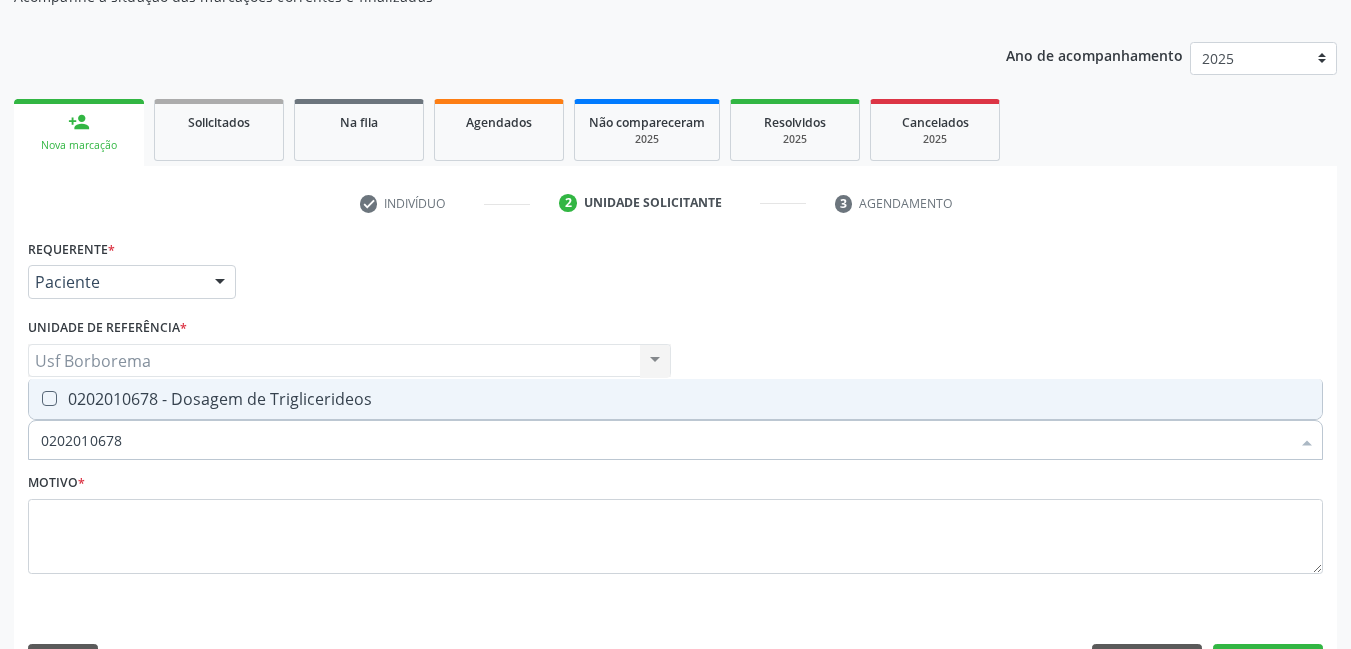 click on "0202010678 - Dosagem de Triglicerideos" at bounding box center [675, 399] 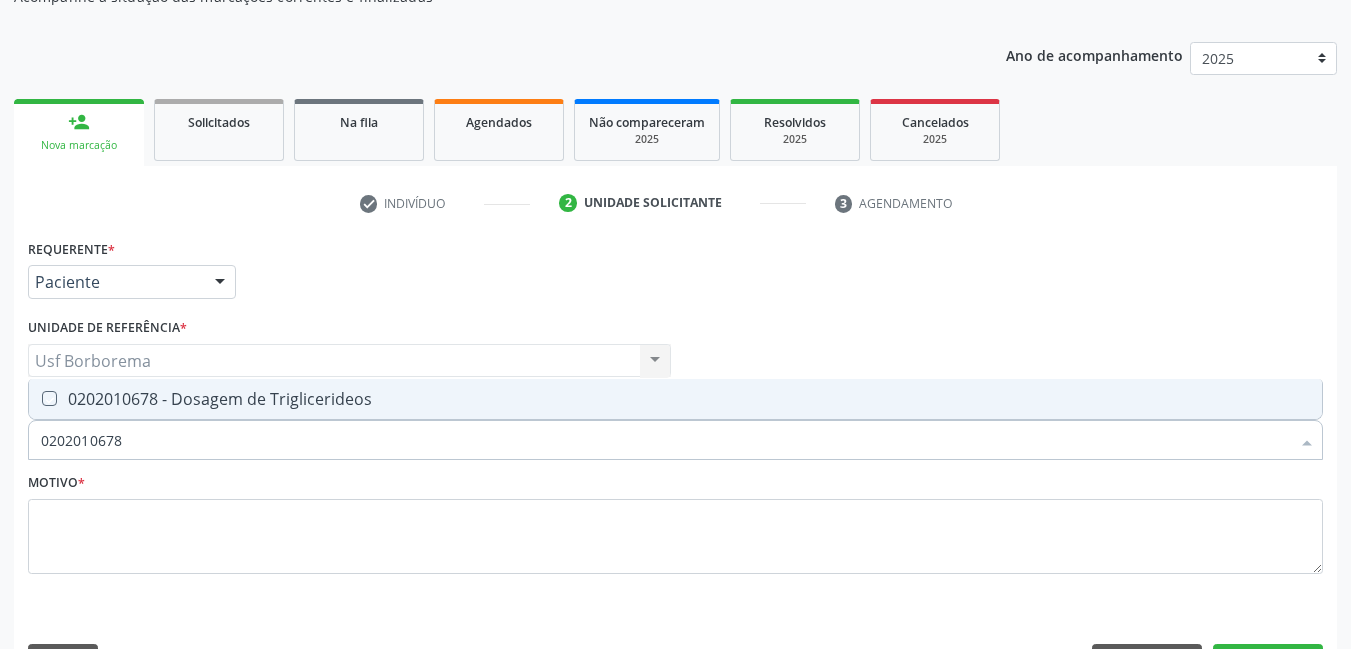 checkbox on "true" 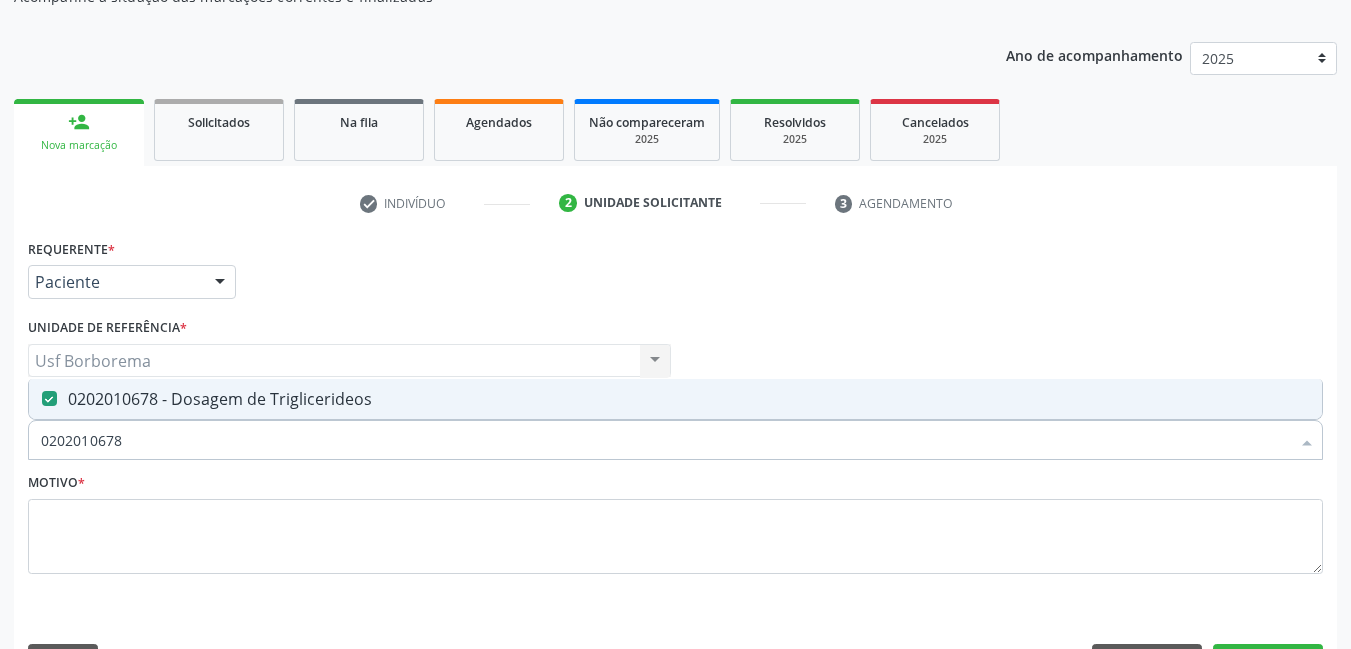 click on "0202010678" at bounding box center (665, 440) 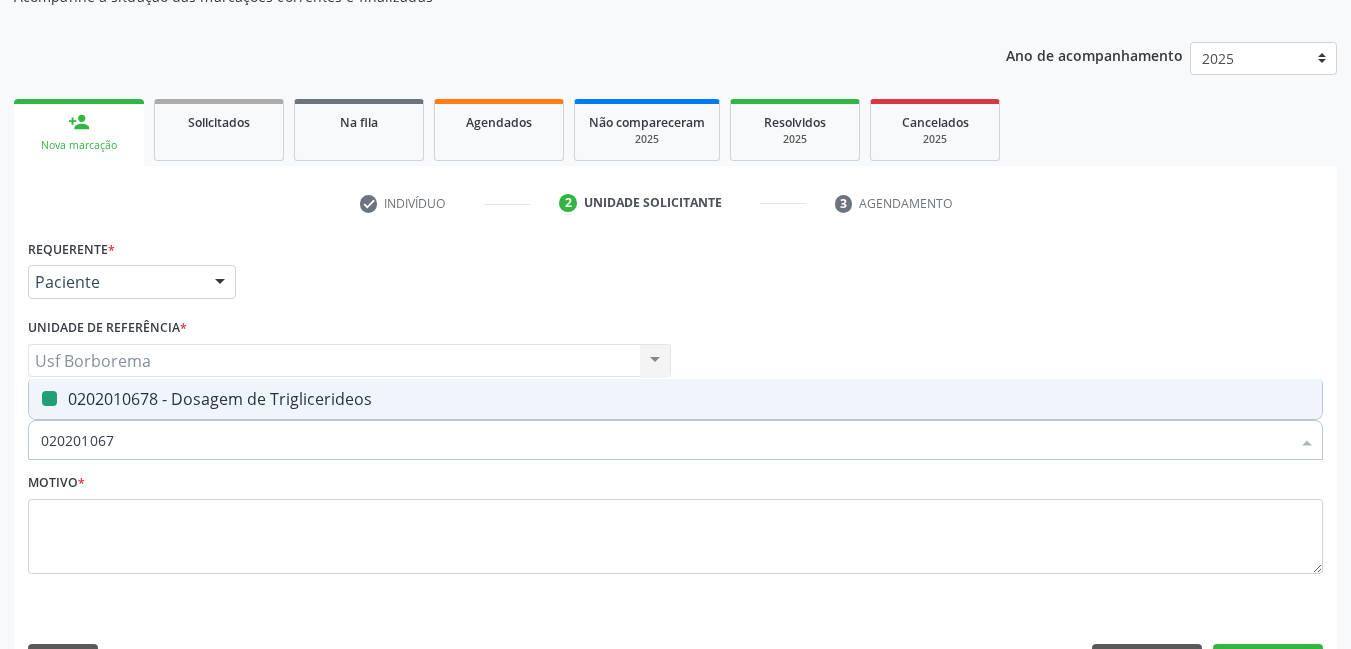 type on "02020106" 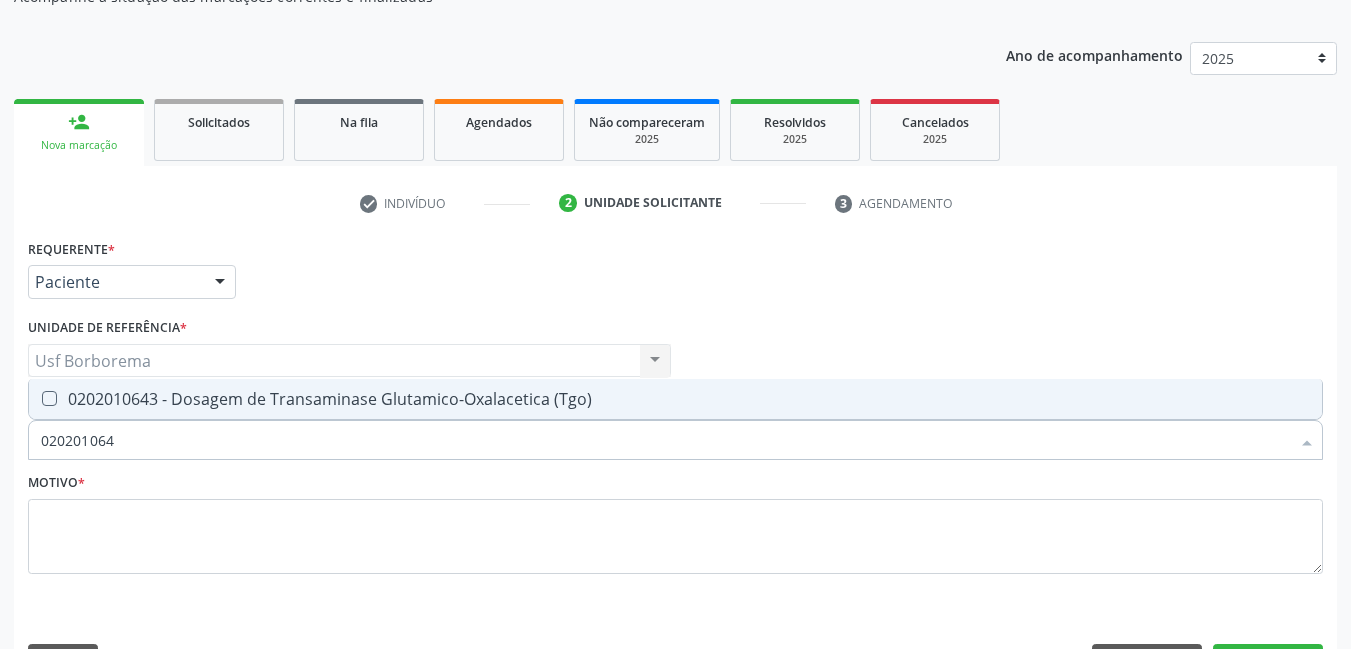 type on "0202010643" 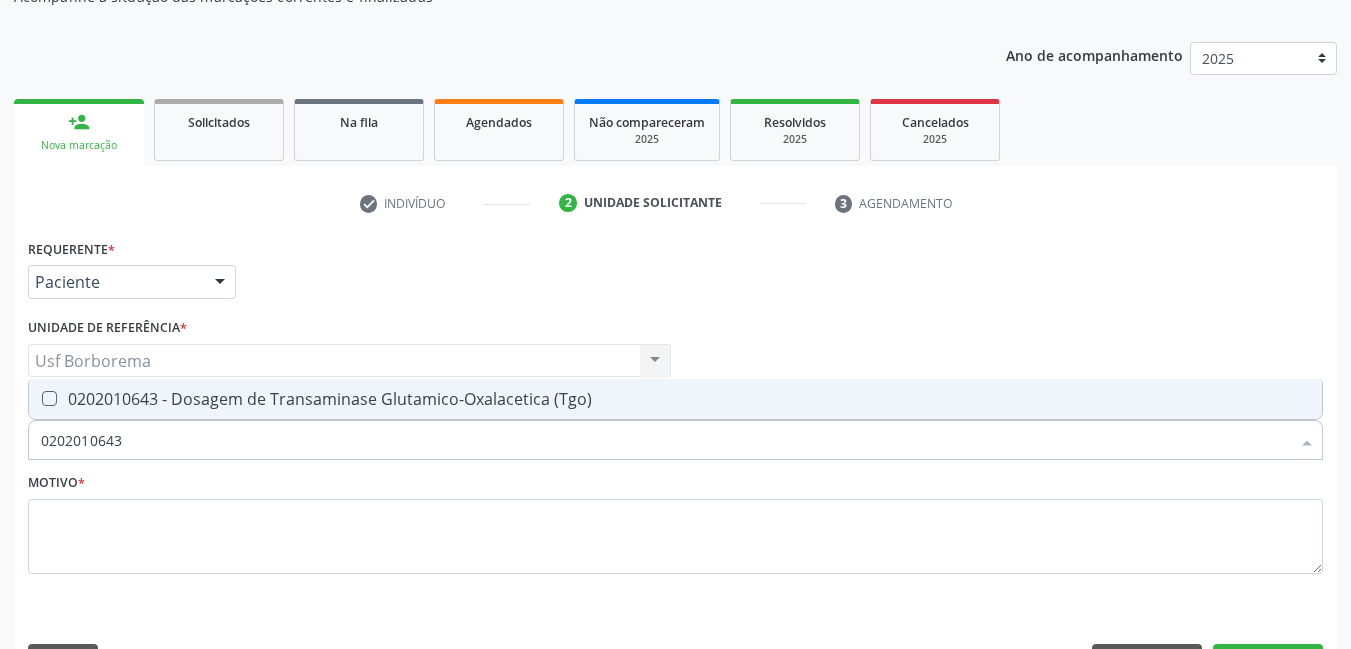 drag, startPoint x: 242, startPoint y: 389, endPoint x: 231, endPoint y: 429, distance: 41.484936 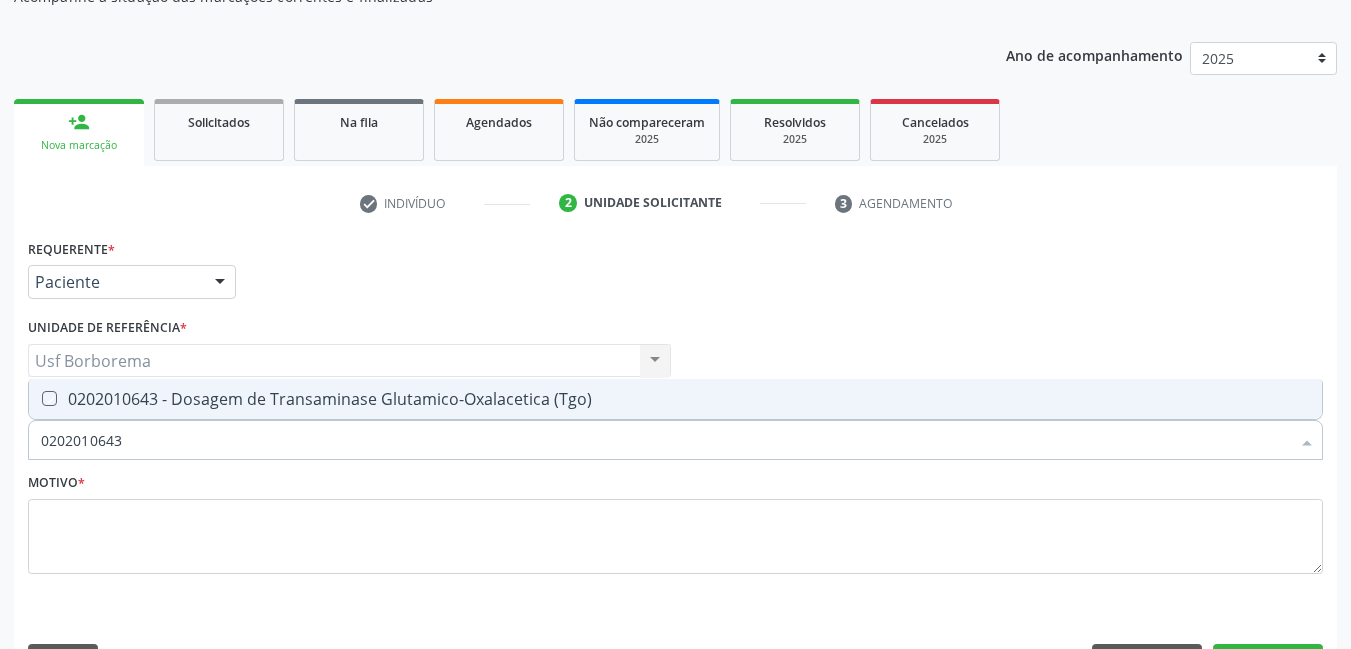 checkbox on "true" 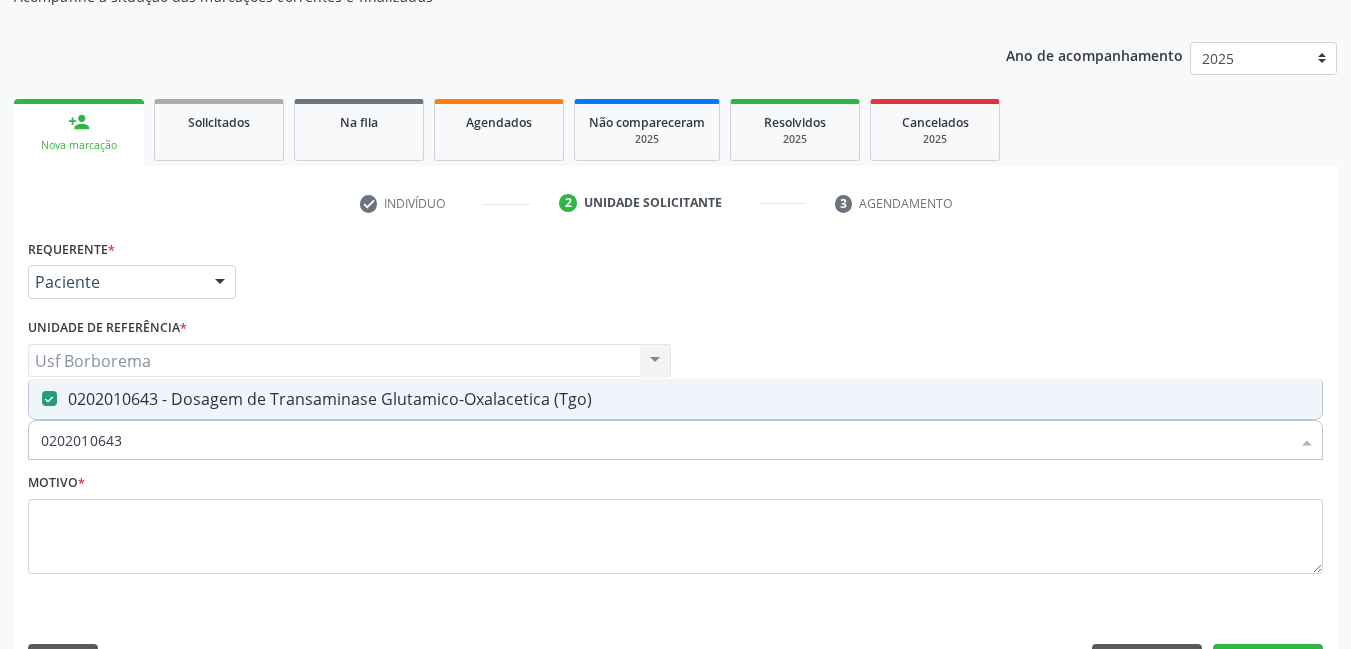 click on "0202010643" at bounding box center (665, 440) 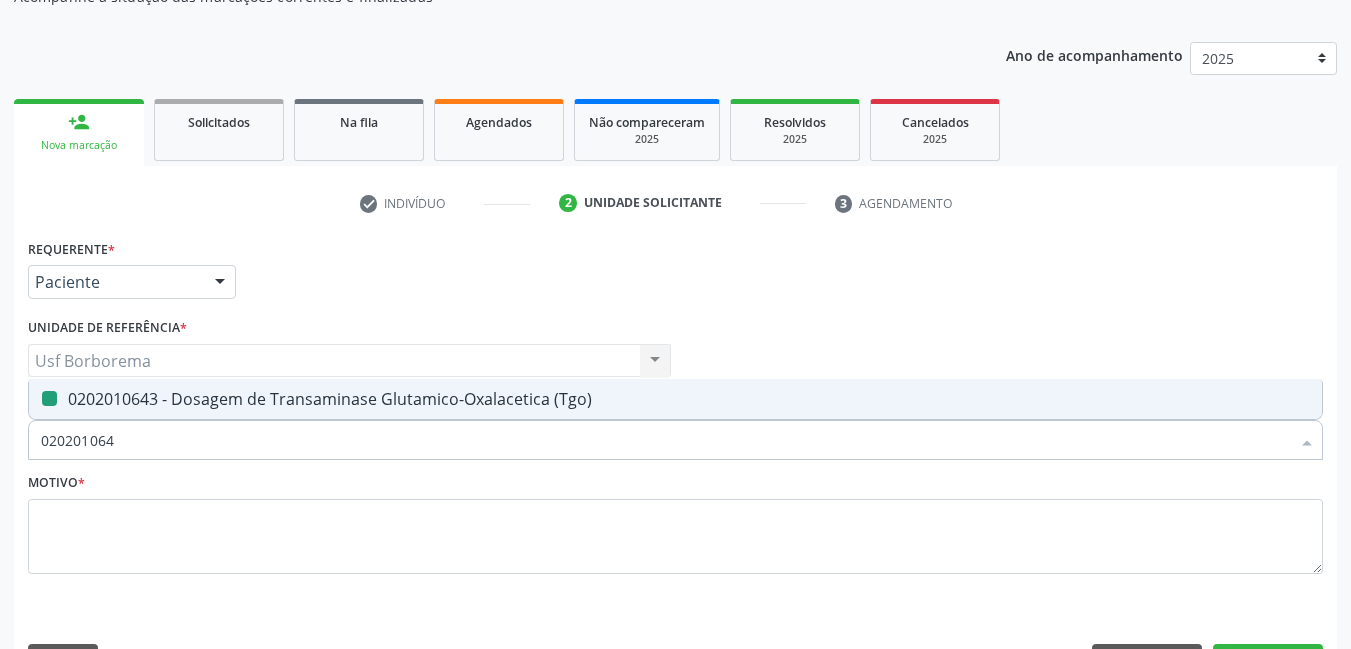 type on "02020106" 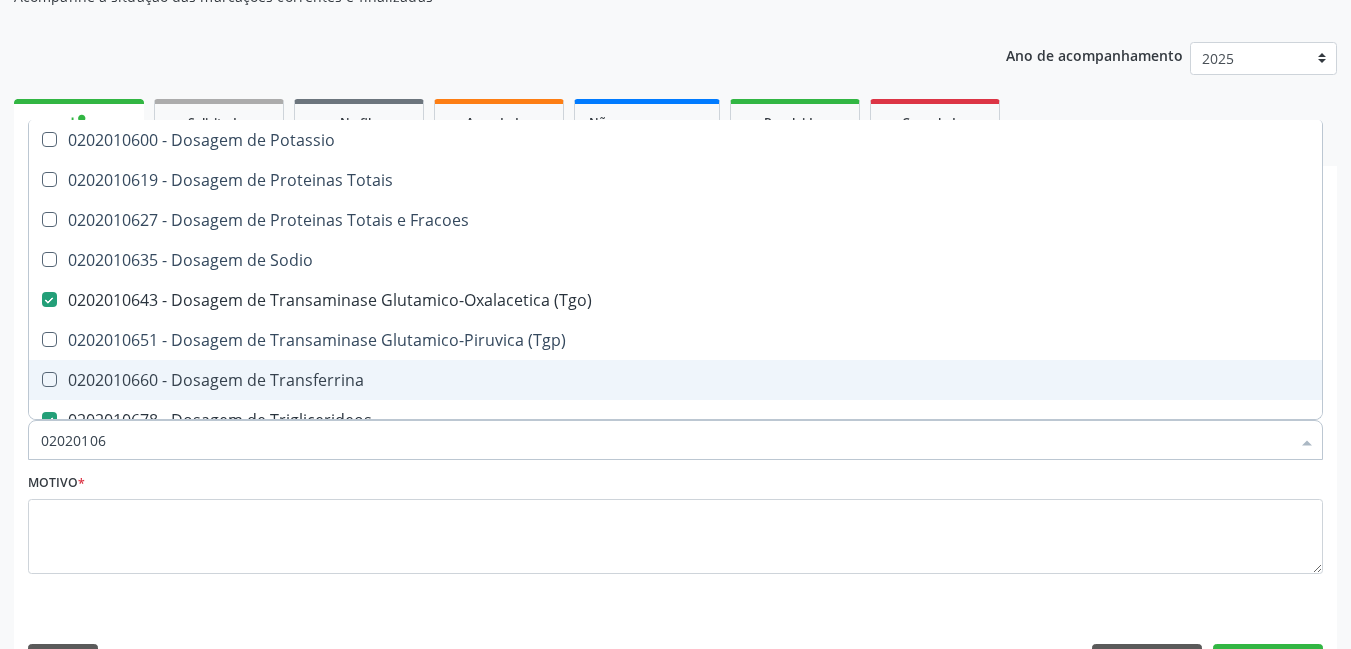 type on "0202010" 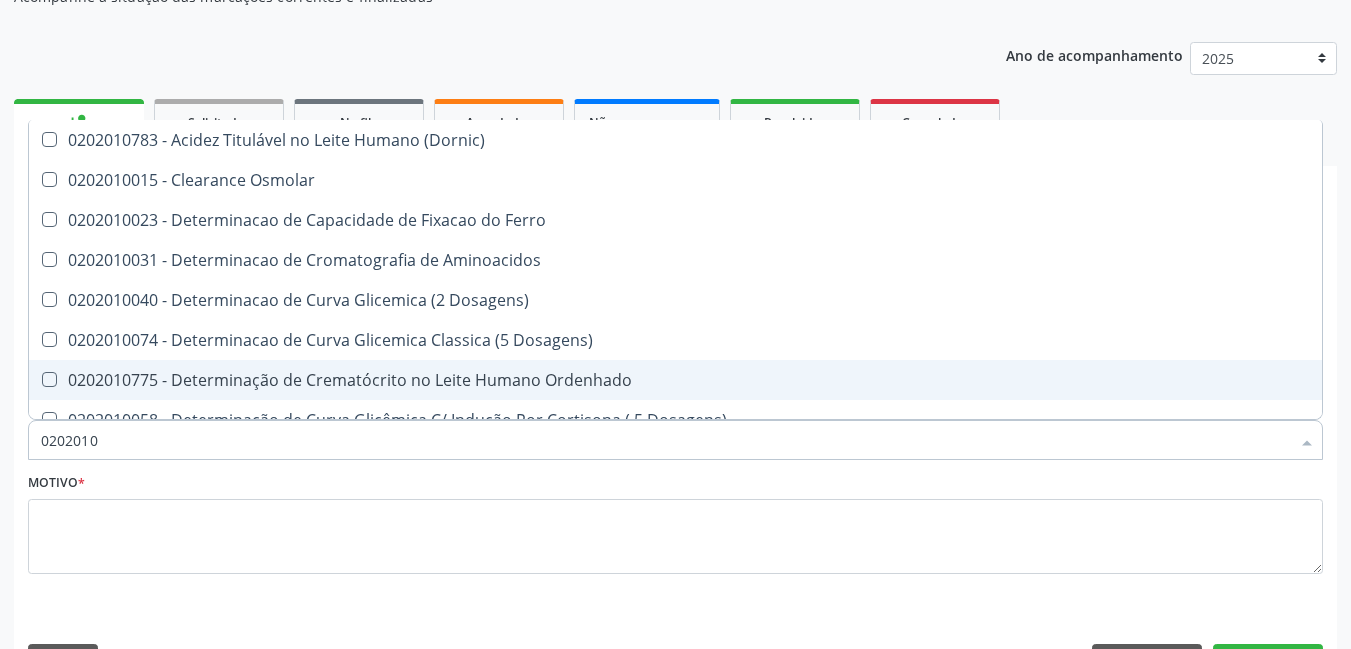 type on "02020106" 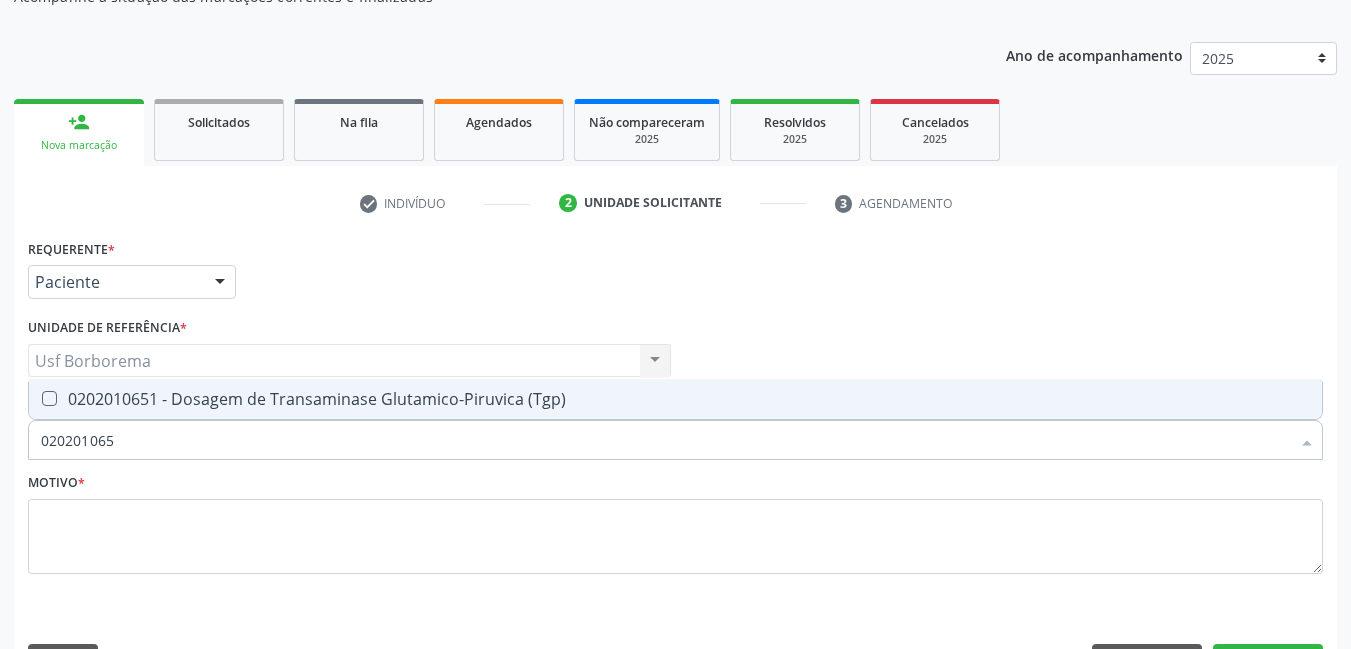 type on "0202010651" 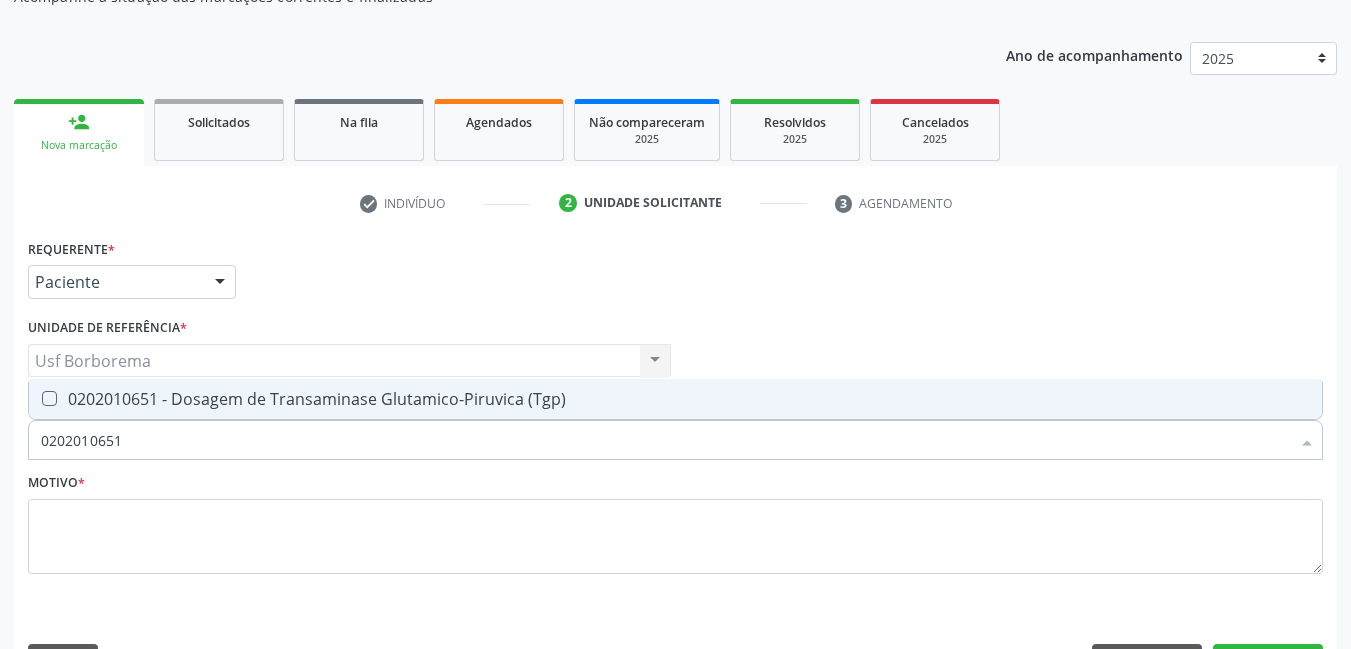 click on "0202010651 - Dosagem de Transaminase Glutamico-Piruvica (Tgp)" at bounding box center (675, 399) 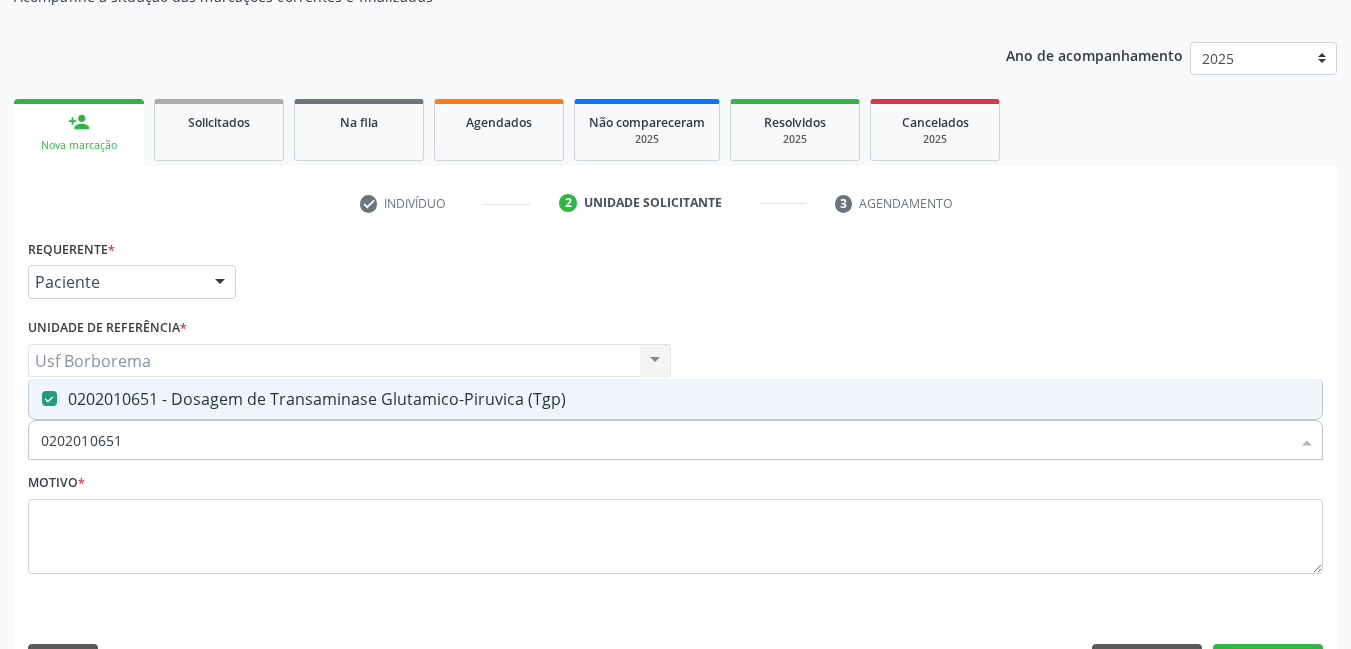checkbox on "true" 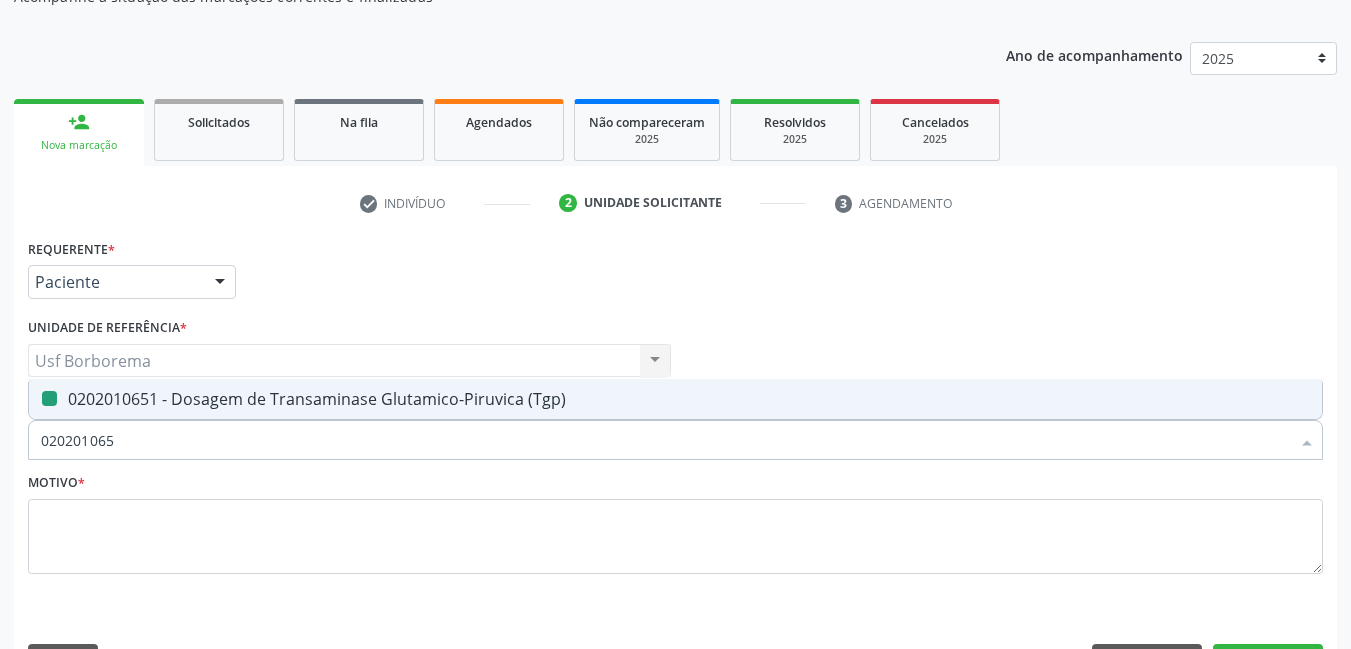 type on "02020106" 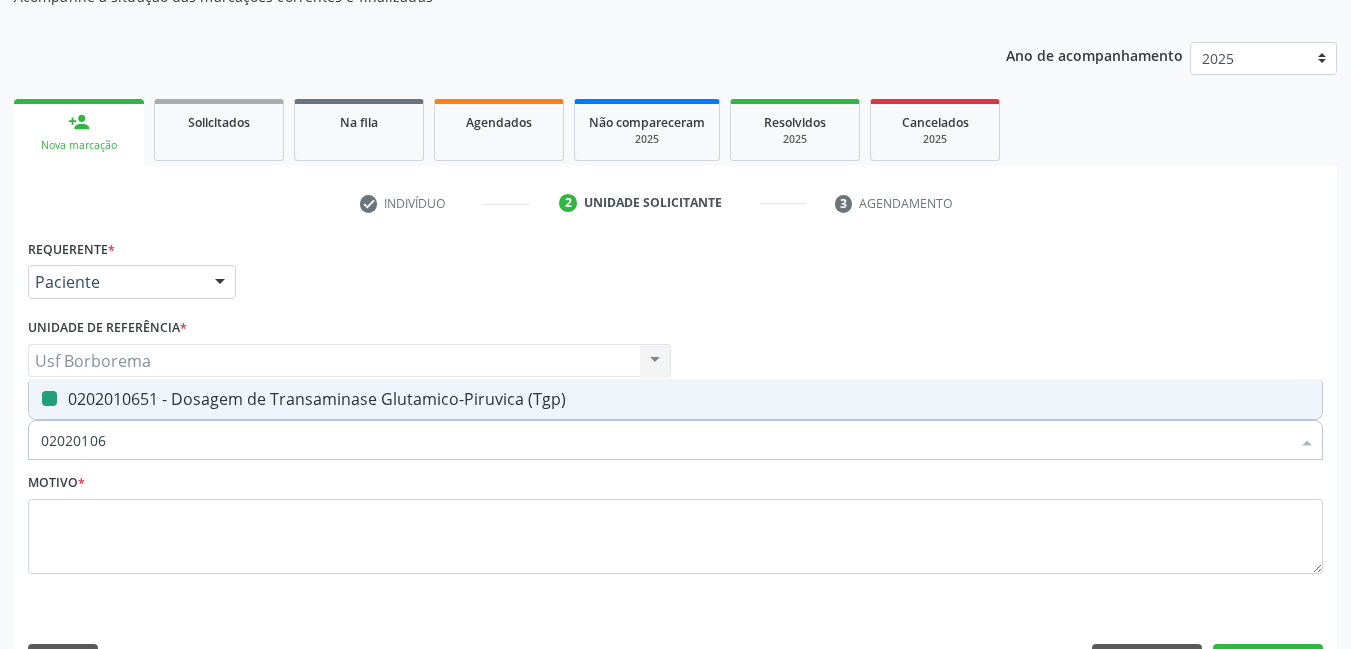 checkbox on "false" 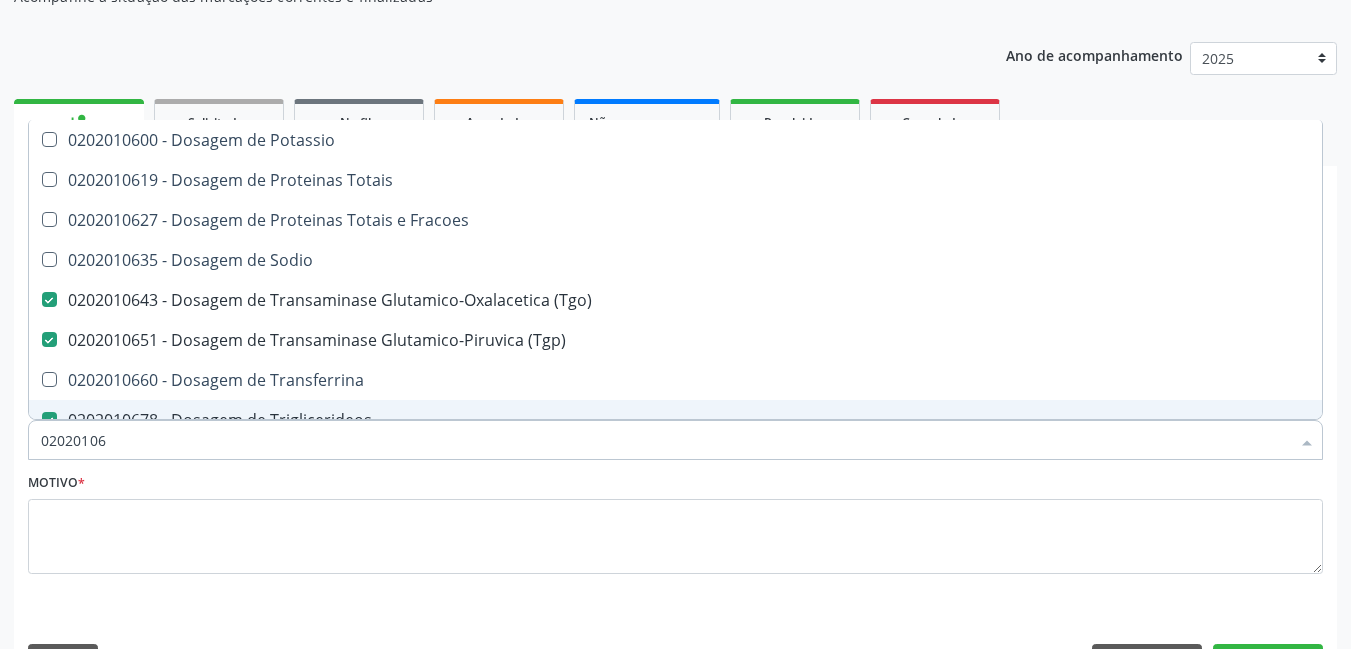 type on "0202010" 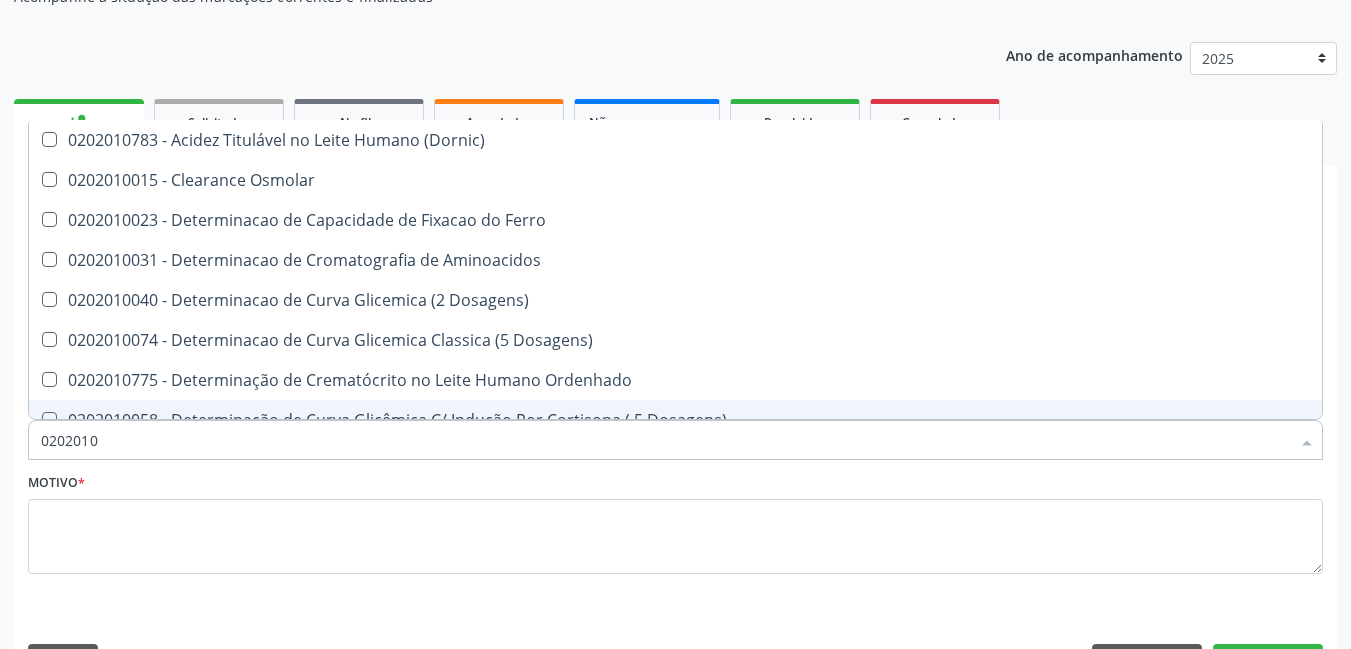 type on "02020106" 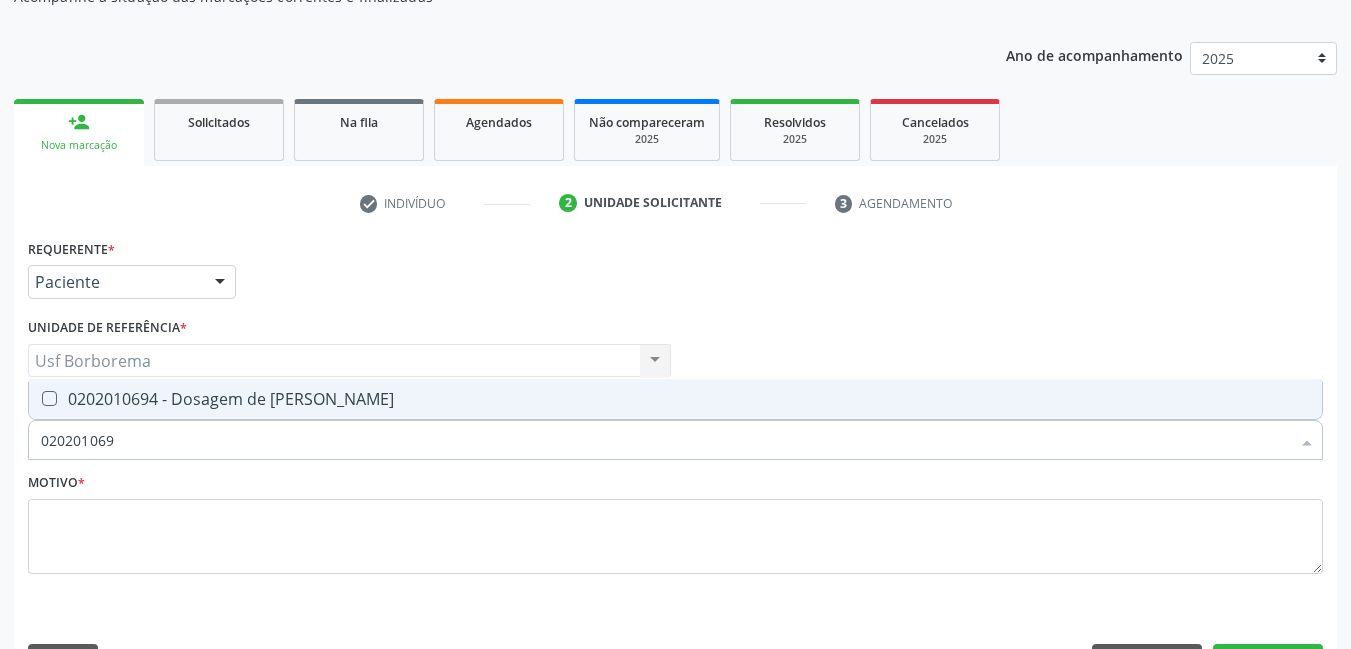 type on "0202010694" 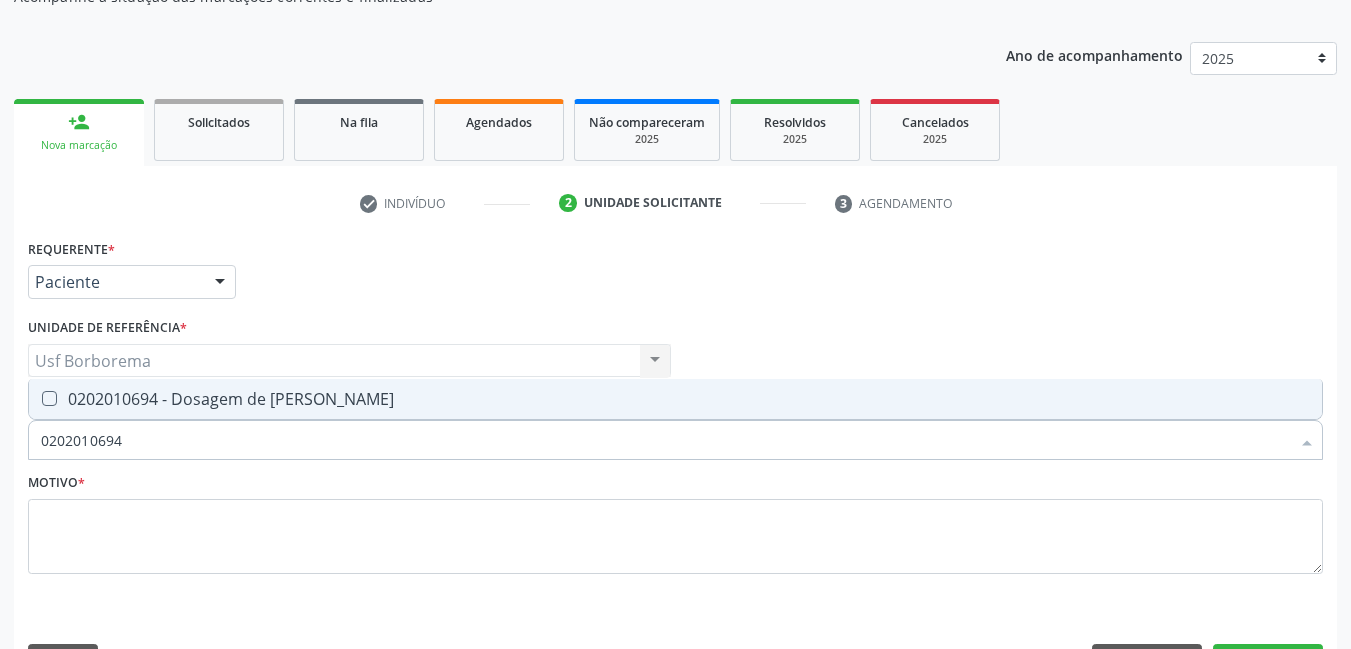 click on "0202010694 - Dosagem de [PERSON_NAME]" at bounding box center (675, 399) 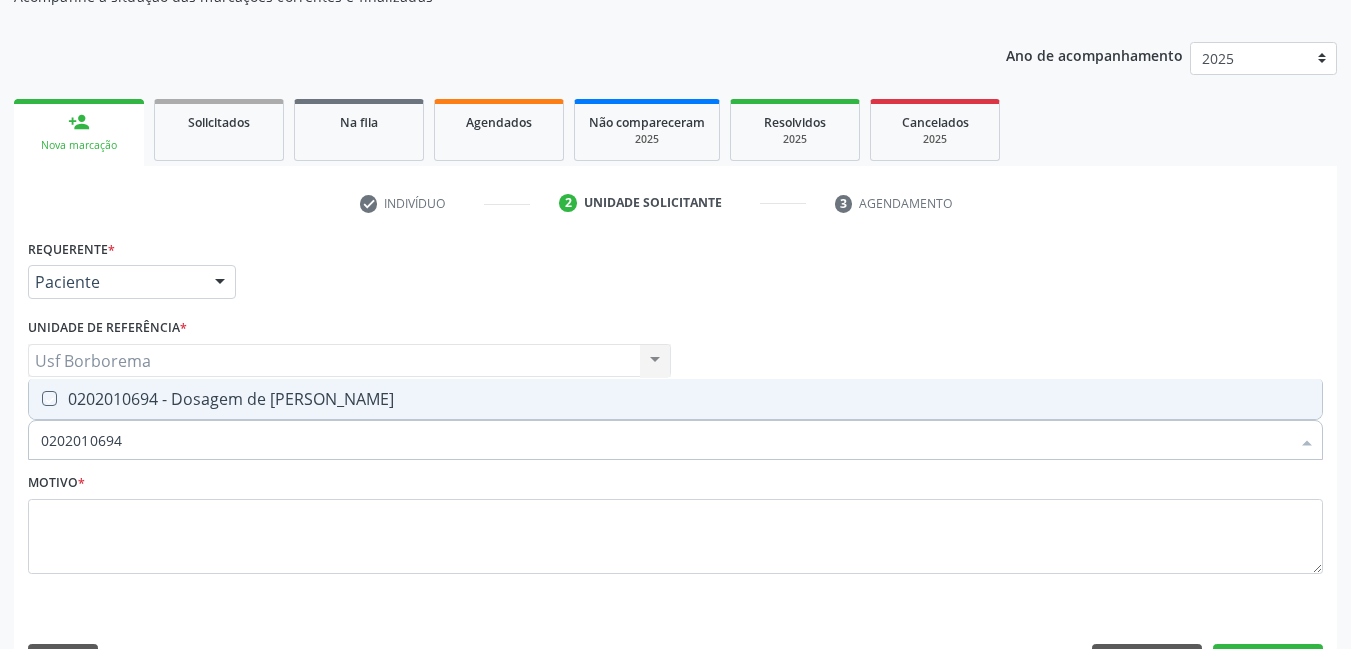 checkbox on "true" 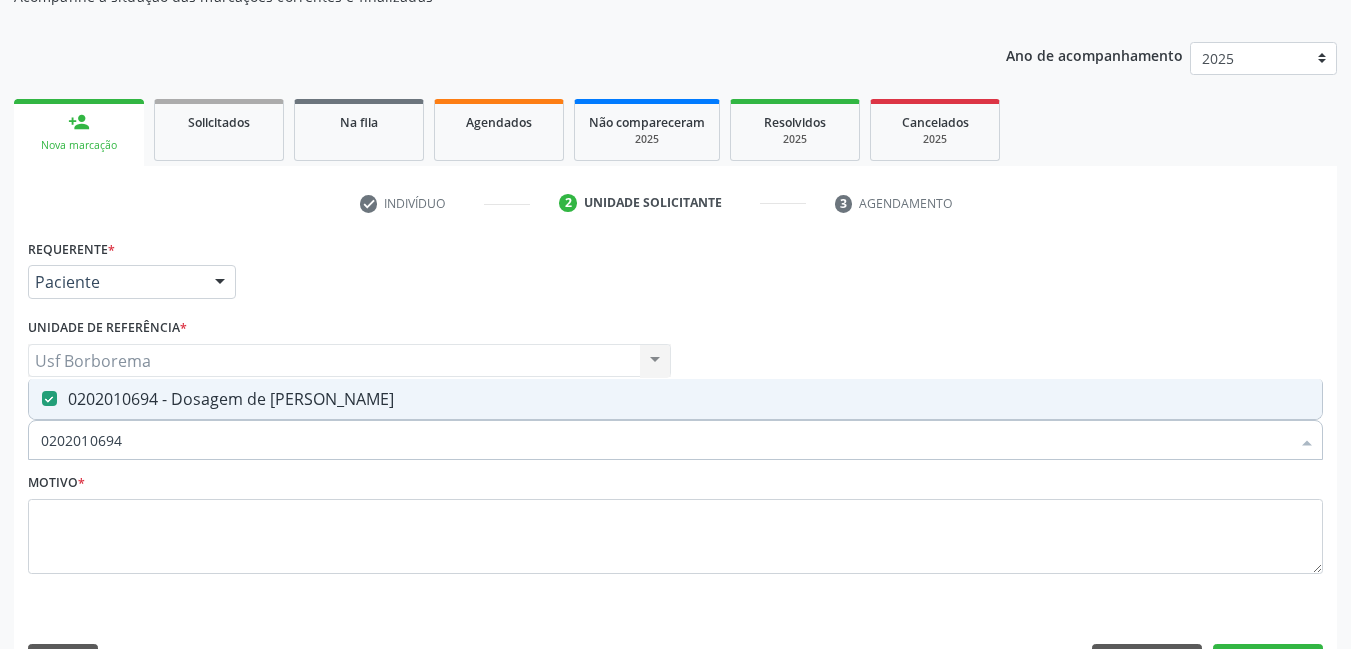 click on "0202010694" at bounding box center [665, 440] 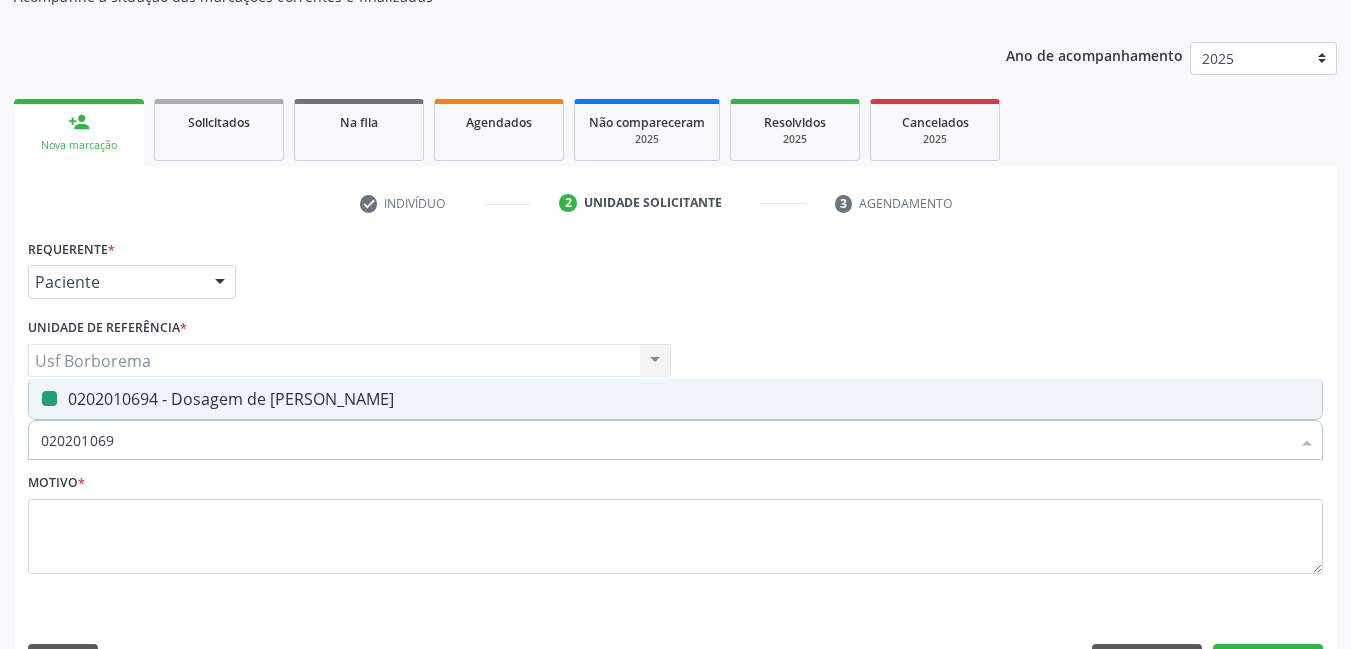 type on "02020106" 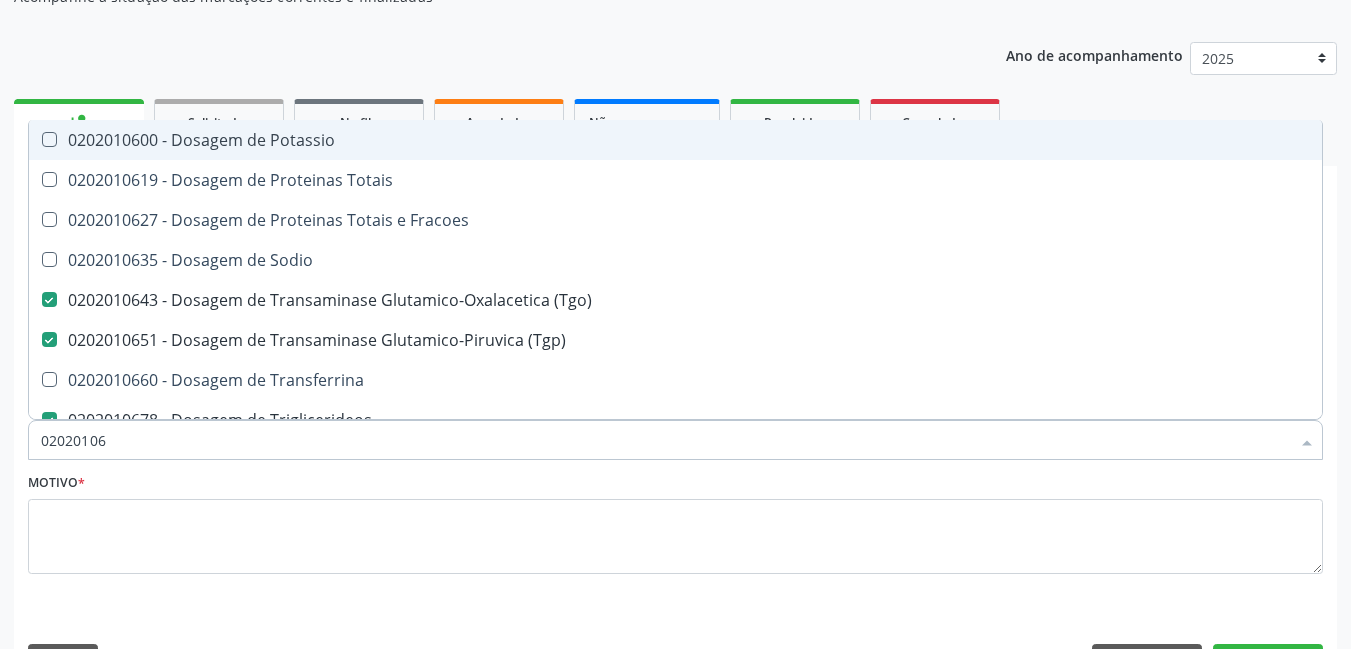 type on "0202010" 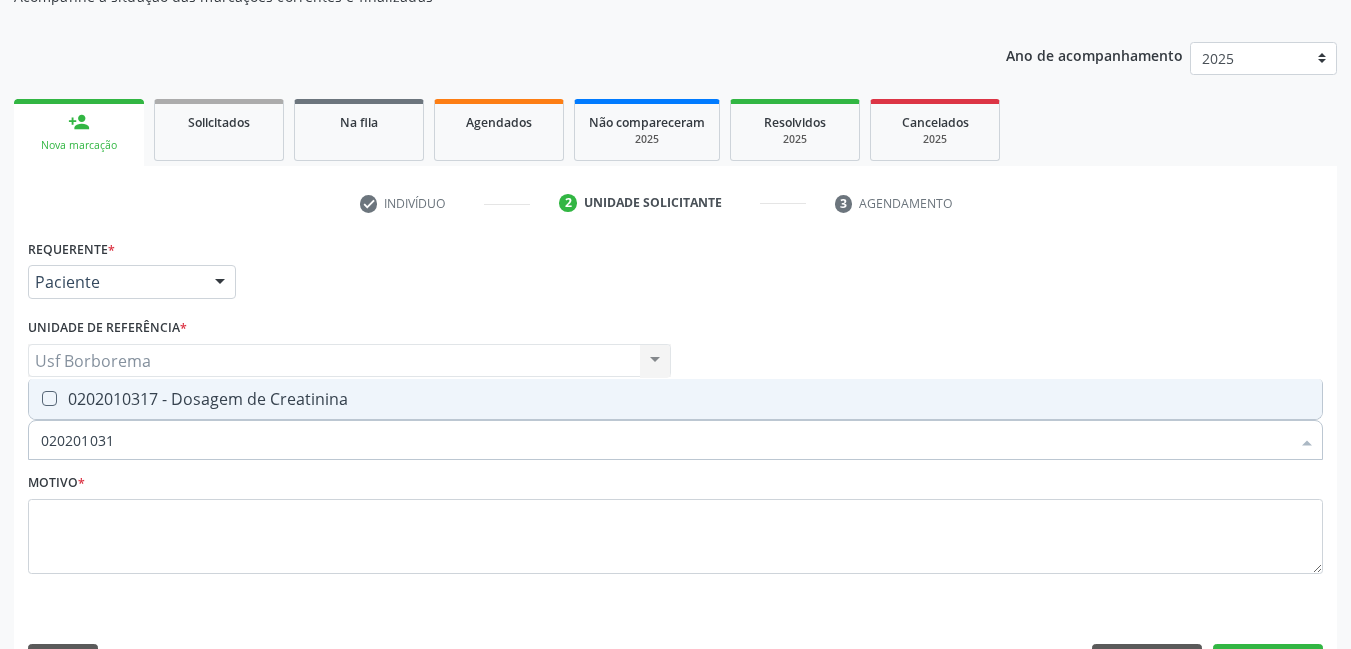 type on "0202010317" 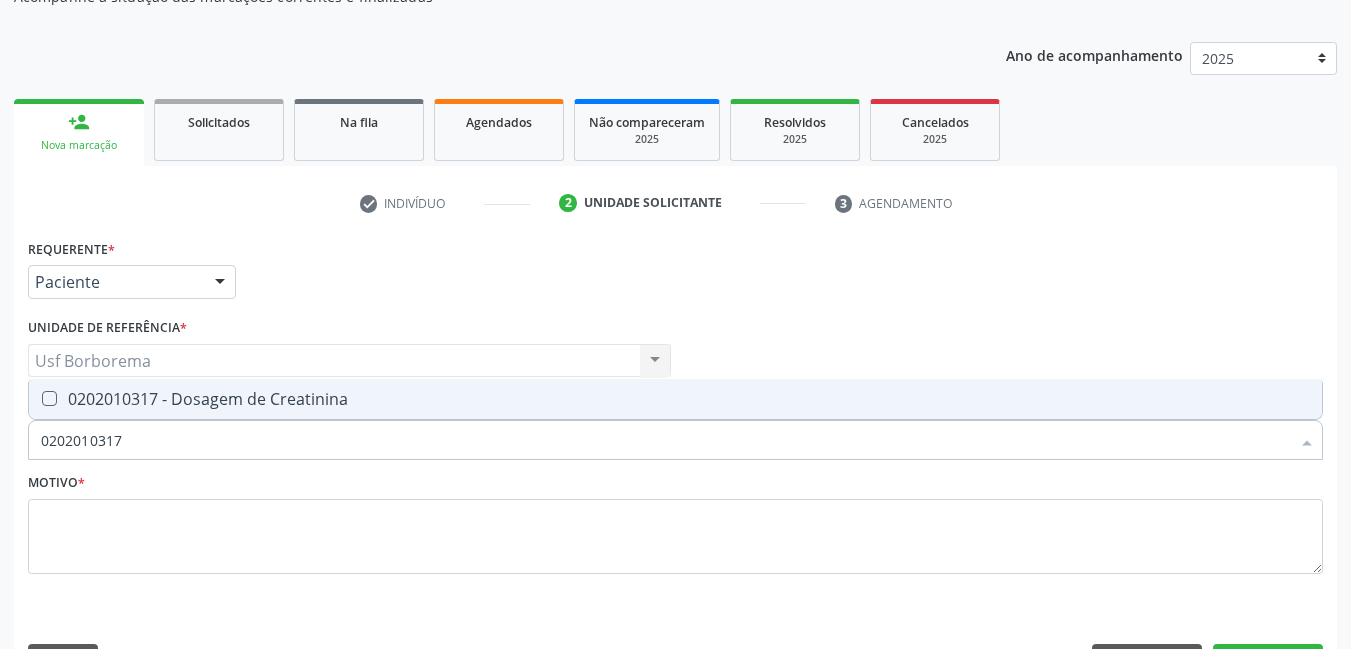 click on "0202010317 - Dosagem de Creatinina" at bounding box center (675, 399) 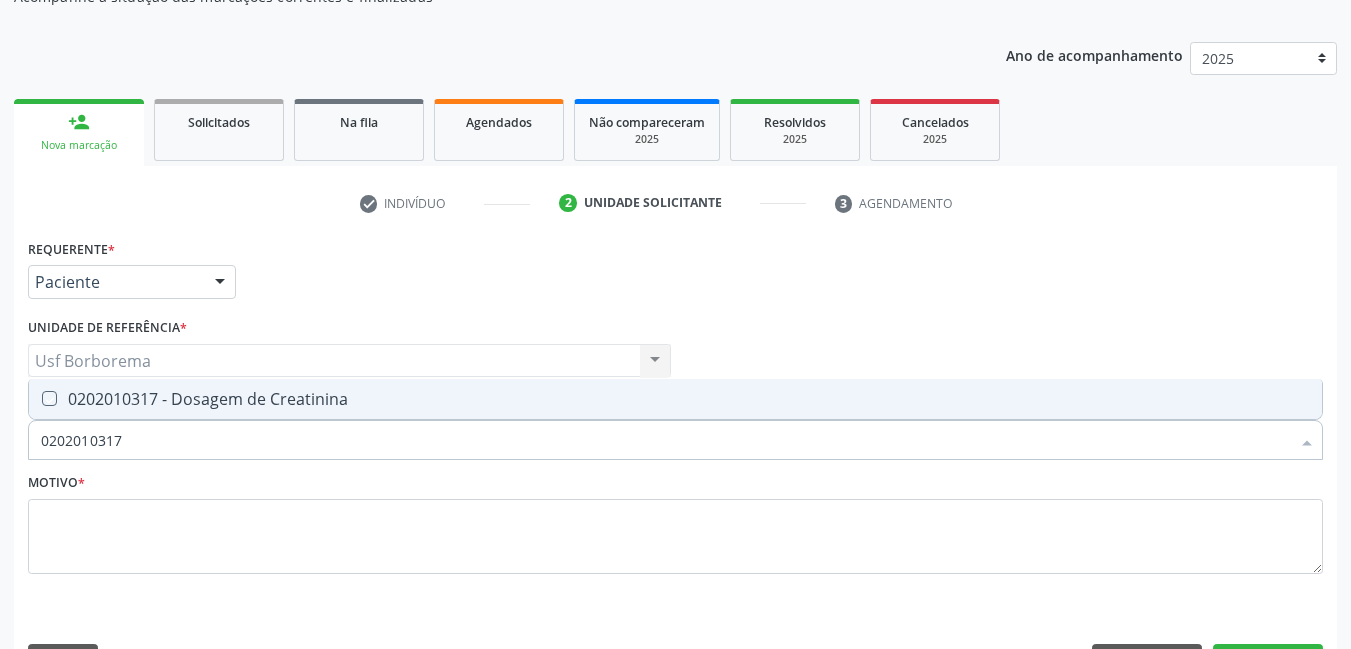 checkbox on "true" 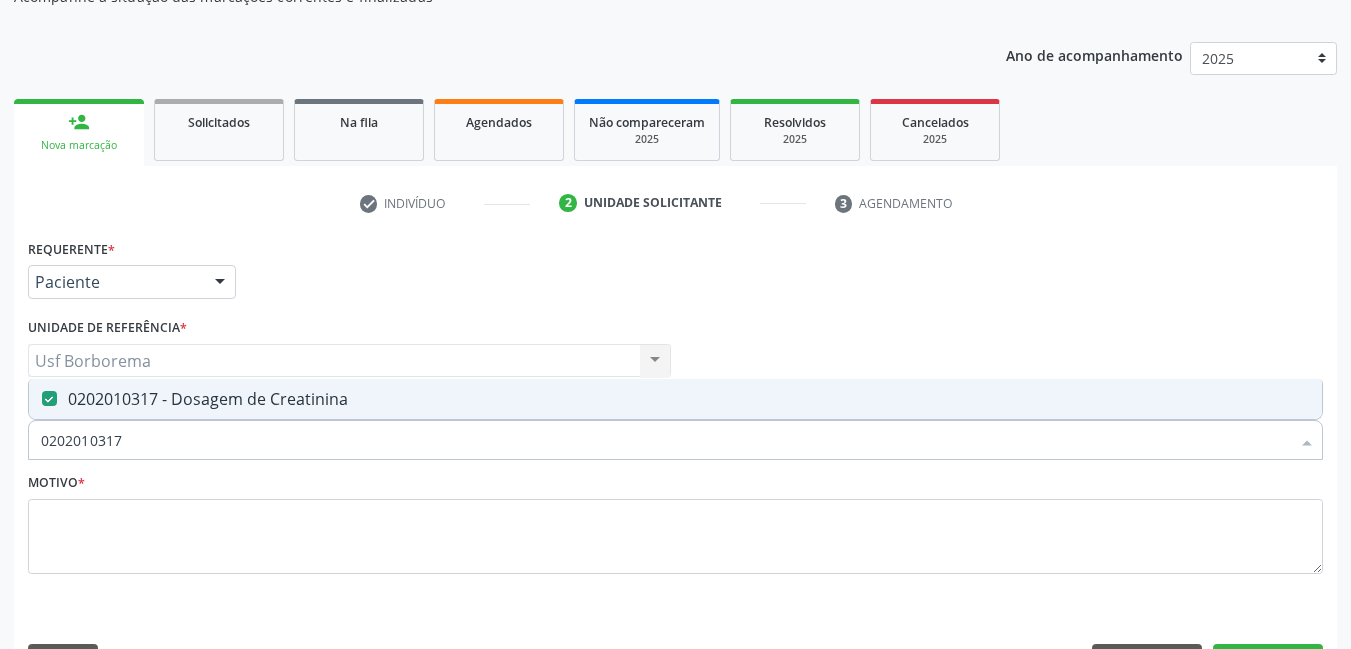 click on "0202010317" at bounding box center [665, 440] 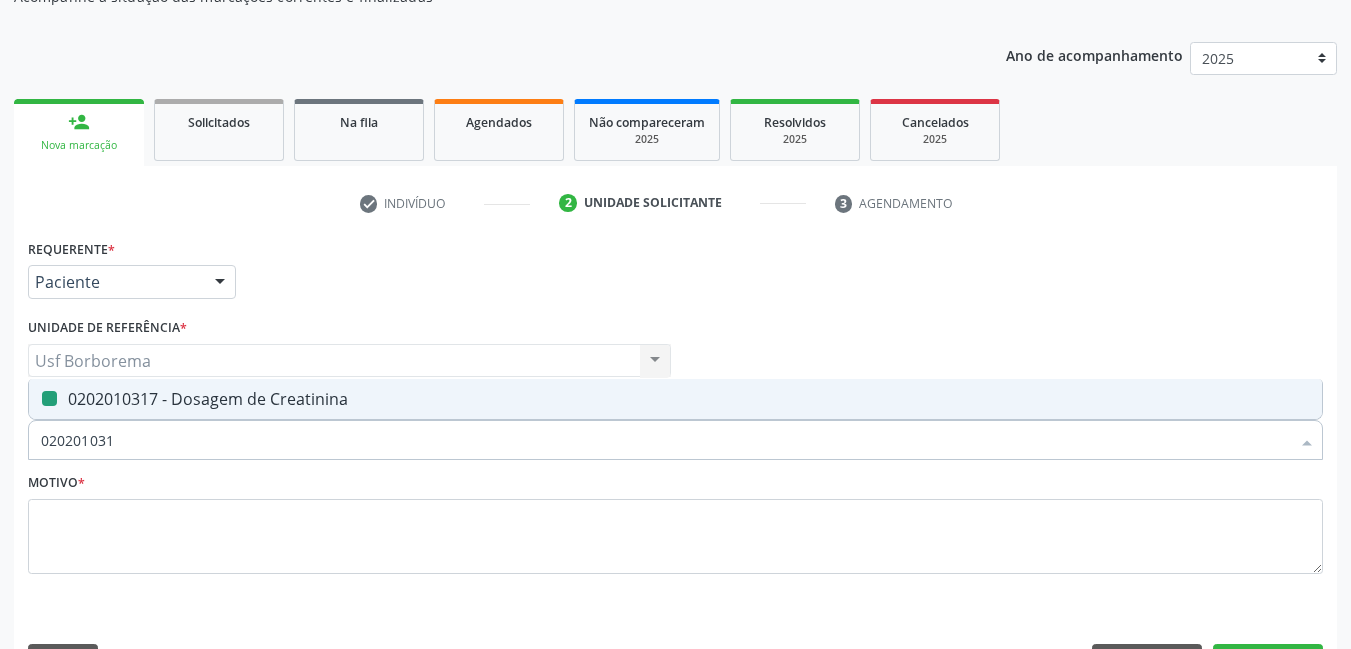 type on "02020103" 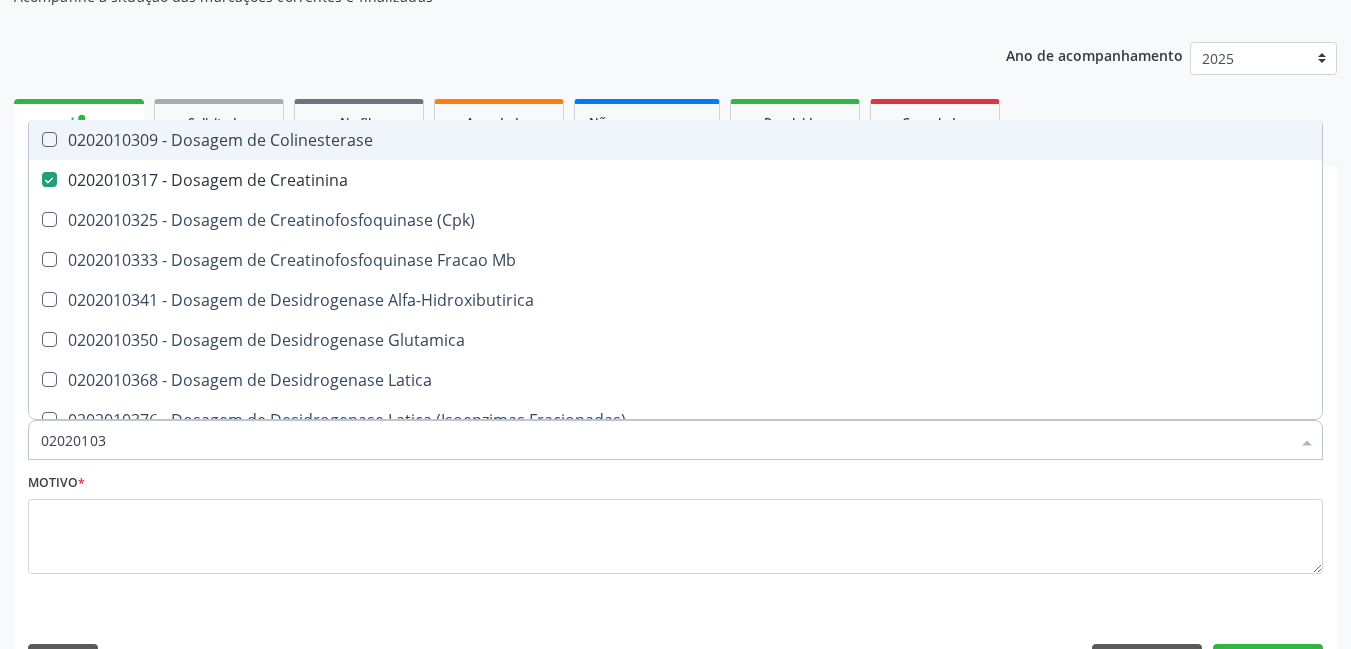 type on "0202010" 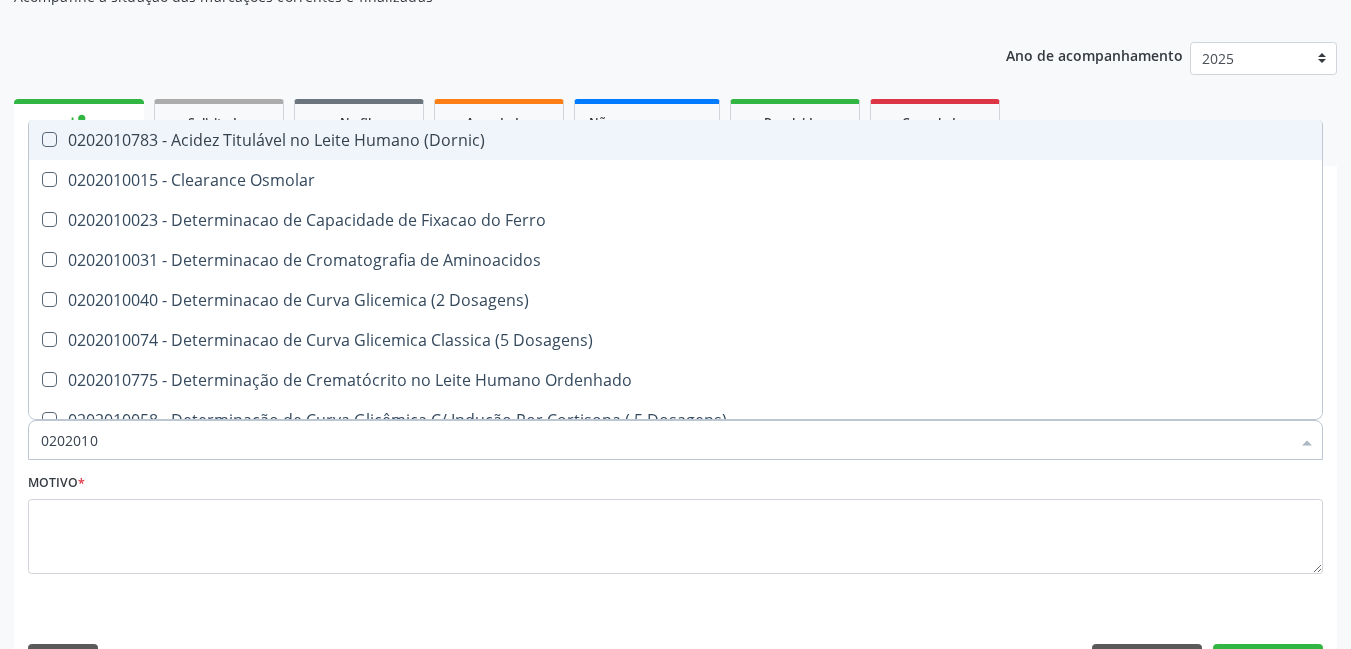 type on "020201" 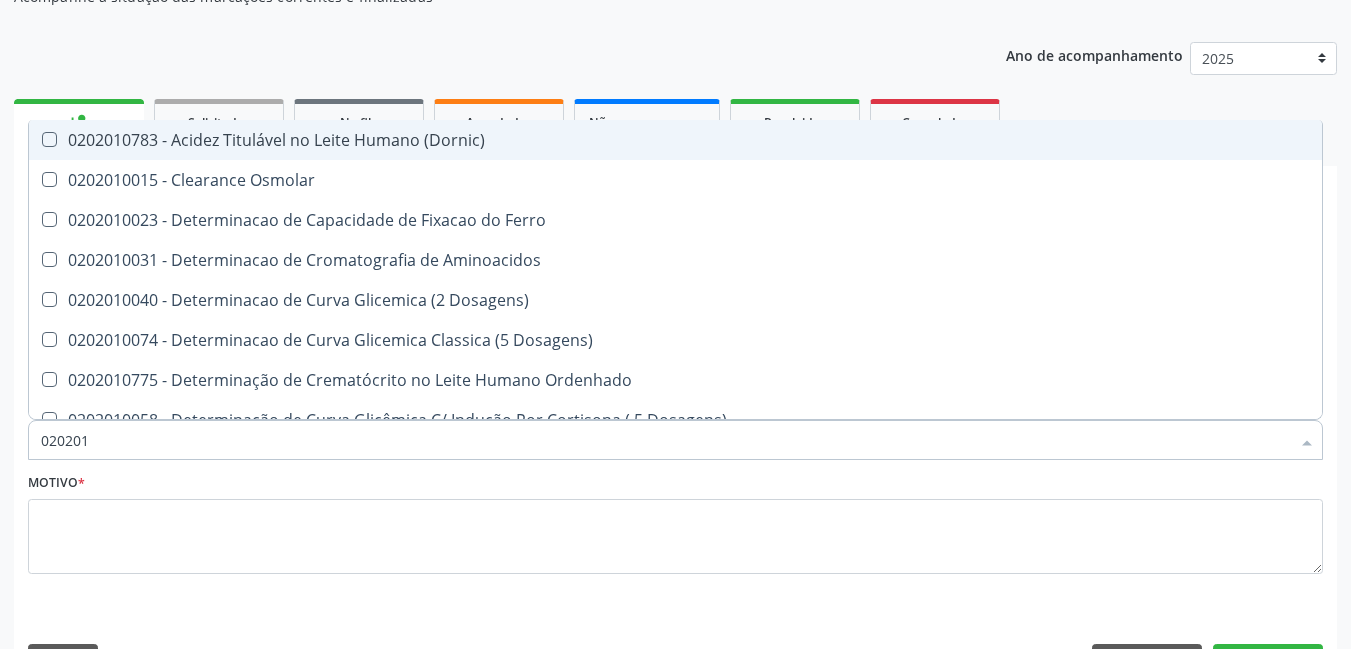 checkbox on "false" 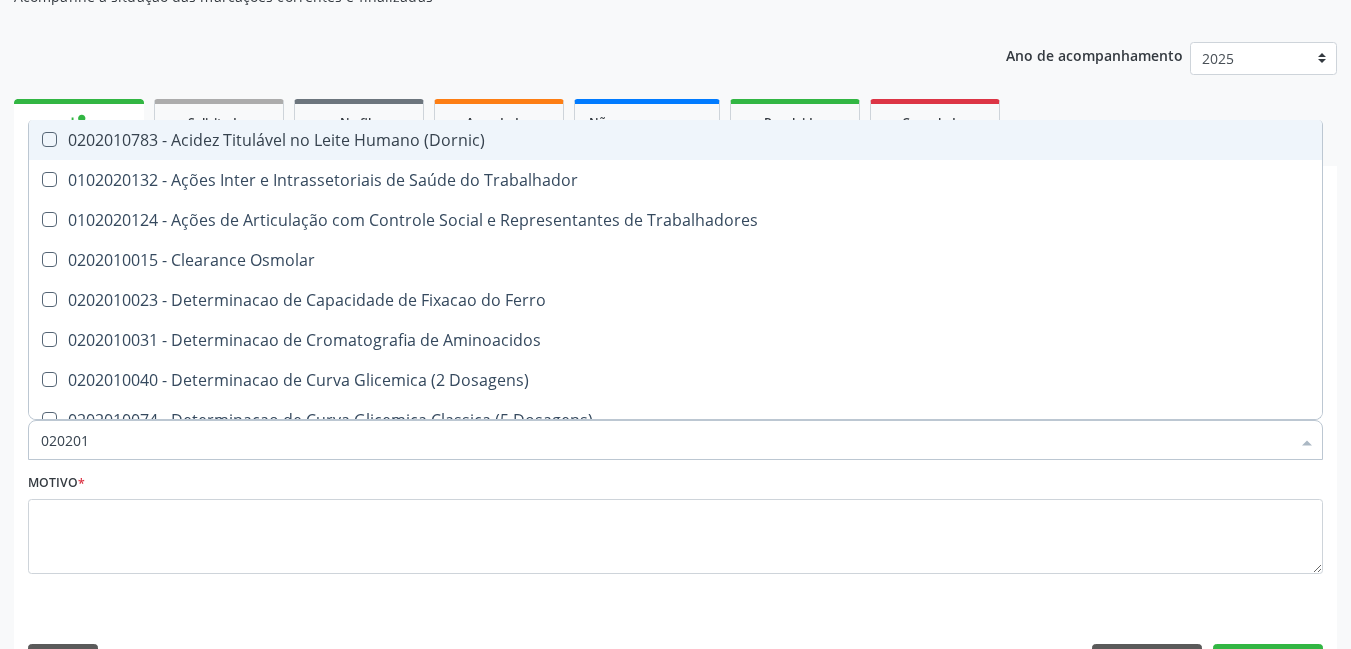 type on "02020" 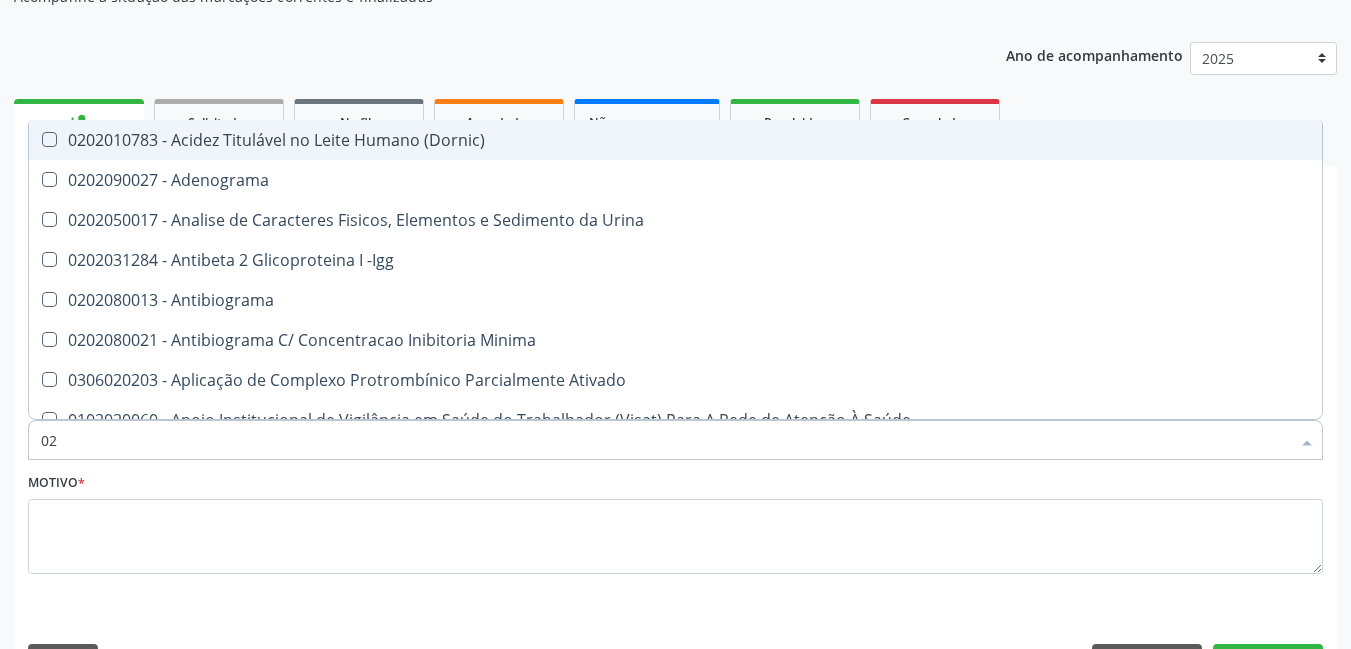 type on "0" 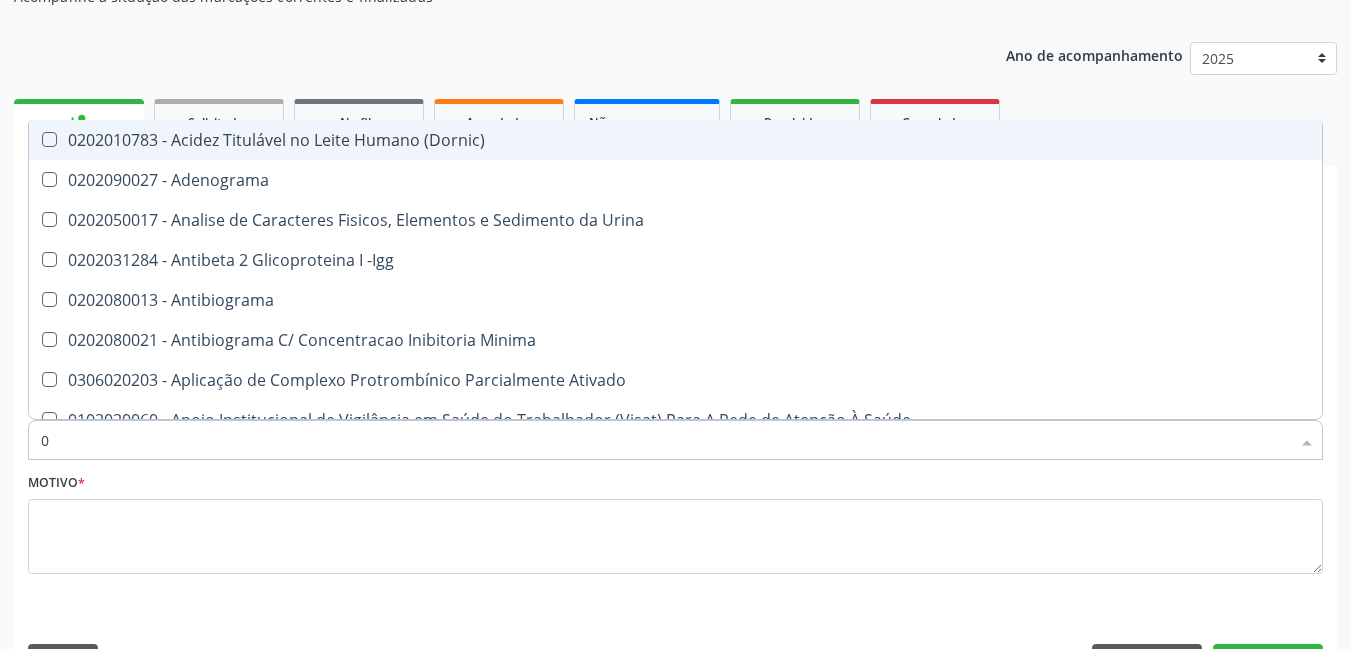 type 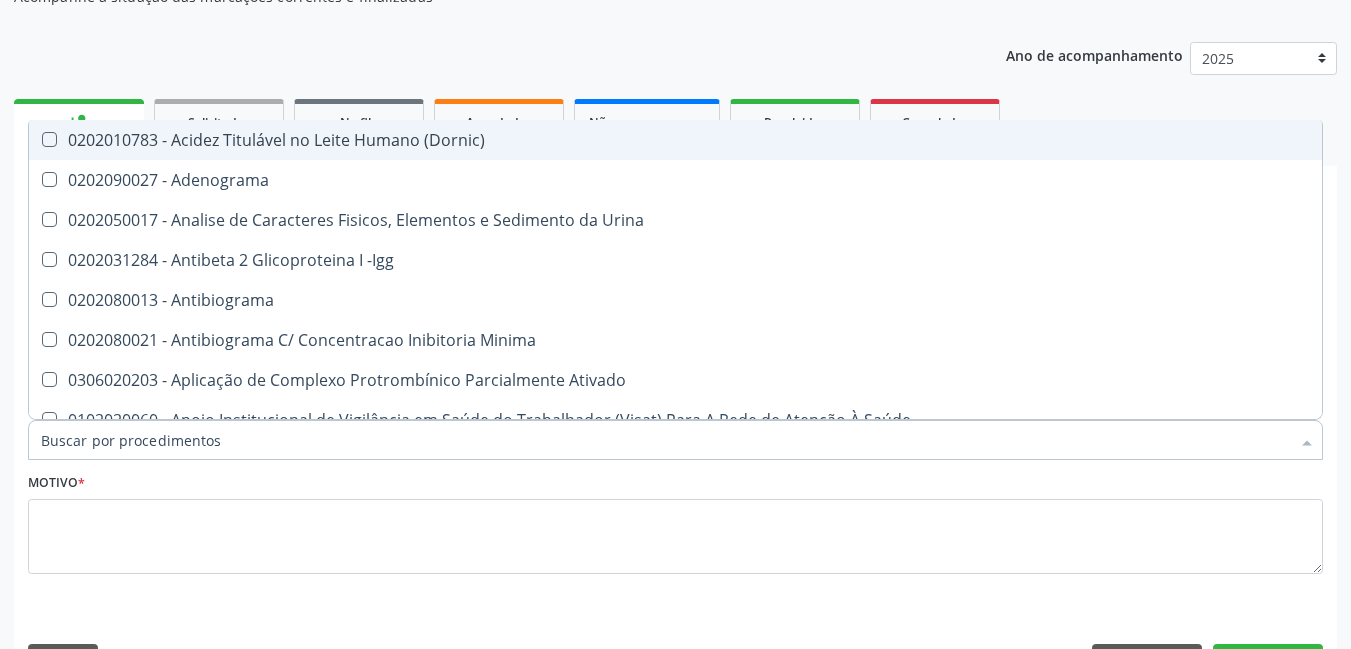 checkbox on "false" 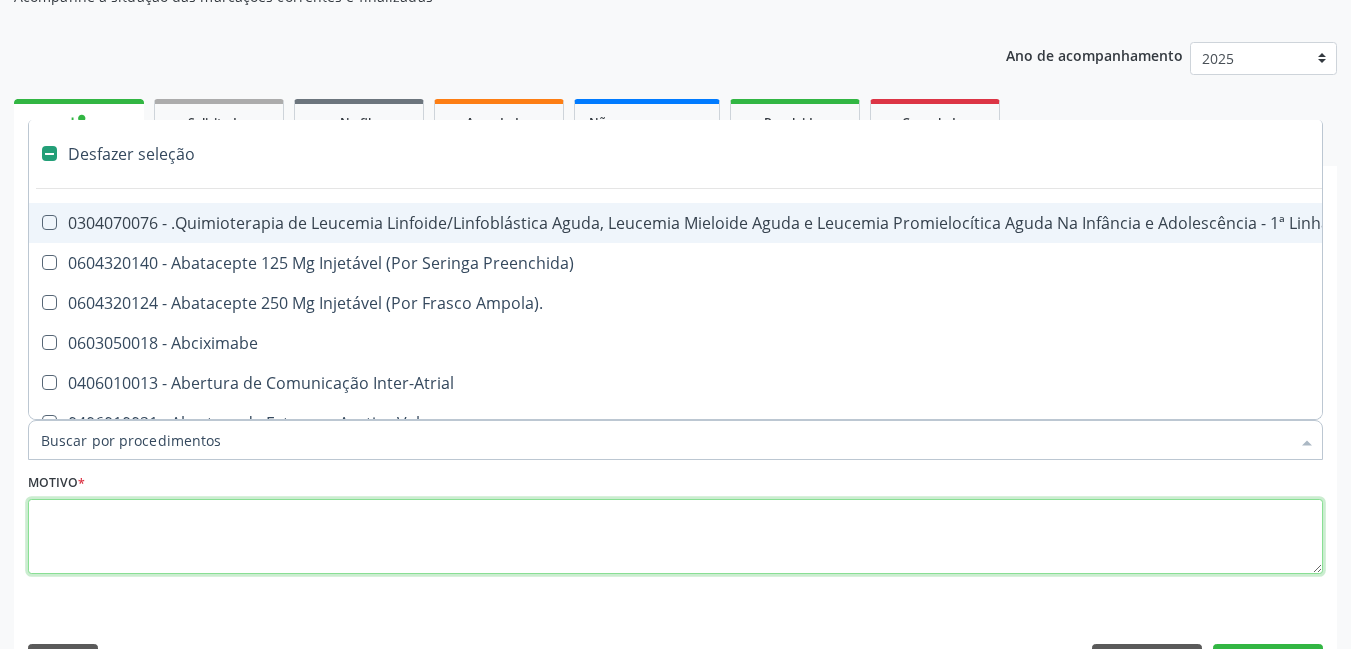 click at bounding box center [675, 537] 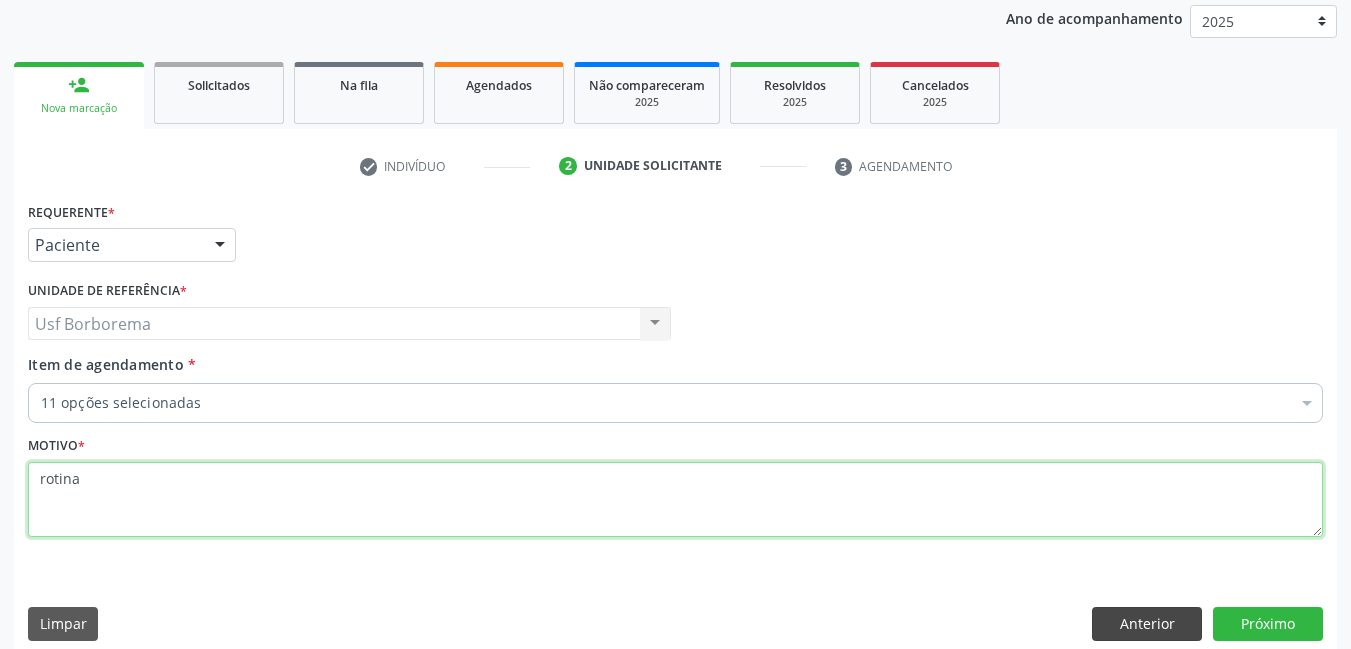 scroll, scrollTop: 257, scrollLeft: 0, axis: vertical 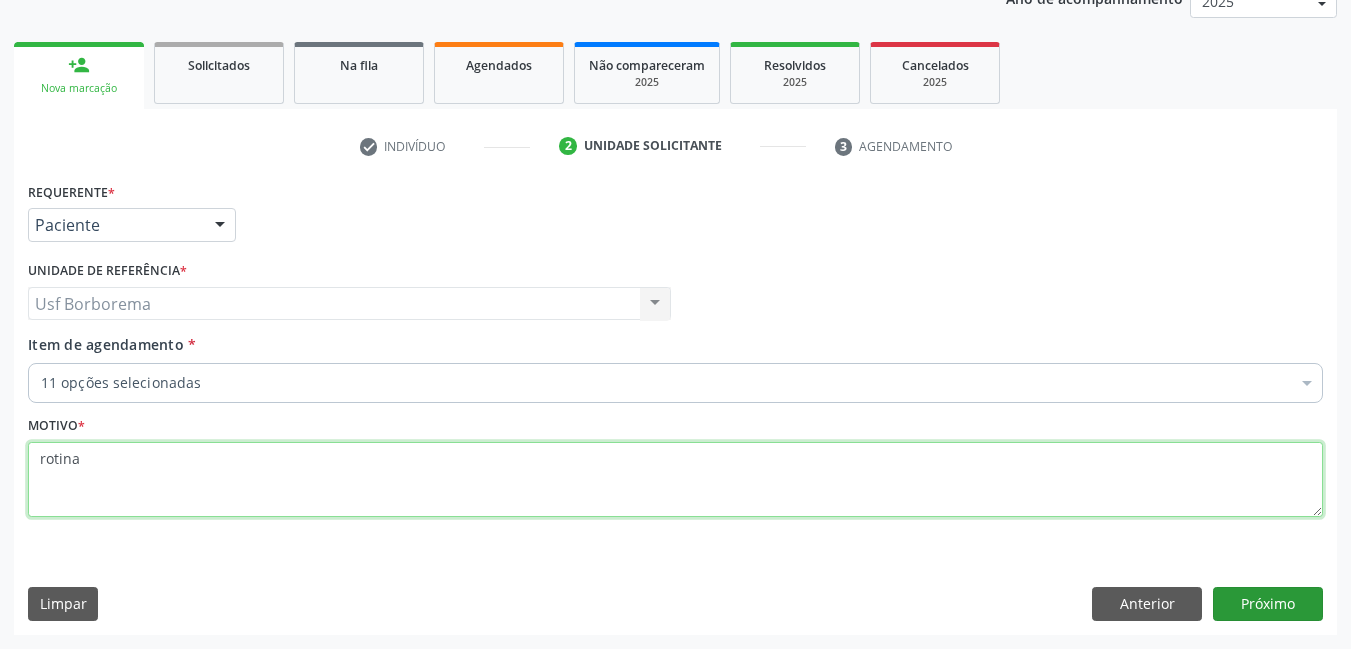 type on "rotina" 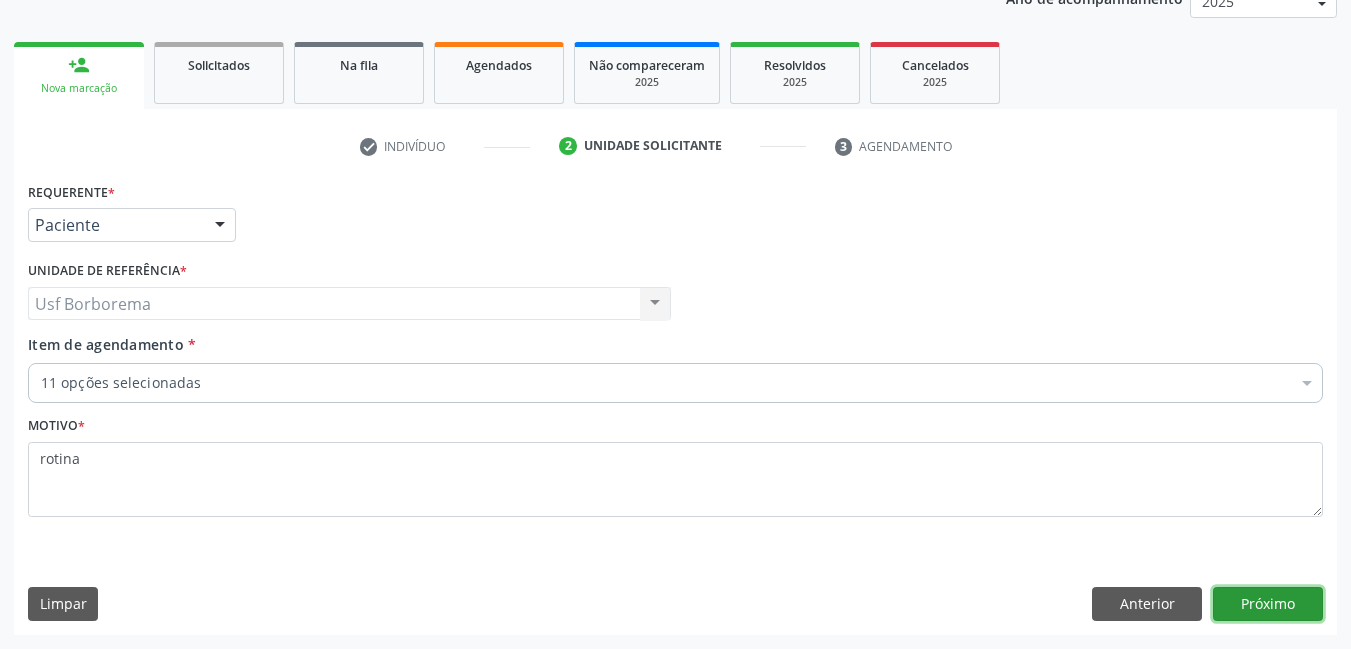 click on "Próximo" at bounding box center (1268, 604) 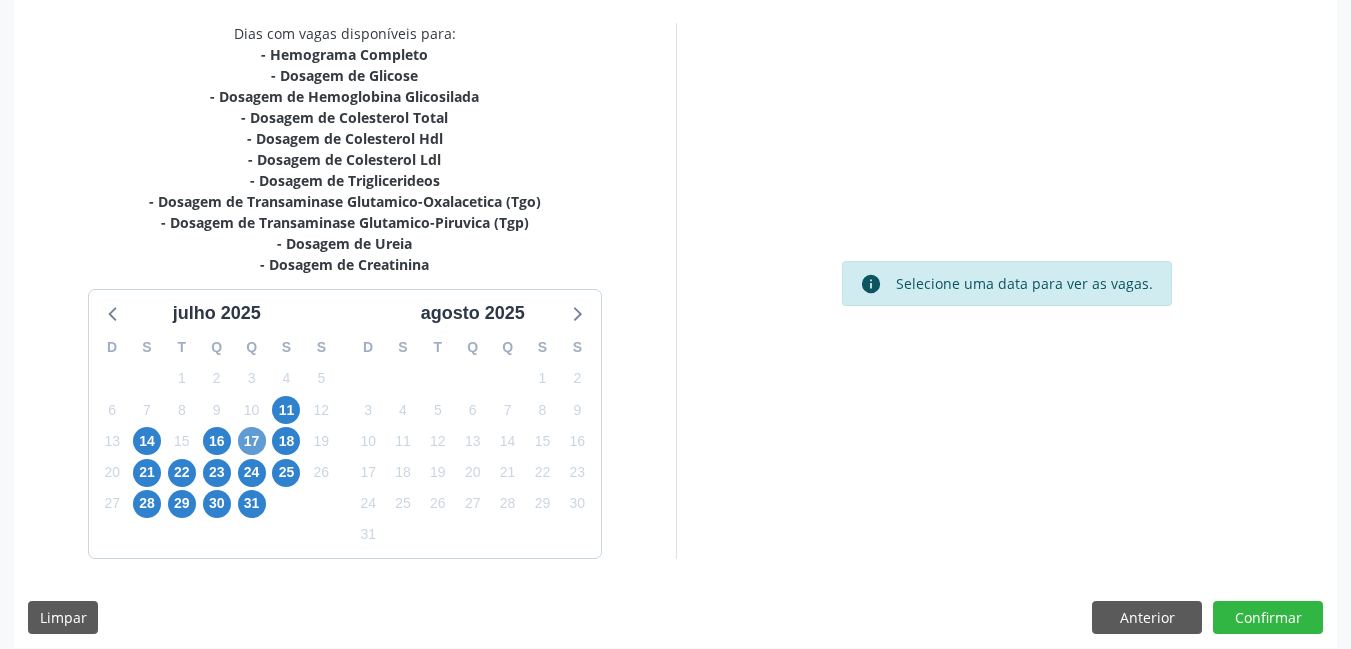 scroll, scrollTop: 431, scrollLeft: 0, axis: vertical 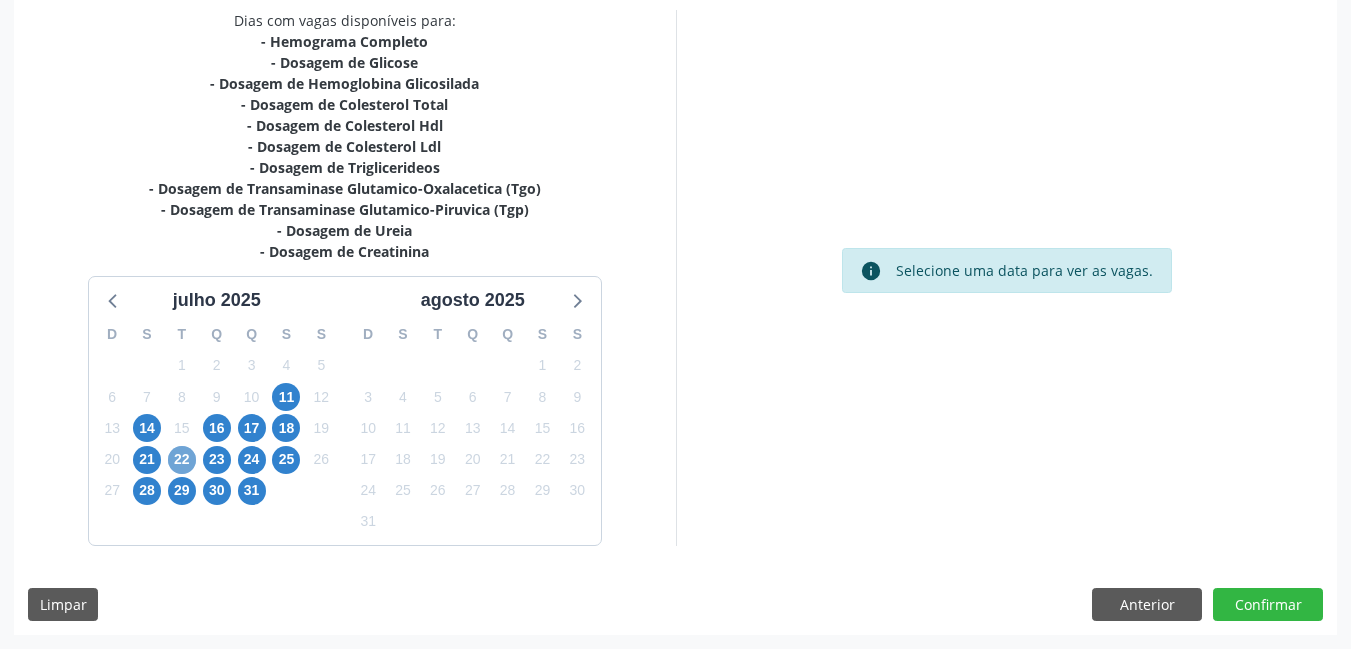 click on "22" at bounding box center [182, 460] 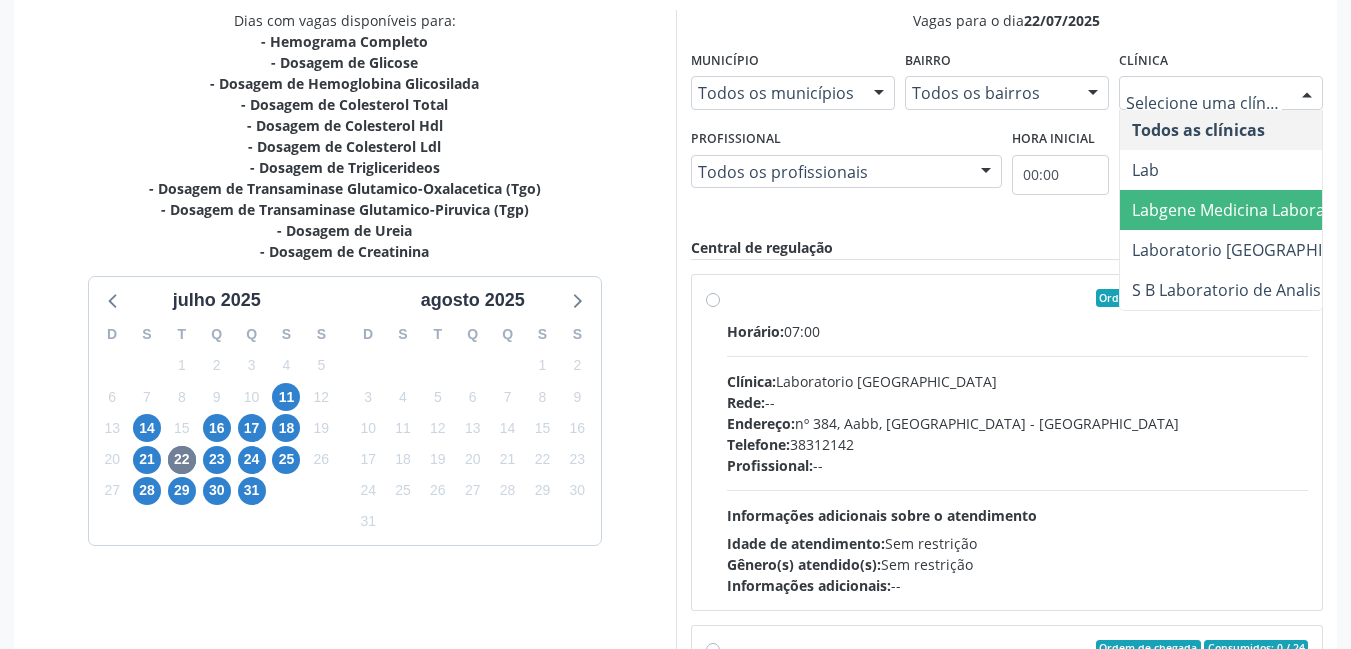 click on "Labgene Medicina Laboratorial" at bounding box center [1248, 210] 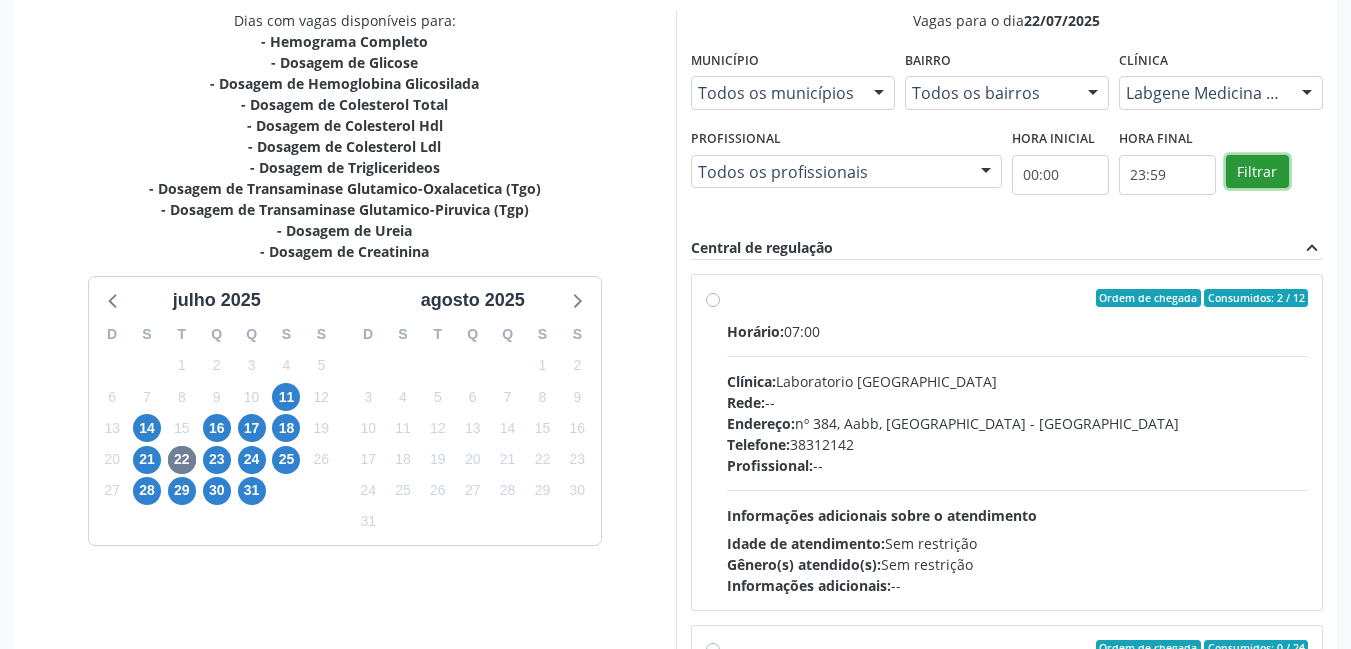 click on "Filtrar" at bounding box center [1257, 172] 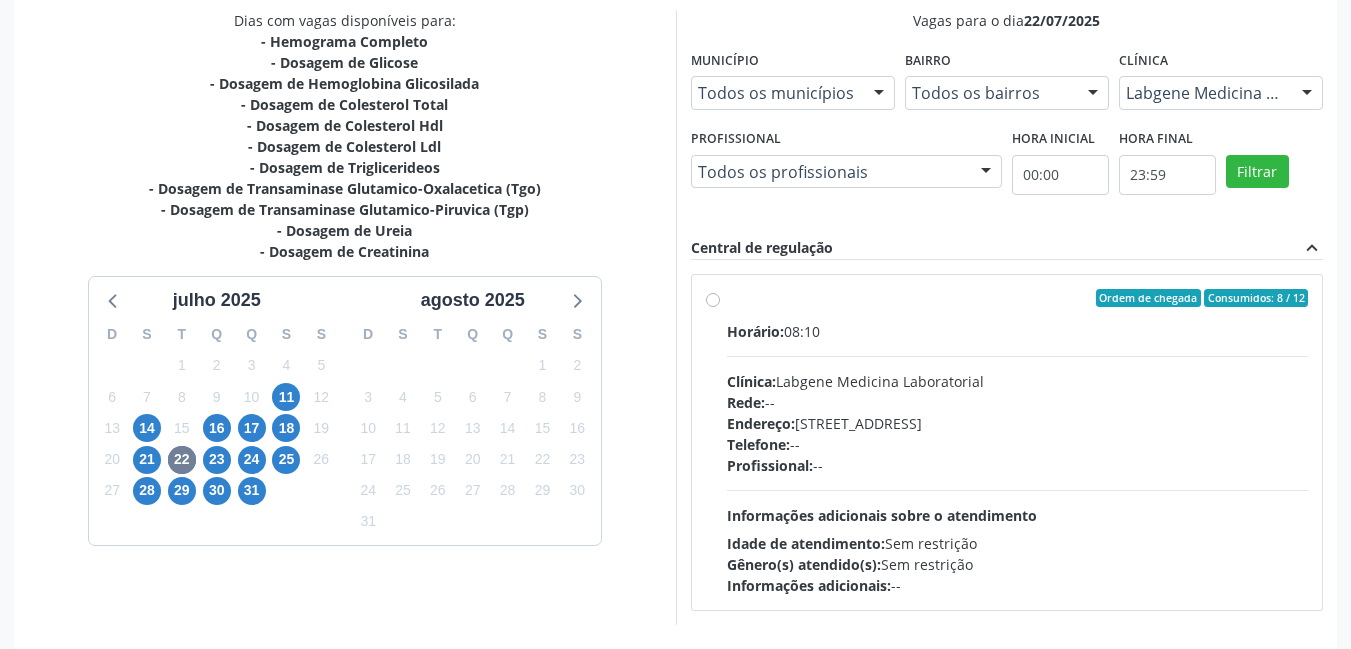 click on "Ordem de chegada
Consumidos: 8 / 12
Horário:   08:10
Clínica:  Labgene Medicina Laboratorial
Rede:
--
Endereço:   nº 531, Nossa Senhora da Pen, Serra Talhada - PE
Telefone:   --
Profissional:
--
Informações adicionais sobre o atendimento
Idade de atendimento:
Sem restrição
Gênero(s) atendido(s):
Sem restrição
Informações adicionais:
--" at bounding box center (1018, 442) 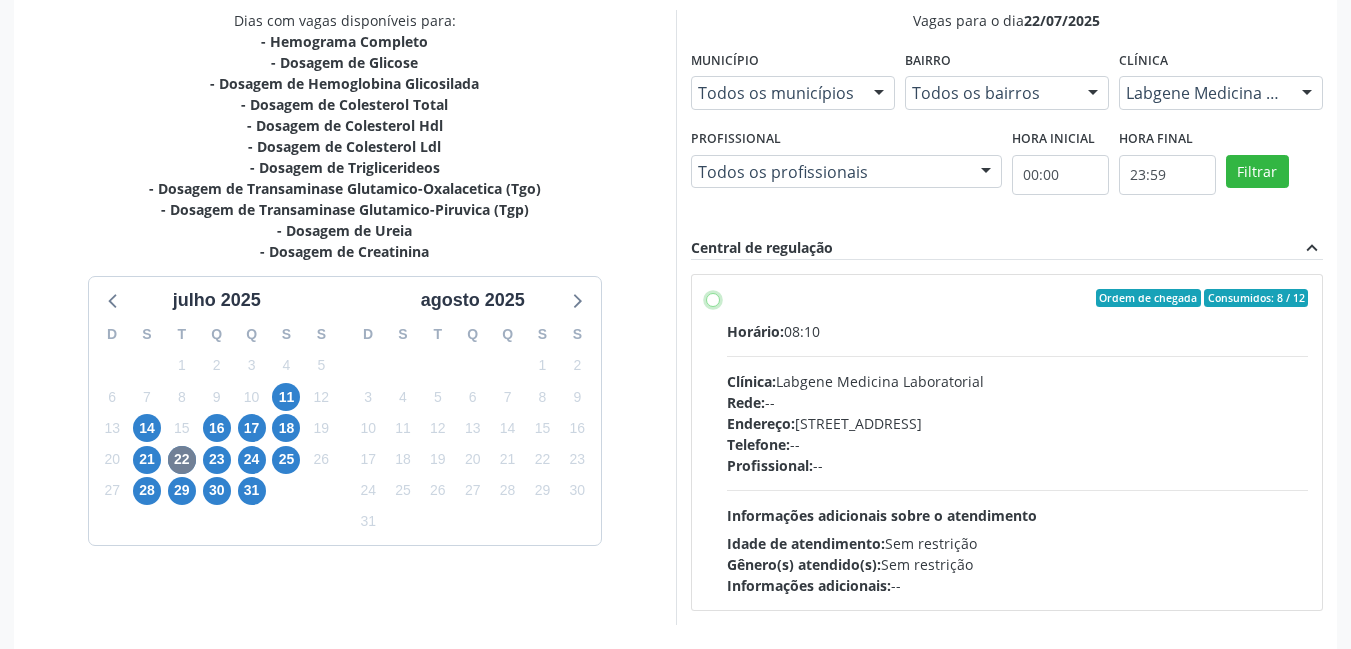 click on "Ordem de chegada
Consumidos: 8 / 12
Horário:   08:10
Clínica:  Labgene Medicina Laboratorial
Rede:
--
Endereço:   nº 531, Nossa Senhora da Pen, Serra Talhada - PE
Telefone:   --
Profissional:
--
Informações adicionais sobre o atendimento
Idade de atendimento:
Sem restrição
Gênero(s) atendido(s):
Sem restrição
Informações adicionais:
--" at bounding box center [713, 298] 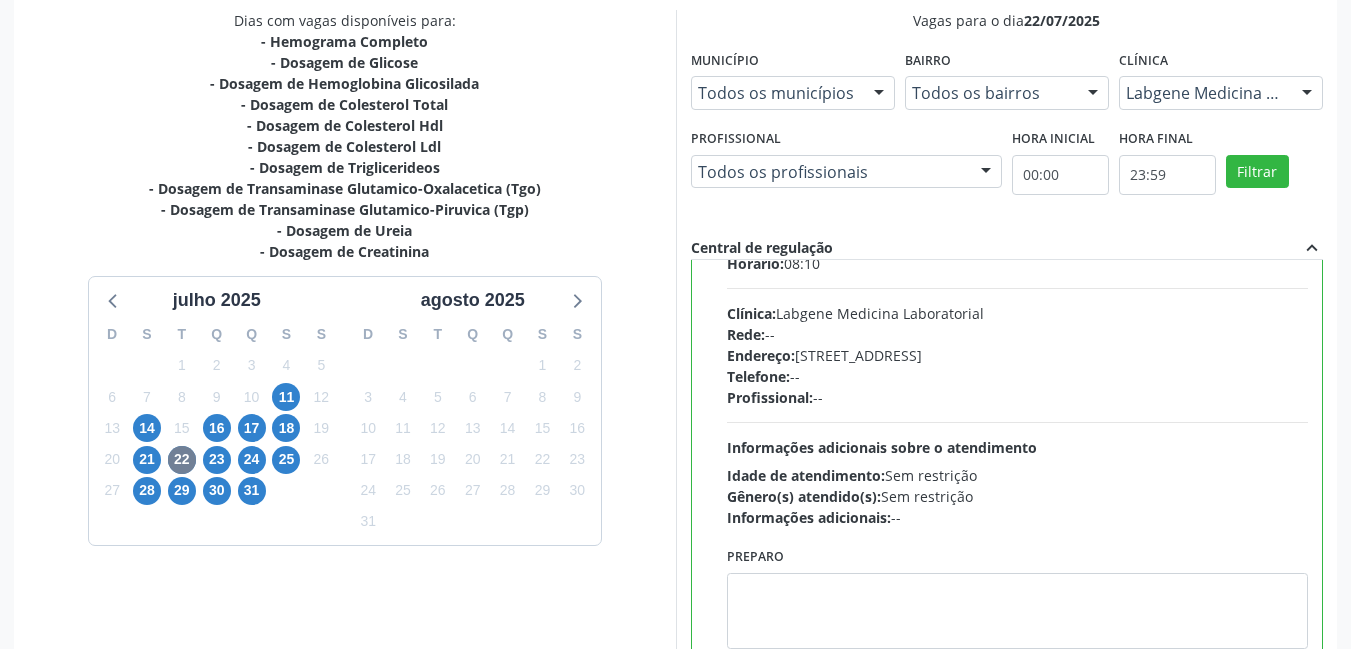 scroll, scrollTop: 99, scrollLeft: 0, axis: vertical 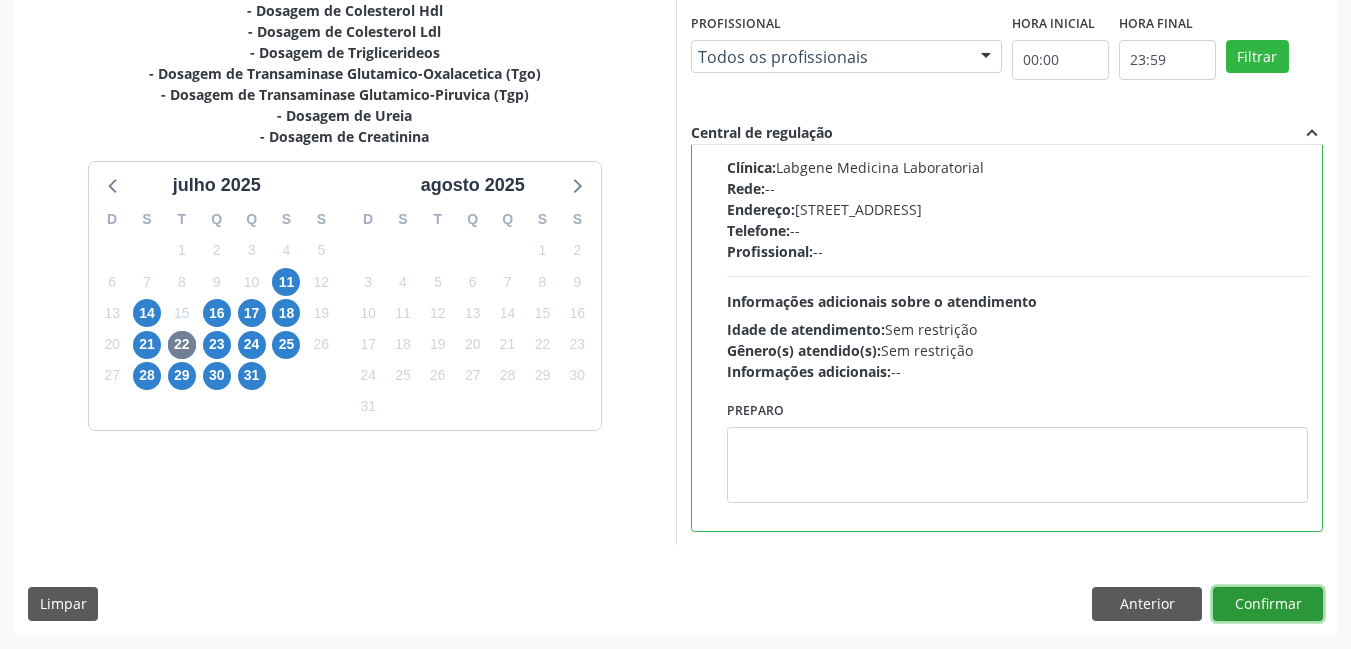 click on "Confirmar" at bounding box center [1268, 604] 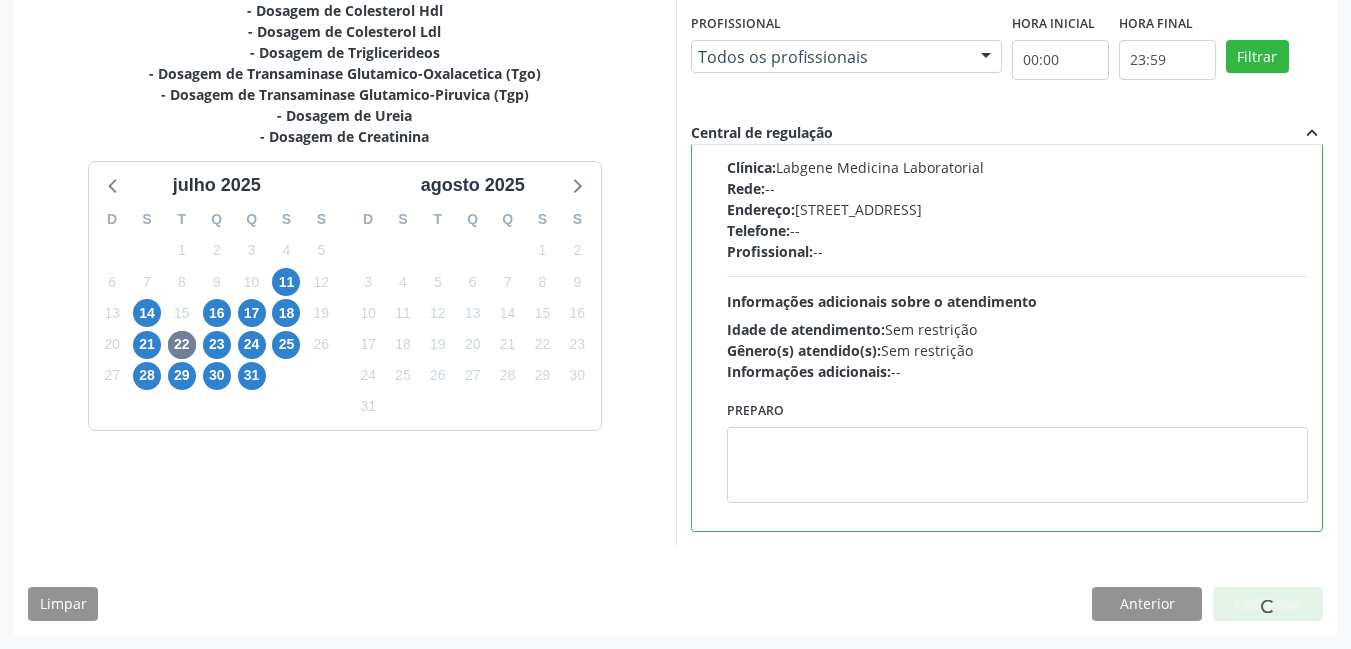 scroll, scrollTop: 0, scrollLeft: 0, axis: both 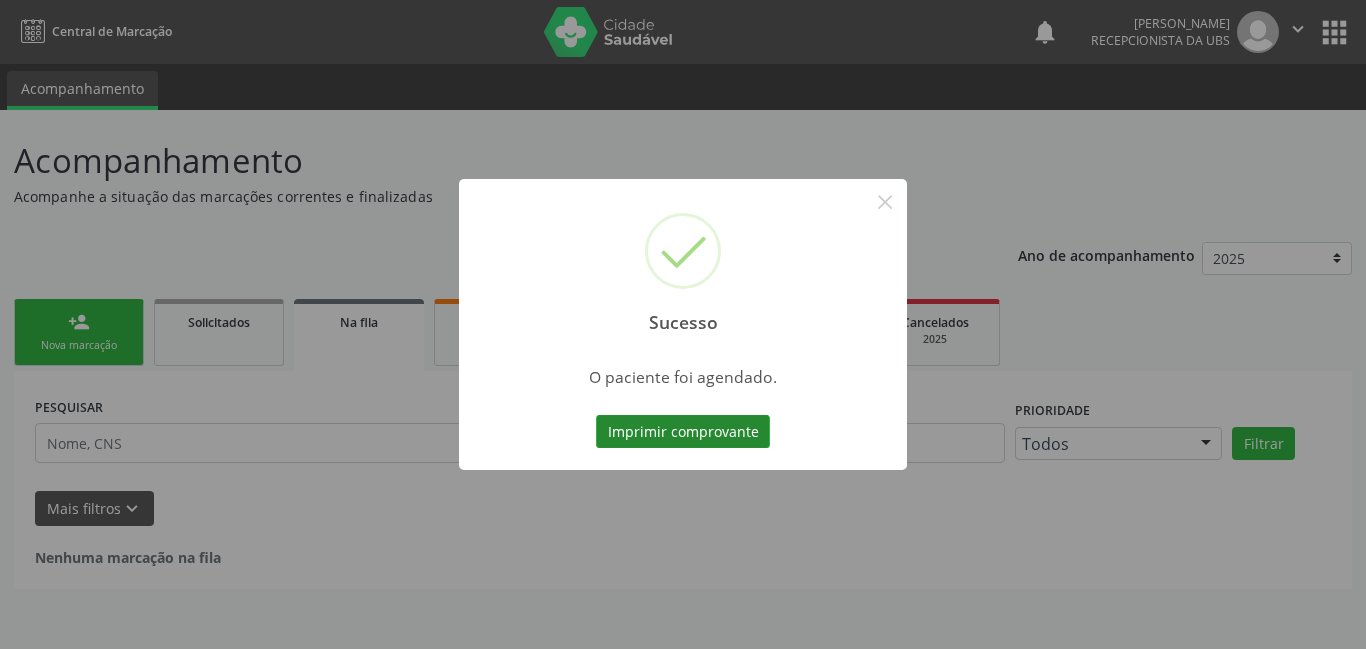 click on "Imprimir comprovante" at bounding box center (683, 432) 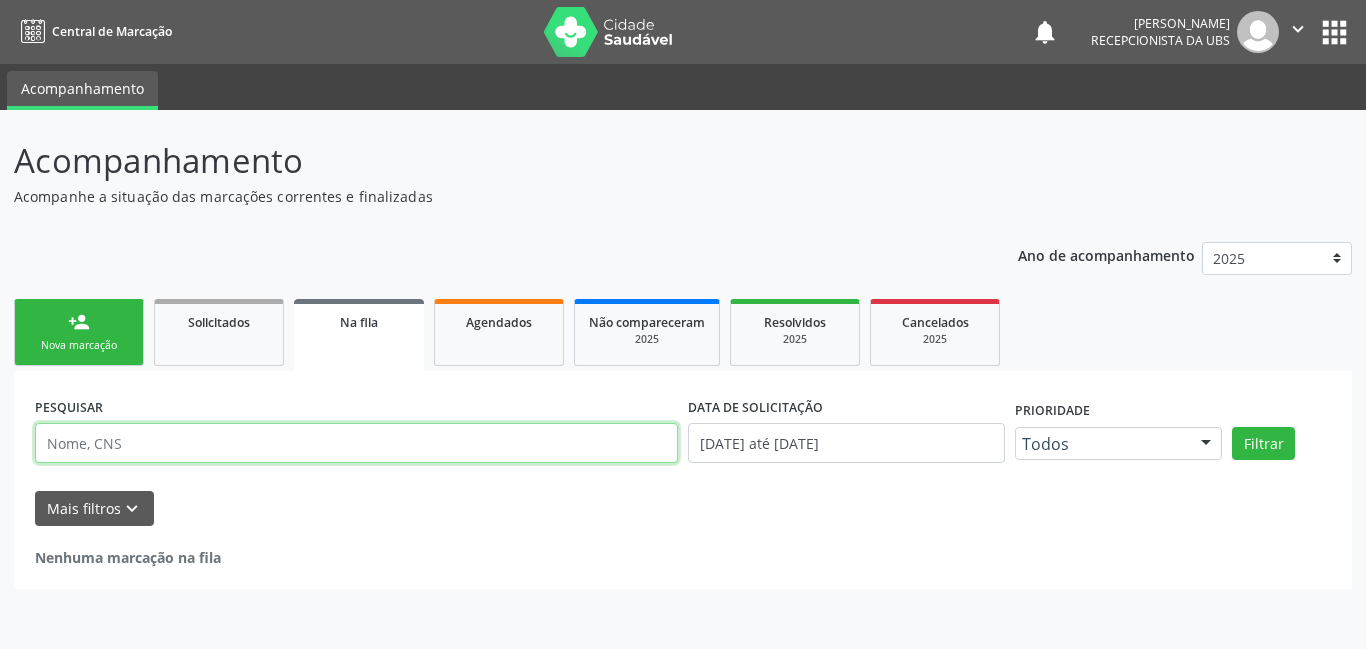 click at bounding box center (356, 443) 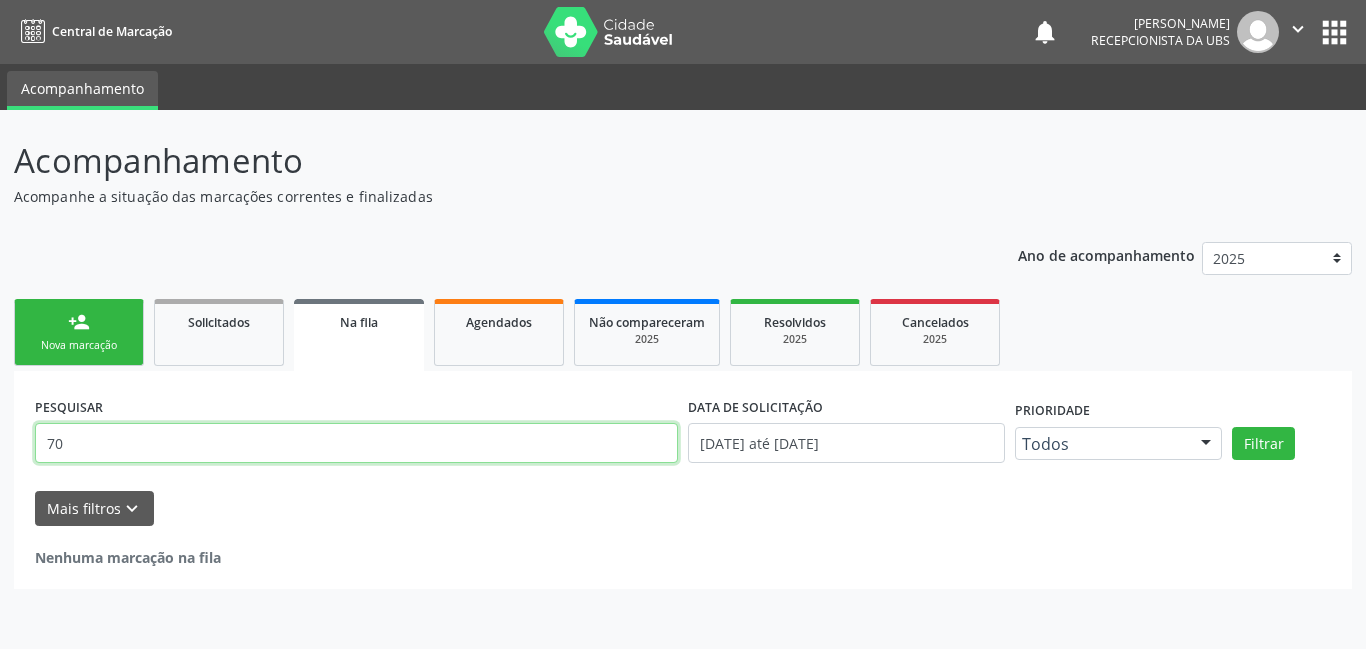 type on "7" 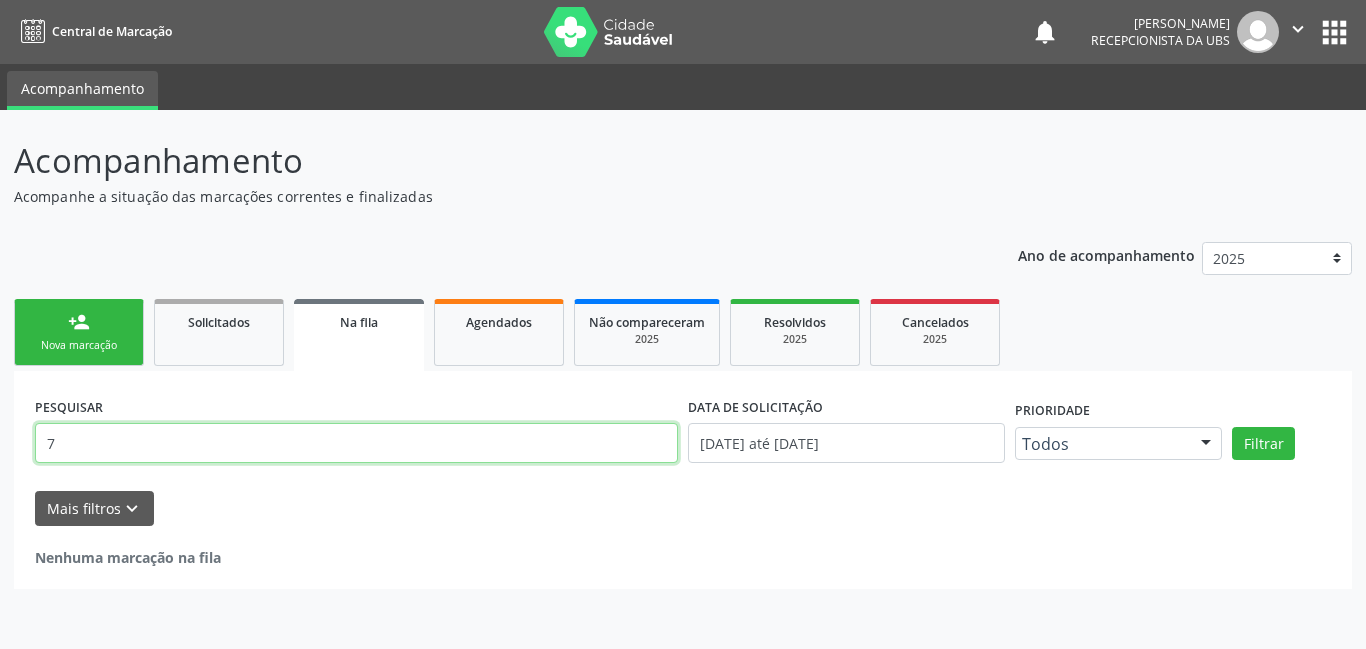 type 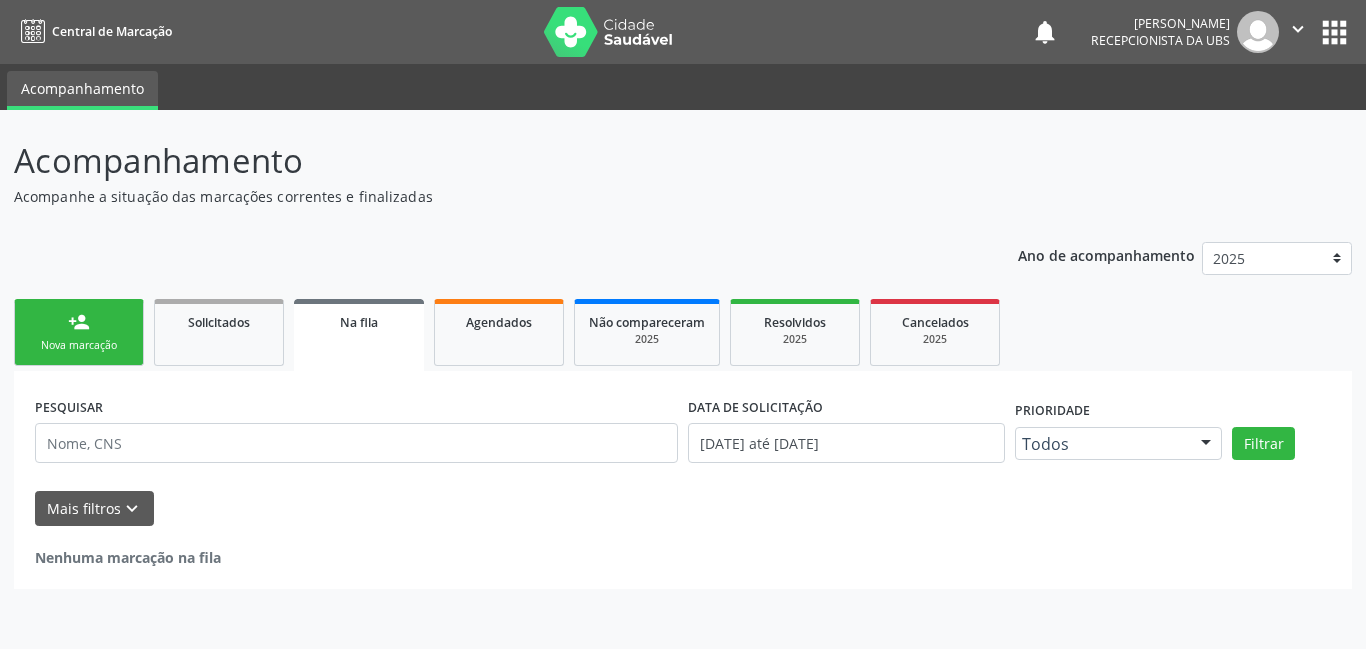 click on "person_add" at bounding box center (79, 322) 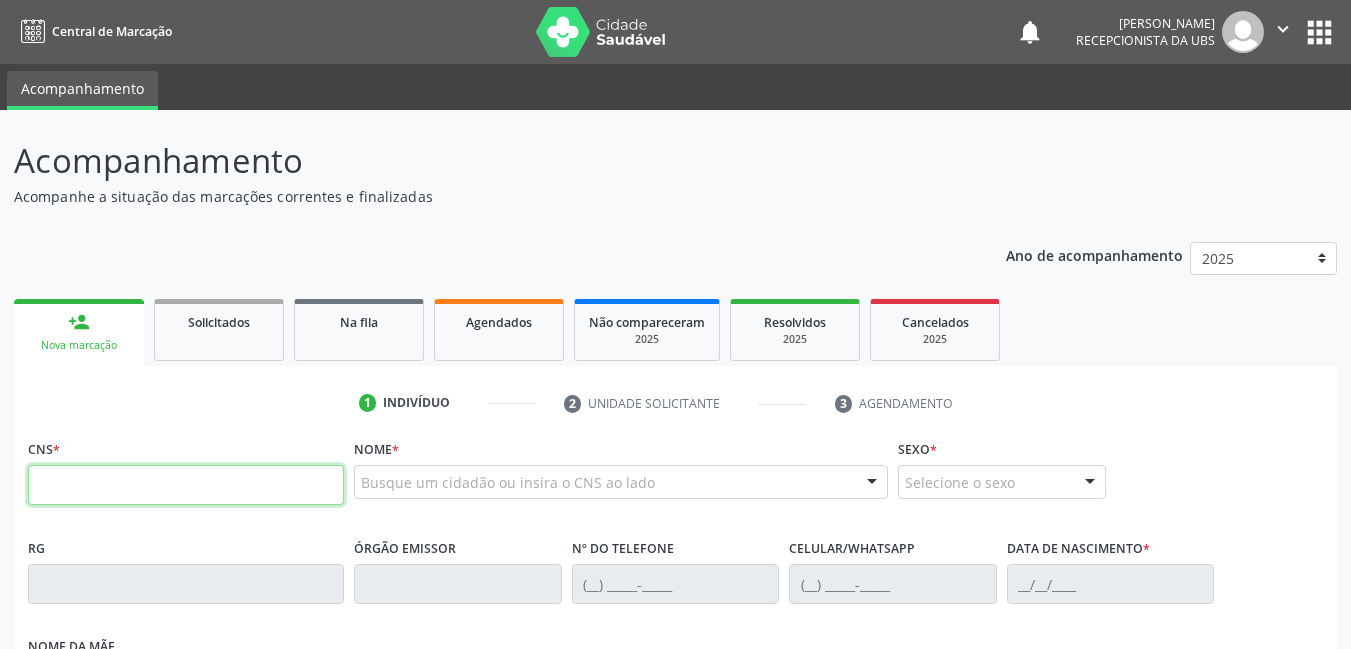 click at bounding box center (186, 485) 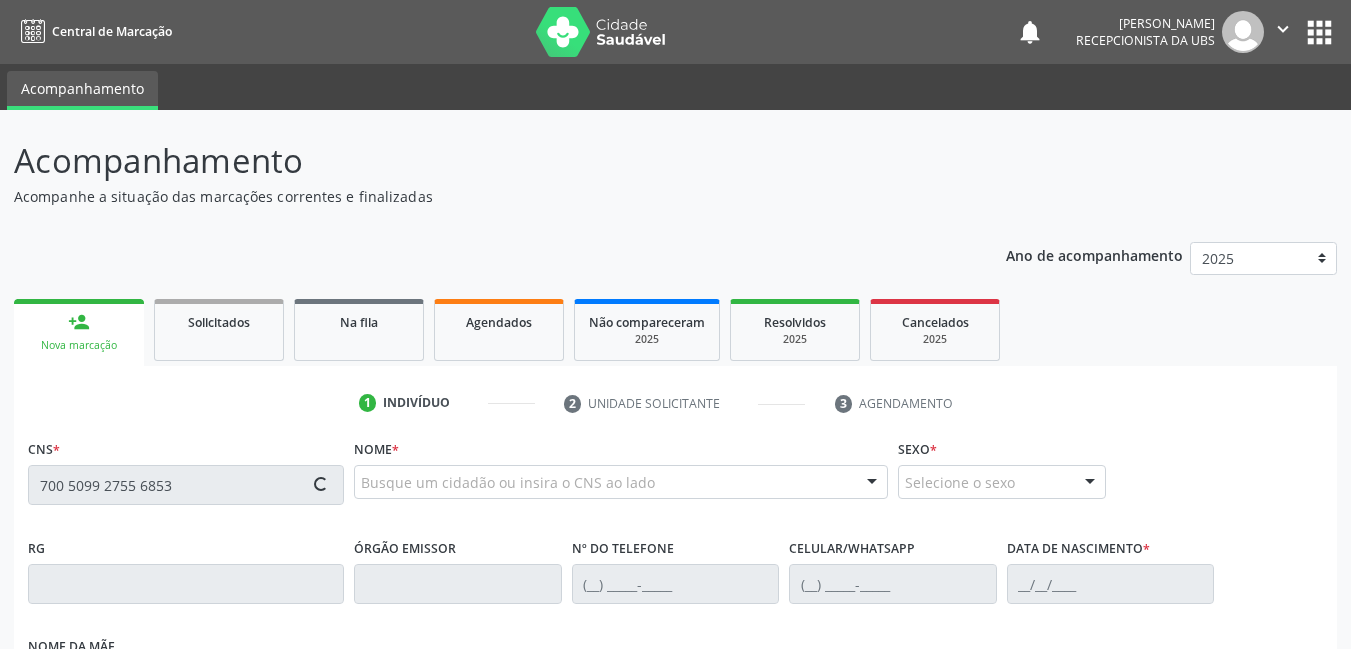 type on "700 5099 2755 6853" 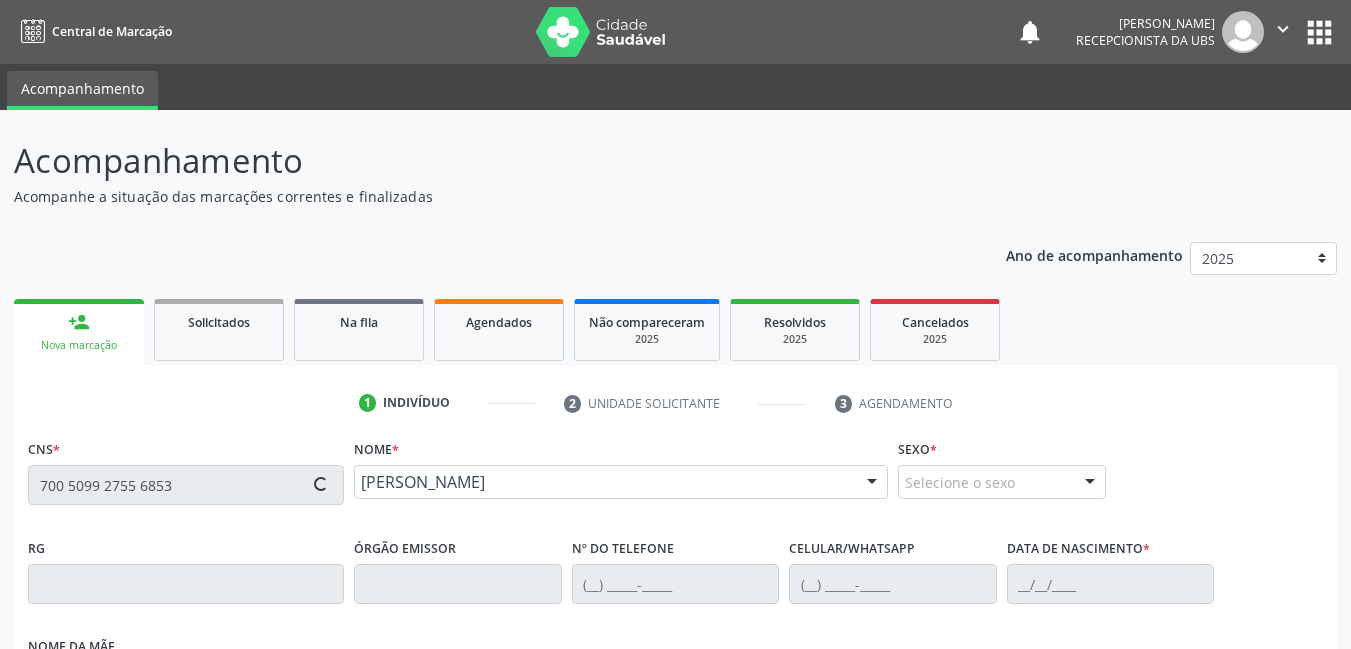 type on "(87) 99987-3015" 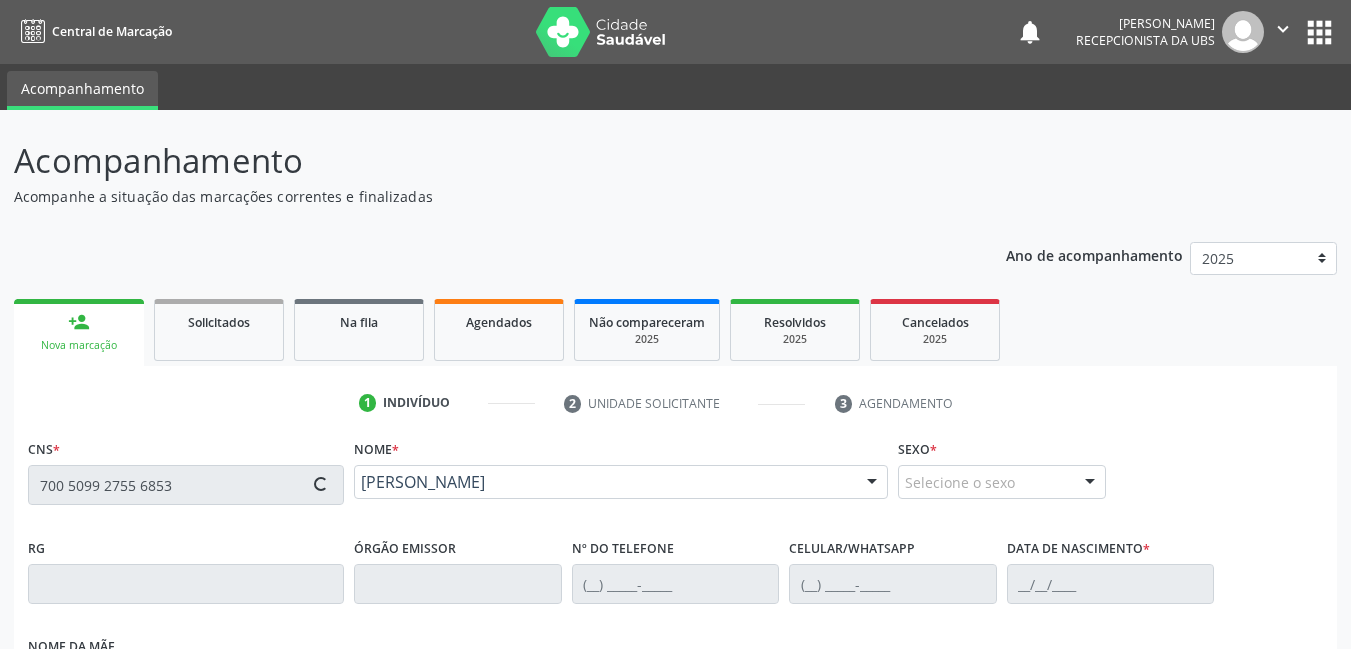 type on "29/07/1964" 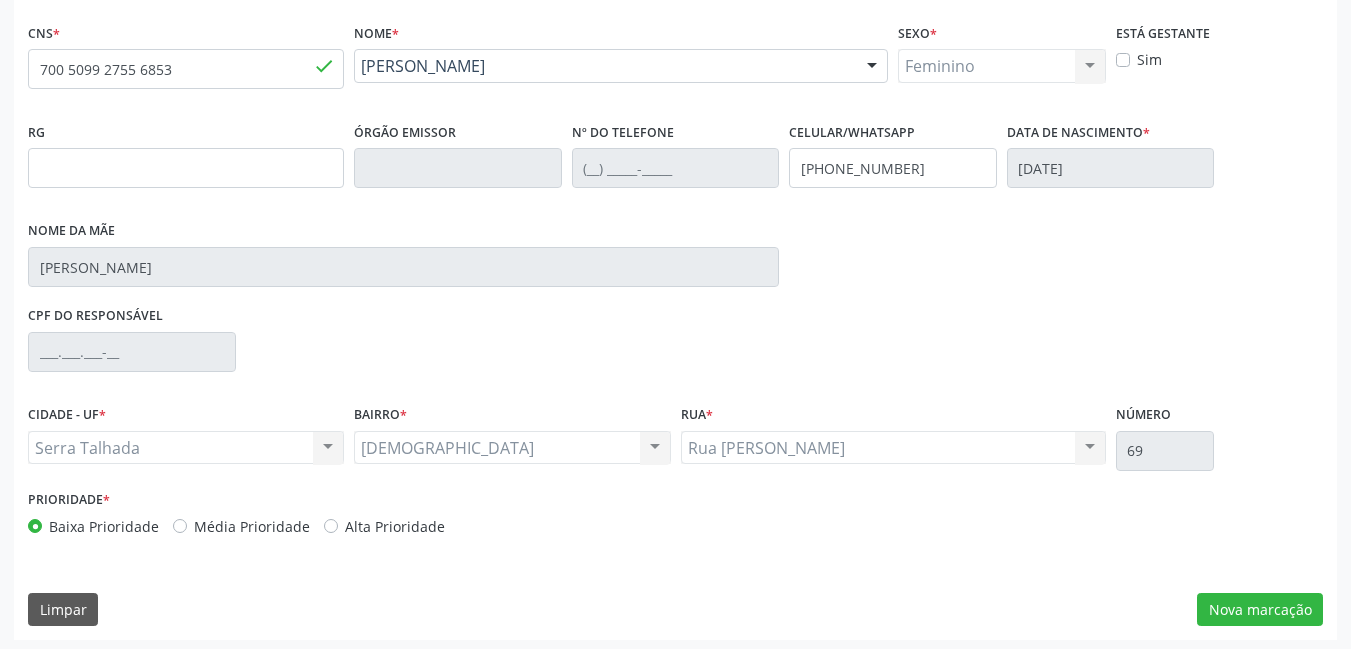 scroll, scrollTop: 421, scrollLeft: 0, axis: vertical 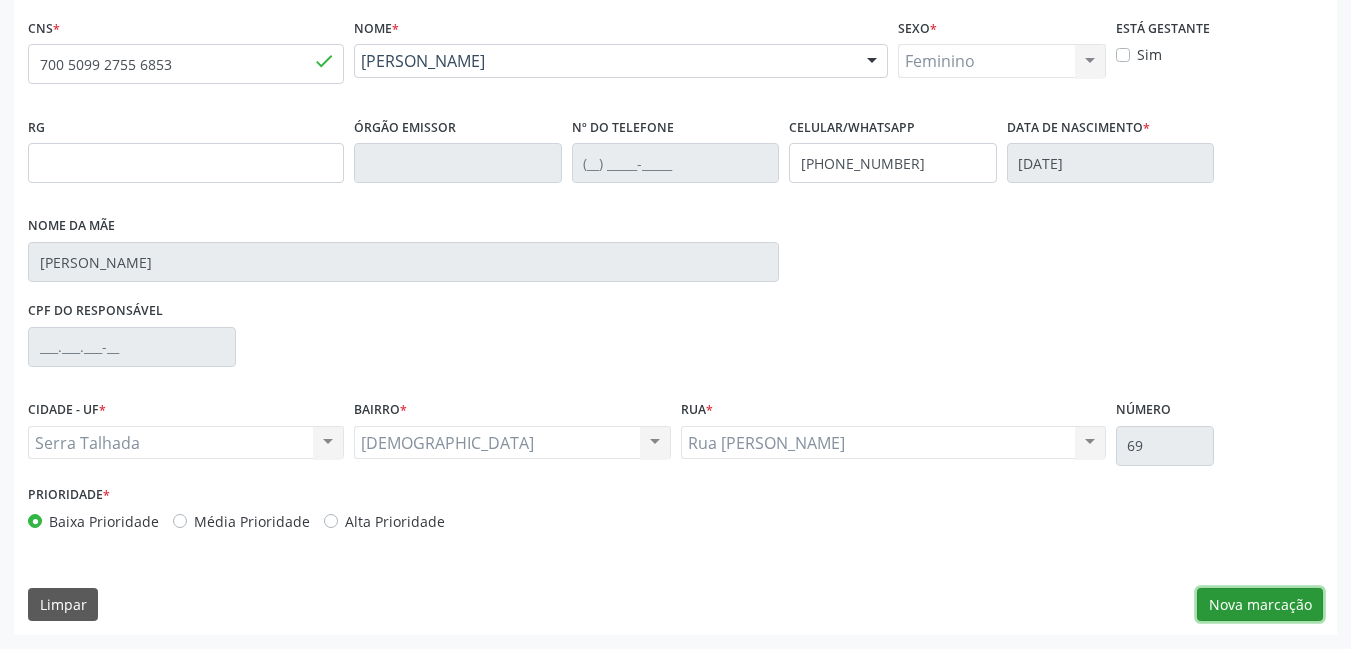 click on "Nova marcação" at bounding box center [1260, 605] 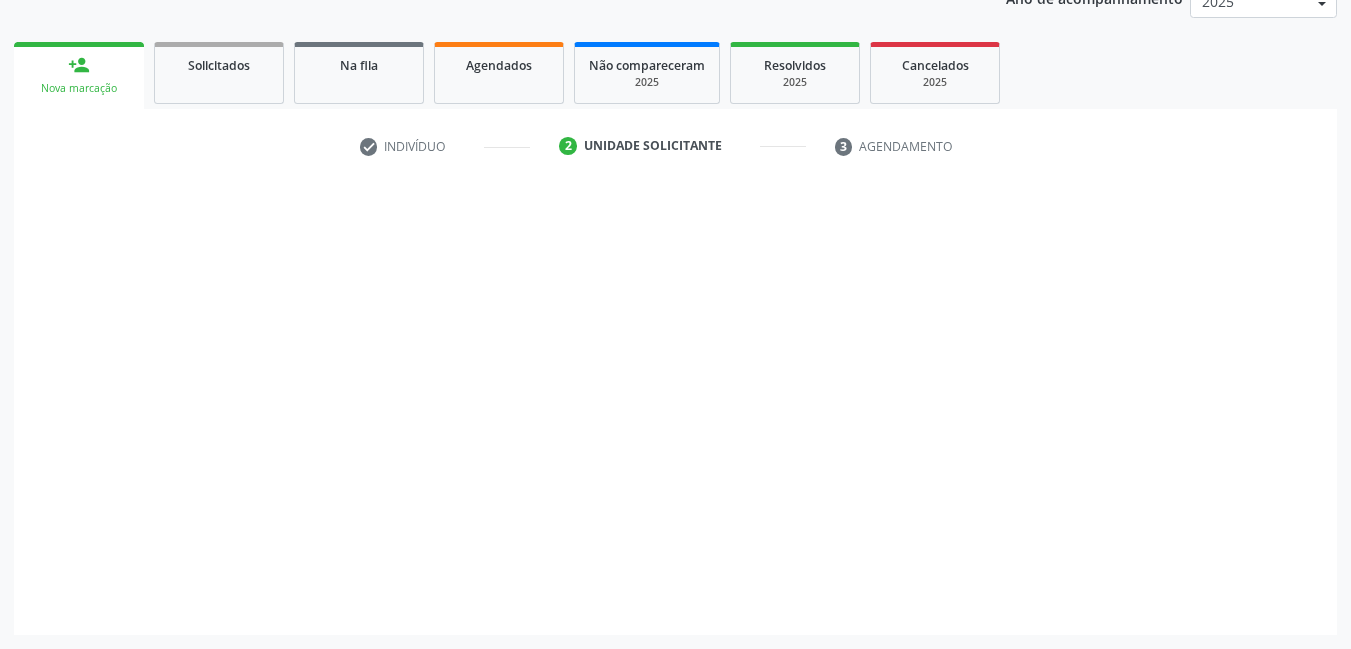 scroll, scrollTop: 257, scrollLeft: 0, axis: vertical 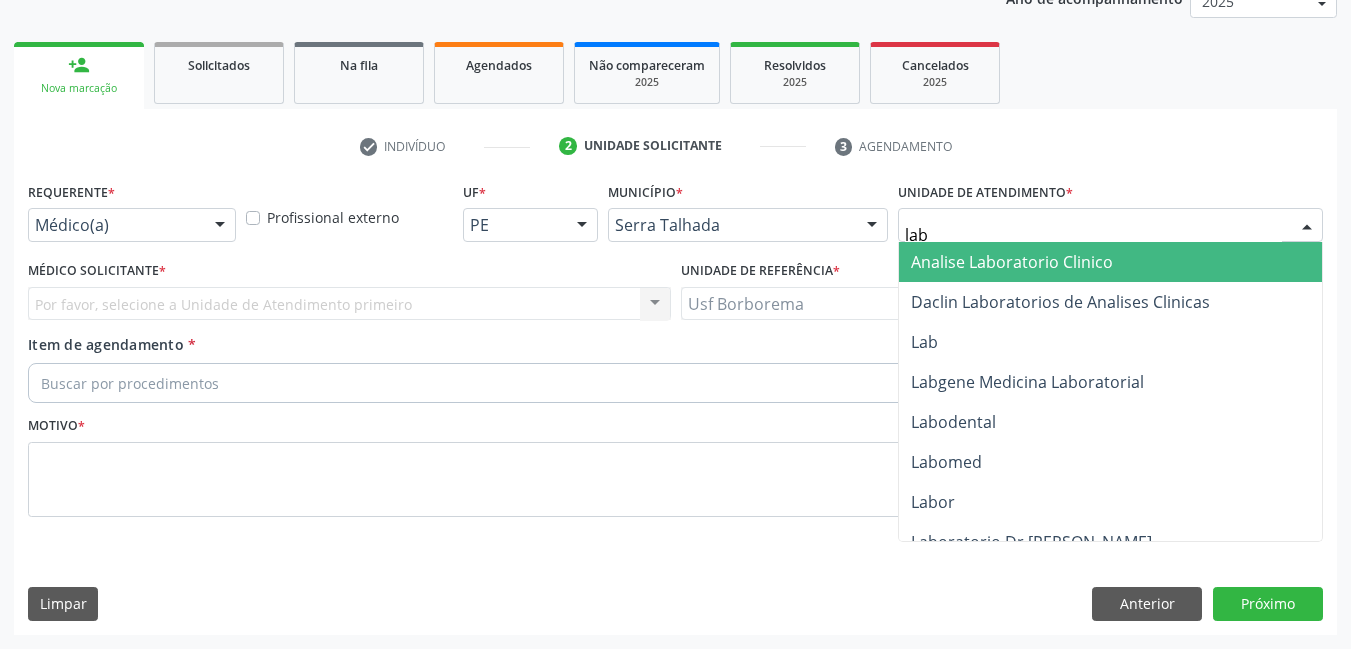 type on "labg" 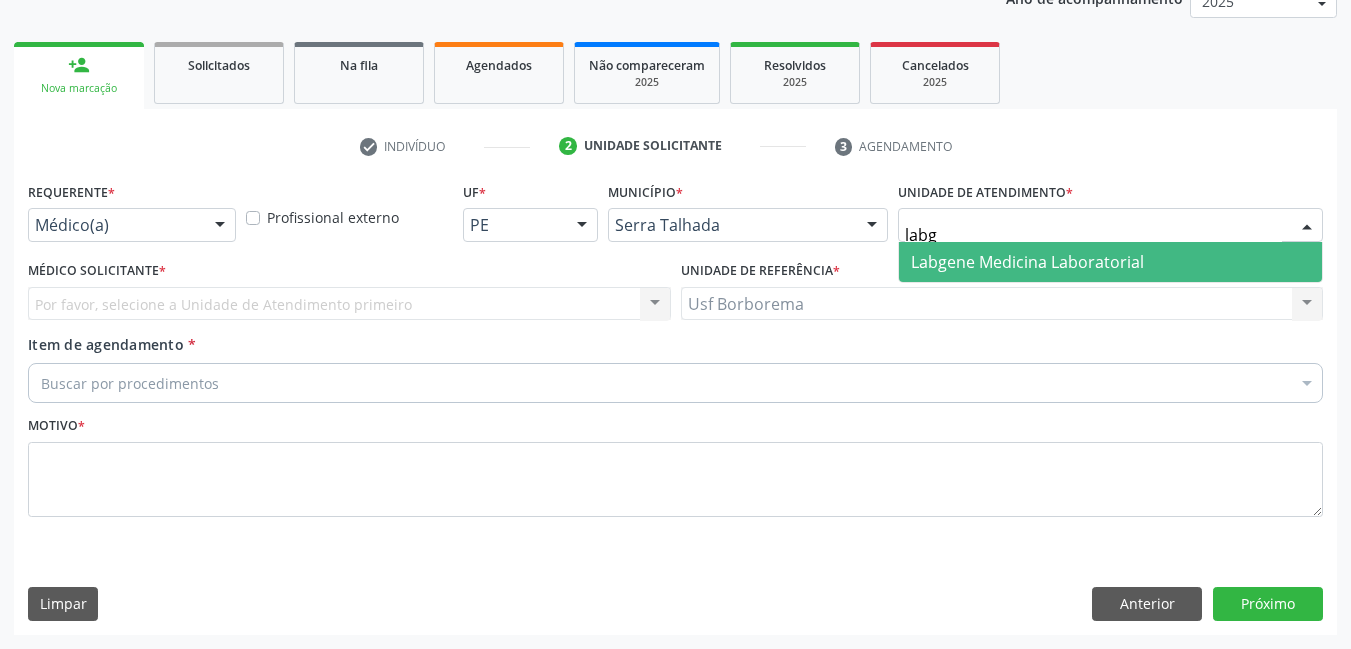 click on "Labgene Medicina Laboratorial" at bounding box center [1027, 262] 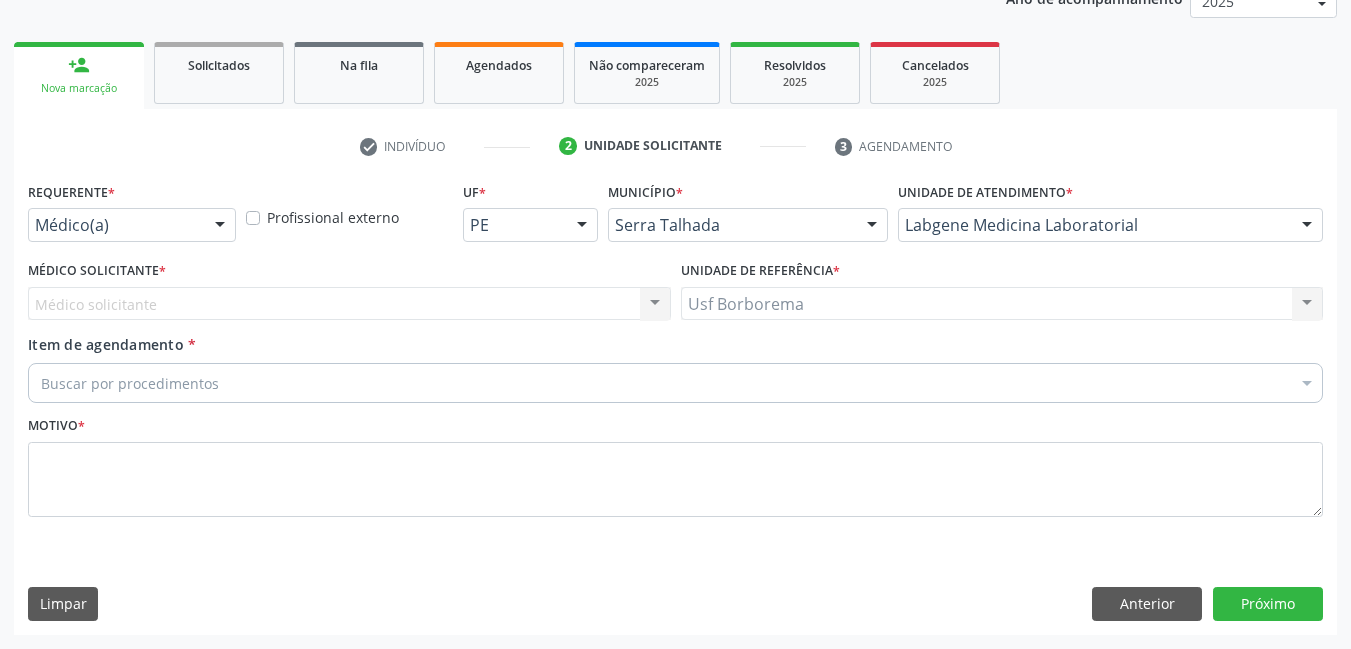 click at bounding box center (220, 226) 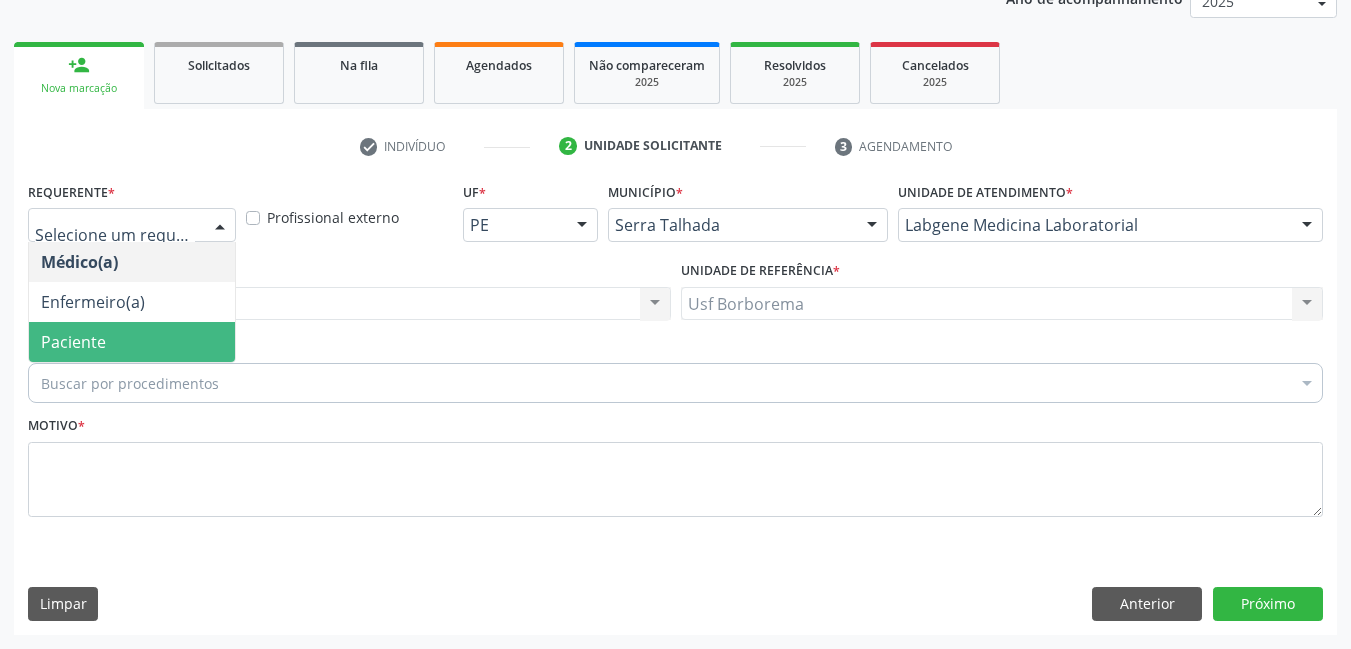 click on "Paciente" at bounding box center (132, 342) 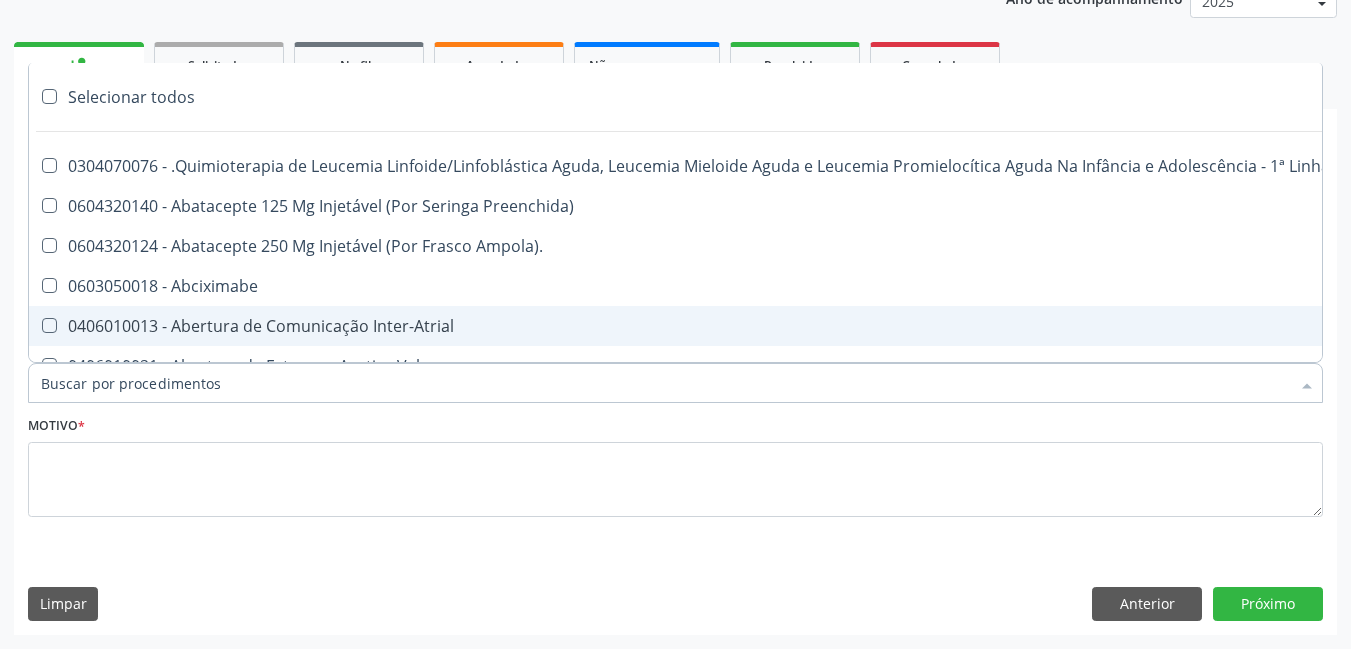 click on "Item de agendamento
*" at bounding box center (665, 383) 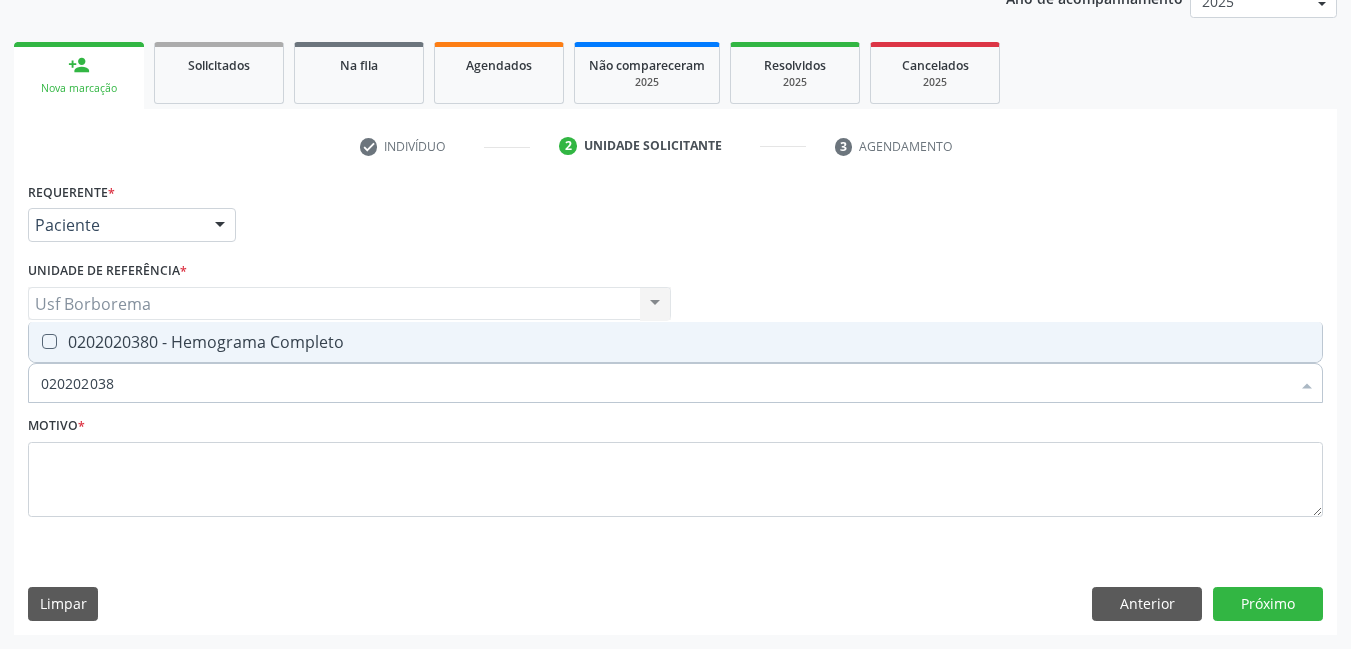 type on "0202020380" 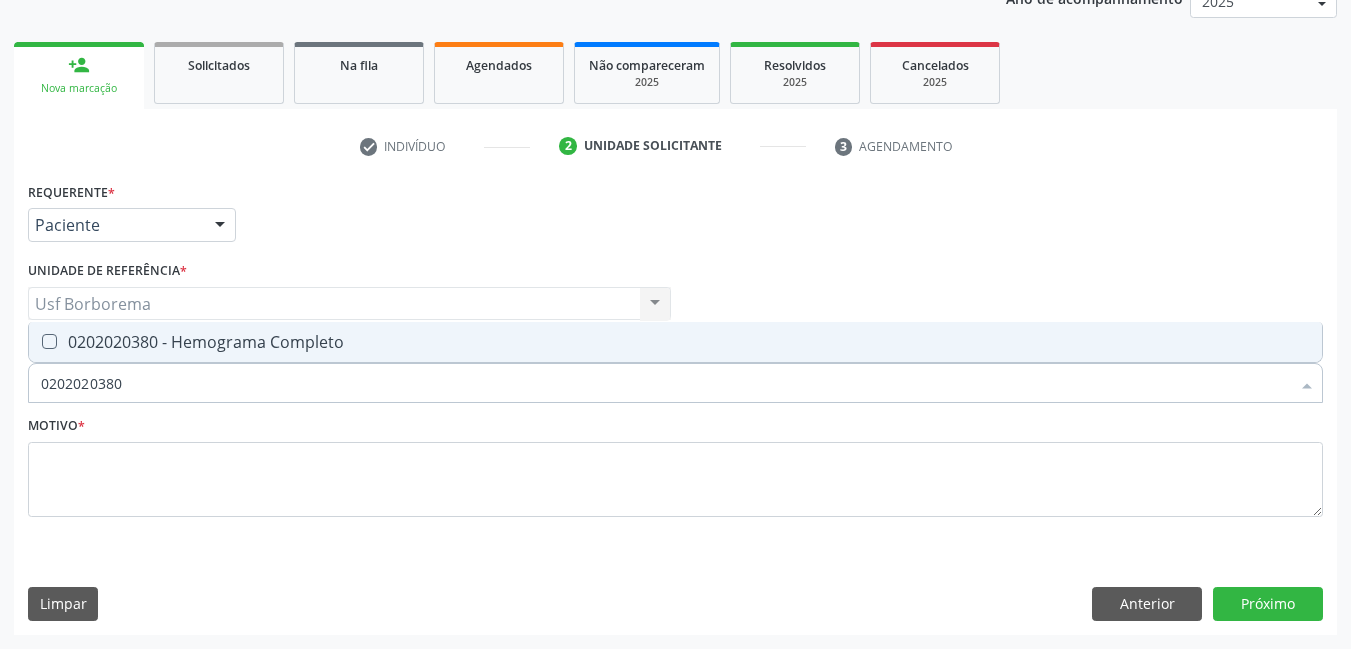 click on "0202020380 - Hemograma Completo" at bounding box center (675, 342) 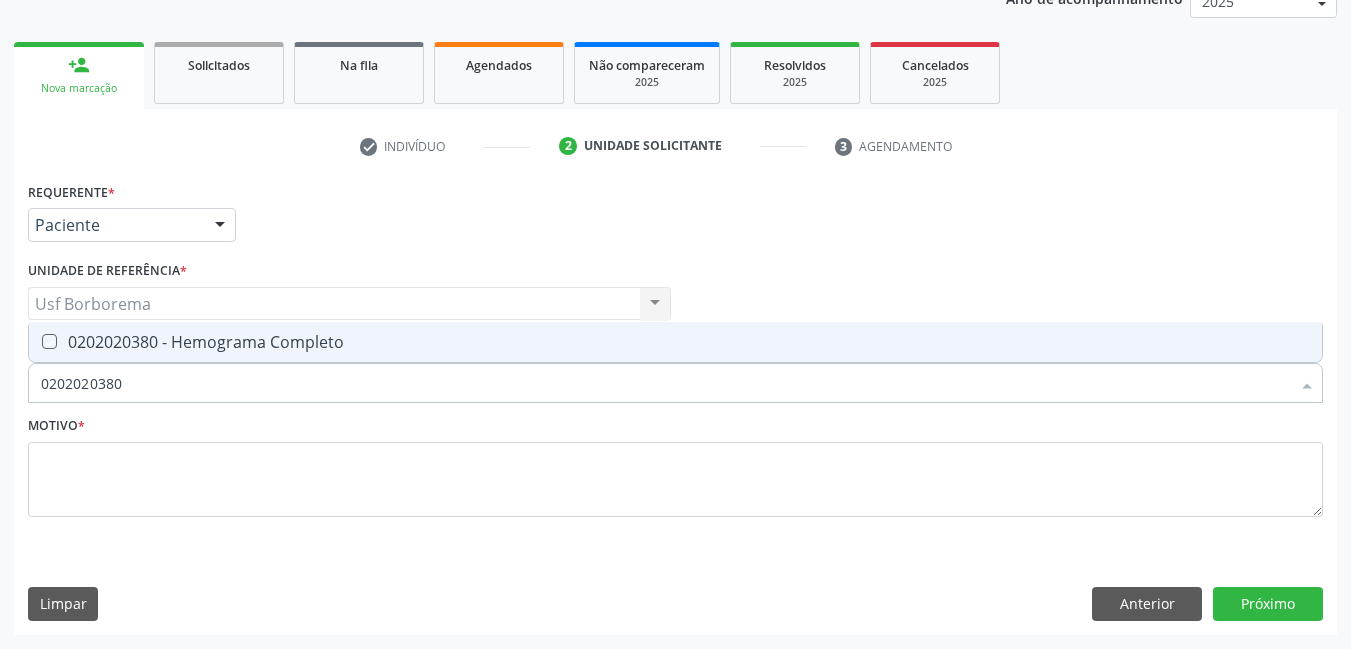 checkbox on "true" 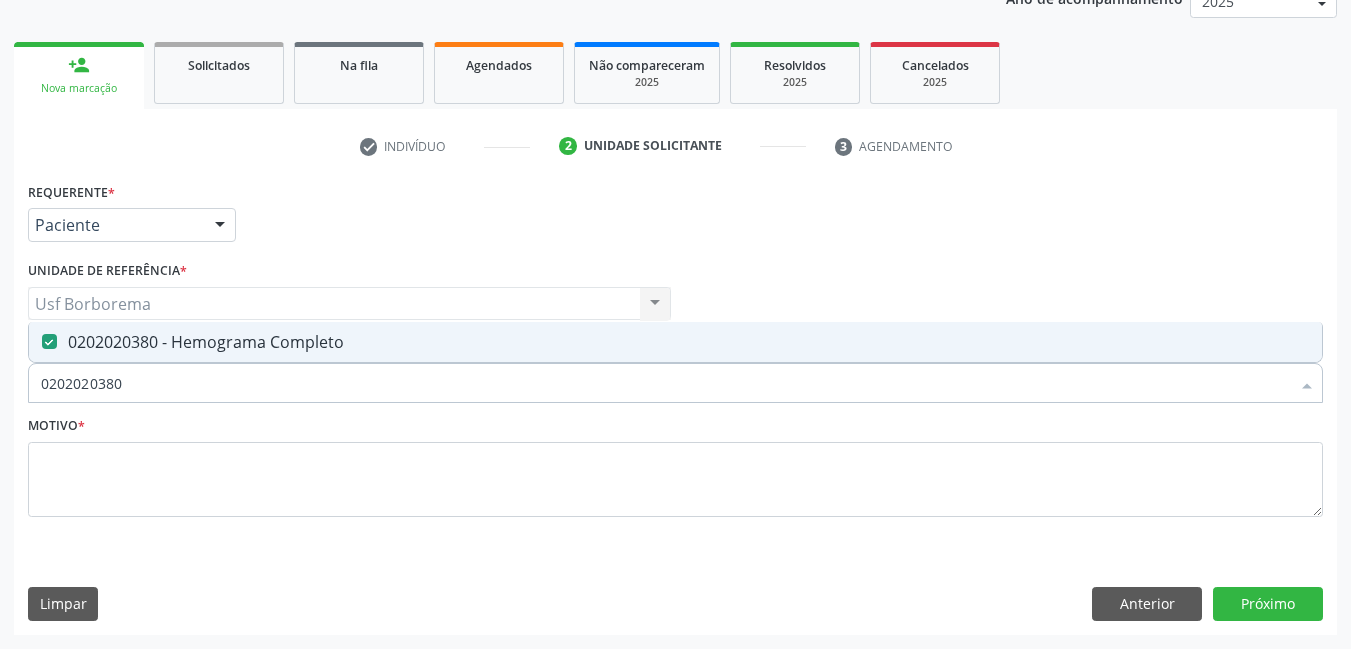 click on "0202020380" at bounding box center [665, 383] 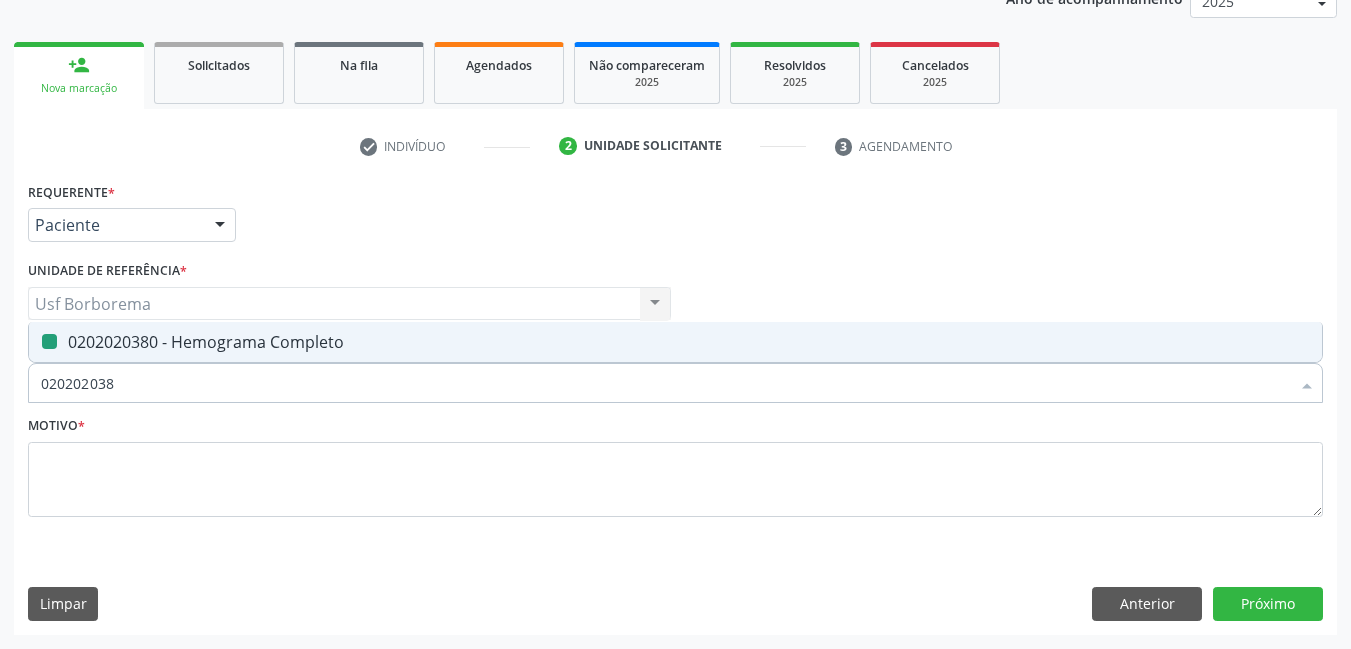 type on "02020203" 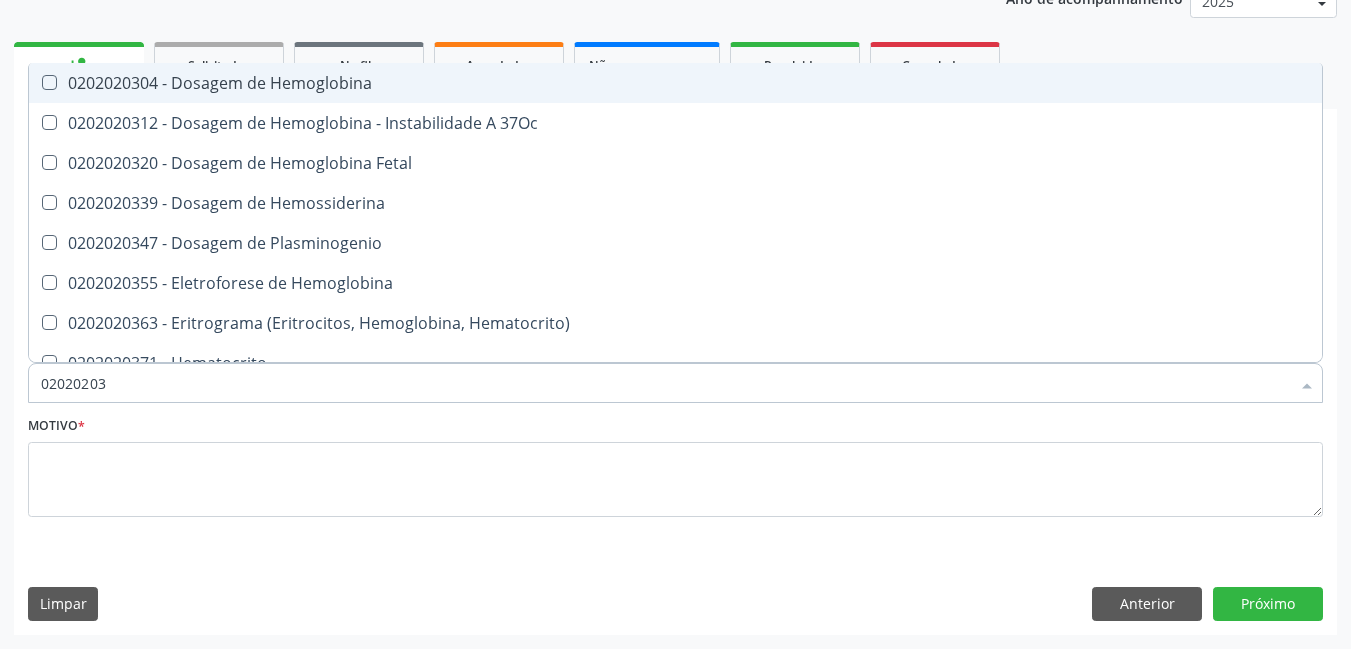 type on "0202020" 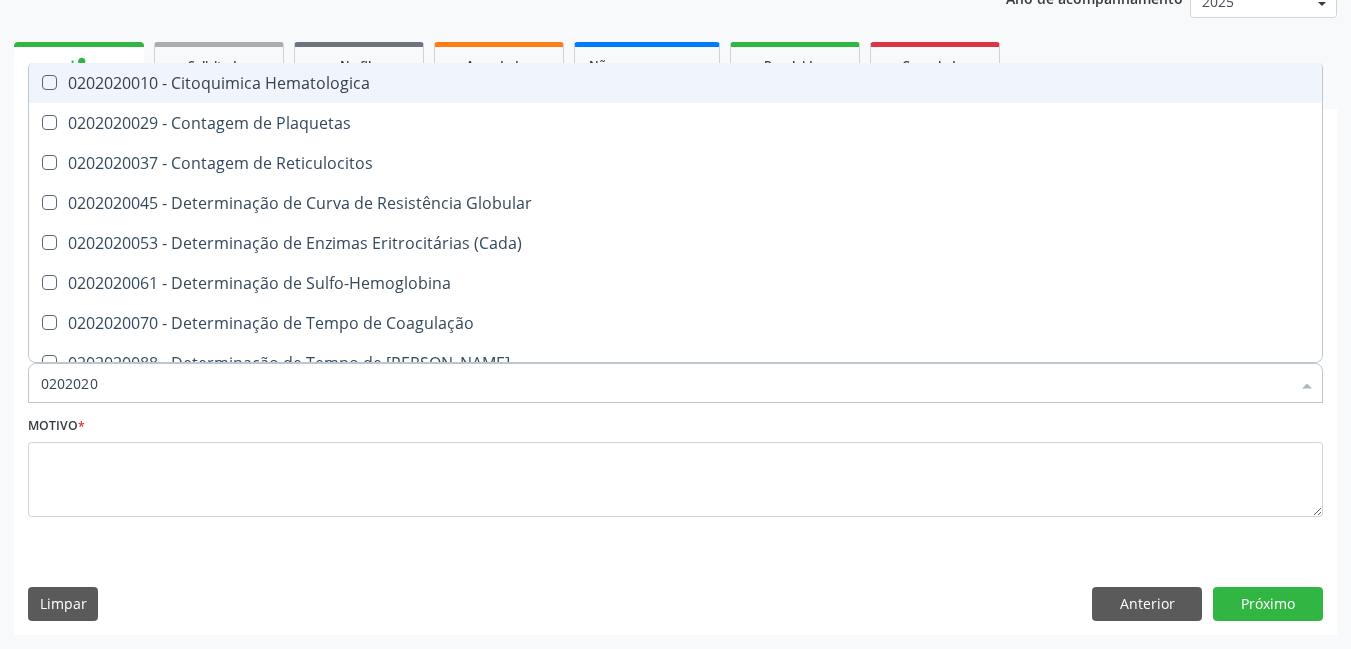 type on "020202" 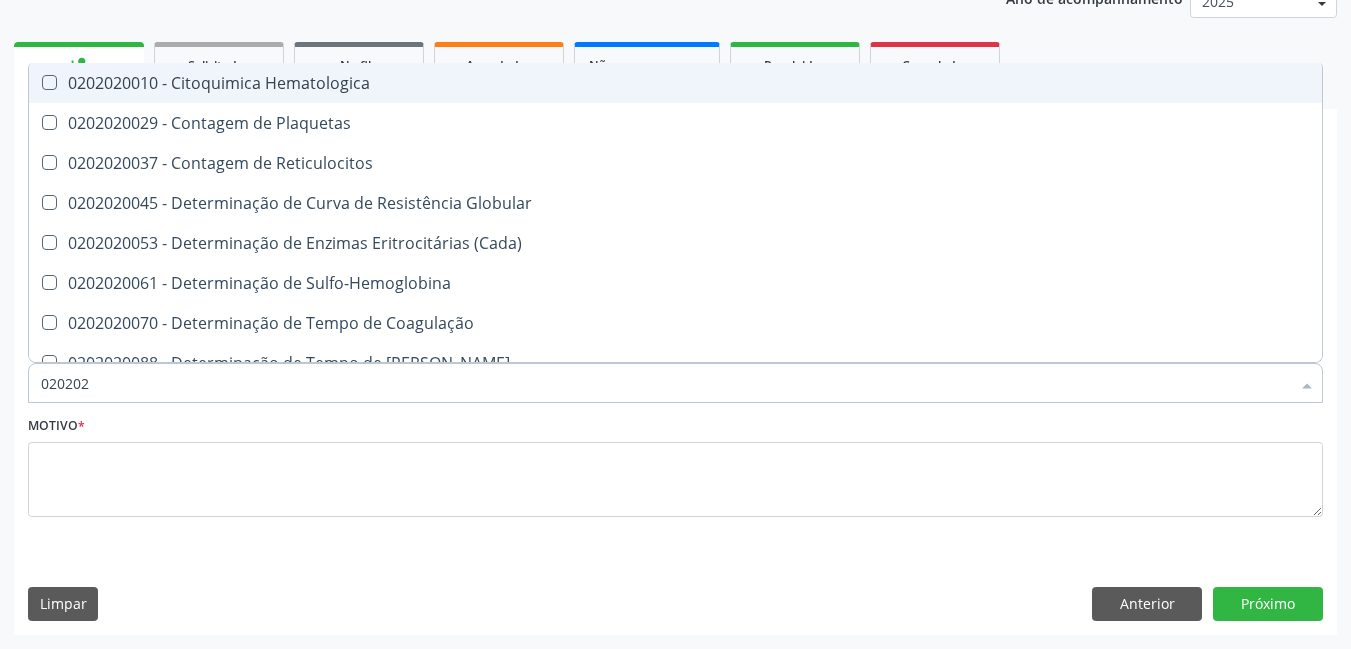 type on "02020" 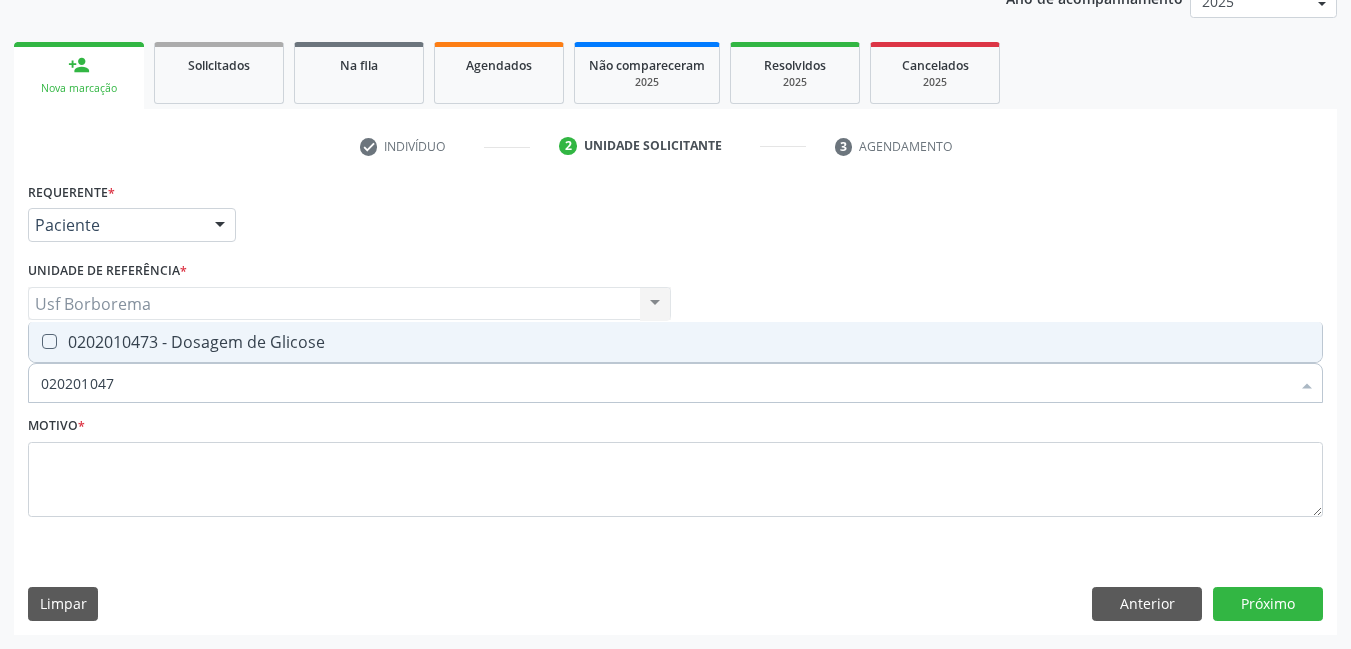type on "0202010473" 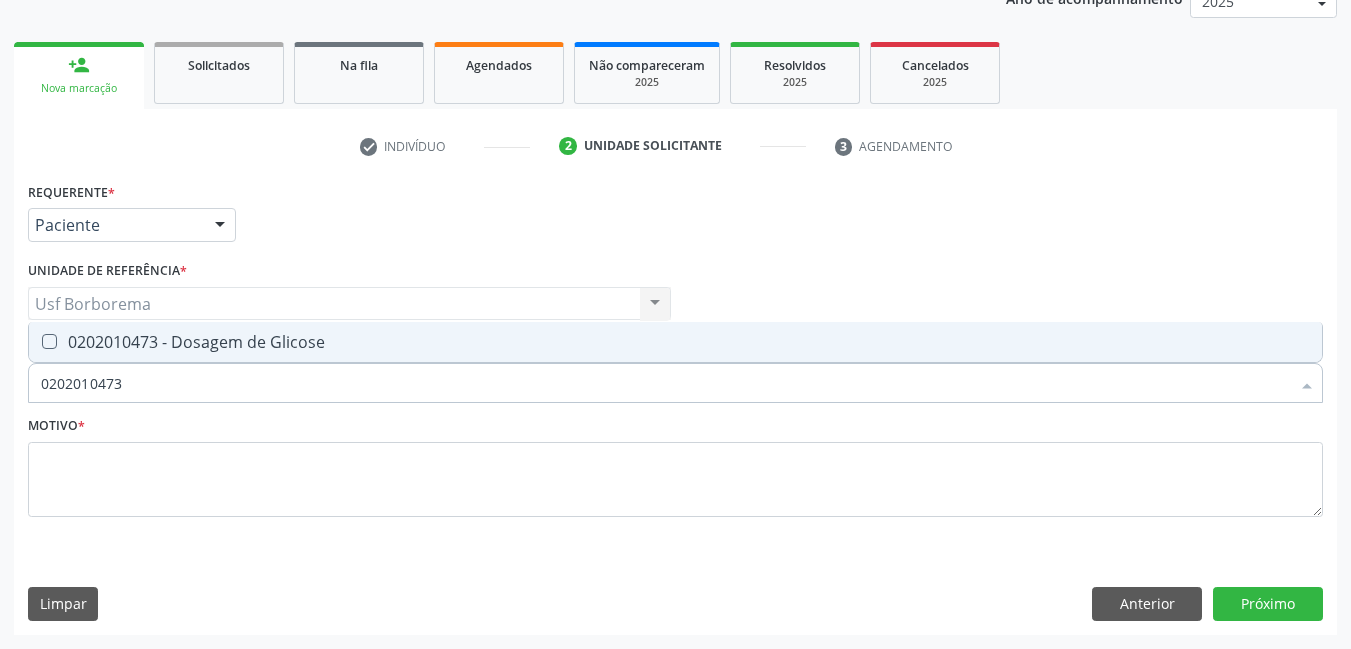 click on "0202010473 - Dosagem de Glicose" at bounding box center [675, 342] 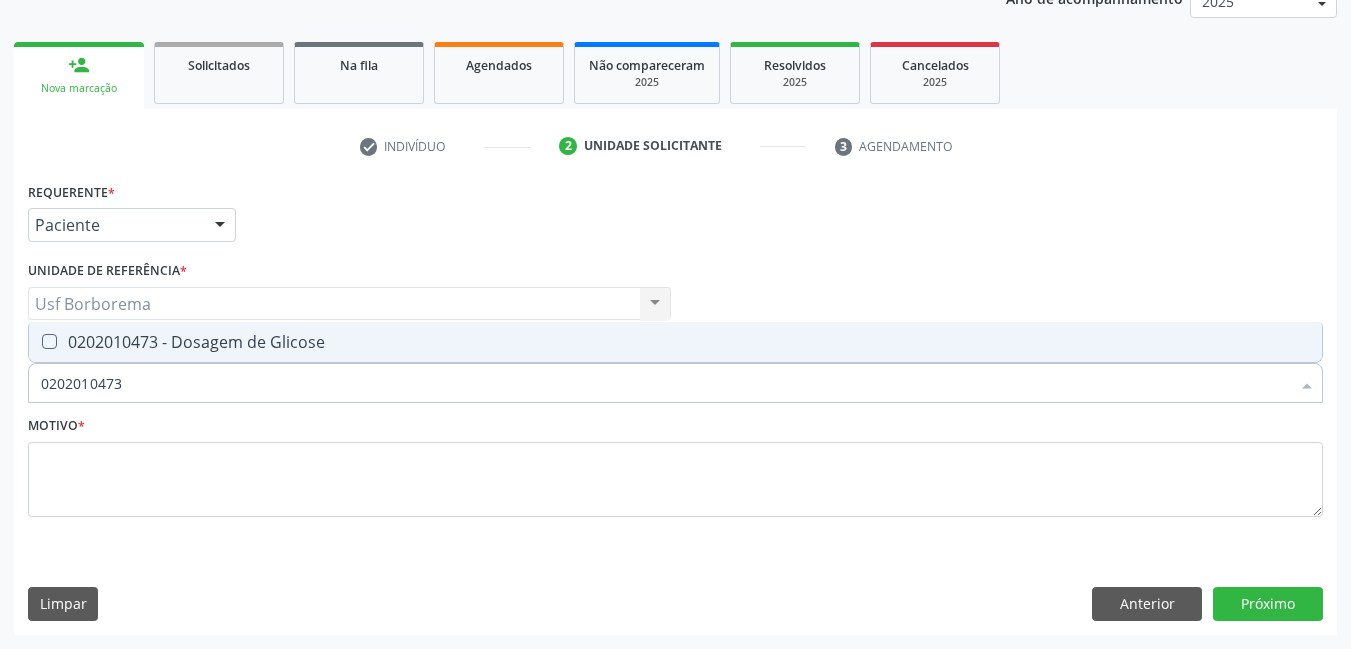 checkbox on "true" 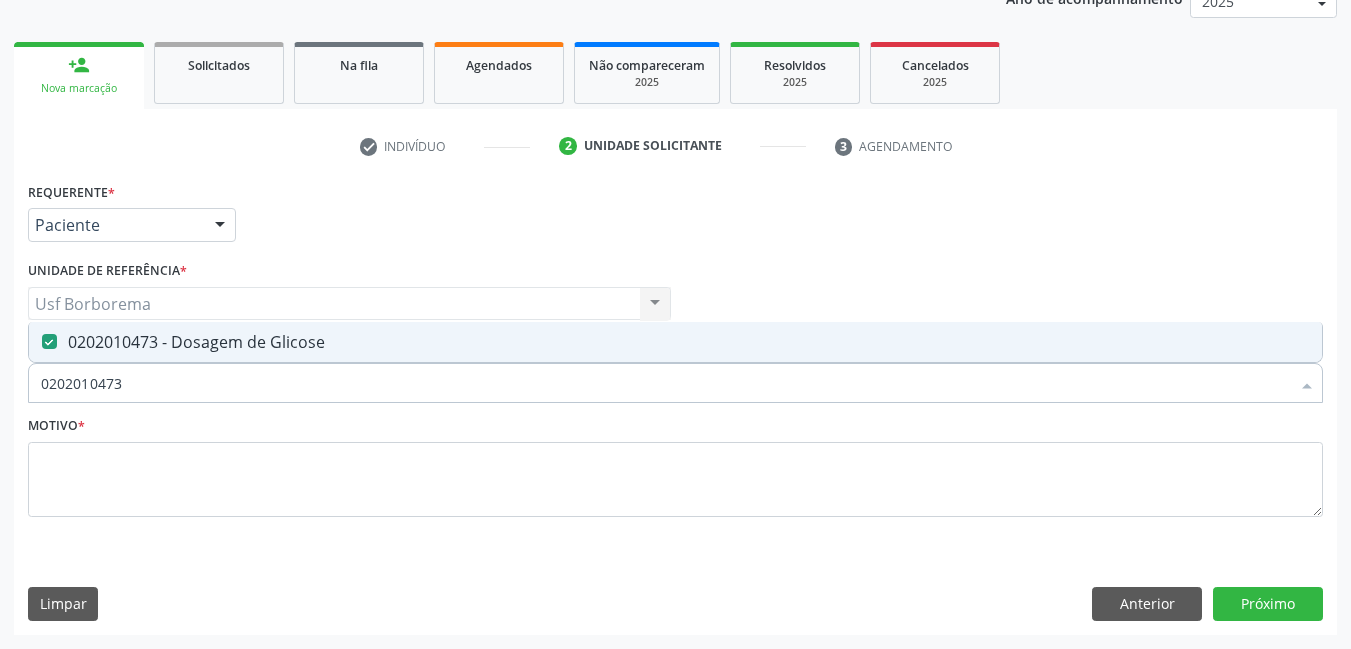 click on "0202010473" at bounding box center (665, 383) 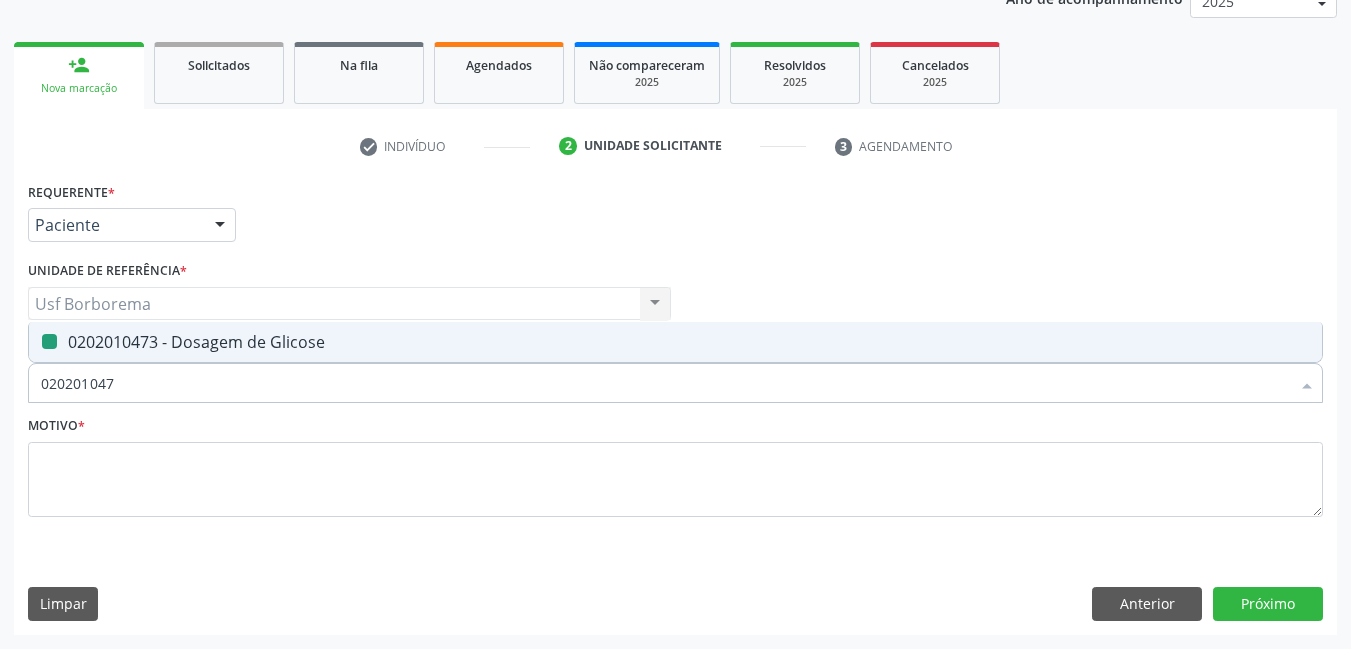type on "02020104" 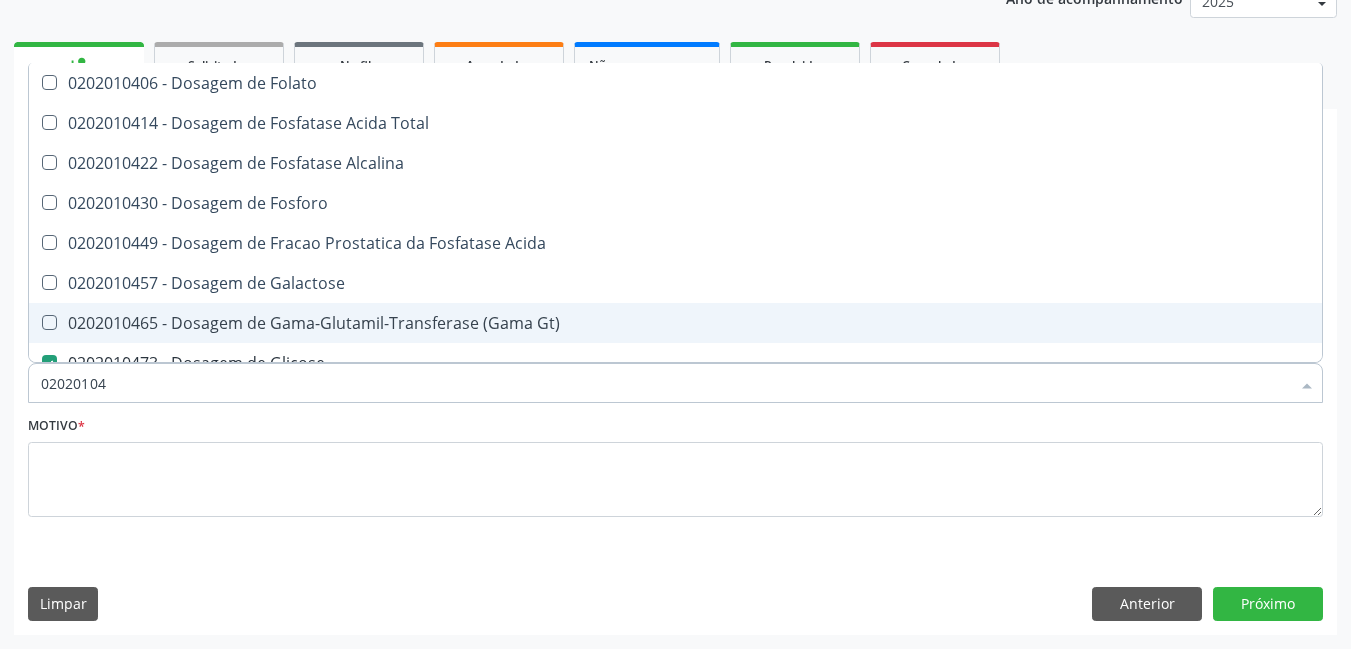 type on "0202010" 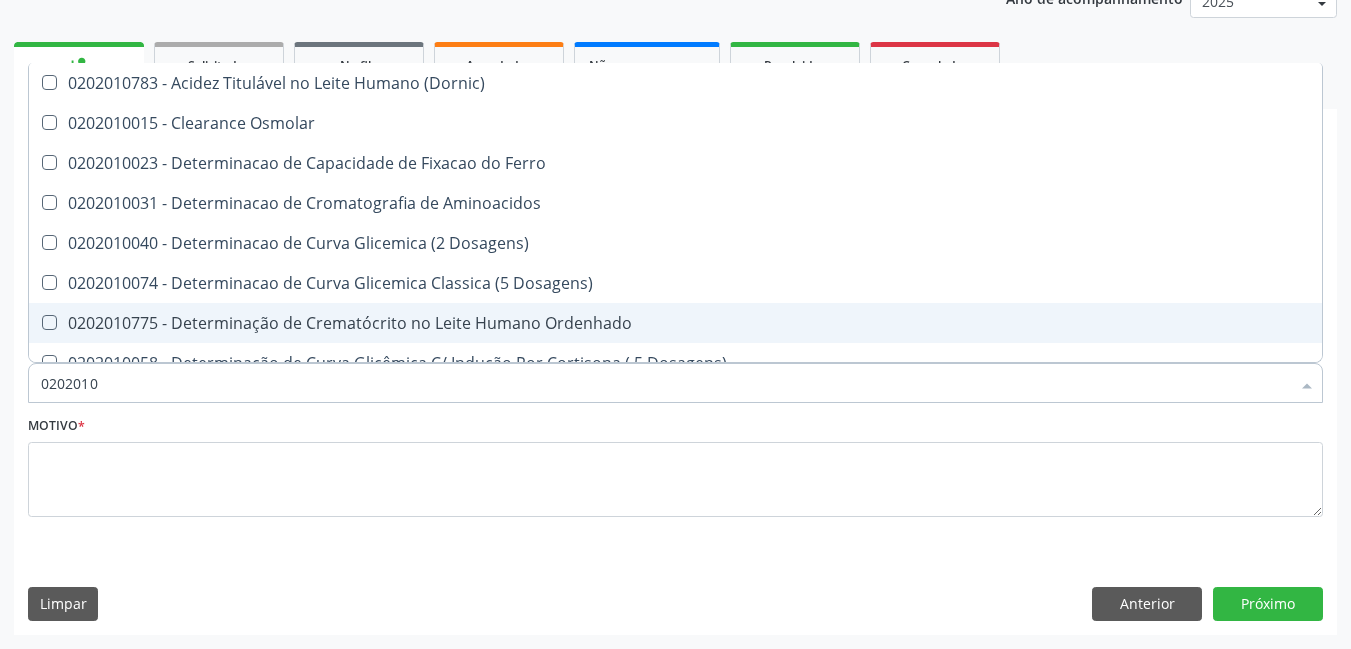 type on "020201" 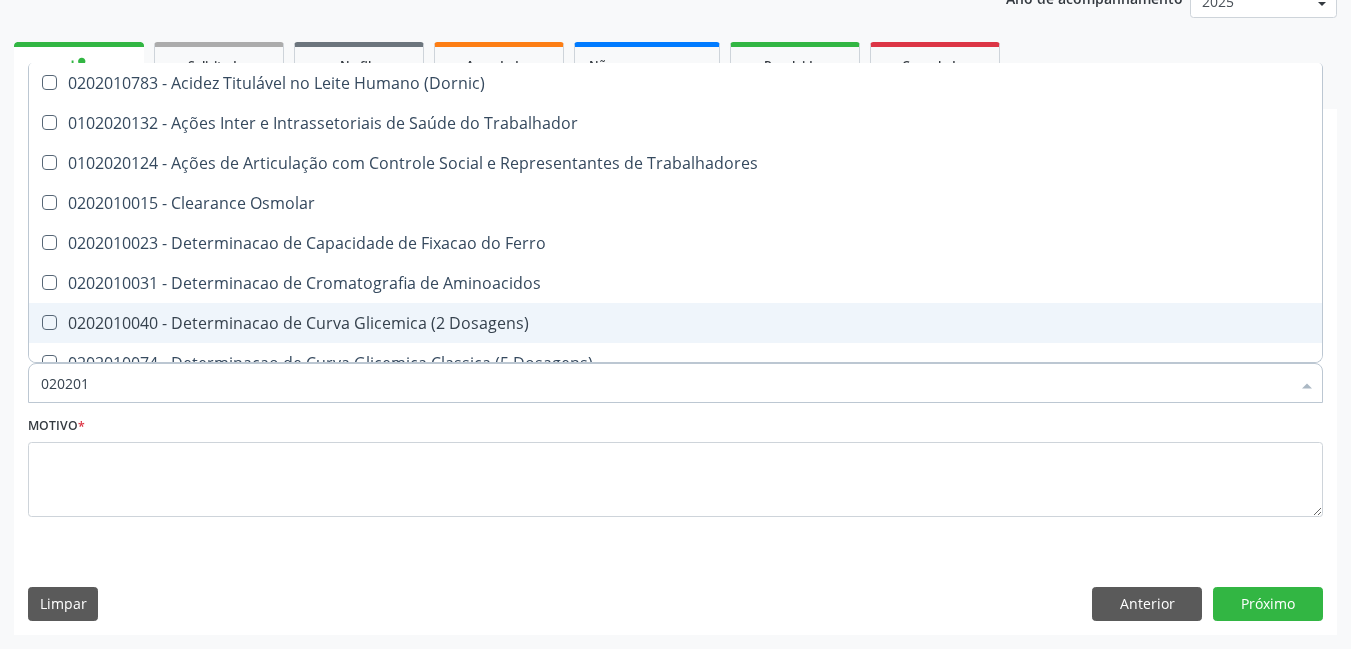 type 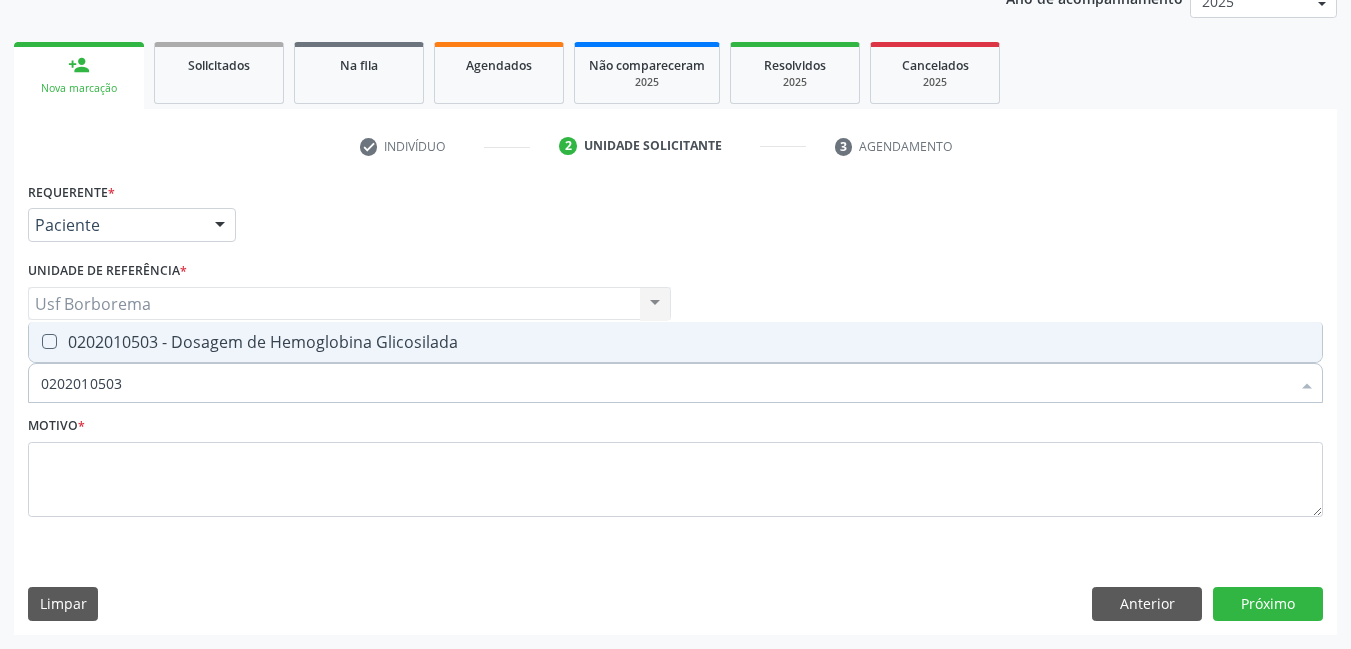 click on "0202010503 - Dosagem de Hemoglobina Glicosilada" at bounding box center [675, 342] 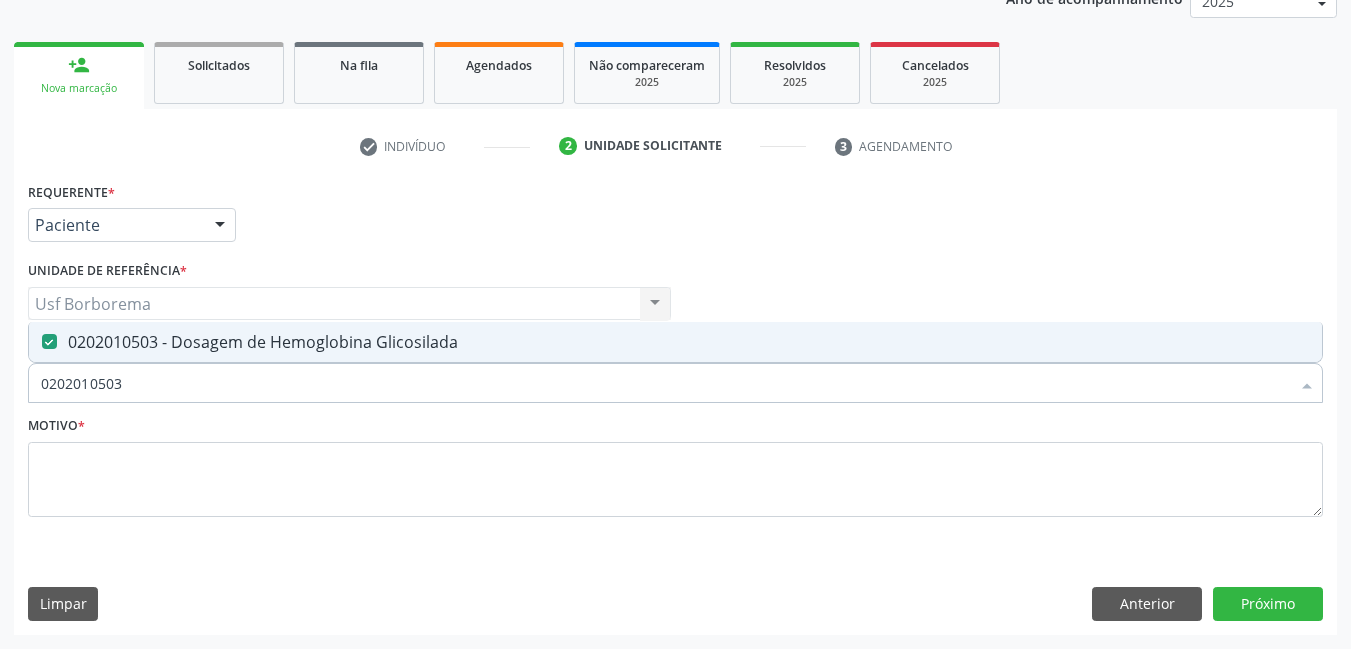 click on "0202010503" at bounding box center (665, 383) 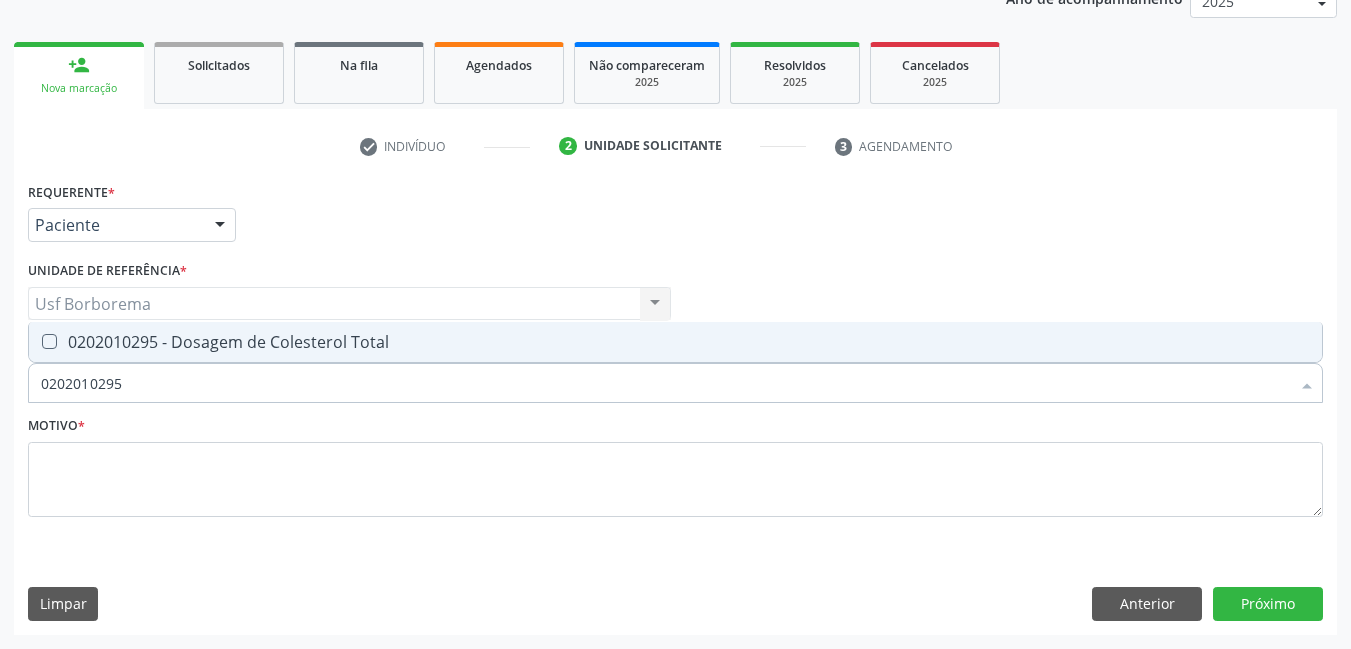 click on "0202010295 - Dosagem de Colesterol Total" at bounding box center [675, 342] 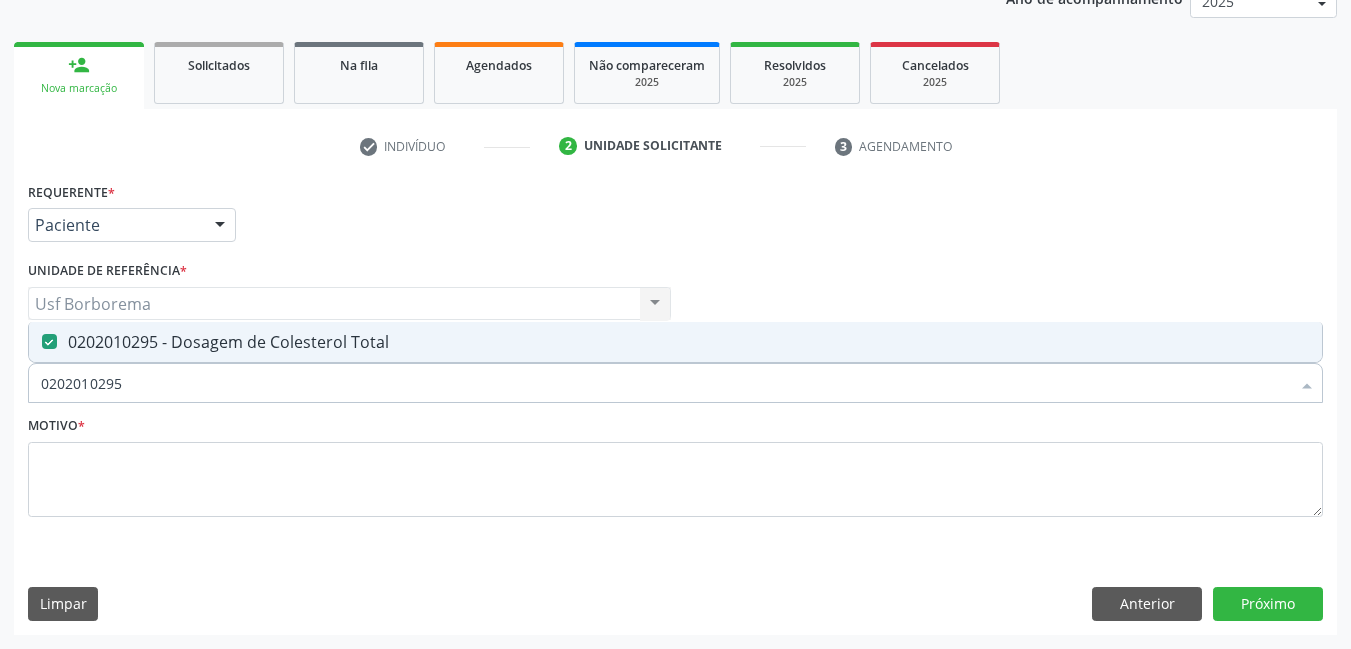 click on "0202010295" at bounding box center (665, 383) 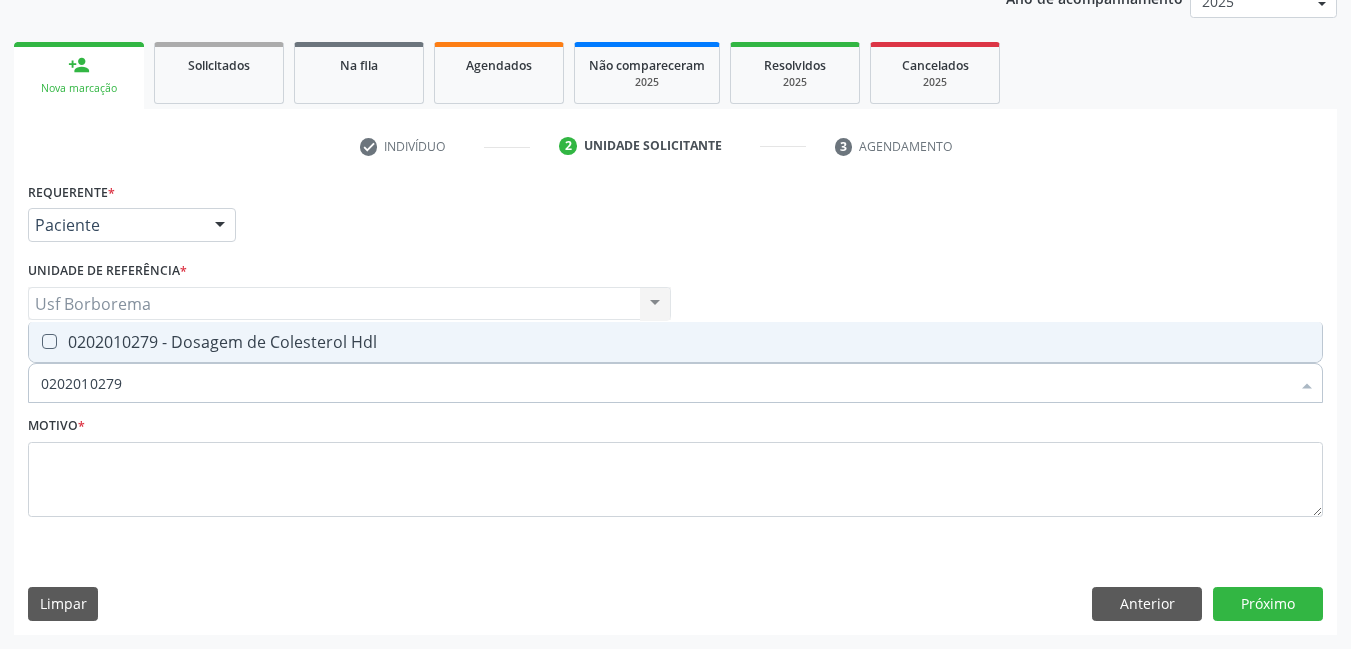 click on "0202010279 - Dosagem de Colesterol Hdl" at bounding box center [675, 342] 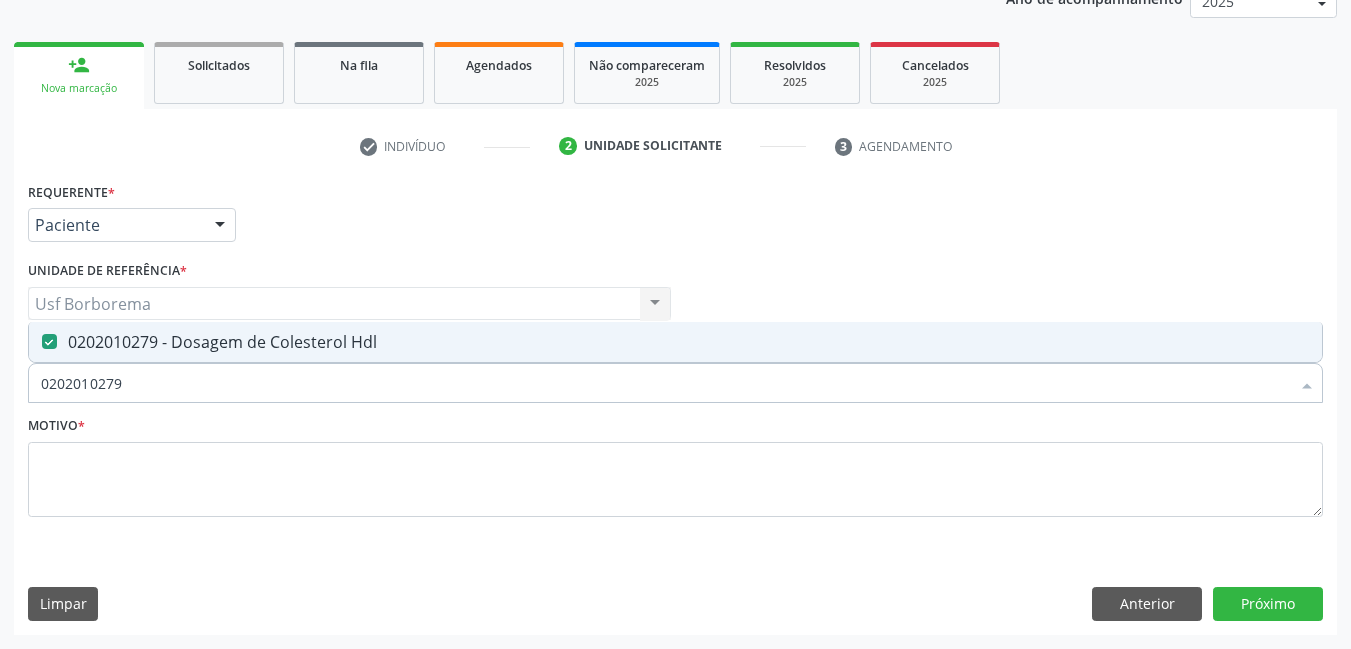 click on "0202010279" at bounding box center [665, 383] 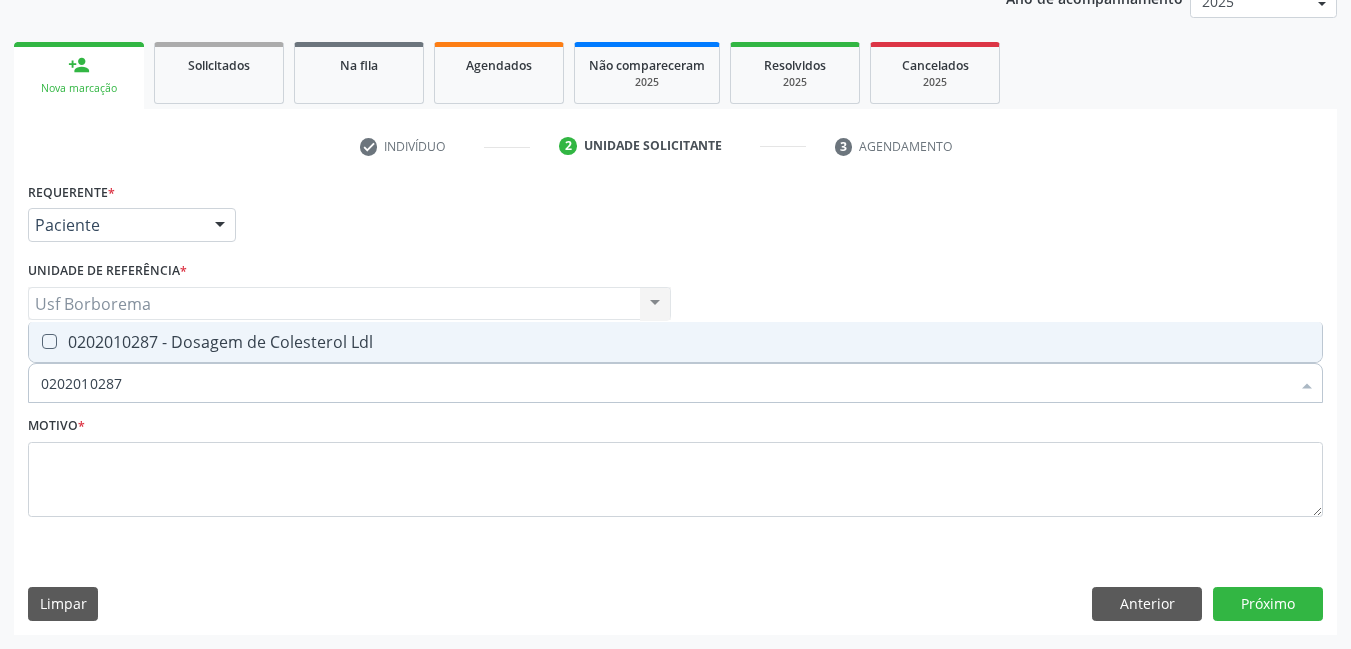 click on "0202010287 - Dosagem de Colesterol Ldl" at bounding box center (675, 342) 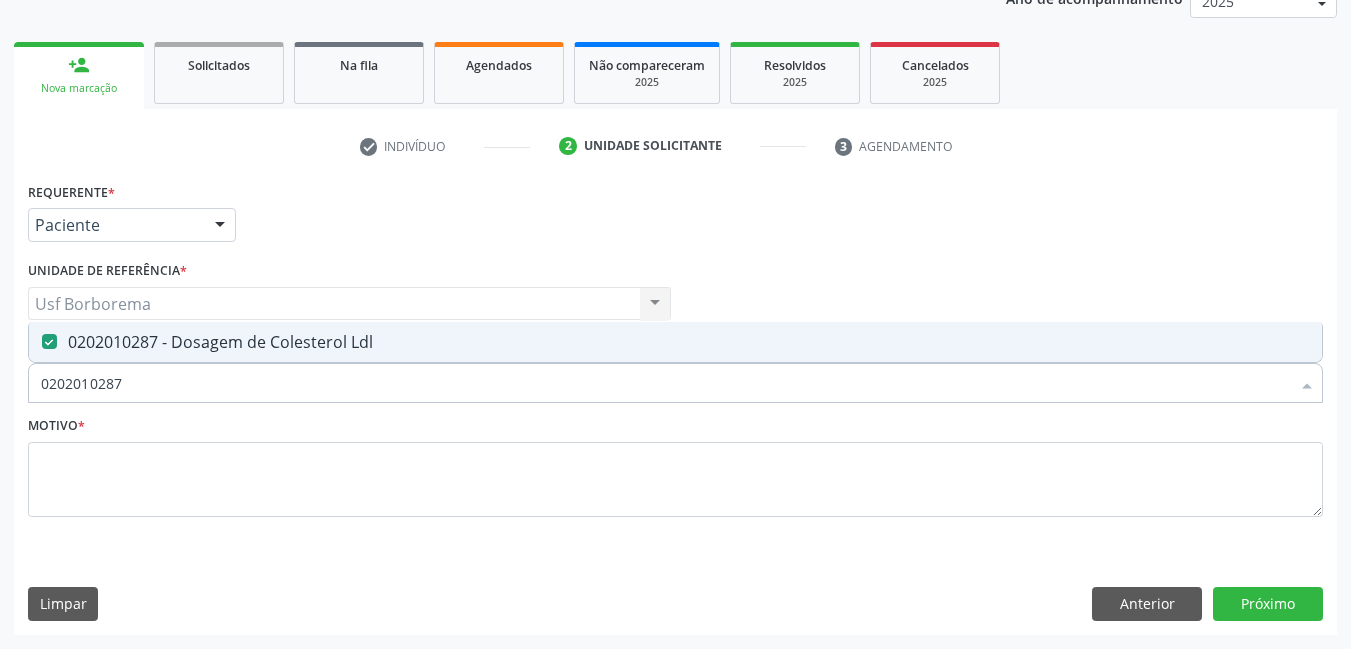 click on "0202010287" at bounding box center [665, 383] 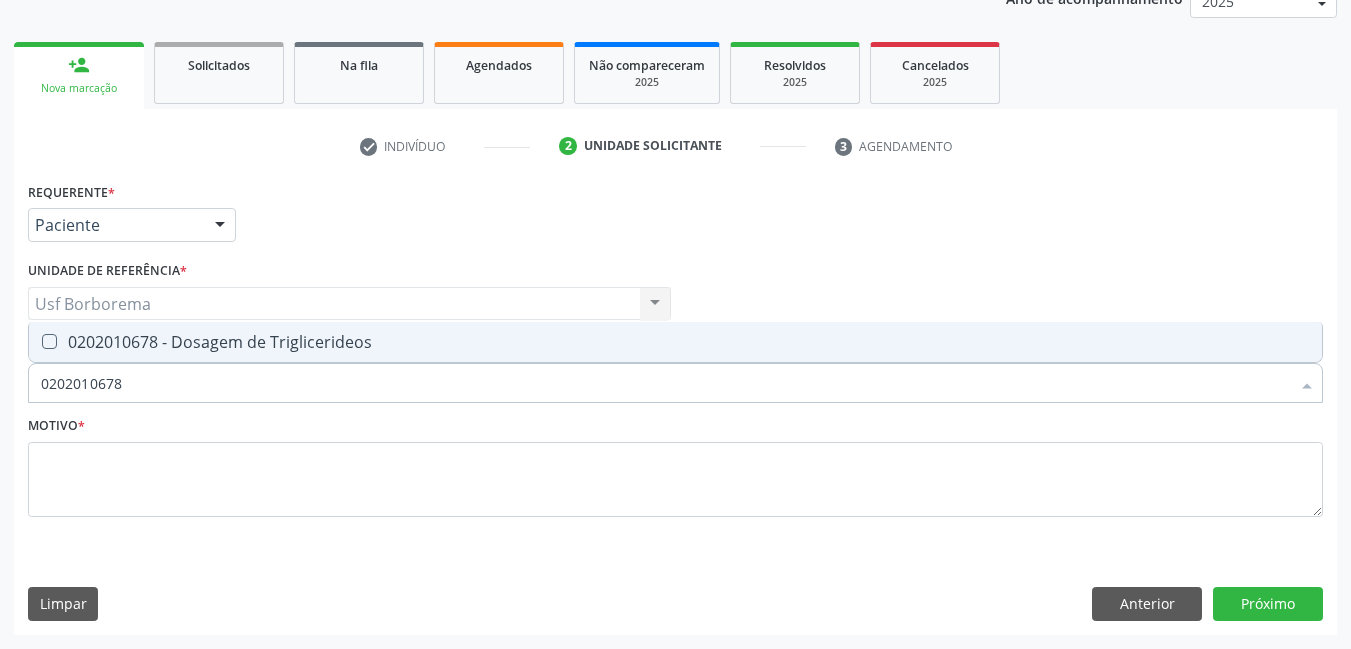 click on "0202010678 - Dosagem de Triglicerideos" at bounding box center (675, 342) 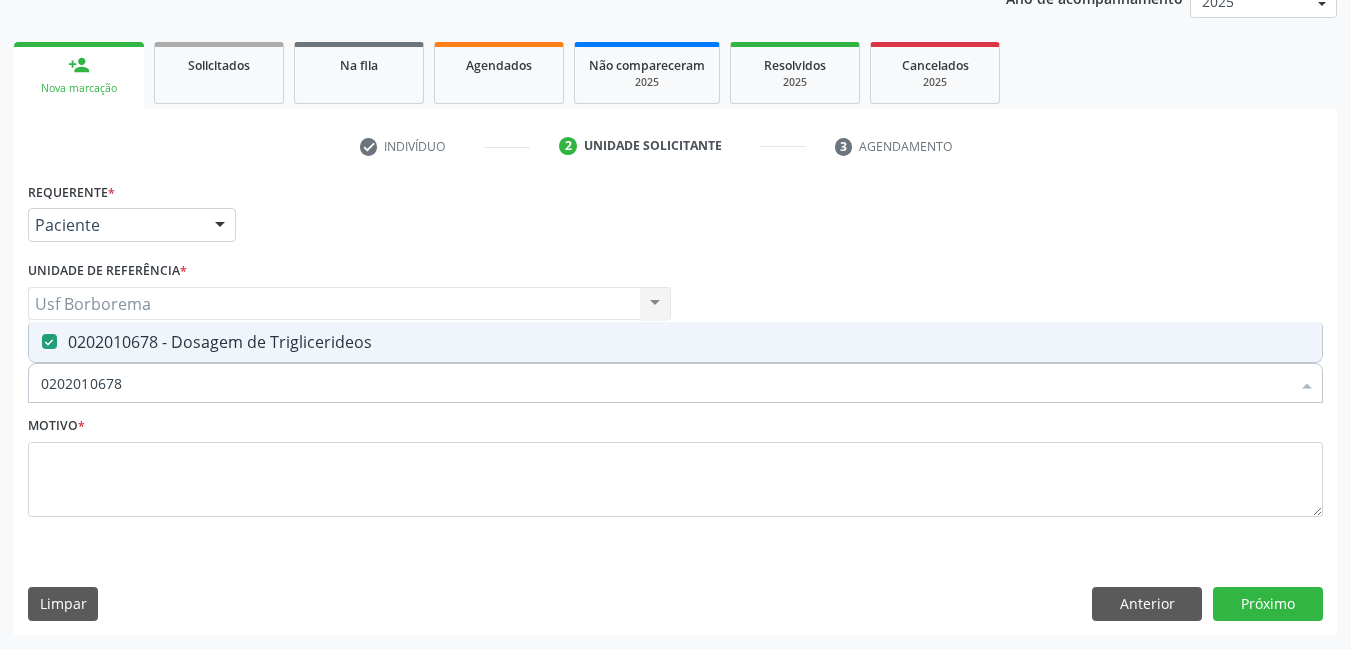 click on "0202010678" at bounding box center [665, 383] 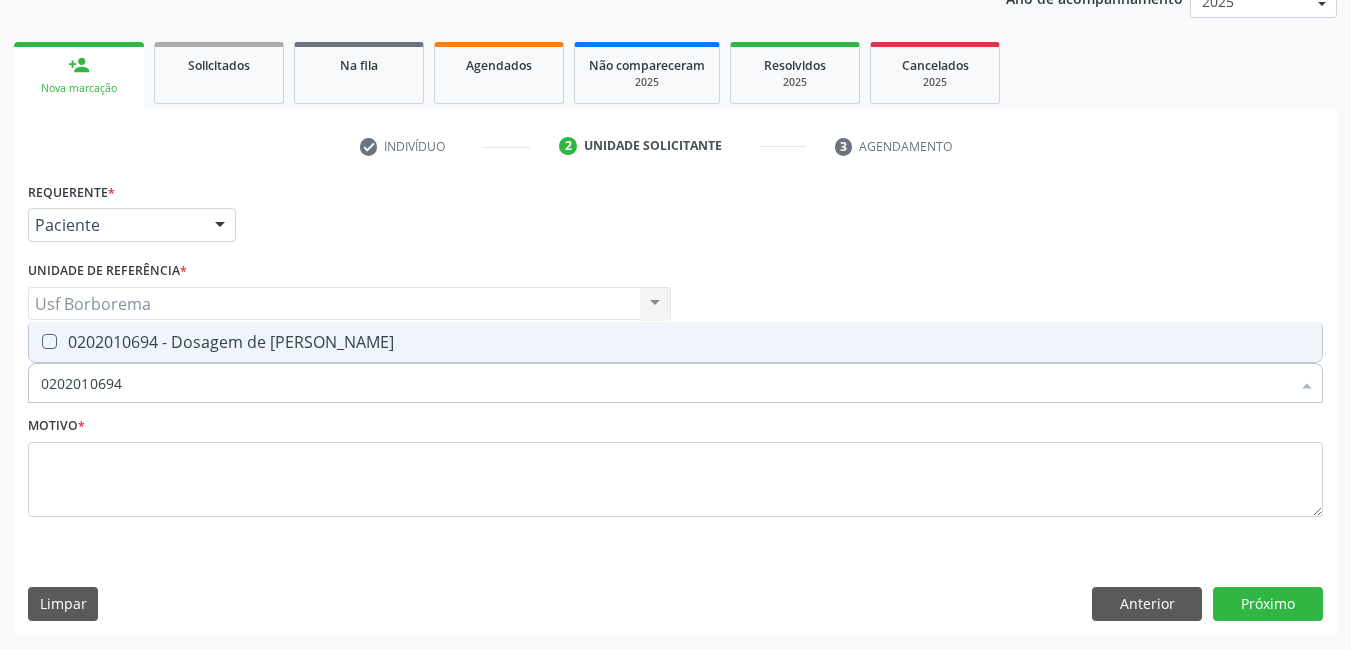 click on "0202010694 - Dosagem de [PERSON_NAME]" at bounding box center (675, 342) 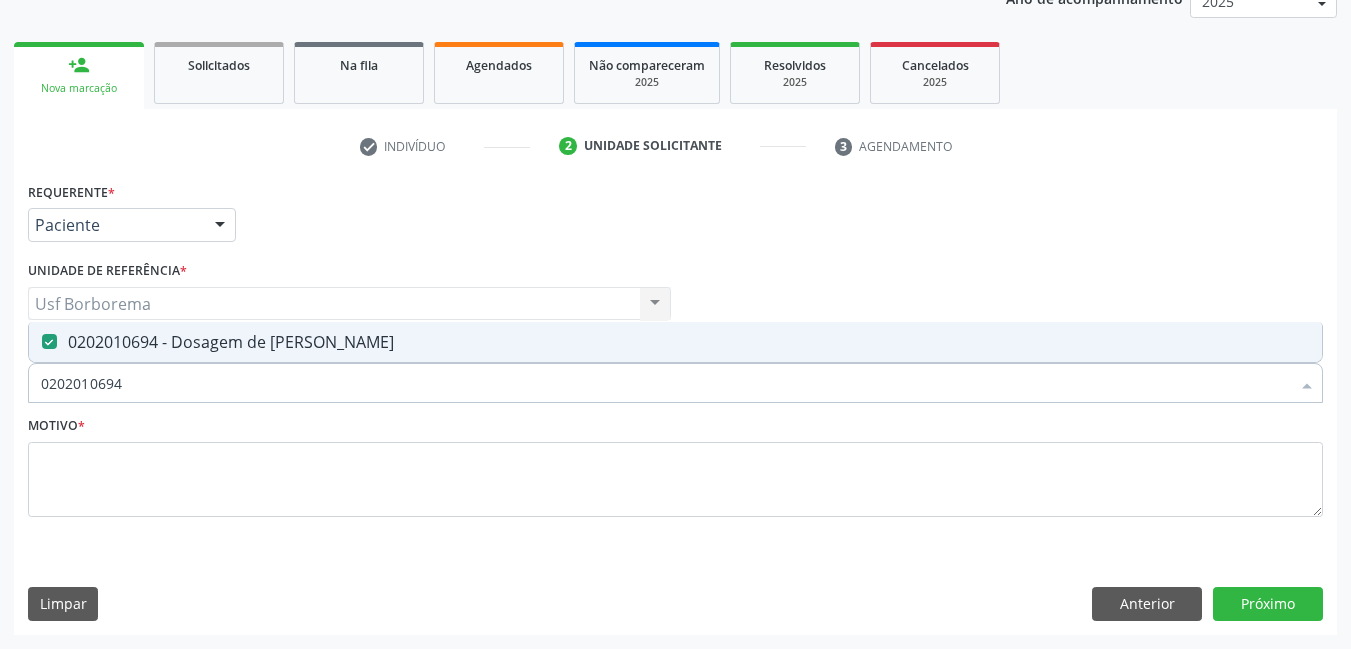 click on "0202010694" at bounding box center [665, 383] 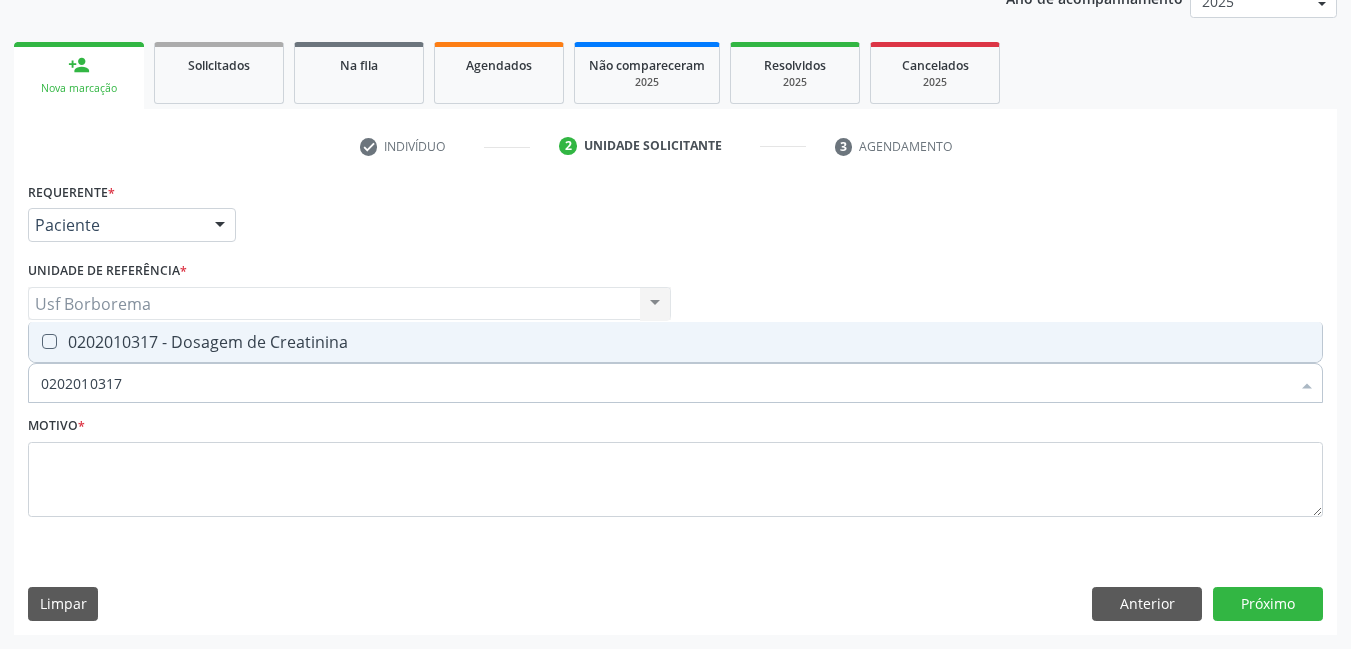 click on "0202010317 - Dosagem de Creatinina" at bounding box center [675, 342] 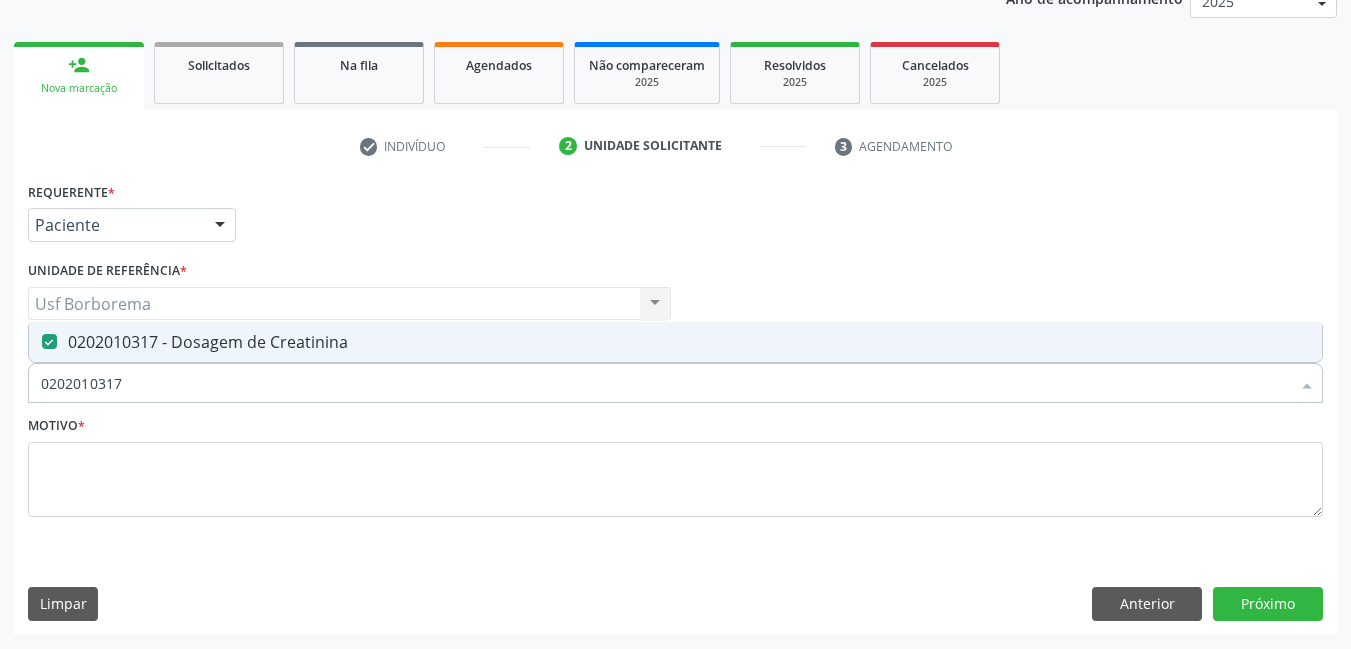 click on "0202010317" at bounding box center (665, 383) 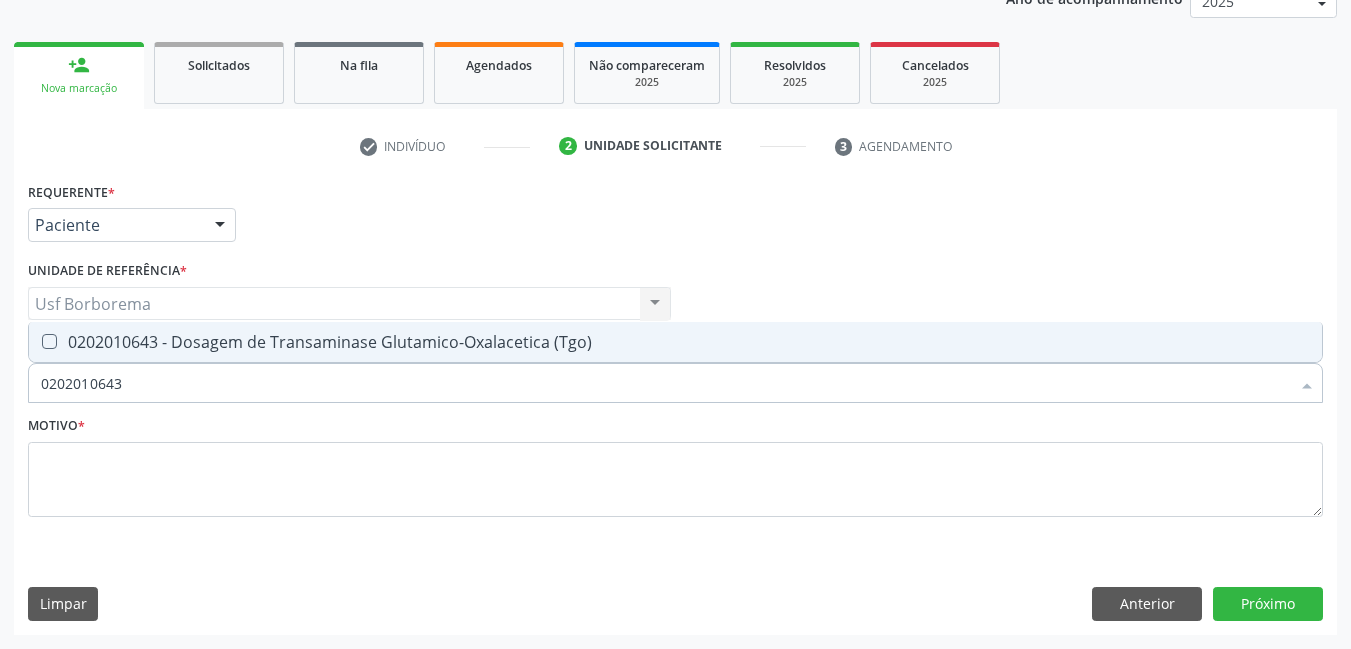 click on "0202010643 - Dosagem de Transaminase Glutamico-Oxalacetica (Tgo)" at bounding box center (675, 342) 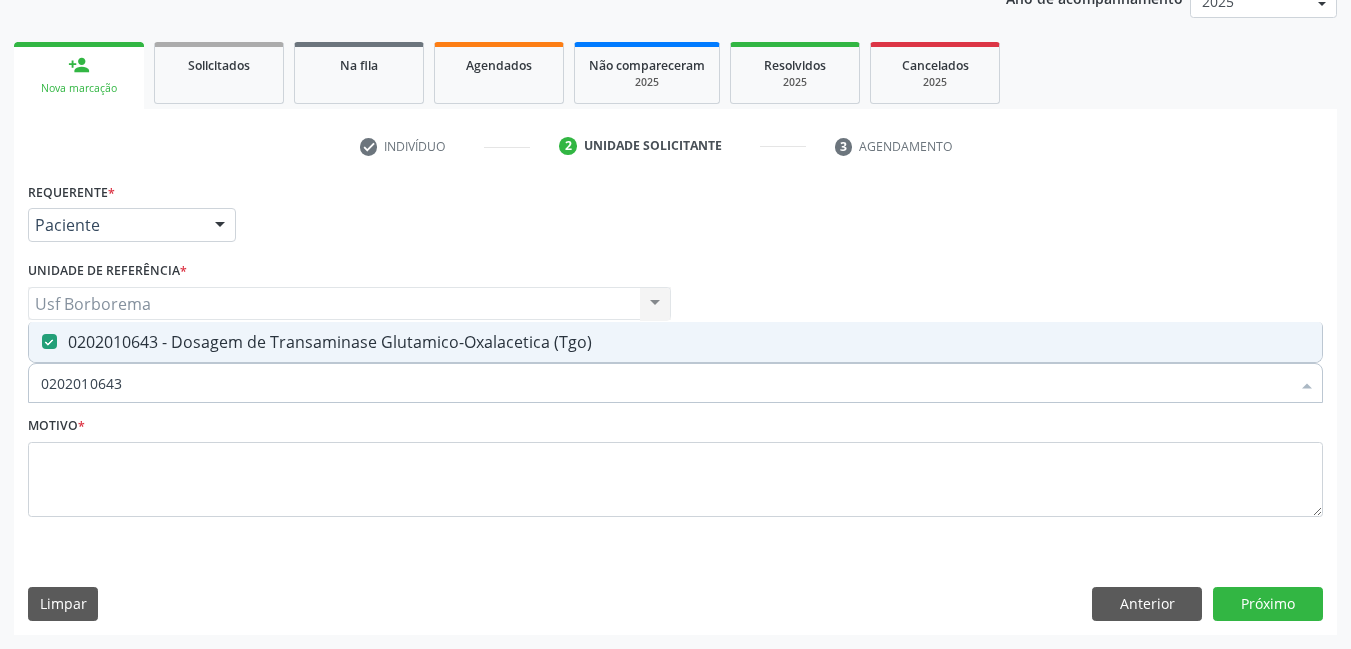 click on "0202010643" at bounding box center [665, 383] 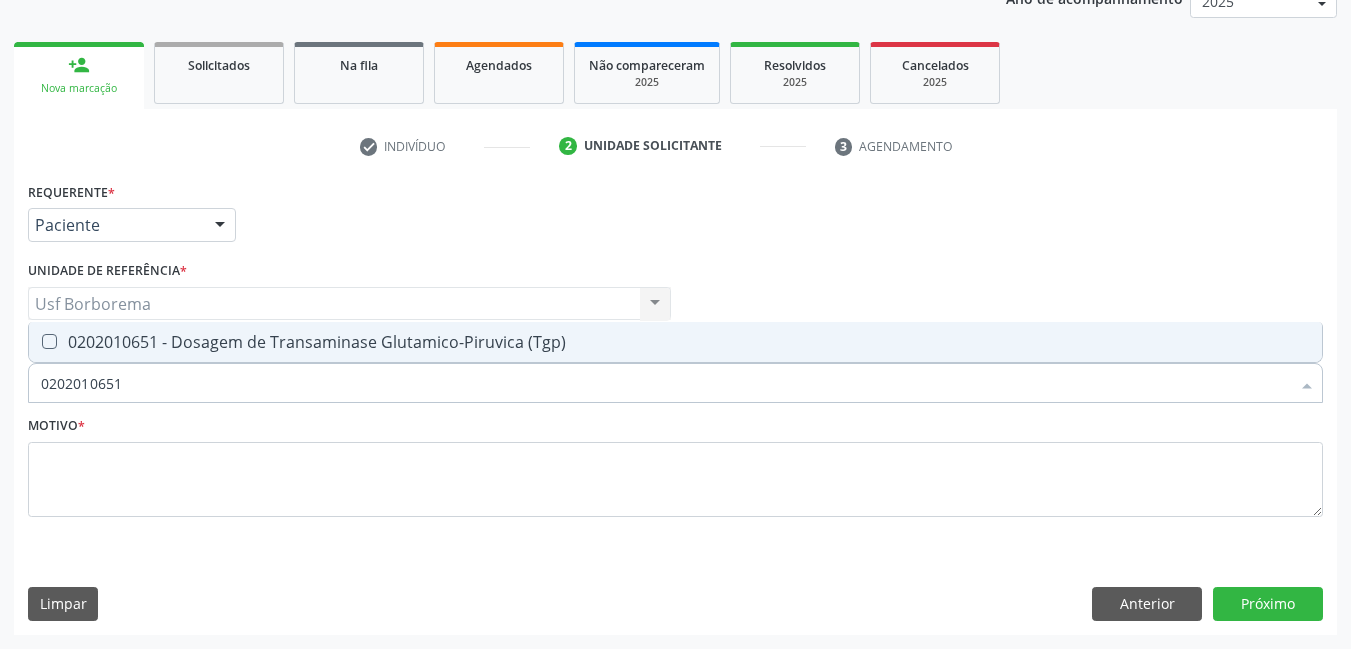 click on "0202010651 - Dosagem de Transaminase Glutamico-Piruvica (Tgp)" at bounding box center (675, 342) 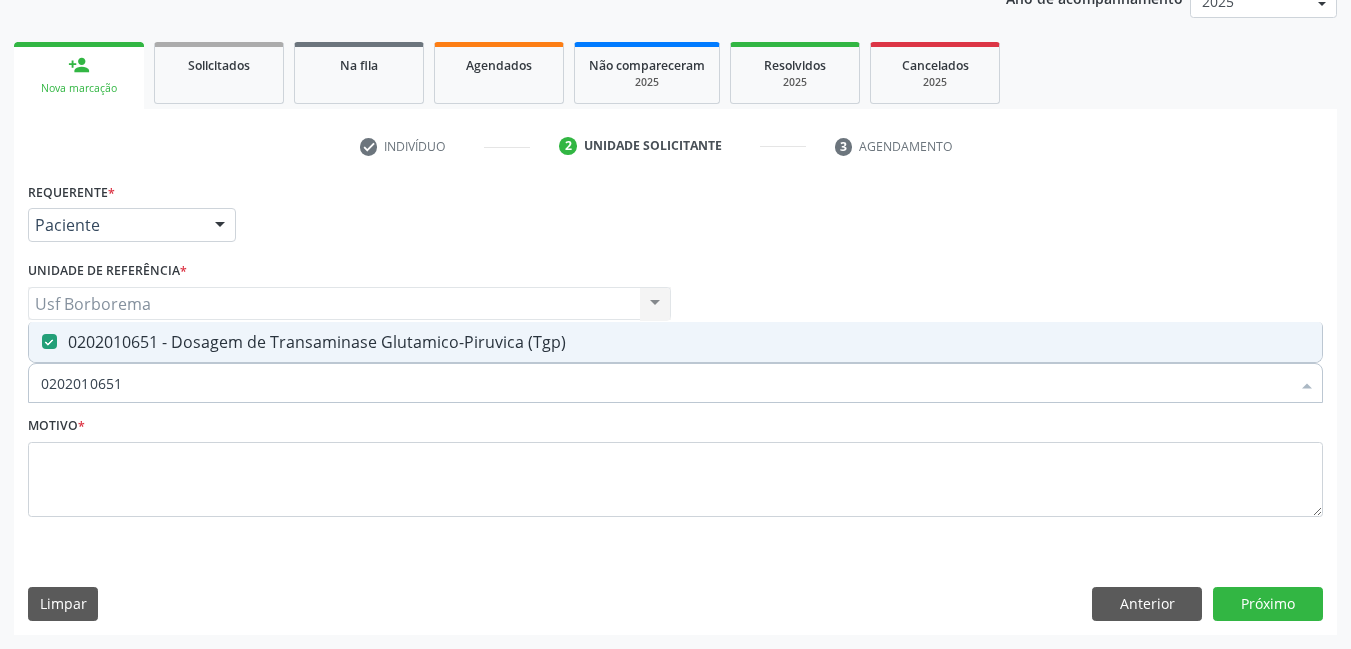 click on "0202010651" at bounding box center [665, 383] 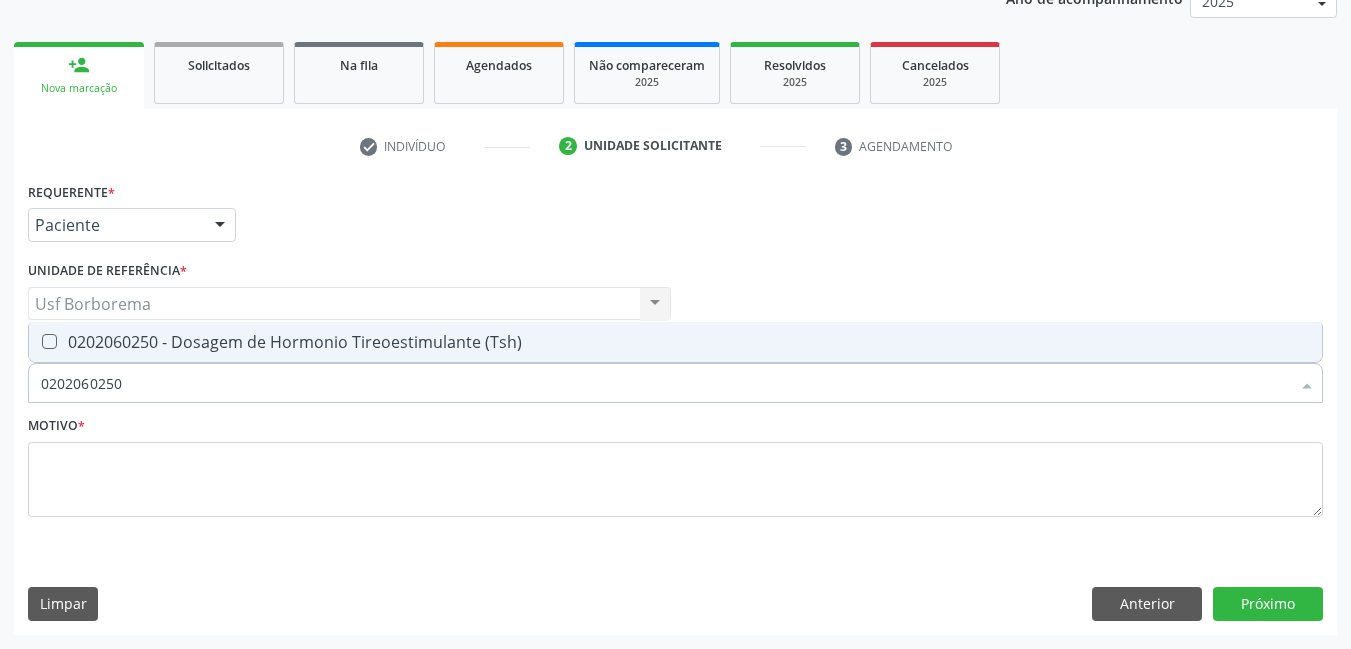 click on "0202060250 - Dosagem de Hormonio Tireoestimulante (Tsh)" at bounding box center (675, 342) 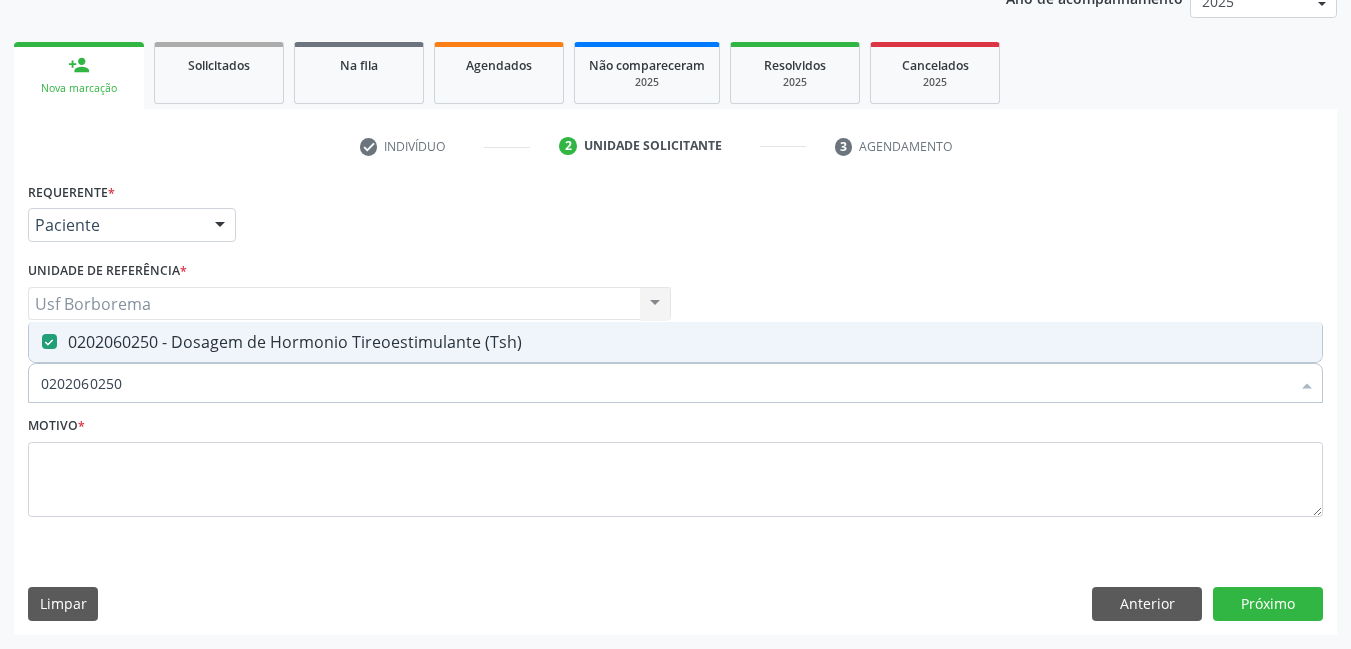 click on "0202060250" at bounding box center (665, 383) 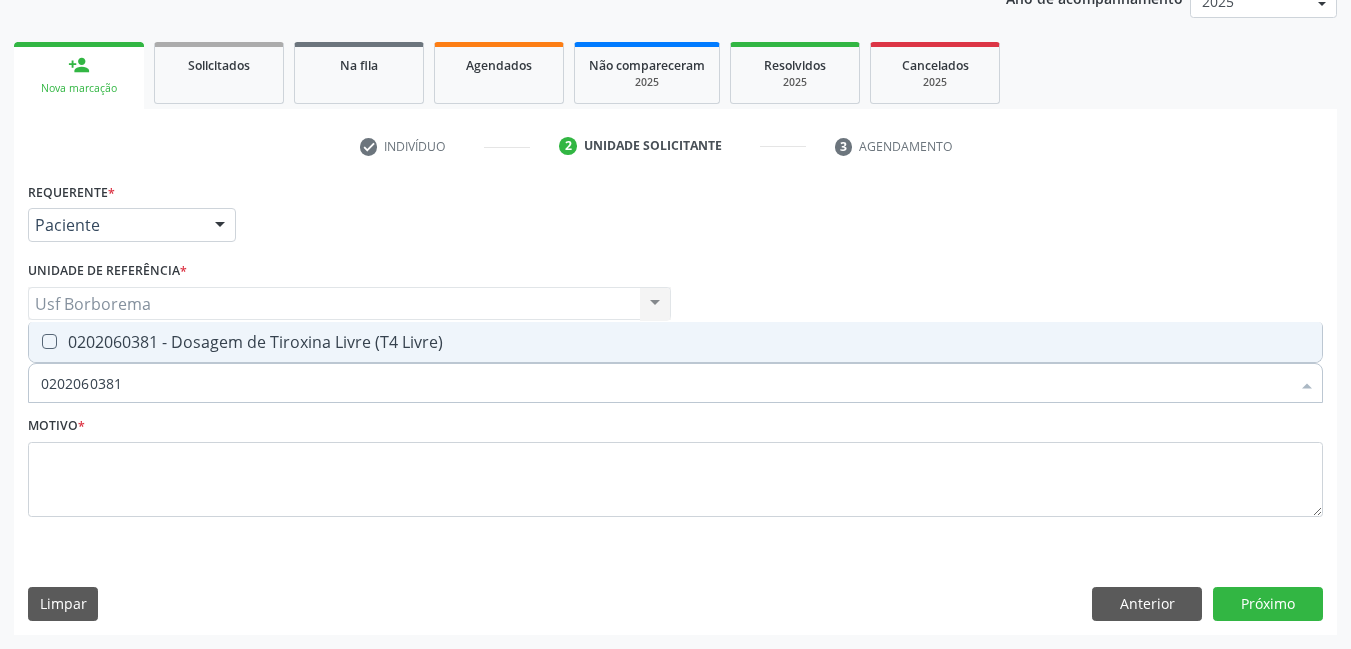 click on "0202060381 - Dosagem de Tiroxina Livre (T4 Livre)" at bounding box center (675, 342) 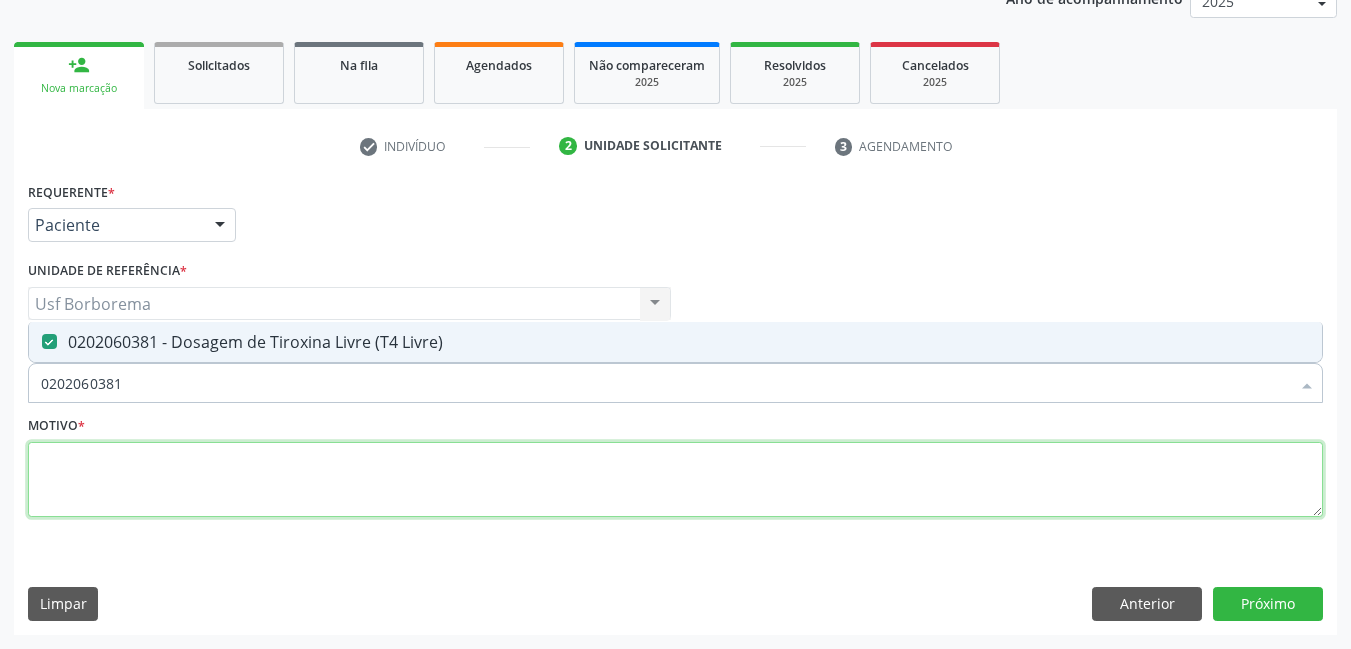click at bounding box center (675, 480) 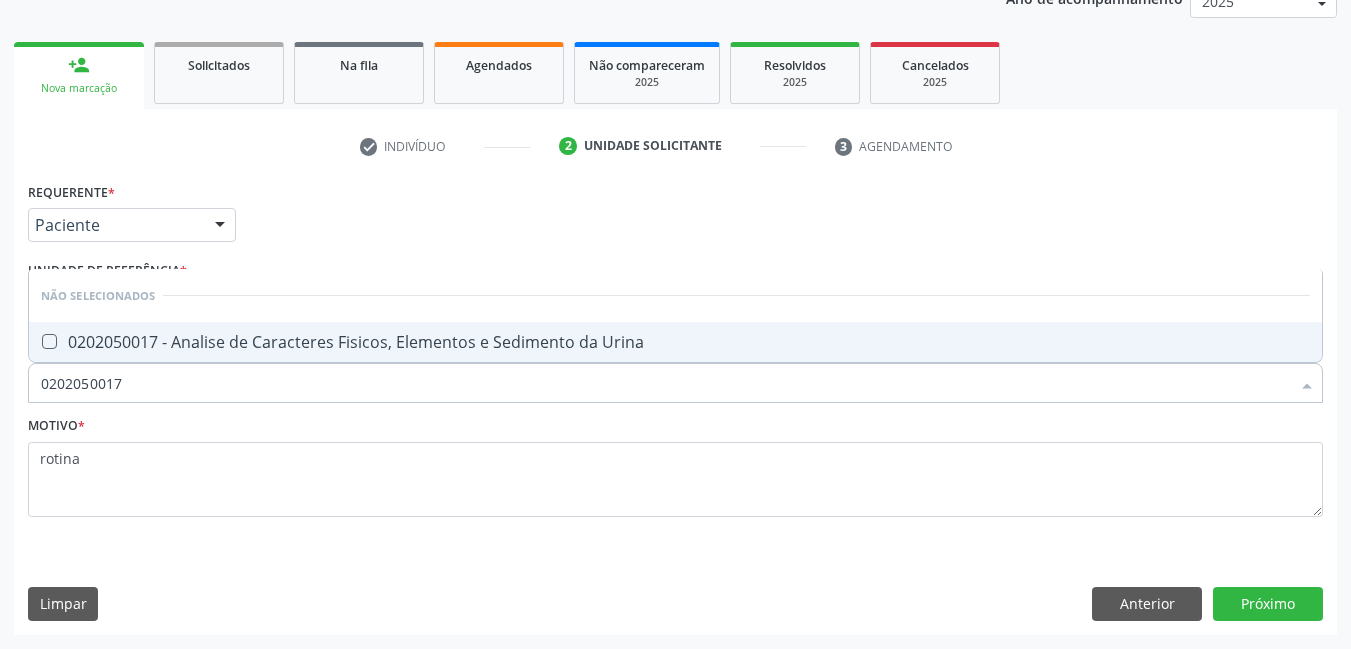 click on "0202050017 - Analise de Caracteres Fisicos, Elementos e Sedimento da Urina" at bounding box center (675, 342) 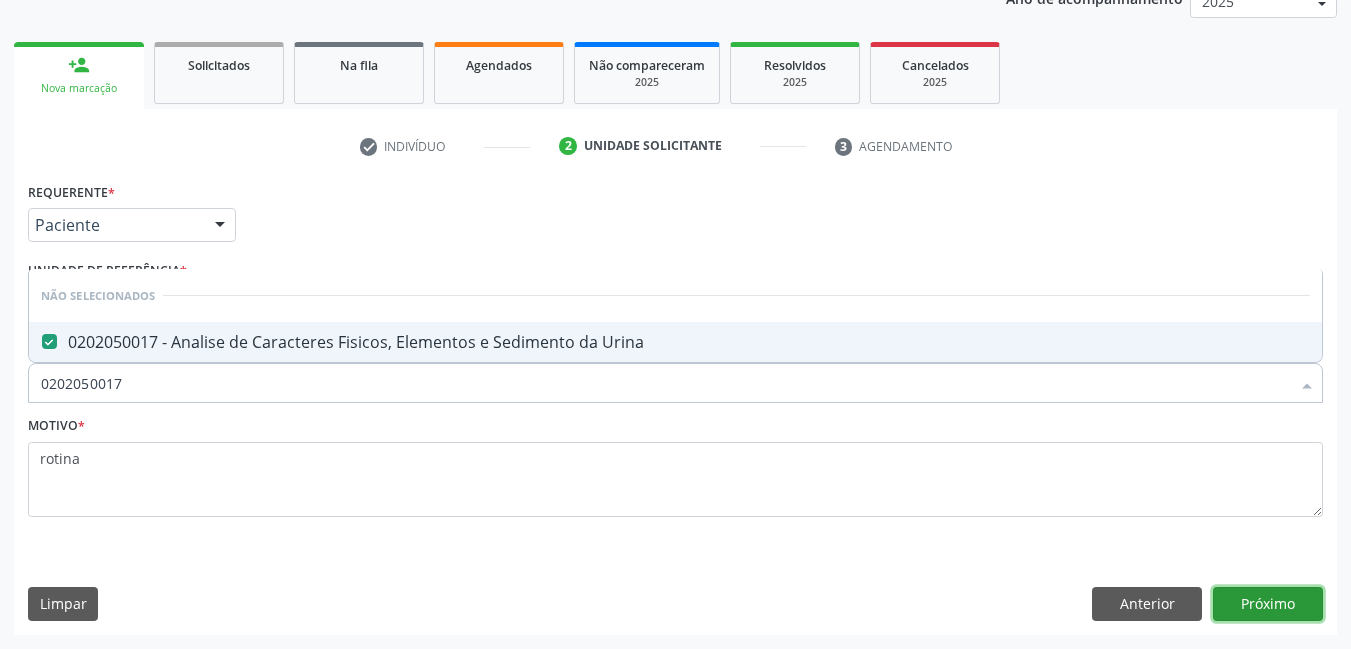 click on "Próximo" at bounding box center [1268, 604] 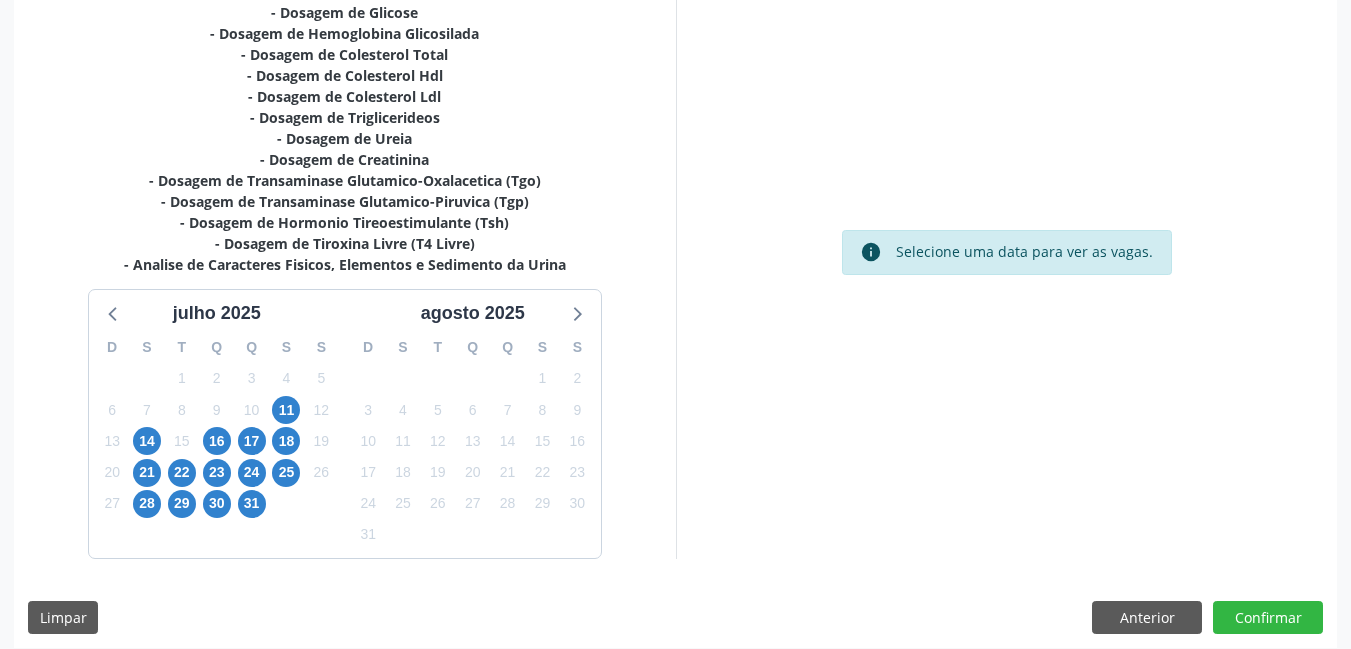 scroll, scrollTop: 494, scrollLeft: 0, axis: vertical 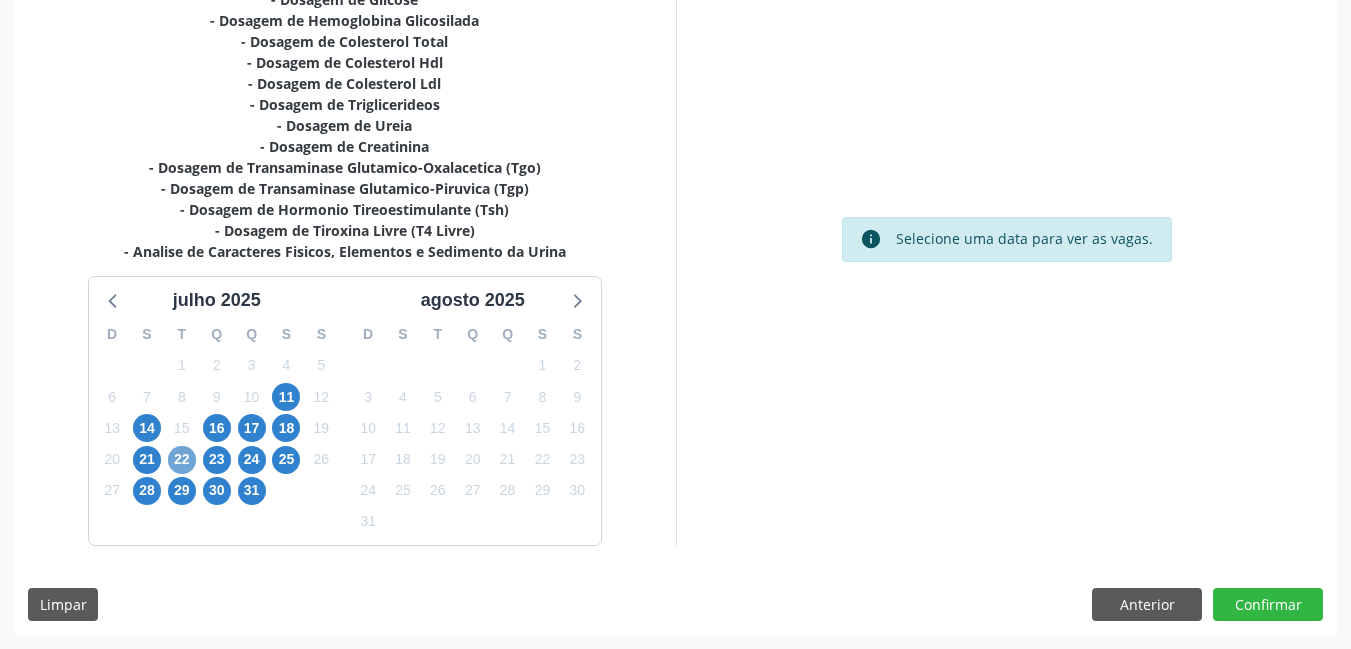 click on "22" at bounding box center [182, 460] 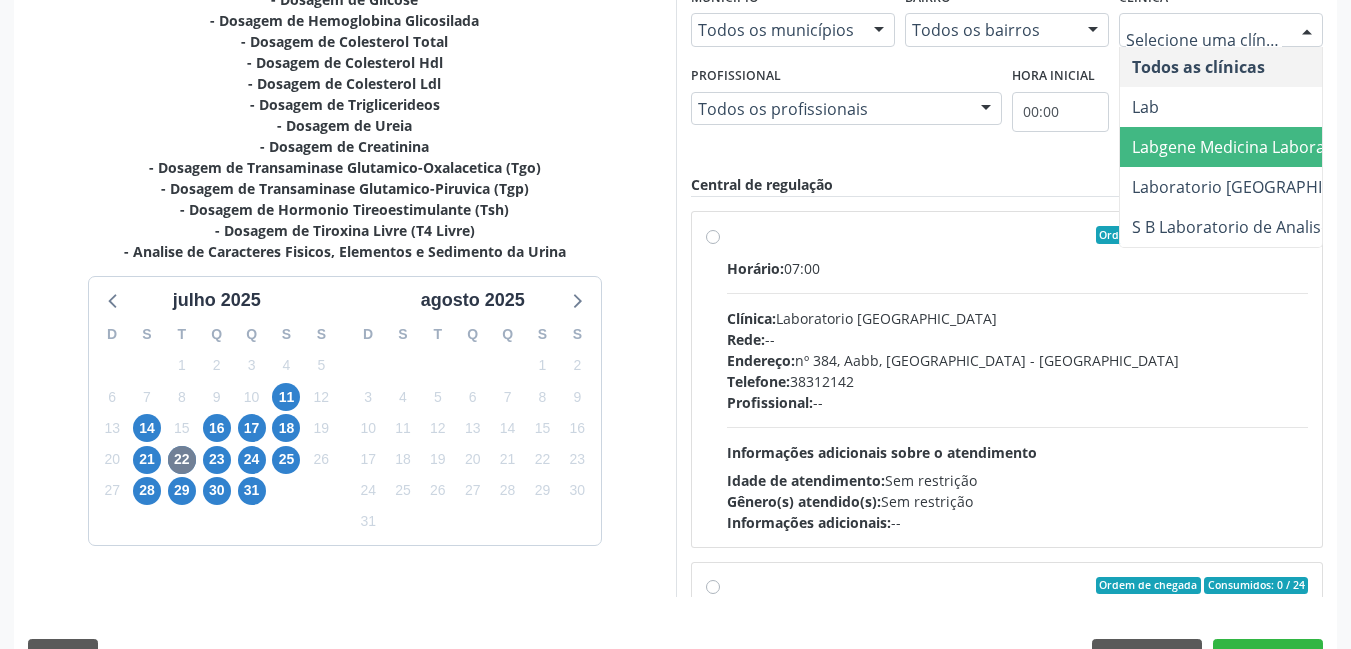 click on "Labgene Medicina Laboratorial" at bounding box center (1248, 147) 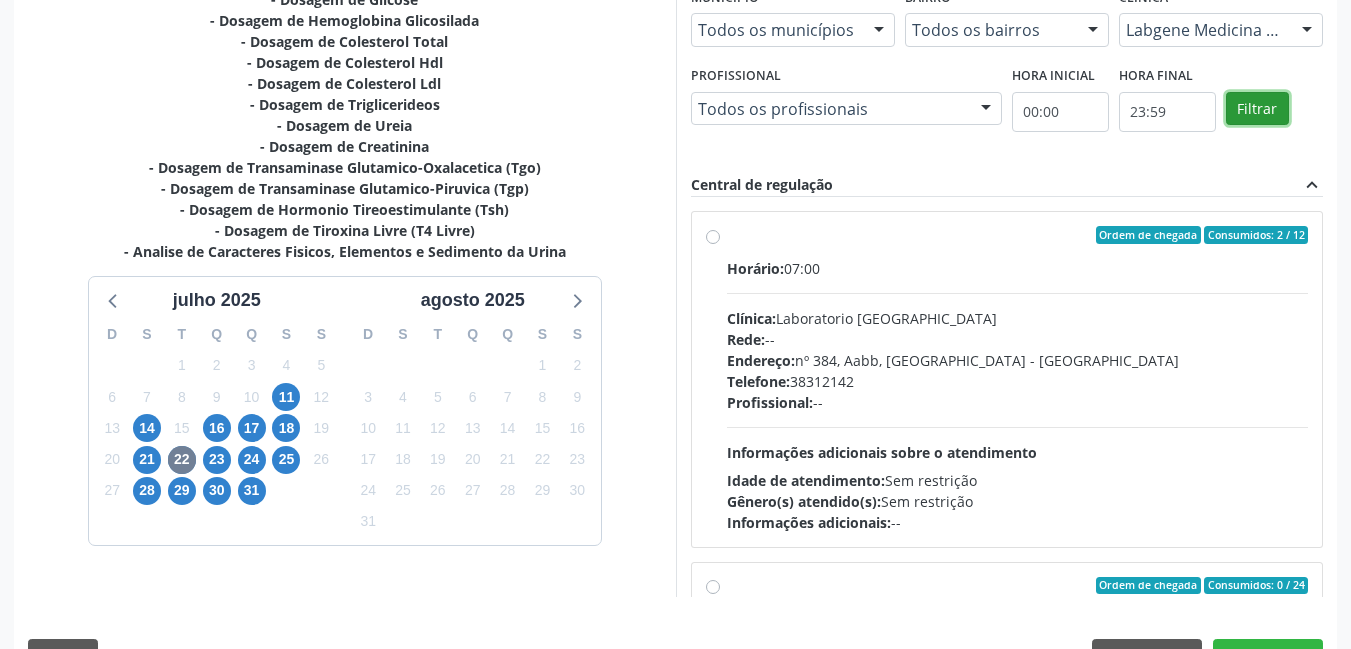 click on "Filtrar" at bounding box center [1257, 109] 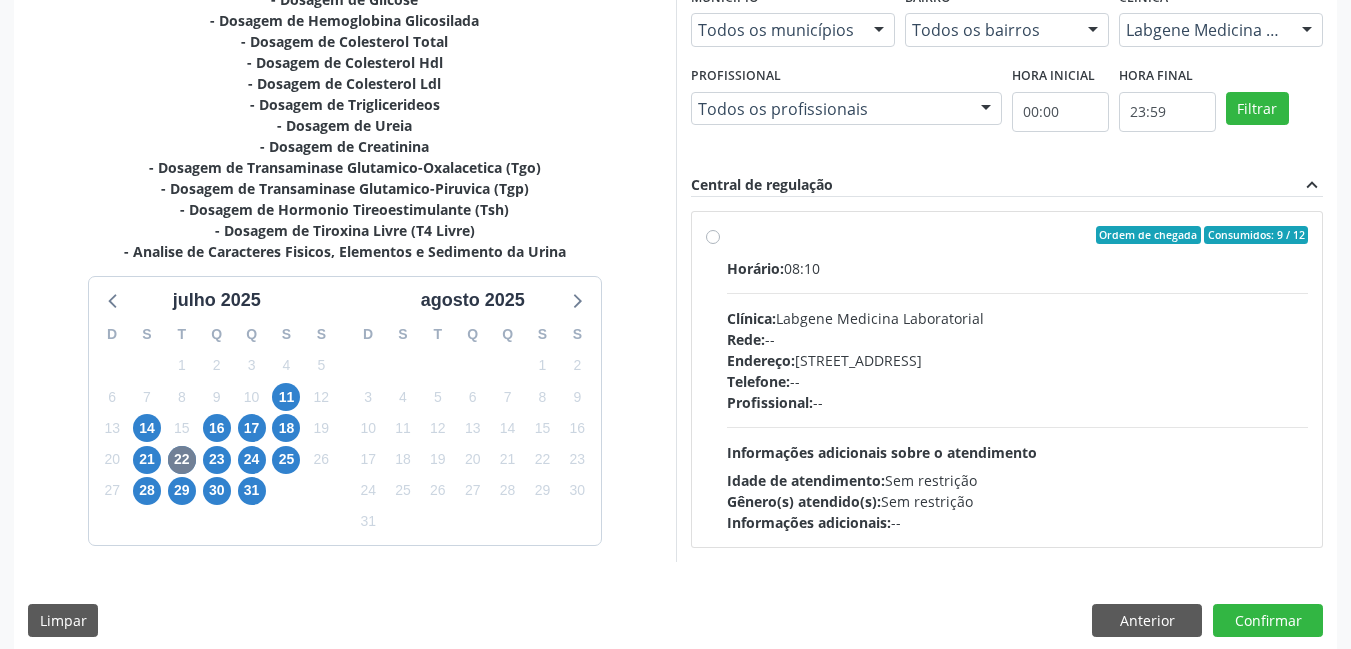 click on "Ordem de chegada
Consumidos: 9 / 12
Horário:   08:10
Clínica:  Labgene Medicina Laboratorial
Rede:
--
Endereço:   nº 531, Nossa Senhora da Pen, Serra Talhada - PE
Telefone:   --
Profissional:
--
Informações adicionais sobre o atendimento
Idade de atendimento:
Sem restrição
Gênero(s) atendido(s):
Sem restrição
Informações adicionais:
--" at bounding box center [1007, 379] 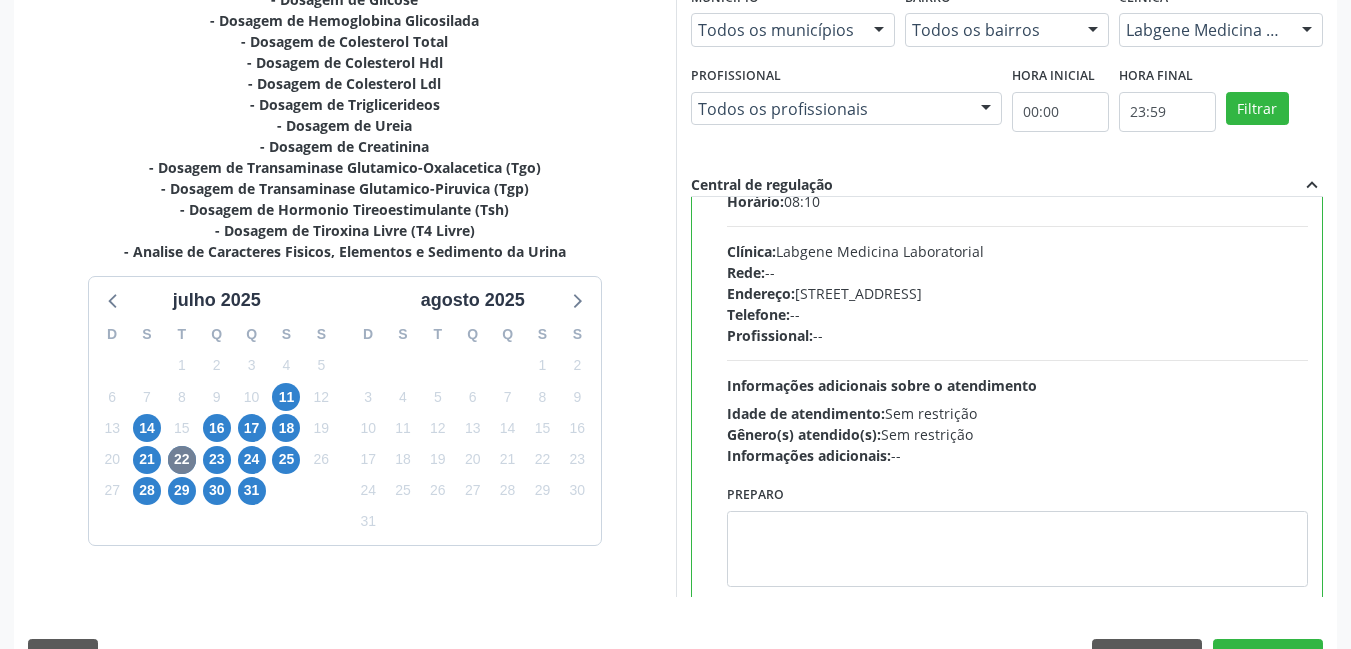 scroll, scrollTop: 99, scrollLeft: 0, axis: vertical 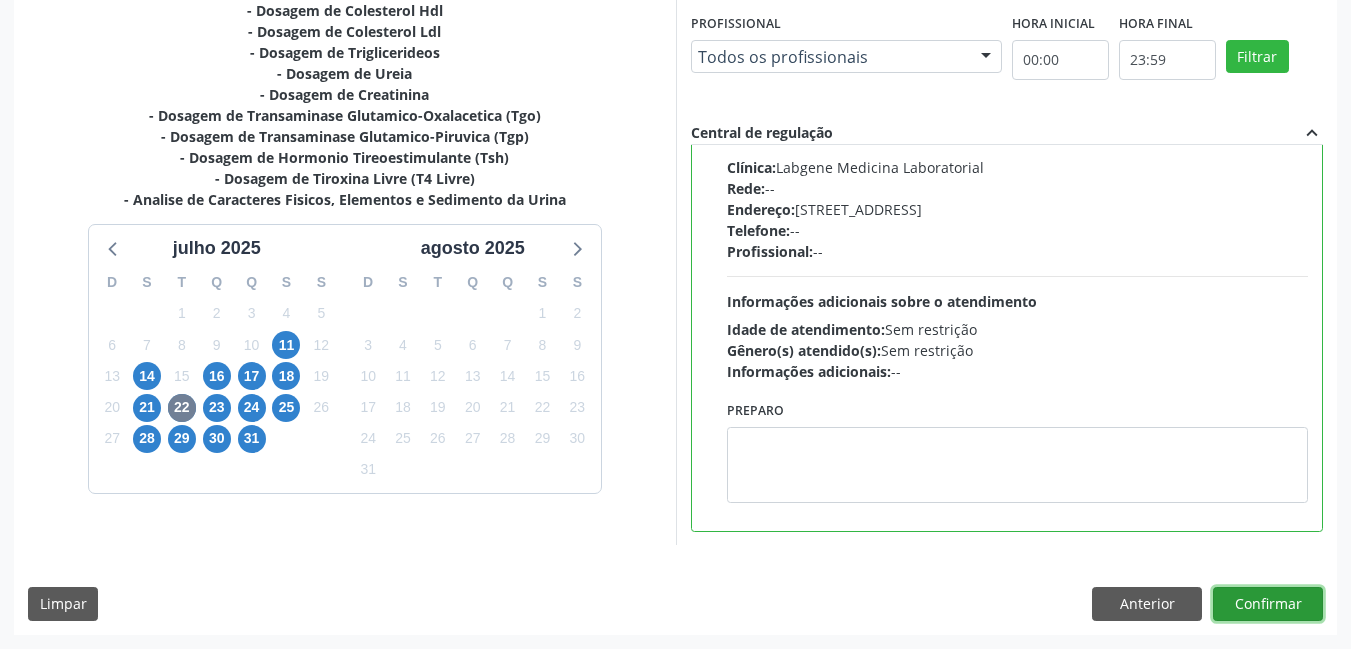 click on "Confirmar" at bounding box center [1268, 604] 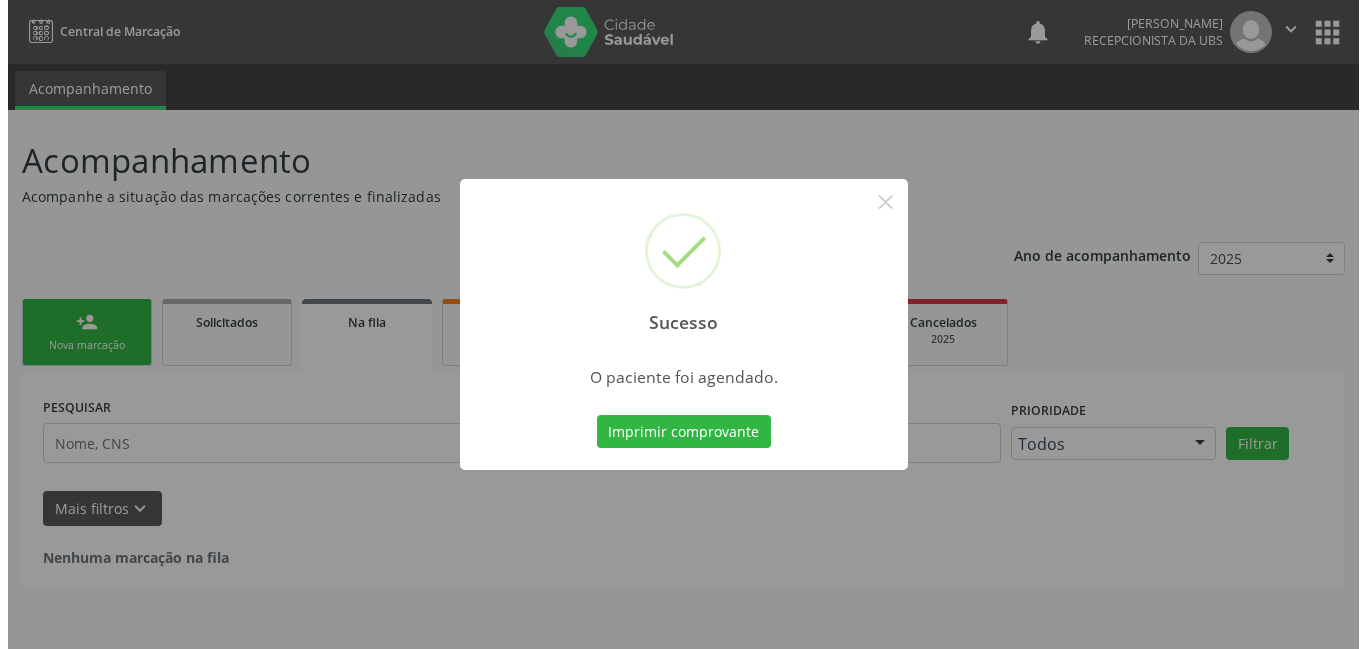 scroll, scrollTop: 0, scrollLeft: 0, axis: both 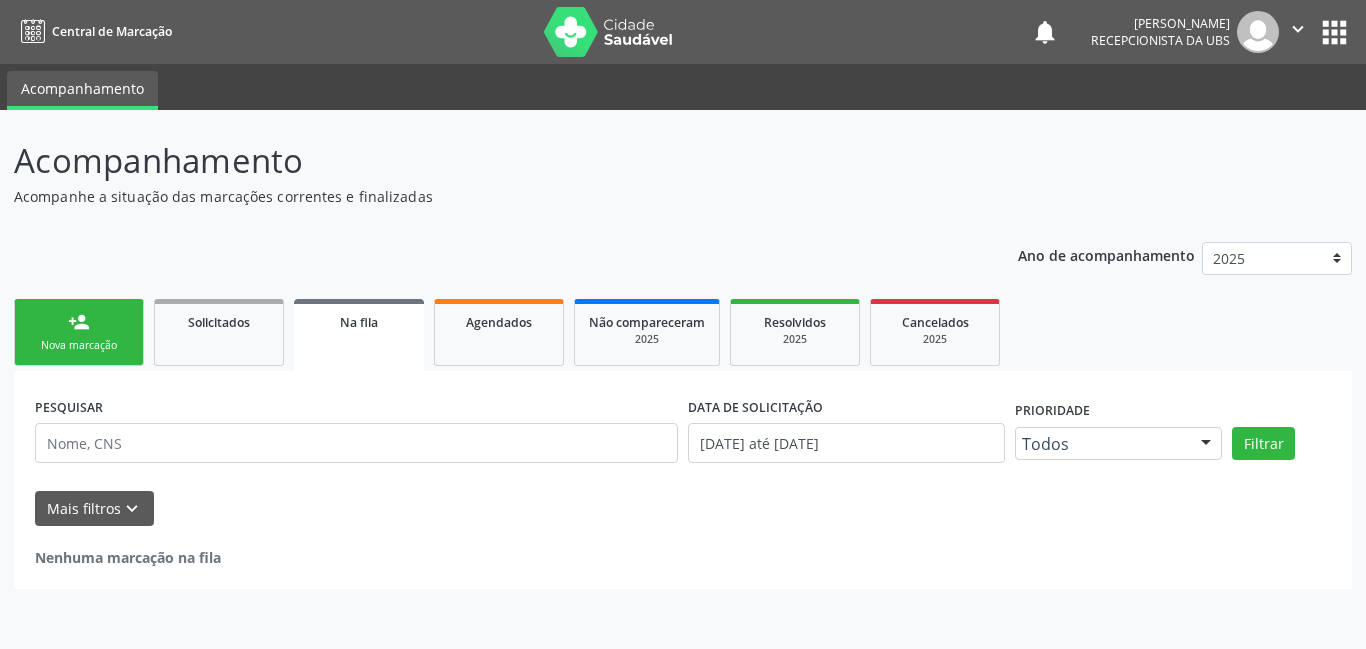 click on "Nova marcação" at bounding box center [79, 345] 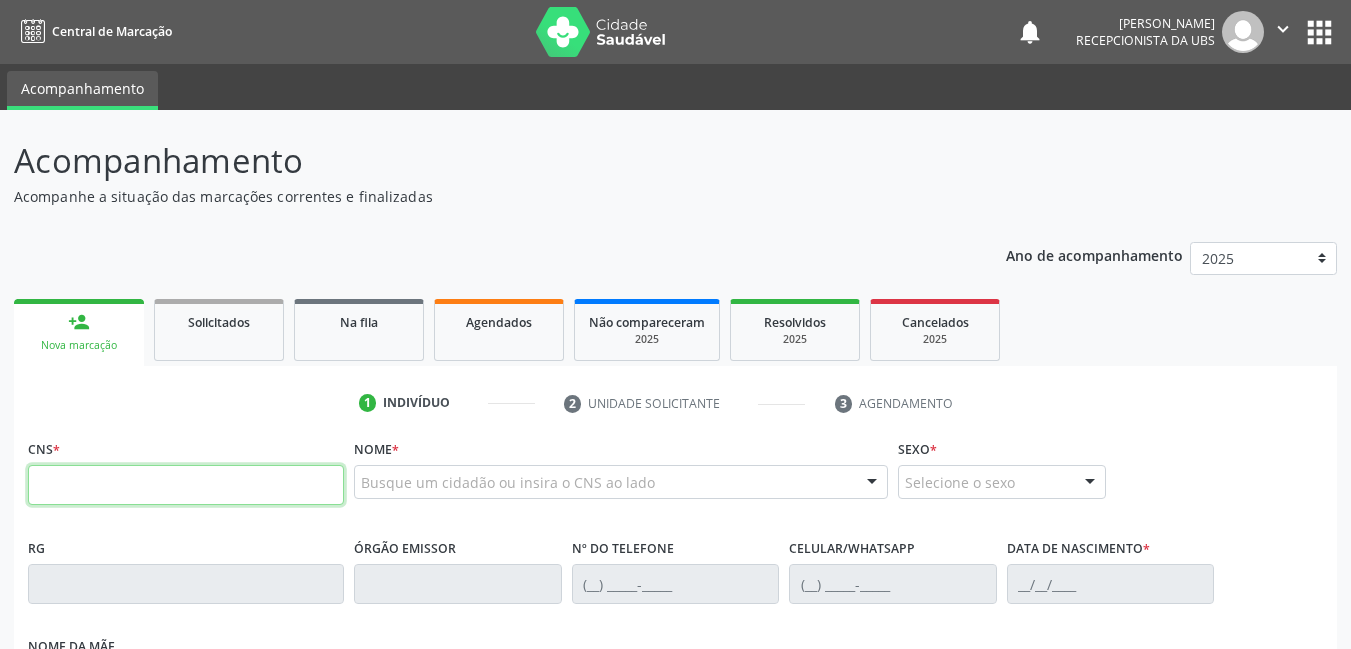 click at bounding box center [186, 485] 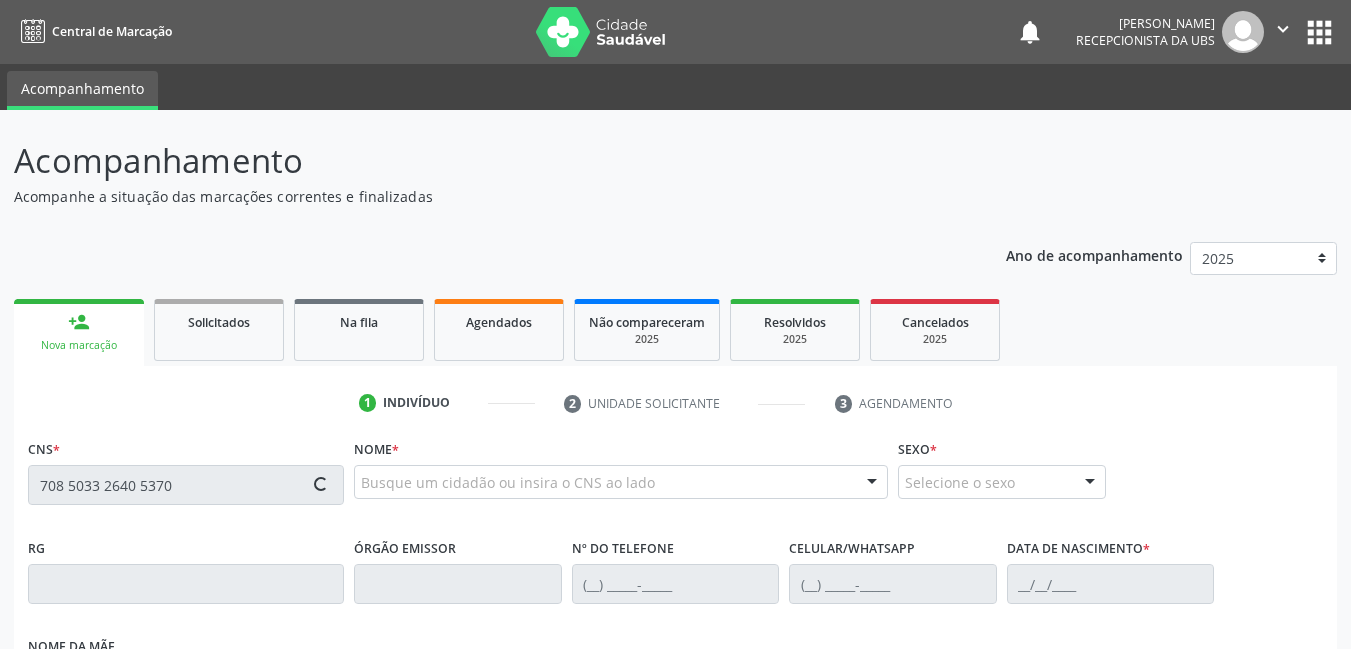 type on "708 5033 2640 5370" 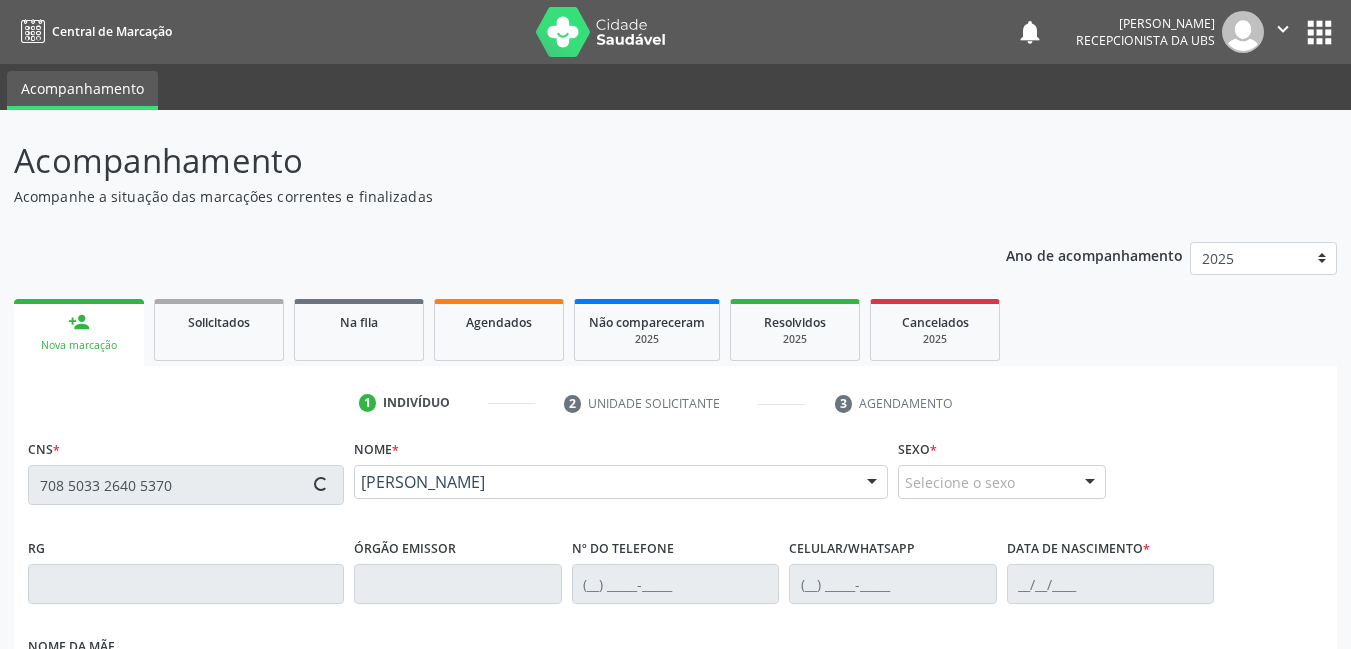type on "[PHONE_NUMBER]" 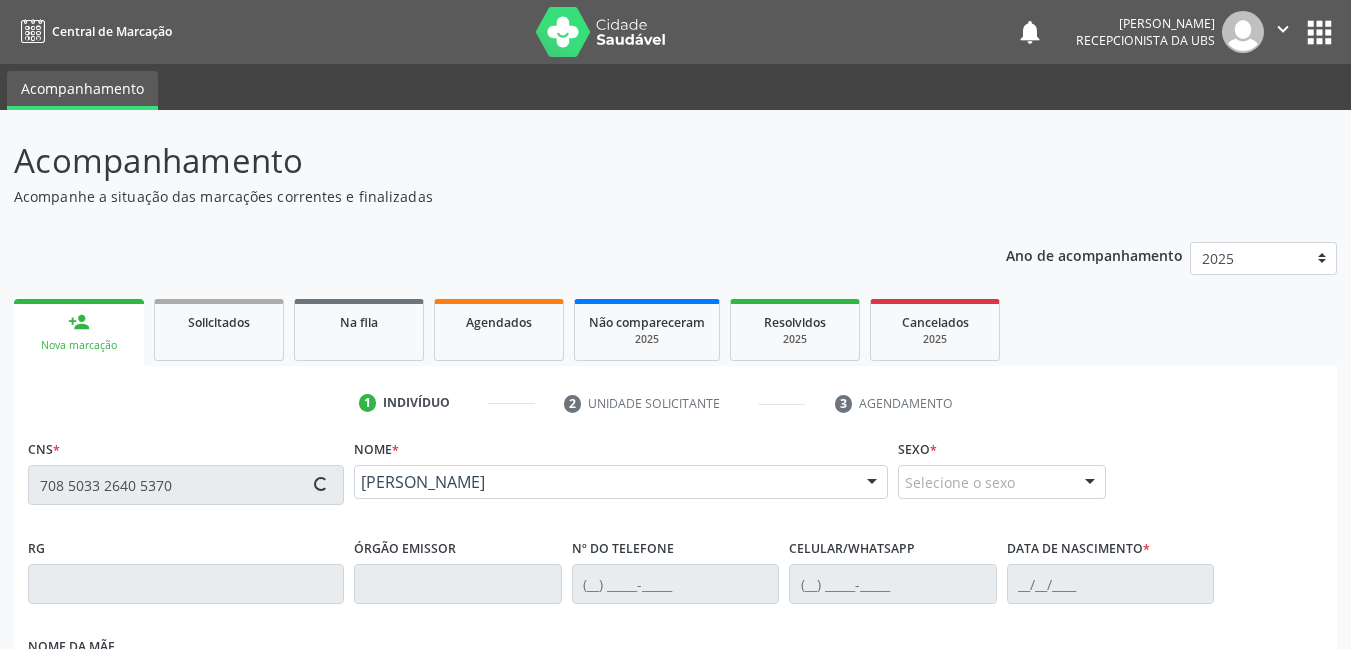 type on "[DATE]" 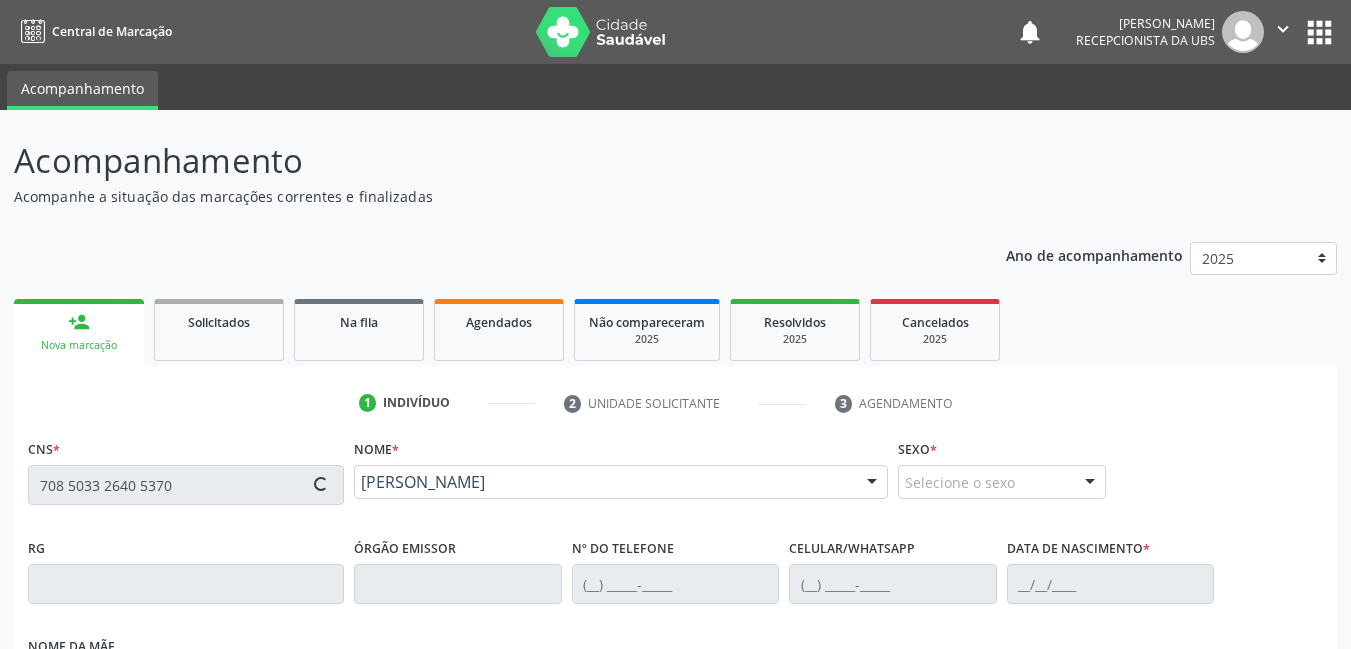 type on "[PERSON_NAME]" 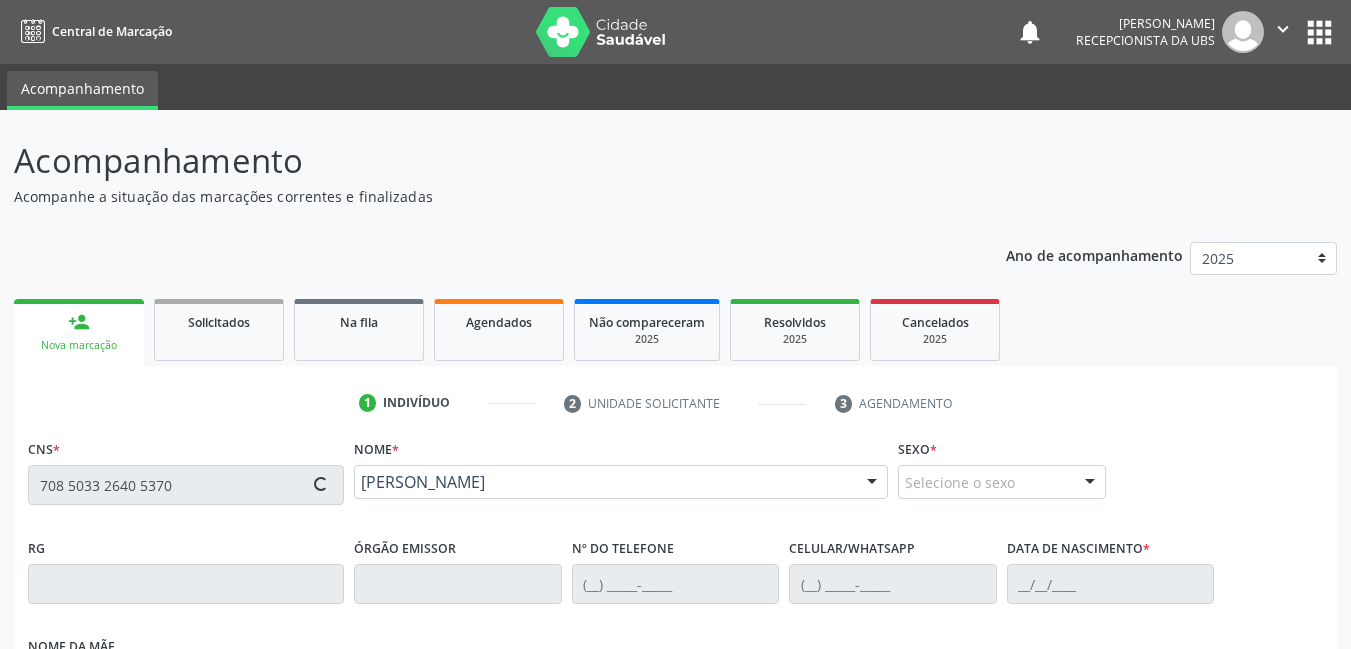 type on "057.056.284-80" 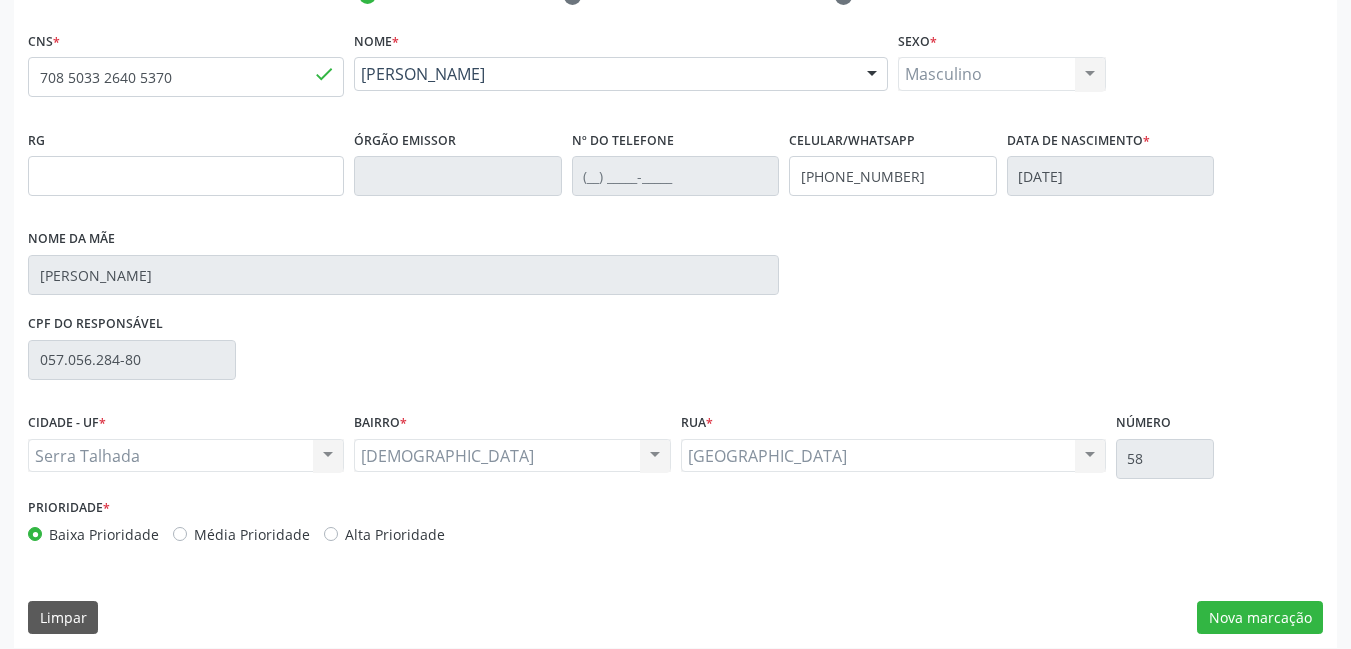 scroll, scrollTop: 421, scrollLeft: 0, axis: vertical 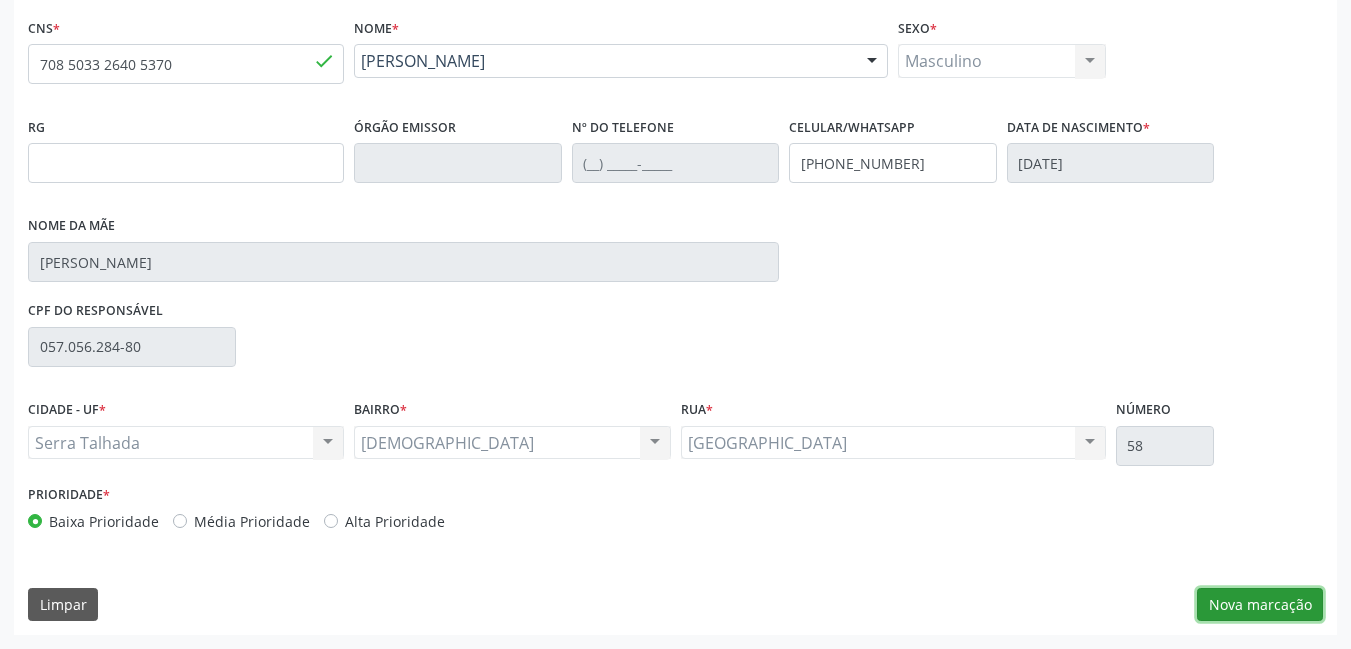 click on "Nova marcação" at bounding box center (1260, 605) 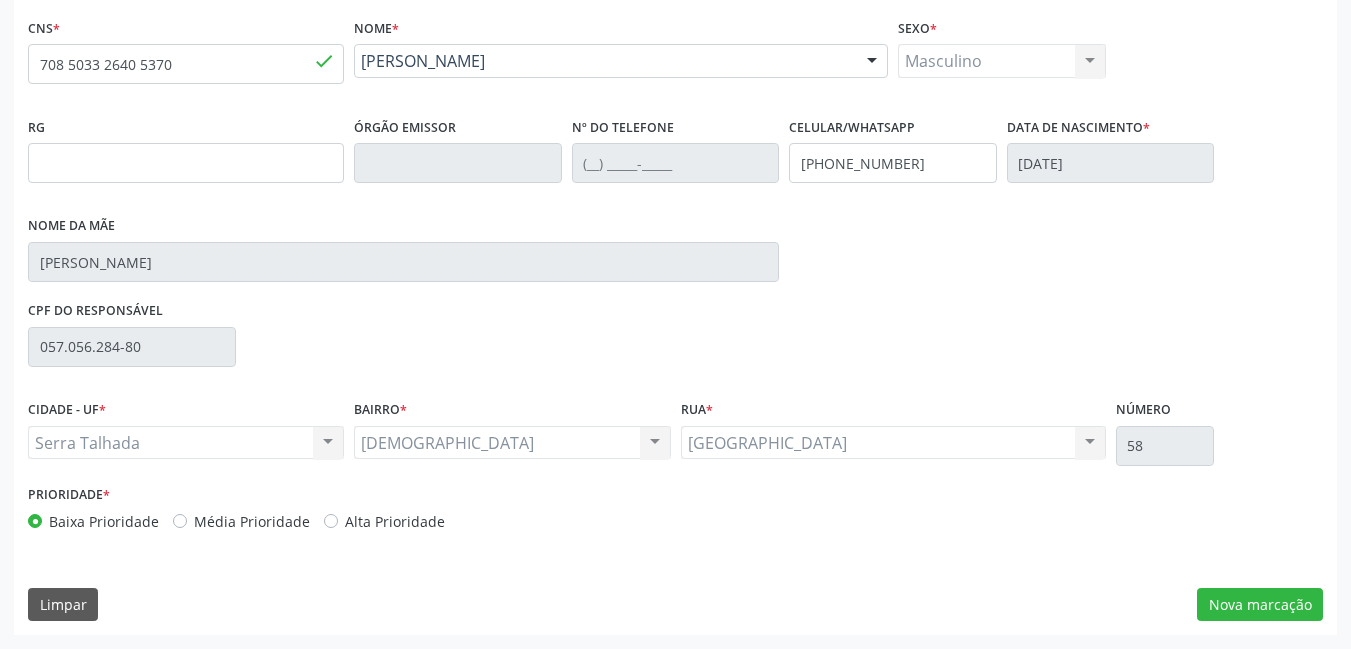 scroll, scrollTop: 257, scrollLeft: 0, axis: vertical 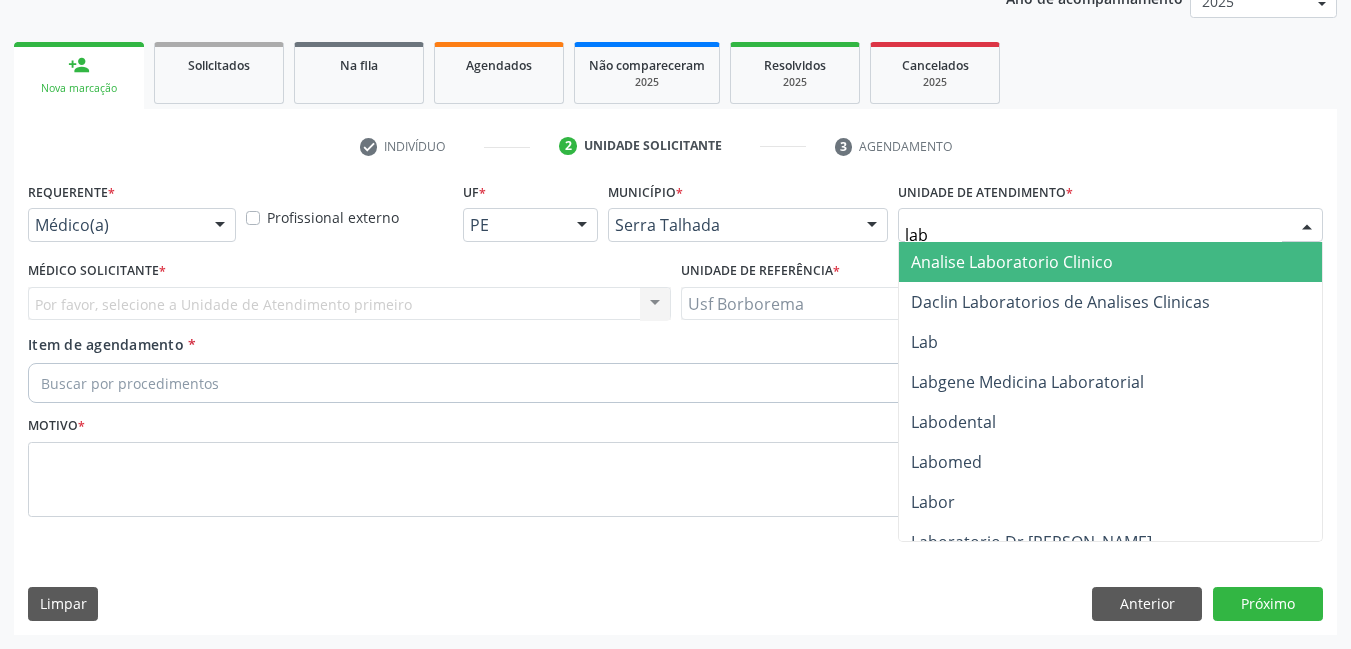 type on "labg" 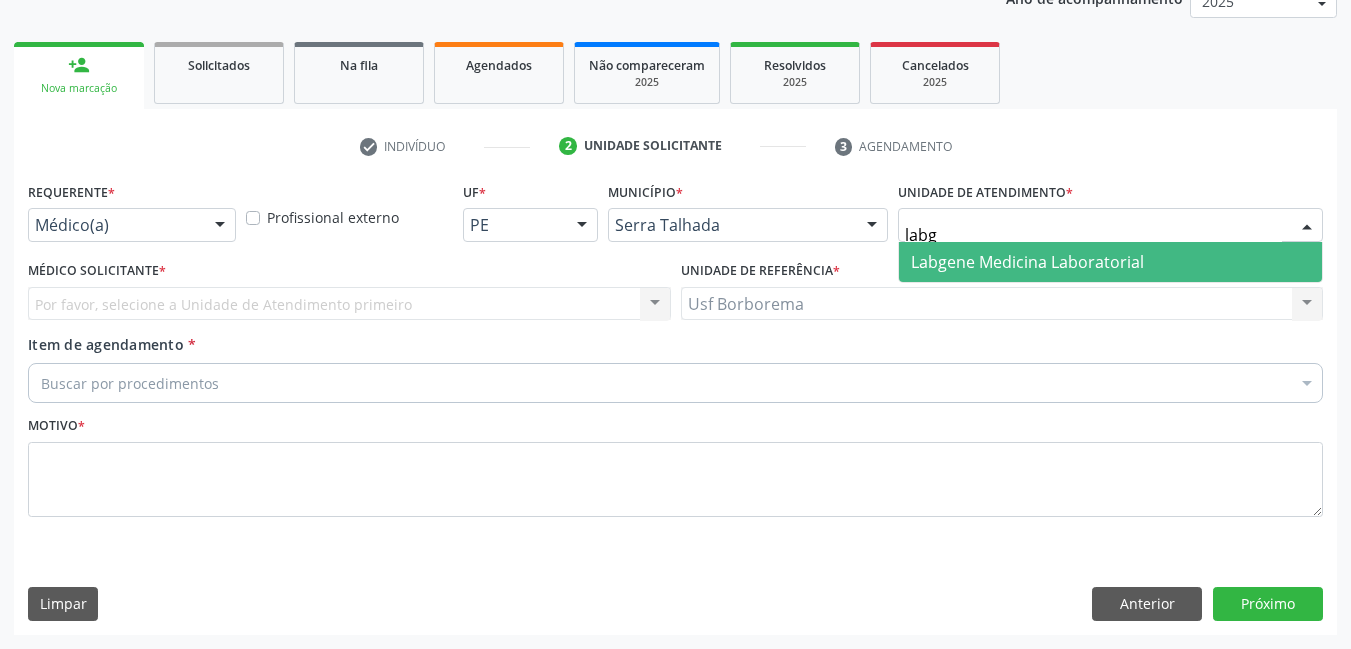 click on "Labgene Medicina Laboratorial" at bounding box center (1110, 262) 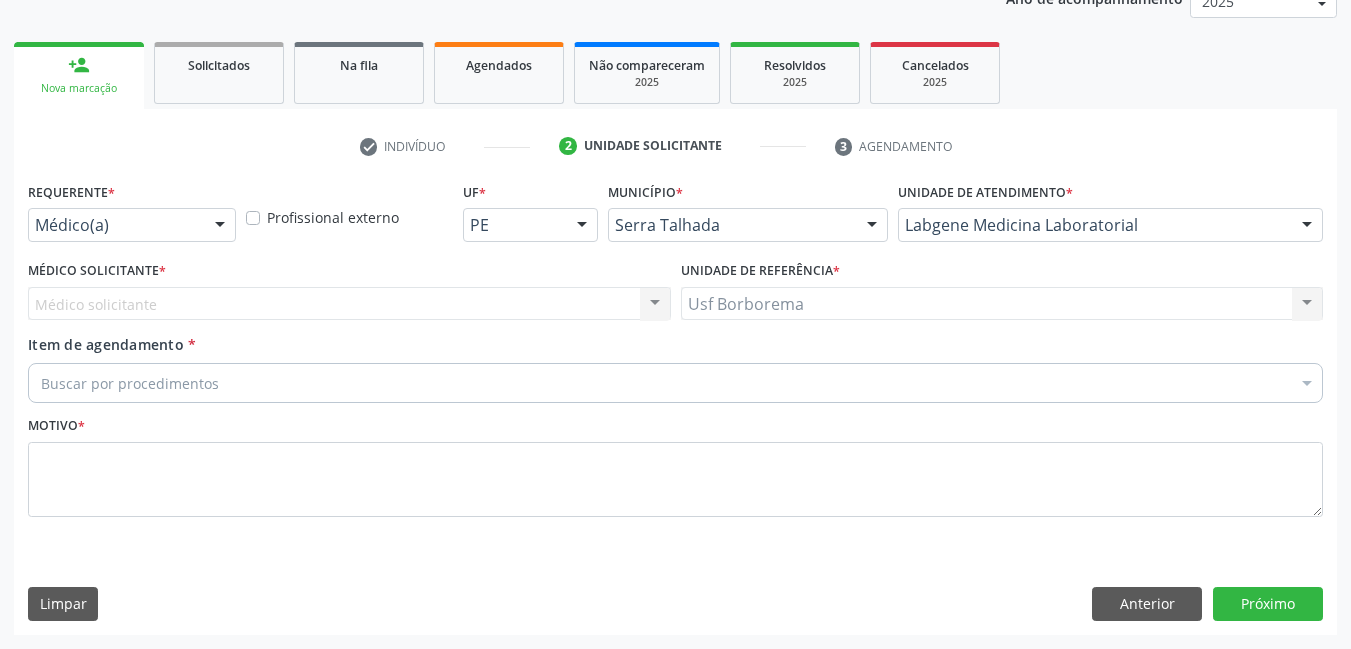 drag, startPoint x: 414, startPoint y: 306, endPoint x: 337, endPoint y: 178, distance: 149.37537 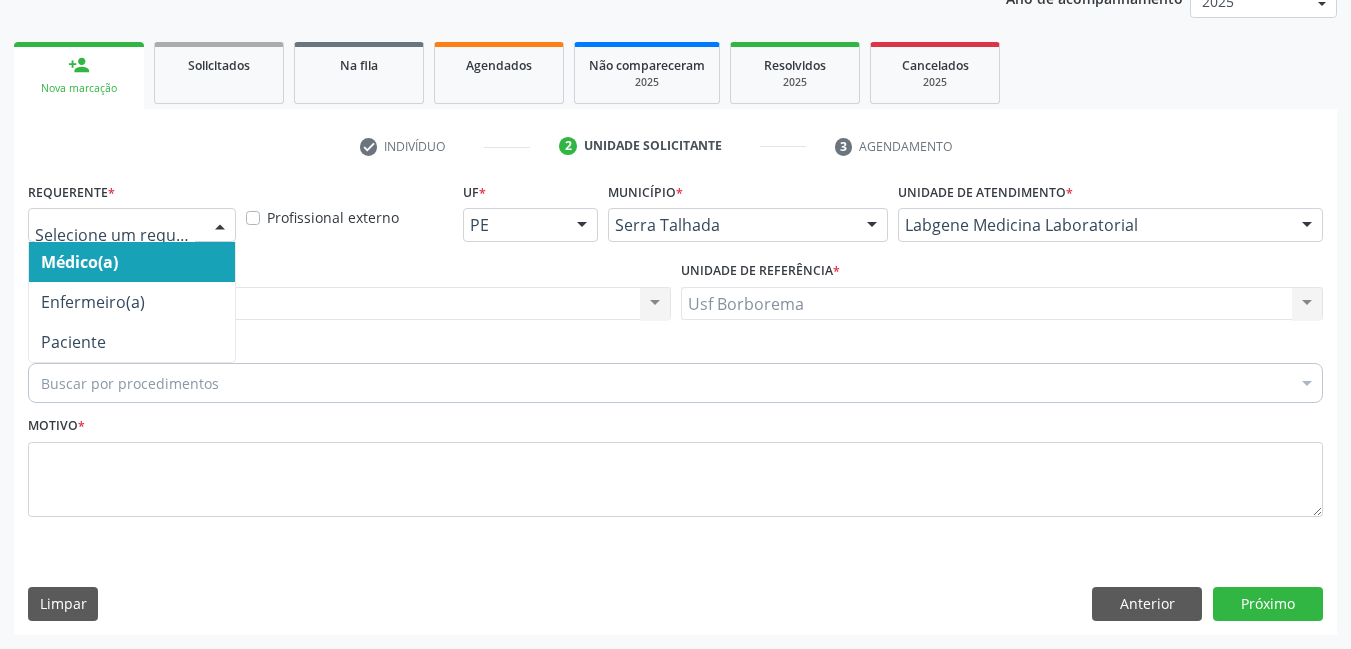 click at bounding box center [220, 226] 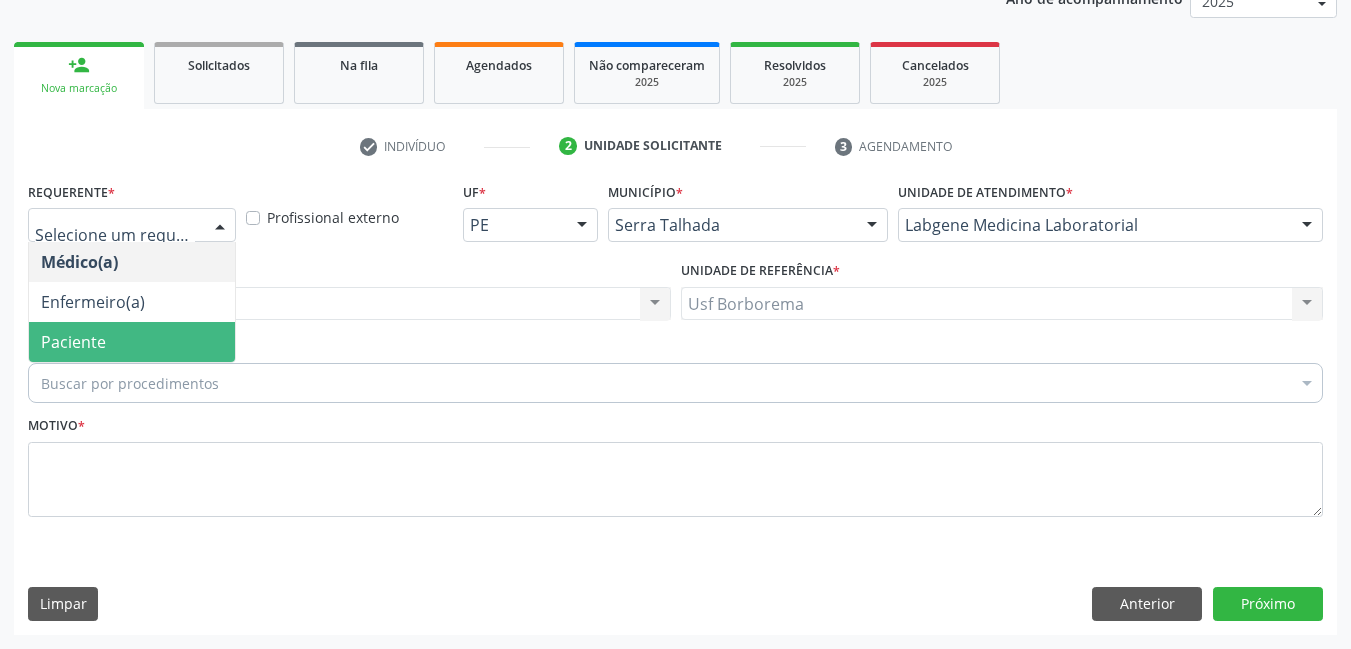 click on "Paciente" at bounding box center [132, 342] 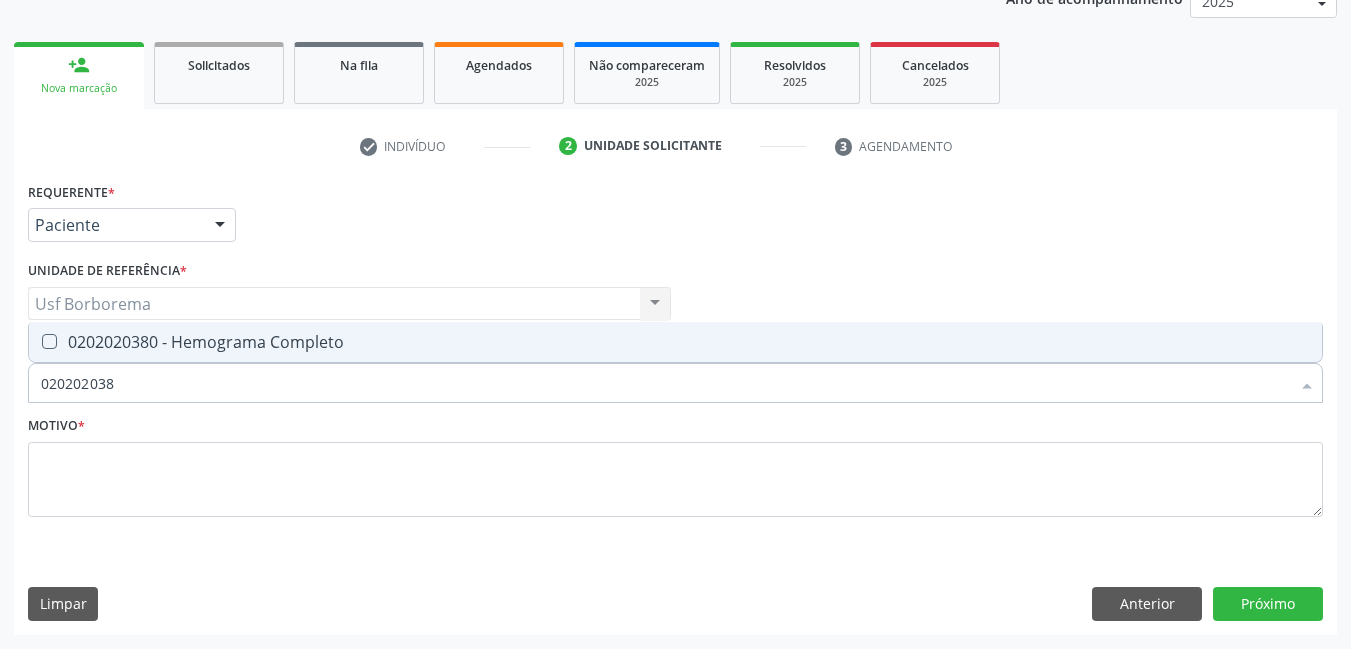 type on "0202020380" 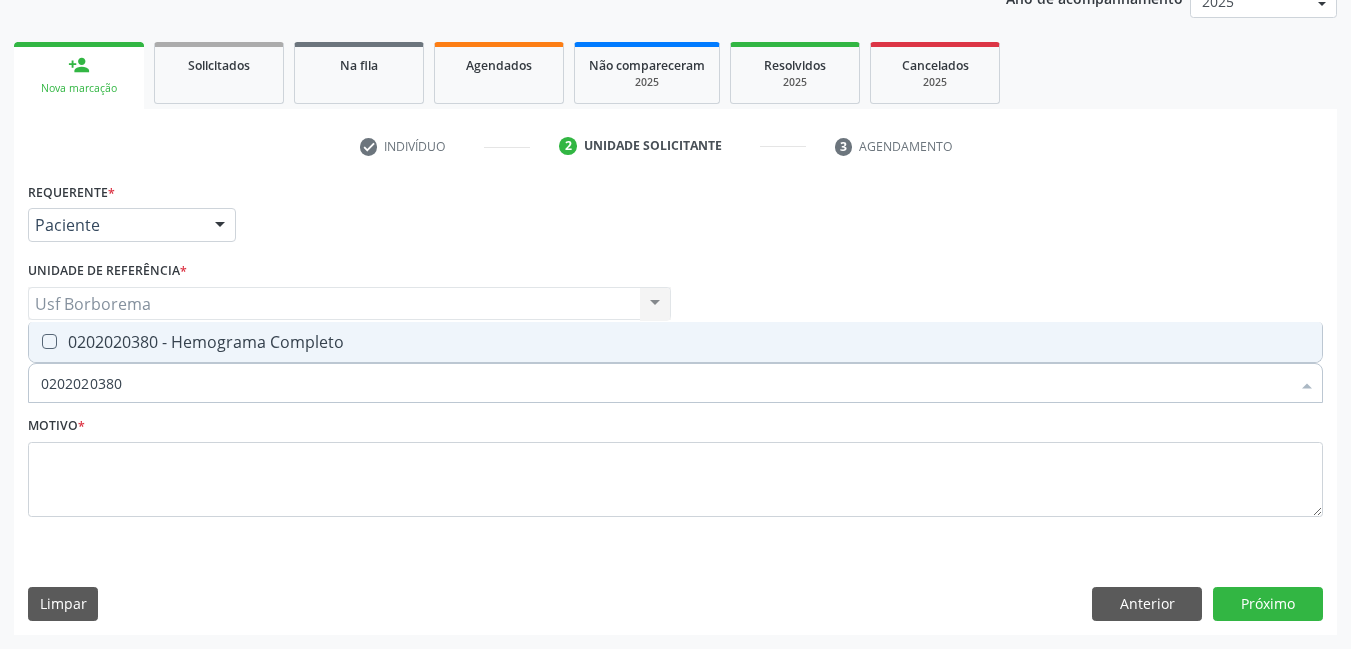click on "0202020380 - Hemograma Completo" at bounding box center (675, 342) 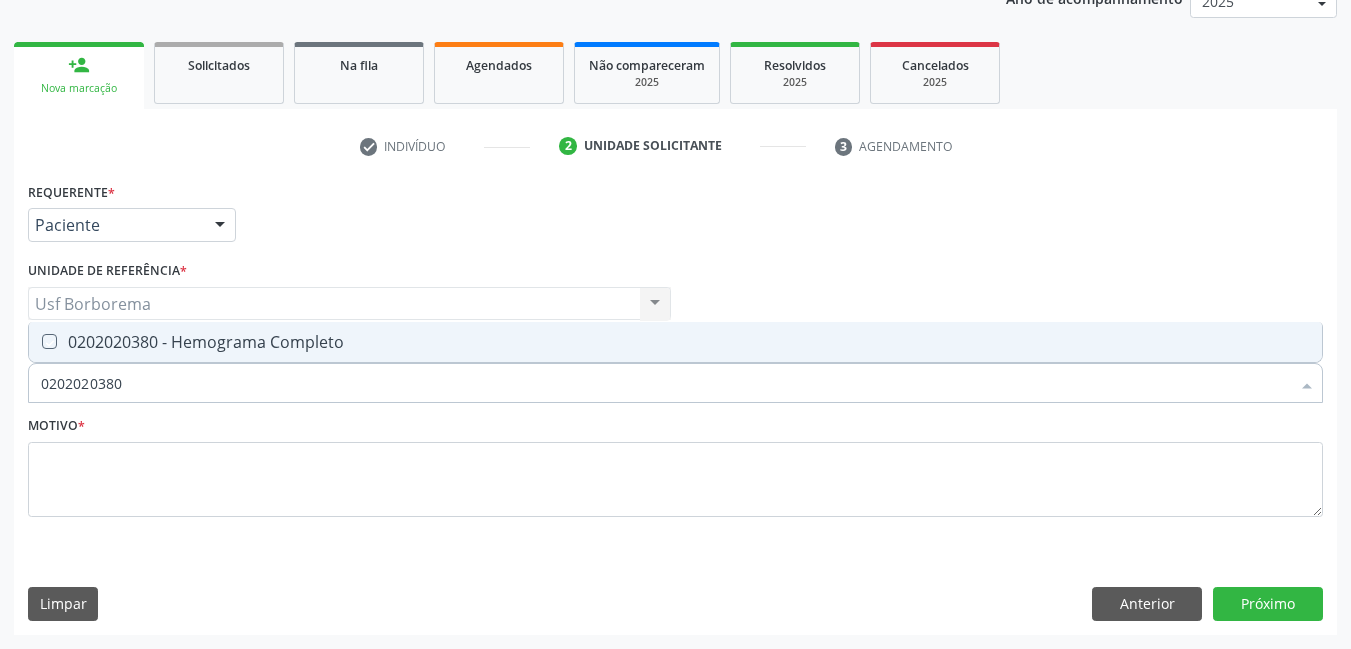 checkbox on "true" 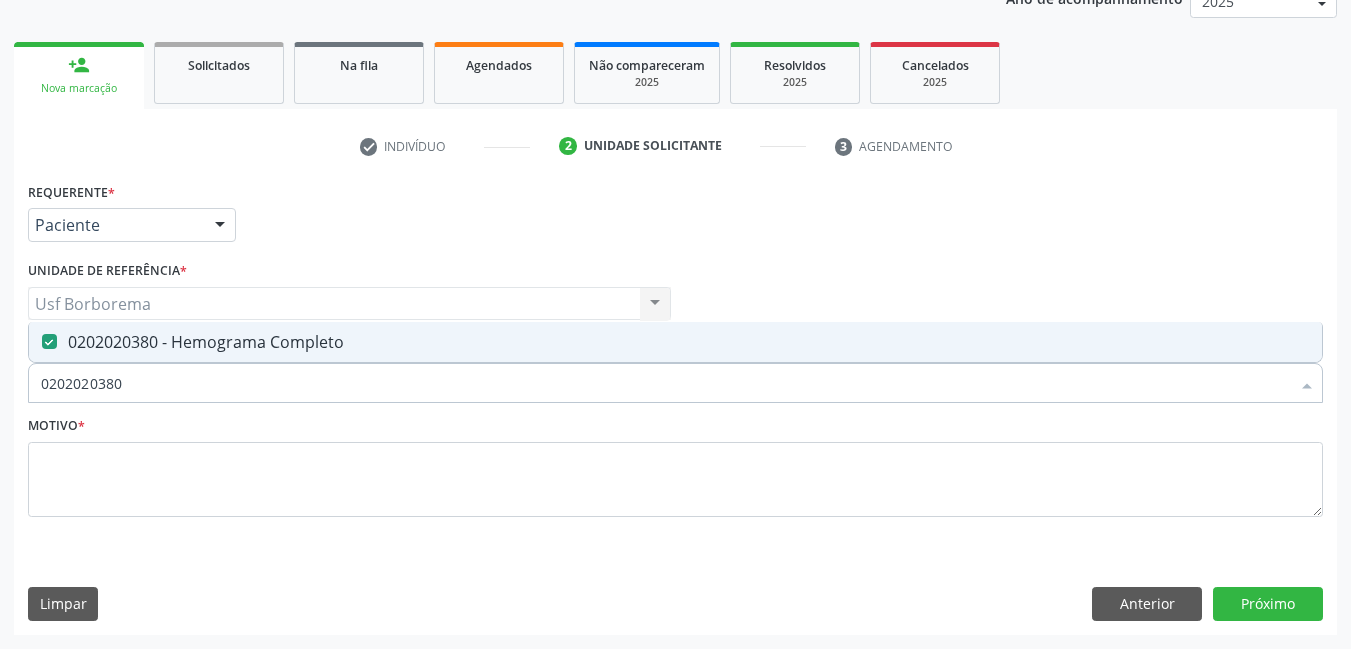 click on "0202020380" at bounding box center (665, 383) 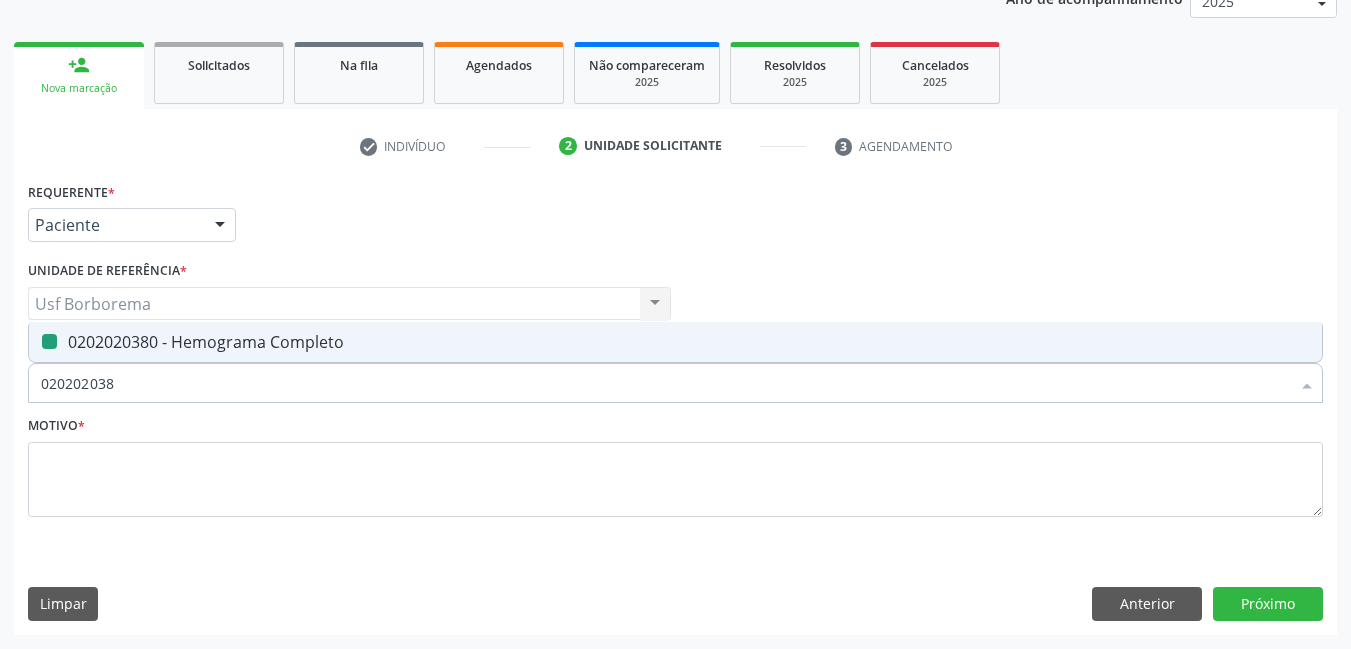 type on "02020203" 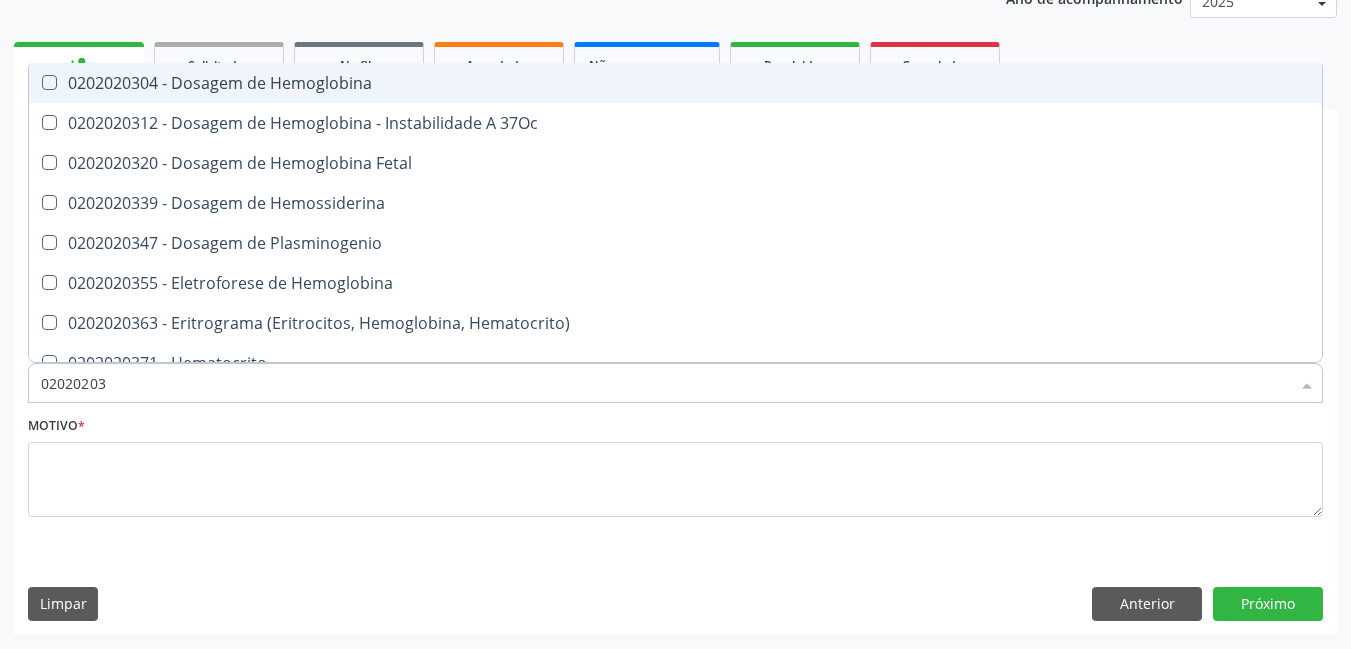 type on "0202020" 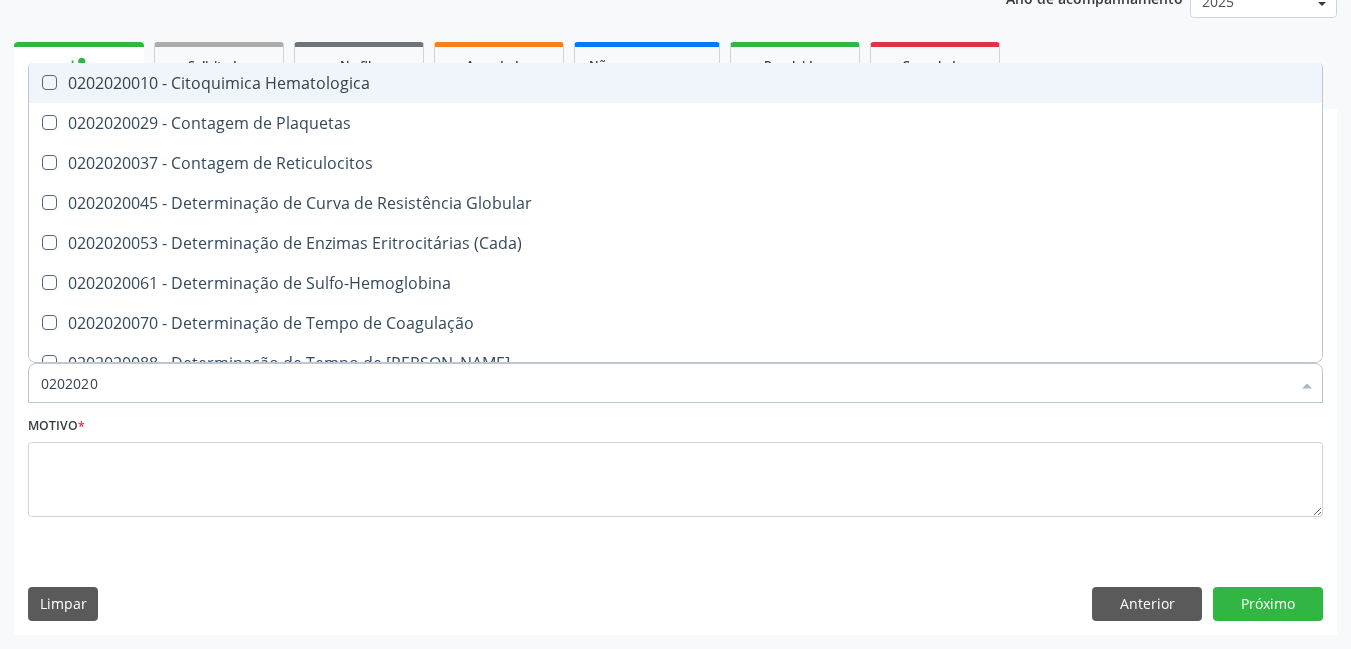 type on "020202" 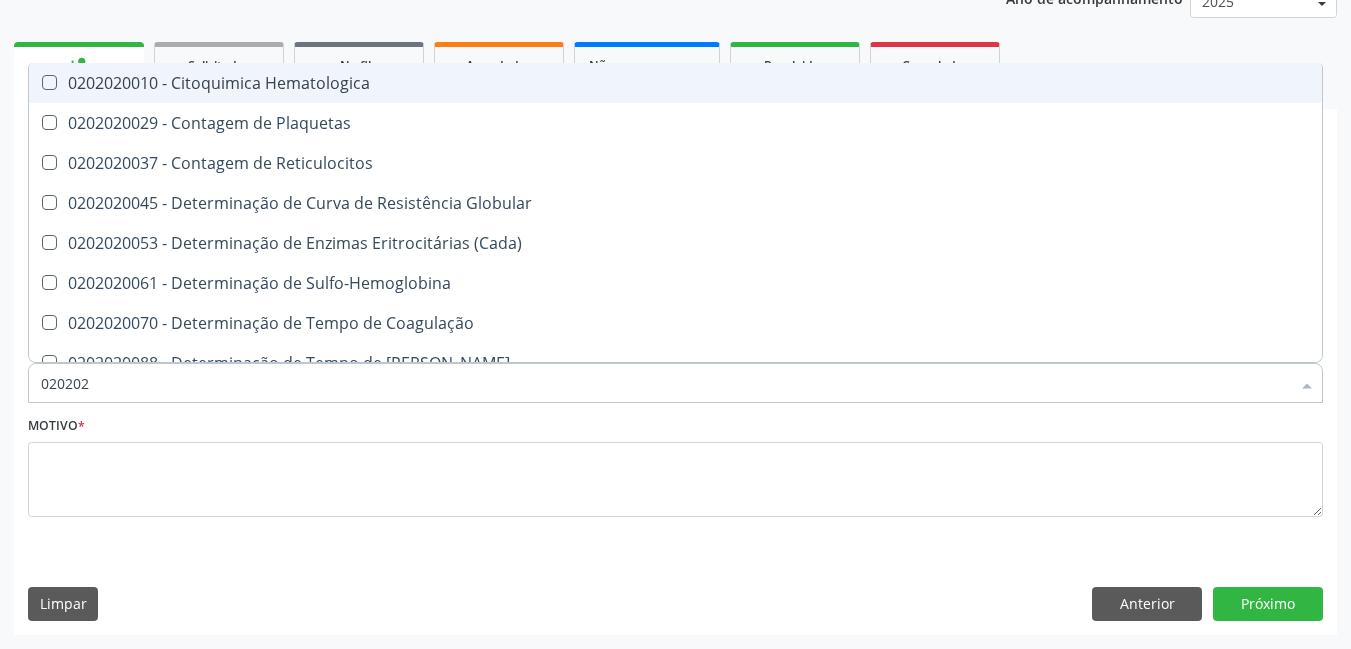 type on "02020" 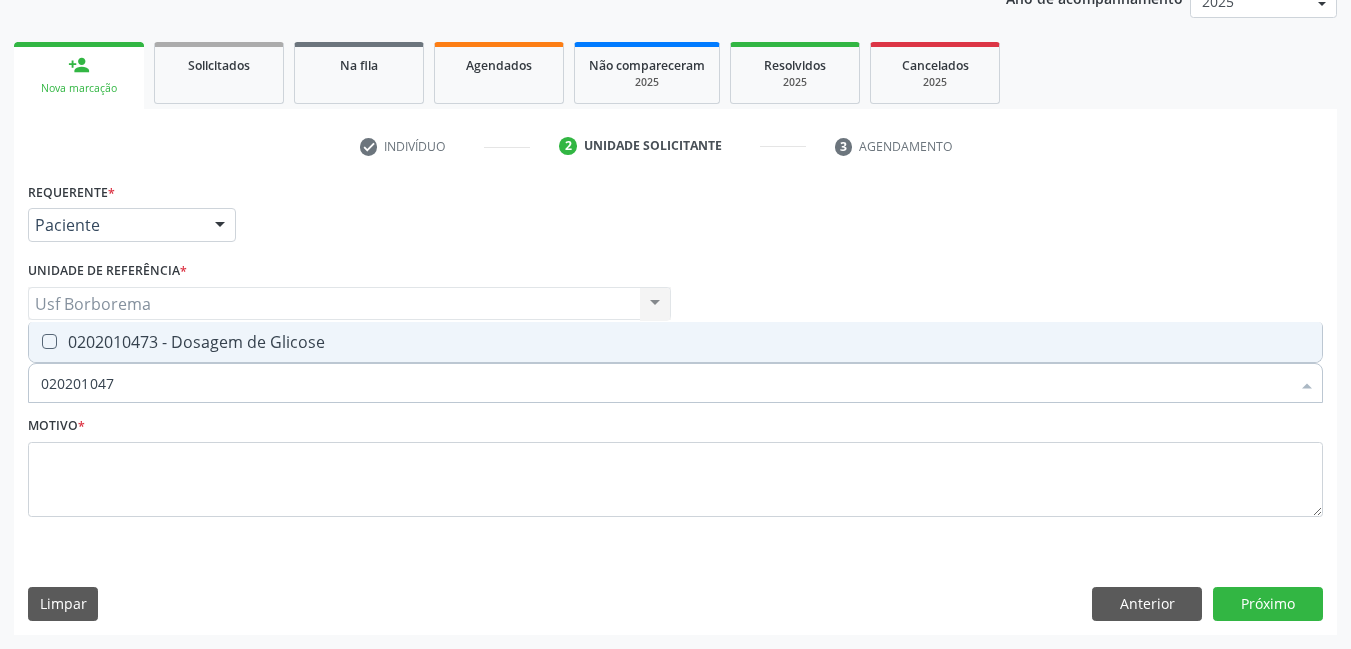 type on "0202010473" 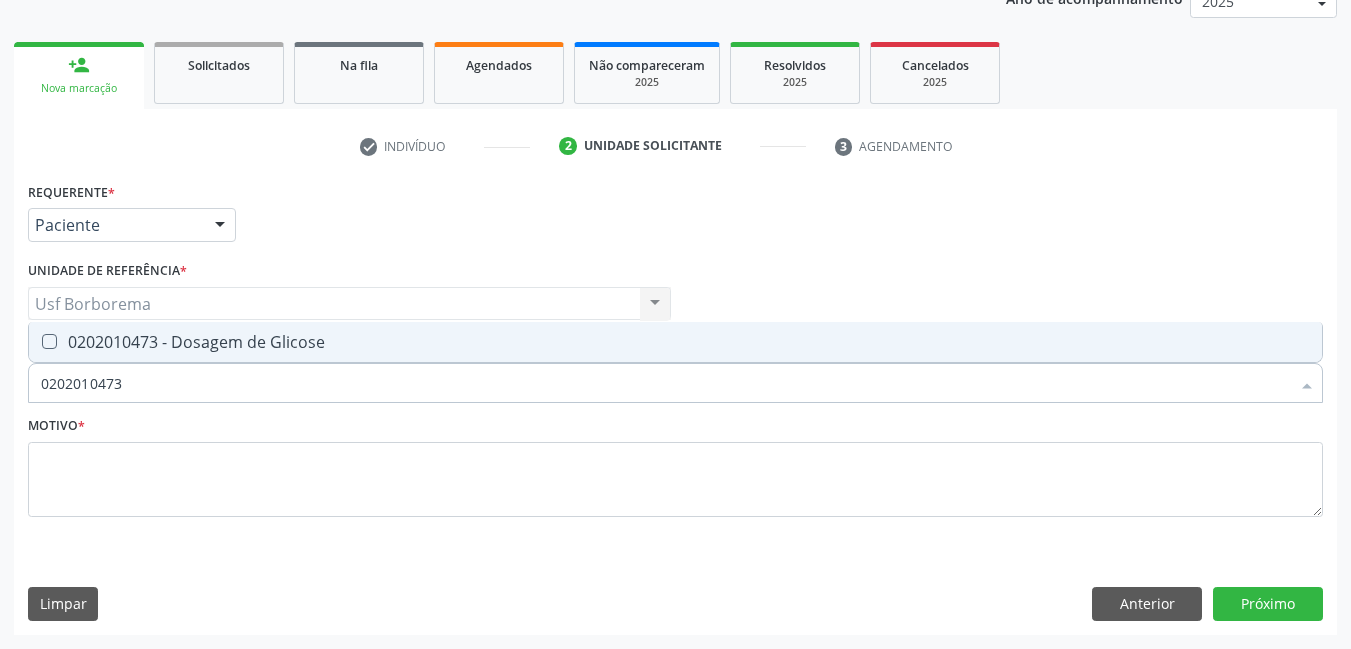 click on "0202010473 - Dosagem de Glicose" at bounding box center [675, 342] 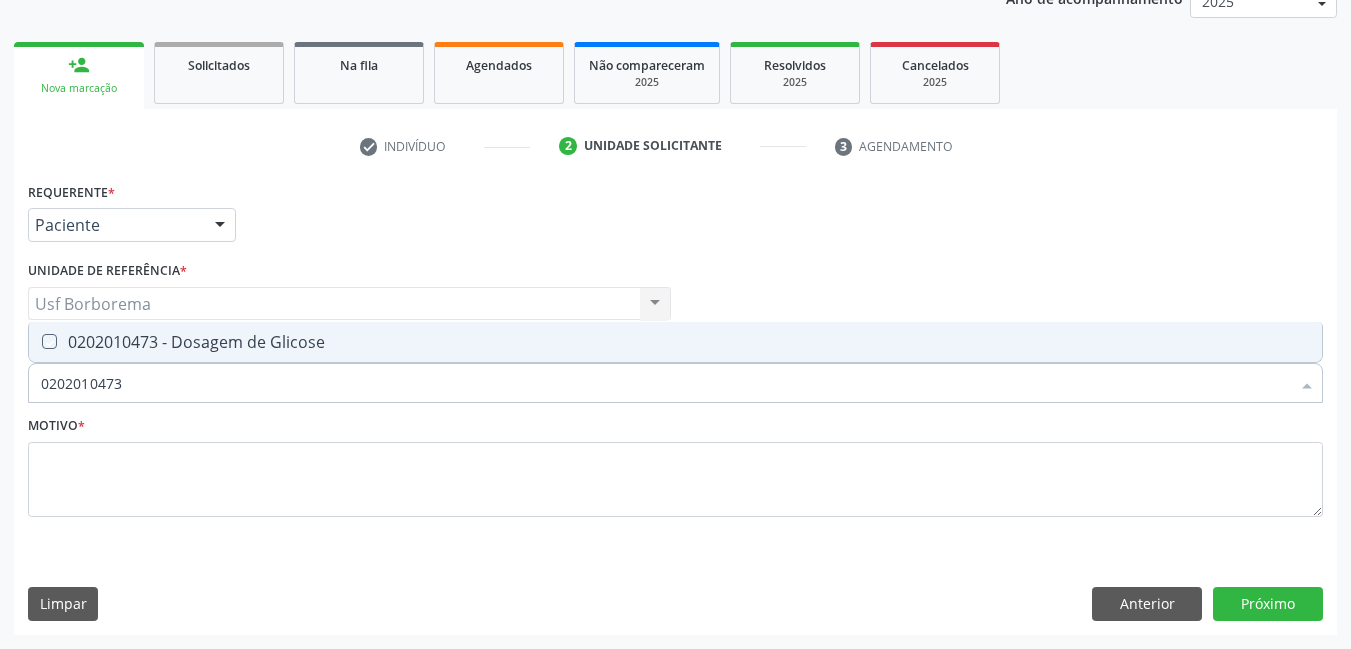 checkbox on "true" 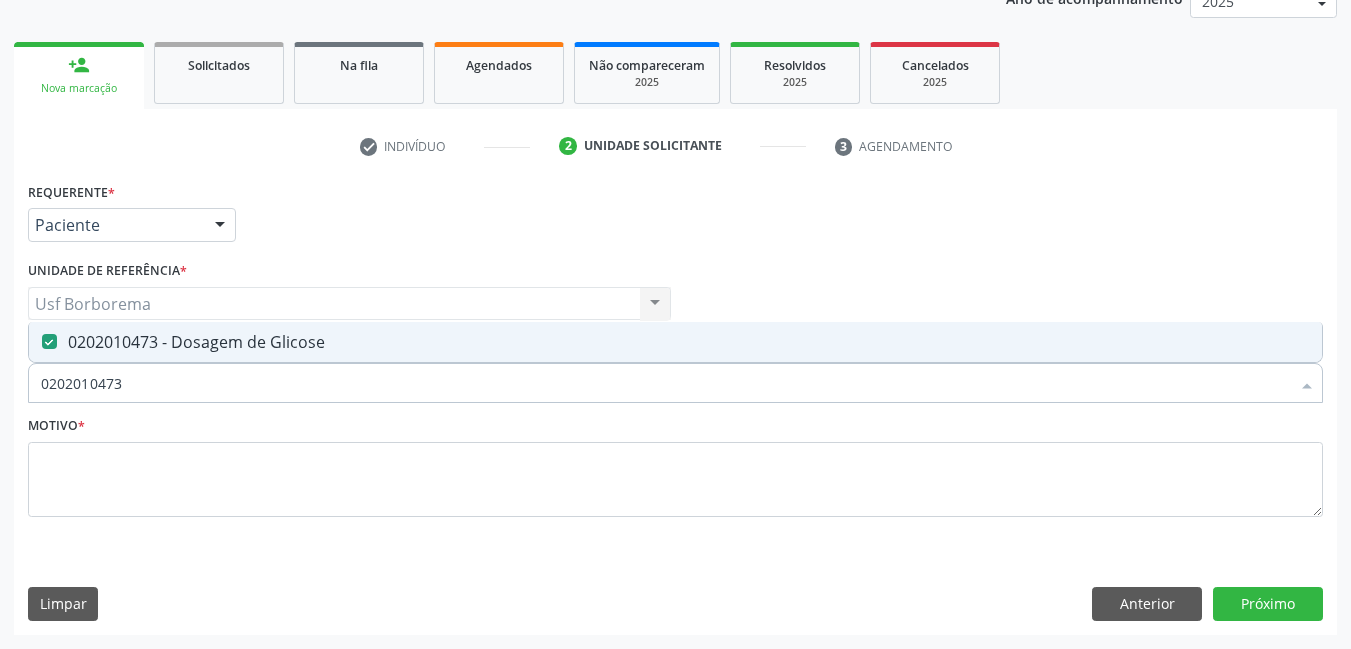 click on "0202010473" at bounding box center (665, 383) 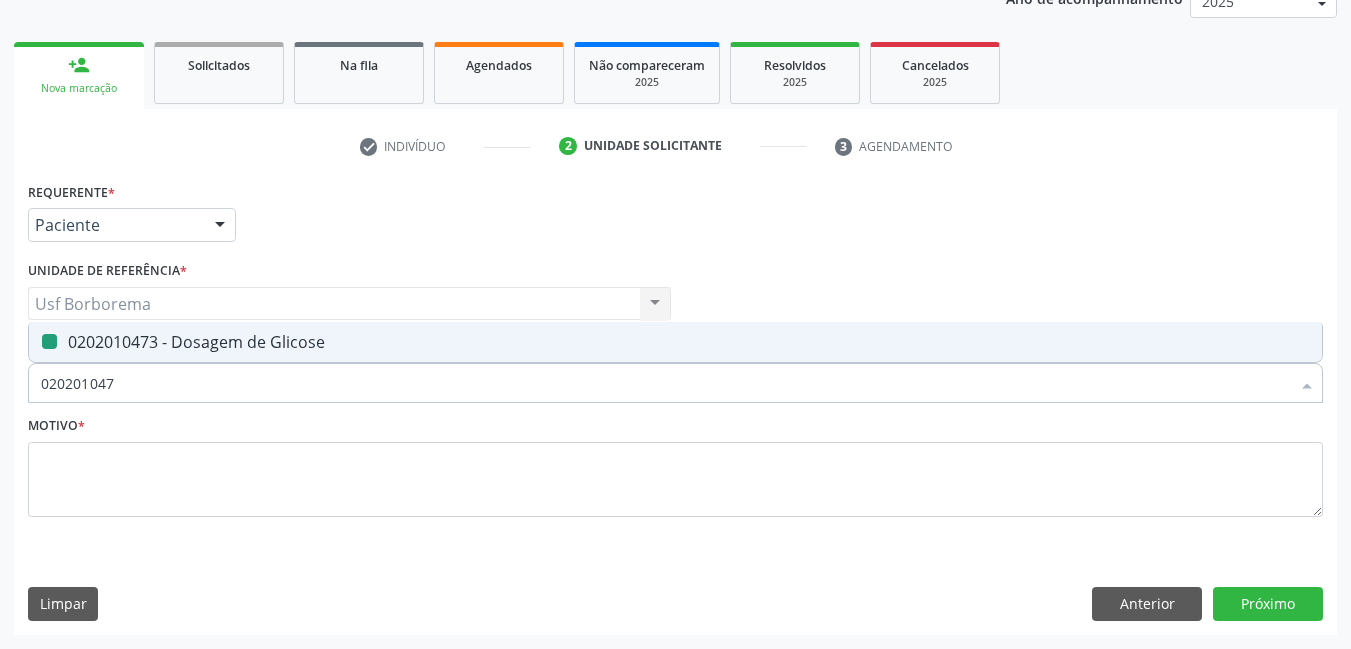 type on "02020104" 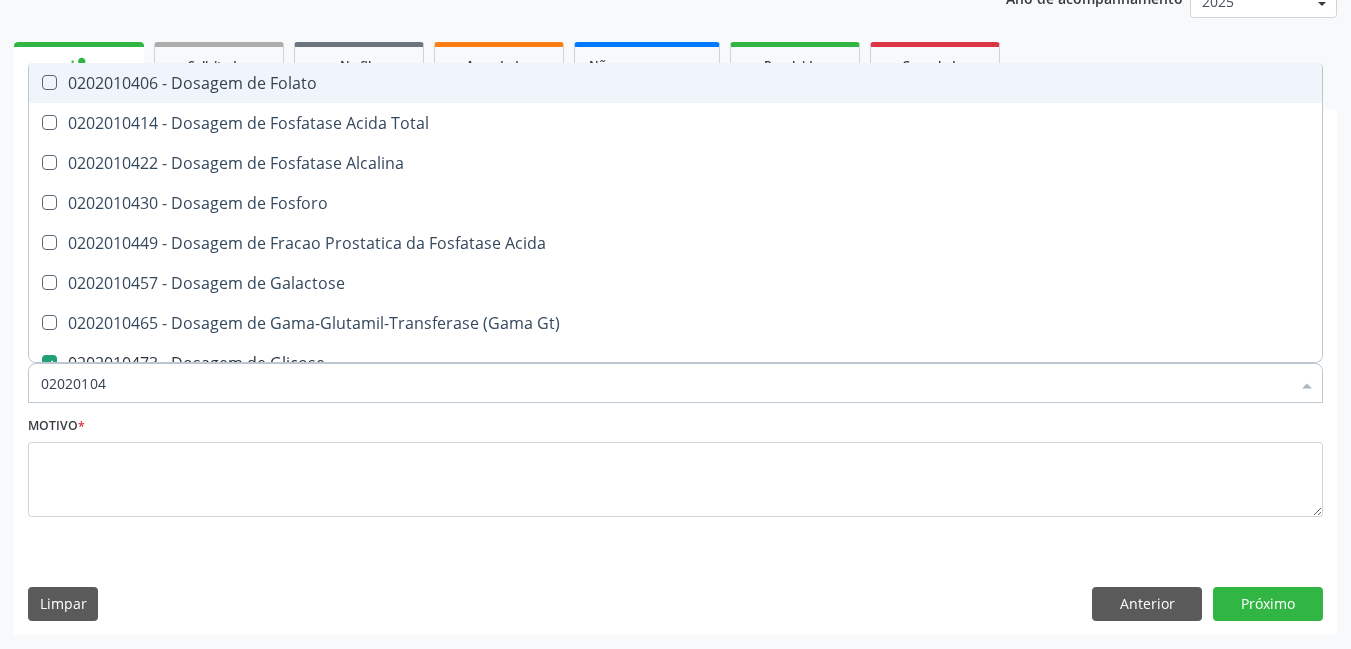 type on "0202010" 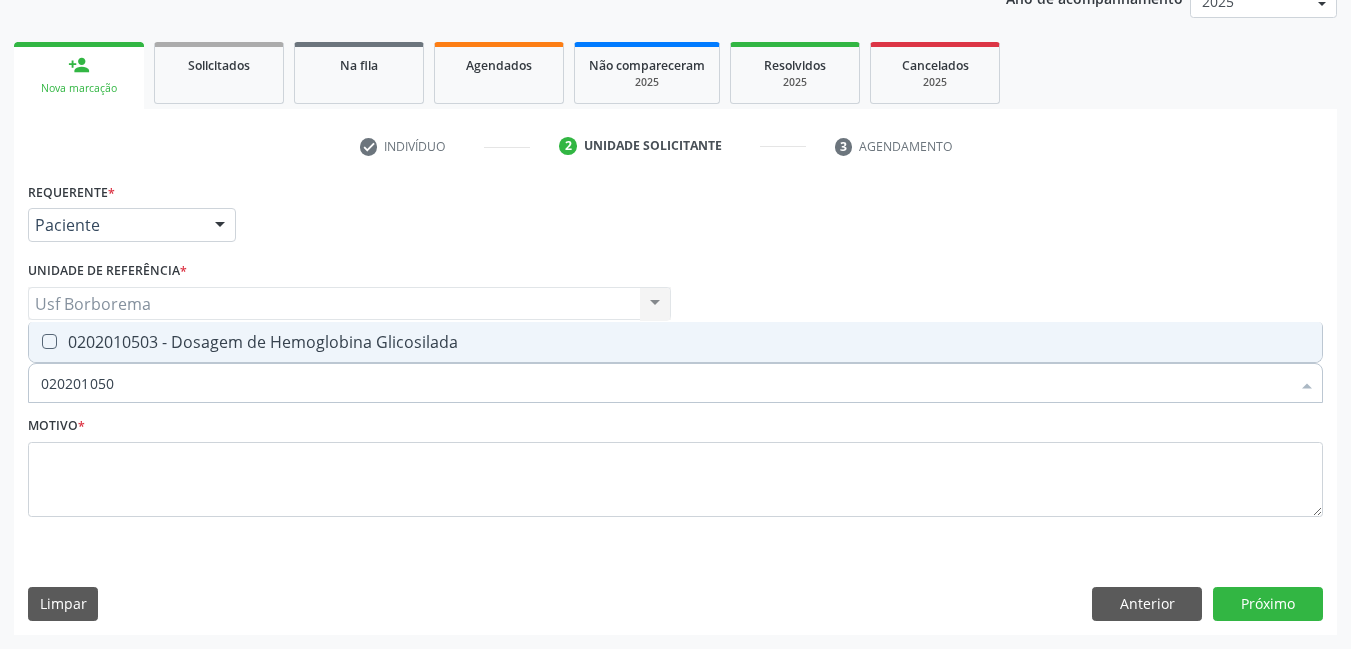 type on "0202010503" 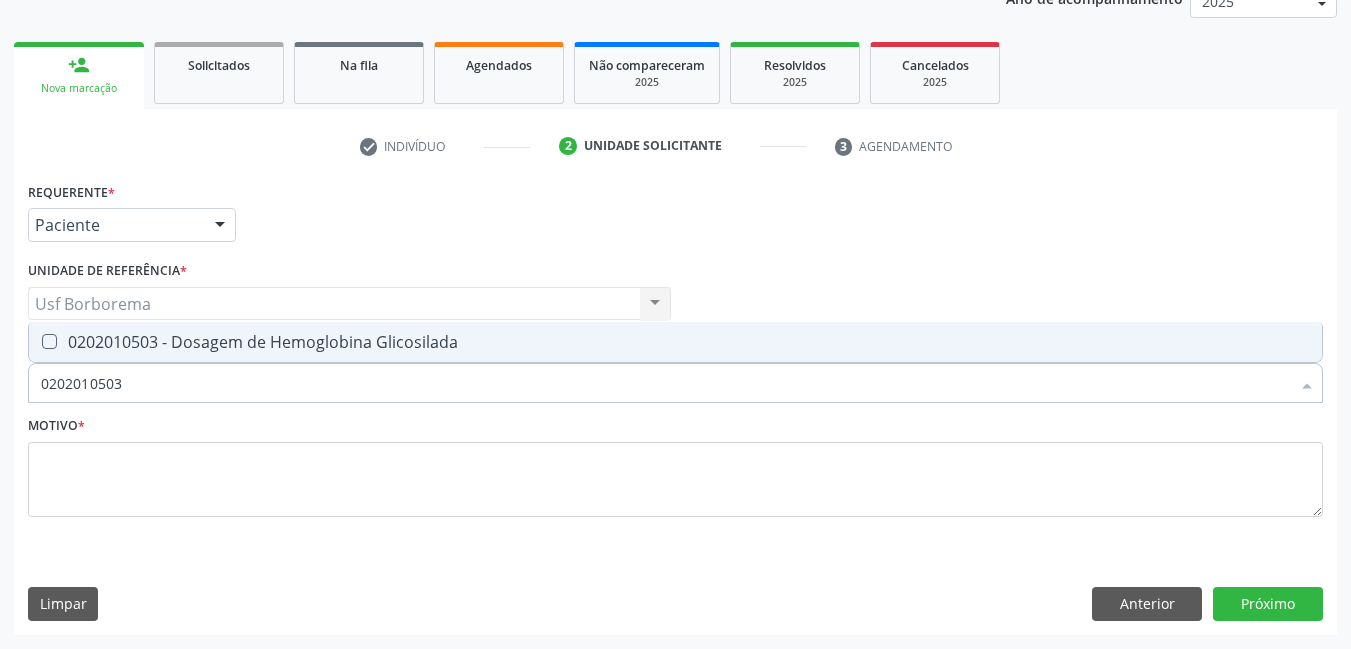 click on "0202010503 - Dosagem de Hemoglobina Glicosilada" at bounding box center [675, 342] 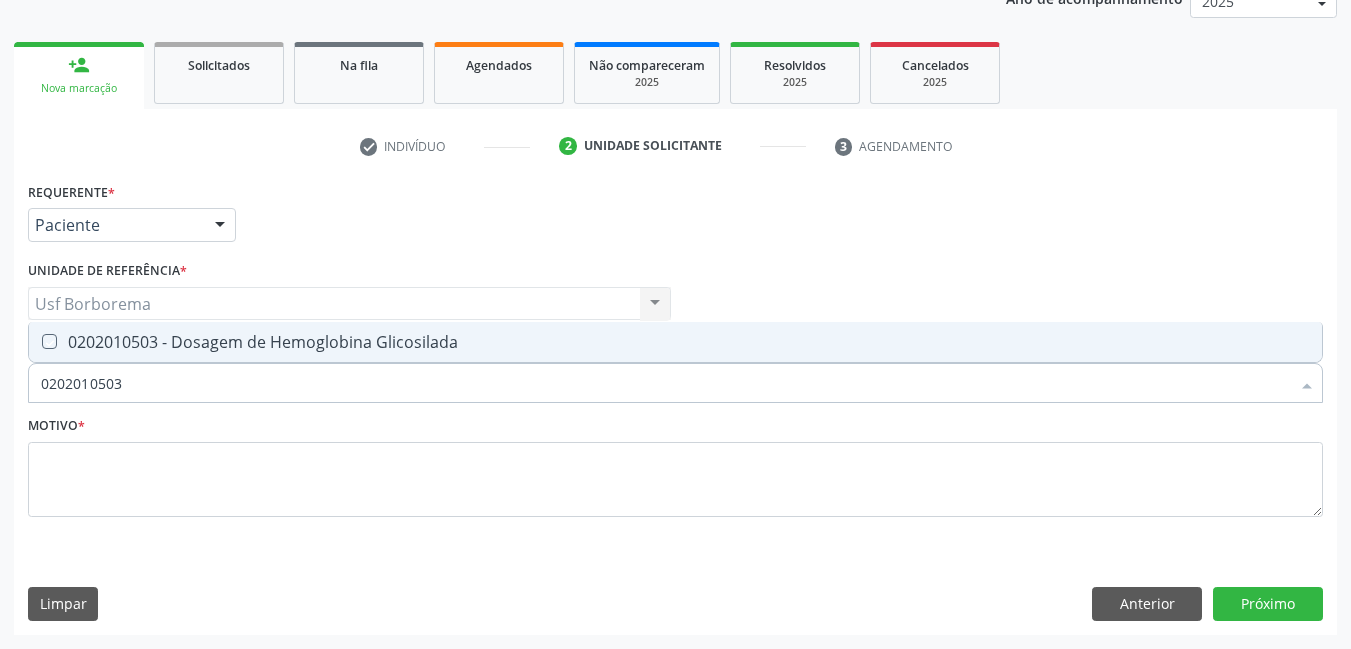 checkbox on "true" 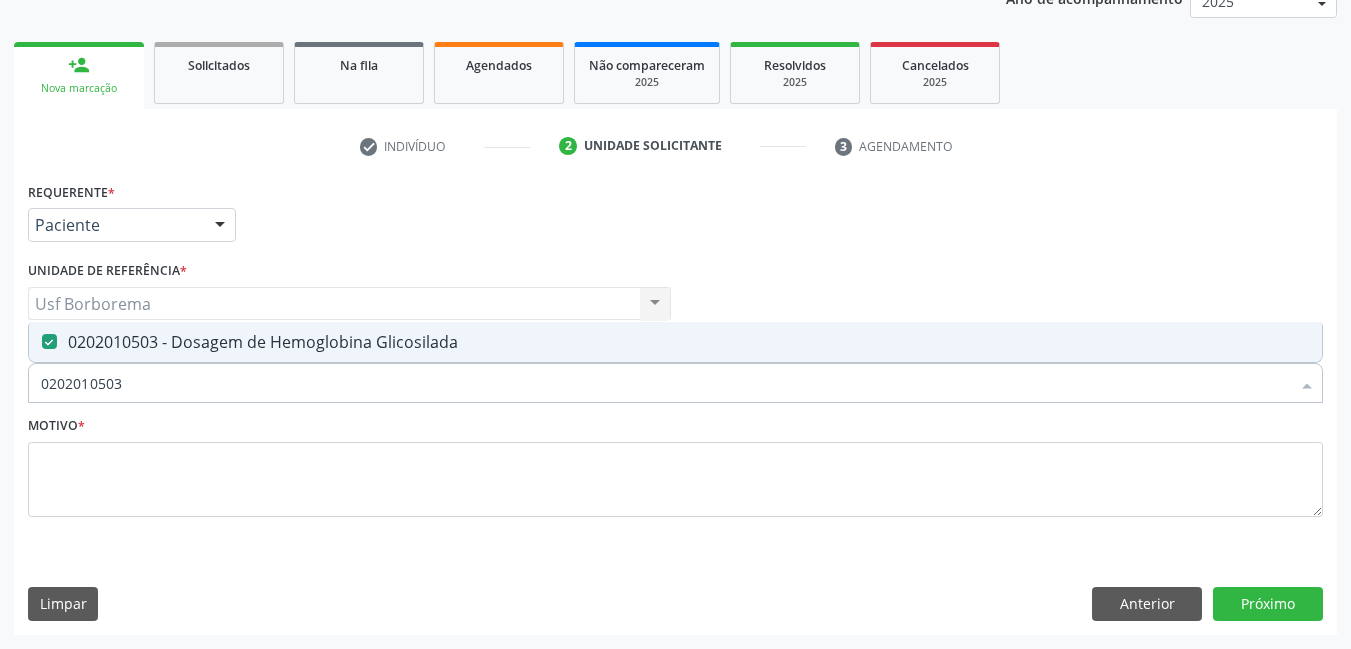 click on "0202010503" at bounding box center [665, 383] 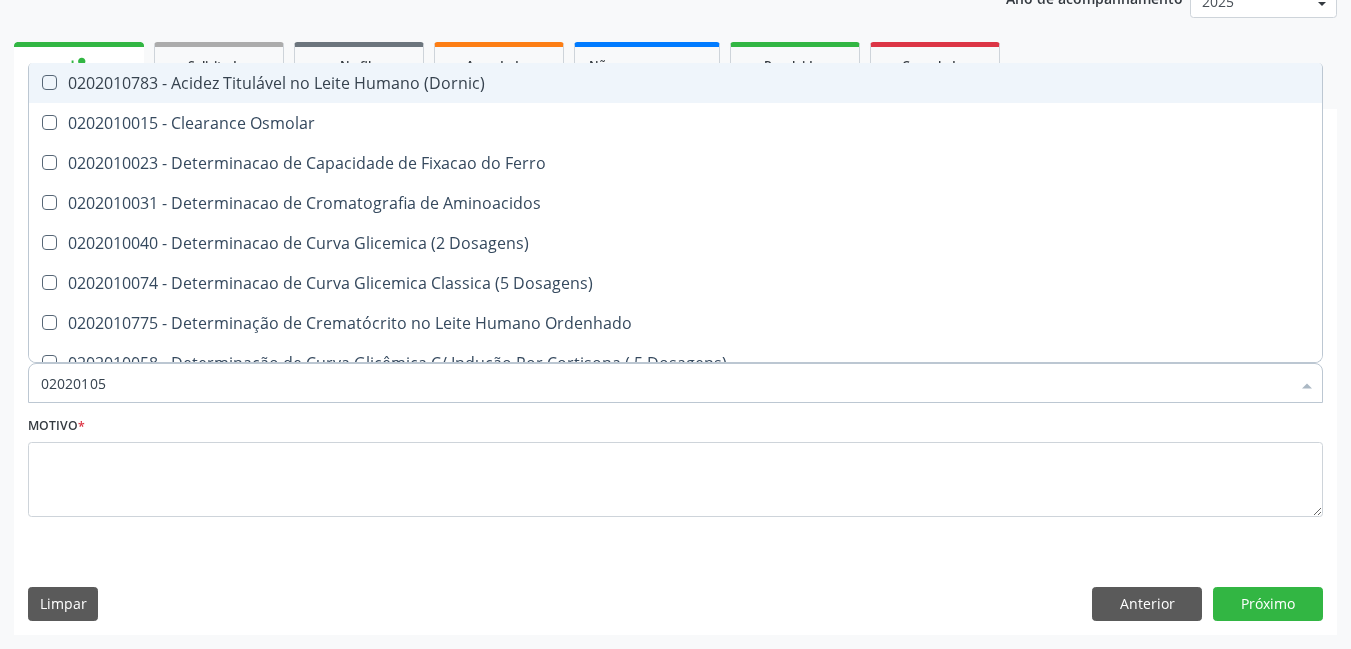 type on "0202010" 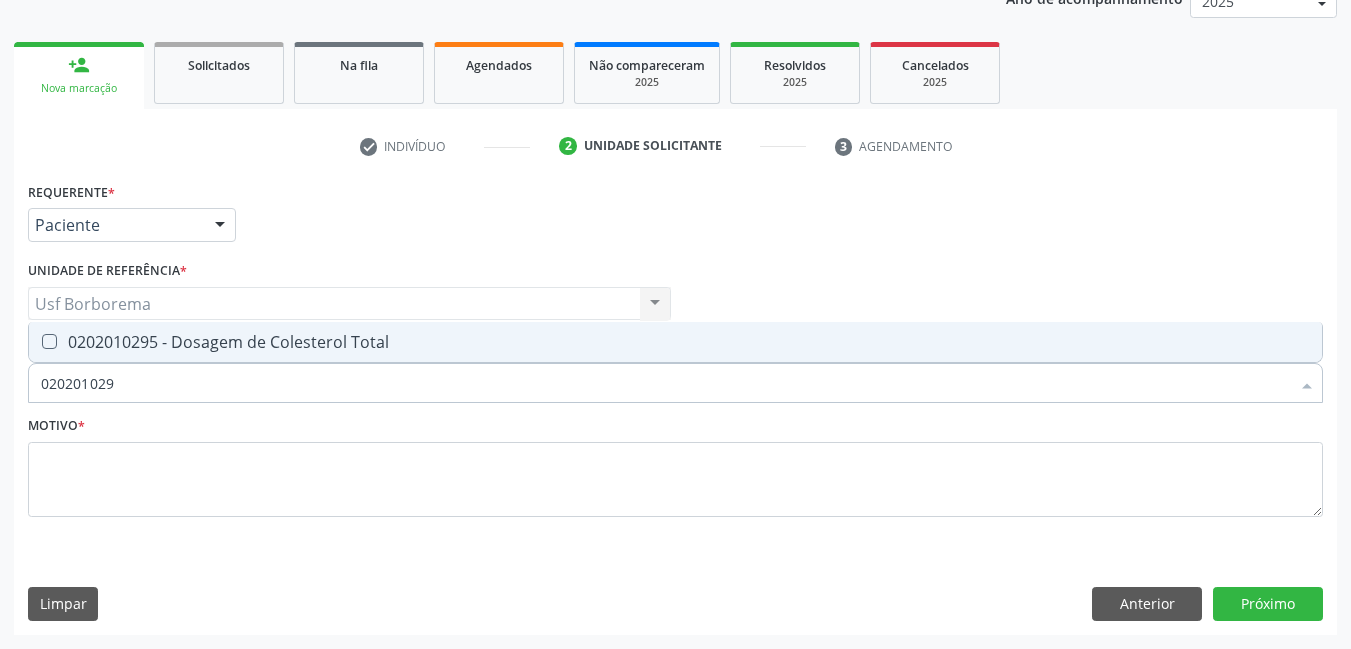 type on "0202010295" 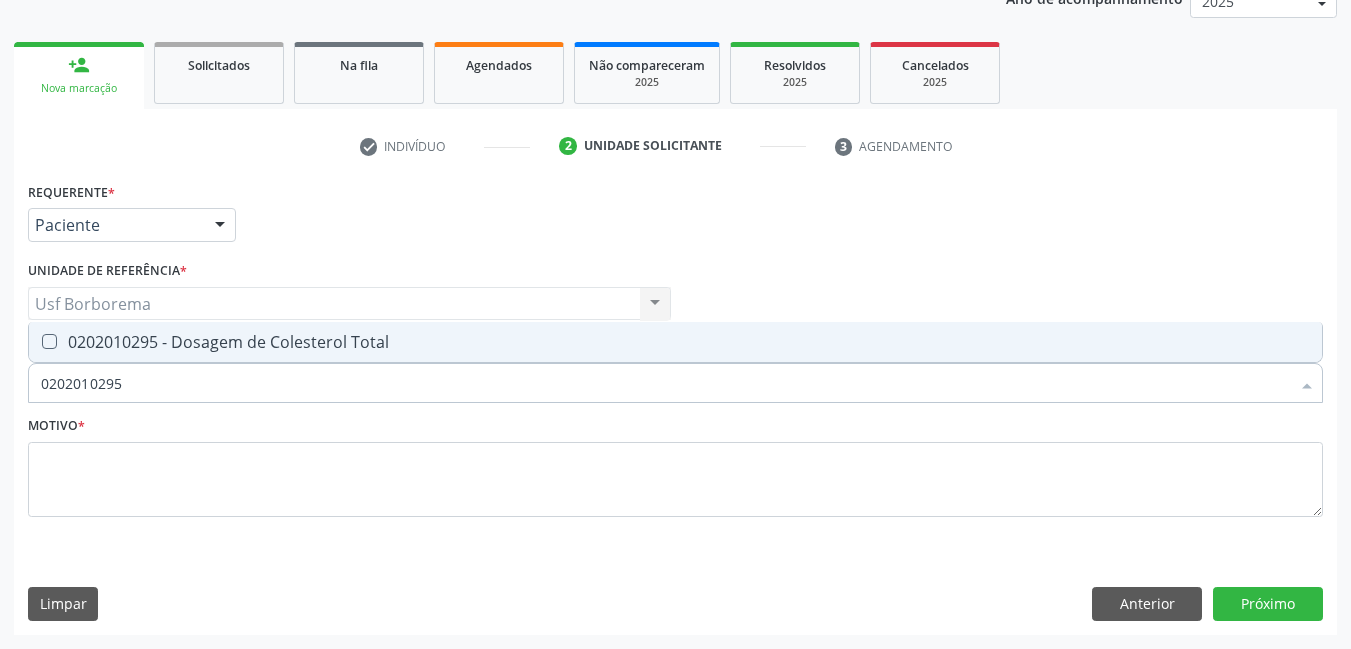 click on "0202010295 - Dosagem de Colesterol Total" at bounding box center (675, 342) 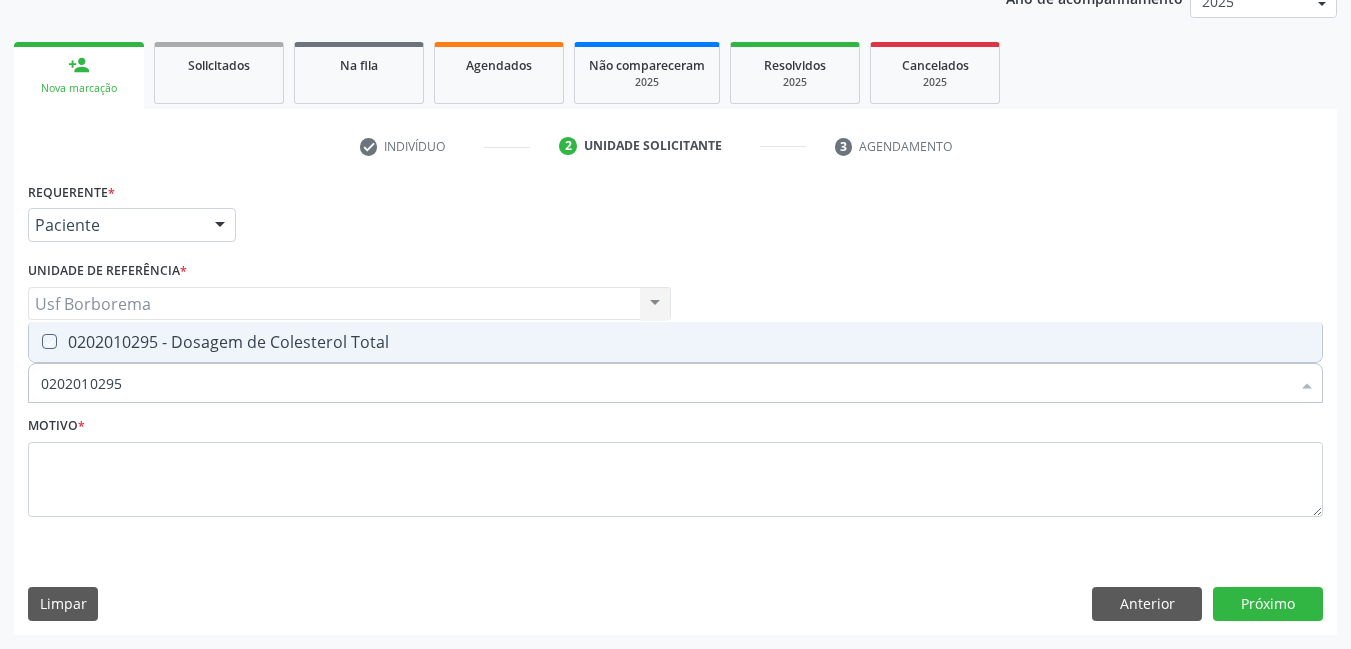checkbox on "true" 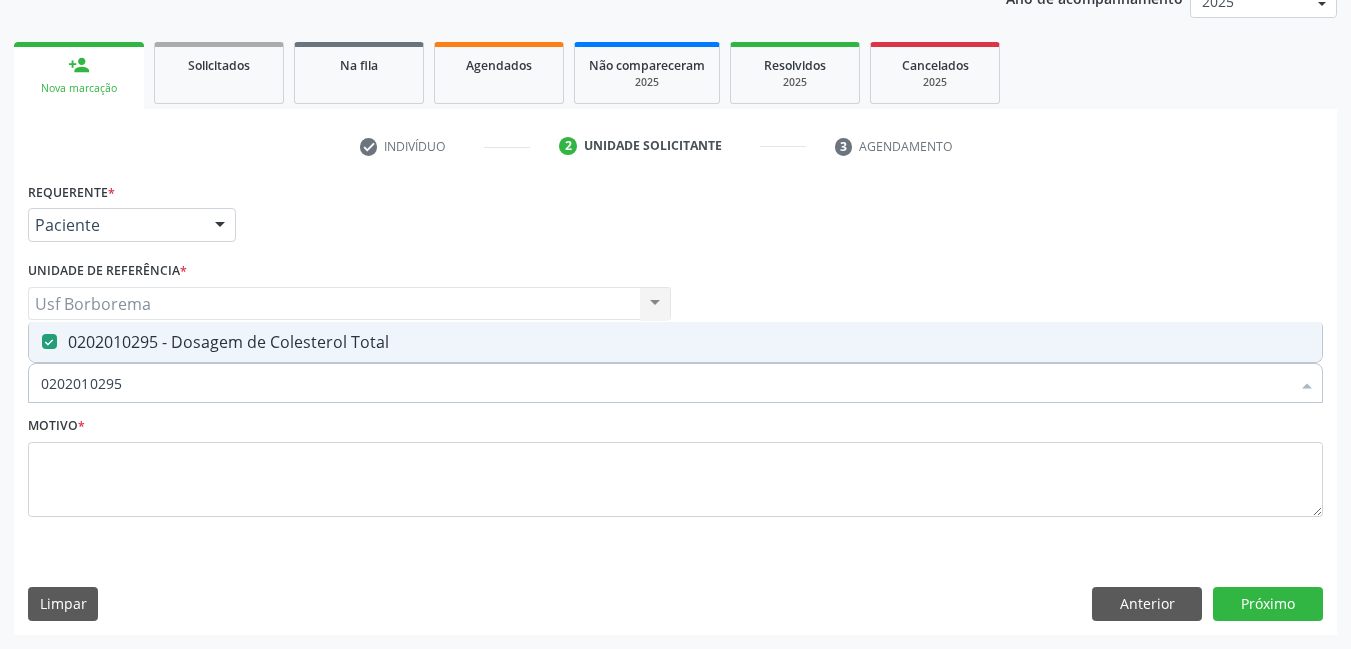 click on "0202010295" at bounding box center (665, 383) 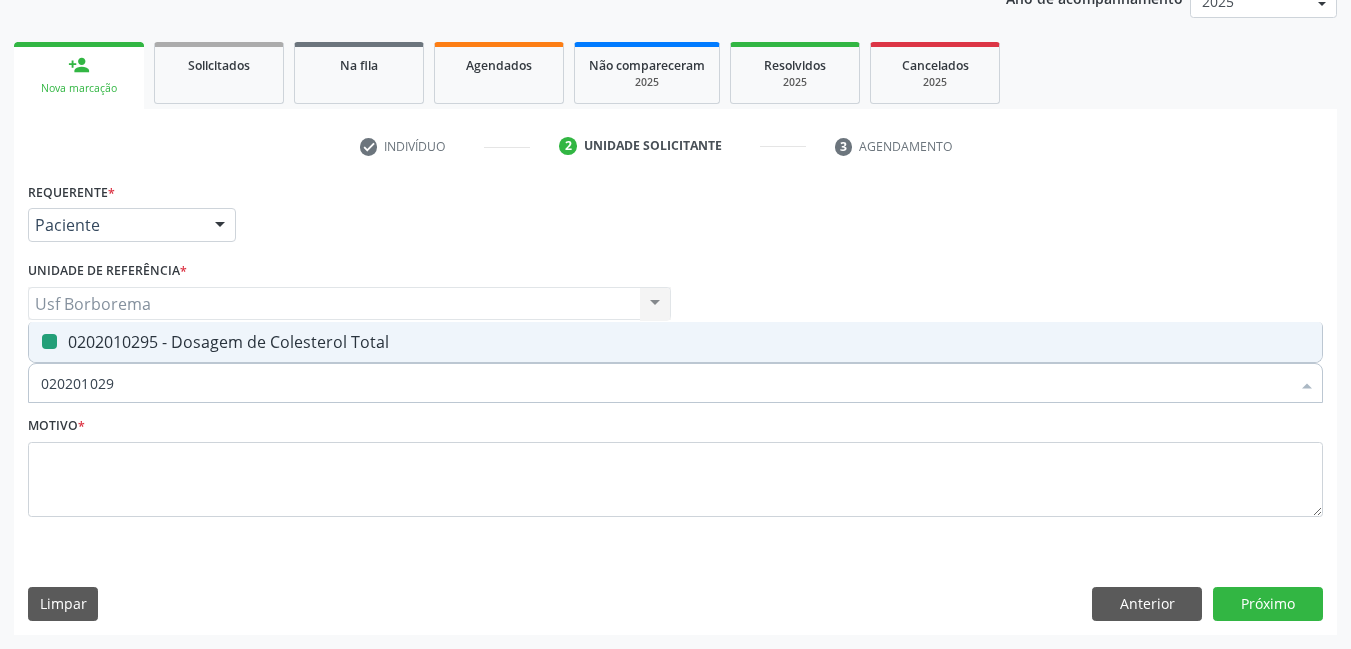 type on "02020102" 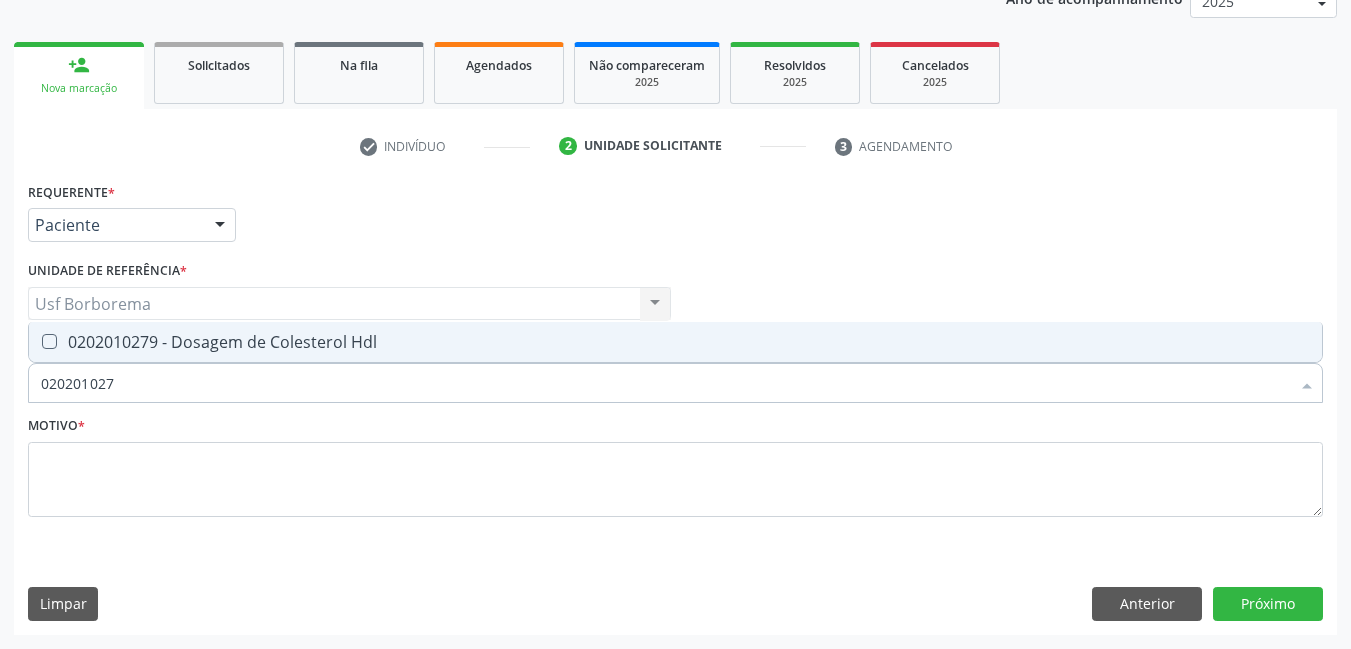 type on "0202010279" 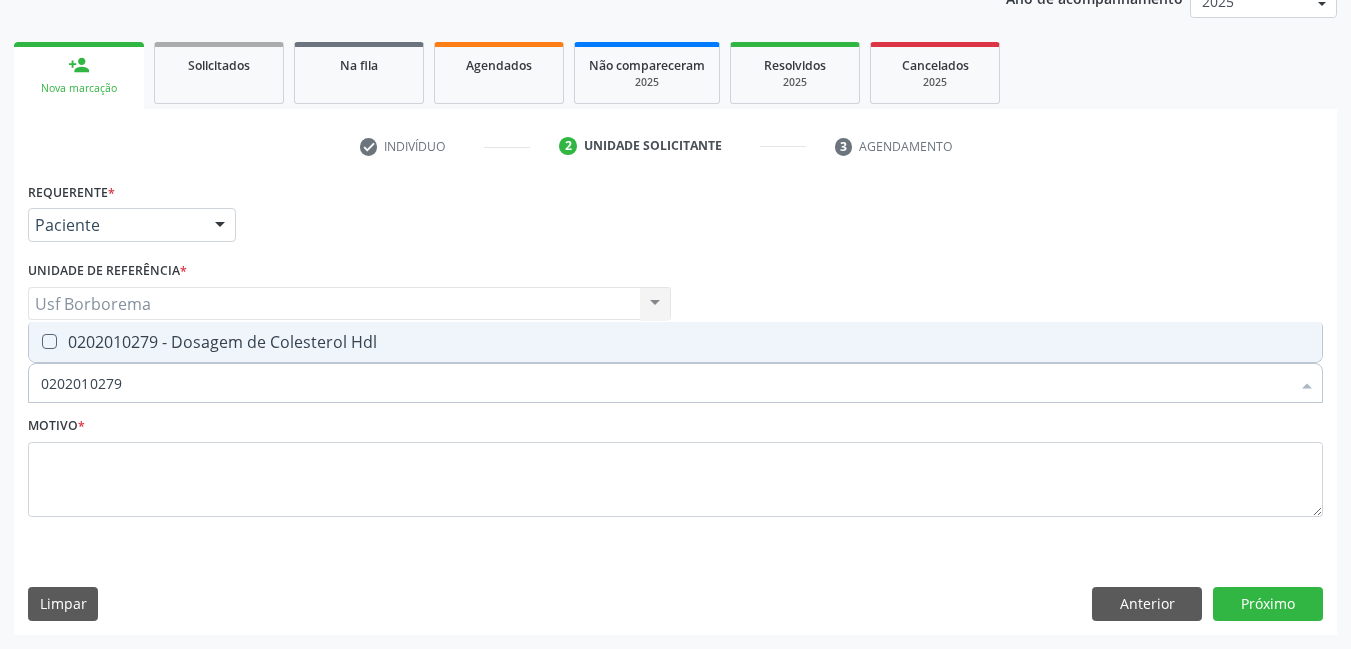 click on "0202010279 - Dosagem de Colesterol Hdl" at bounding box center [675, 342] 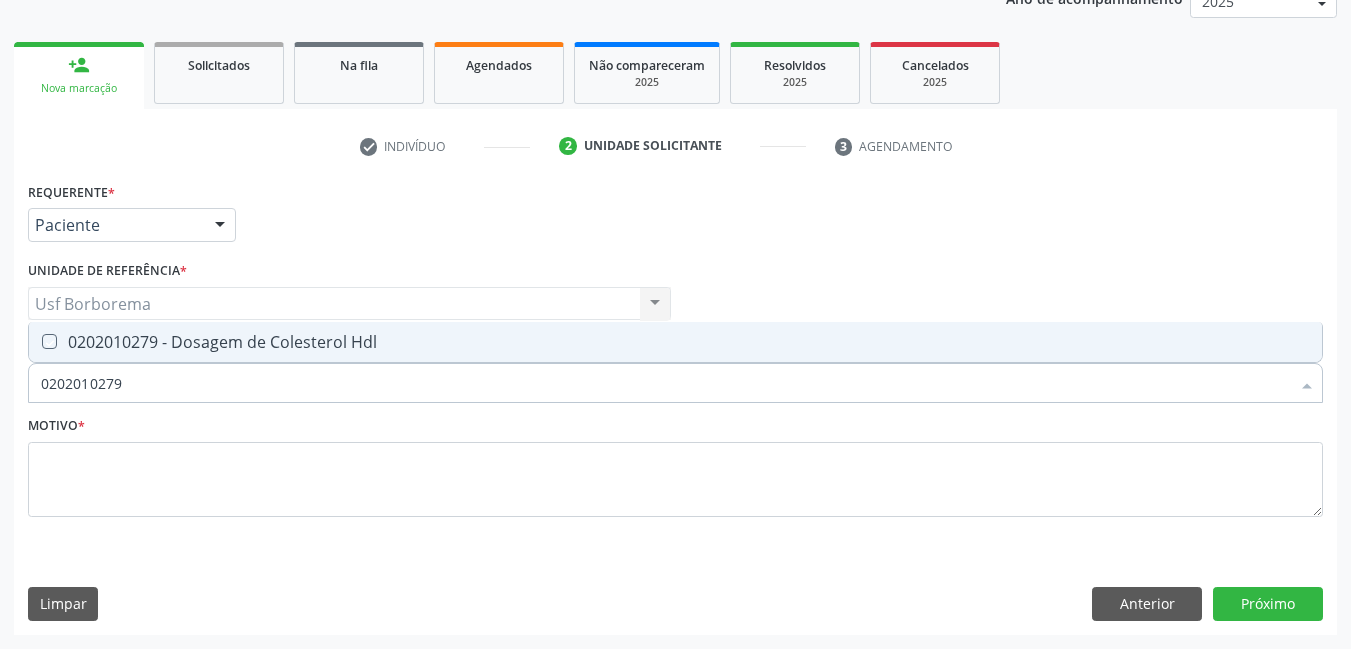 checkbox on "true" 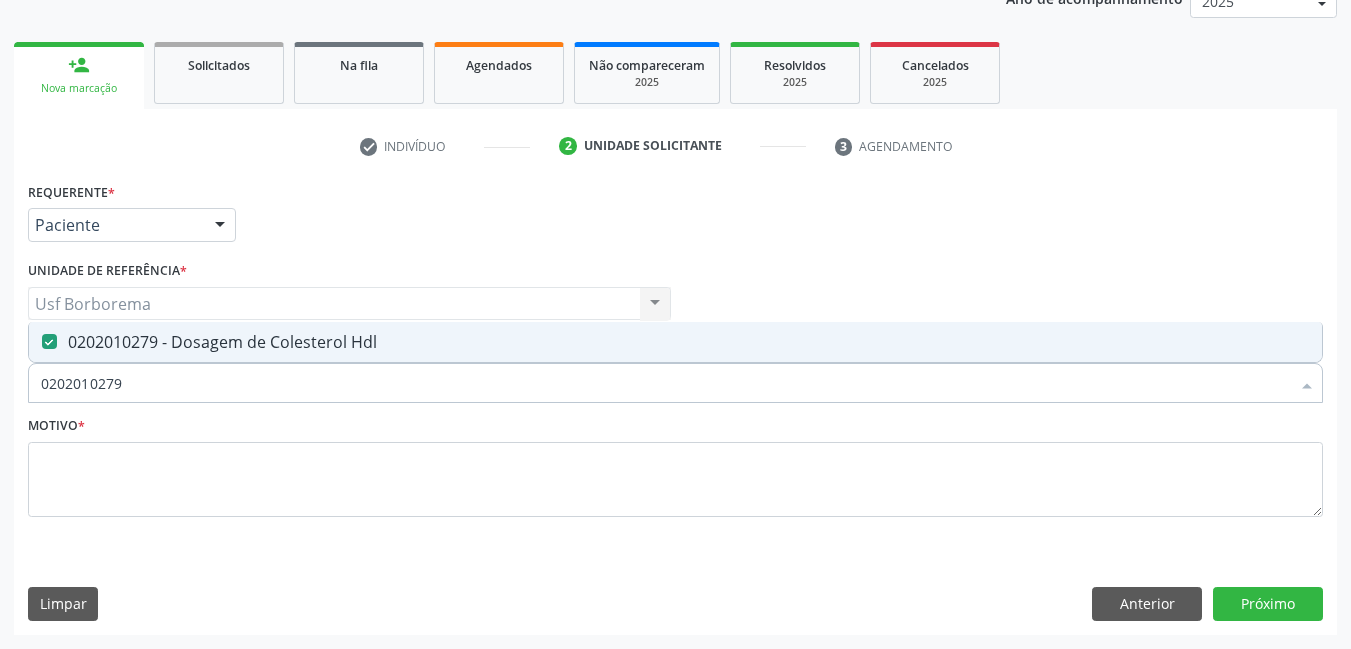 drag, startPoint x: 246, startPoint y: 395, endPoint x: 257, endPoint y: 386, distance: 14.21267 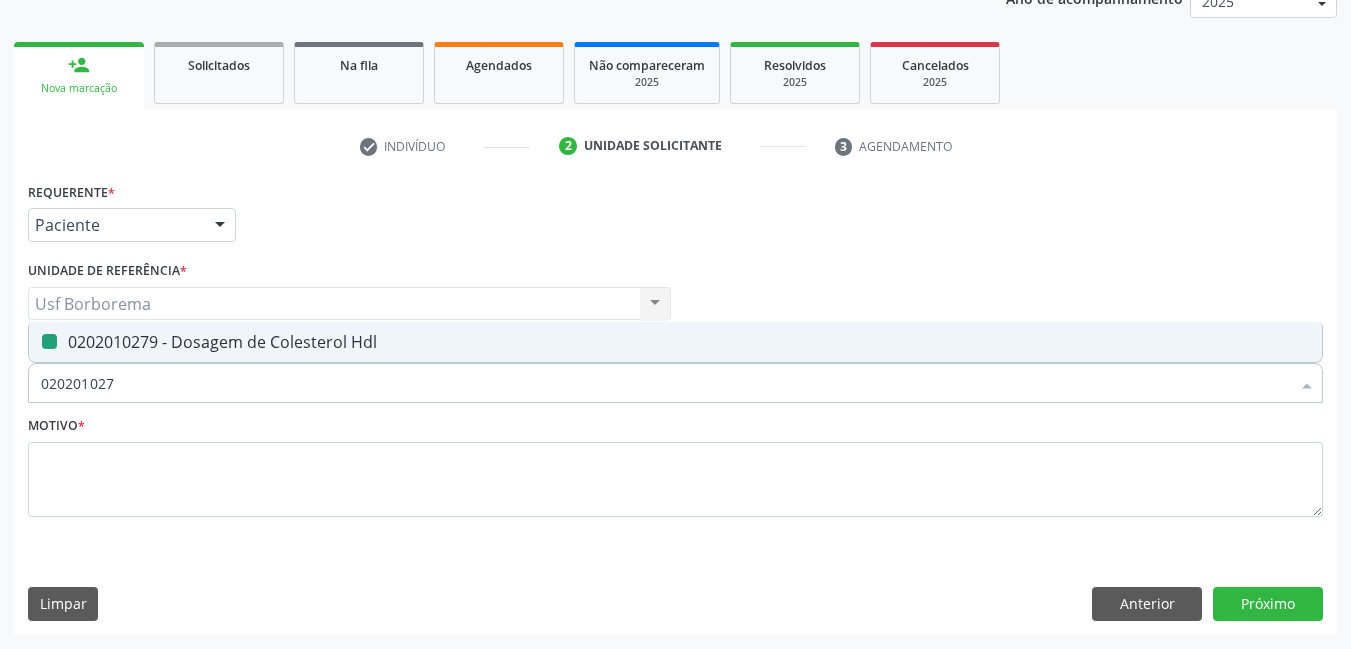 type on "02020102" 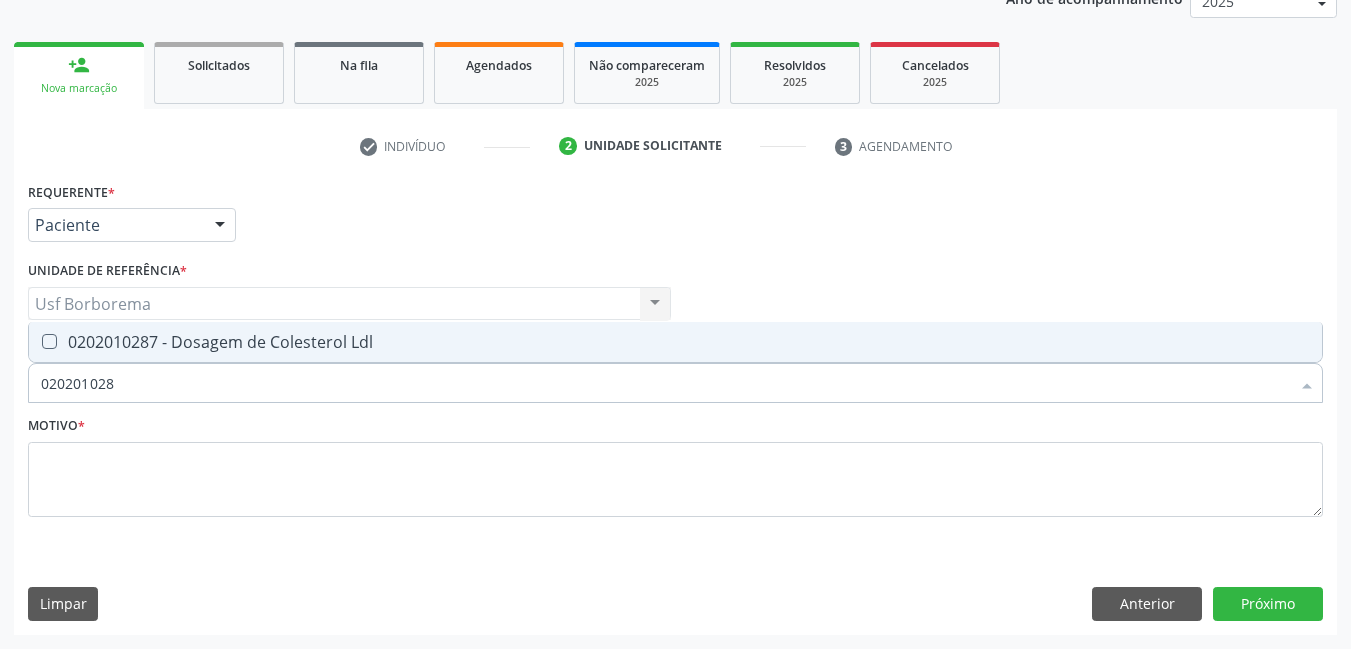 type on "0202010287" 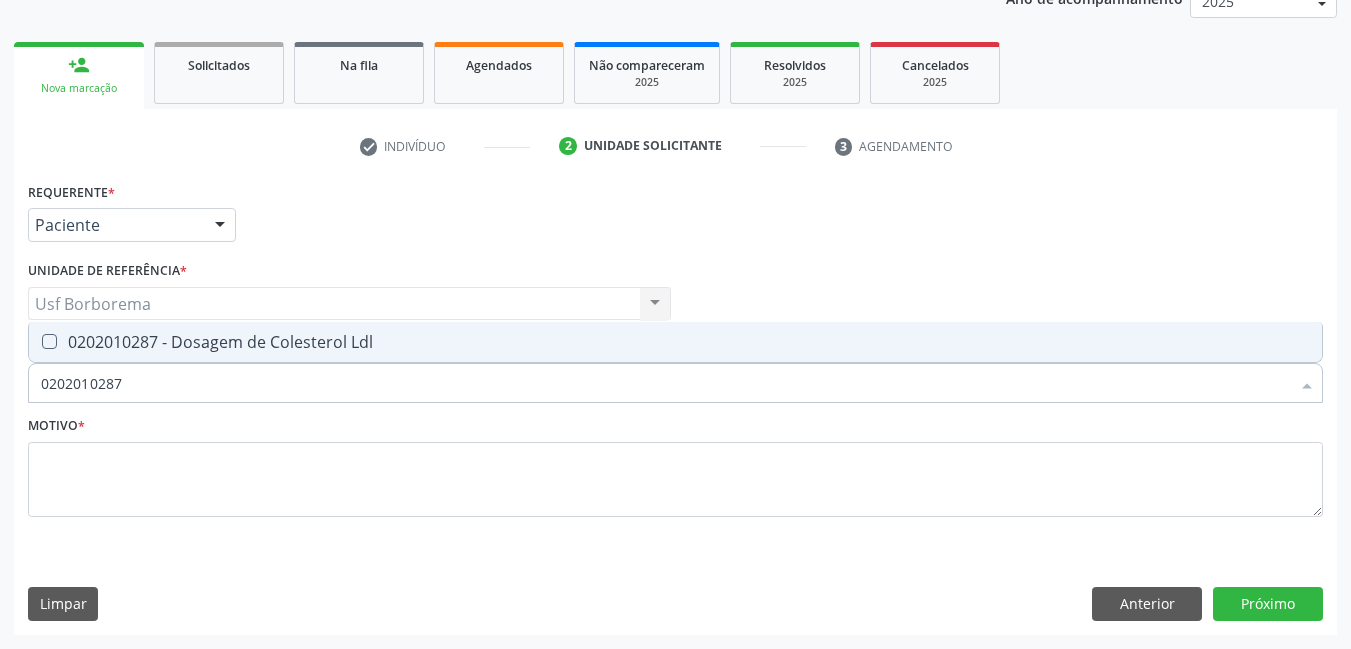 click on "0202010287 - Dosagem de Colesterol Ldl" at bounding box center (675, 342) 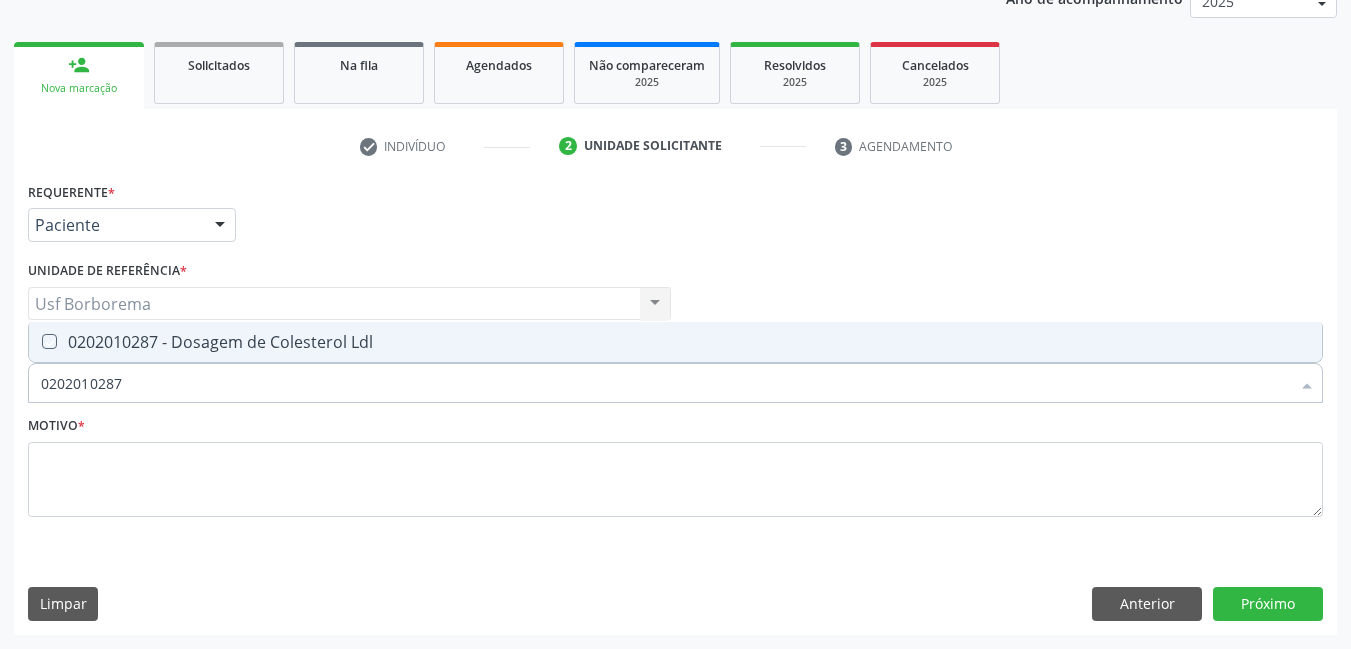 checkbox on "true" 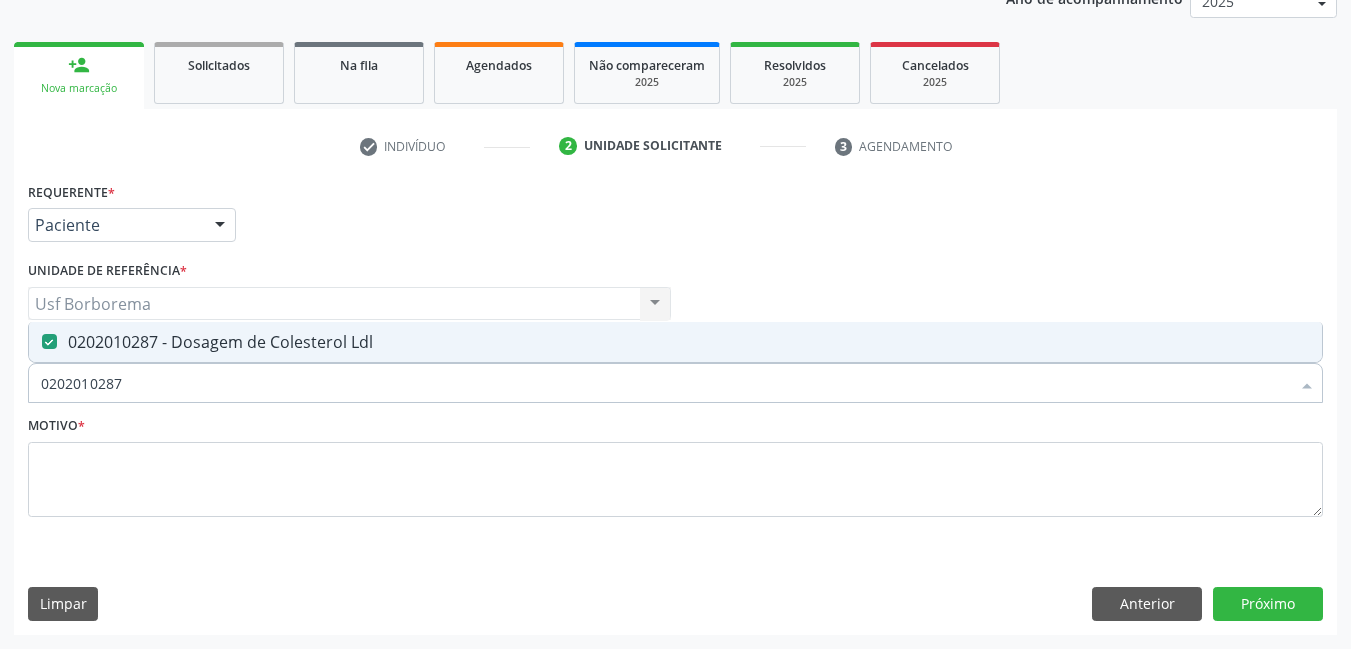 click on "0202010287" at bounding box center (665, 383) 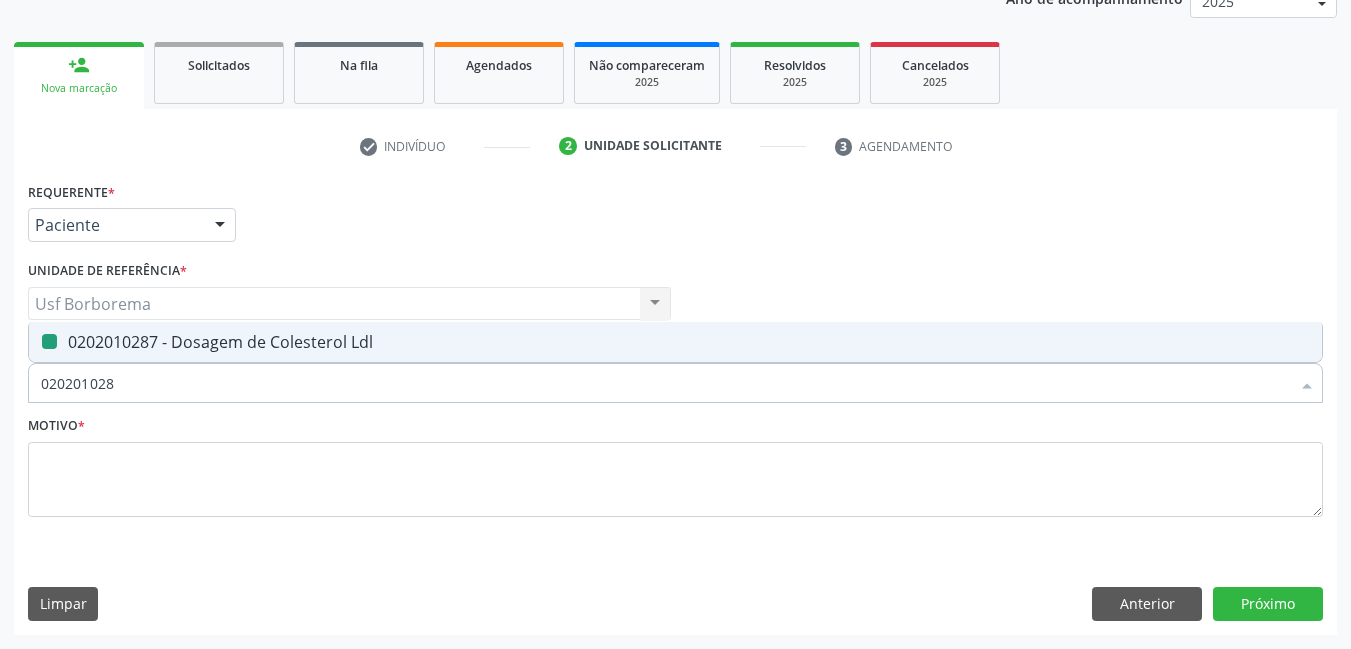 type on "02020102" 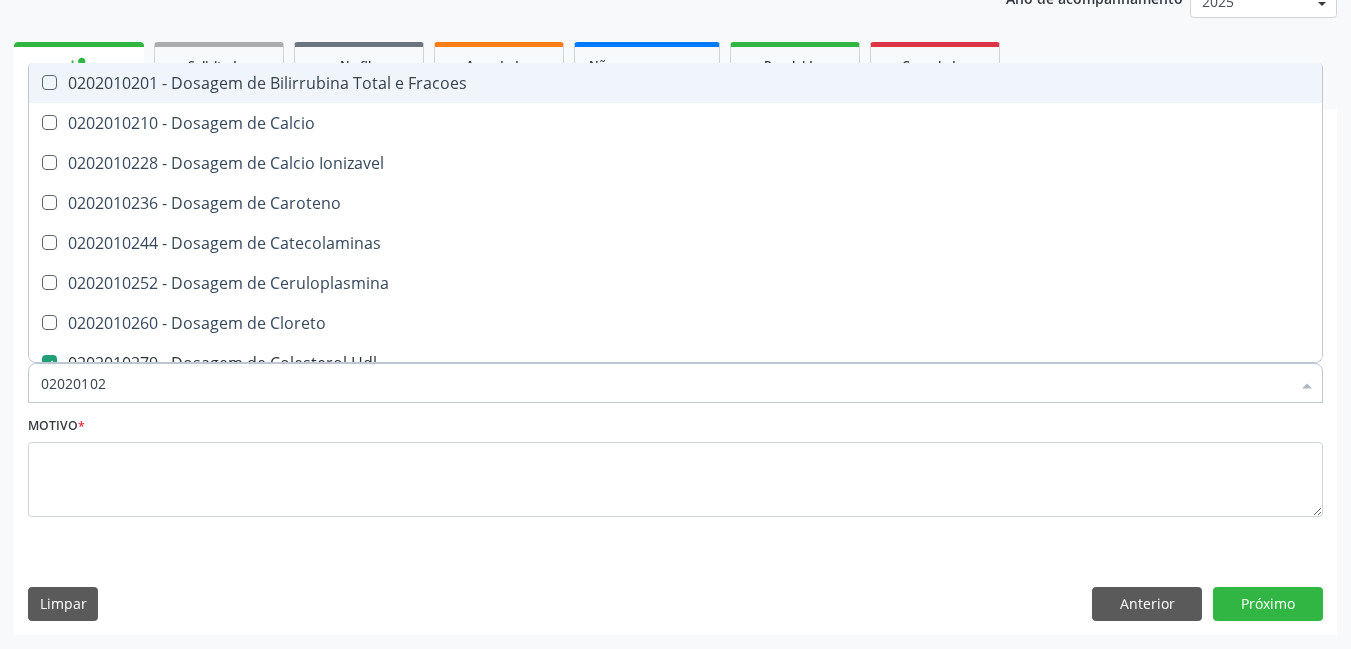 type on "0202010" 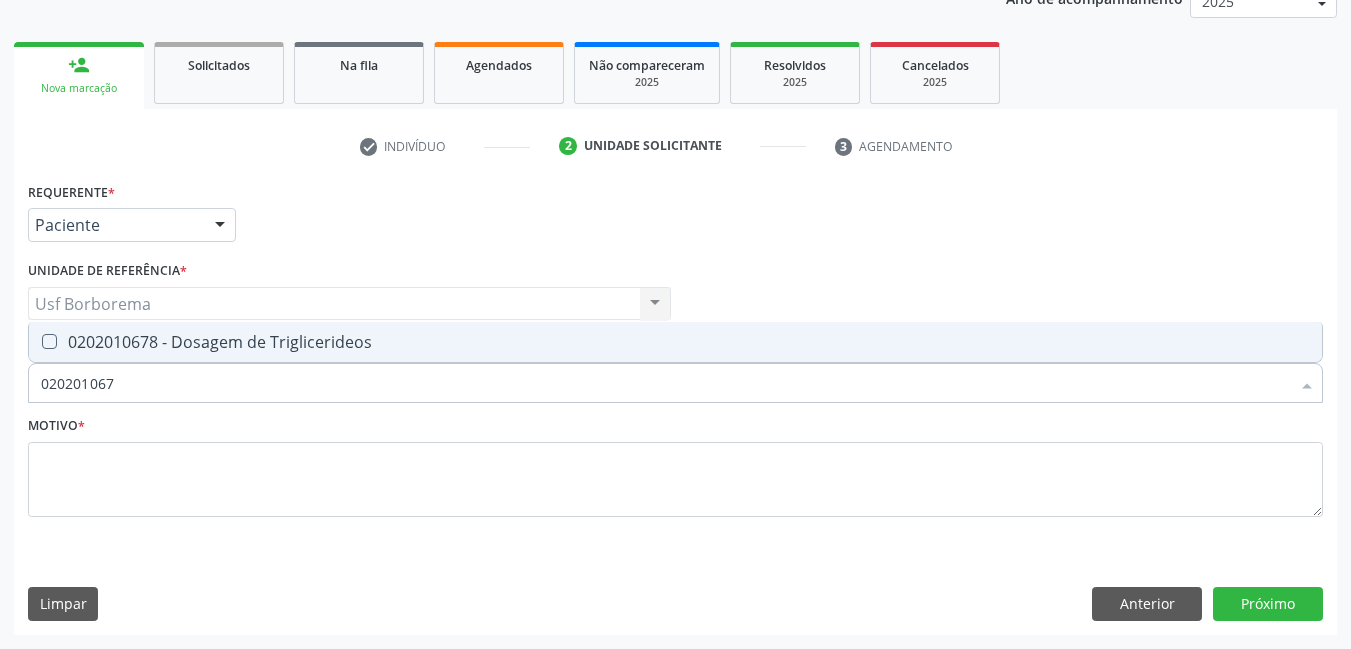 type on "0202010678" 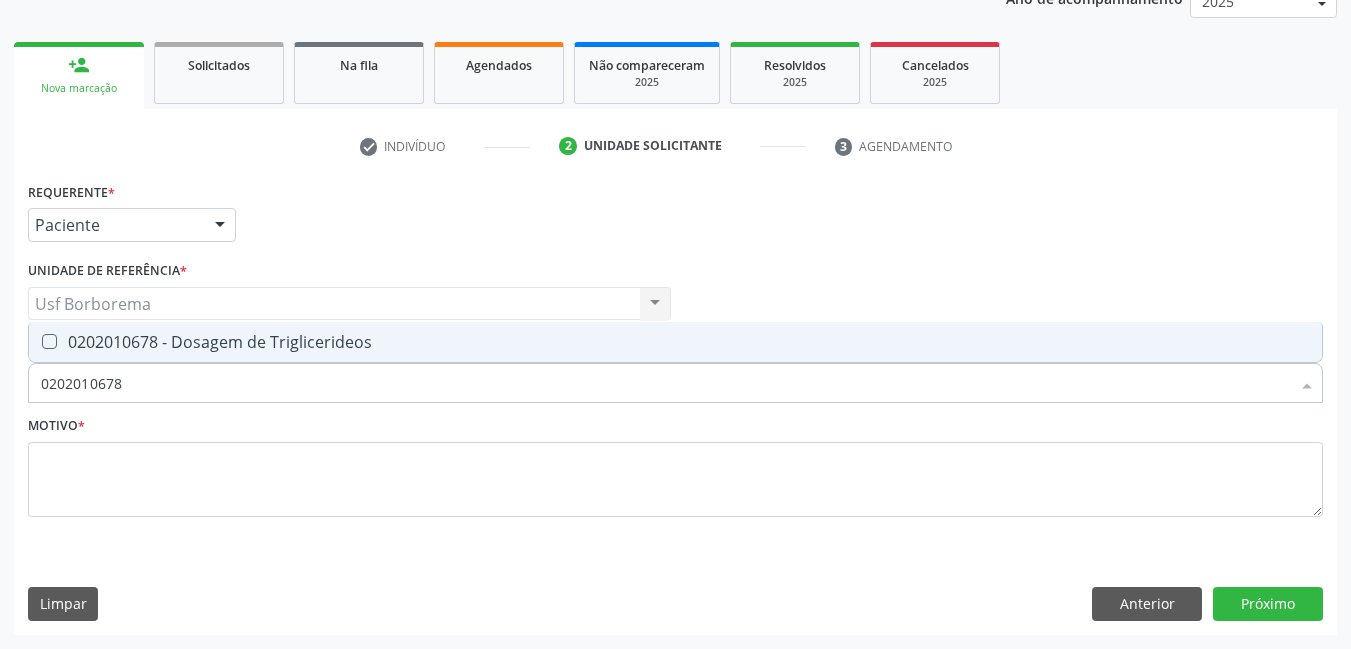 click on "0202010678 - Dosagem de Triglicerideos" at bounding box center [675, 342] 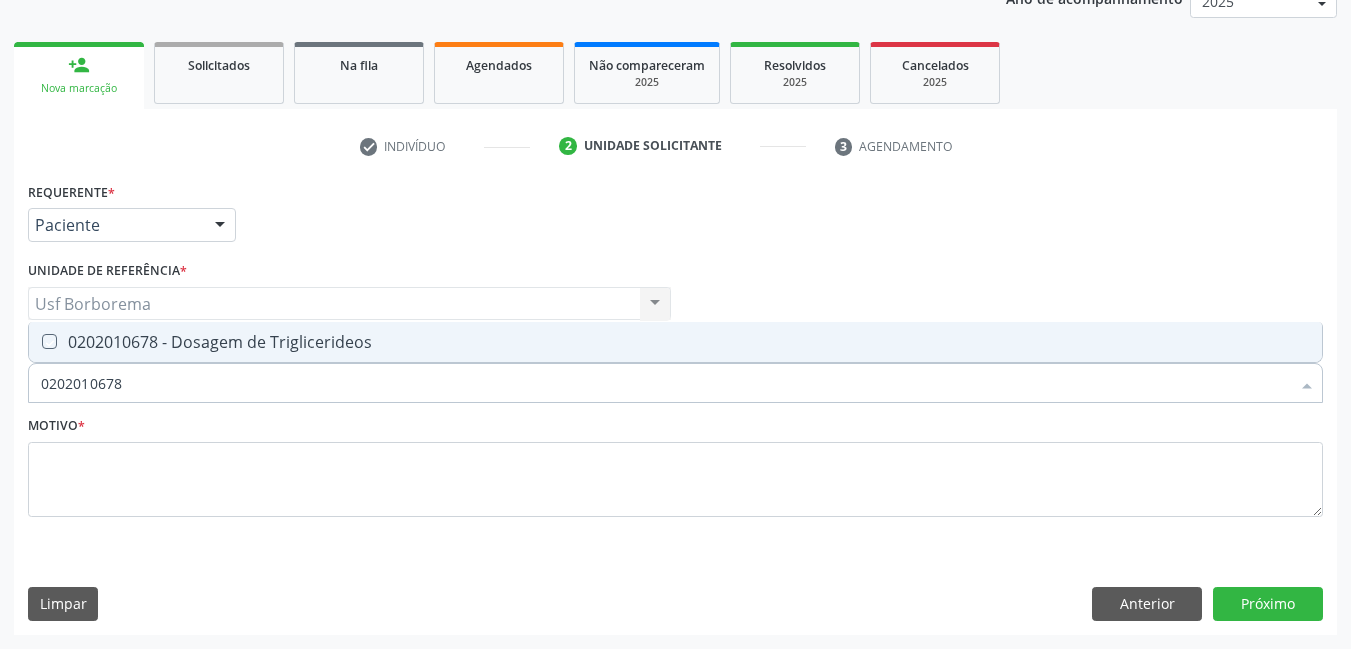 checkbox on "true" 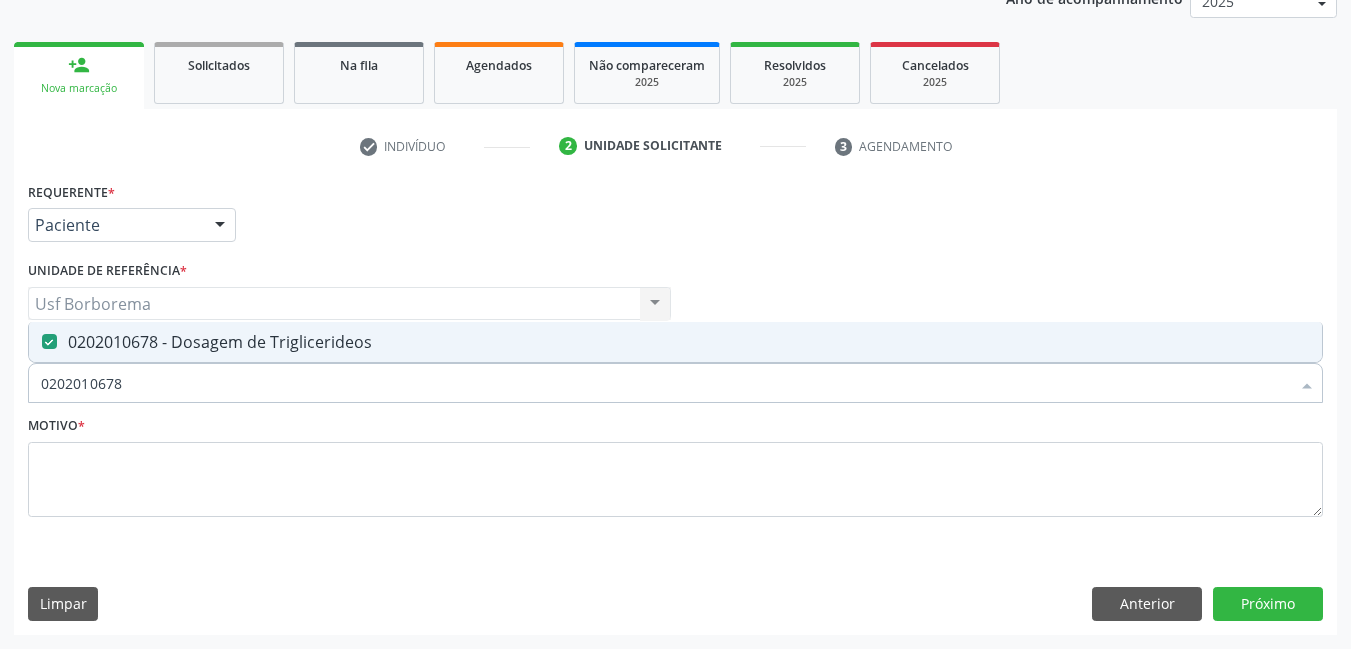 click on "0202010678" at bounding box center (665, 383) 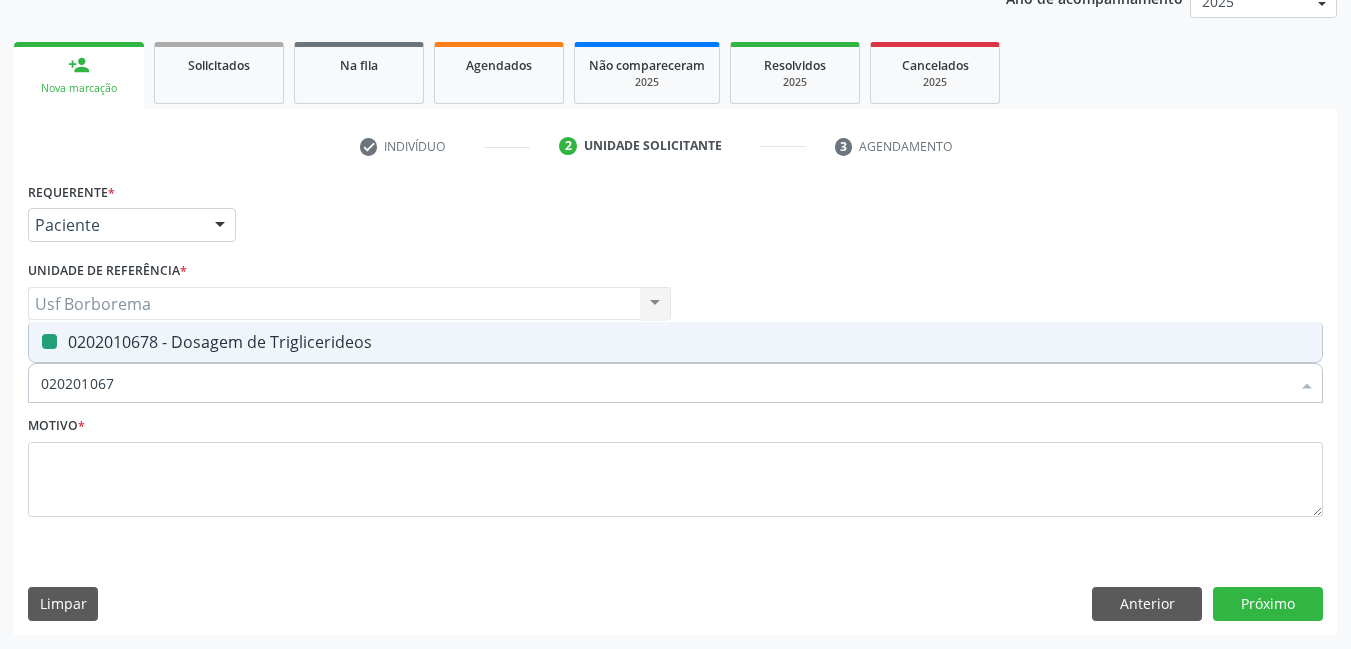 type on "02020106" 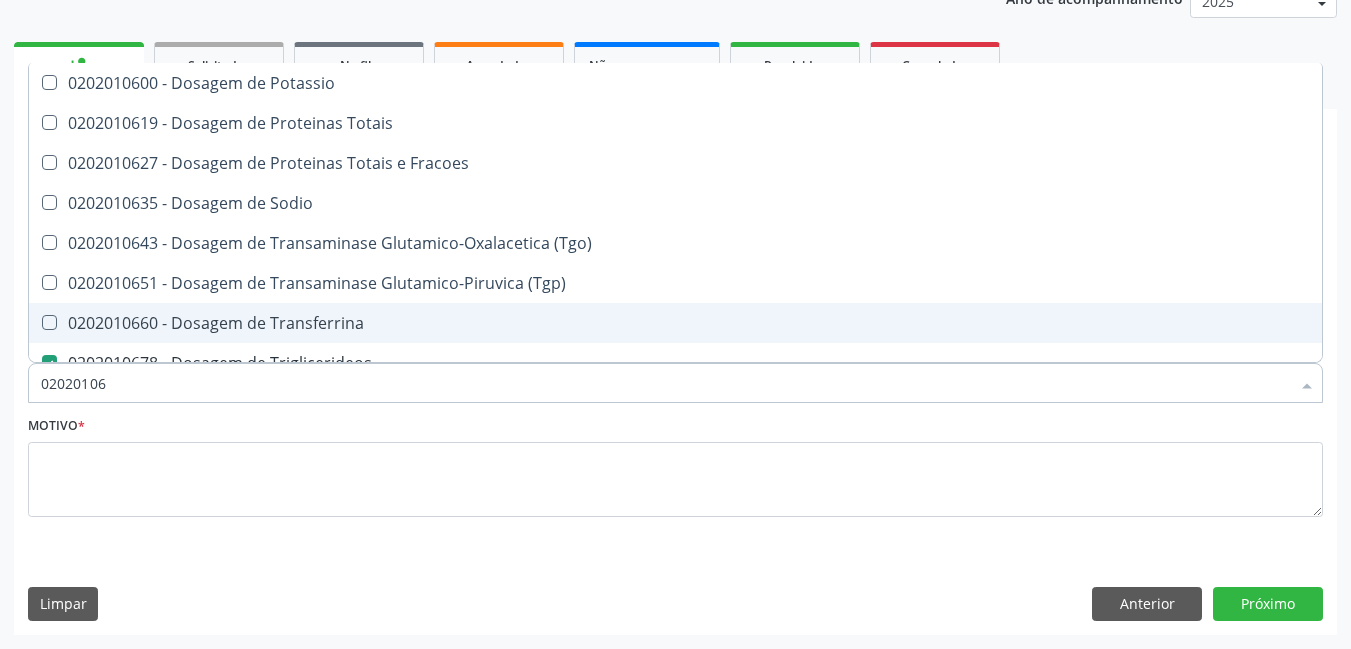 type on "0202010" 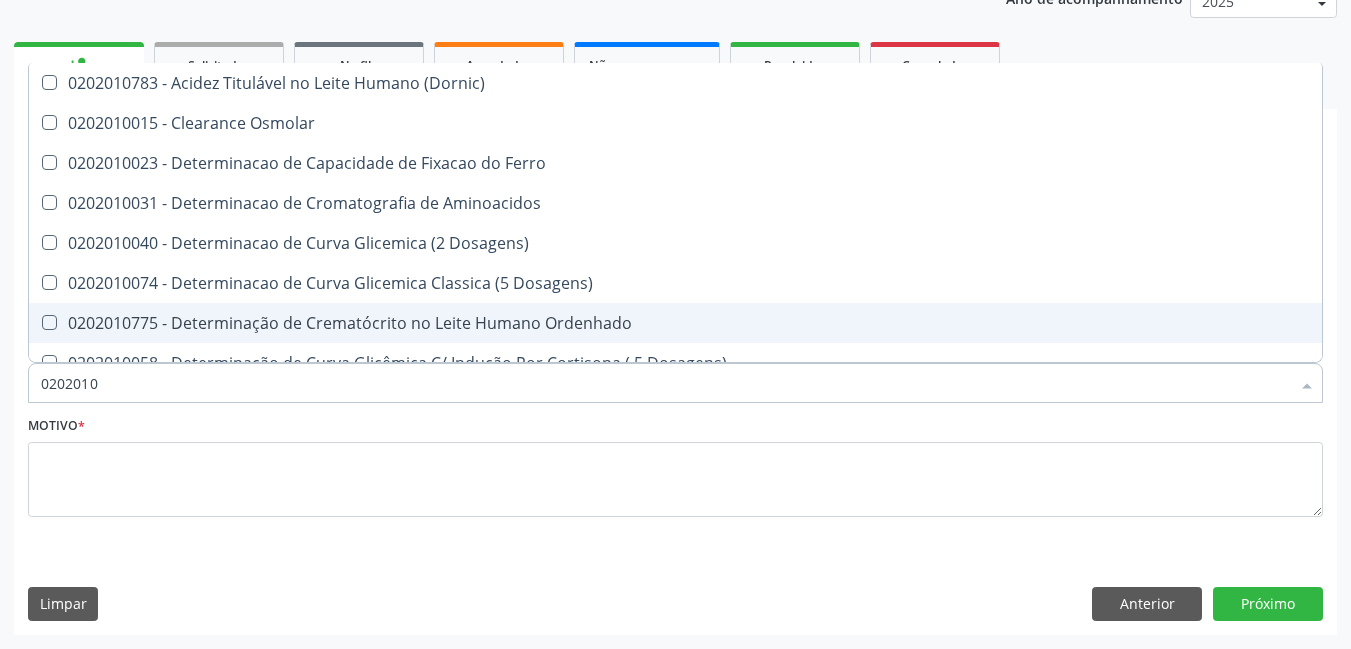 type on "02020106" 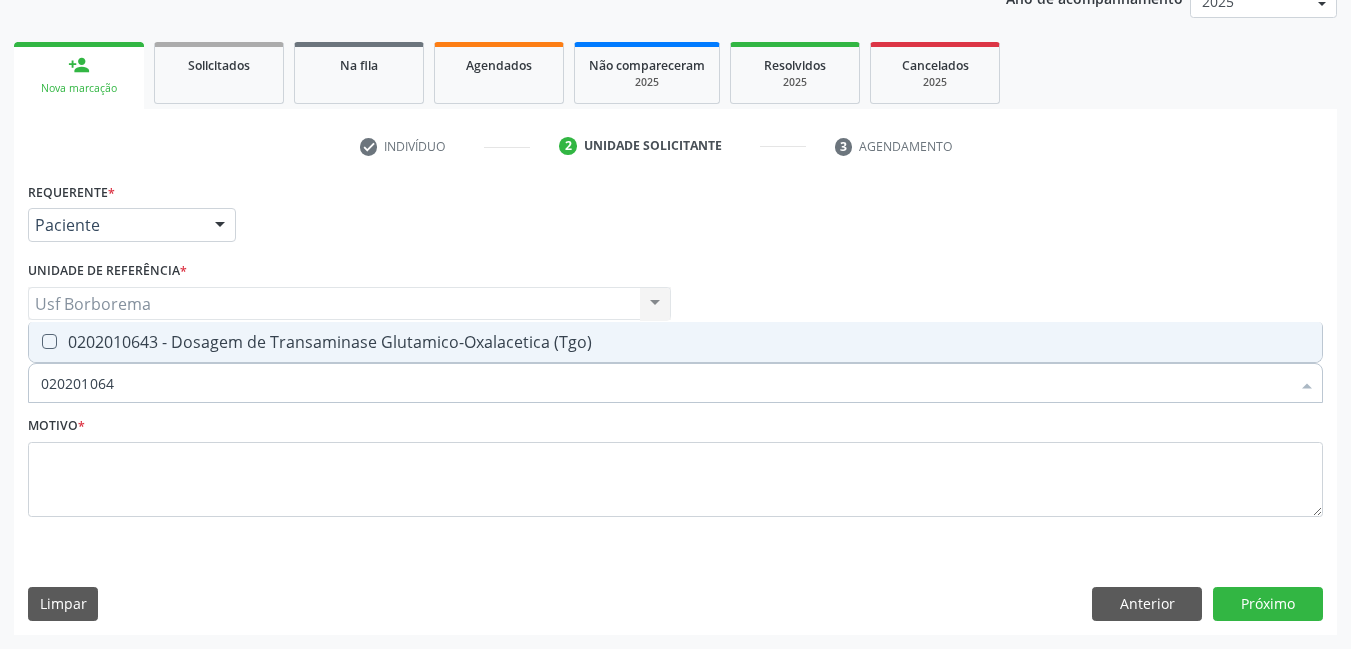 type on "0202010643" 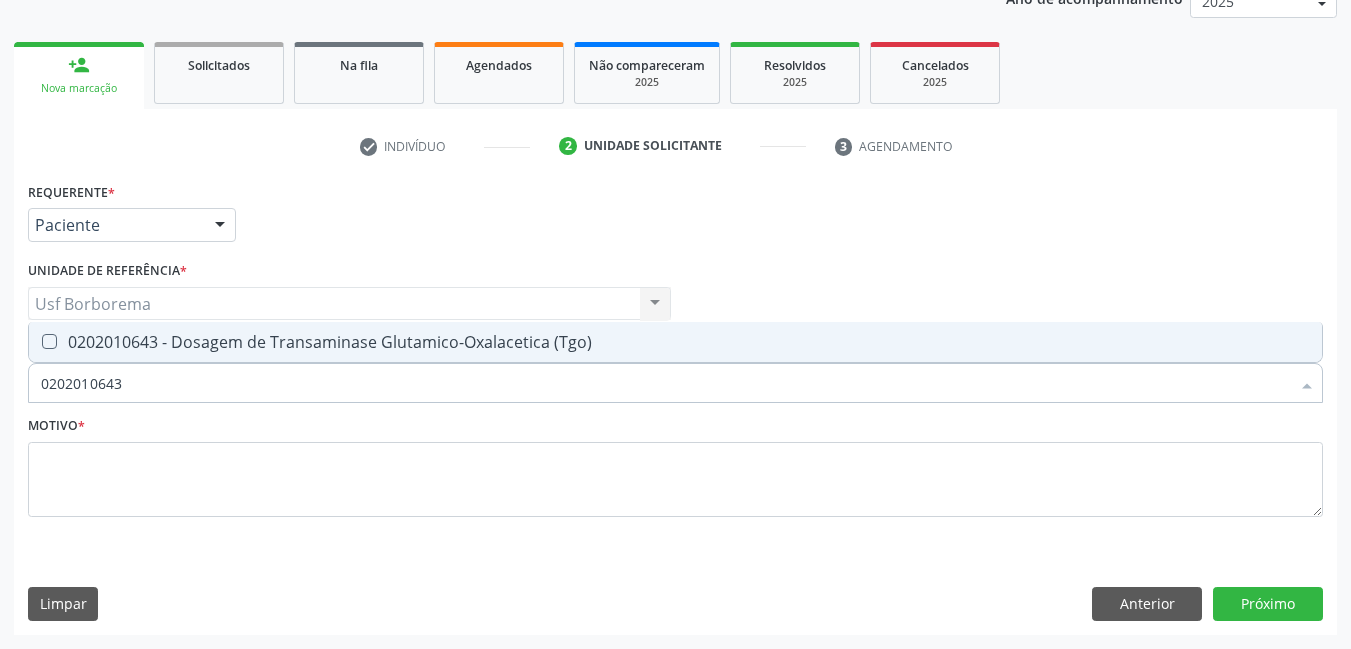 click on "0202010643 - Dosagem de Transaminase Glutamico-Oxalacetica (Tgo)" at bounding box center [675, 342] 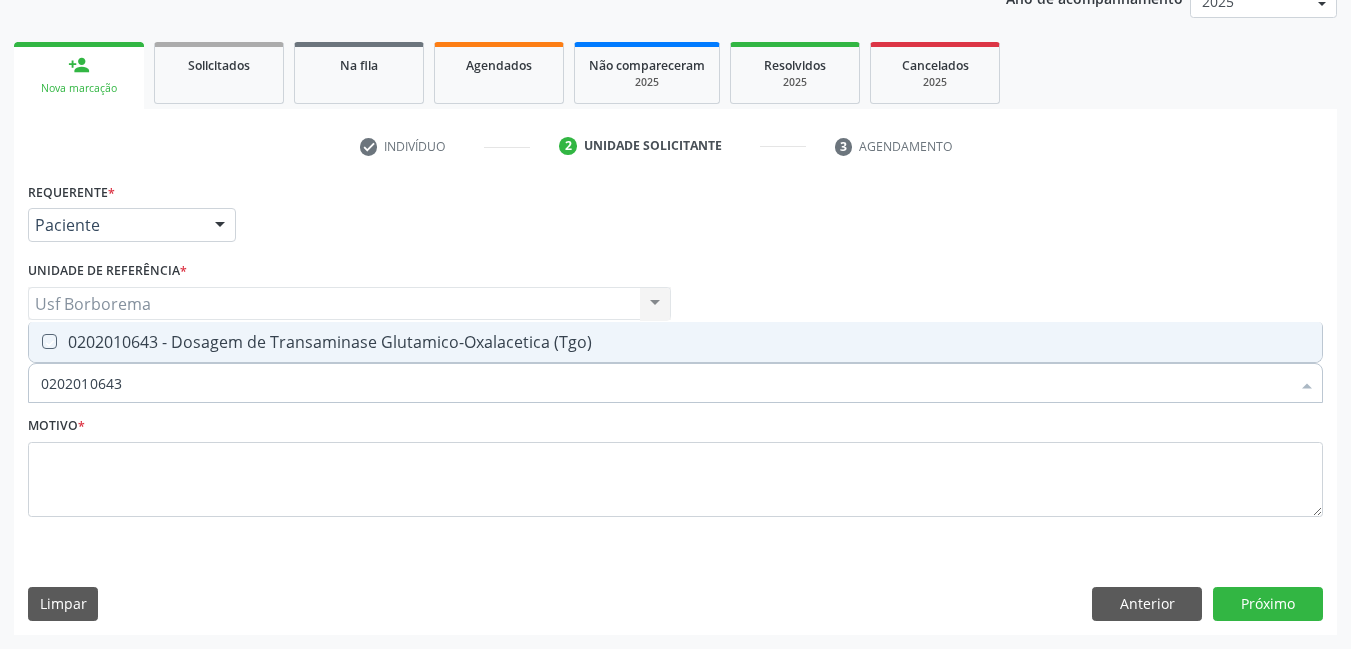 checkbox on "true" 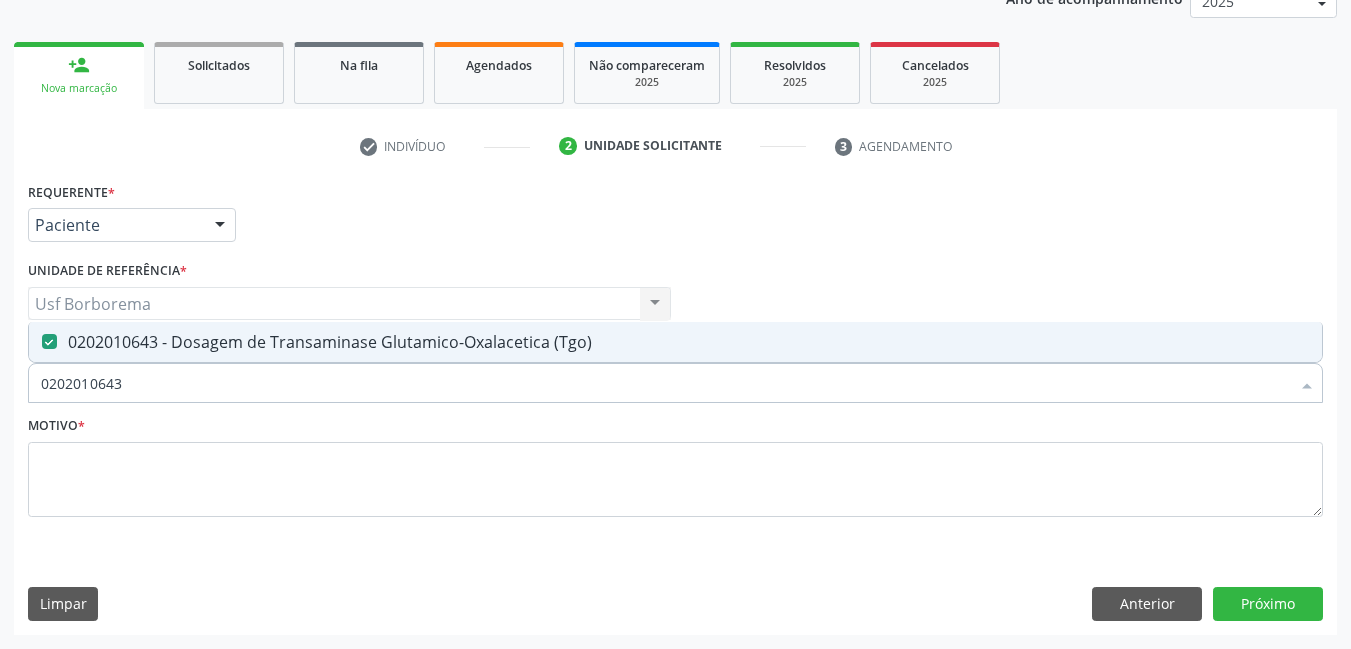 click on "0202010643" at bounding box center [665, 383] 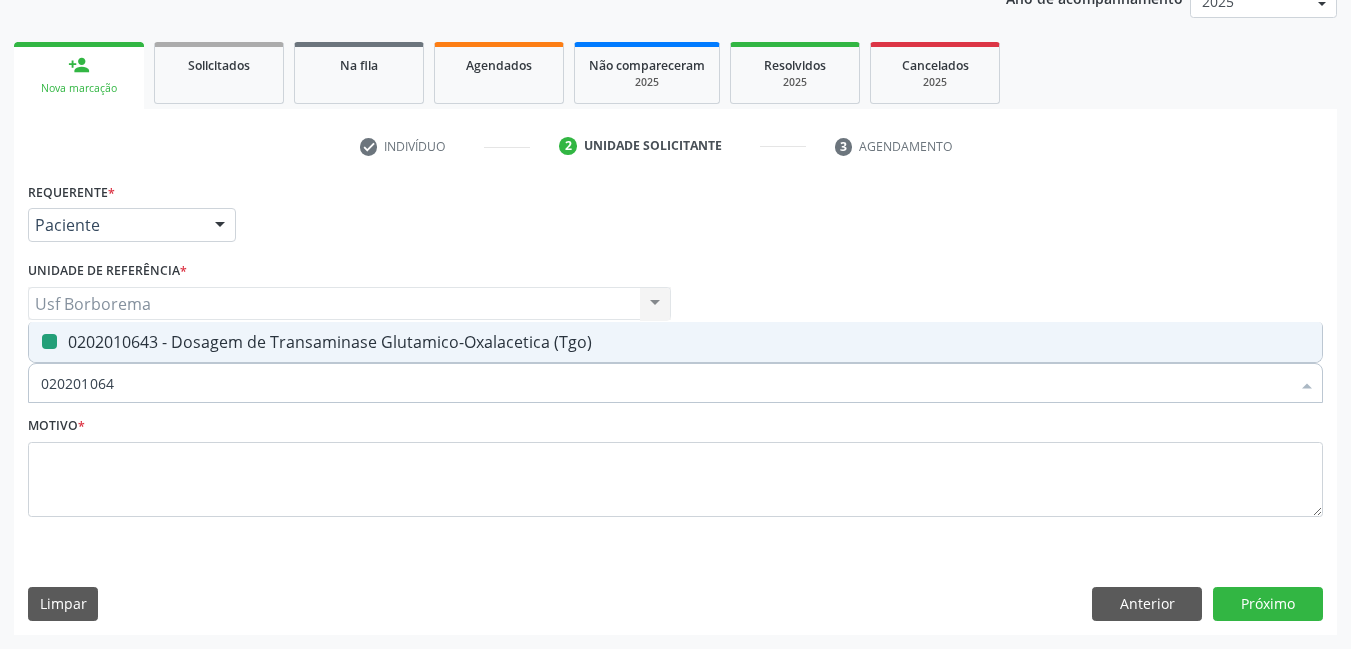 type on "02020106" 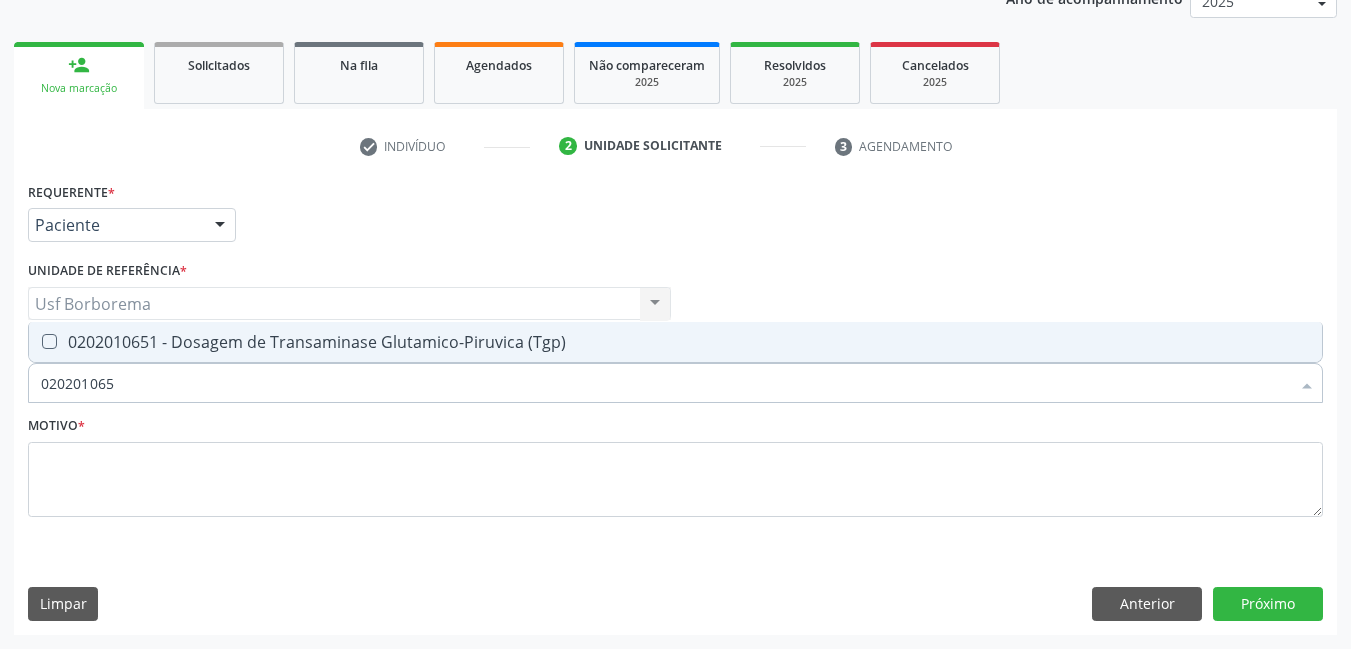type on "0202010651" 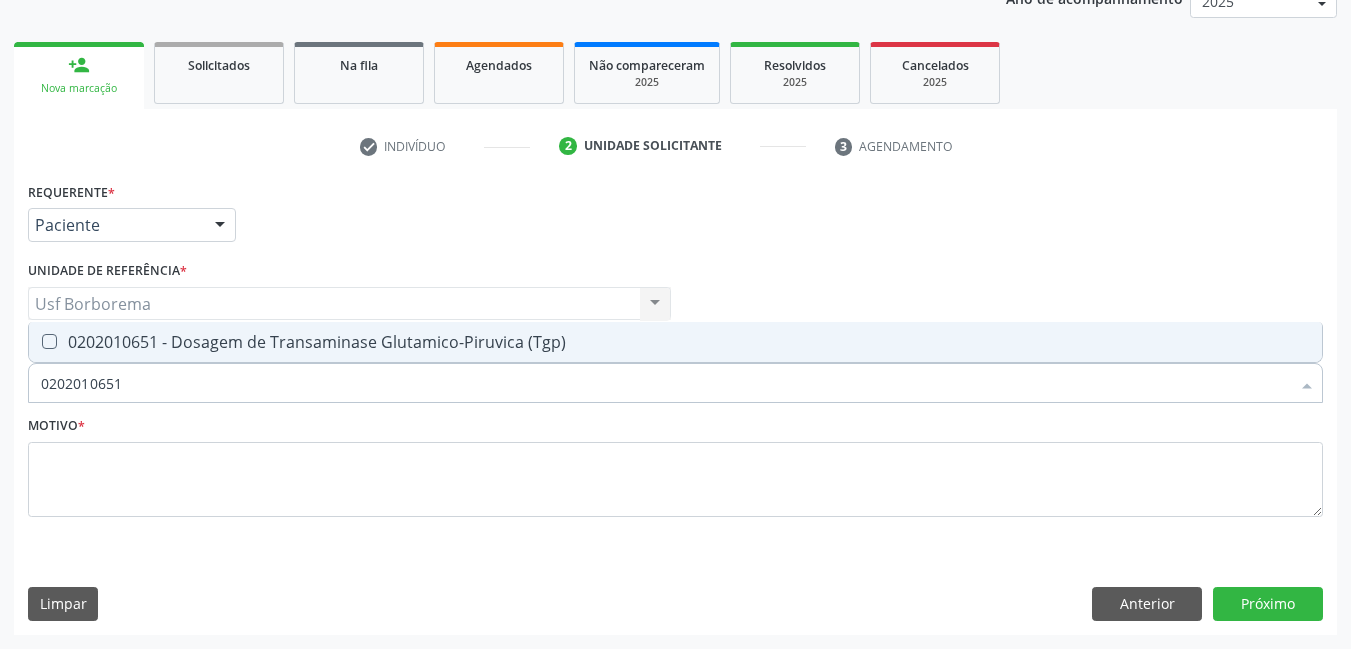drag, startPoint x: 182, startPoint y: 330, endPoint x: 180, endPoint y: 377, distance: 47.042534 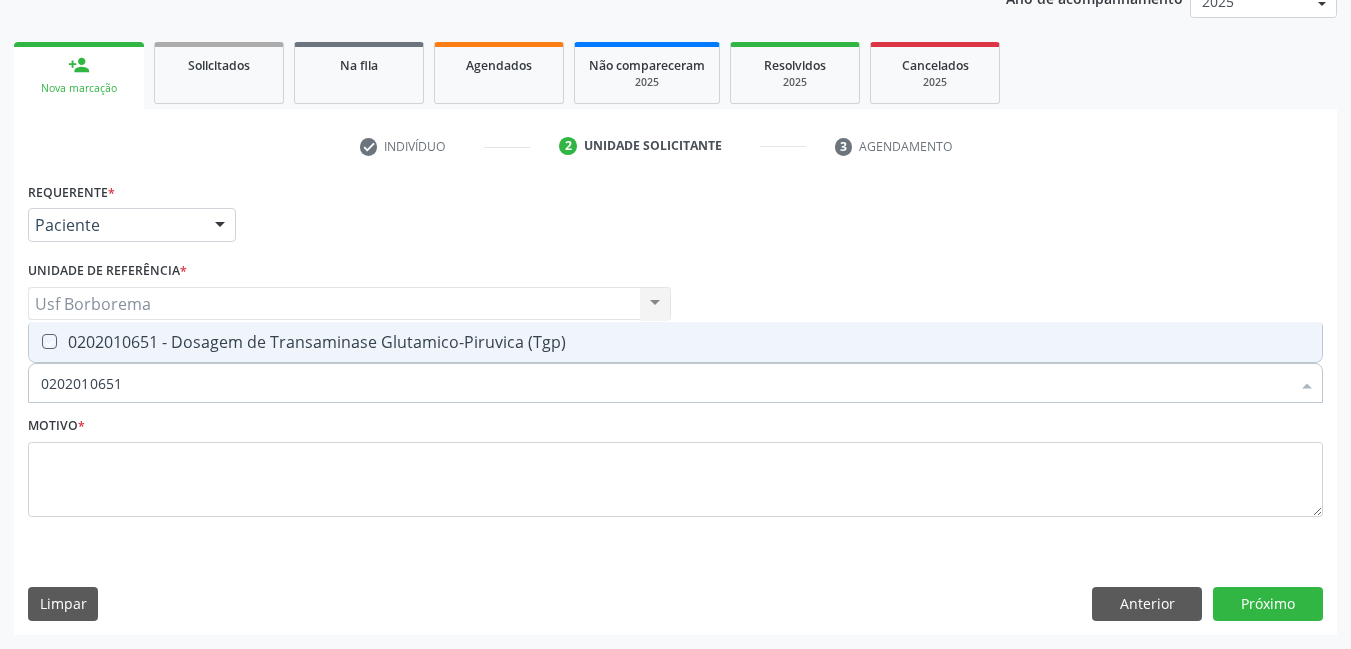 checkbox on "true" 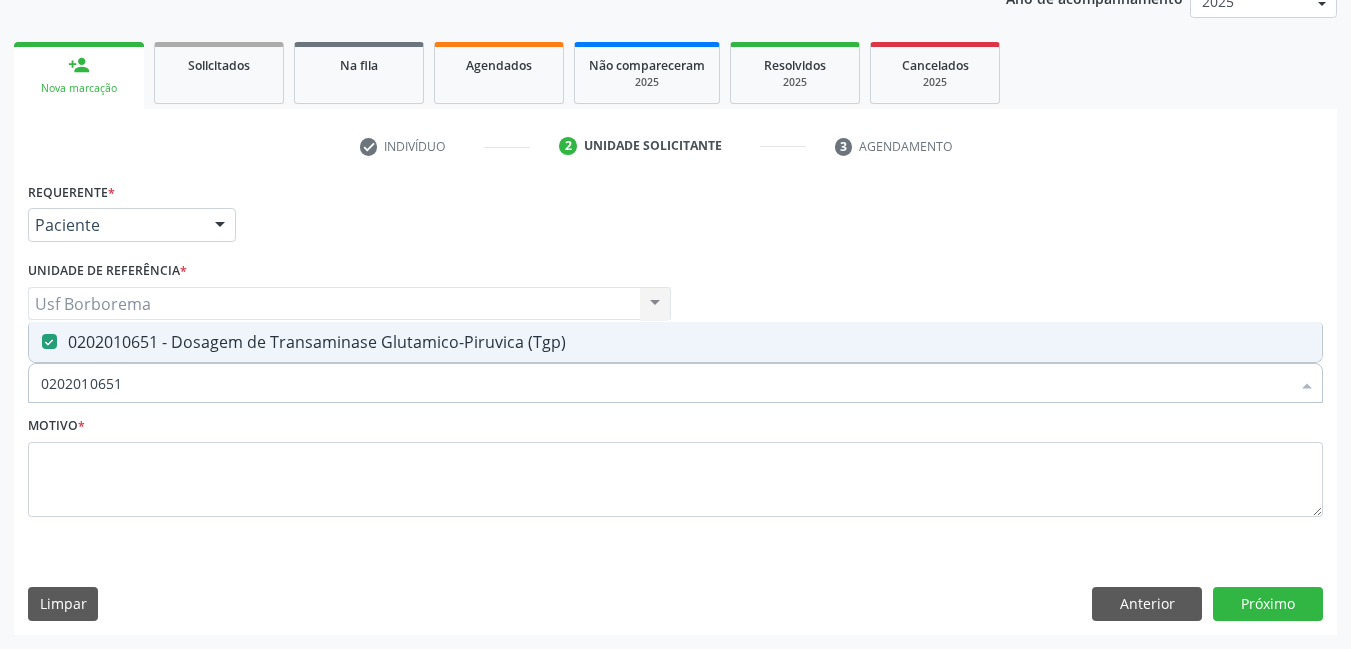 click on "0202010651" at bounding box center (665, 383) 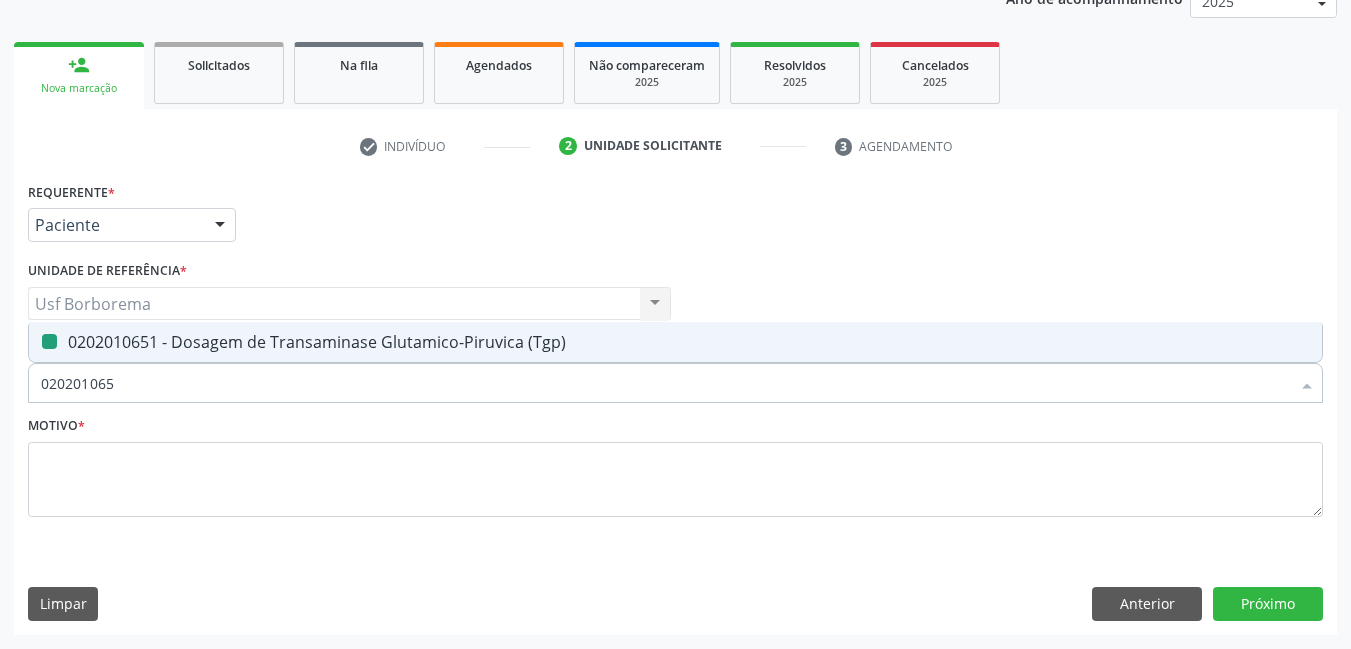 type on "02020106" 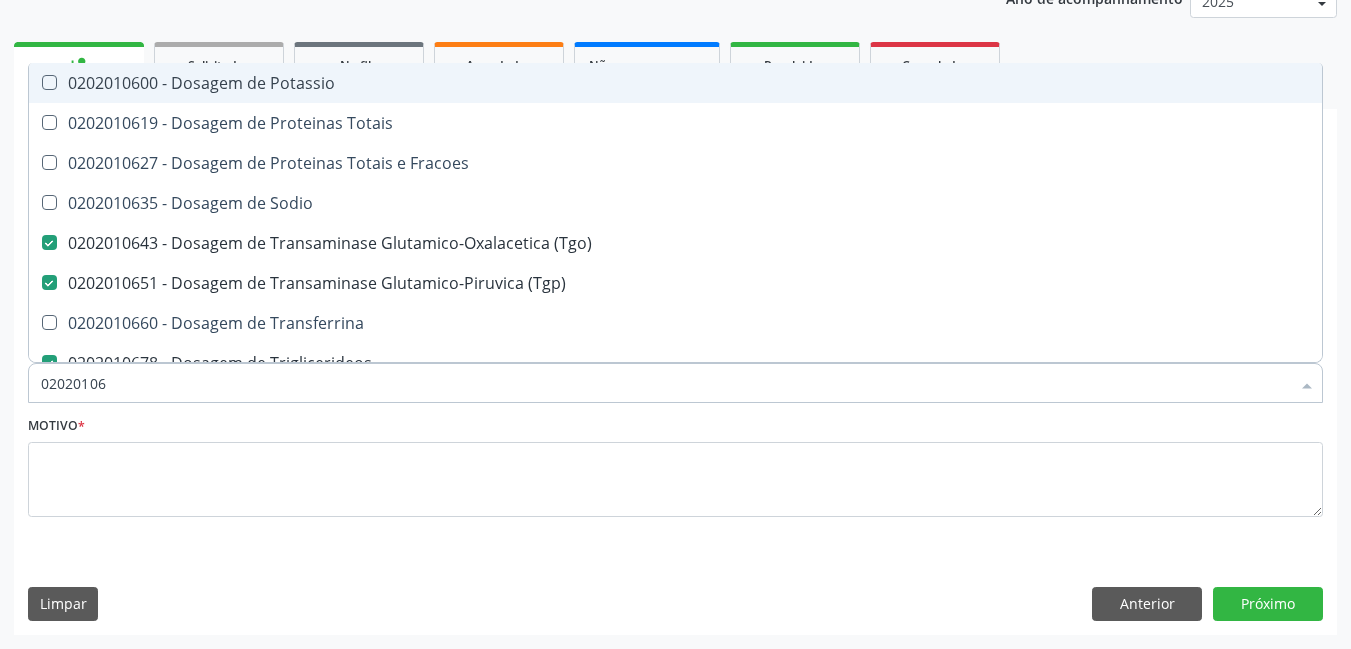 type on "0202010" 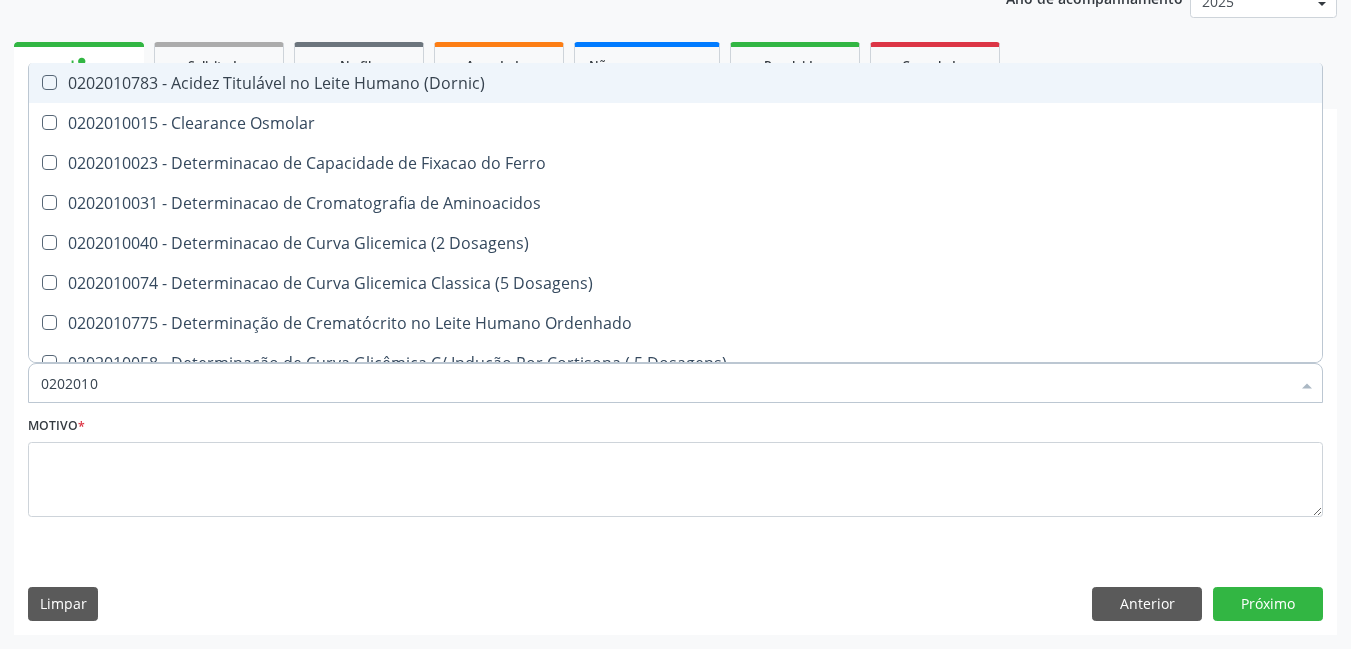 type on "02020106" 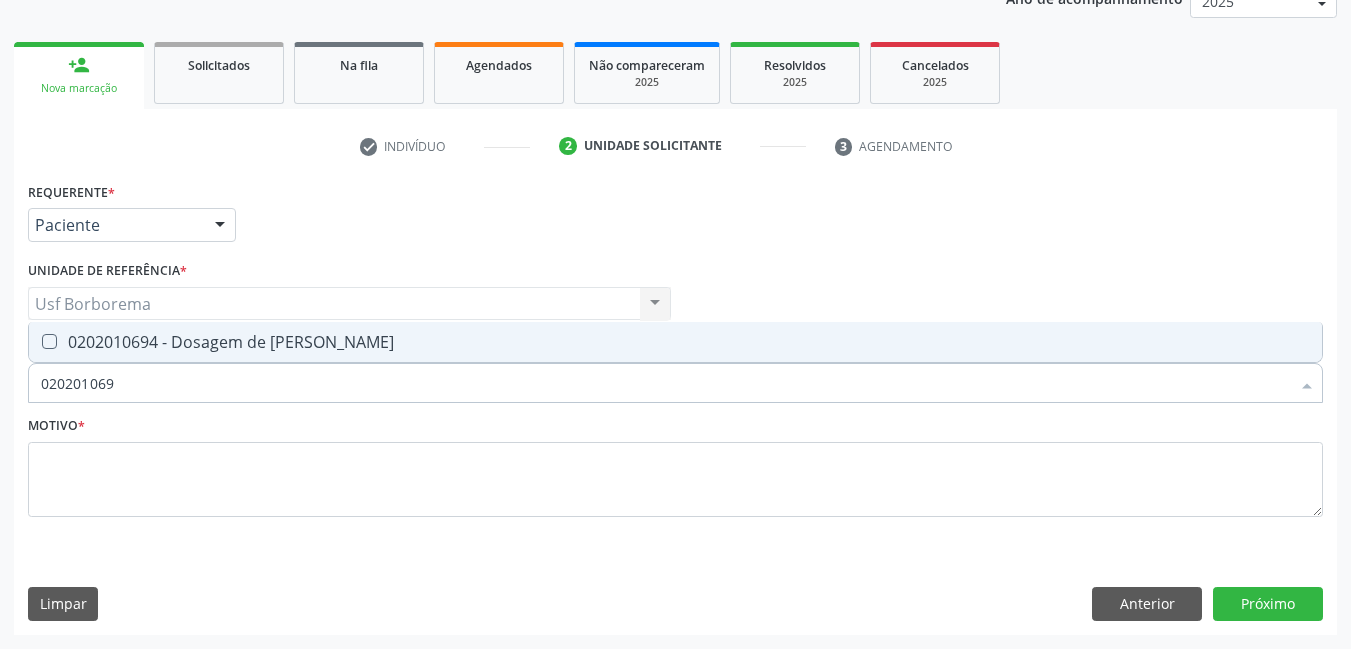 type on "0202010694" 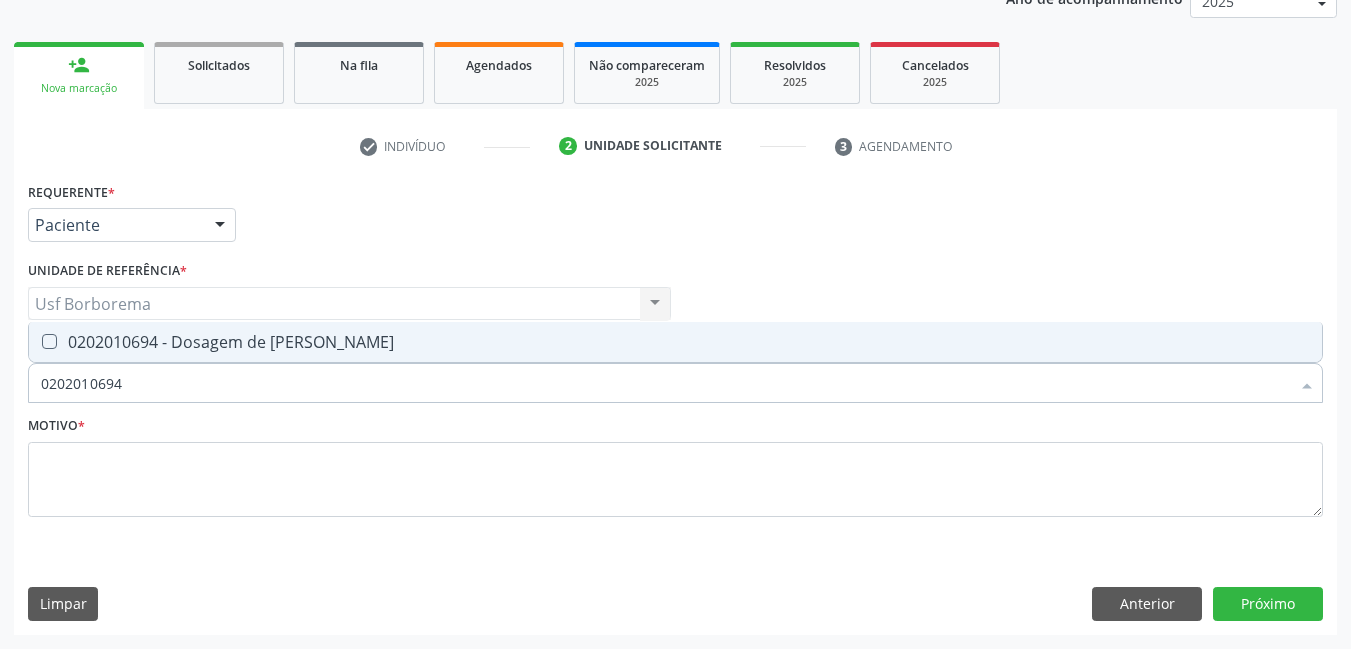 click on "0202010694 - Dosagem de [PERSON_NAME]" at bounding box center [675, 342] 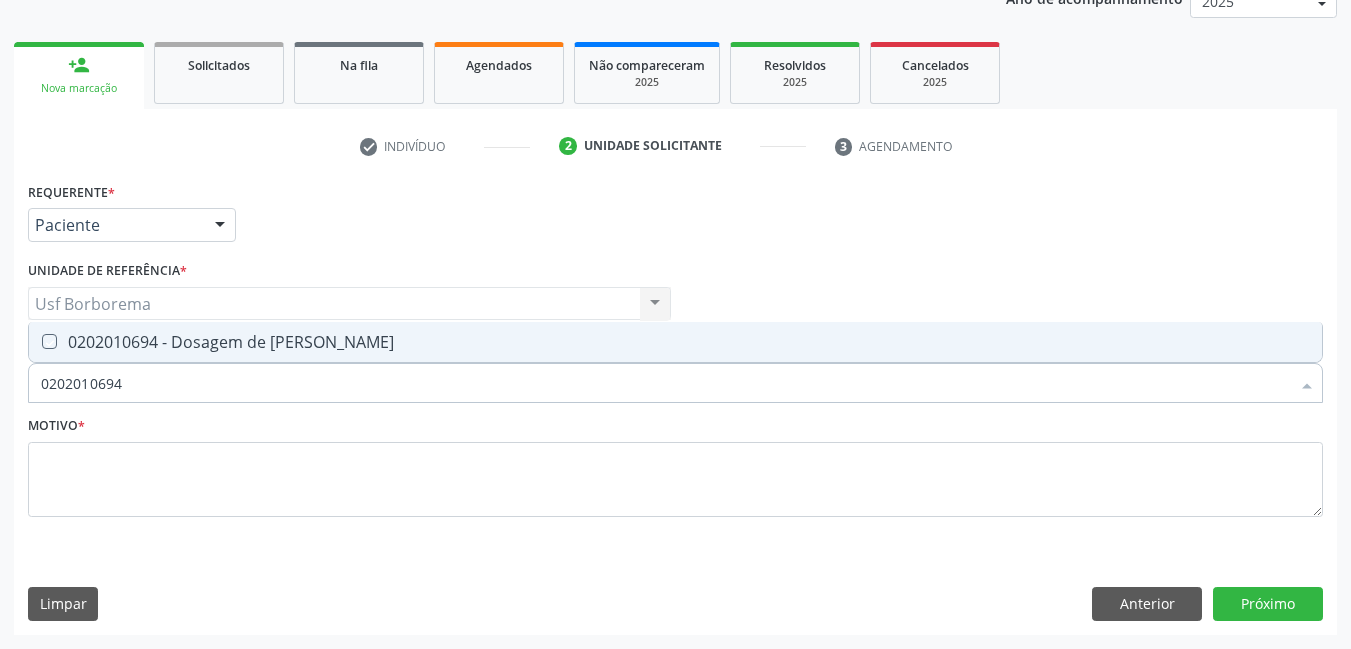 checkbox on "true" 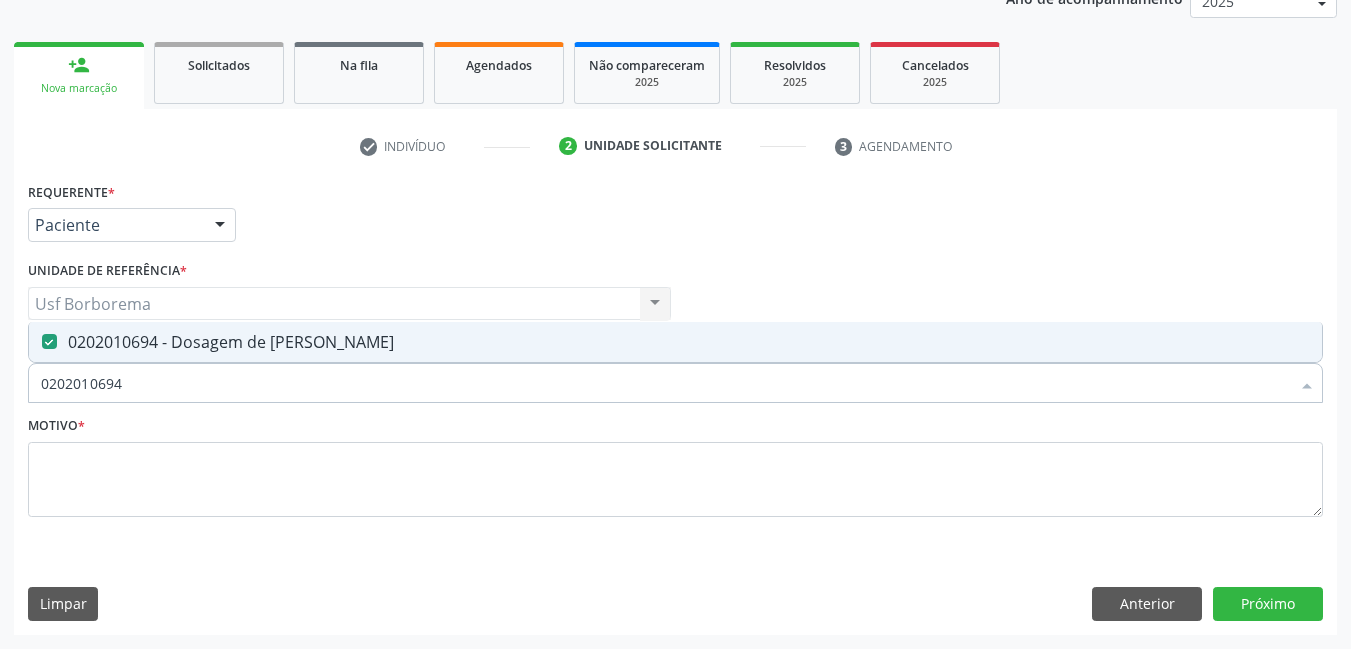 click on "0202010694" at bounding box center [665, 383] 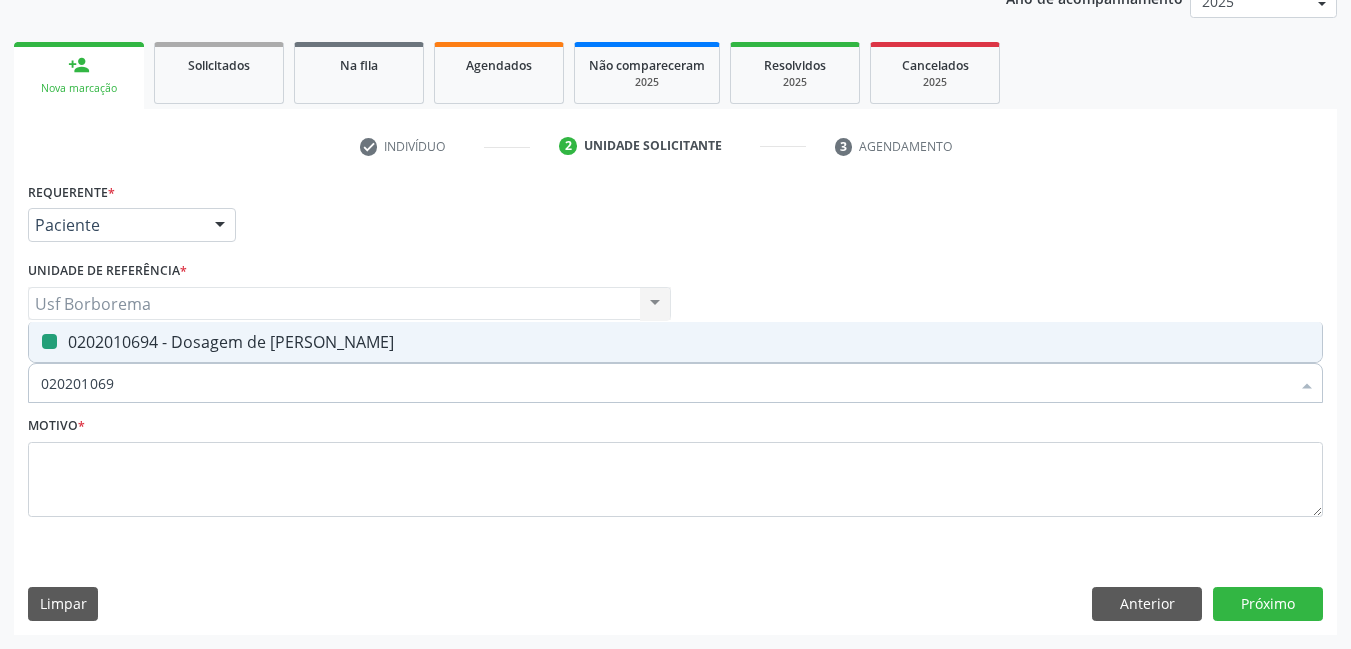 type on "02020106" 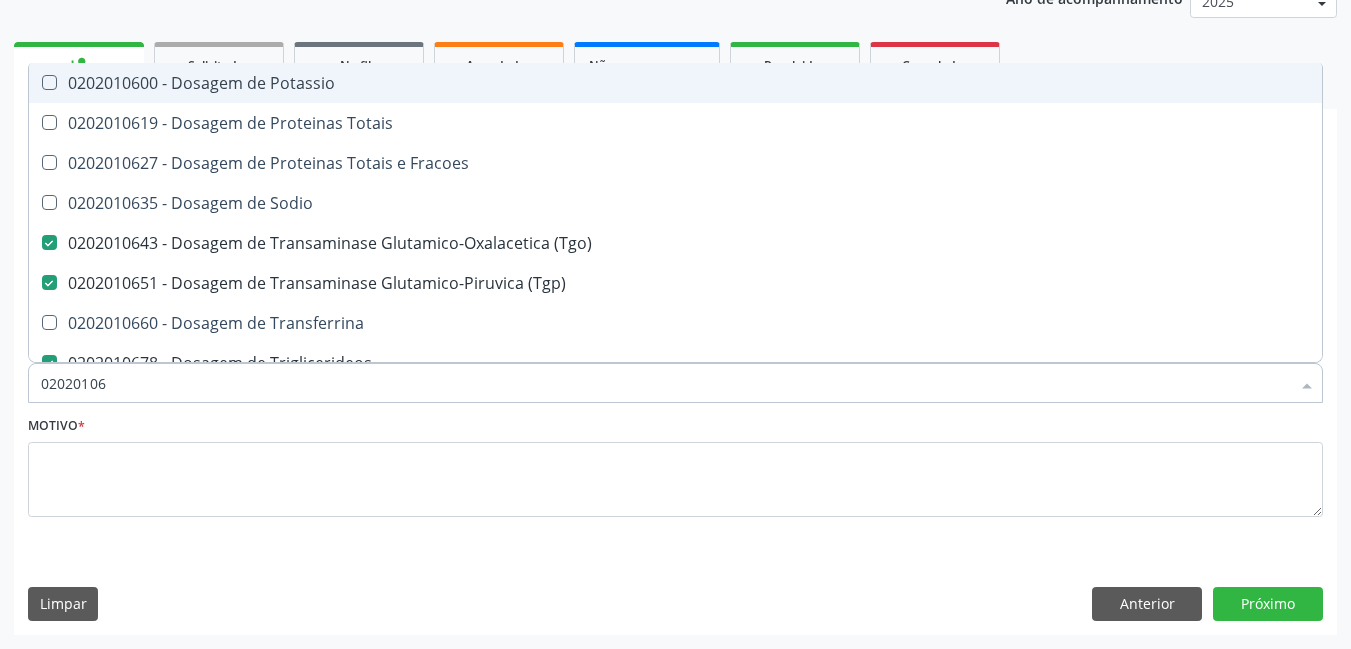 type on "0202010" 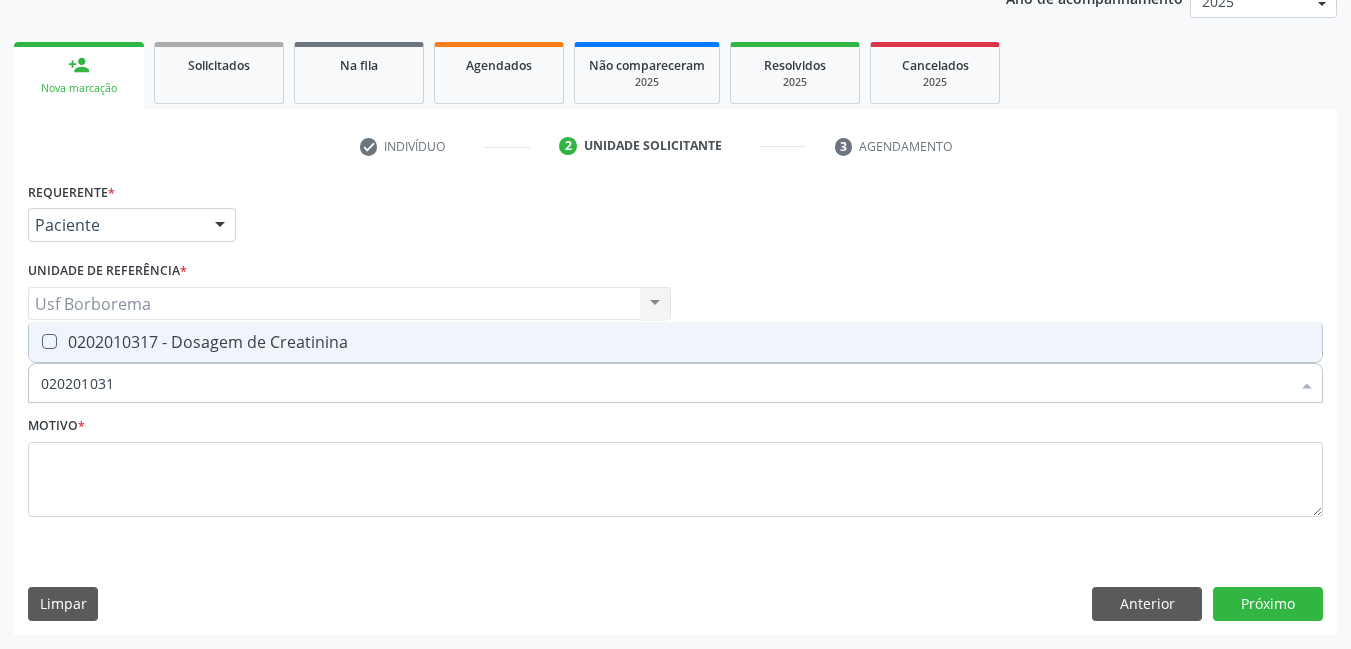 type on "0202010317" 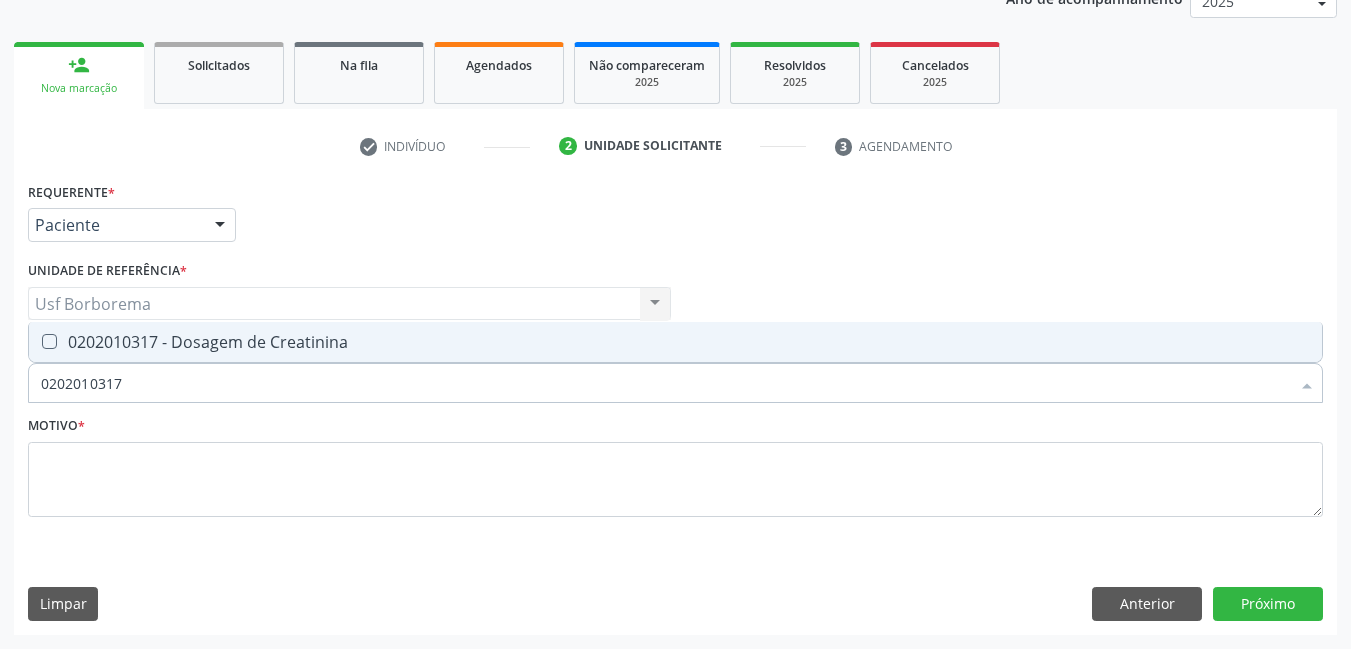 click on "0202010317 - Dosagem de Creatinina" at bounding box center [675, 342] 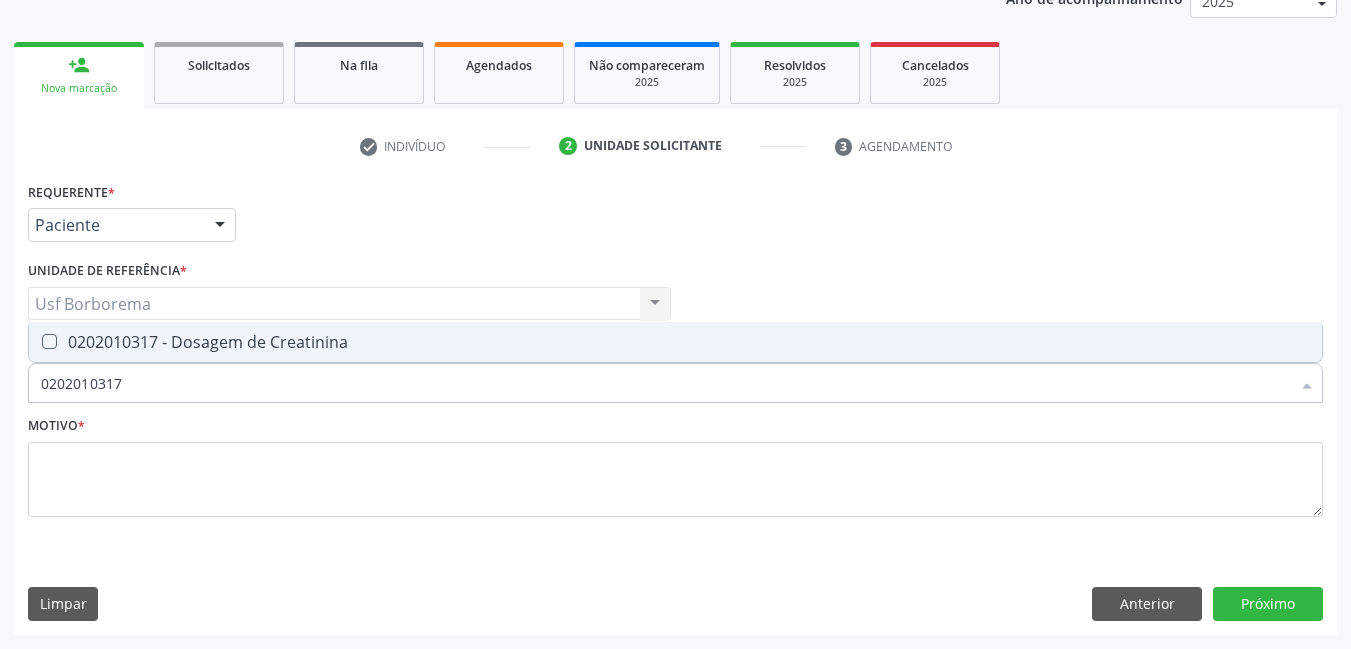 checkbox on "true" 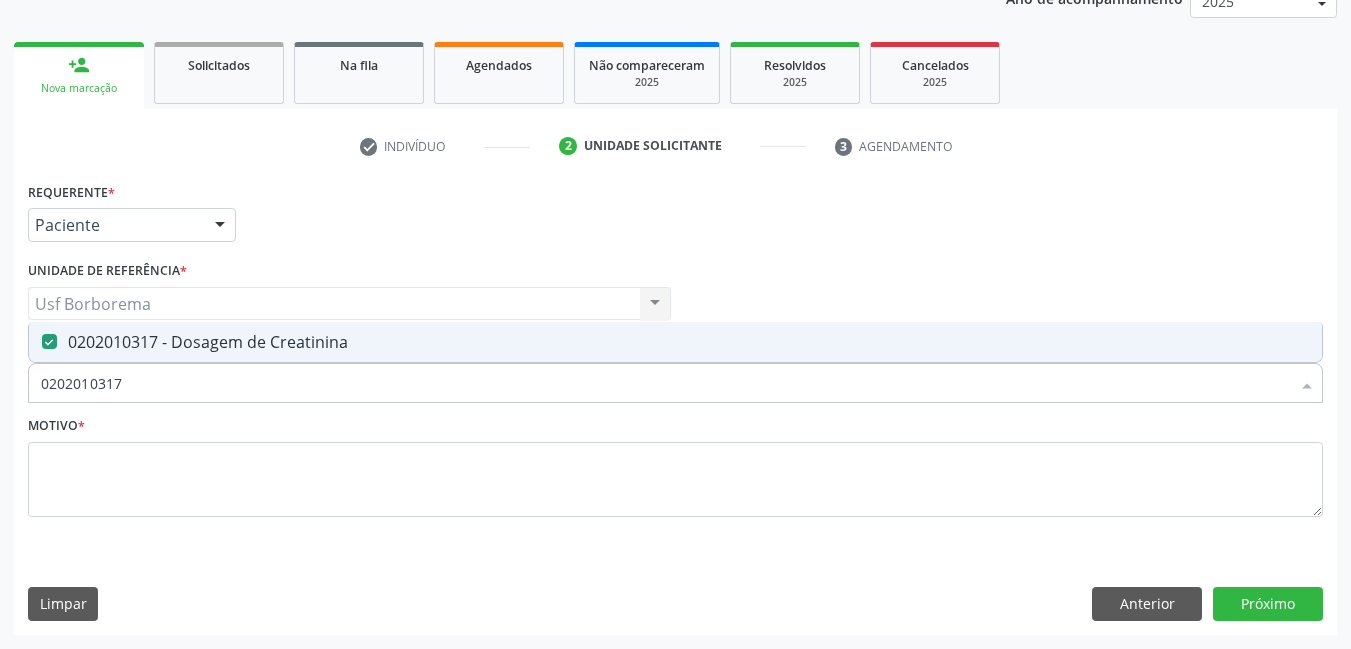 click on "0202010317" at bounding box center [665, 383] 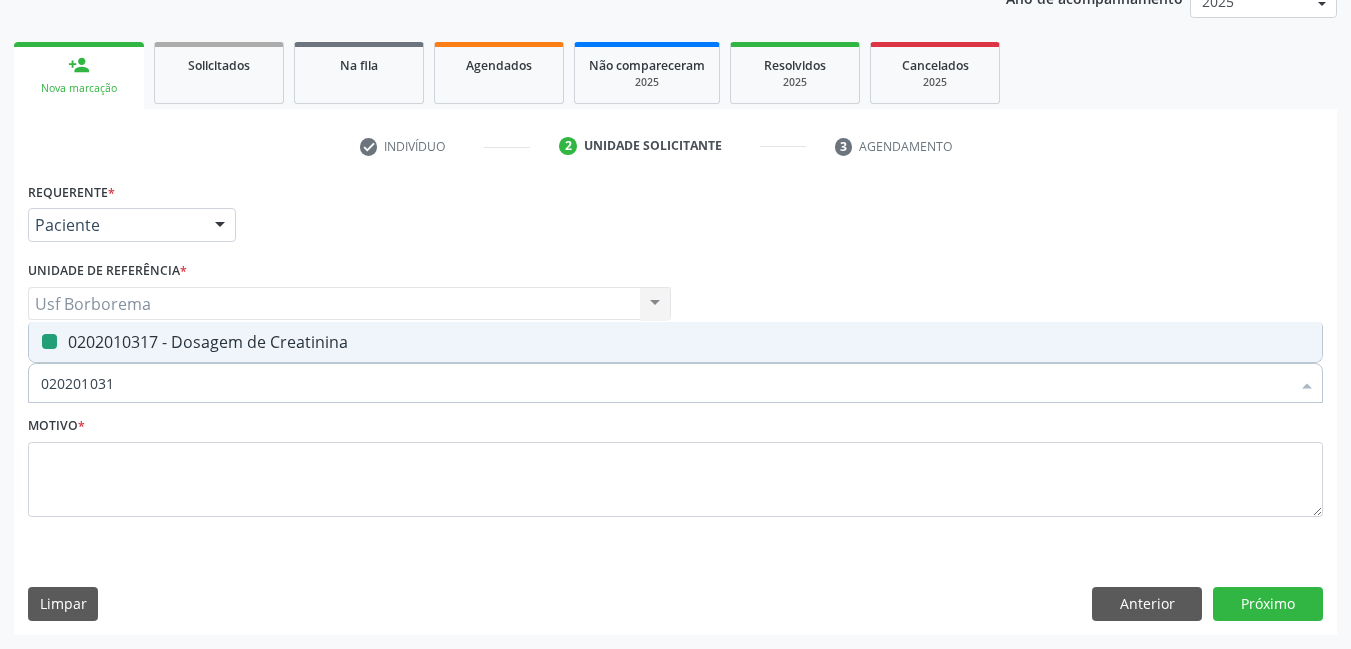 type on "02020103" 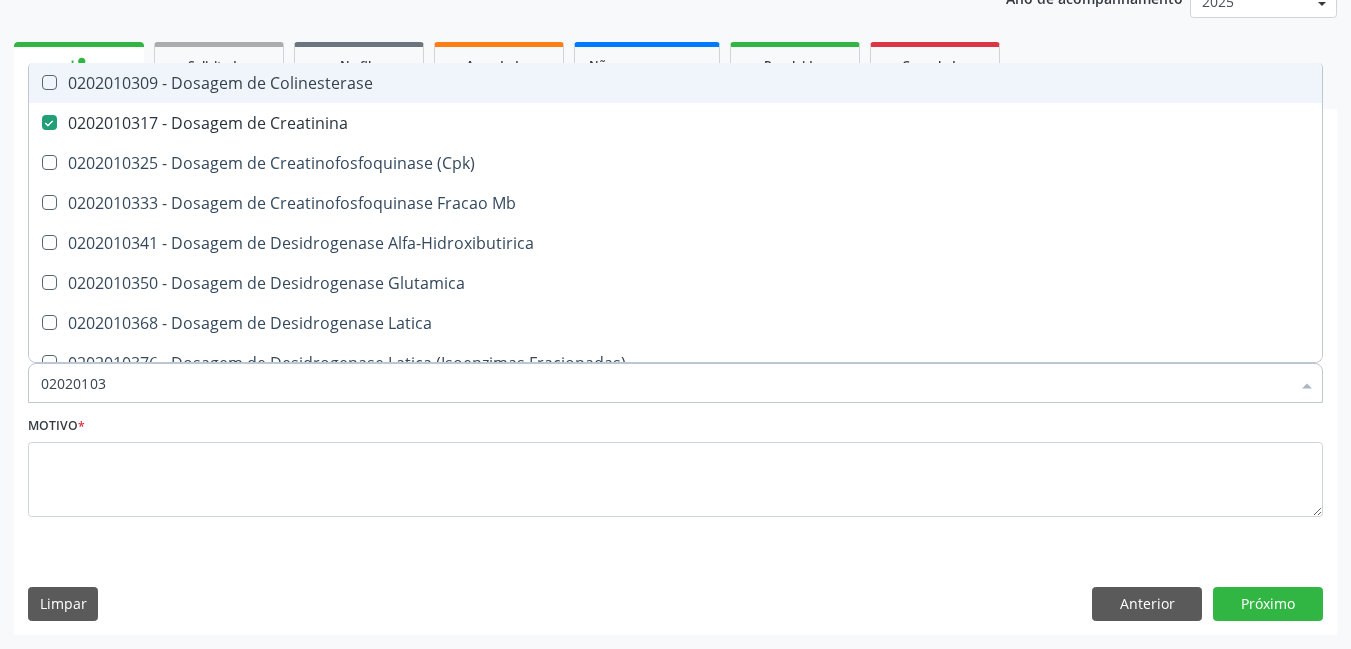 type on "0202010" 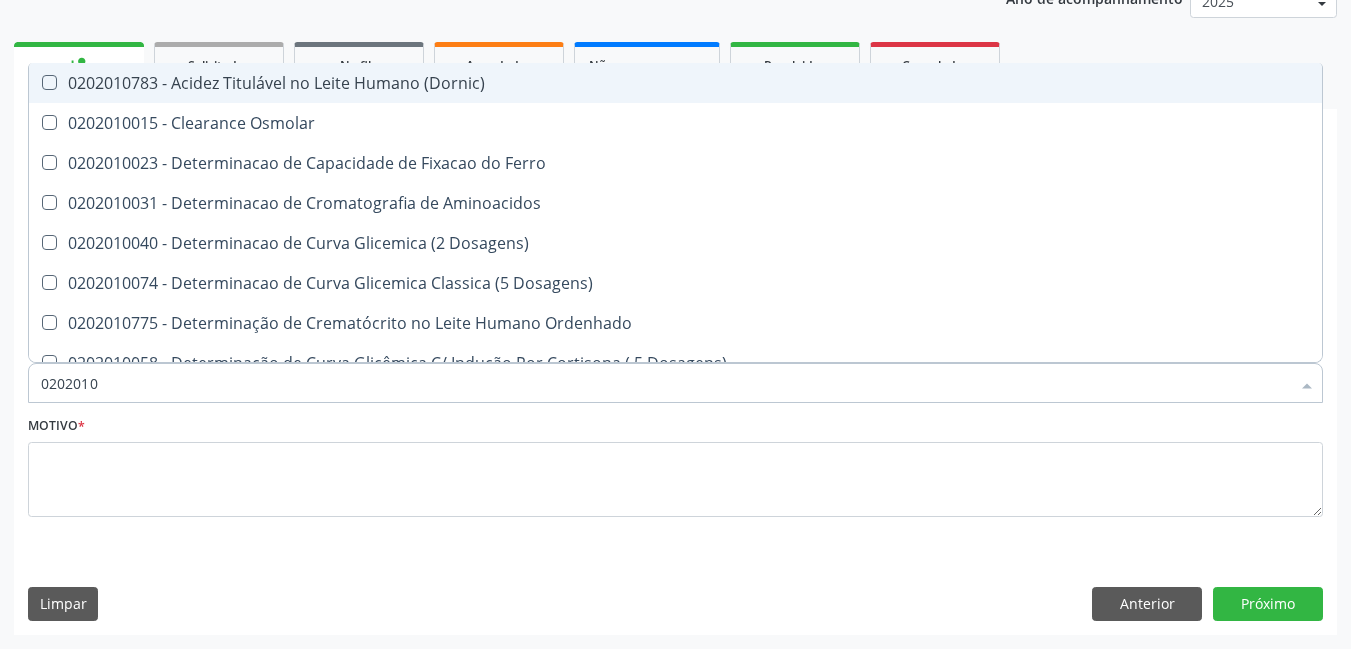 type on "020201" 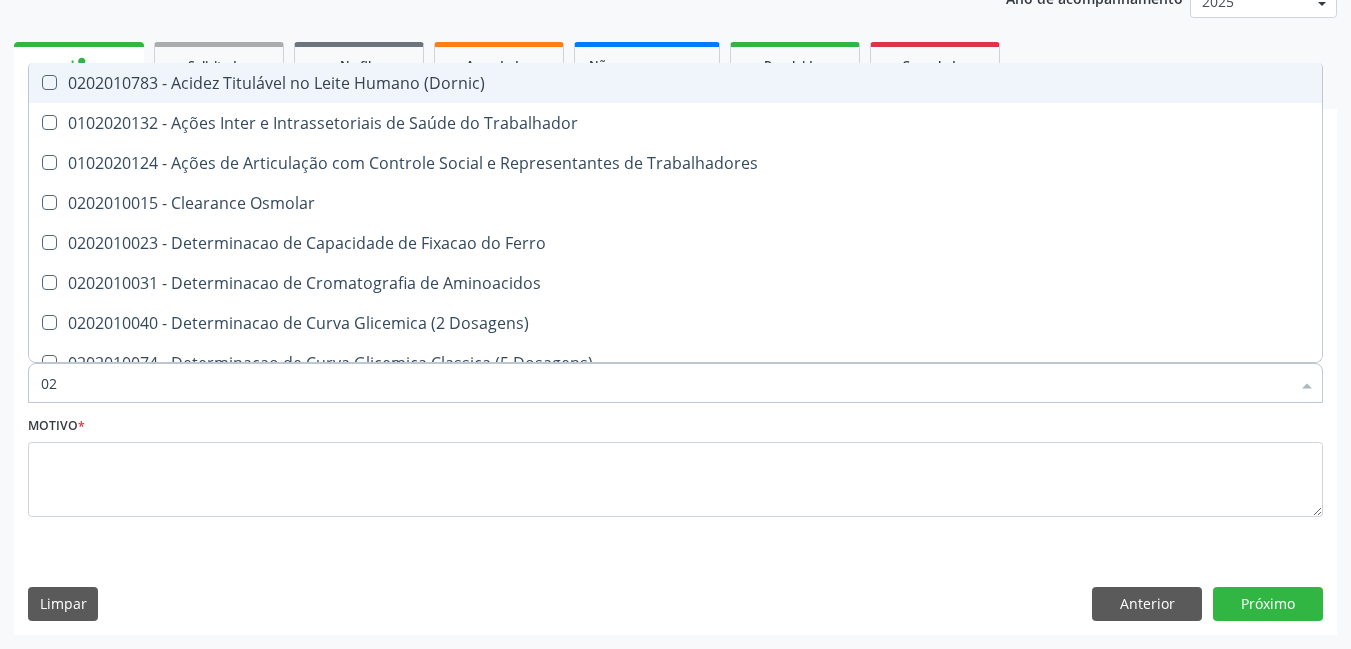 type on "0" 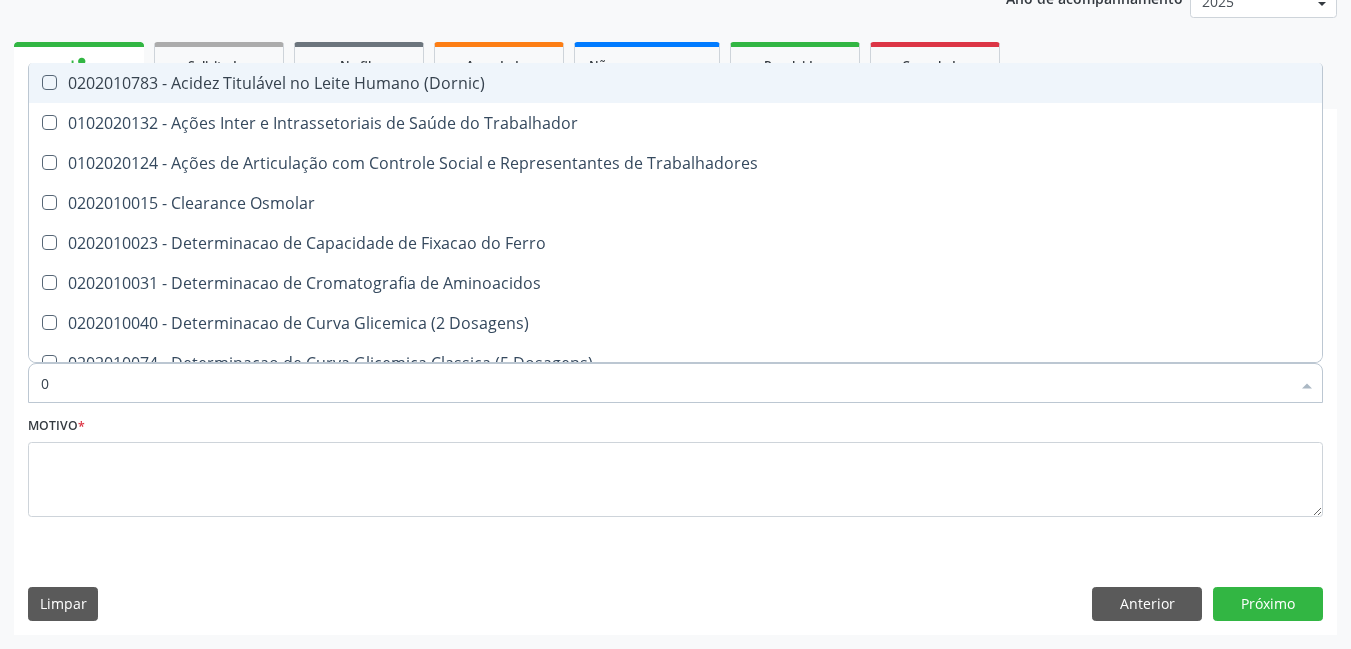 type 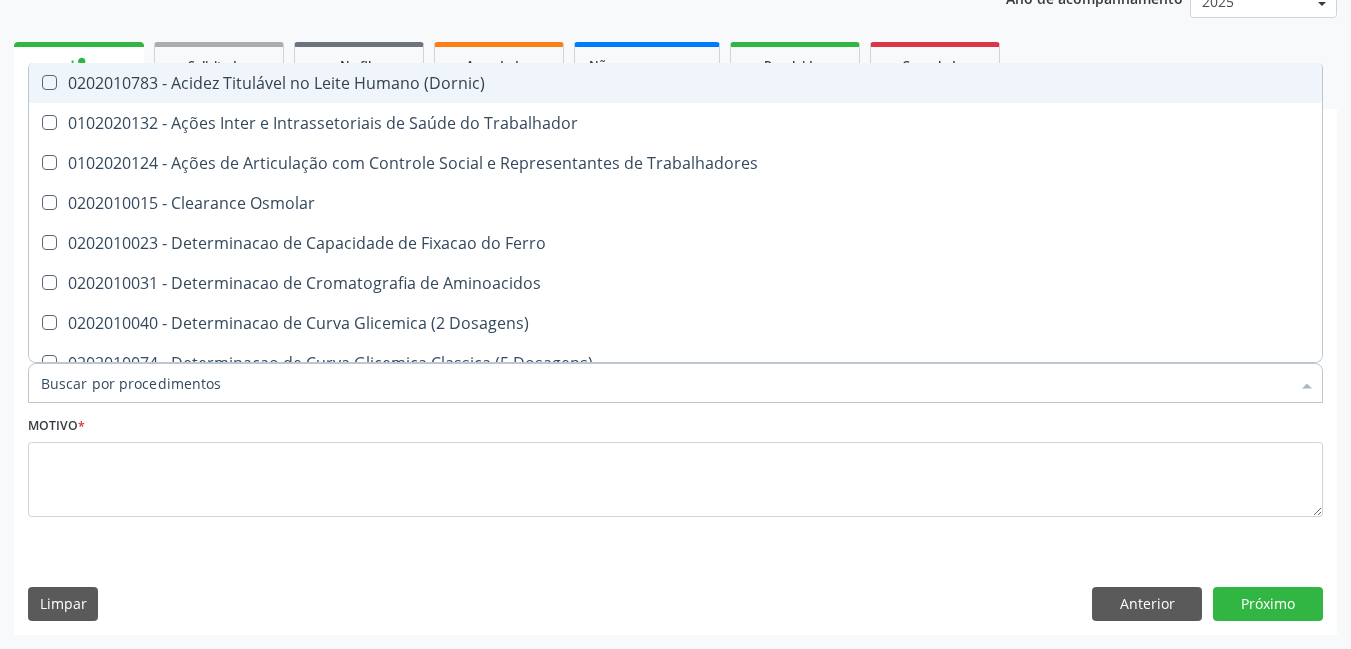 checkbox on "false" 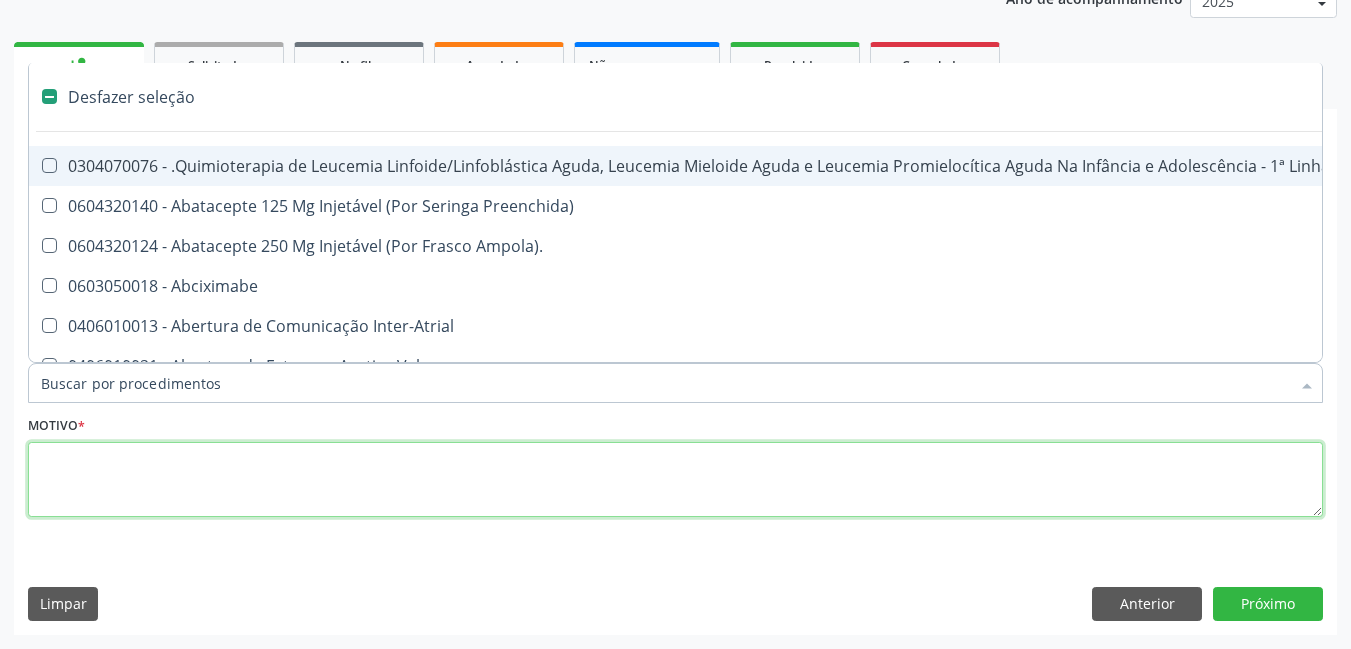 drag, startPoint x: 441, startPoint y: 479, endPoint x: 450, endPoint y: 465, distance: 16.643316 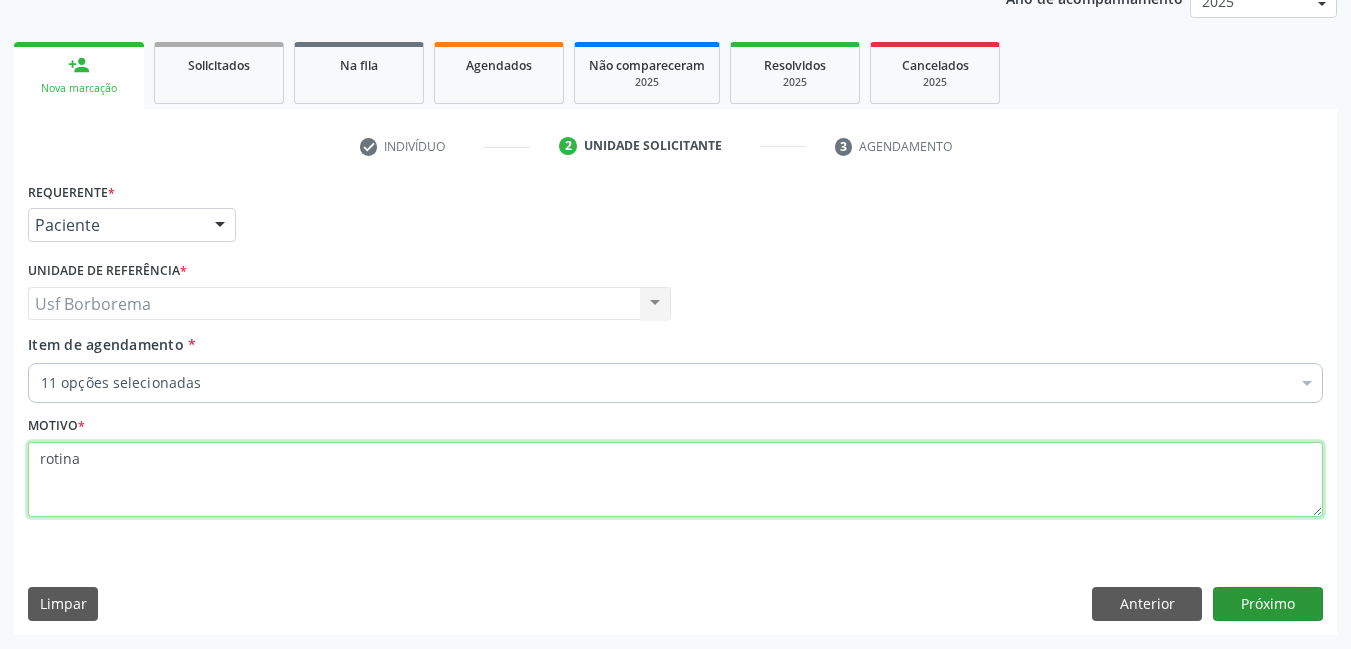 type on "rotina" 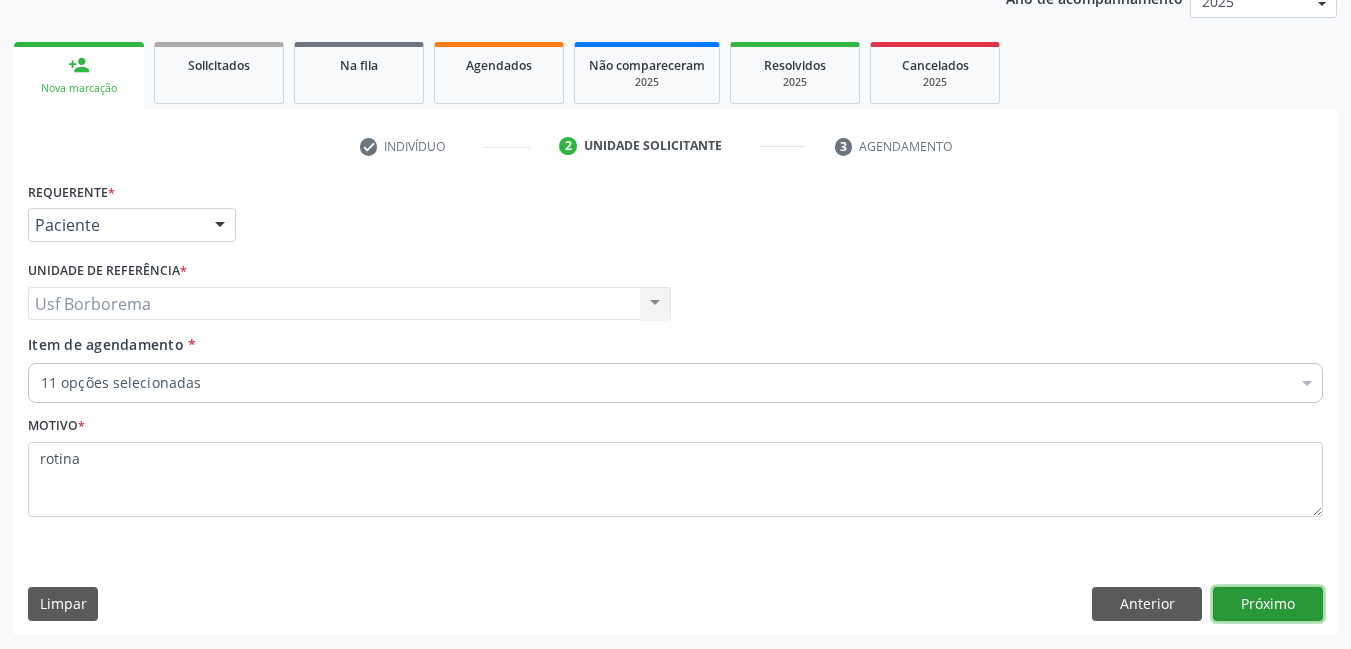 click on "Próximo" at bounding box center (1268, 604) 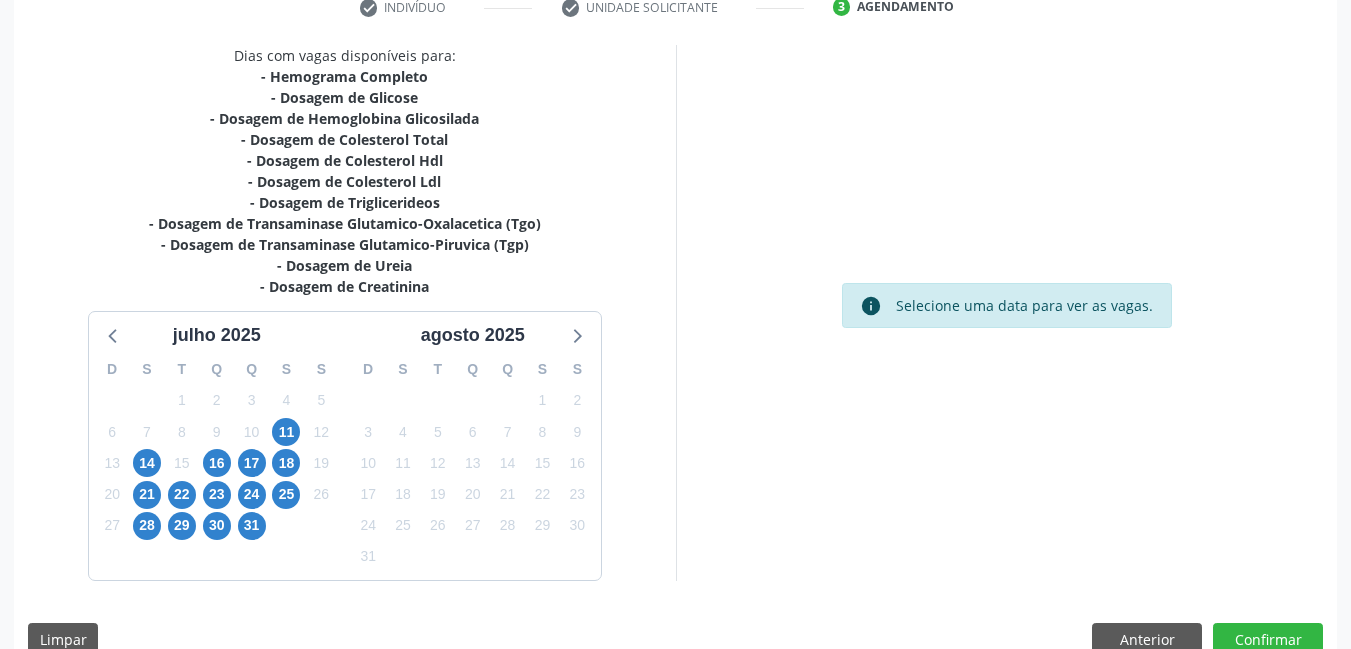 scroll, scrollTop: 431, scrollLeft: 0, axis: vertical 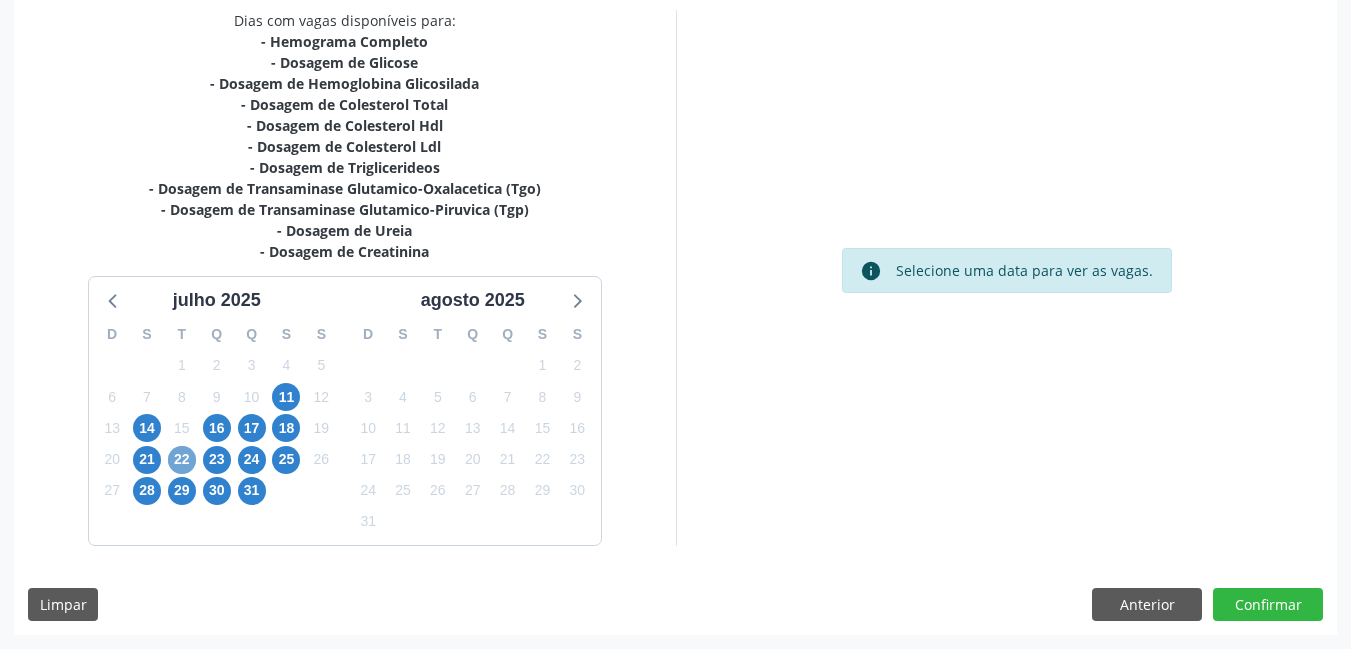 click on "22" at bounding box center [182, 460] 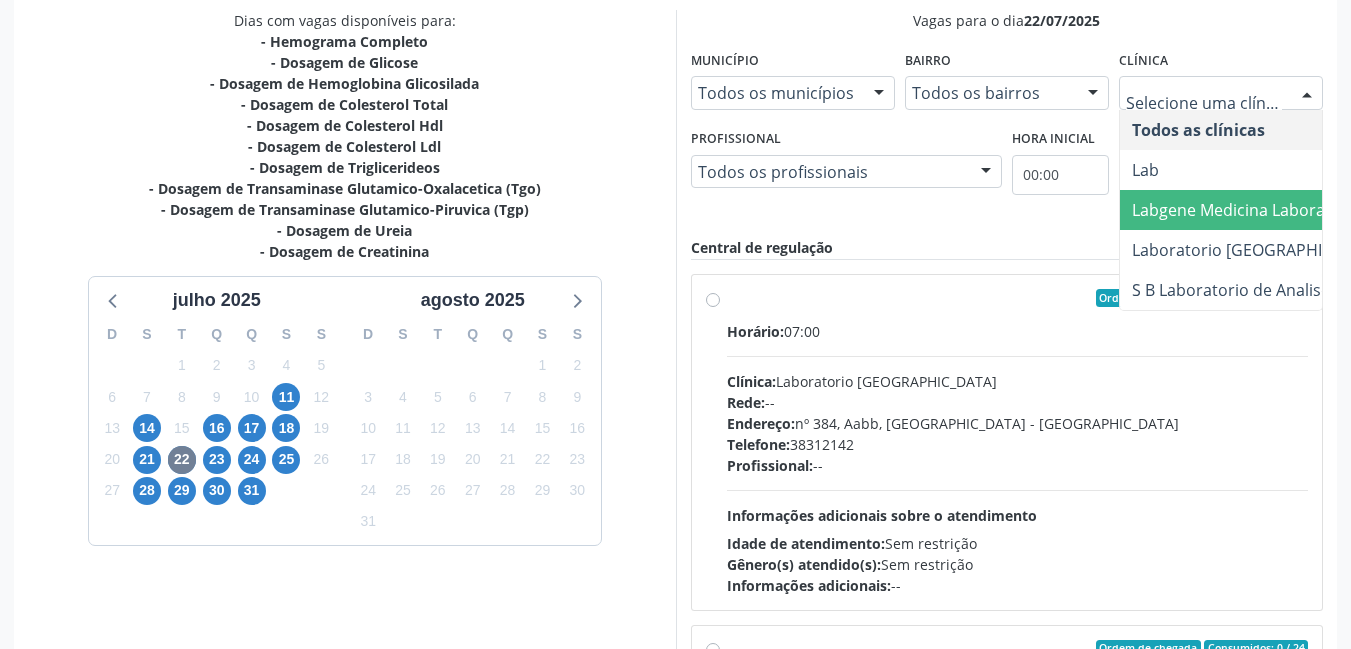click on "Labgene Medicina Laboratorial" at bounding box center [1248, 210] 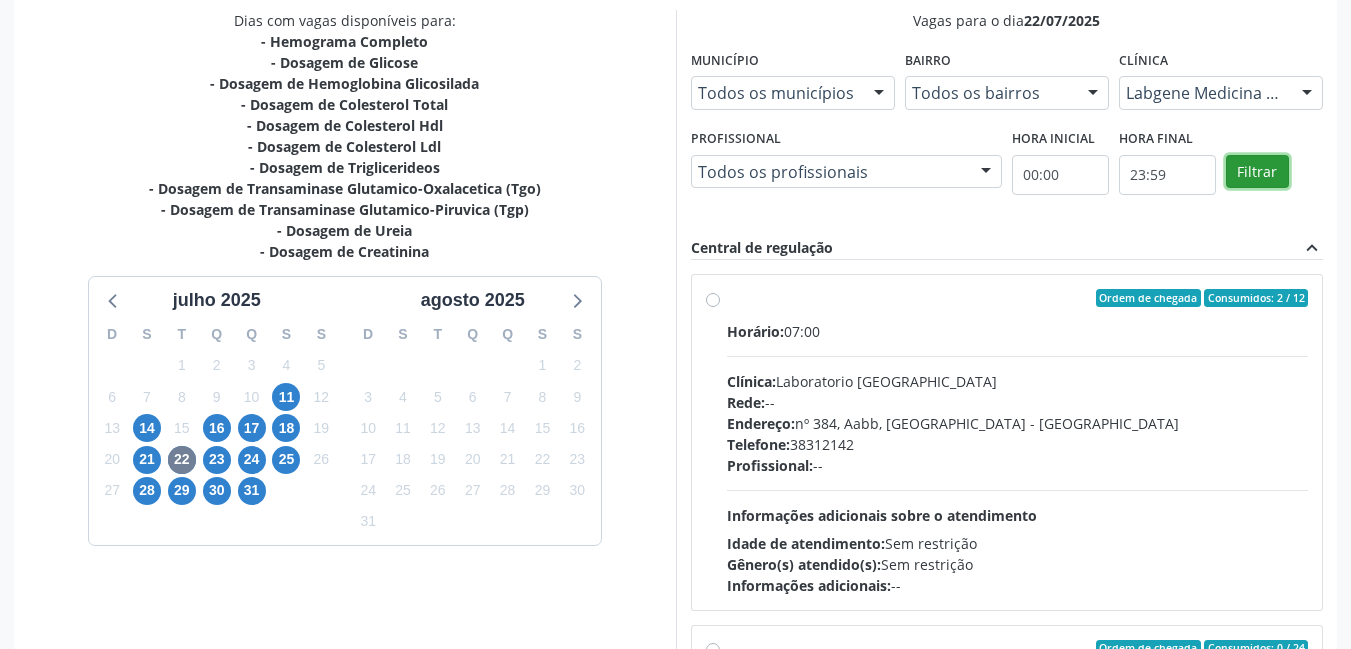 click on "Filtrar" at bounding box center (1257, 172) 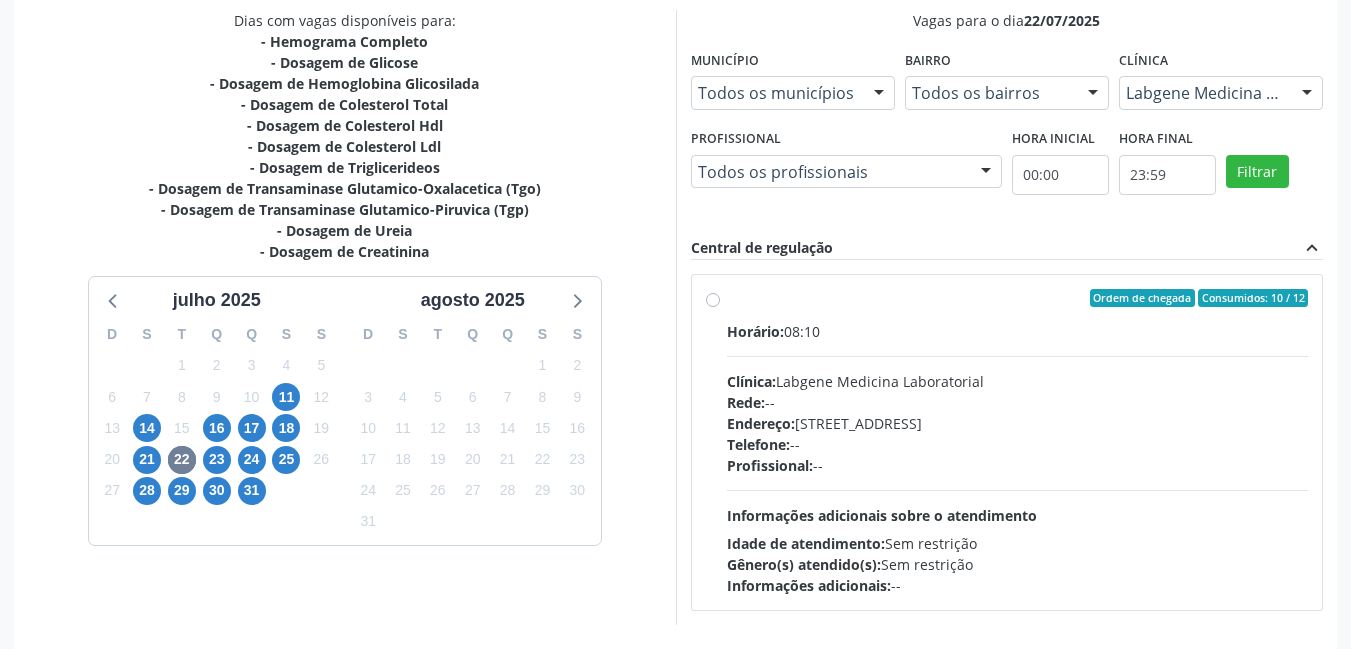 click on "Ordem de chegada
Consumidos: 10 / 12
Horário:   08:10
Clínica:  Labgene Medicina Laboratorial
Rede:
--
Endereço:   [STREET_ADDRESS]
Telefone:   --
Profissional:
--
Informações adicionais sobre o atendimento
Idade de atendimento:
Sem restrição
Gênero(s) atendido(s):
Sem restrição
Informações adicionais:
--" at bounding box center (1018, 442) 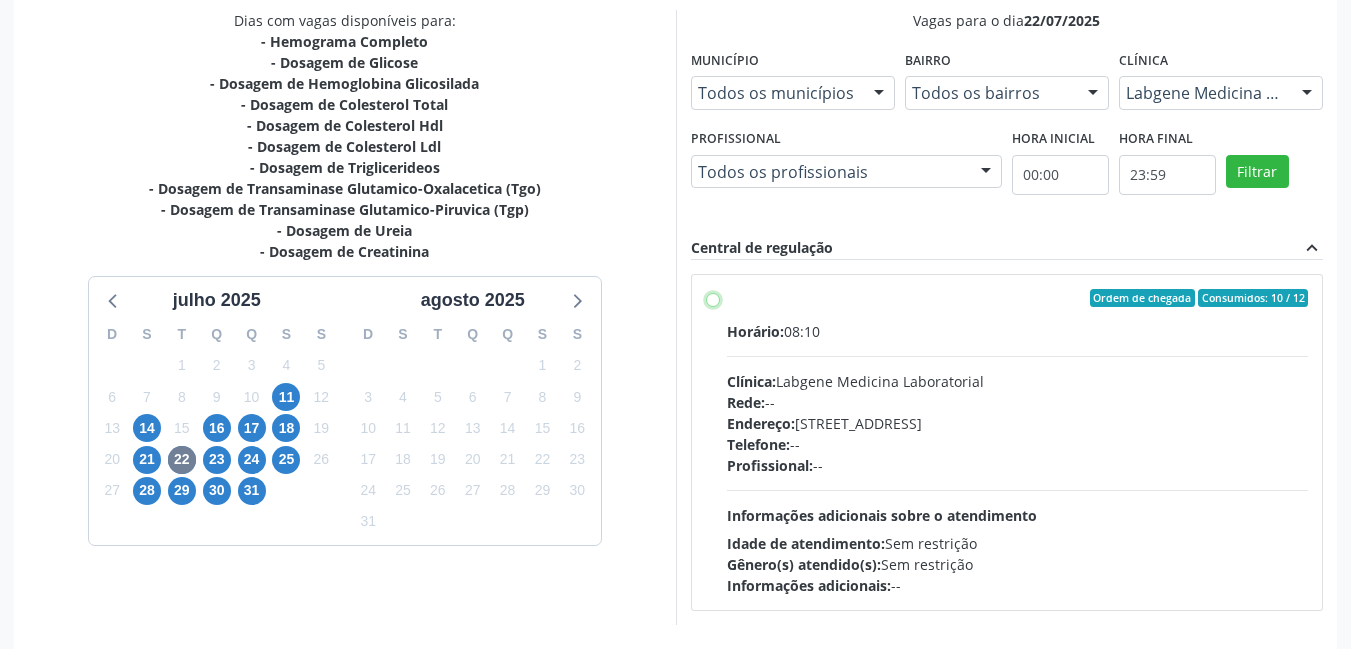 click on "Ordem de chegada
Consumidos: 10 / 12
Horário:   08:10
Clínica:  Labgene Medicina Laboratorial
Rede:
--
Endereço:   [STREET_ADDRESS]
Telefone:   --
Profissional:
--
Informações adicionais sobre o atendimento
Idade de atendimento:
Sem restrição
Gênero(s) atendido(s):
Sem restrição
Informações adicionais:
--" at bounding box center [713, 298] 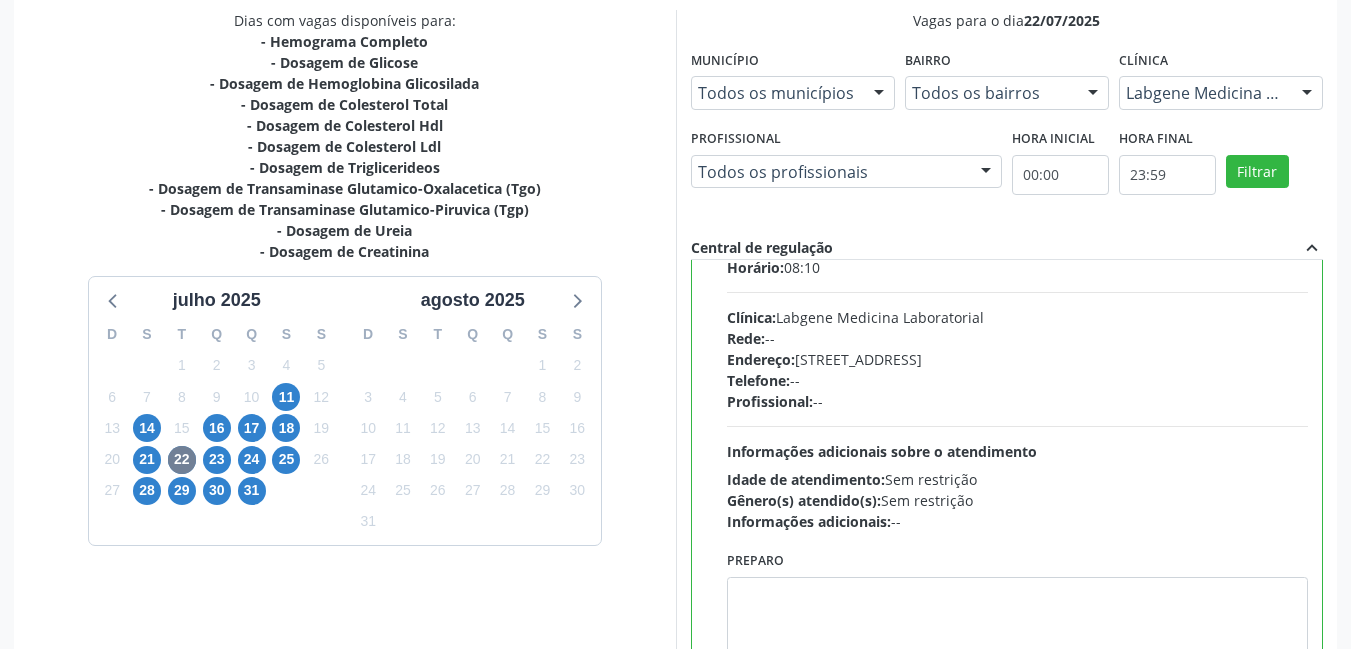 scroll, scrollTop: 99, scrollLeft: 0, axis: vertical 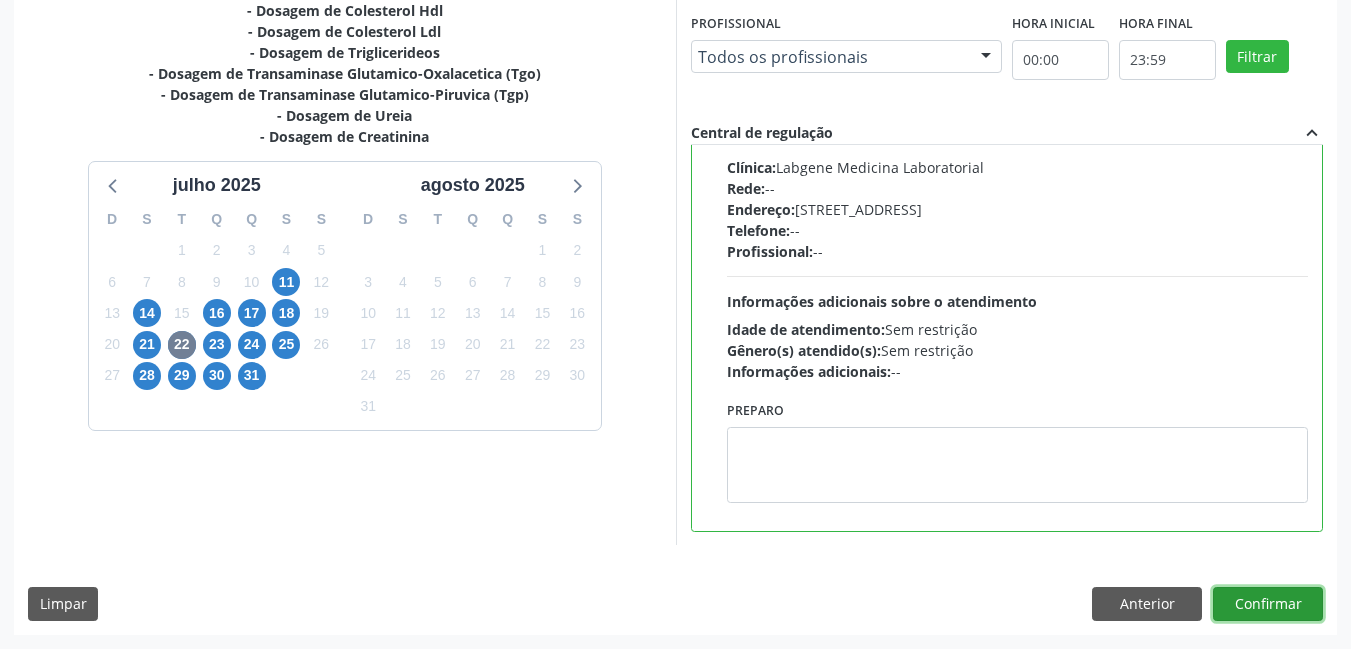 click on "Confirmar" at bounding box center (1268, 604) 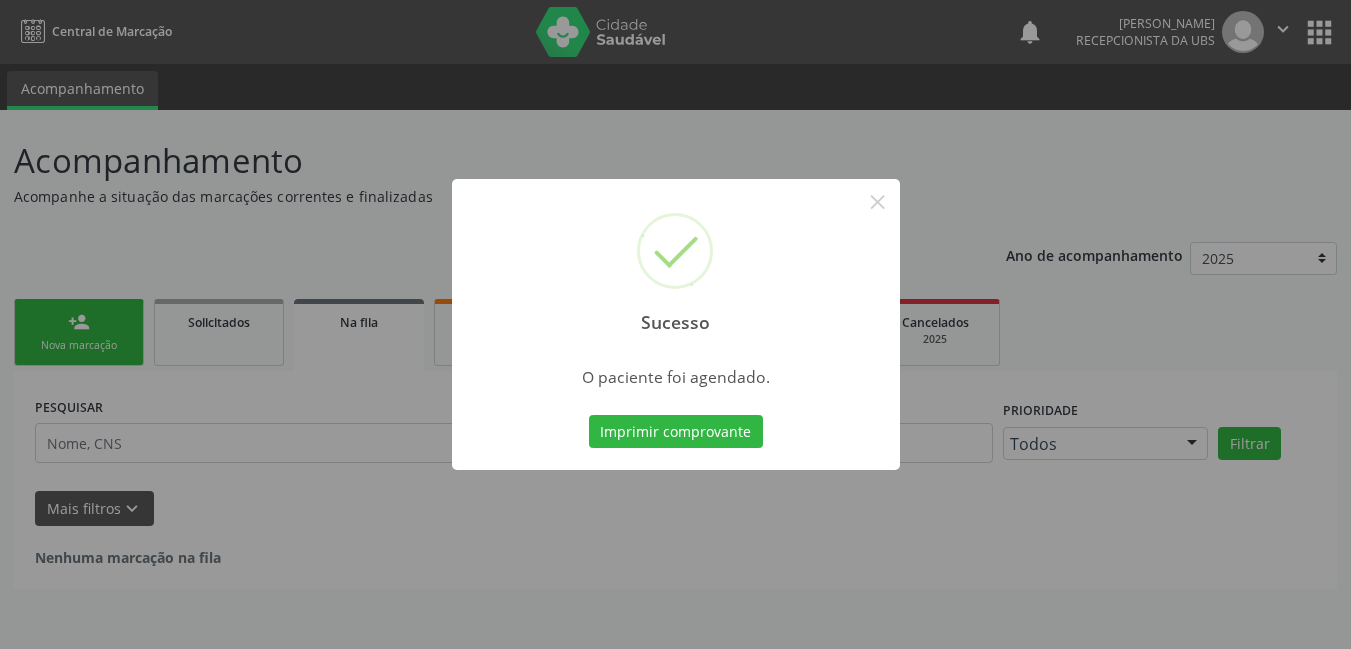scroll, scrollTop: 0, scrollLeft: 0, axis: both 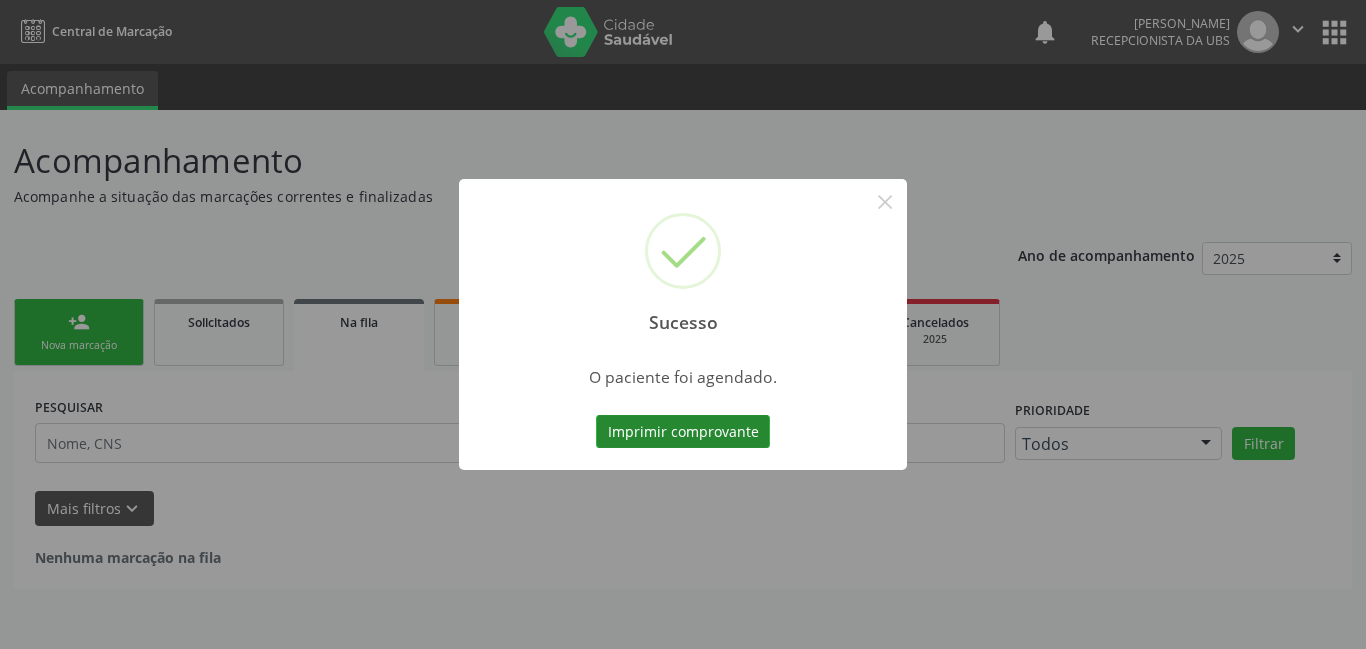 click on "Imprimir comprovante" at bounding box center [683, 432] 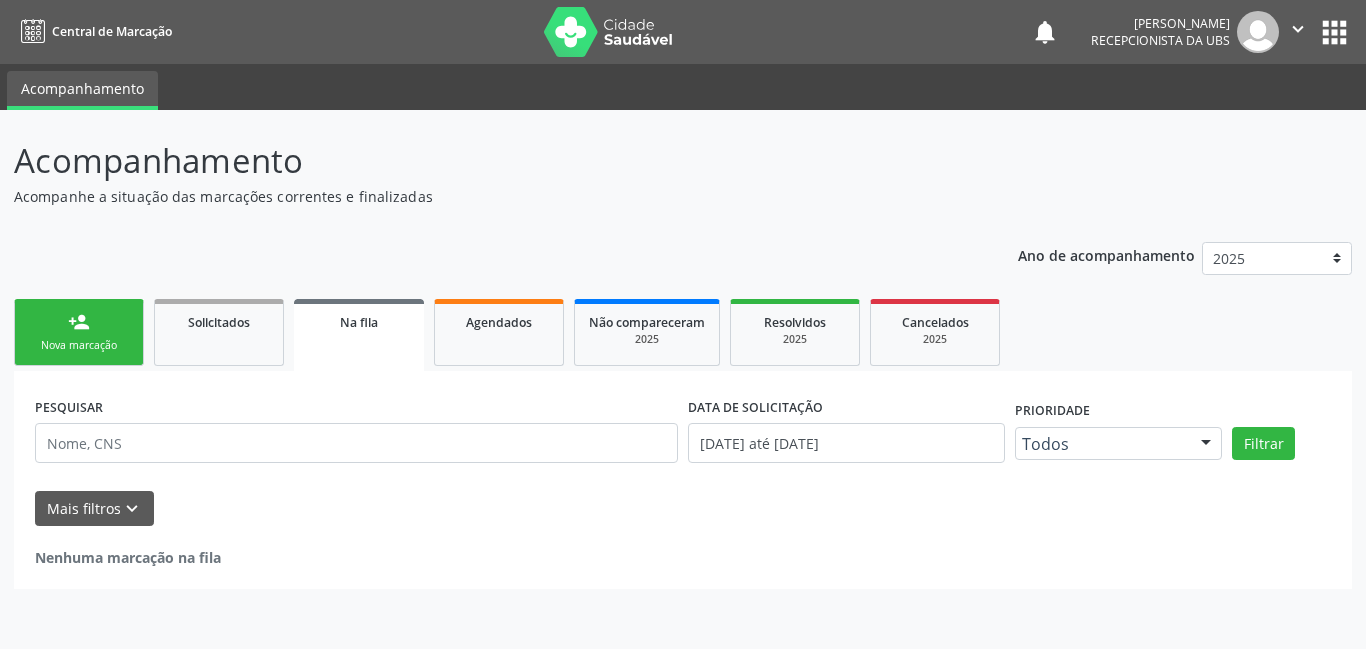 click on "person_add
Nova marcação" at bounding box center (79, 332) 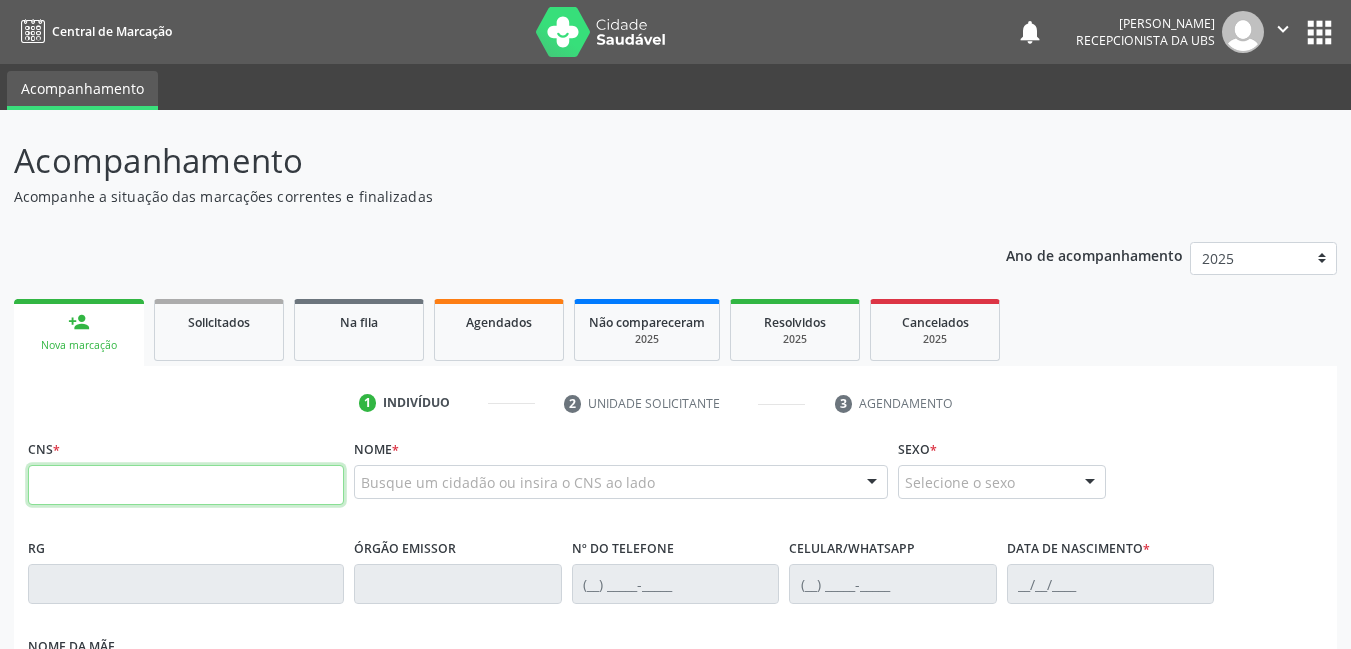 click at bounding box center (186, 485) 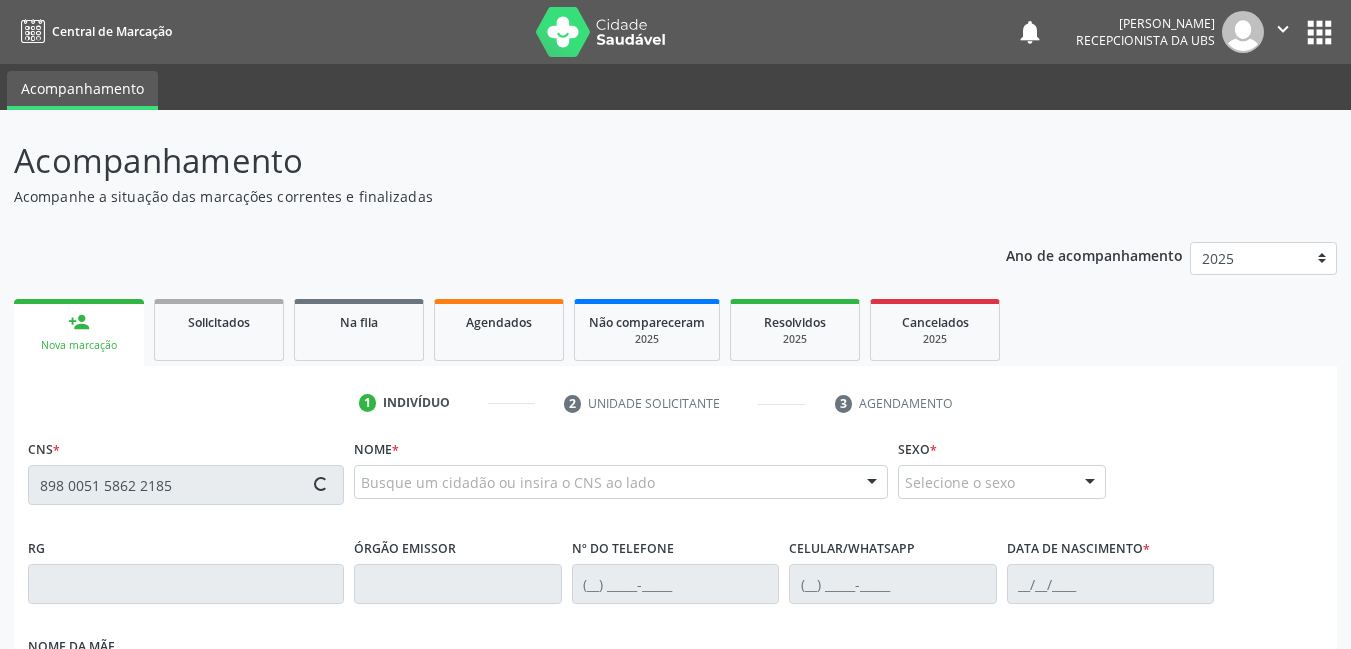 type on "898 0051 5862 2185" 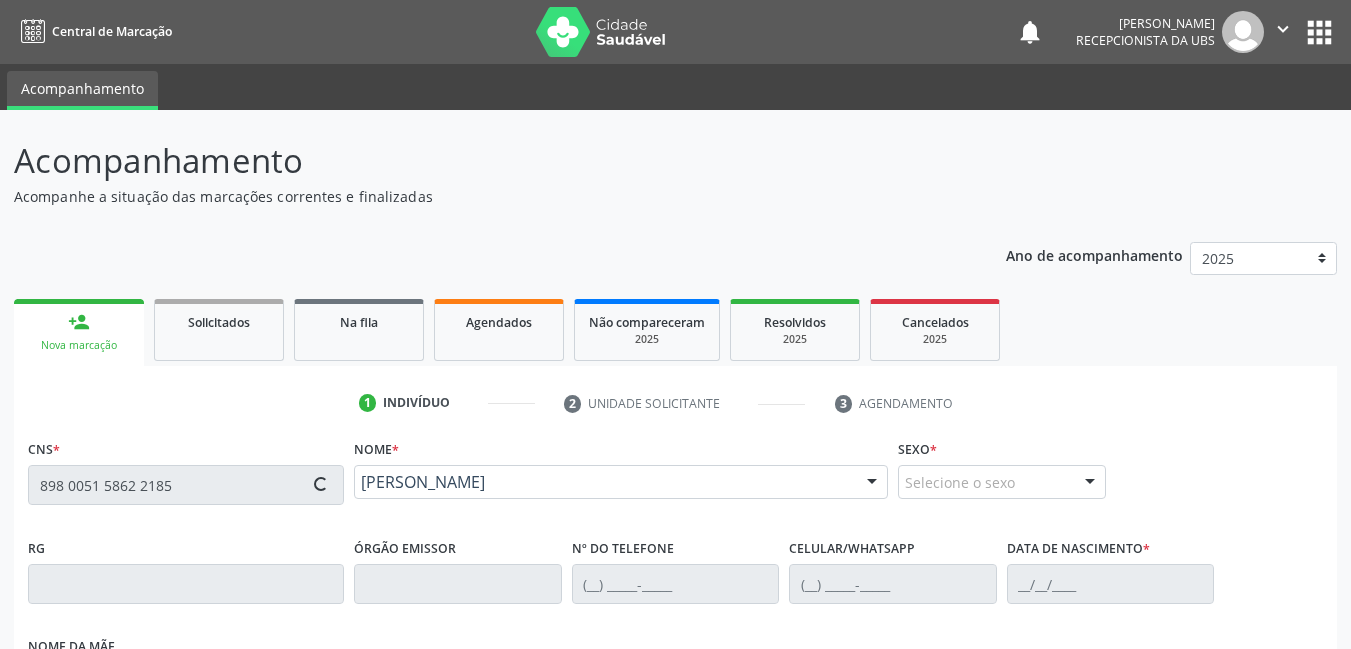 type on "[PHONE_NUMBER]" 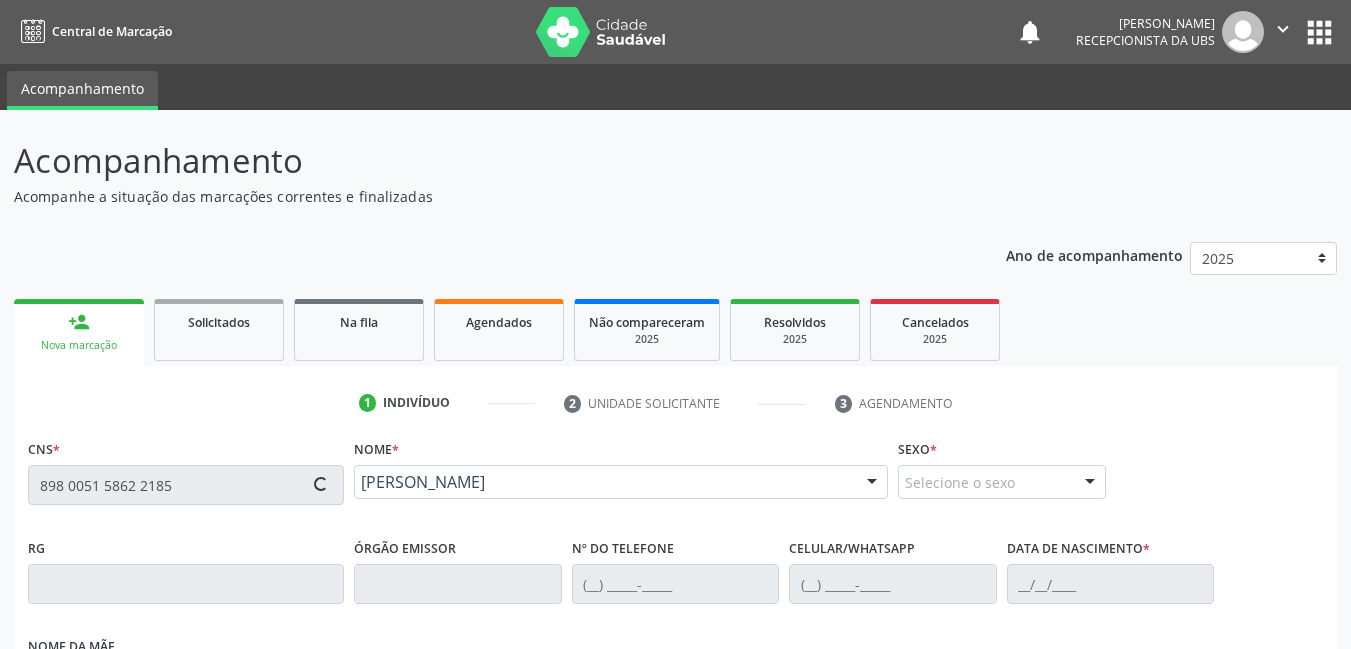 type on "[PHONE_NUMBER]" 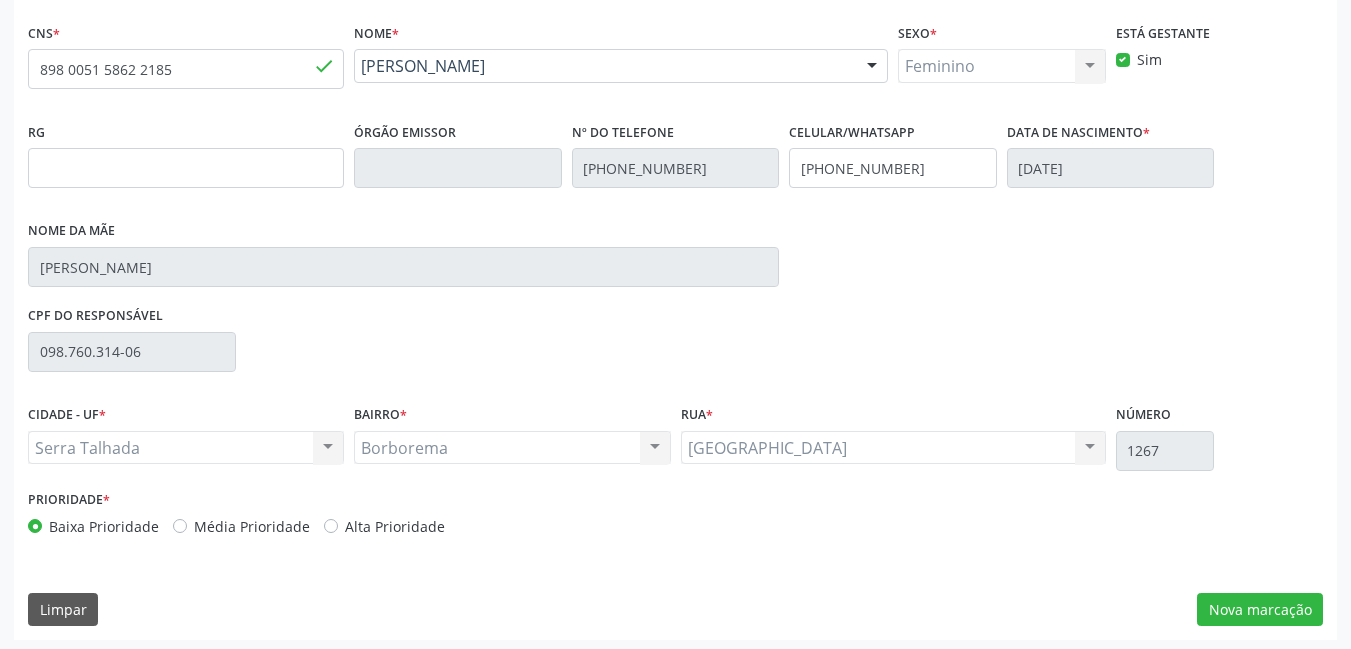 scroll, scrollTop: 421, scrollLeft: 0, axis: vertical 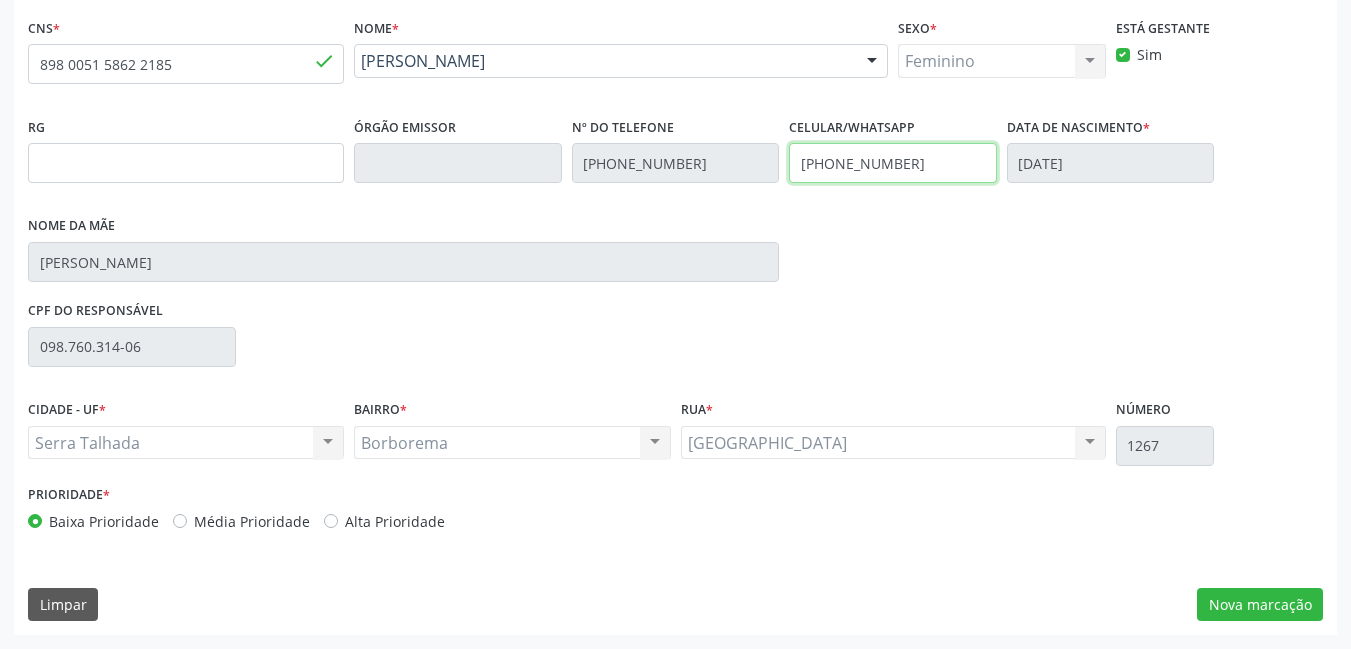 click on "[PHONE_NUMBER]" at bounding box center (893, 163) 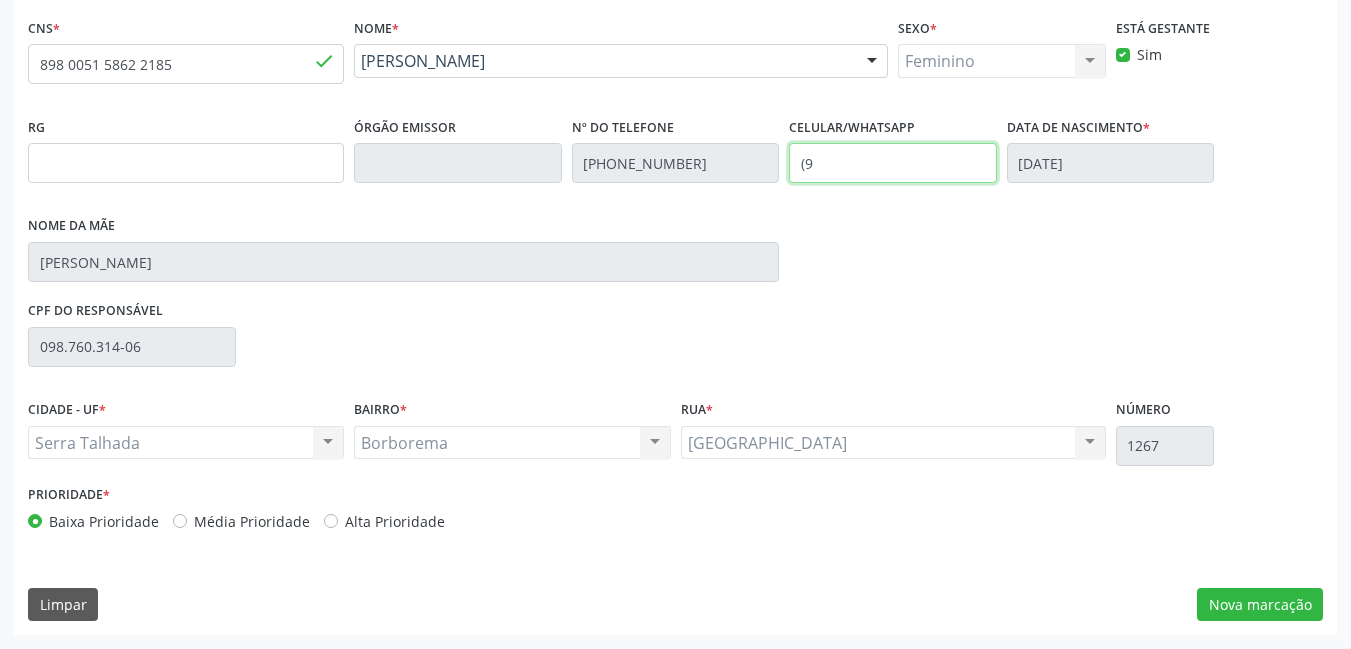 type on "(" 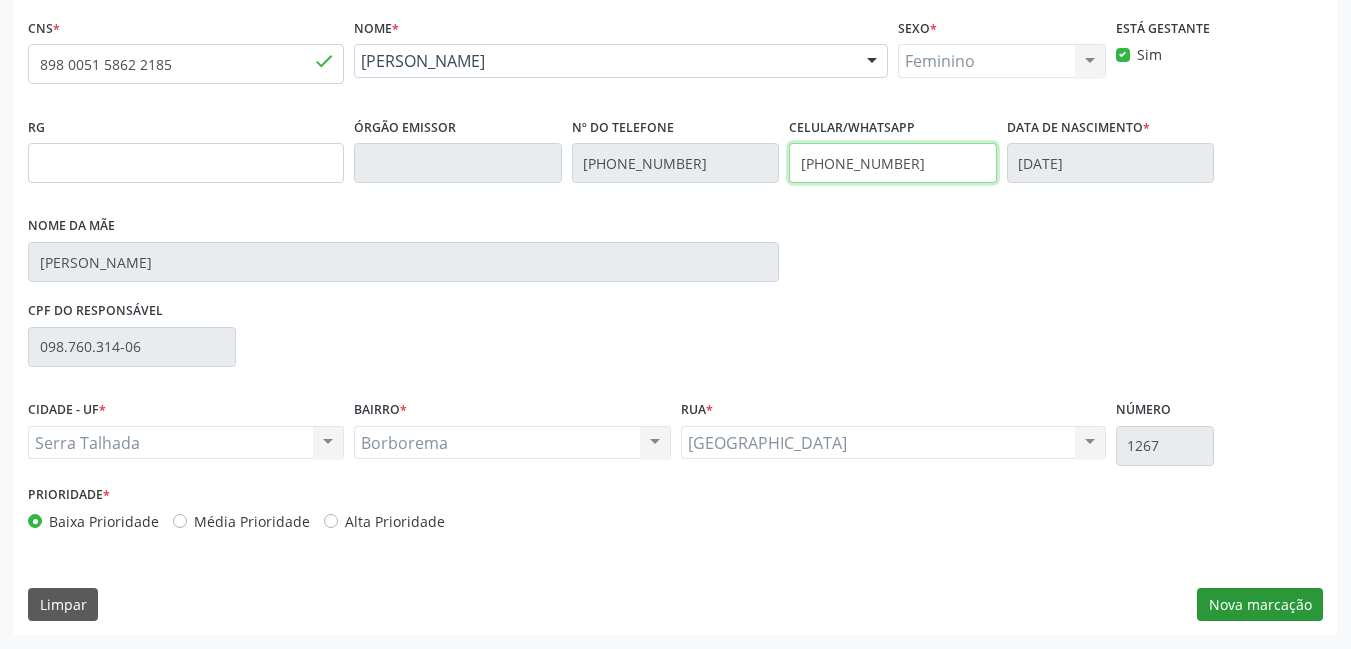 type on "[PHONE_NUMBER]" 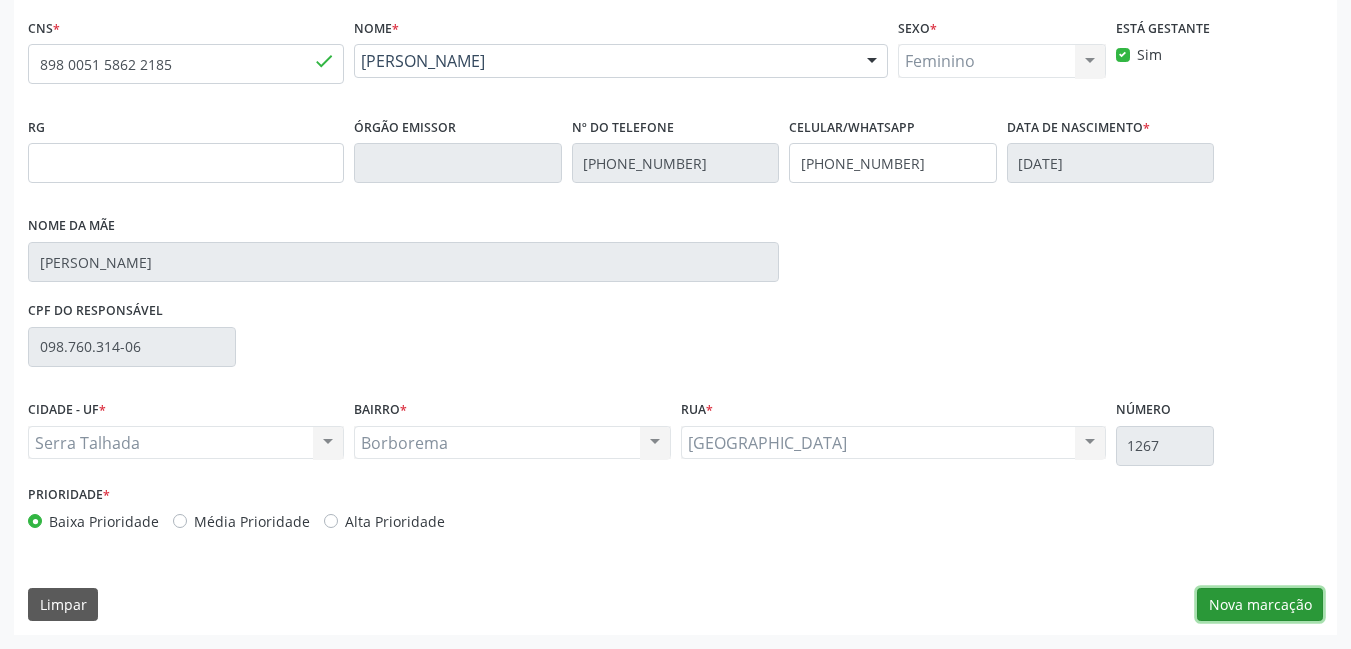 click on "Nova marcação" at bounding box center [1260, 605] 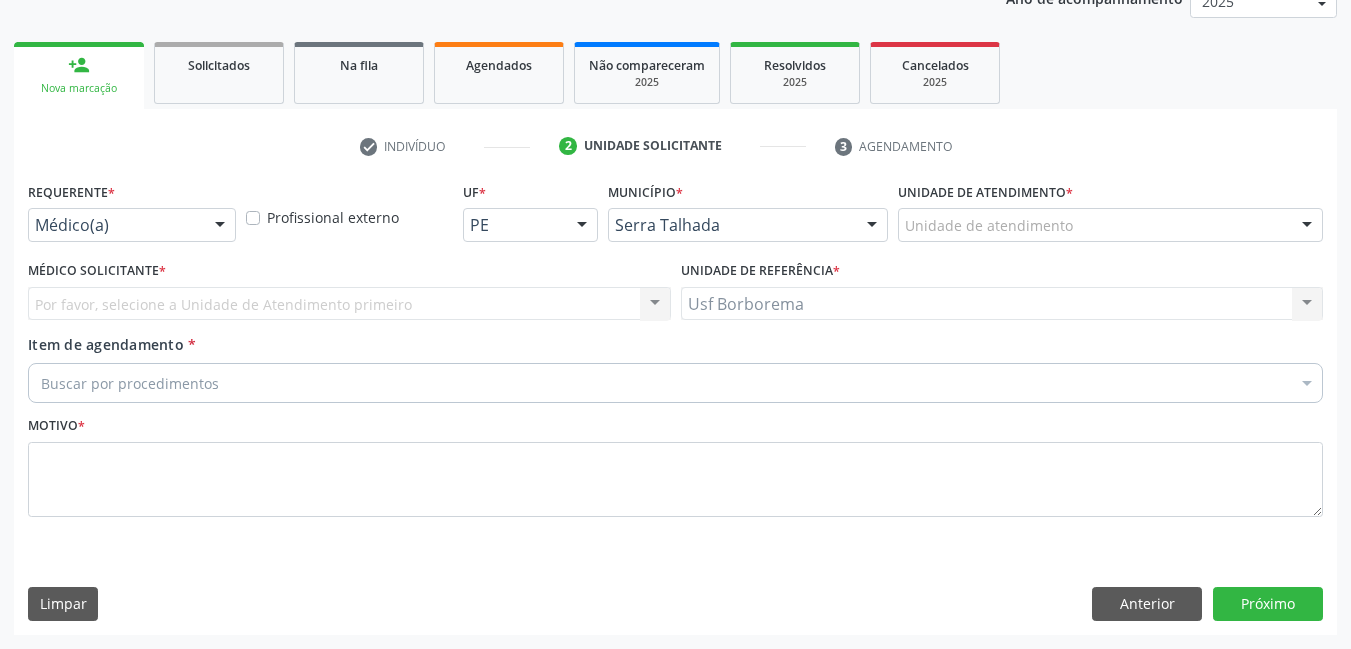 scroll, scrollTop: 257, scrollLeft: 0, axis: vertical 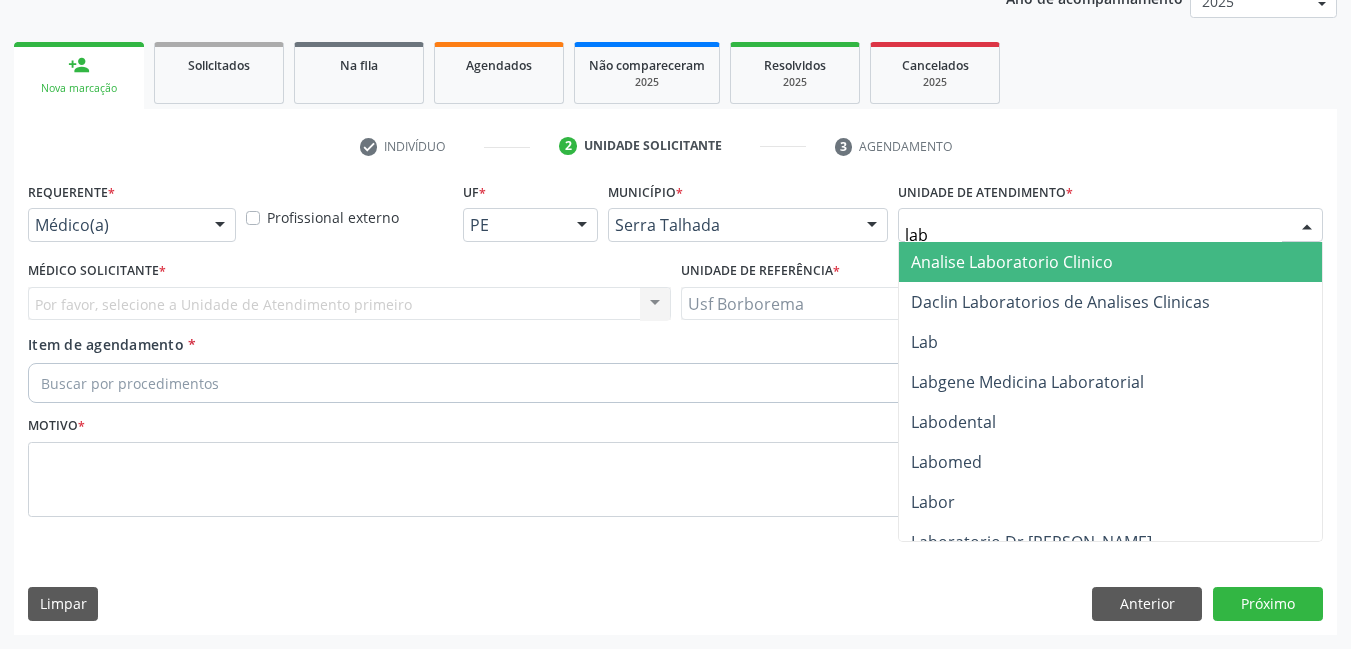 type on "labg" 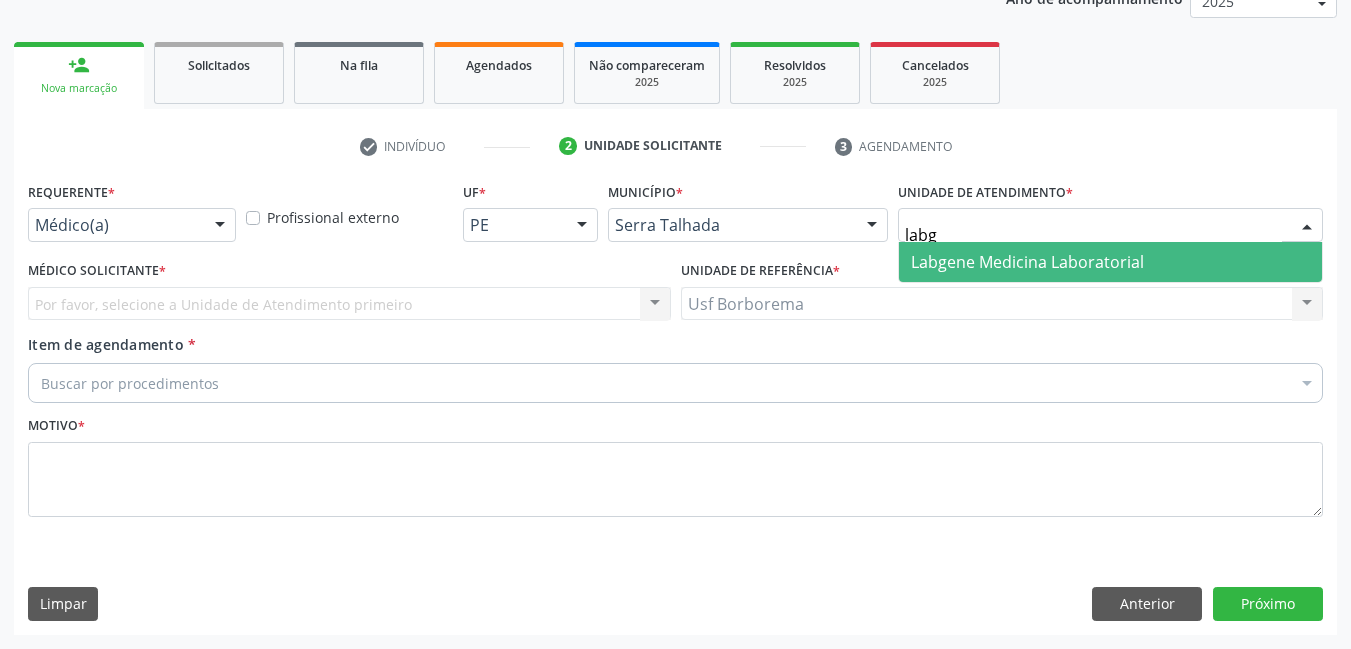 click on "Labgene Medicina Laboratorial" at bounding box center [1027, 262] 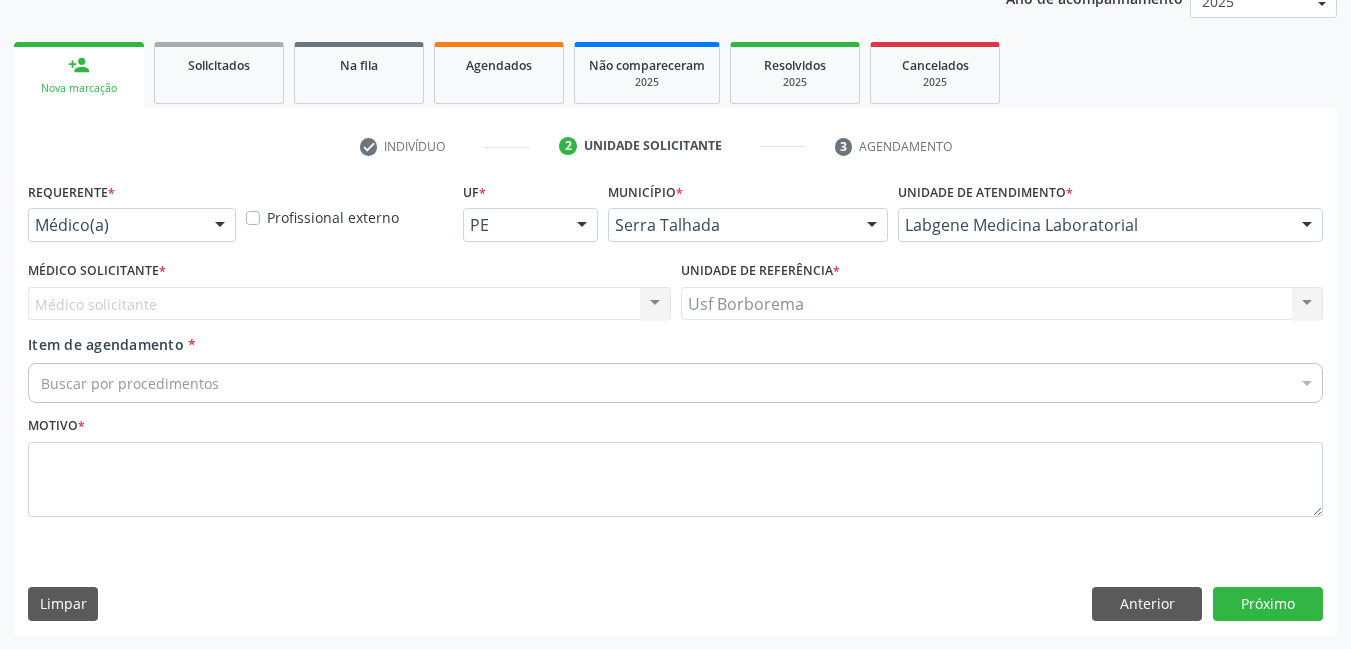 click at bounding box center [220, 226] 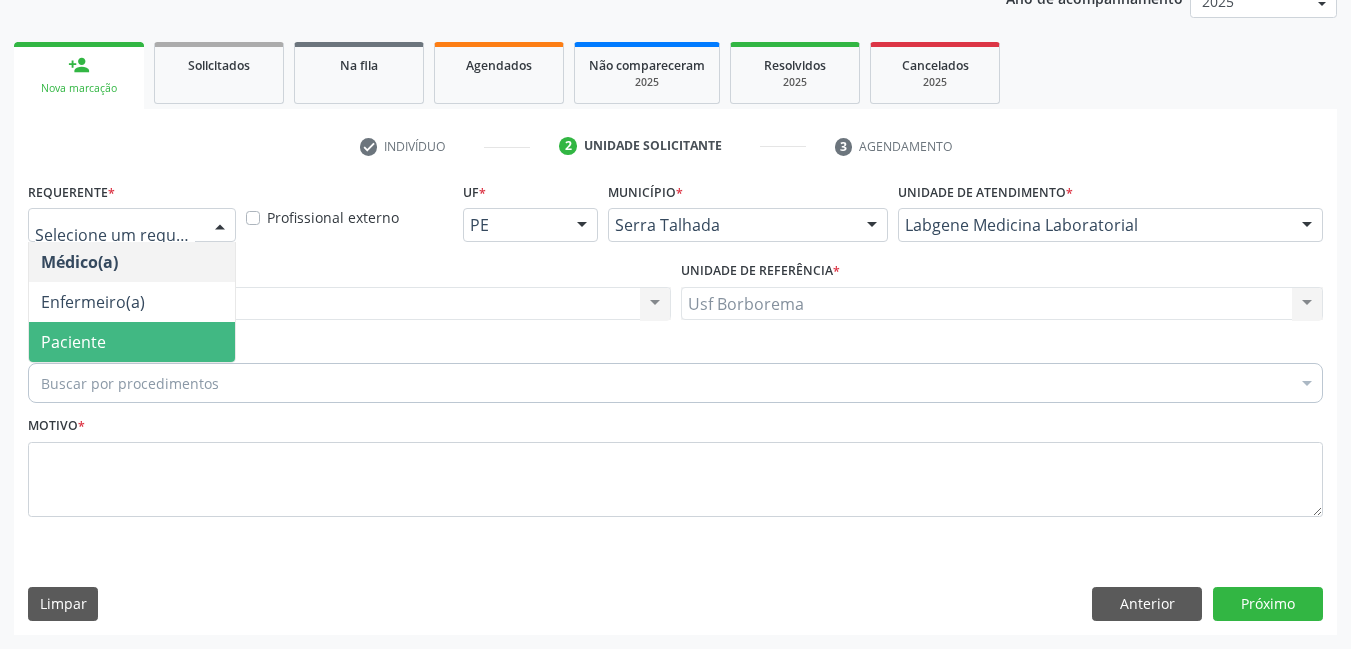 click on "Paciente" at bounding box center [132, 342] 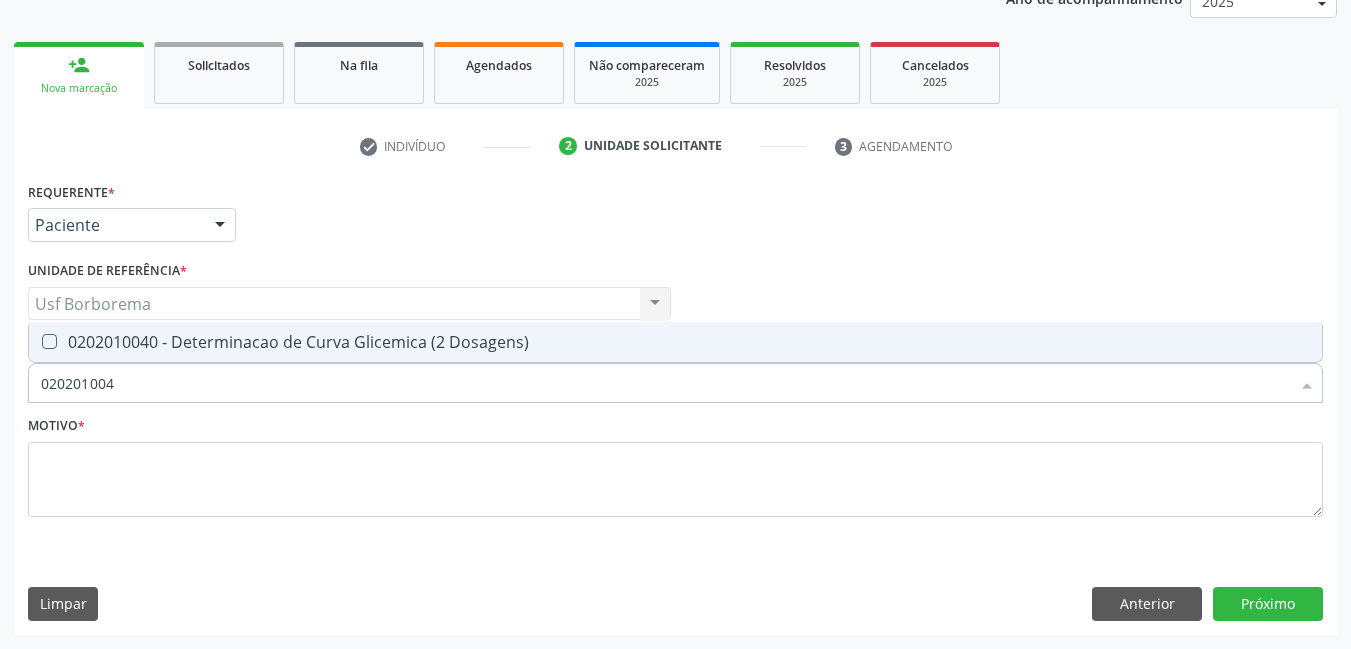 type on "0202010040" 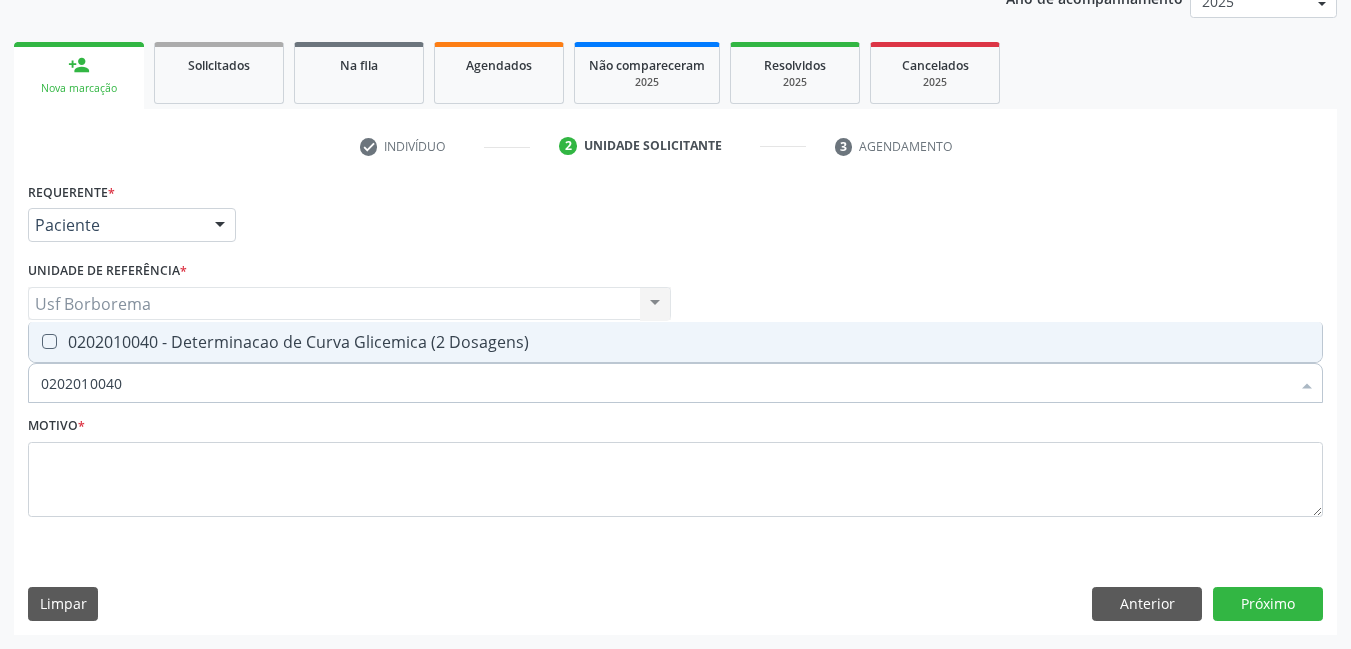 click on "0202010040 - Determinacao de Curva Glicemica (2 Dosagens)" at bounding box center [675, 342] 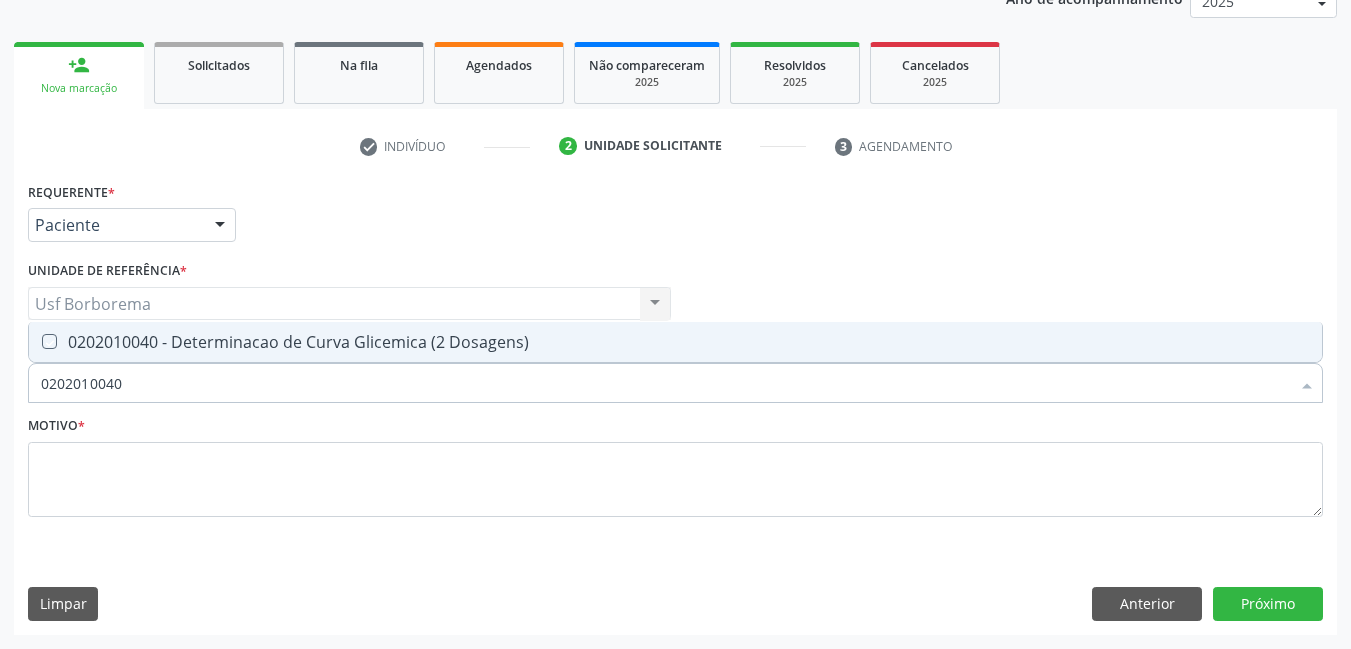 checkbox on "true" 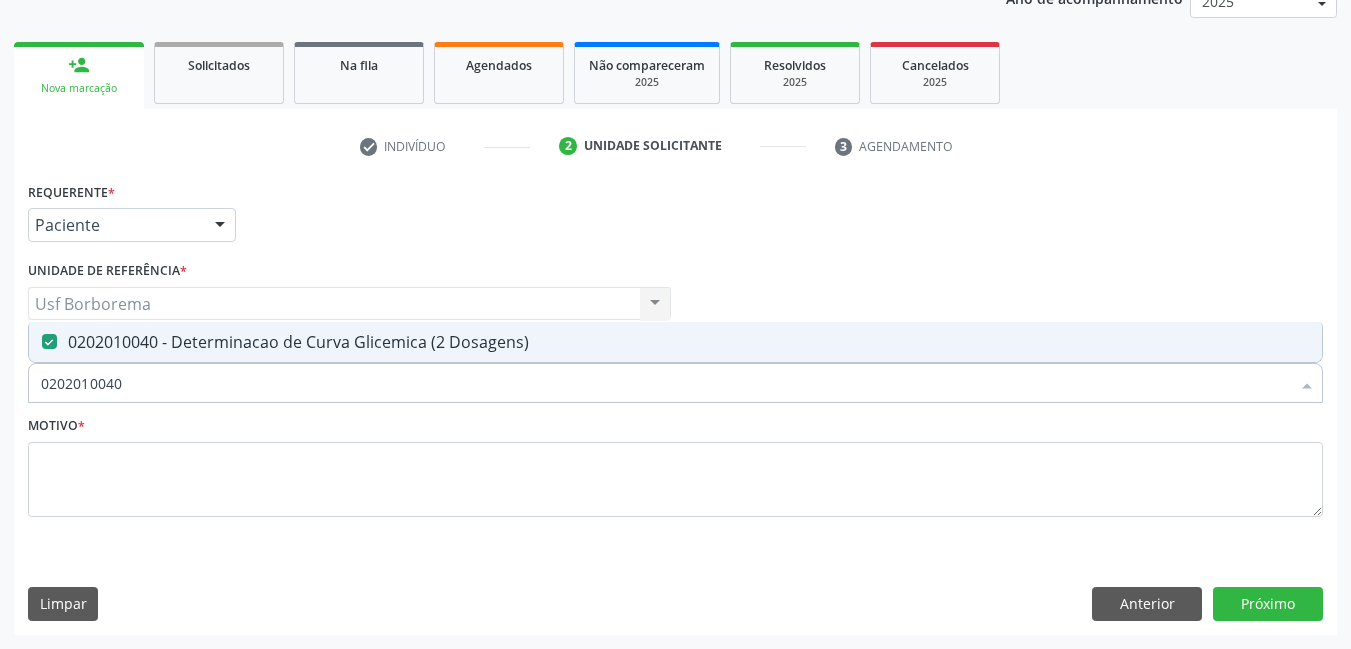 click on "0202010040" at bounding box center [665, 383] 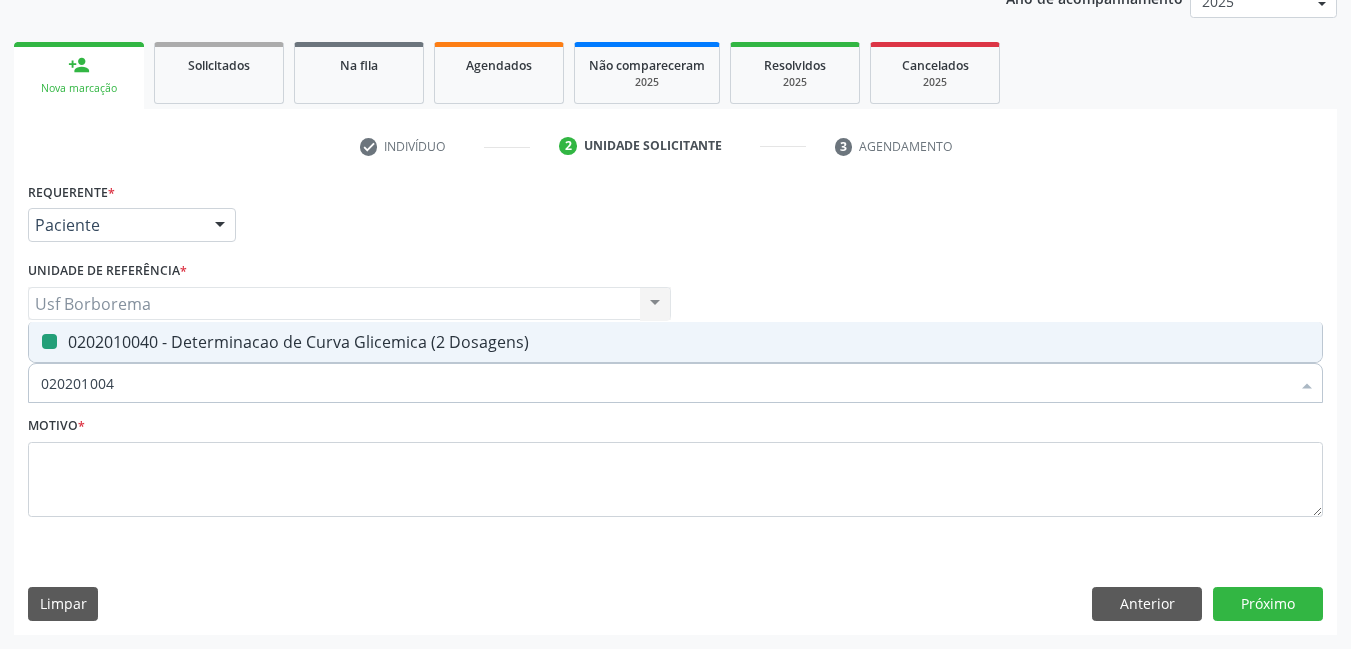 type on "02020100" 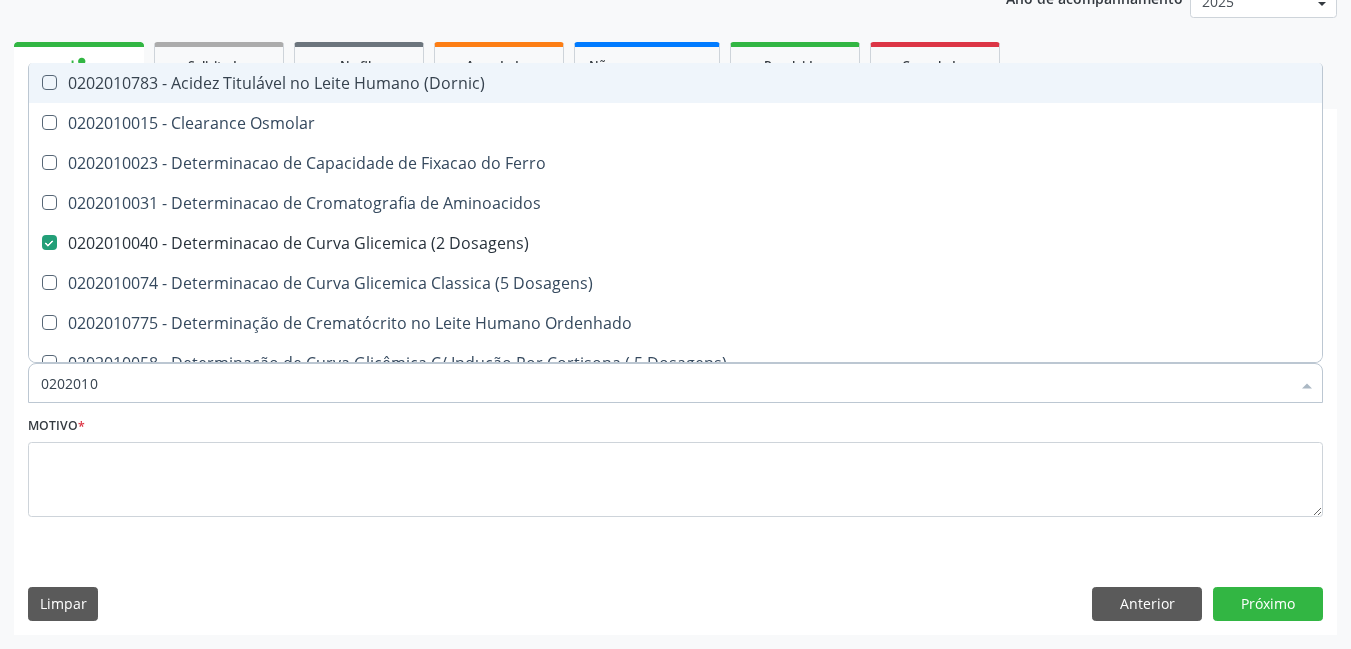 type on "020201" 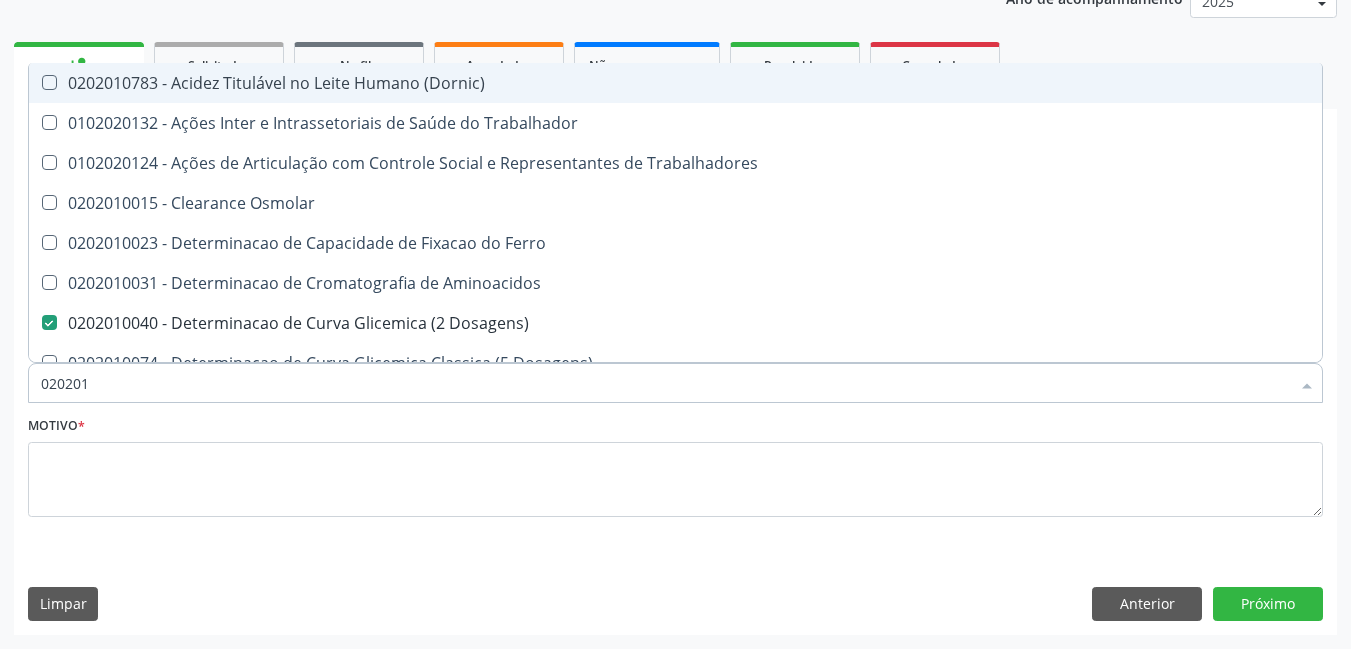 type on "0202010" 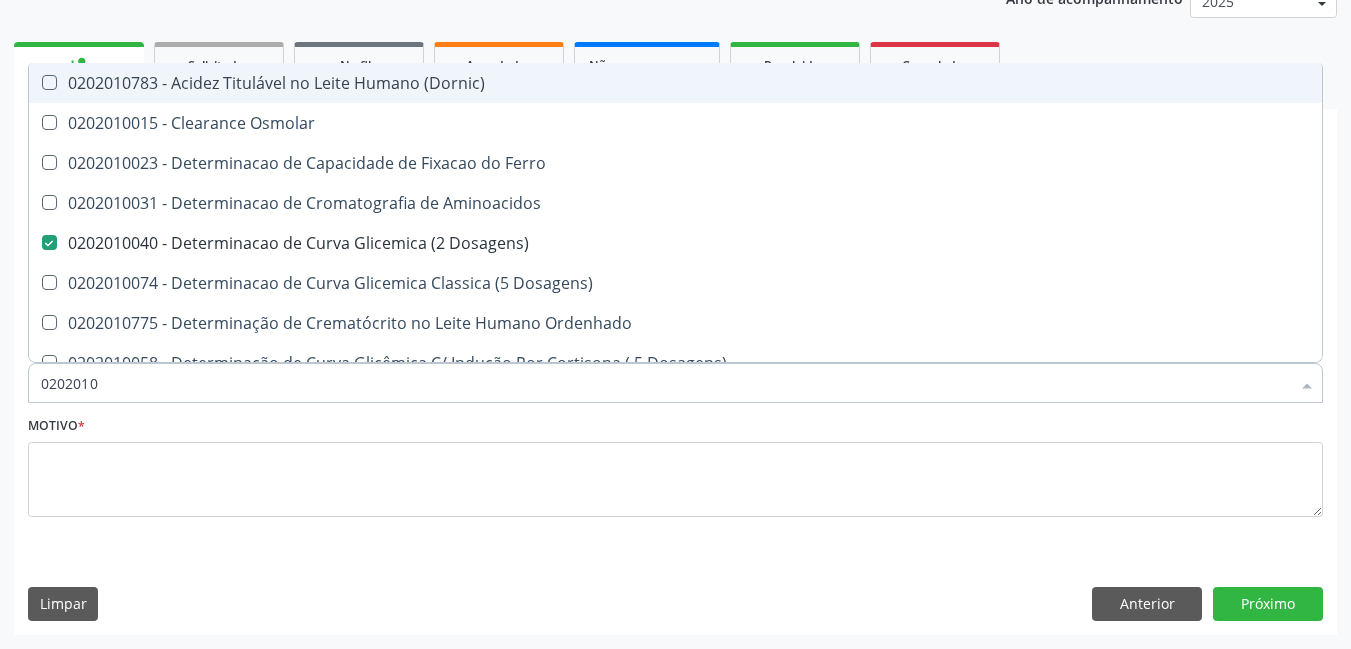 type on "020201" 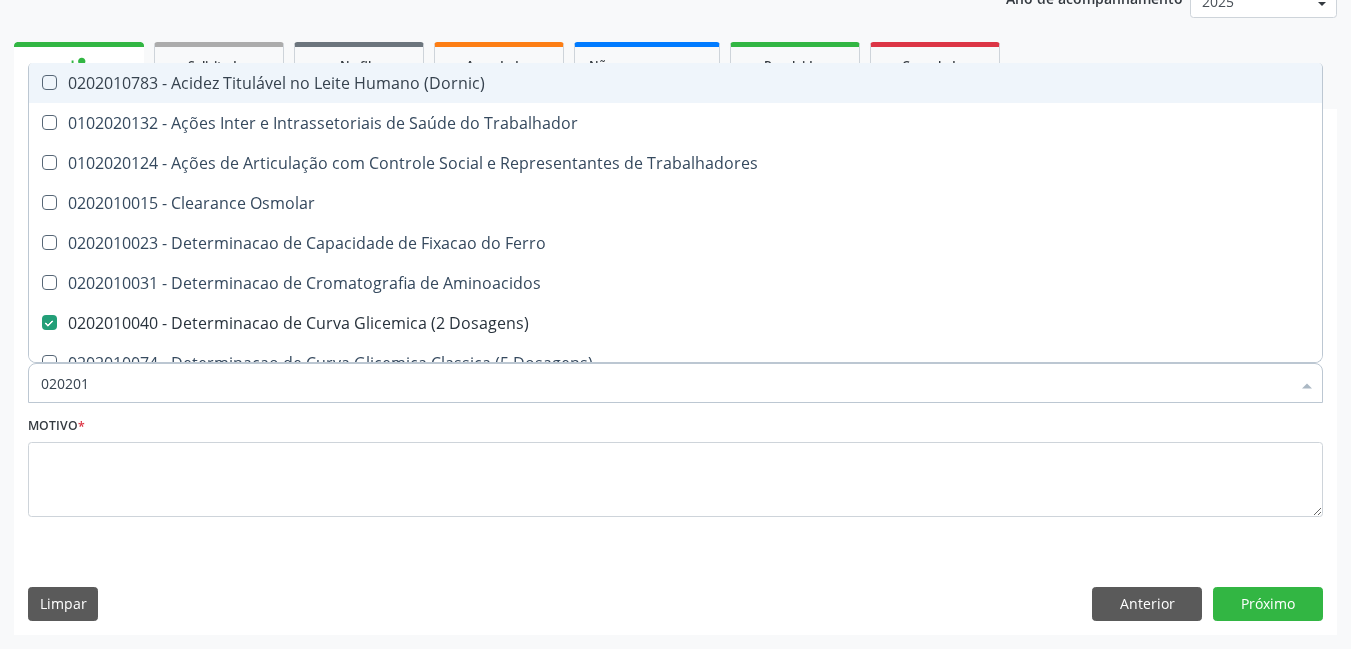 type on "02020" 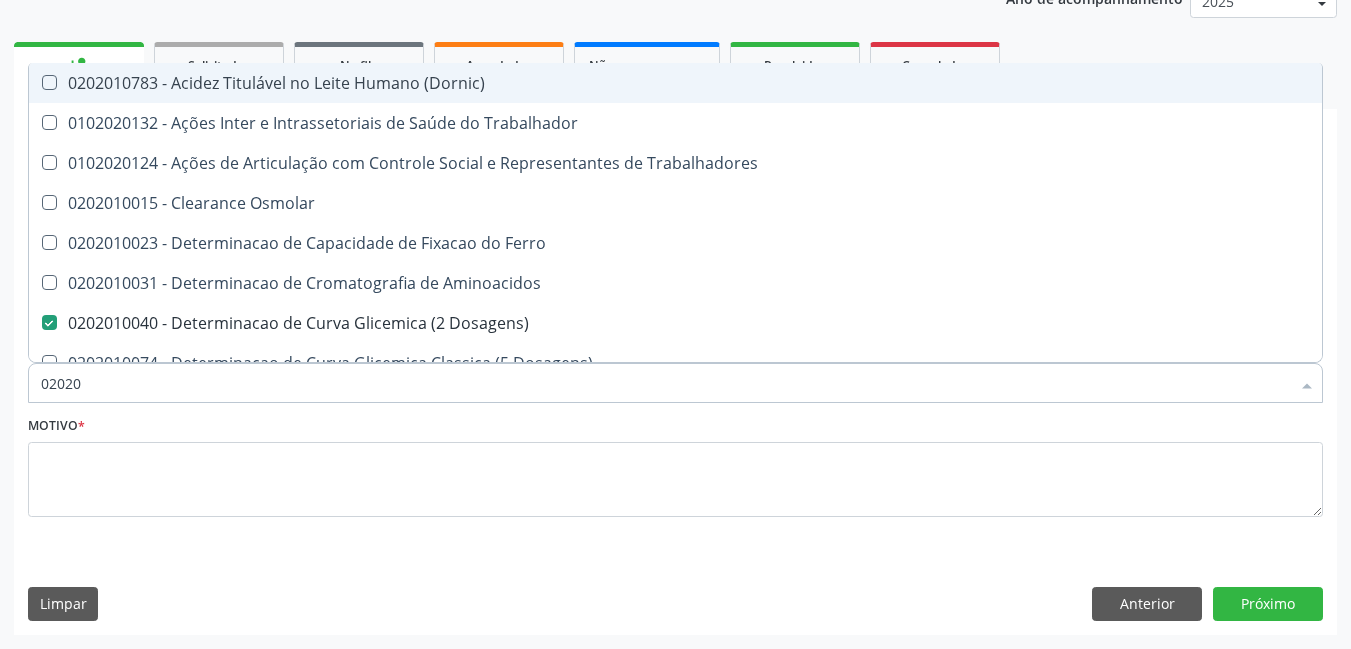 checkbox on "false" 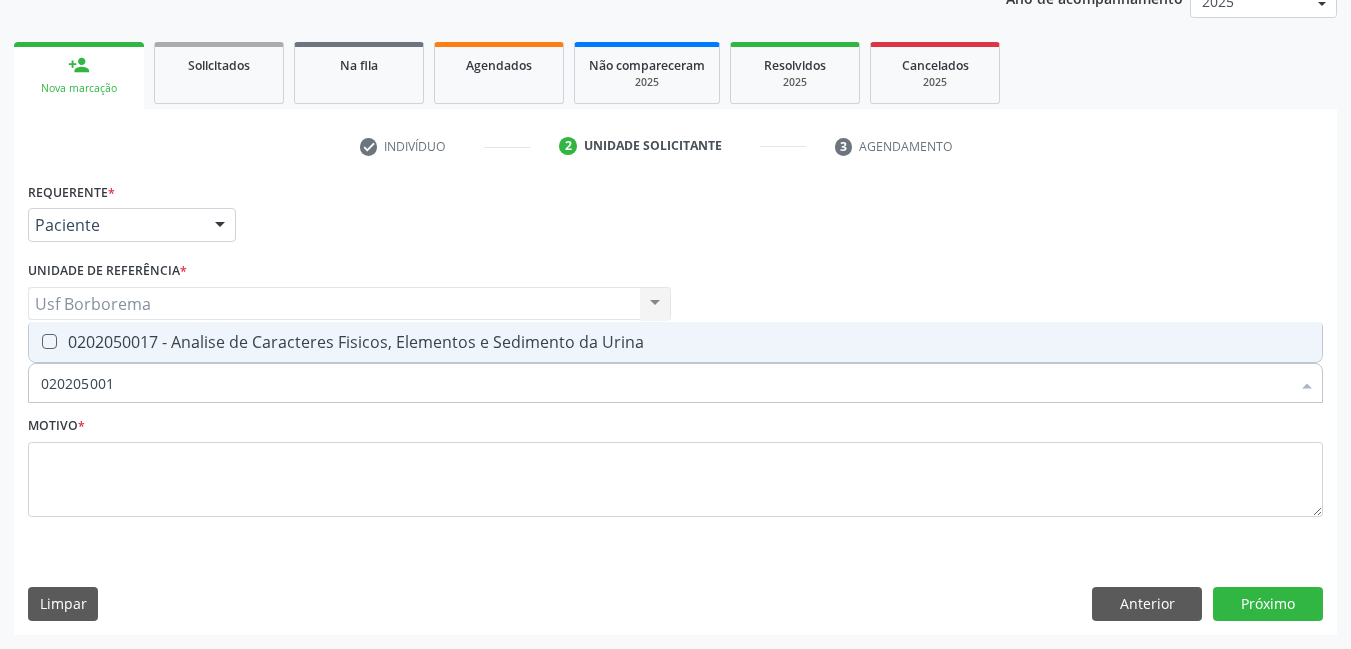 type on "0202050017" 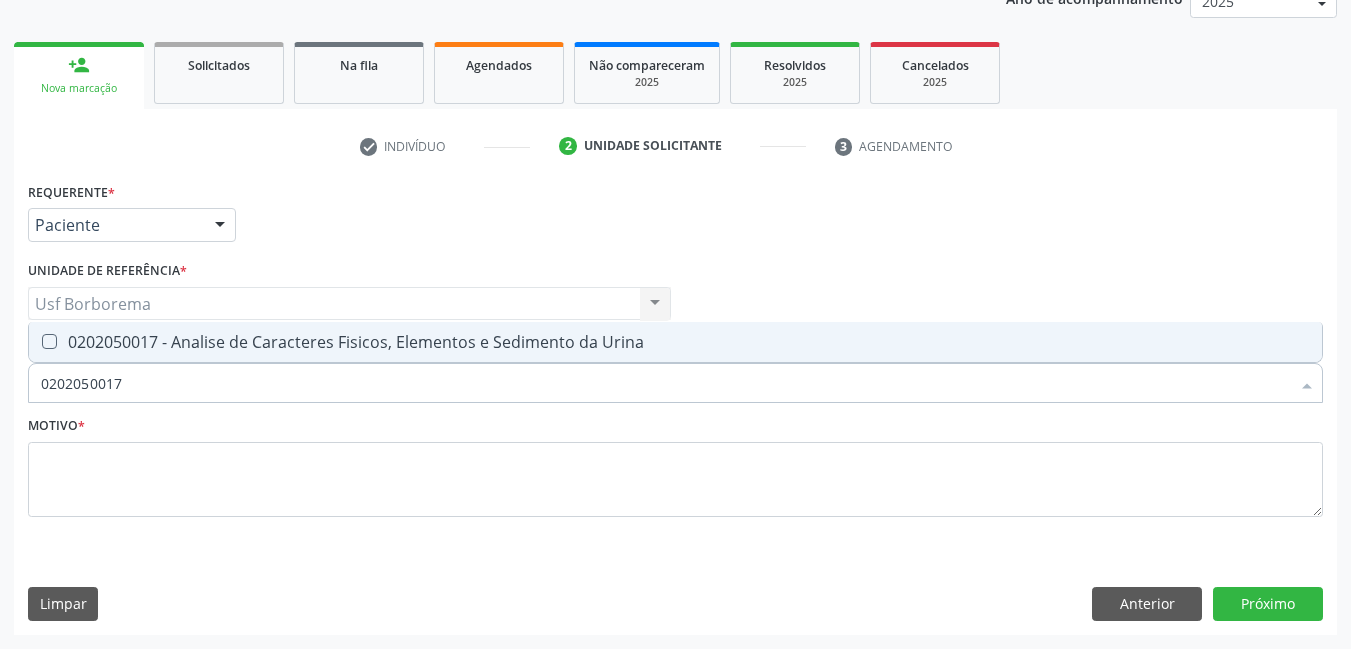 click on "0202050017 - Analise de Caracteres Fisicos, Elementos e Sedimento da Urina" at bounding box center (675, 342) 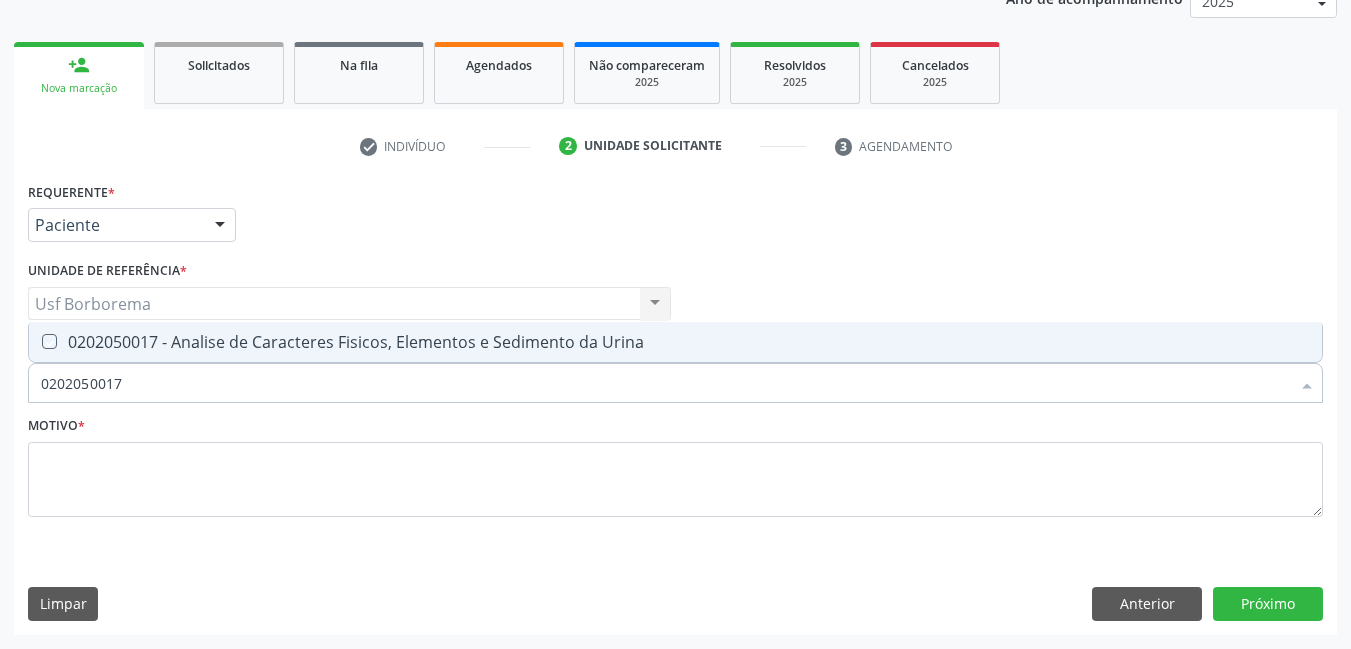 checkbox on "true" 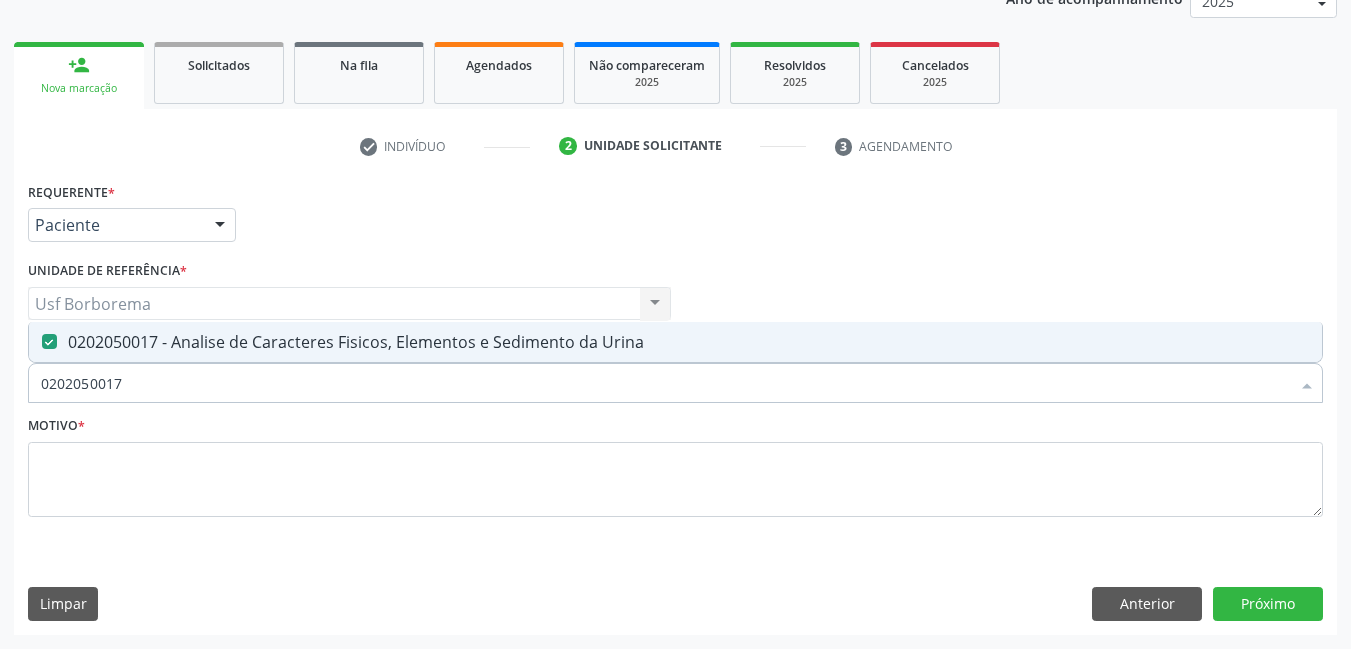 click on "0202050017" at bounding box center (665, 383) 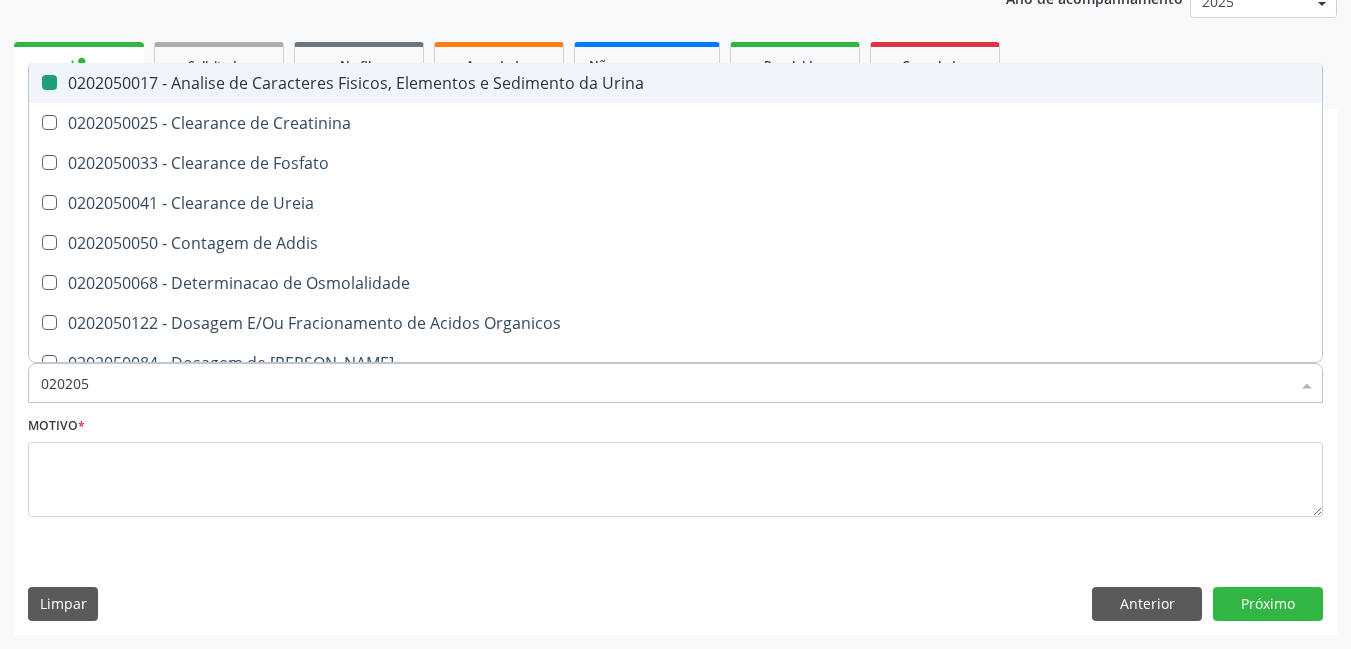 type on "02020" 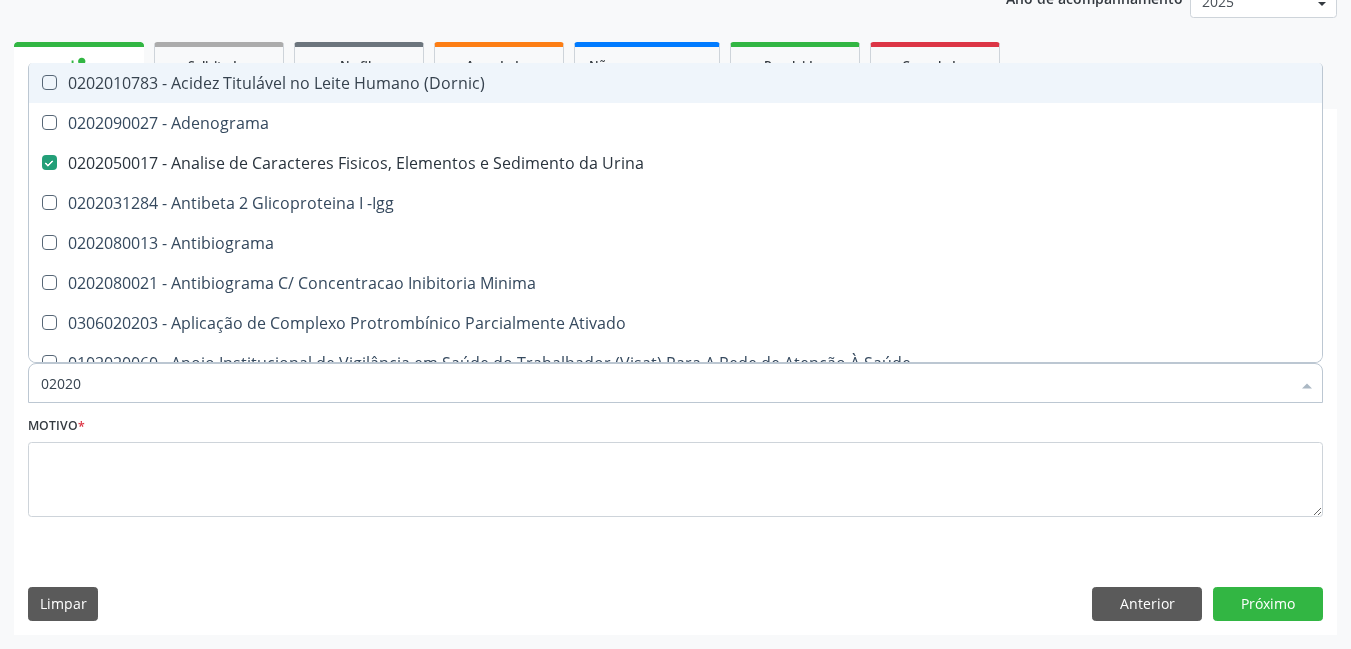type on "020201" 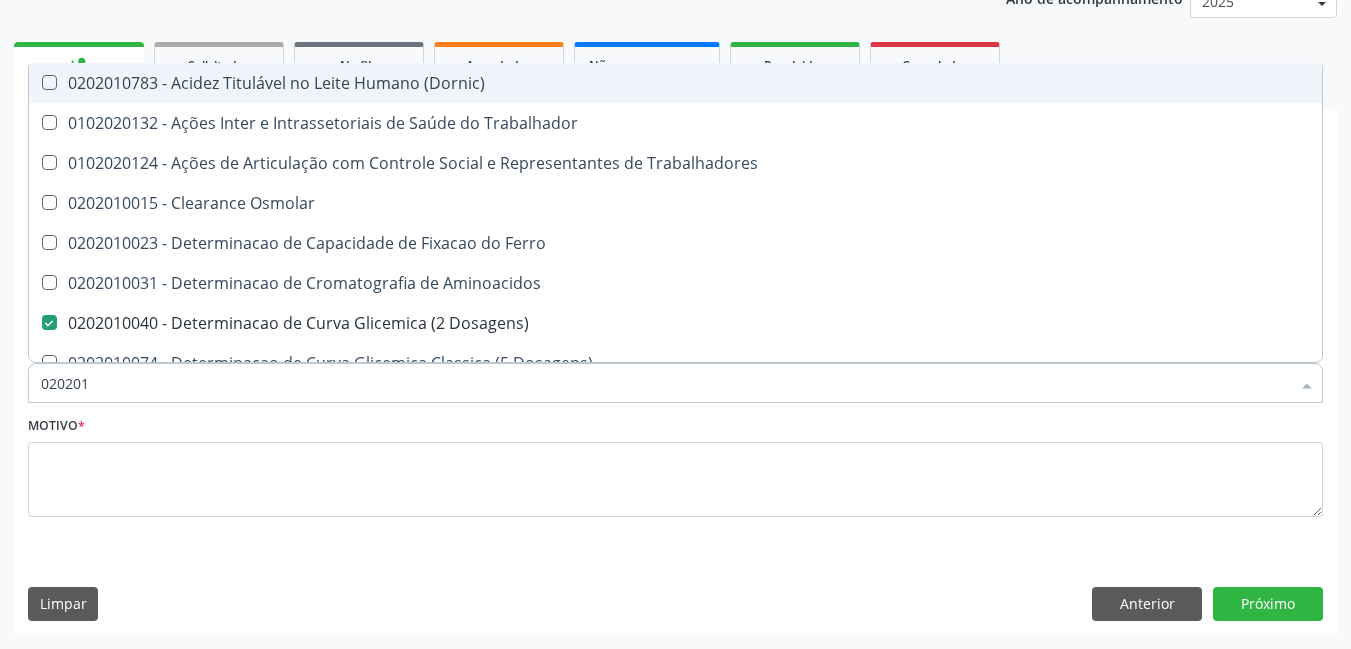 type on "0202010" 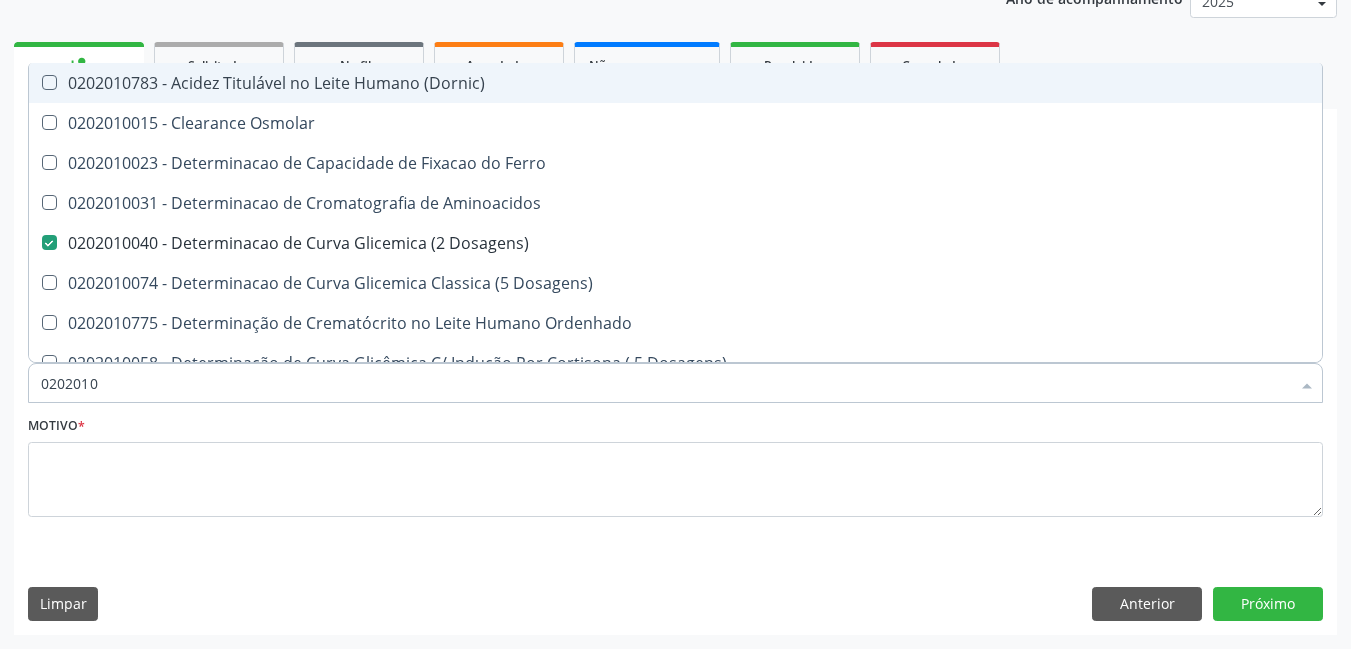 type on "020201" 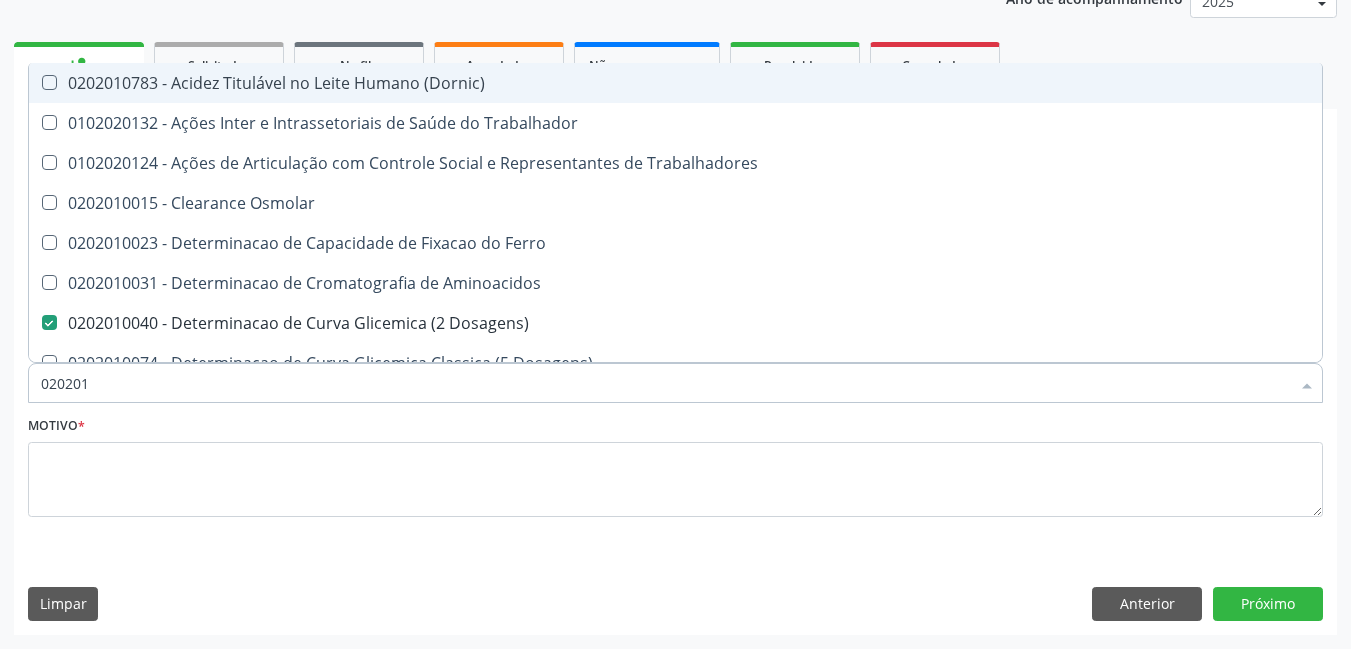 type on "02020" 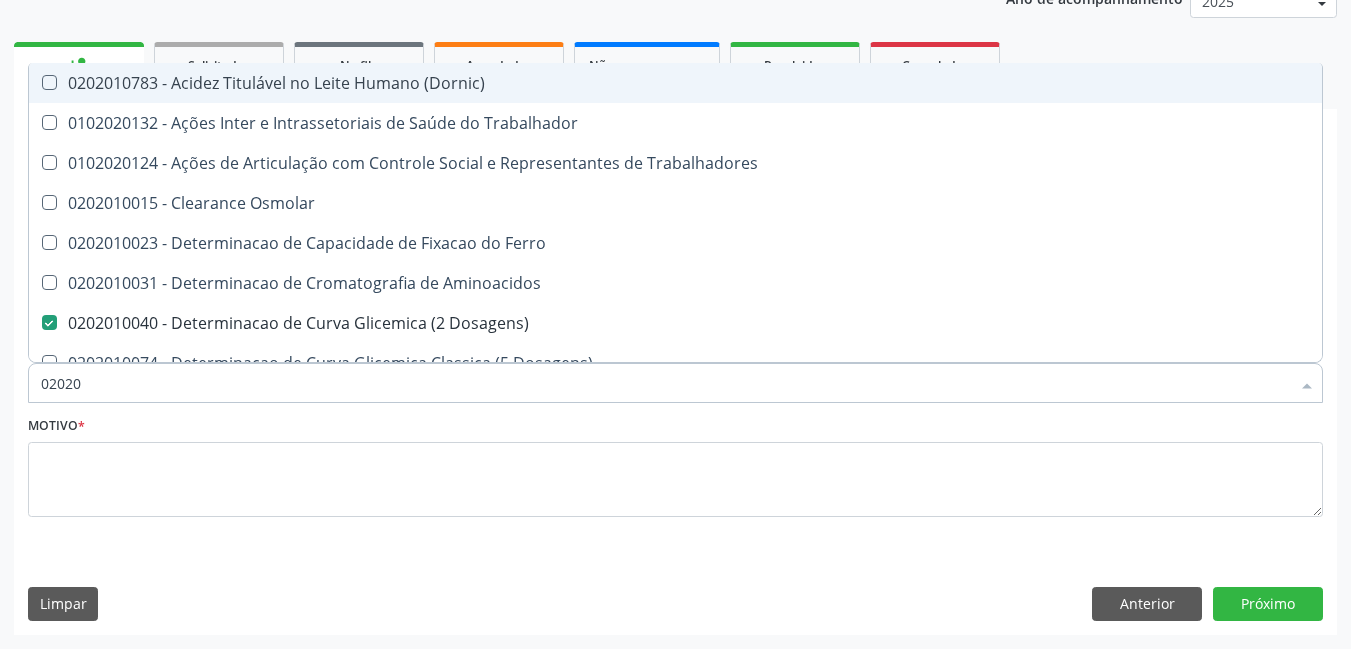 checkbox on "true" 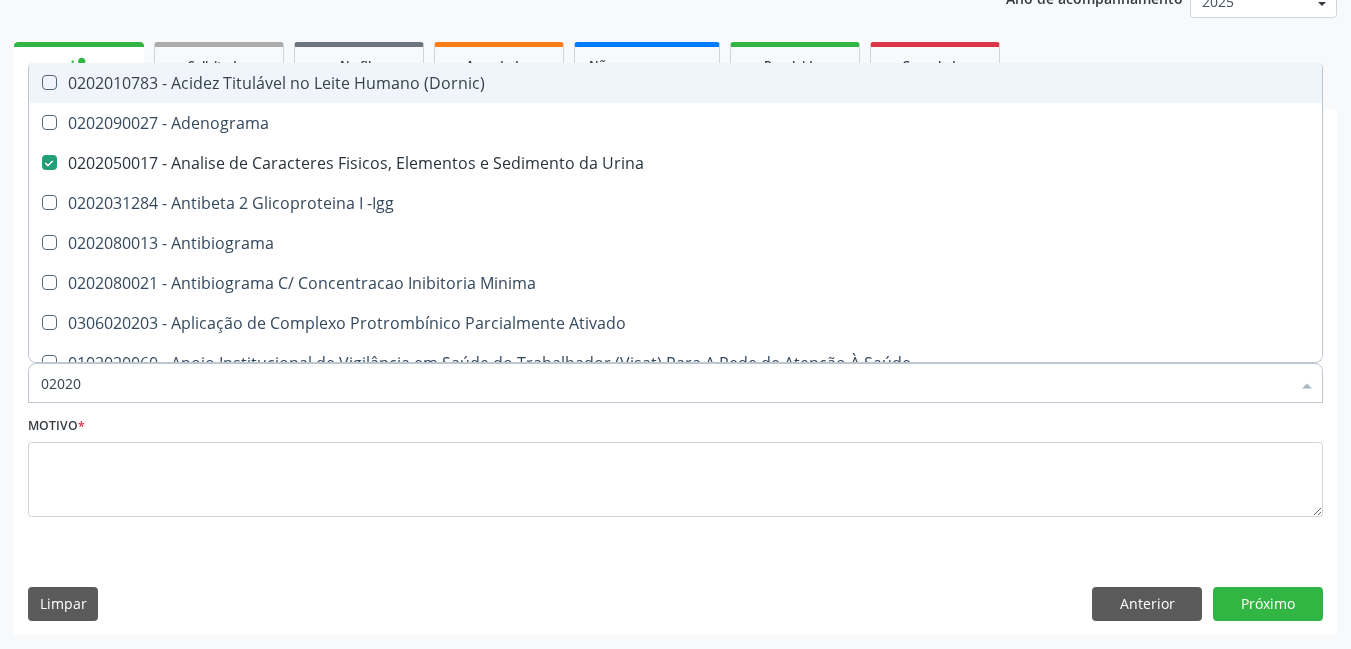 type on "020202" 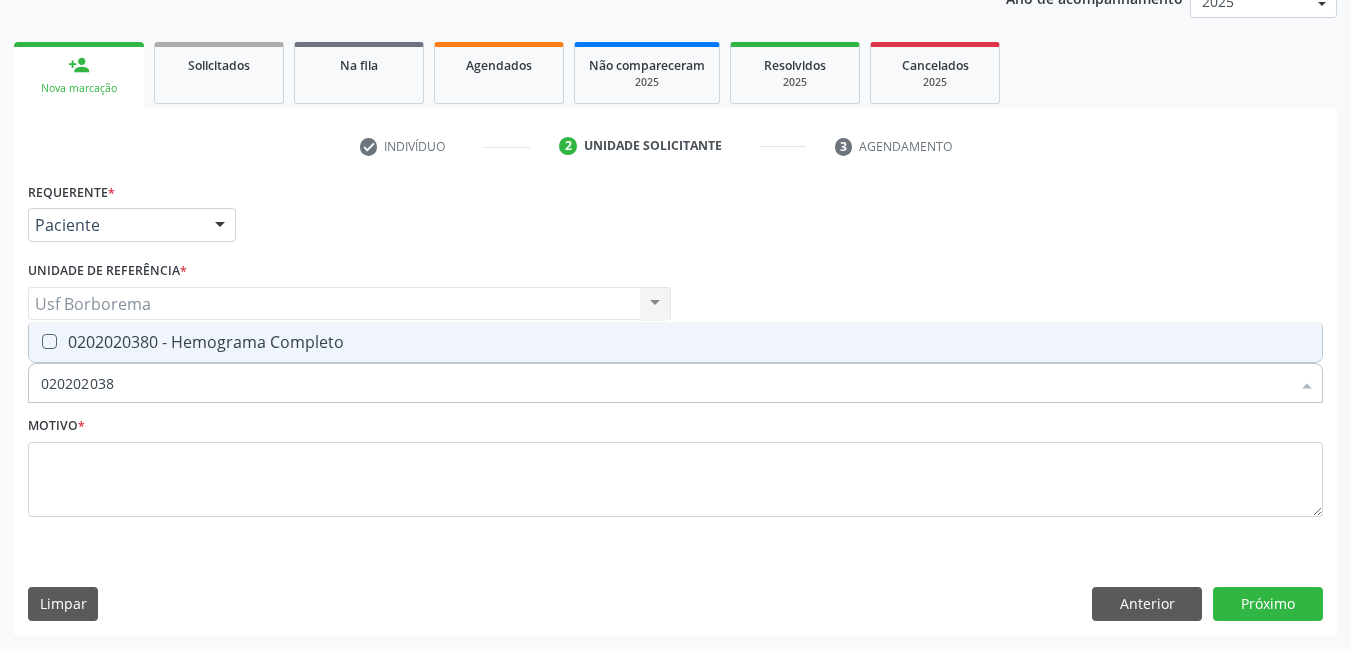 type on "0202020380" 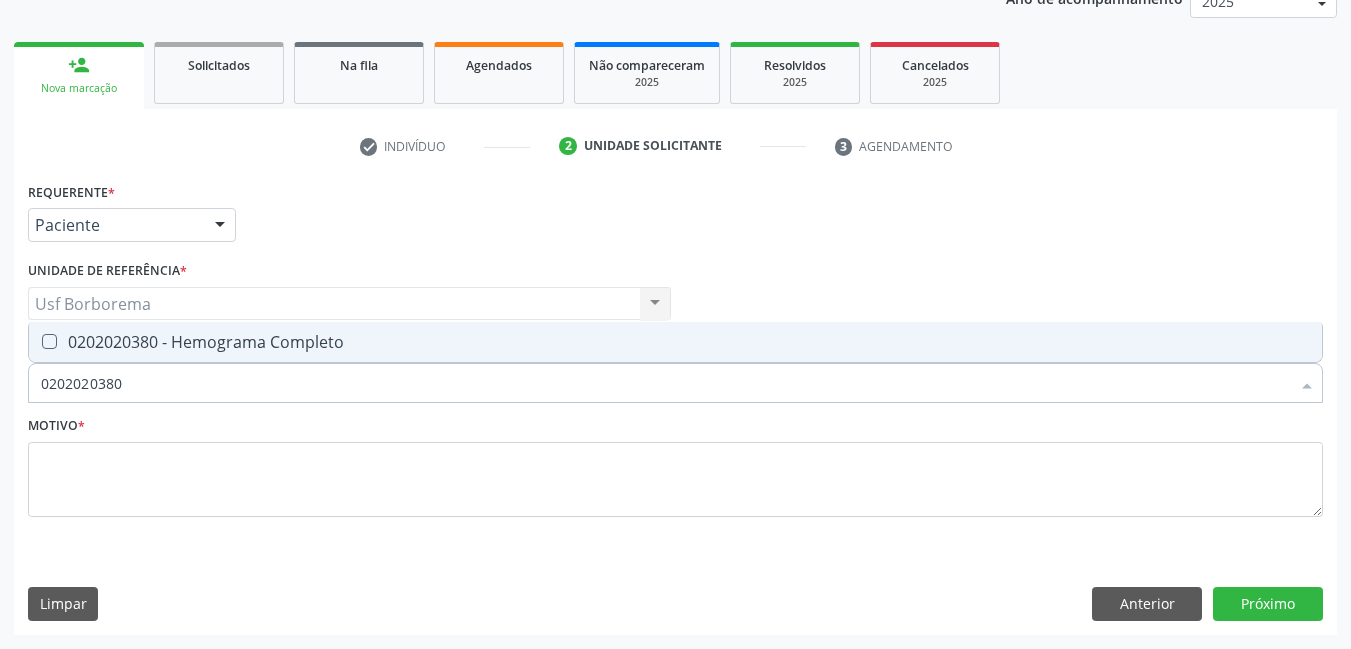 click on "0202020380 - Hemograma Completo" at bounding box center (675, 342) 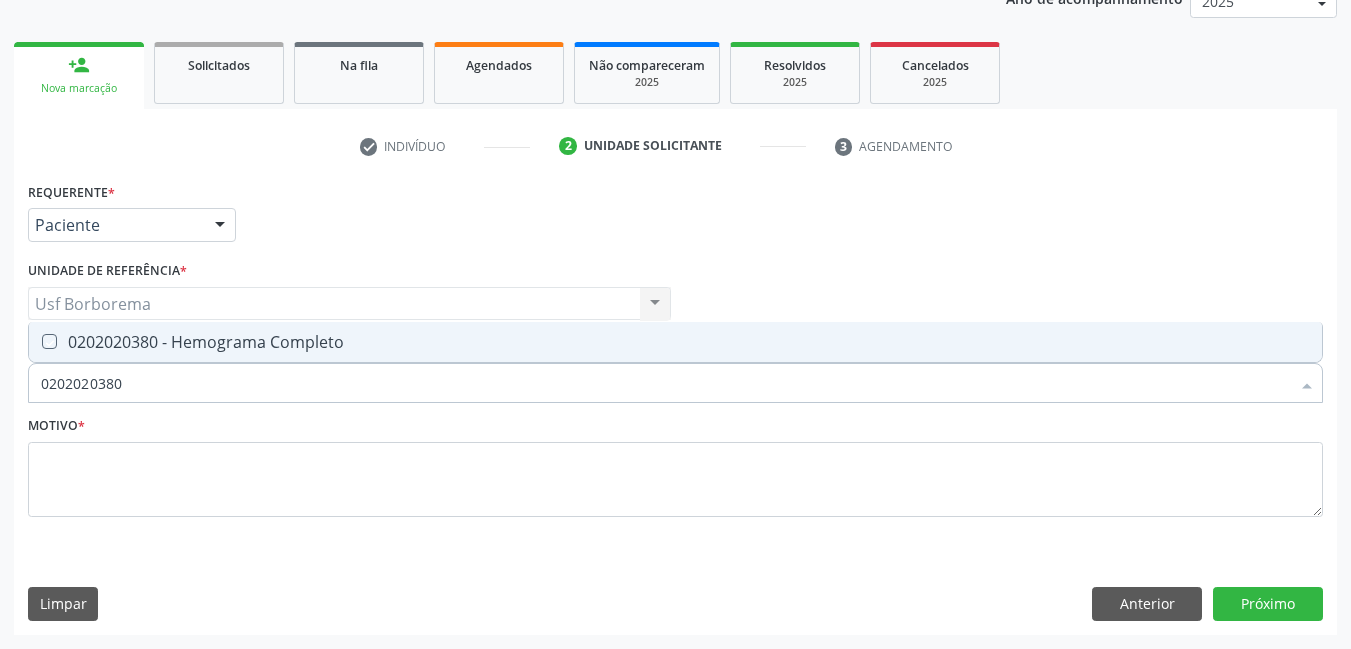 checkbox on "true" 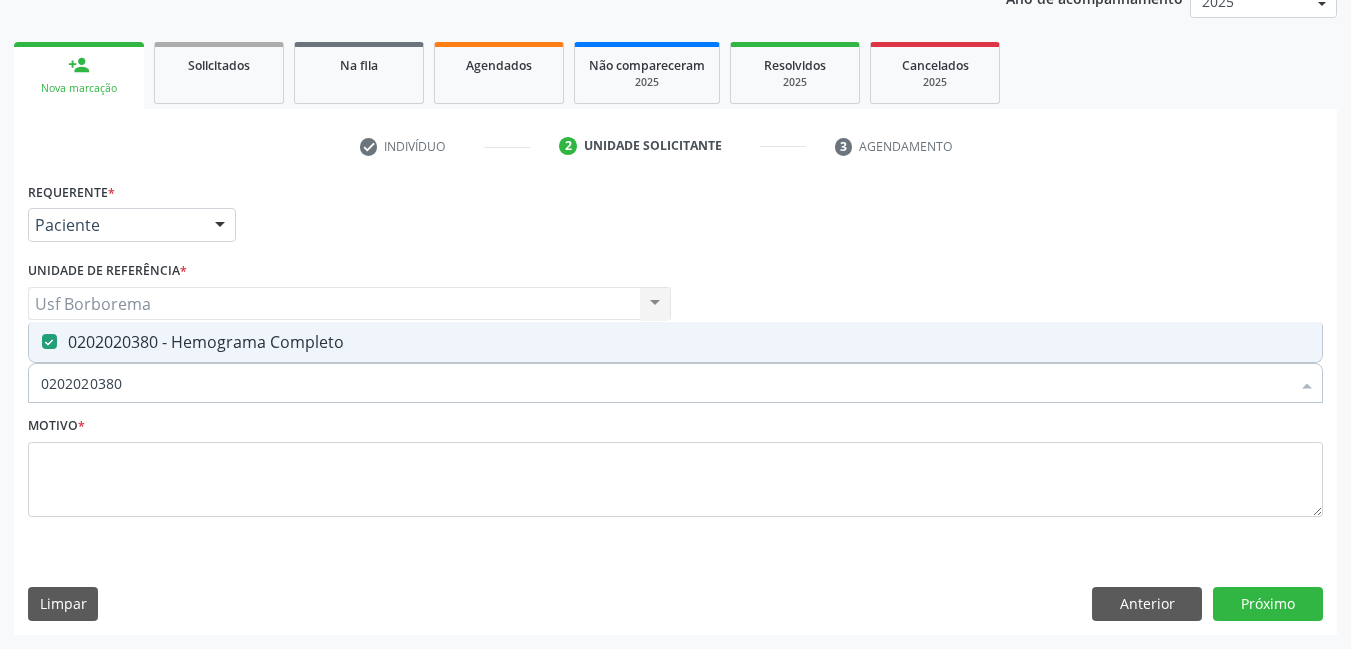 click on "0202020380" at bounding box center [665, 383] 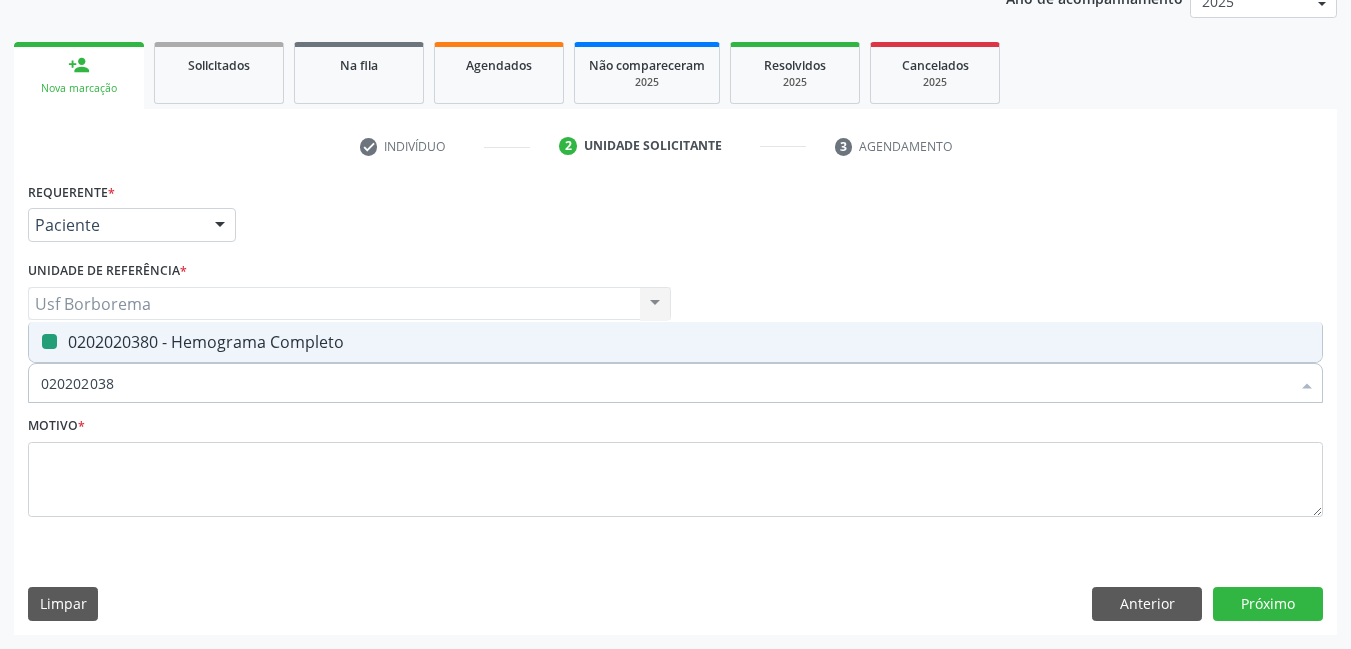 type on "02020203" 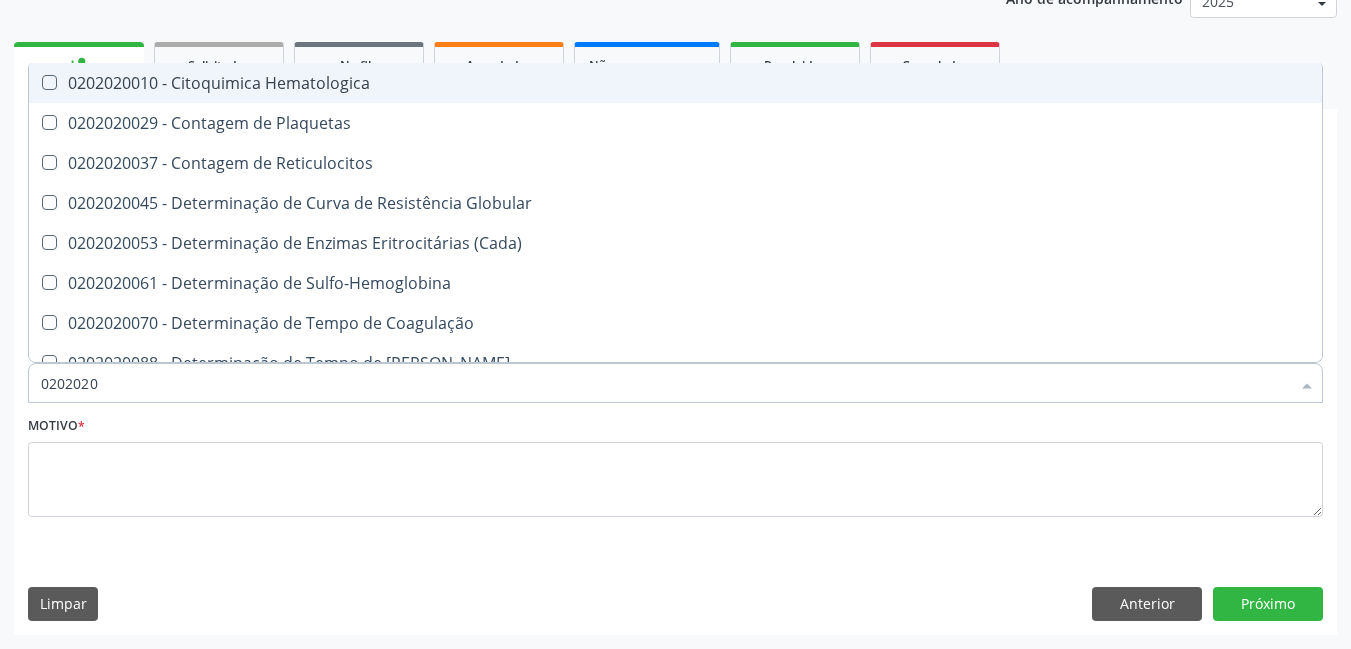 type on "020202" 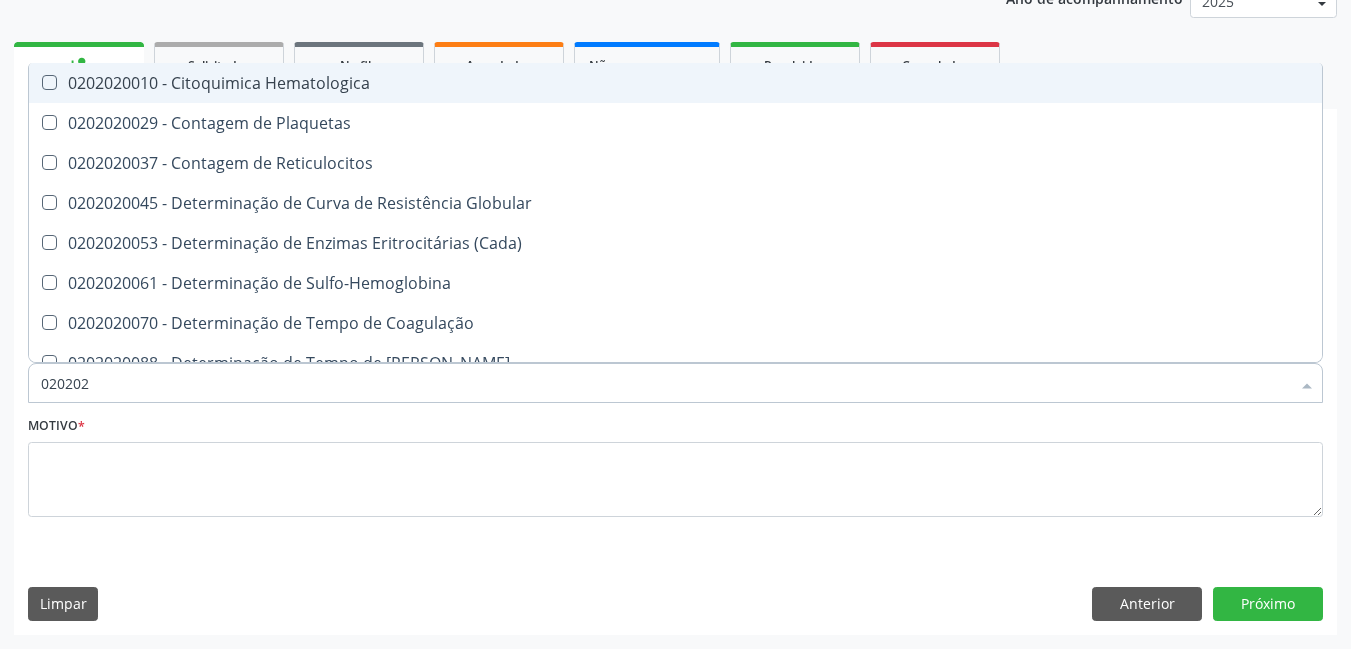 type on "02020" 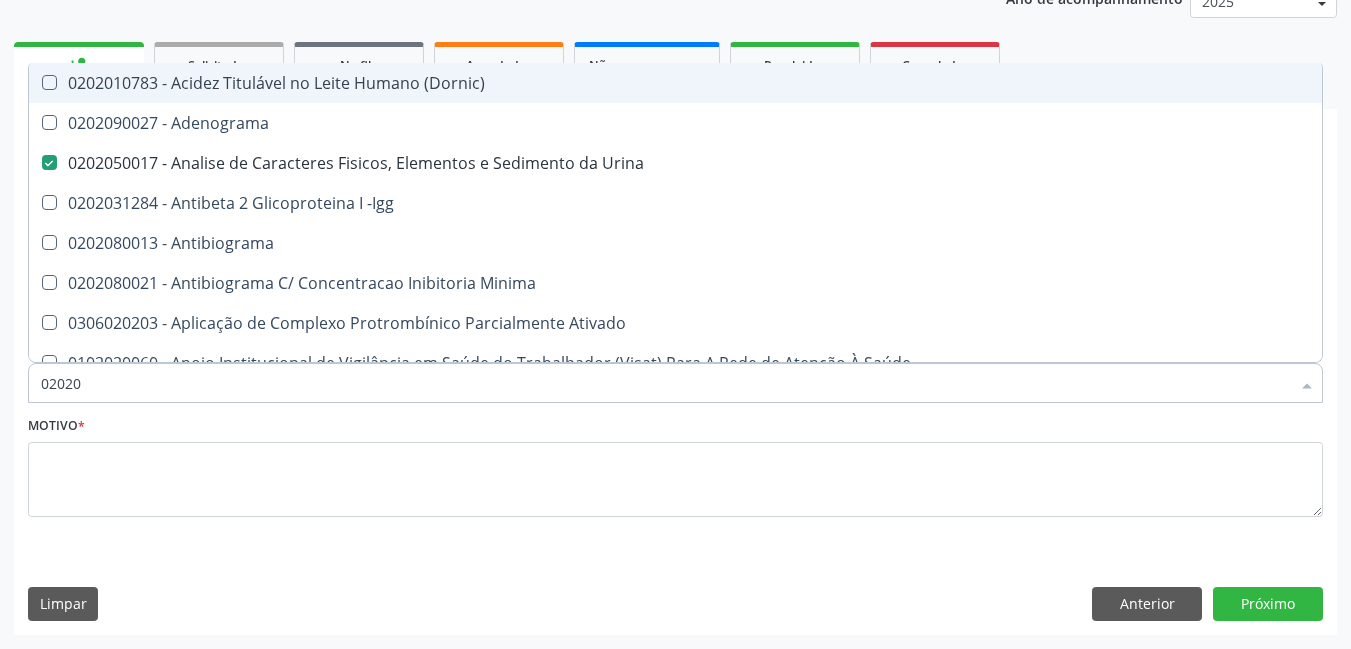 type on "020203" 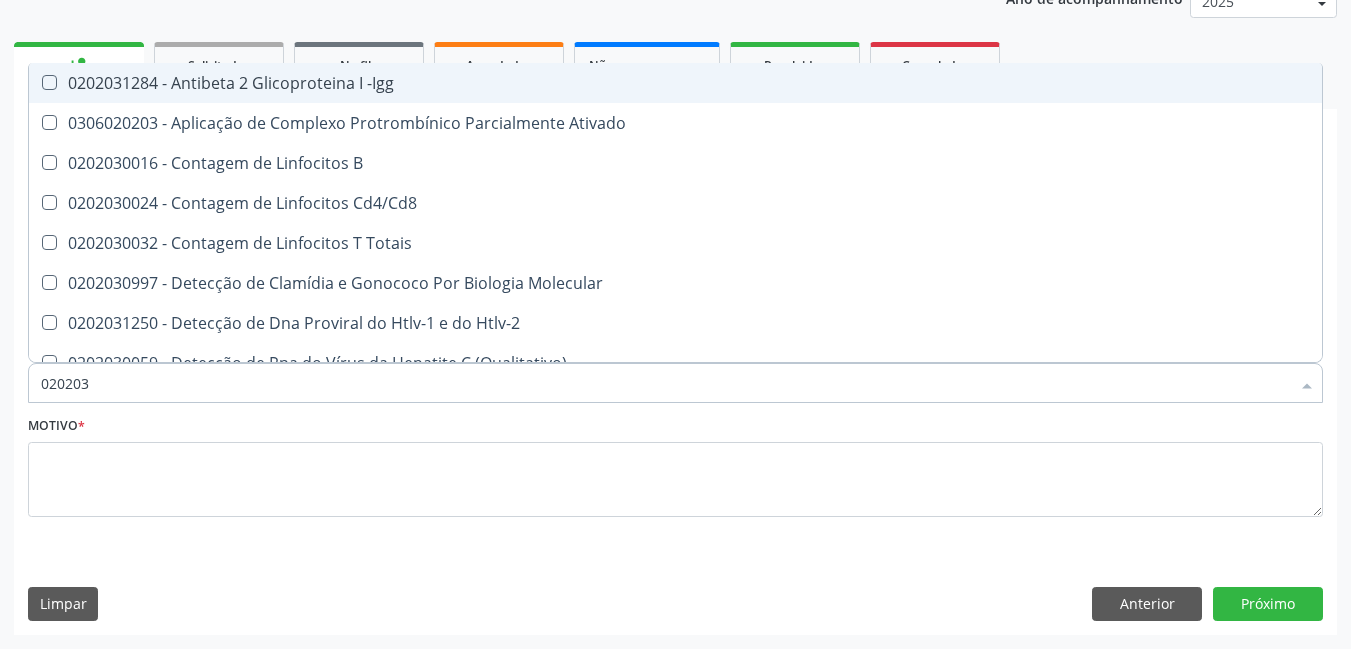 type on "0202030" 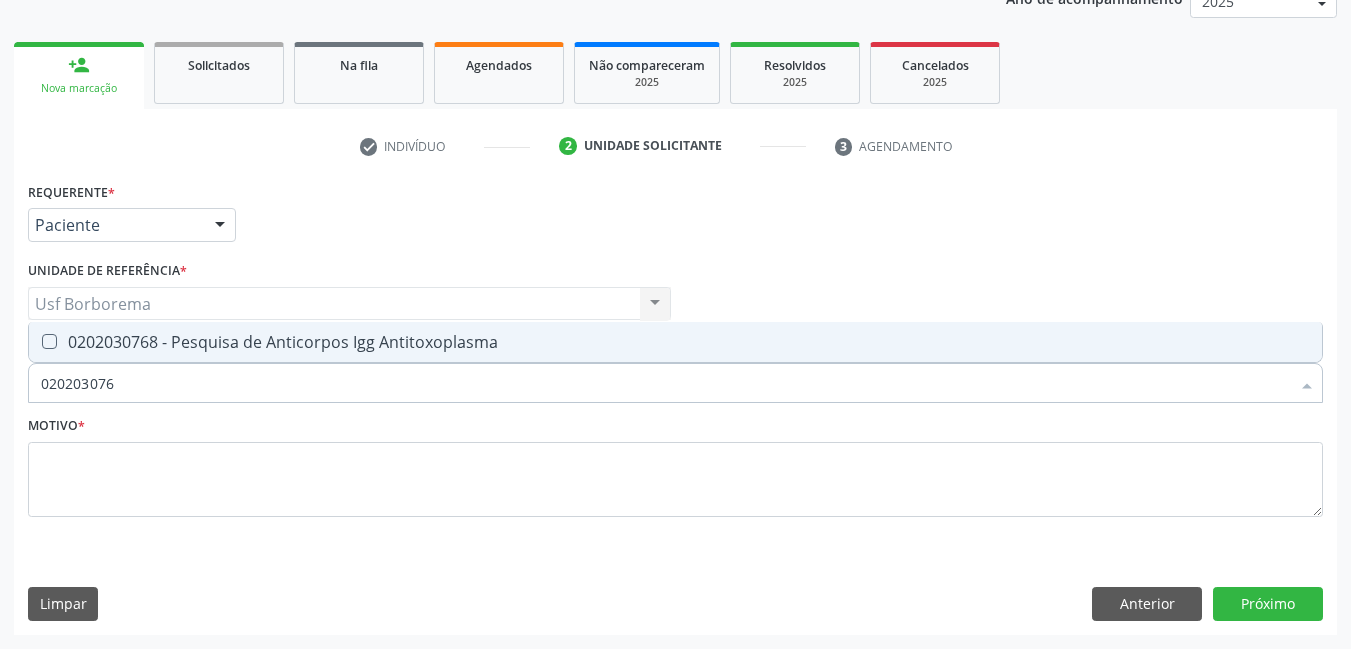 type on "0202030768" 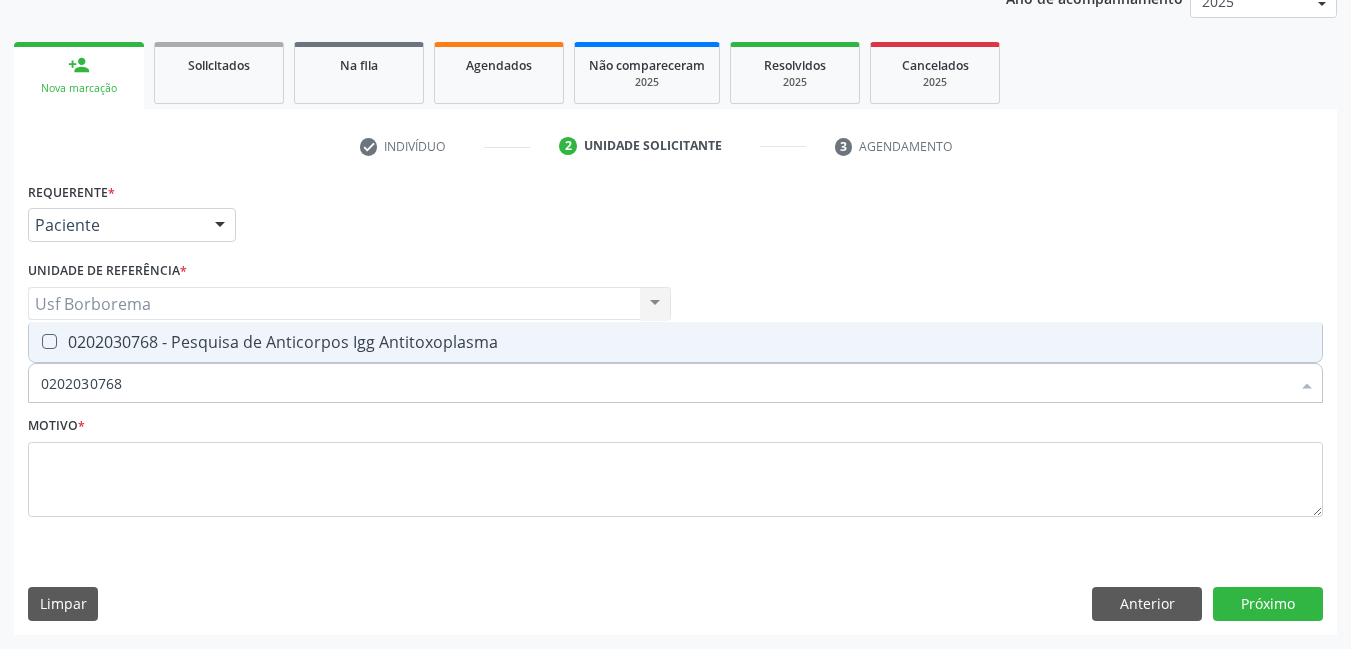 click on "0202030768 - Pesquisa de Anticorpos Igg Antitoxoplasma" at bounding box center [675, 342] 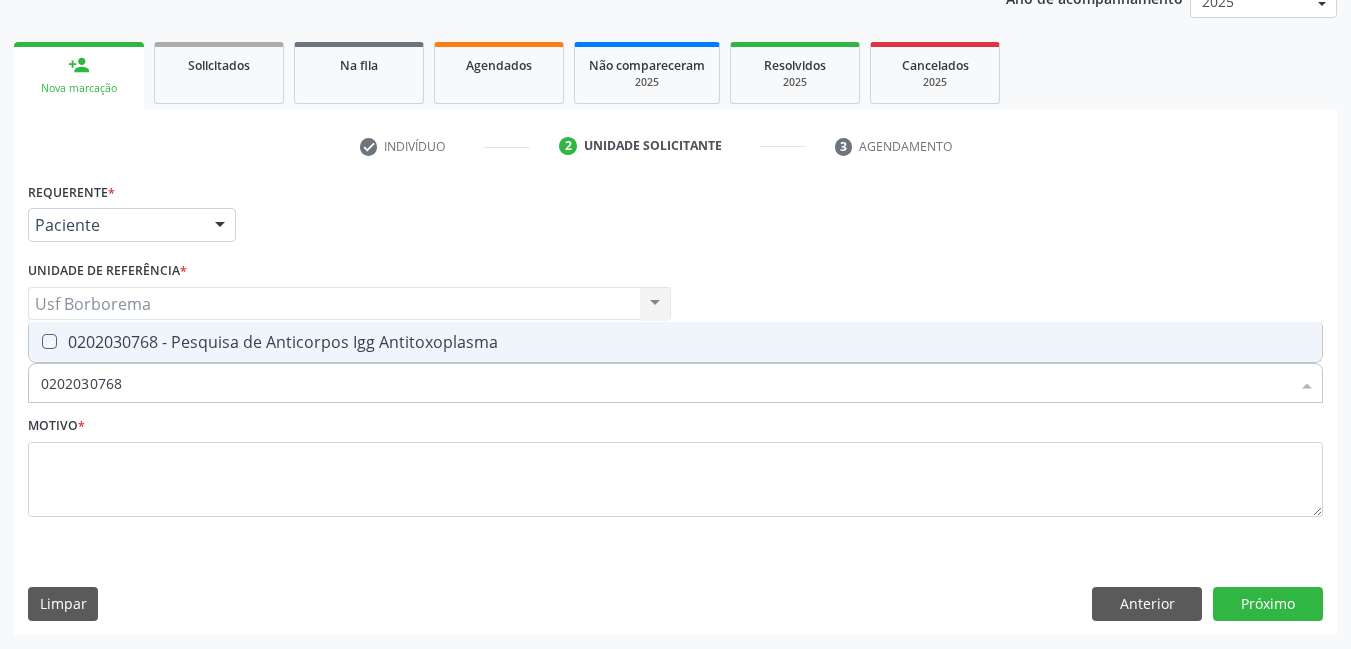 checkbox on "true" 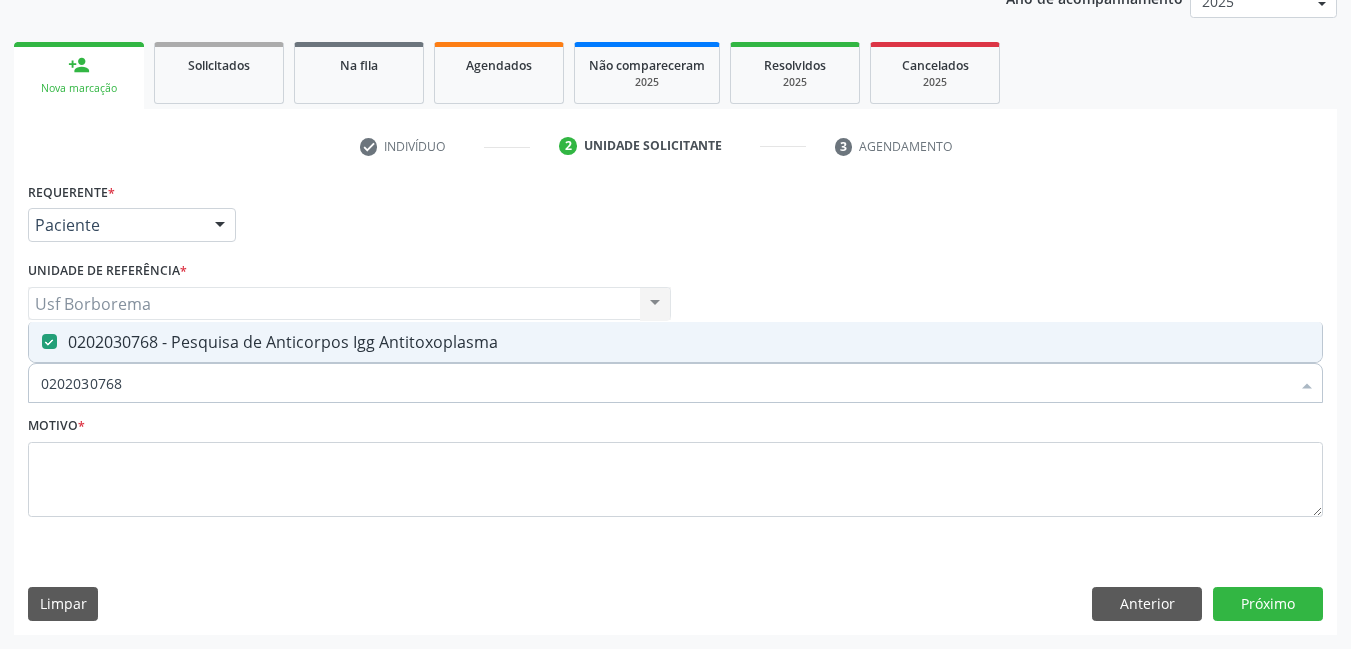 click on "0202030768" at bounding box center (665, 383) 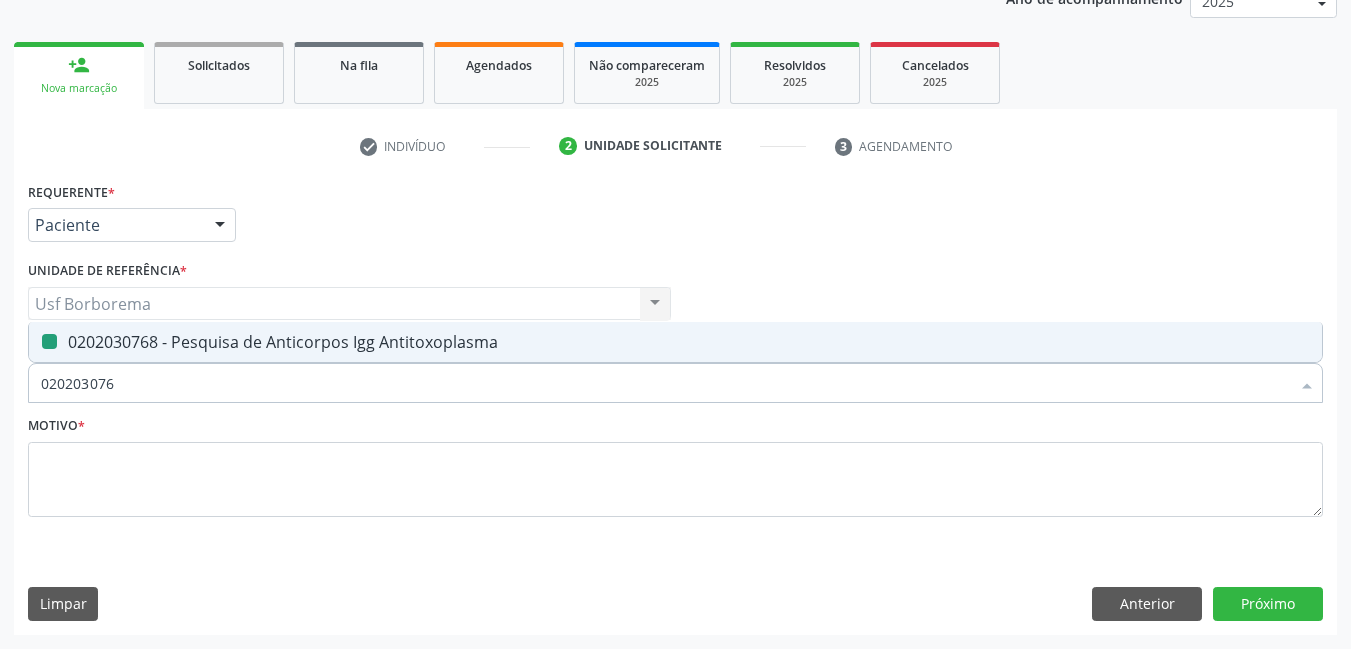 type on "02020307" 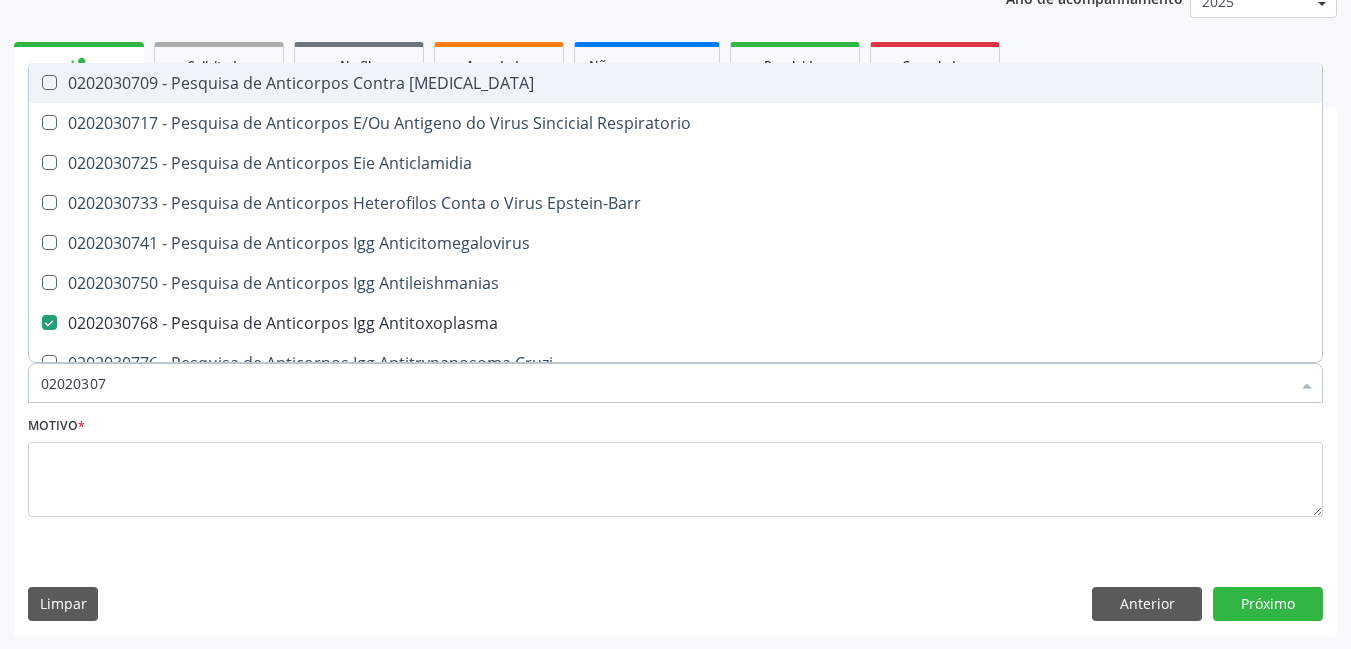 type on "0202030" 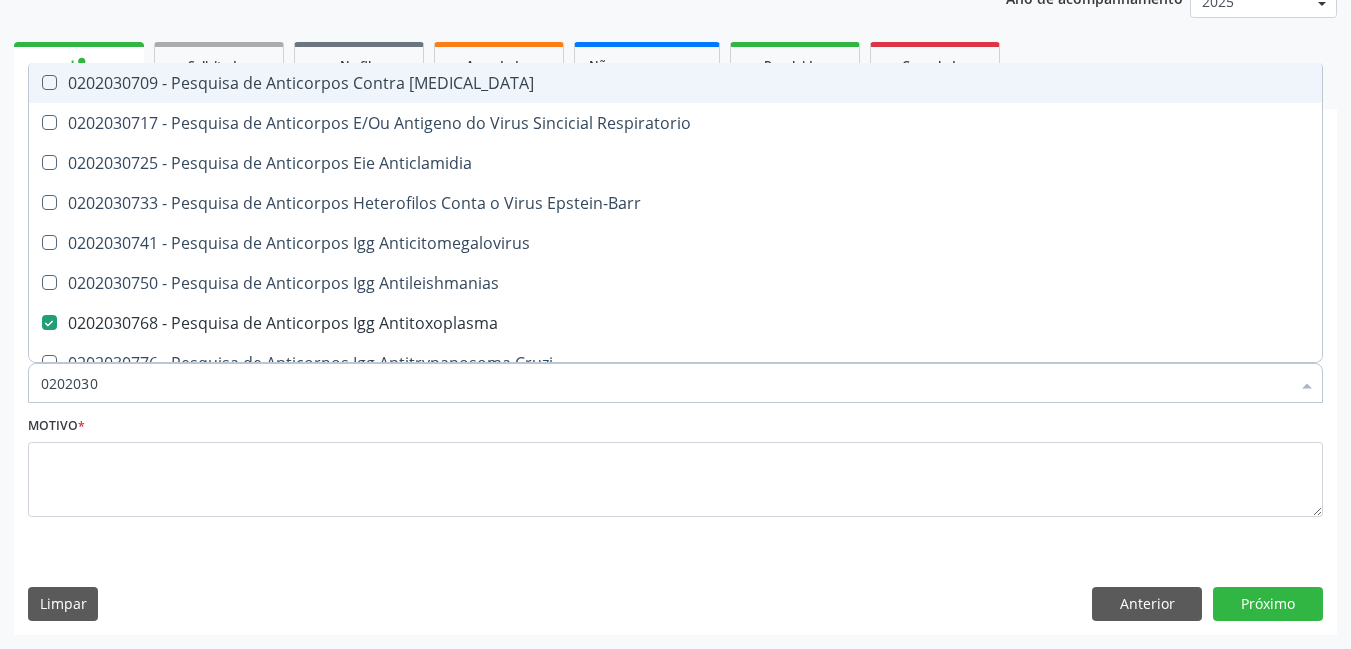 checkbox on "false" 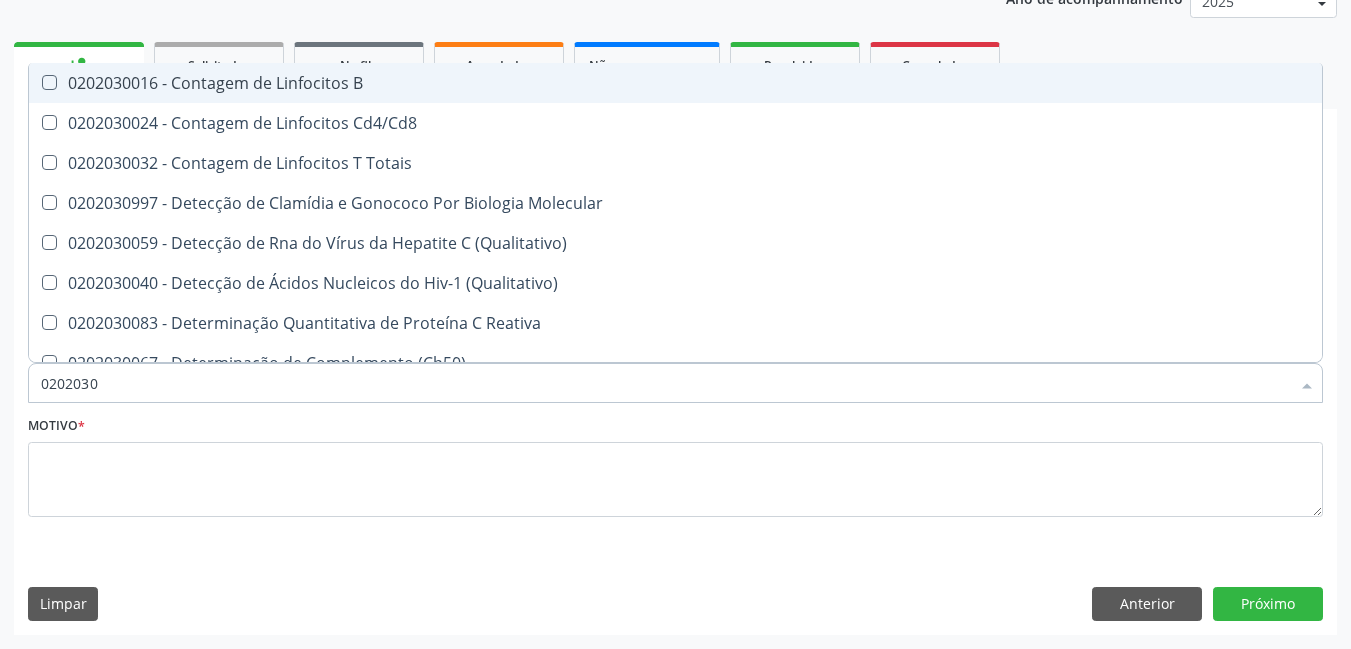type on "020203" 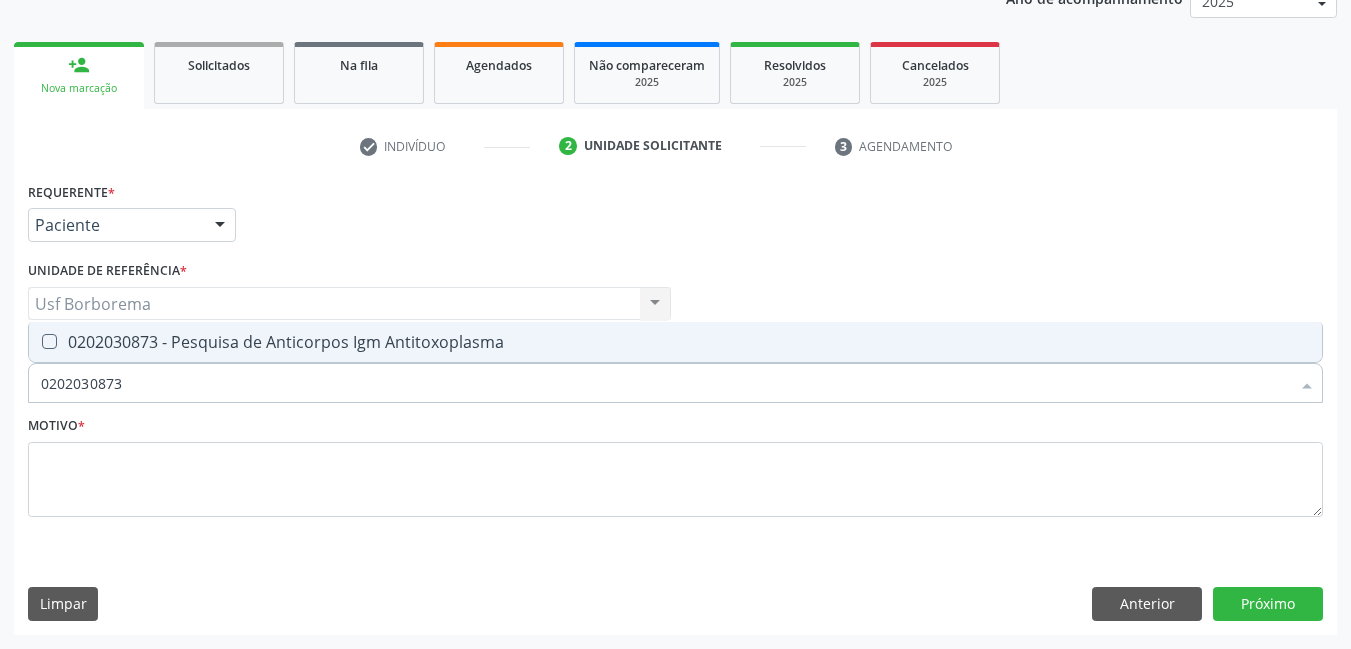 click on "0202030873 - Pesquisa de Anticorpos Igm Antitoxoplasma" at bounding box center [675, 342] 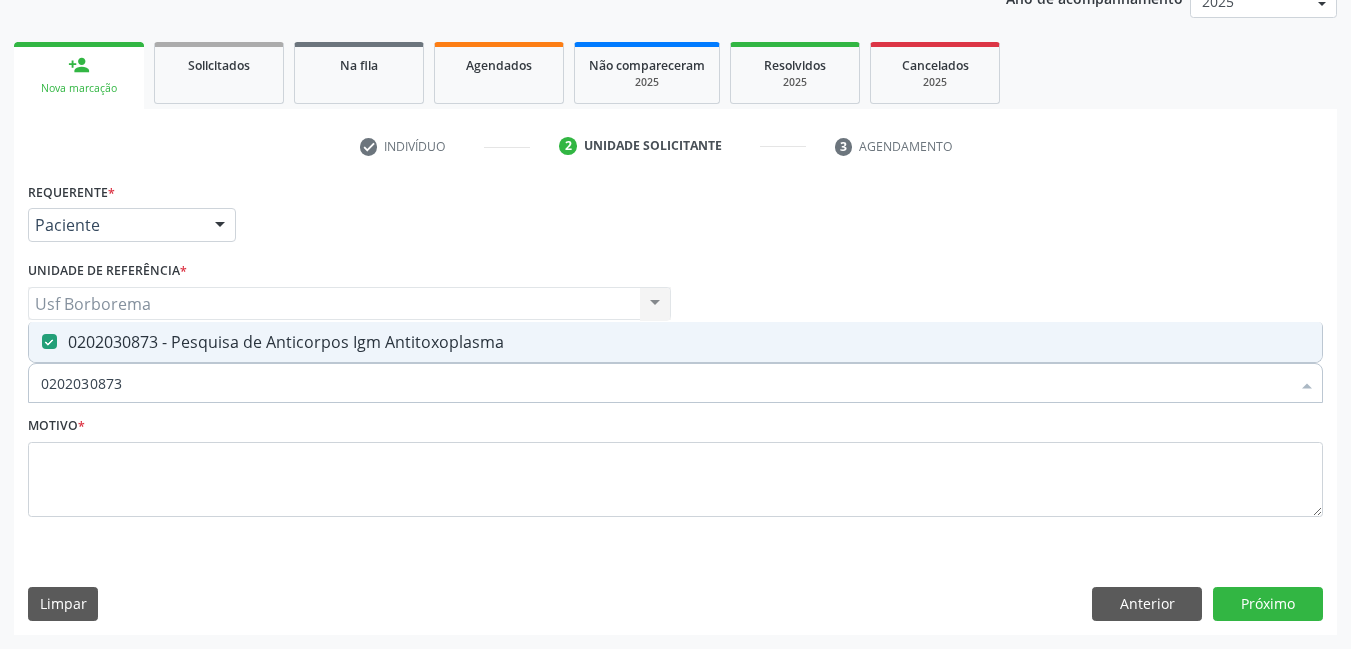 click on "0202030873" at bounding box center [665, 383] 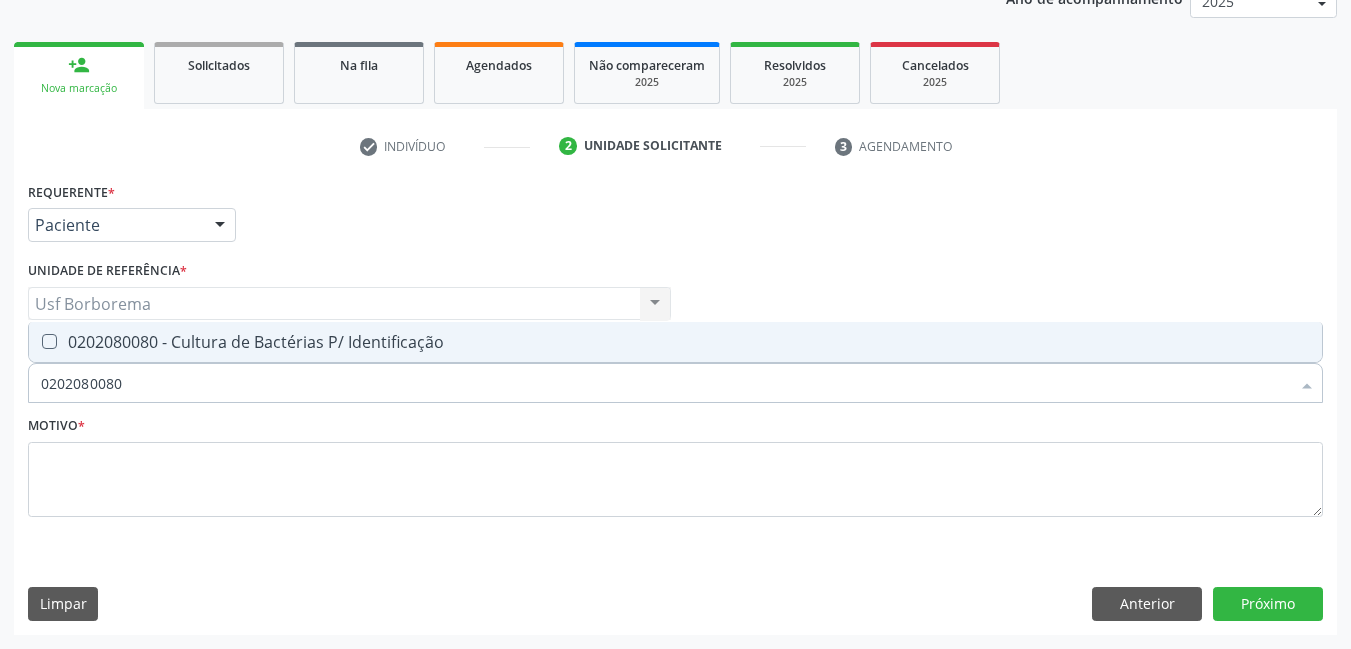 click on "0202080080 - Cultura de Bactérias P/ Identificação" at bounding box center [675, 342] 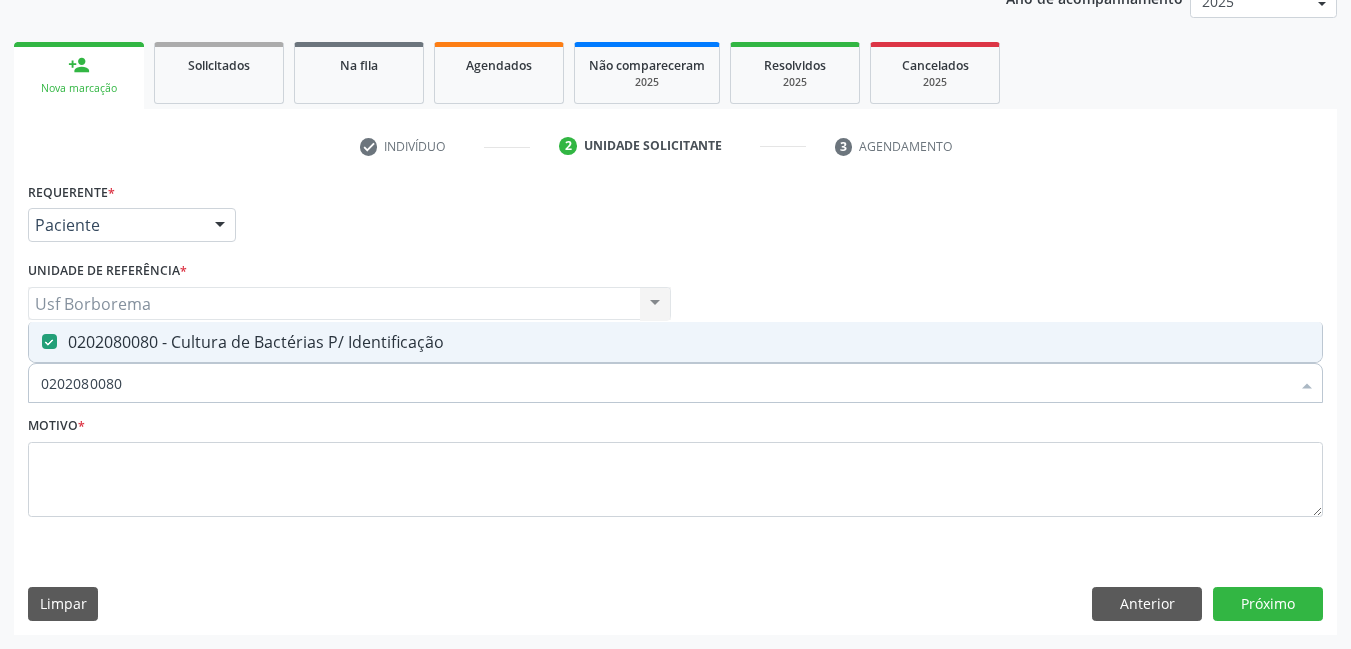 click on "0202080080" at bounding box center [665, 383] 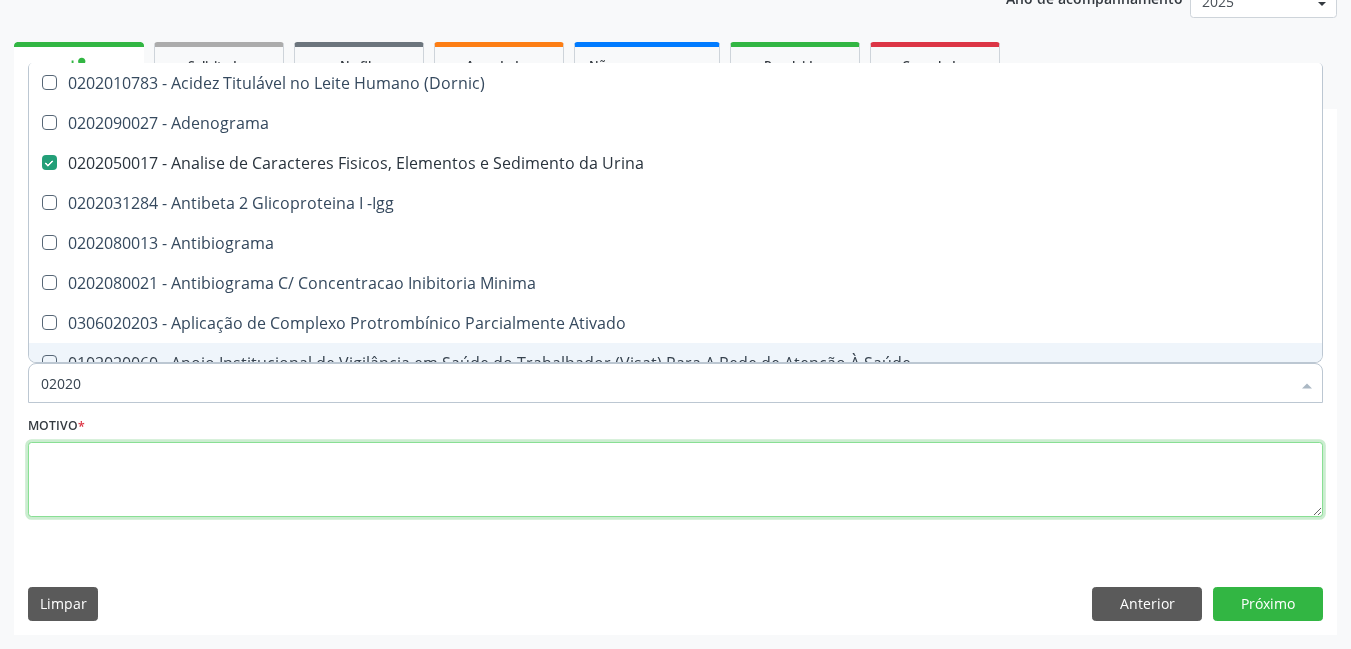 click at bounding box center (675, 480) 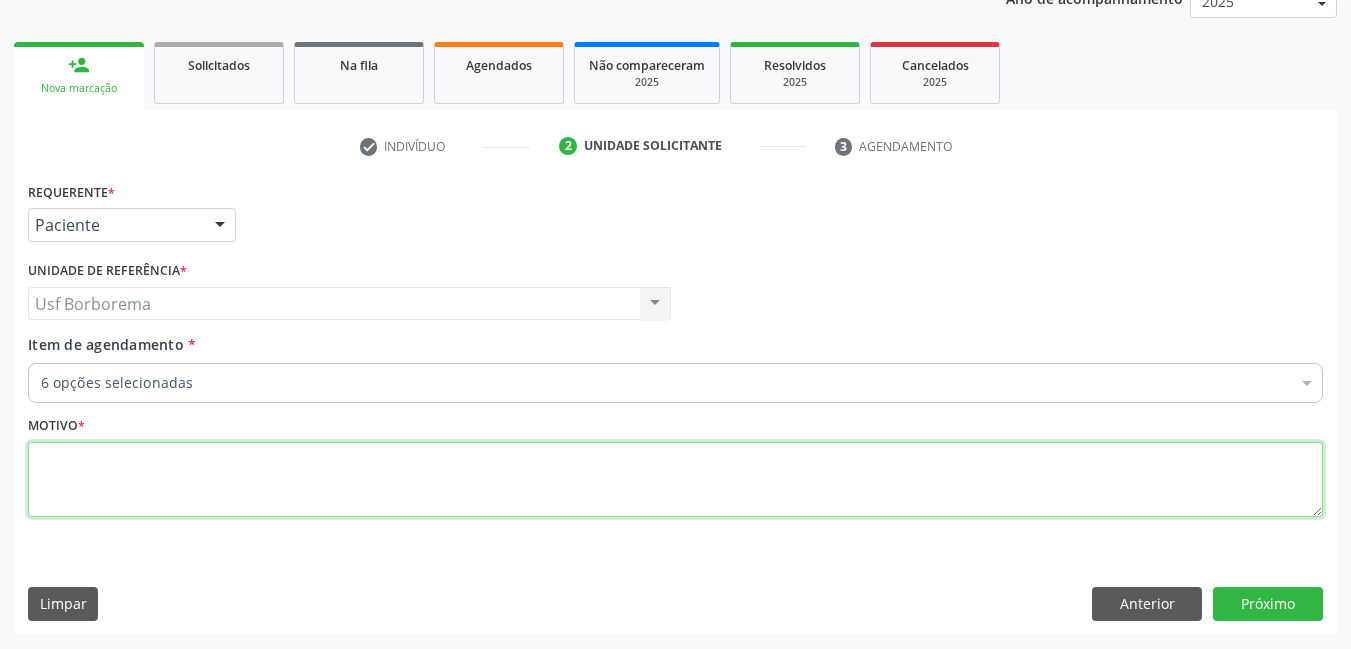 scroll, scrollTop: 127, scrollLeft: 0, axis: vertical 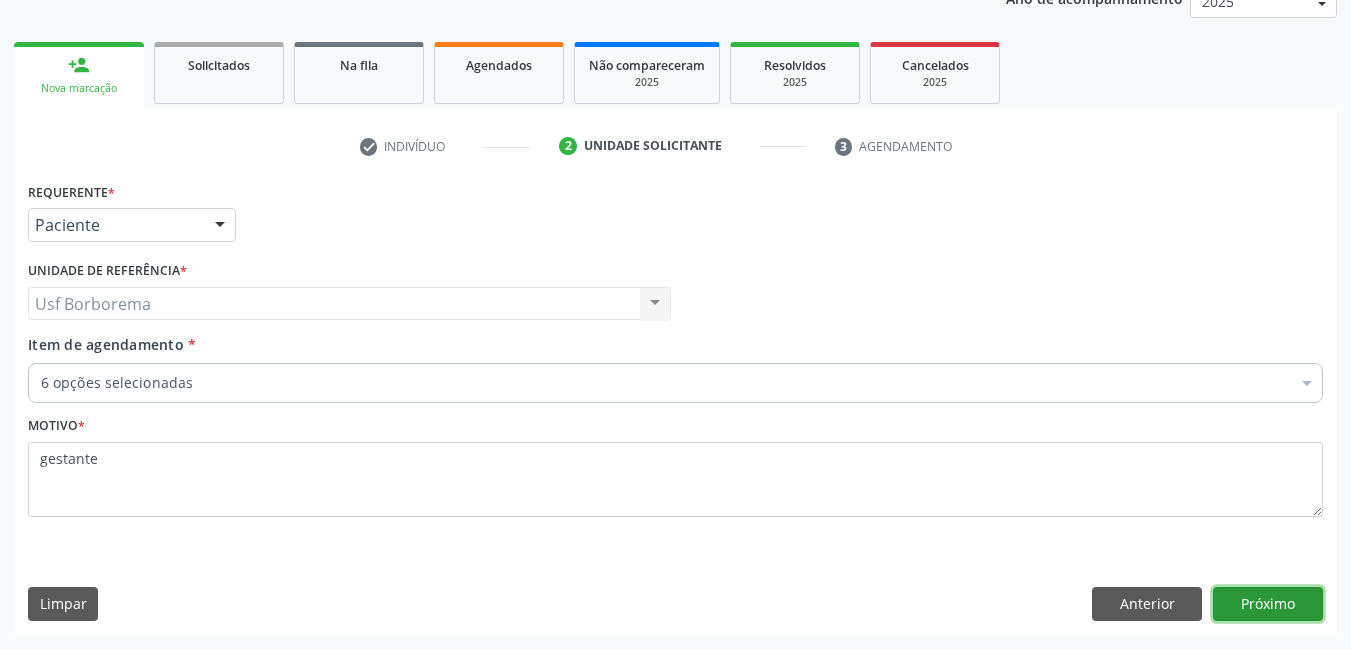click on "Próximo" at bounding box center [1268, 604] 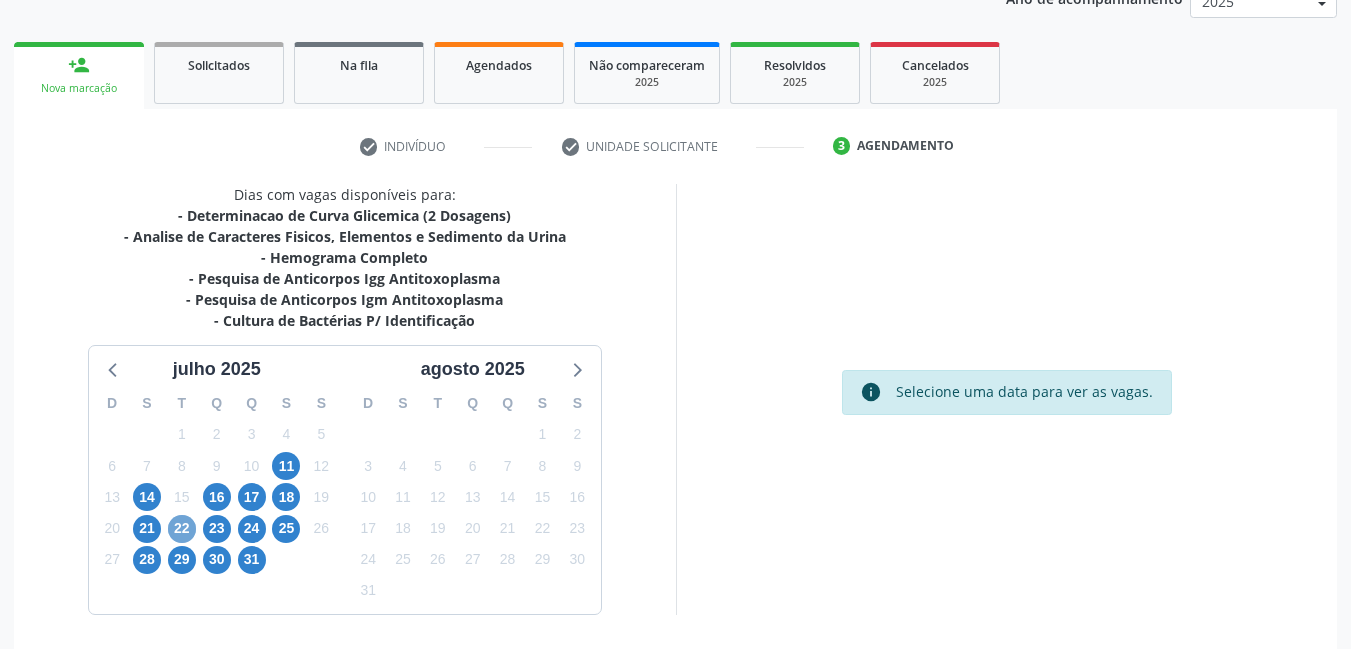 click on "22" at bounding box center [182, 529] 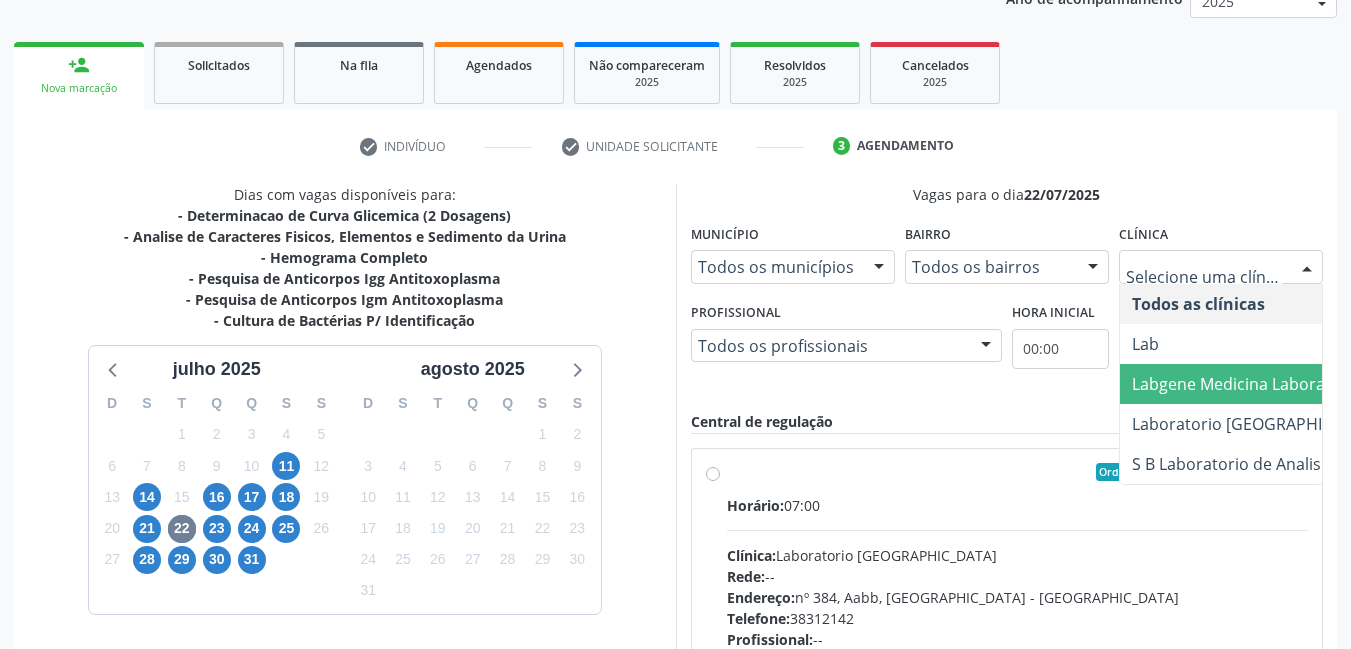 click on "Labgene Medicina Laboratorial" at bounding box center [1248, 384] 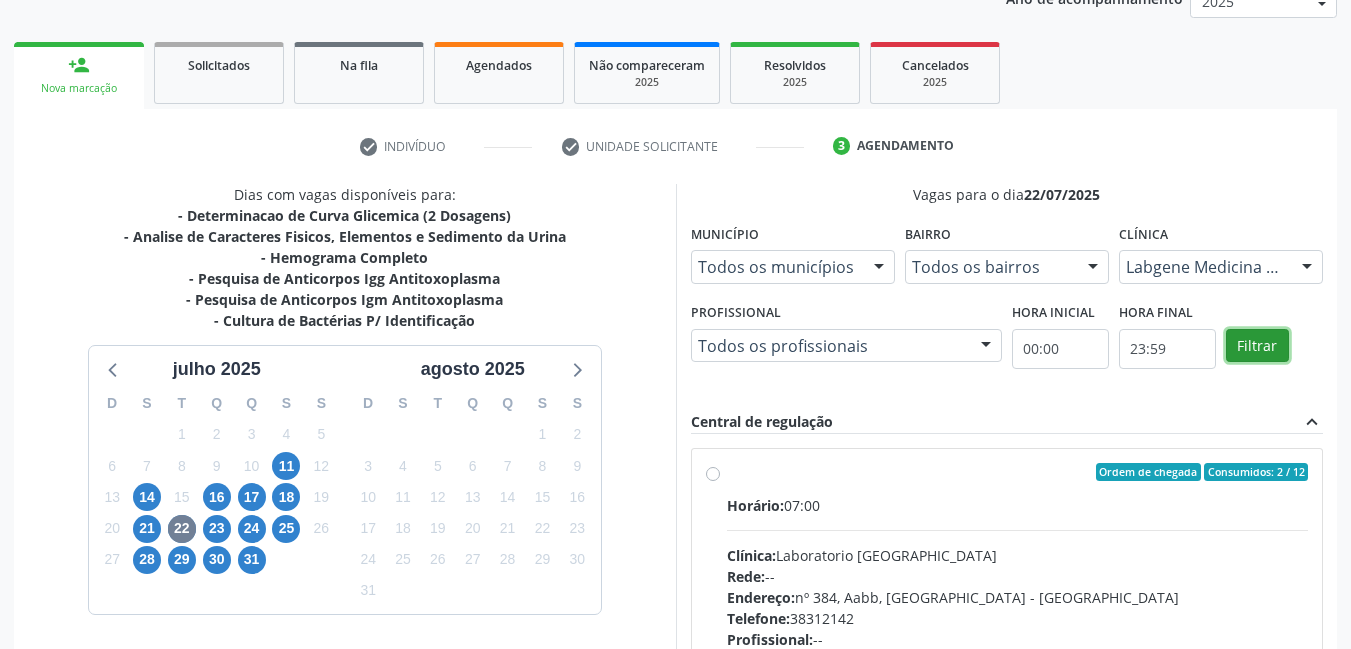 click on "Filtrar" at bounding box center (1257, 346) 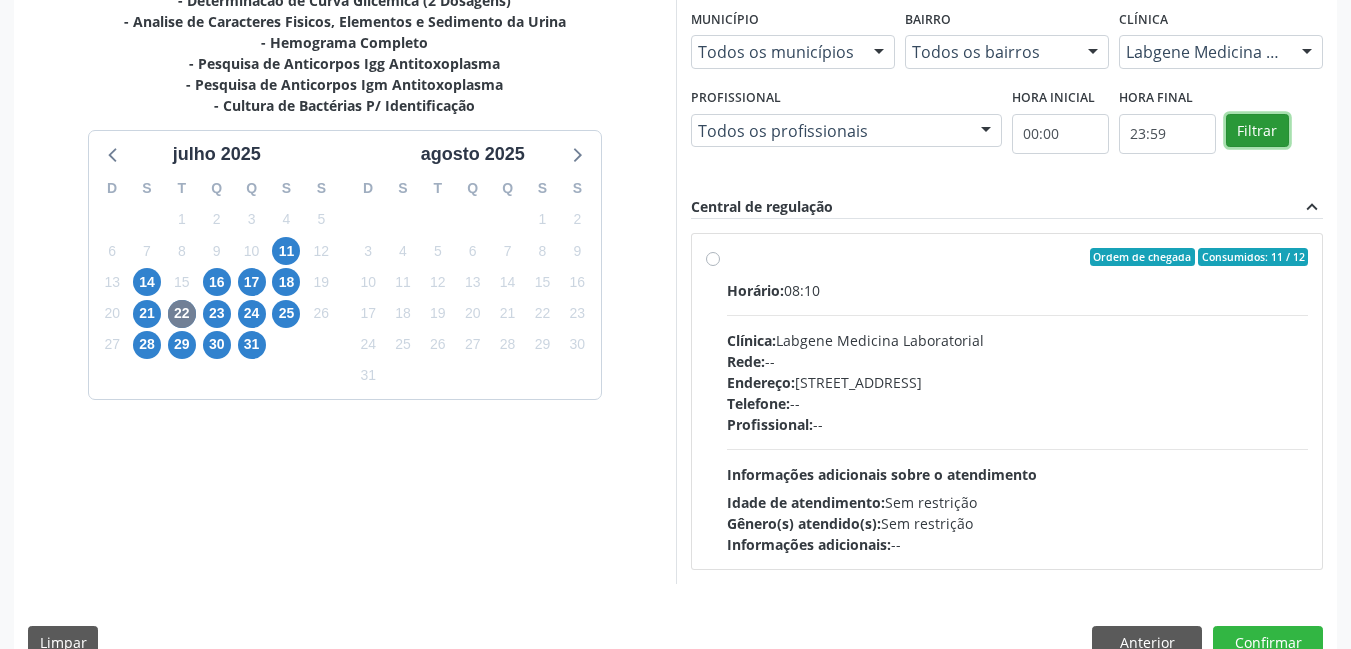 scroll, scrollTop: 510, scrollLeft: 0, axis: vertical 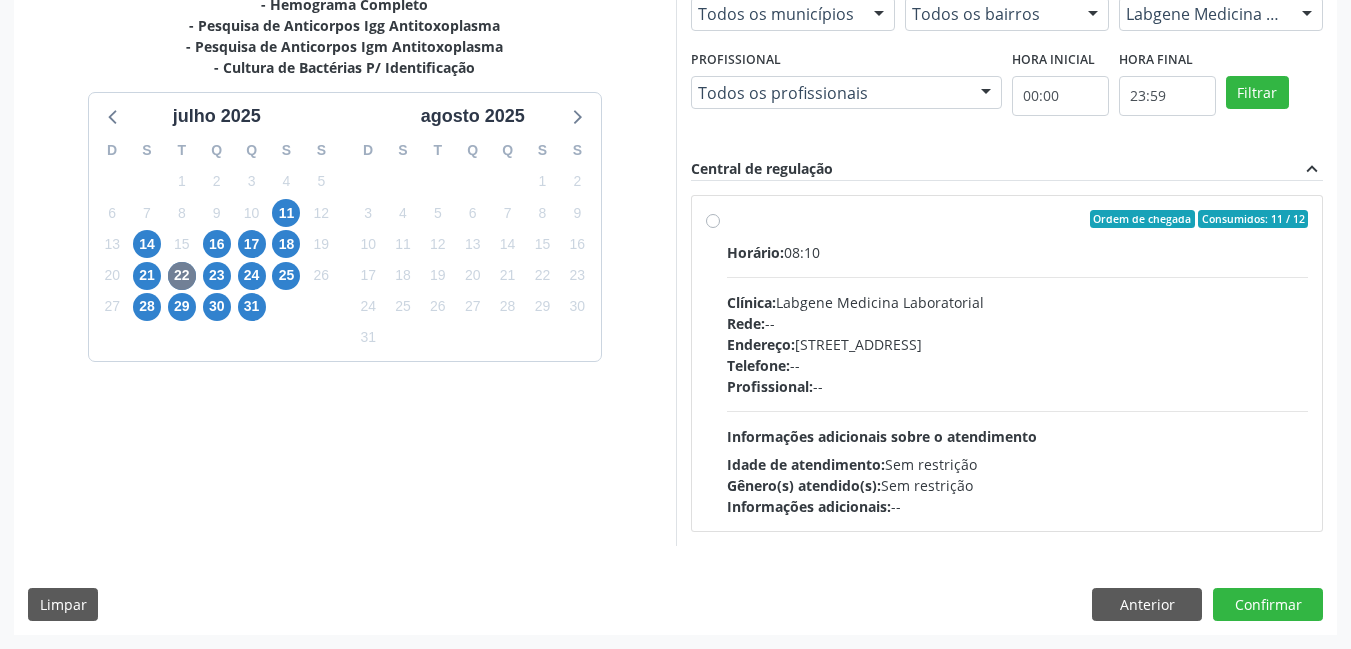 click on "Ordem de chegada
Consumidos: 11 / 12
Horário:   08:10
Clínica:  Labgene Medicina Laboratorial
Rede:
--
Endereço:   [STREET_ADDRESS]
Telefone:   --
Profissional:
--
Informações adicionais sobre o atendimento
Idade de atendimento:
Sem restrição
Gênero(s) atendido(s):
Sem restrição
Informações adicionais:
--" at bounding box center (1007, 363) 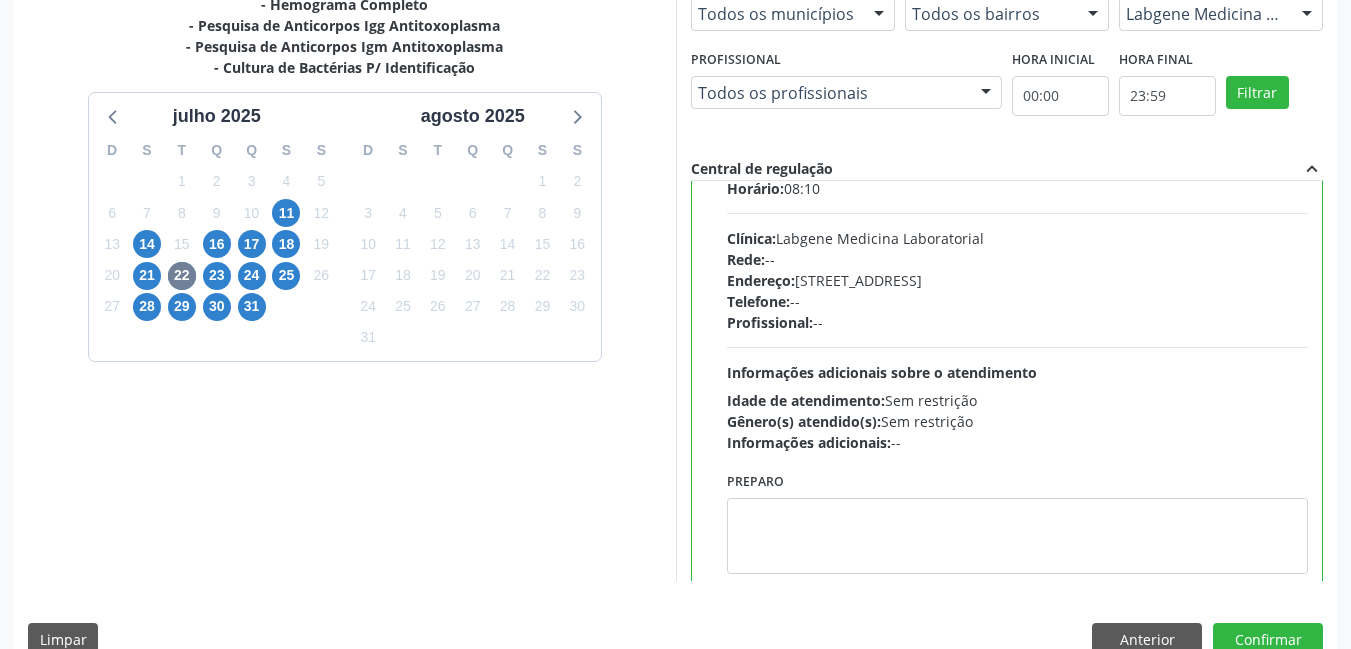 scroll, scrollTop: 99, scrollLeft: 0, axis: vertical 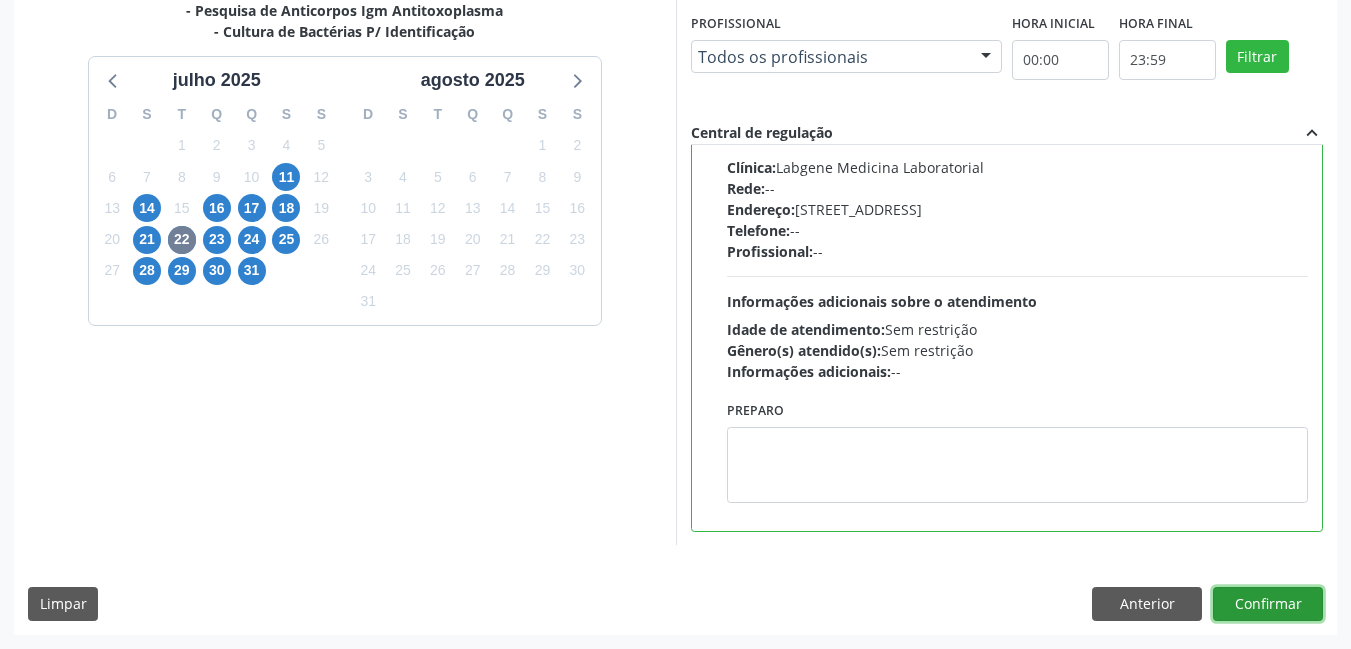 click on "Confirmar" at bounding box center [1268, 604] 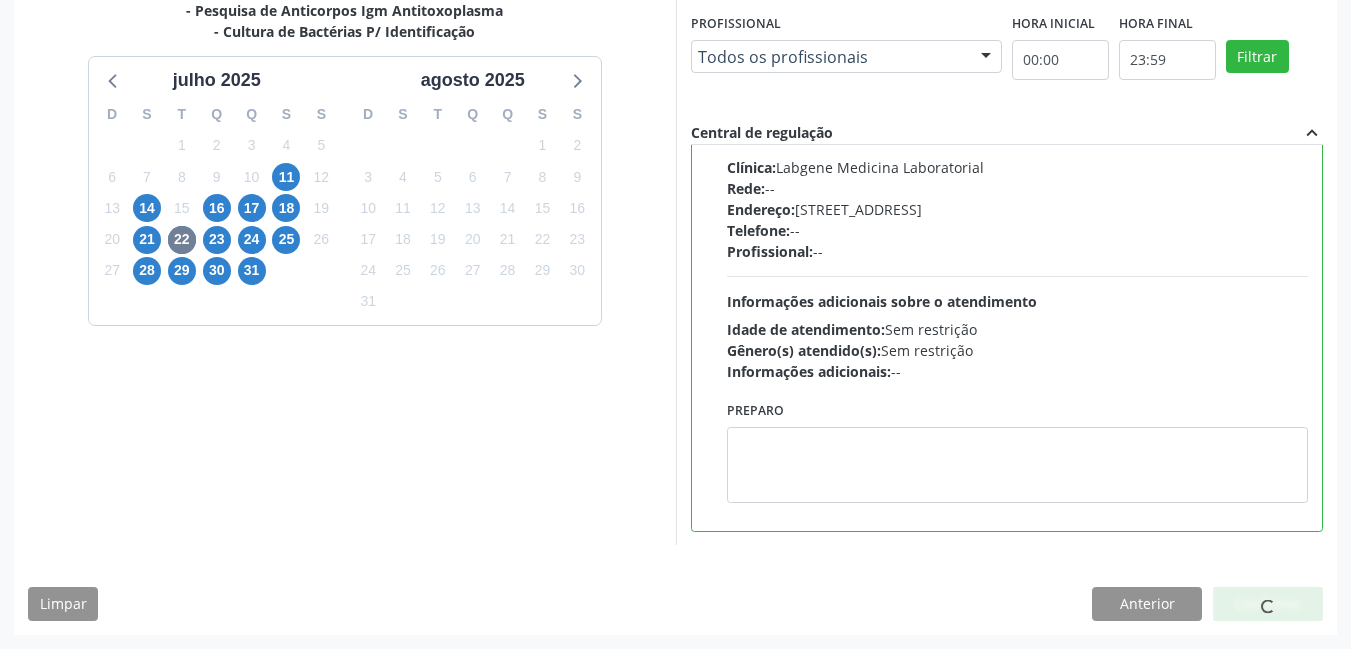 scroll, scrollTop: 0, scrollLeft: 0, axis: both 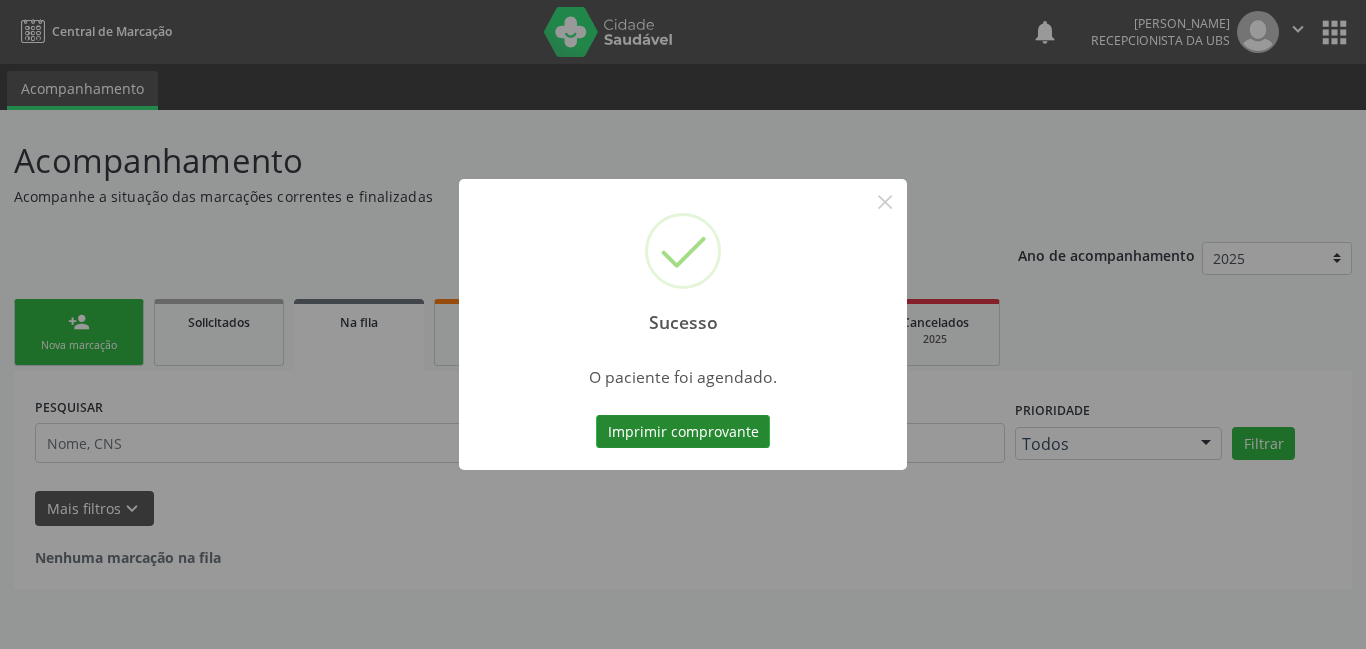 click on "Imprimir comprovante" at bounding box center (683, 432) 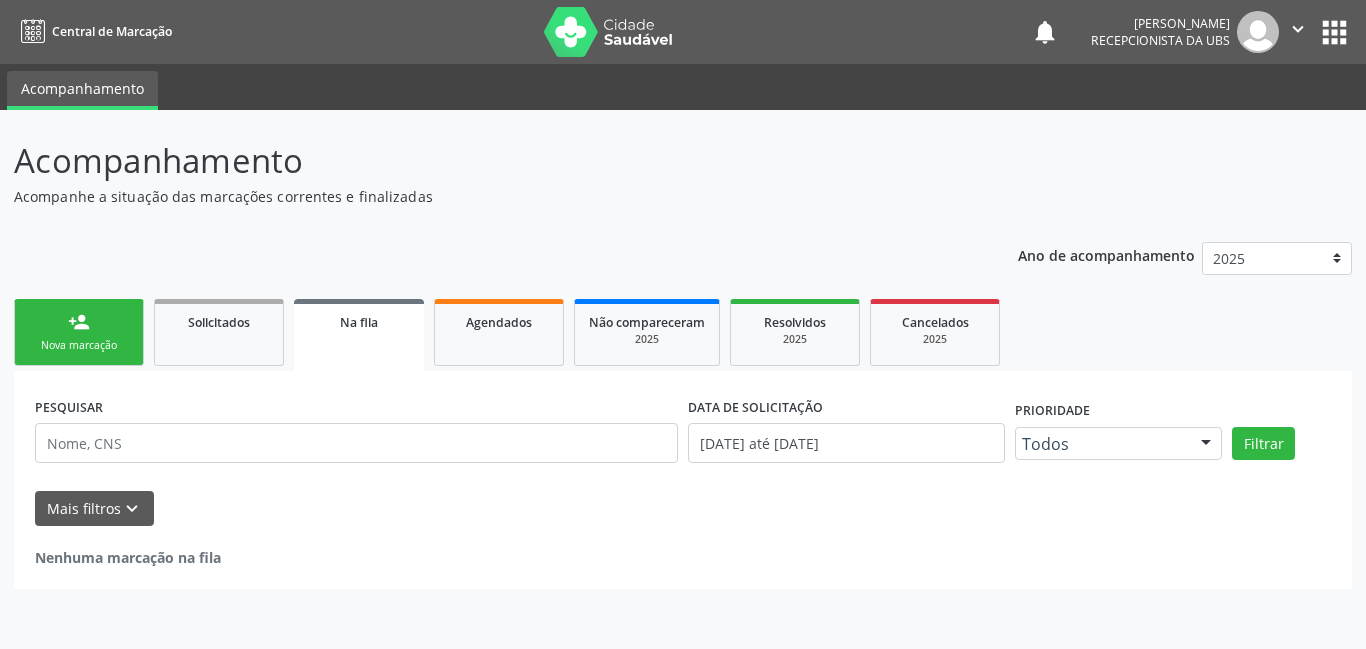 click on "person_add" at bounding box center (79, 322) 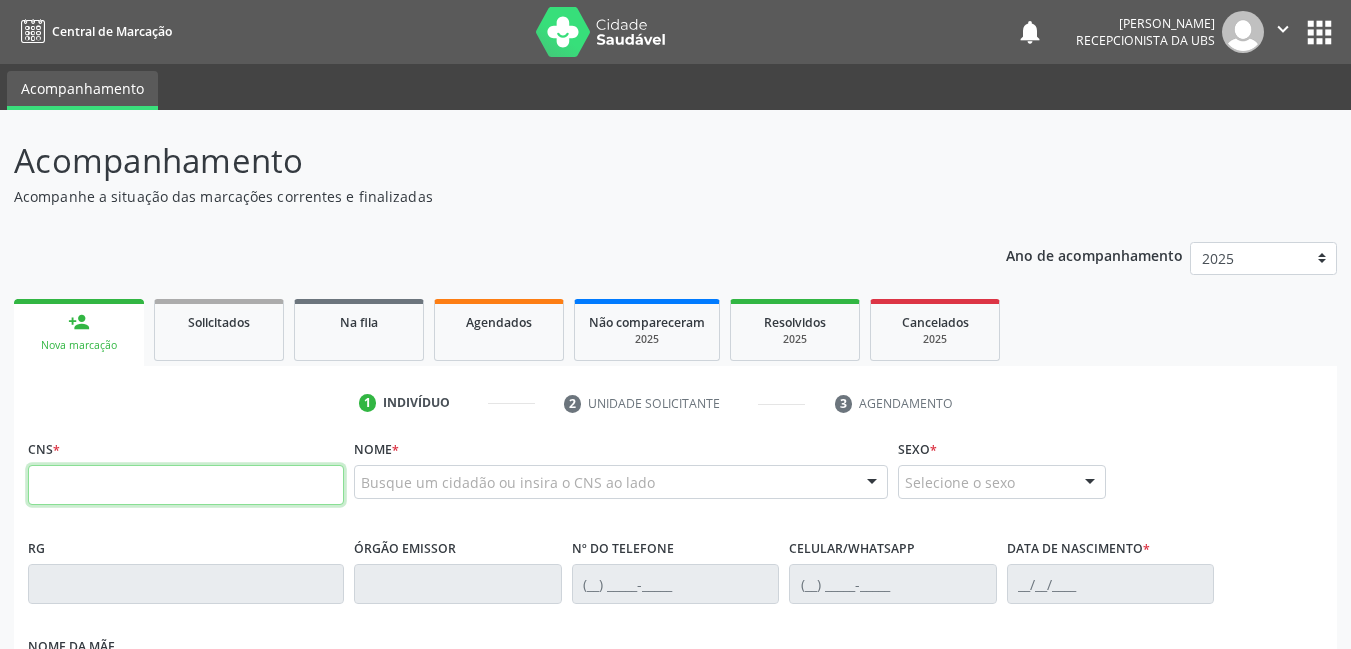 click at bounding box center [186, 485] 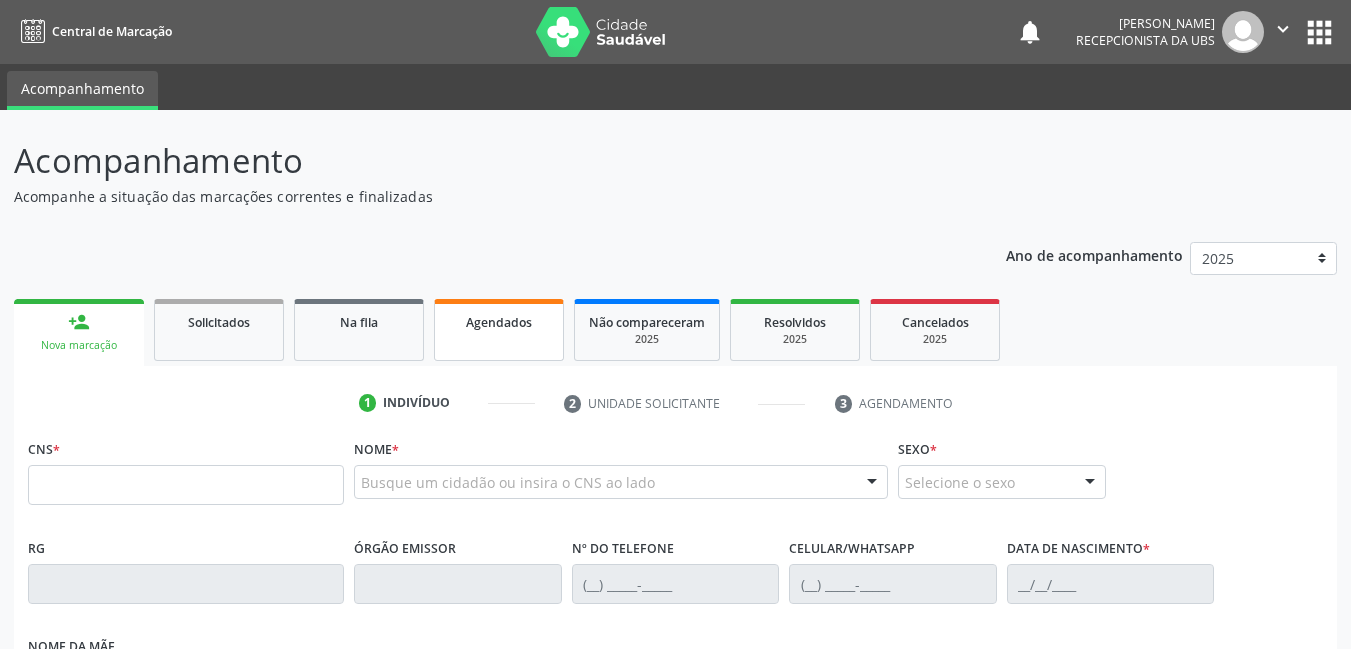 click on "Agendados" at bounding box center [499, 330] 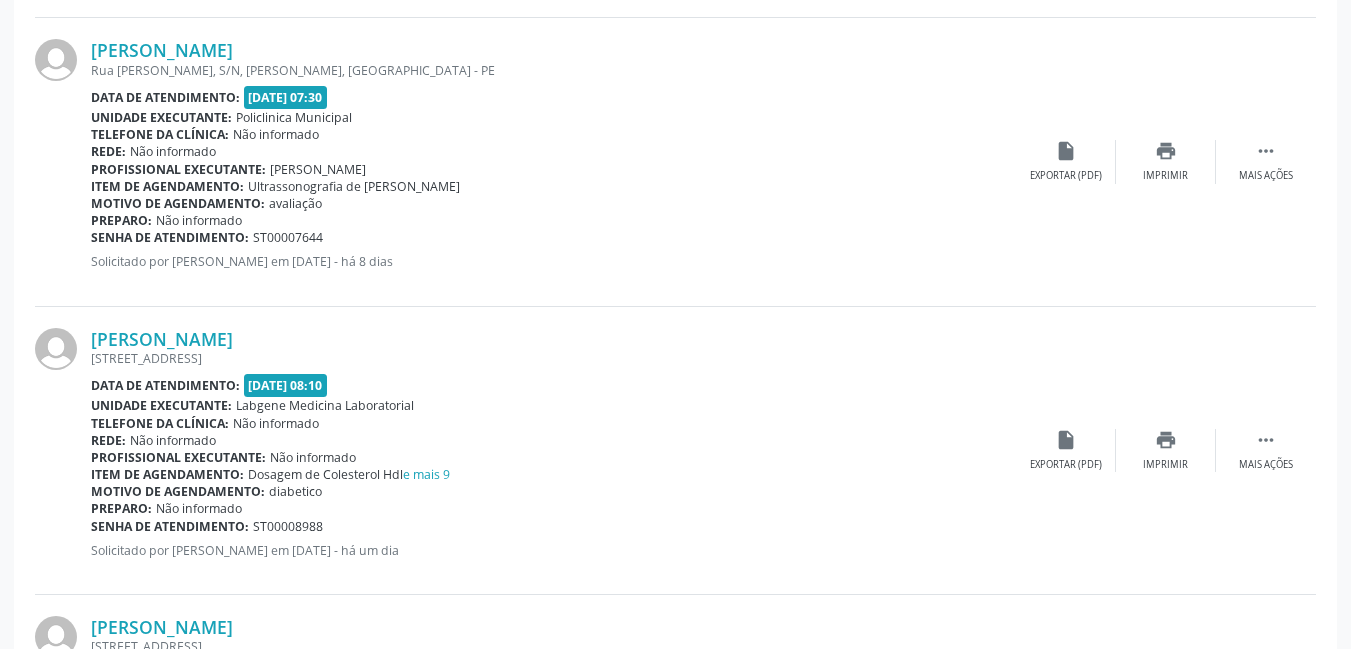 scroll, scrollTop: 1500, scrollLeft: 0, axis: vertical 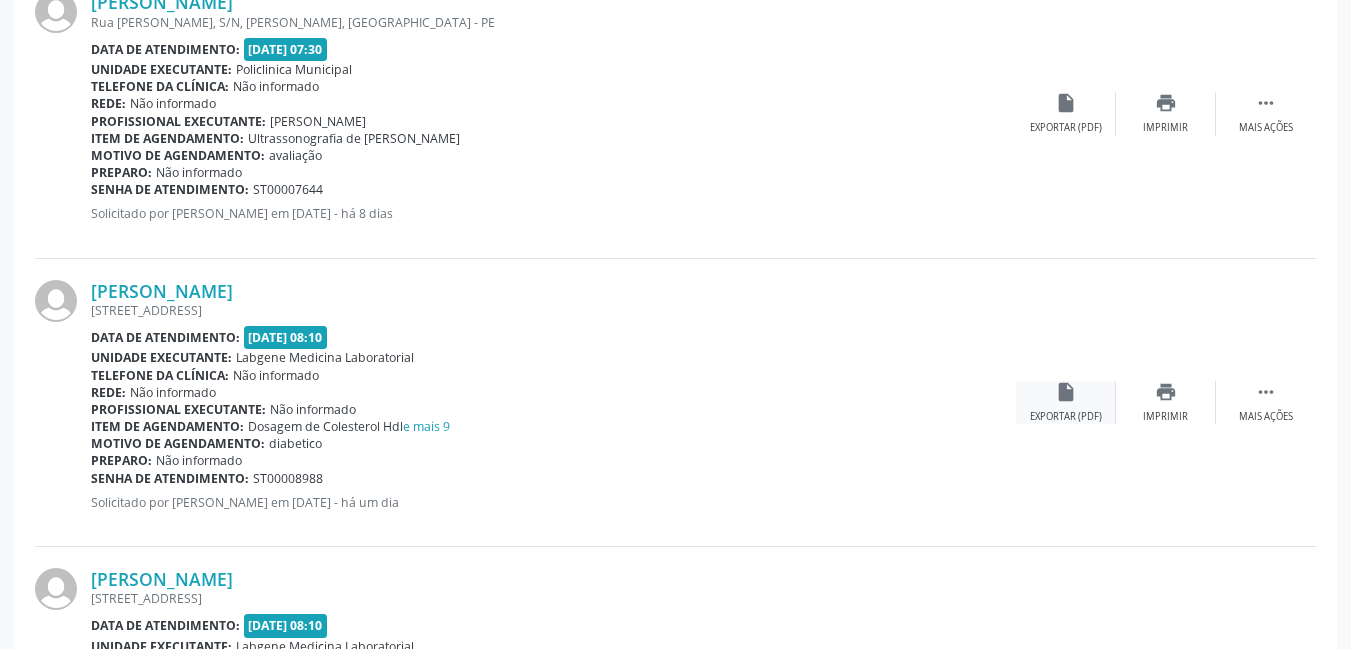 click on "Exportar (PDF)" at bounding box center (1066, 417) 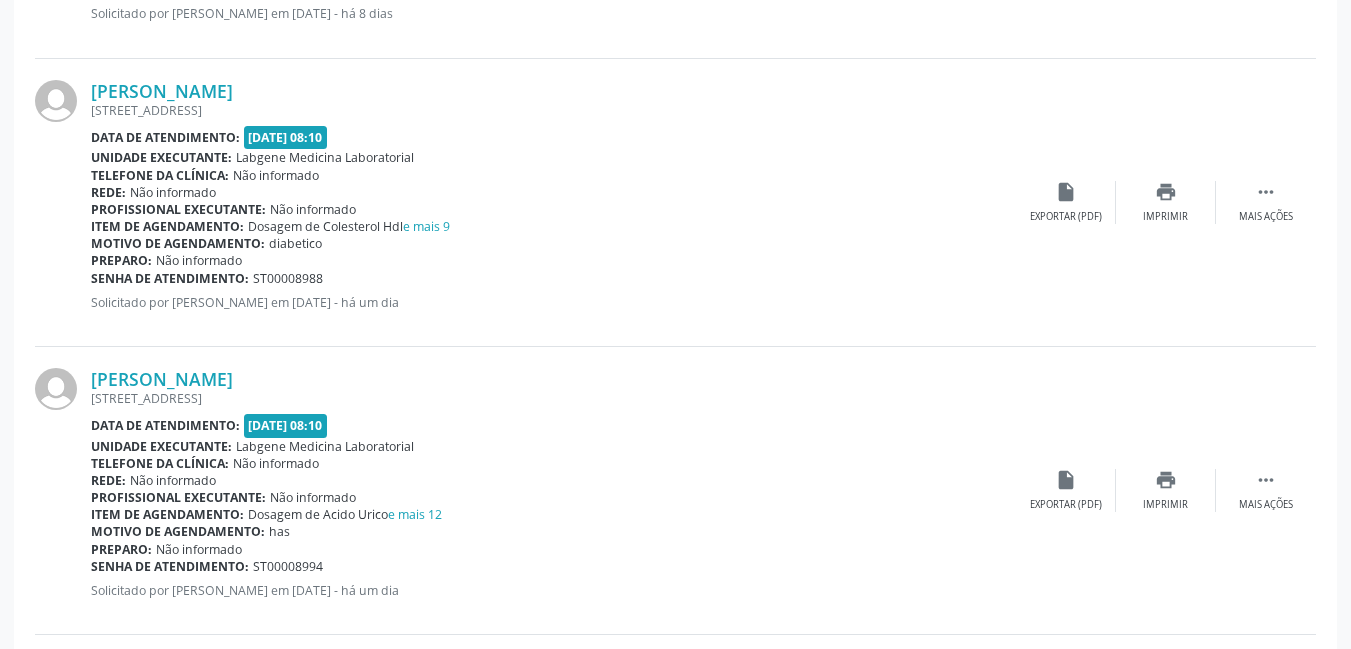 scroll, scrollTop: 1800, scrollLeft: 0, axis: vertical 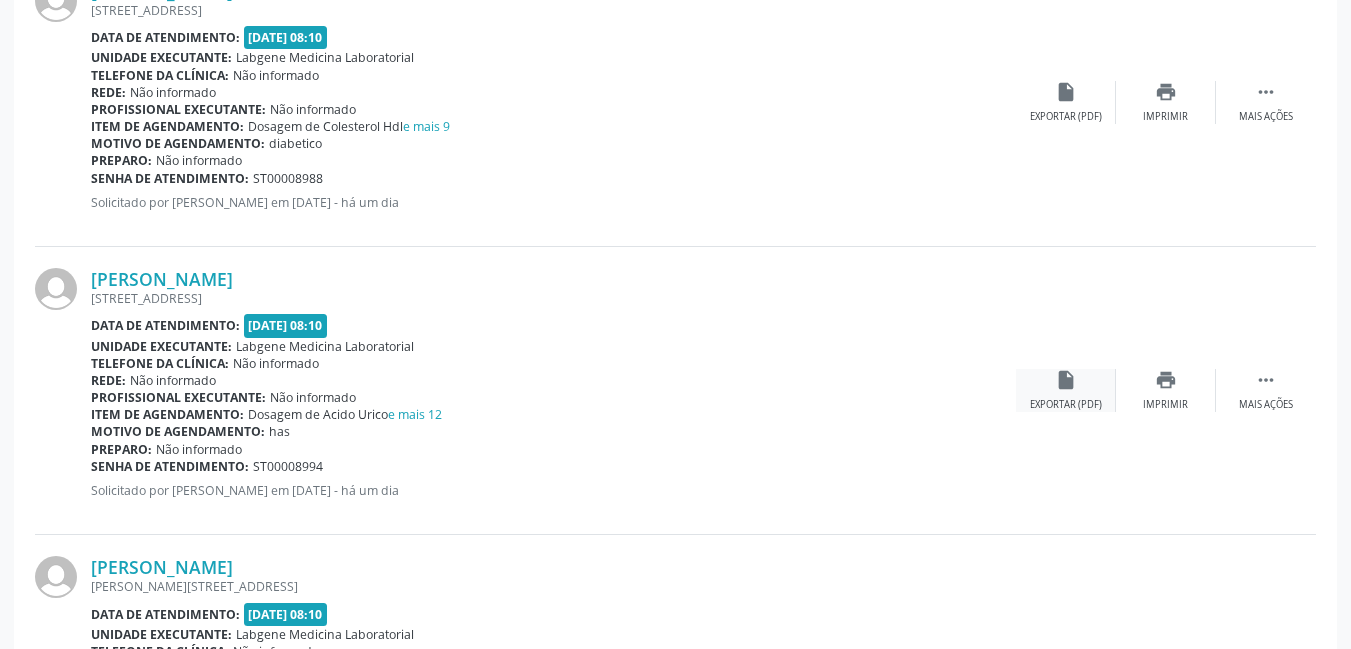 click on "insert_drive_file
Exportar (PDF)" at bounding box center [1066, 390] 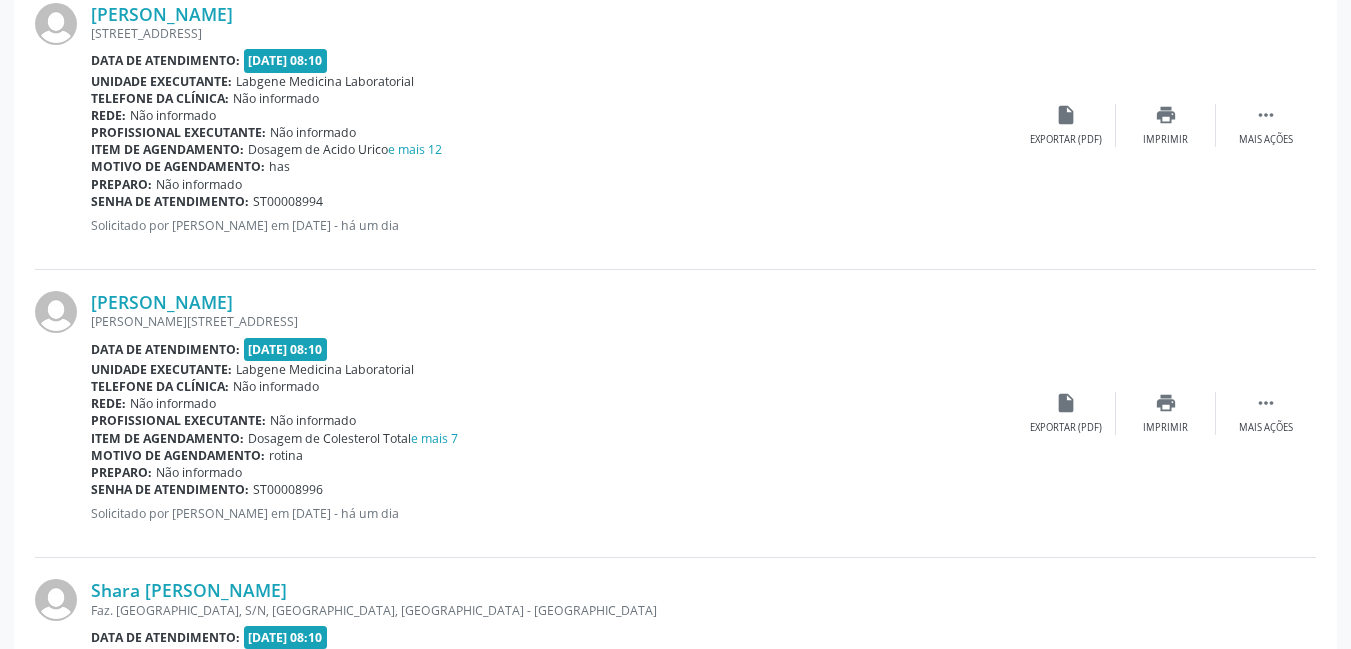 scroll, scrollTop: 2100, scrollLeft: 0, axis: vertical 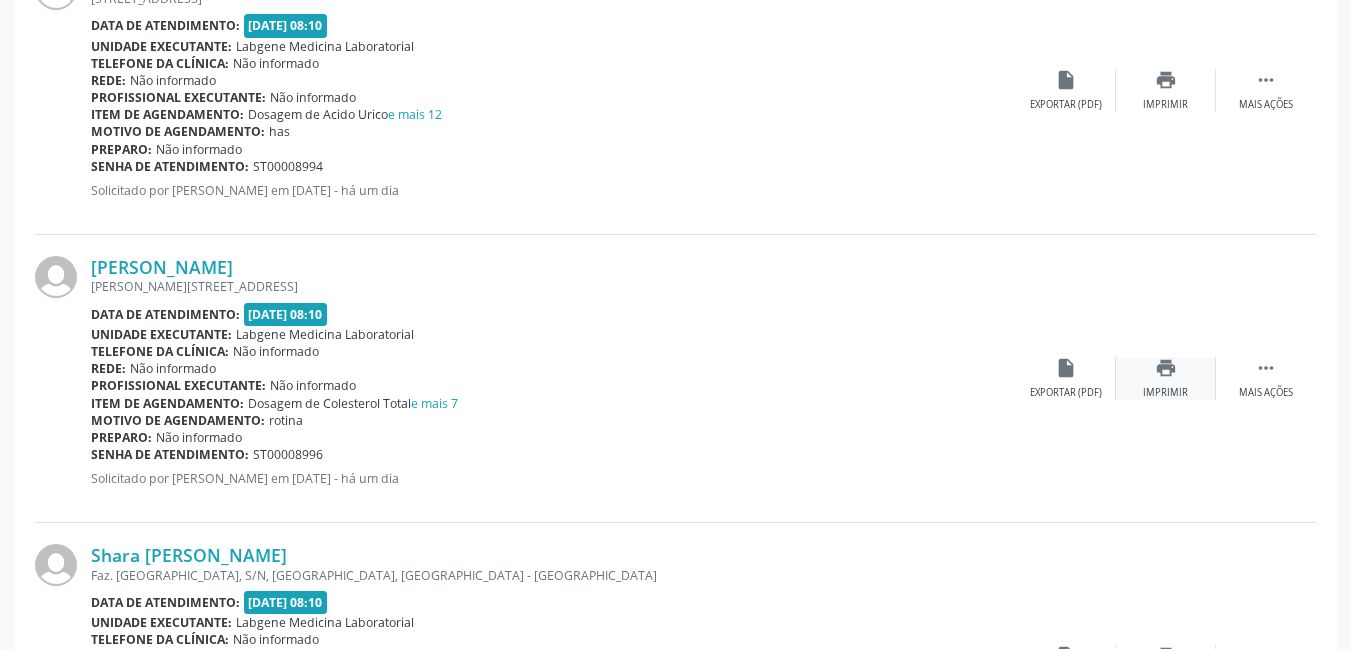 click on "print
Imprimir" at bounding box center (1166, 378) 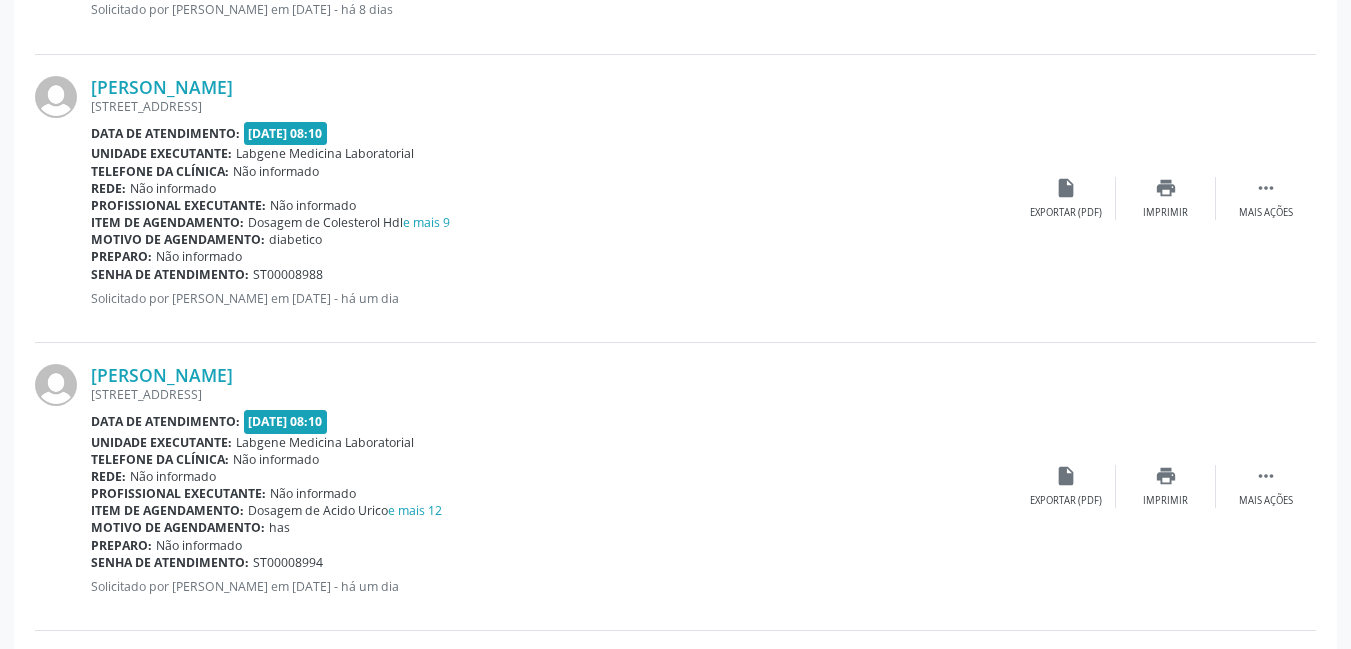 scroll, scrollTop: 1700, scrollLeft: 0, axis: vertical 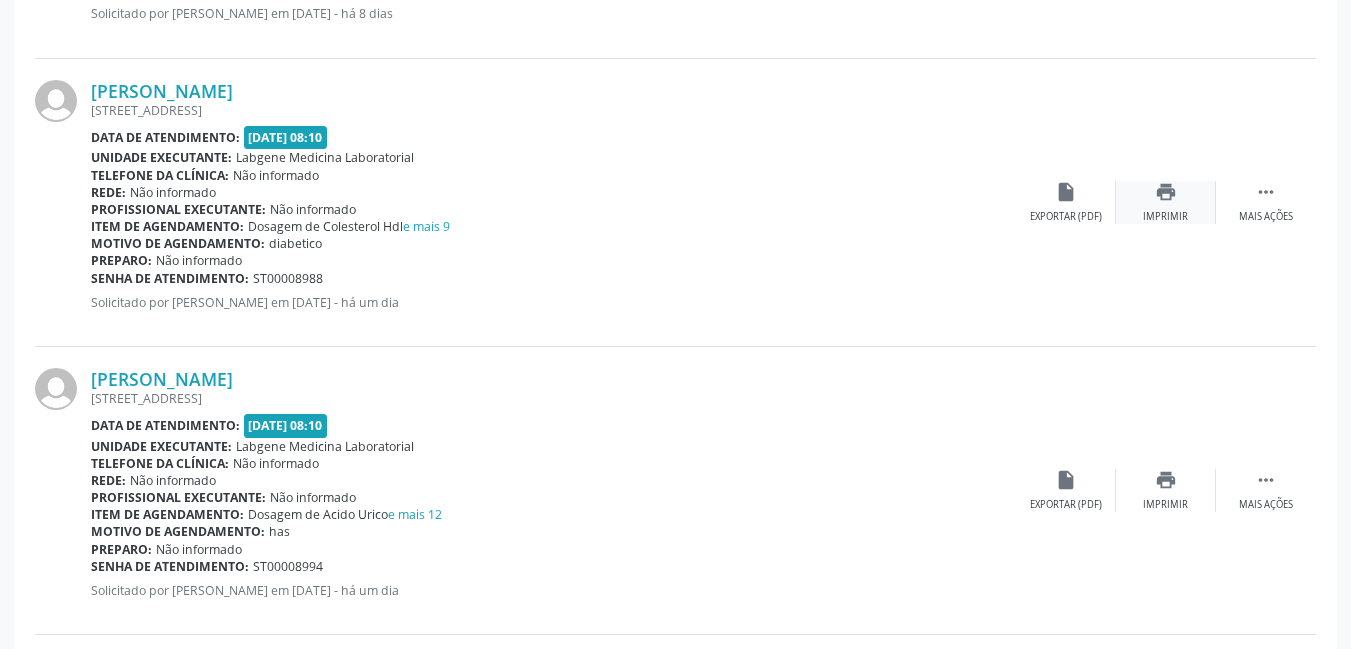 click on "Imprimir" at bounding box center [1165, 217] 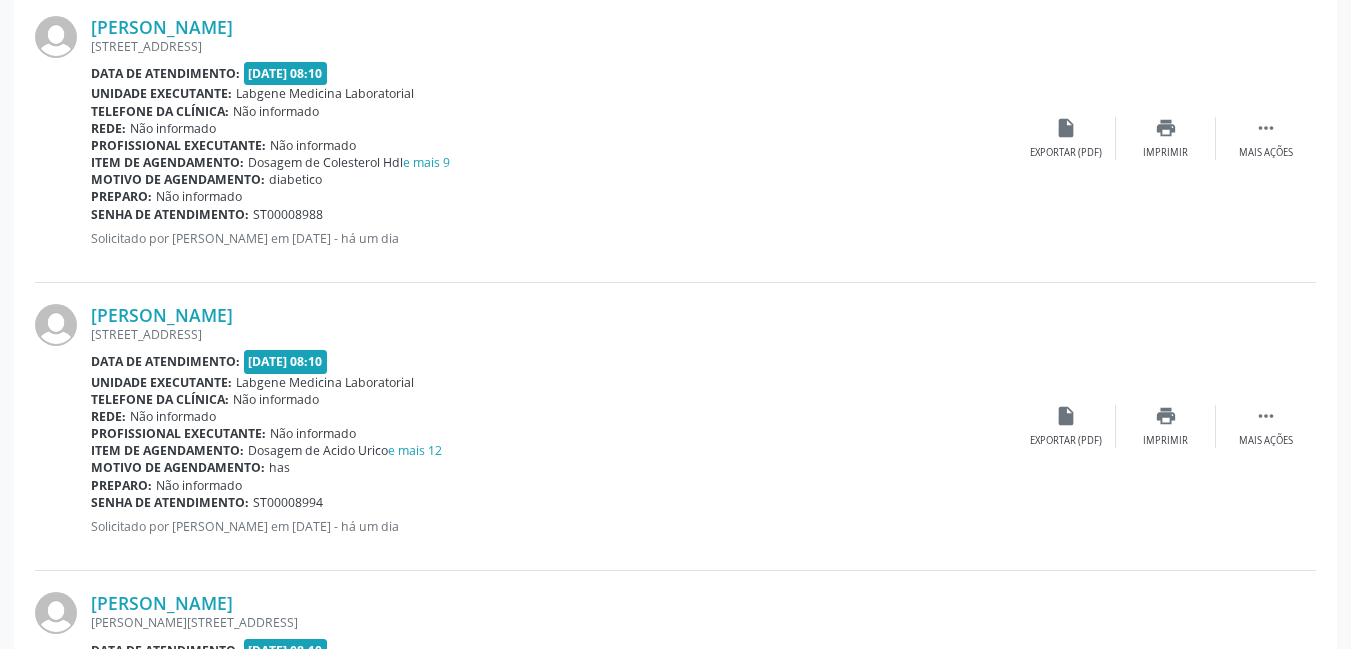 scroll, scrollTop: 1800, scrollLeft: 0, axis: vertical 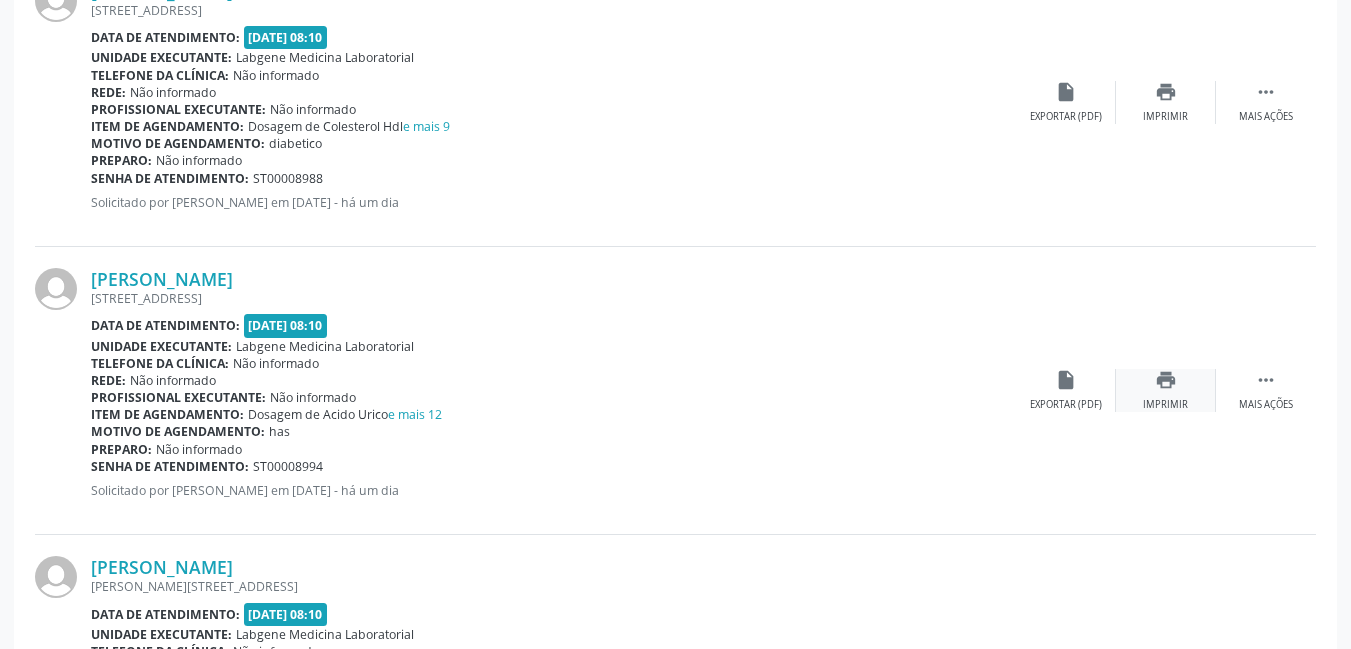 click on "Imprimir" at bounding box center [1165, 405] 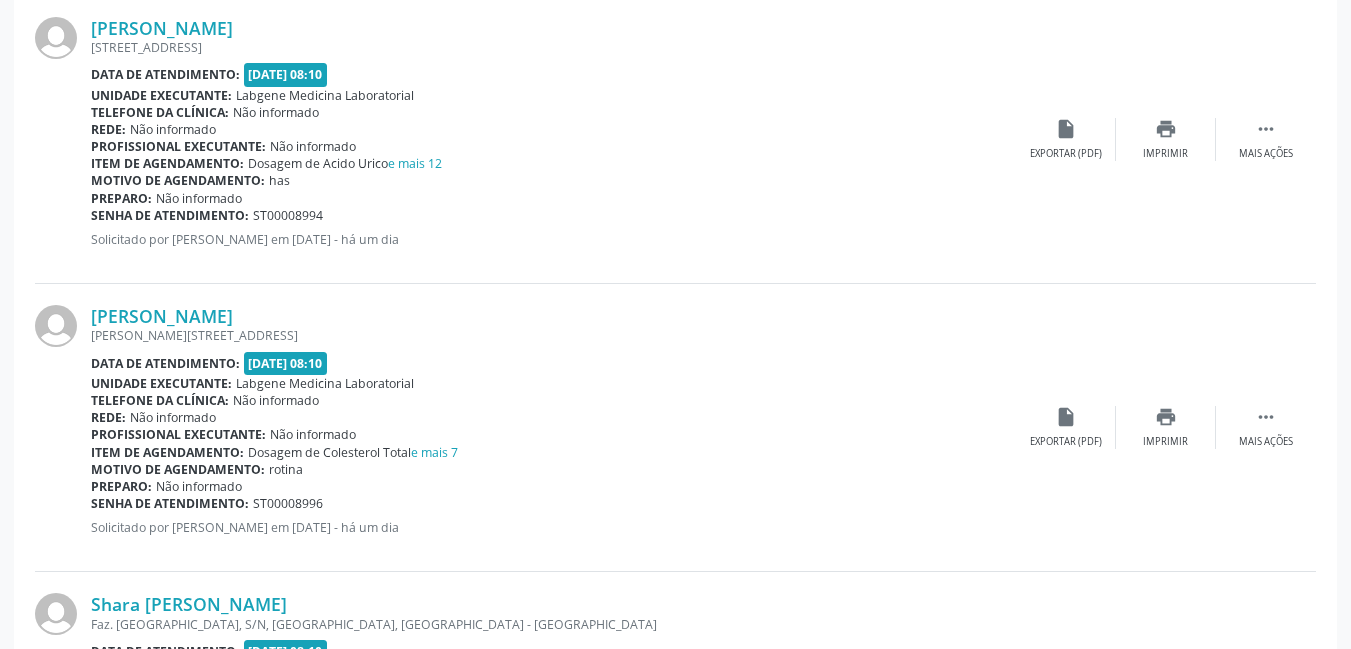 scroll, scrollTop: 2100, scrollLeft: 0, axis: vertical 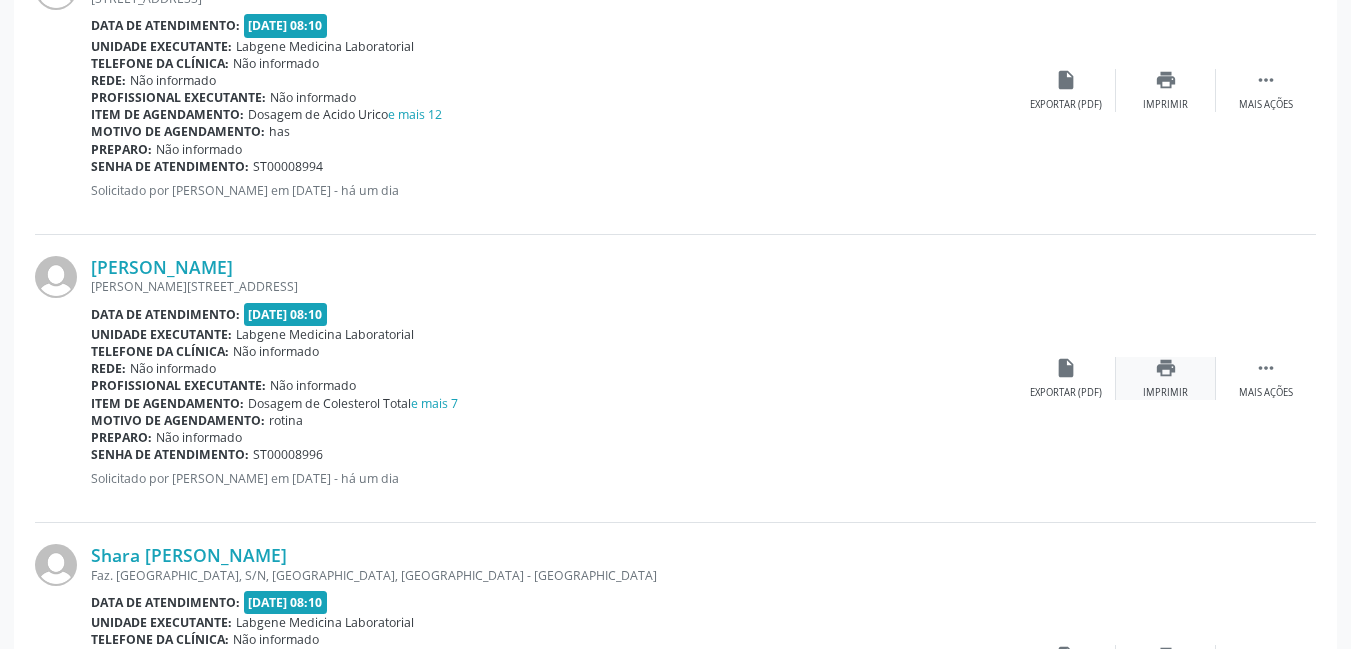 click on "Imprimir" at bounding box center (1165, 393) 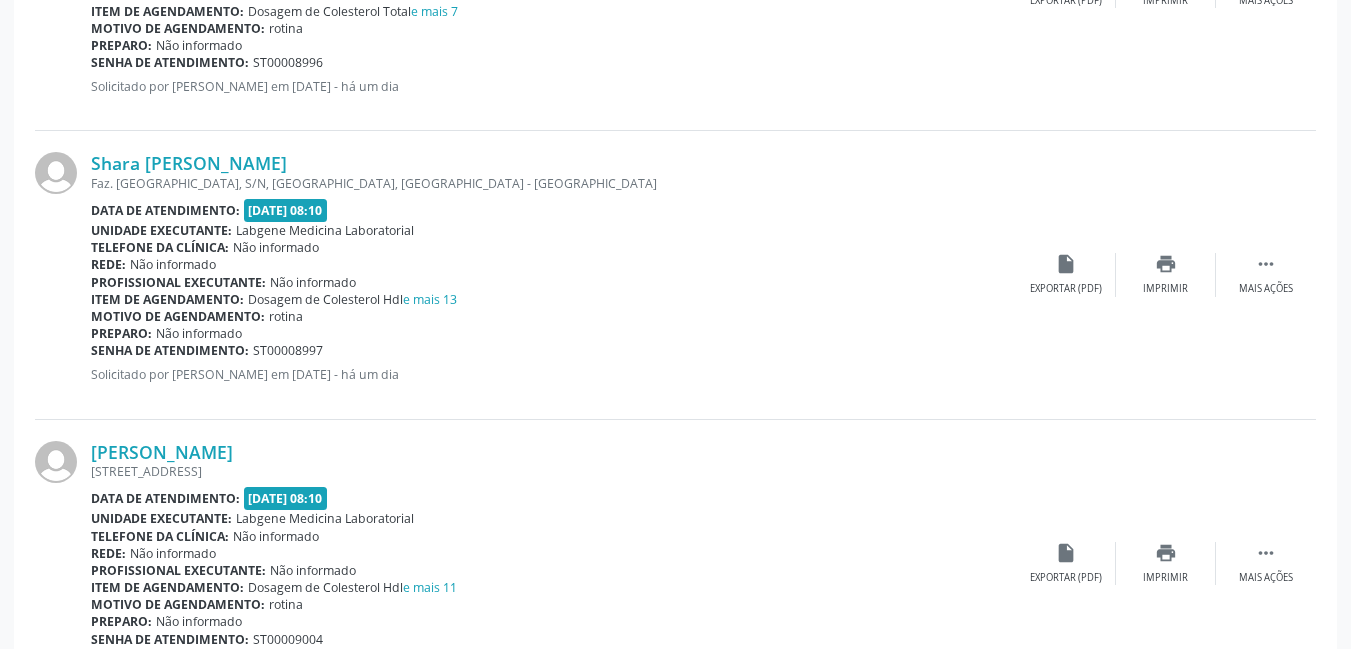 scroll, scrollTop: 2500, scrollLeft: 0, axis: vertical 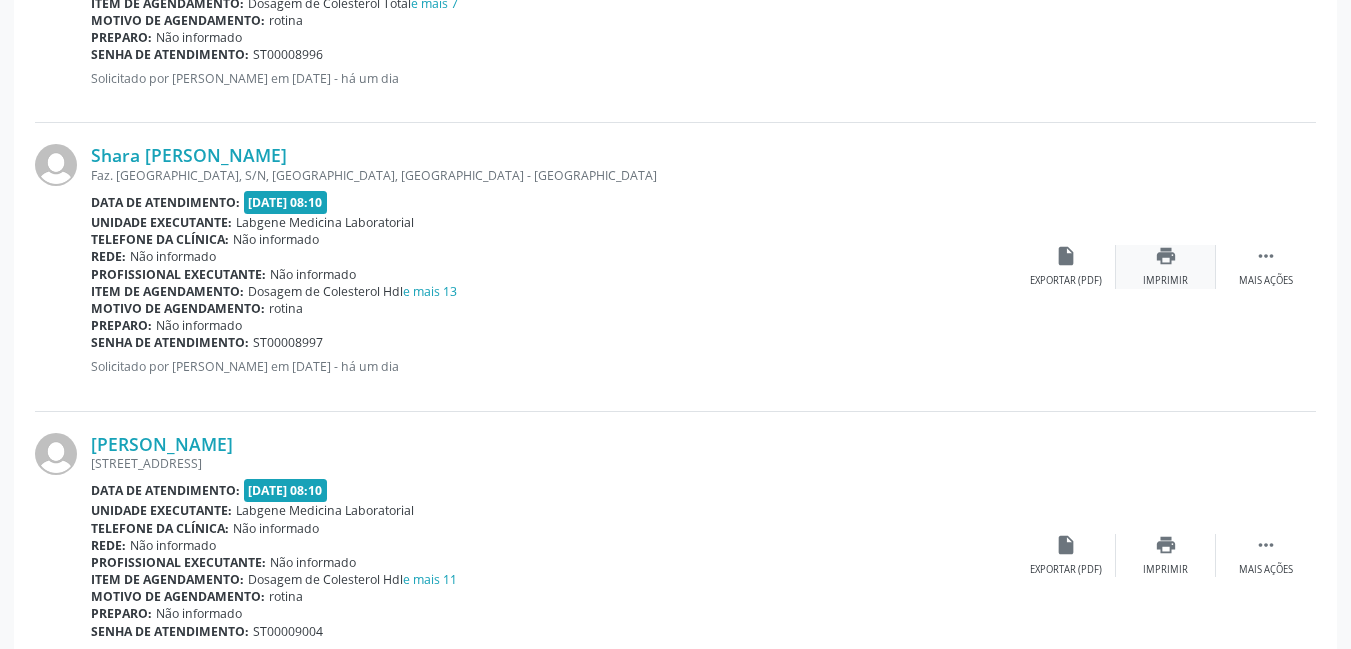 click on "print
Imprimir" at bounding box center (1166, 266) 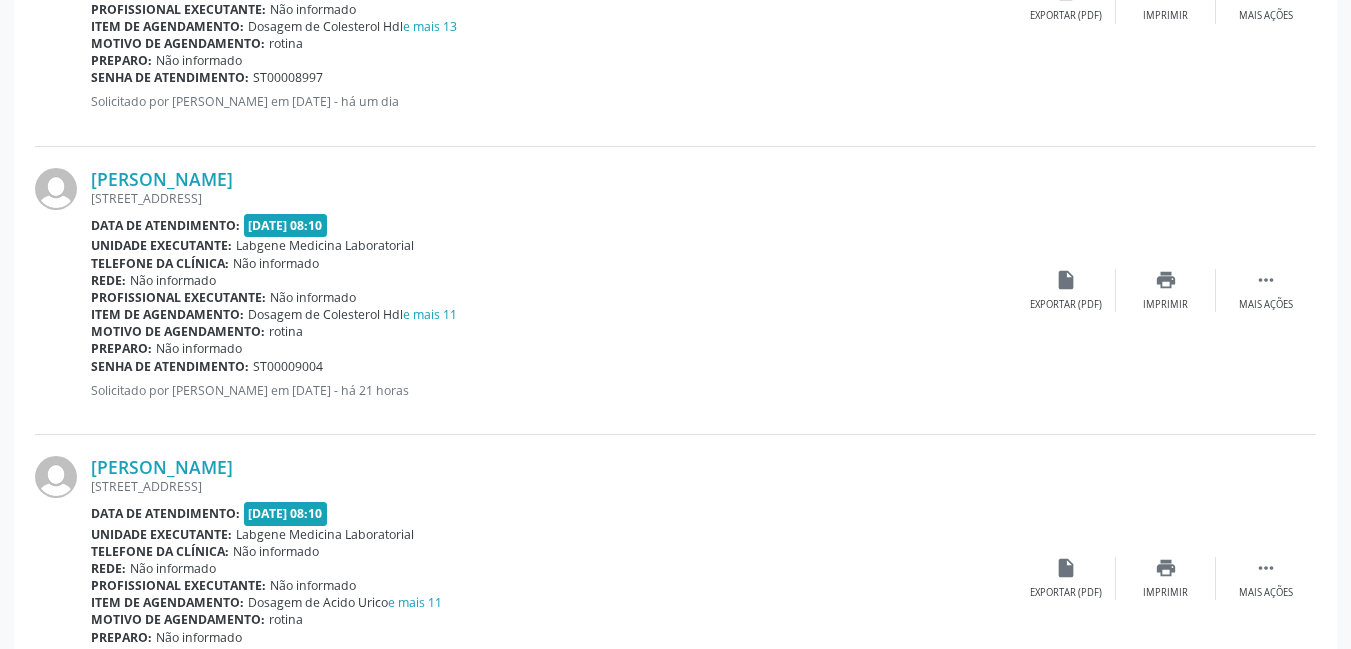 scroll, scrollTop: 2800, scrollLeft: 0, axis: vertical 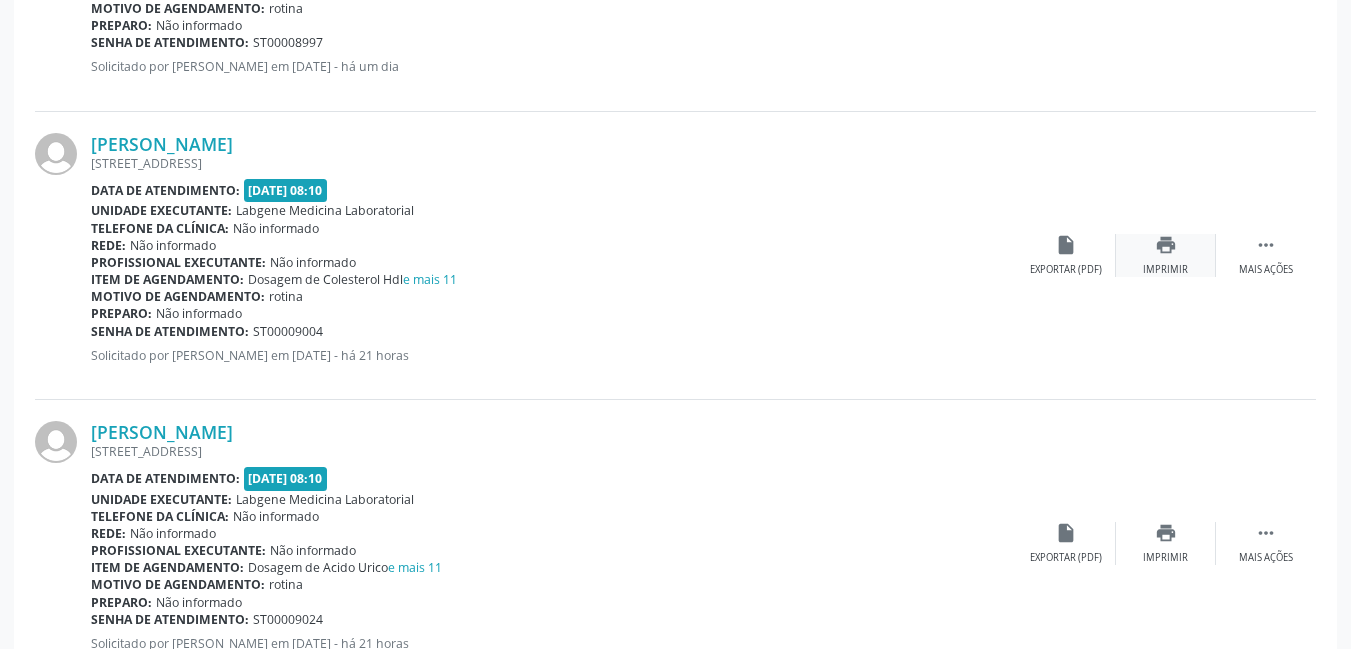 click on "Imprimir" at bounding box center [1165, 270] 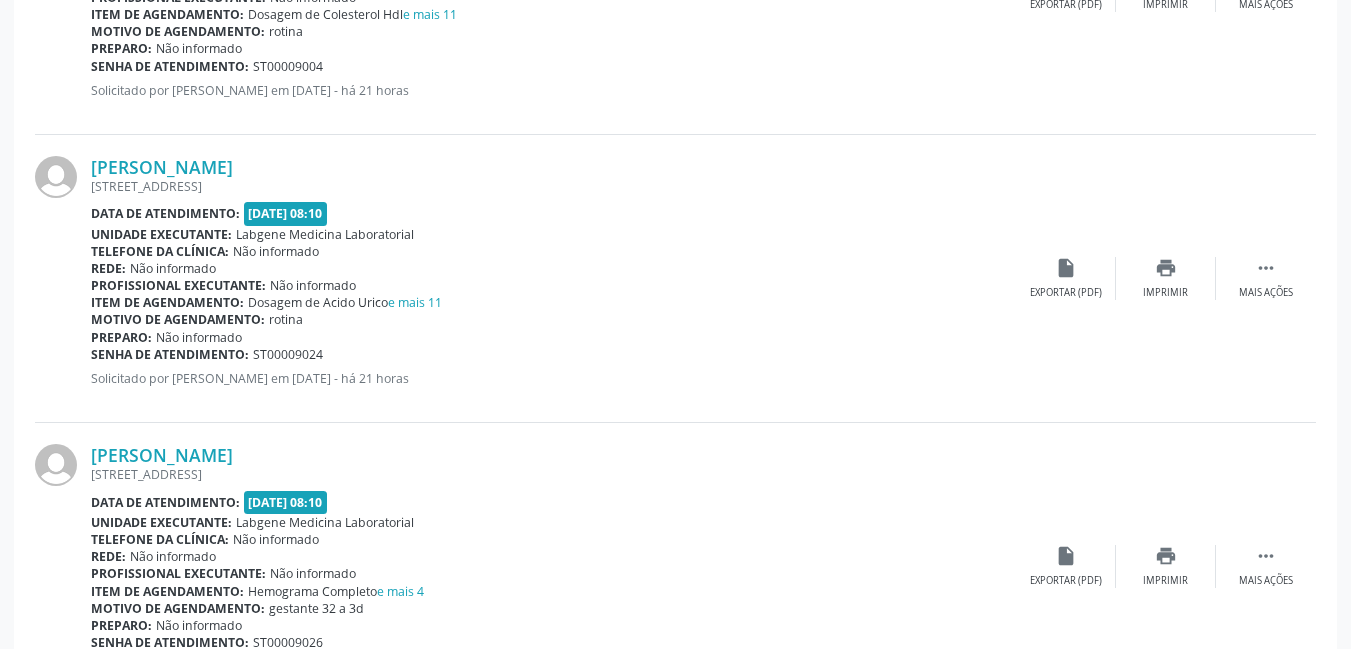 scroll, scrollTop: 3100, scrollLeft: 0, axis: vertical 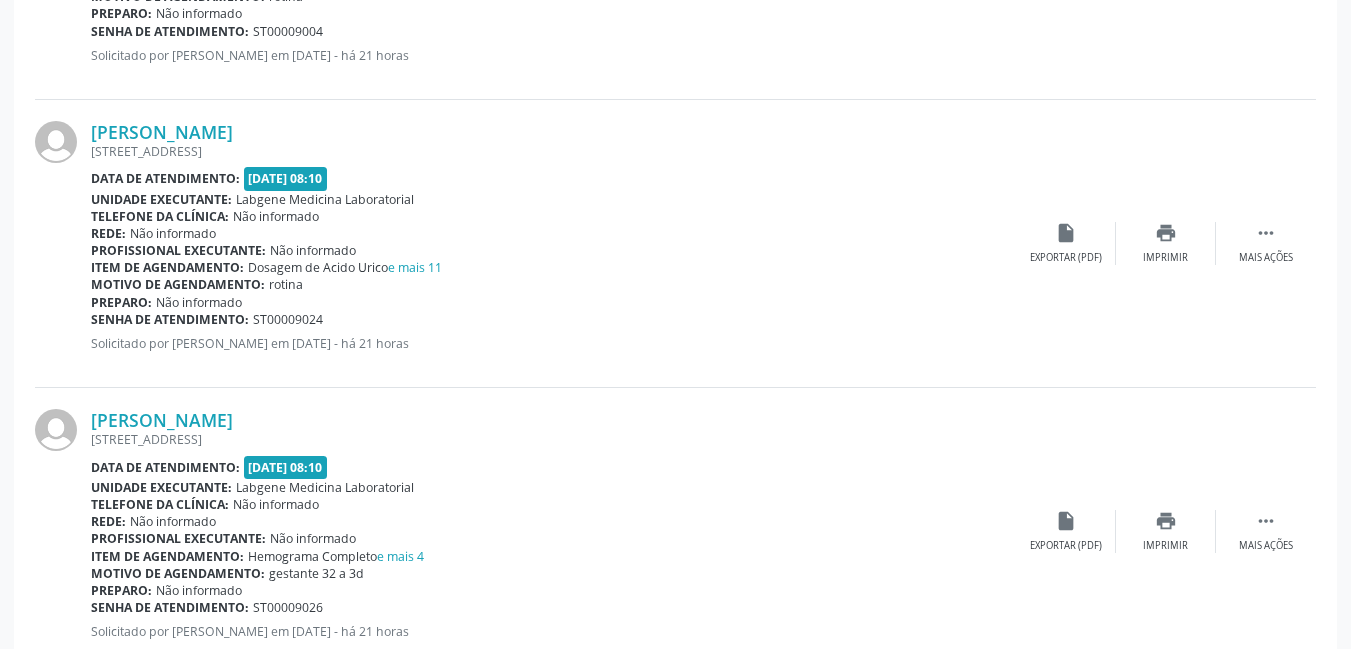 click on "[PERSON_NAME]
[STREET_ADDRESS]
Data de atendimento:
[DATE] 08:10
Unidade executante:
Labgene Medicina Laboratorial
Telefone da clínica:
Não informado
Rede:
Não informado
Profissional executante:
Não informado
Item de agendamento:
Dosagem de Acido Urico
e mais 11
Motivo de agendamento:
rotina
Preparo:
Não informado
Senha de atendimento:
ST00009024
Solicitado por [PERSON_NAME] em [DATE] - há 21 horas

Mais ações
print
Imprimir
insert_drive_file
Exportar (PDF)" at bounding box center (675, 244) 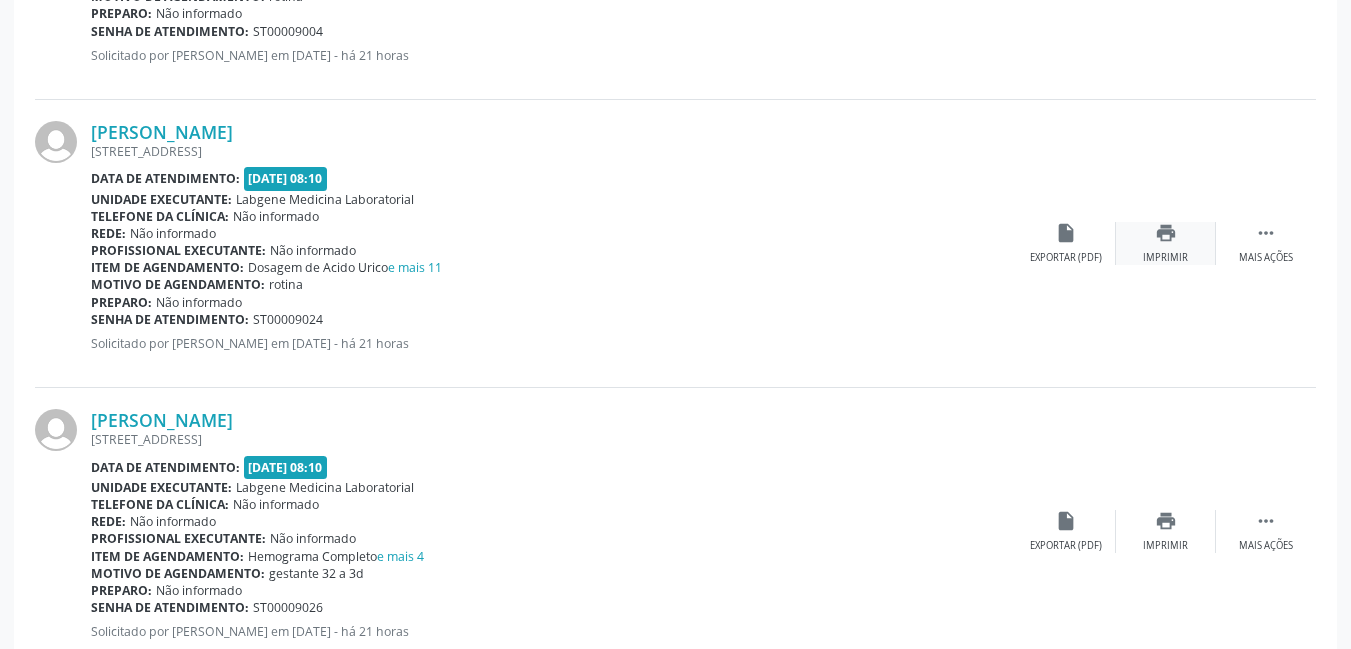 click on "print
Imprimir" at bounding box center [1166, 243] 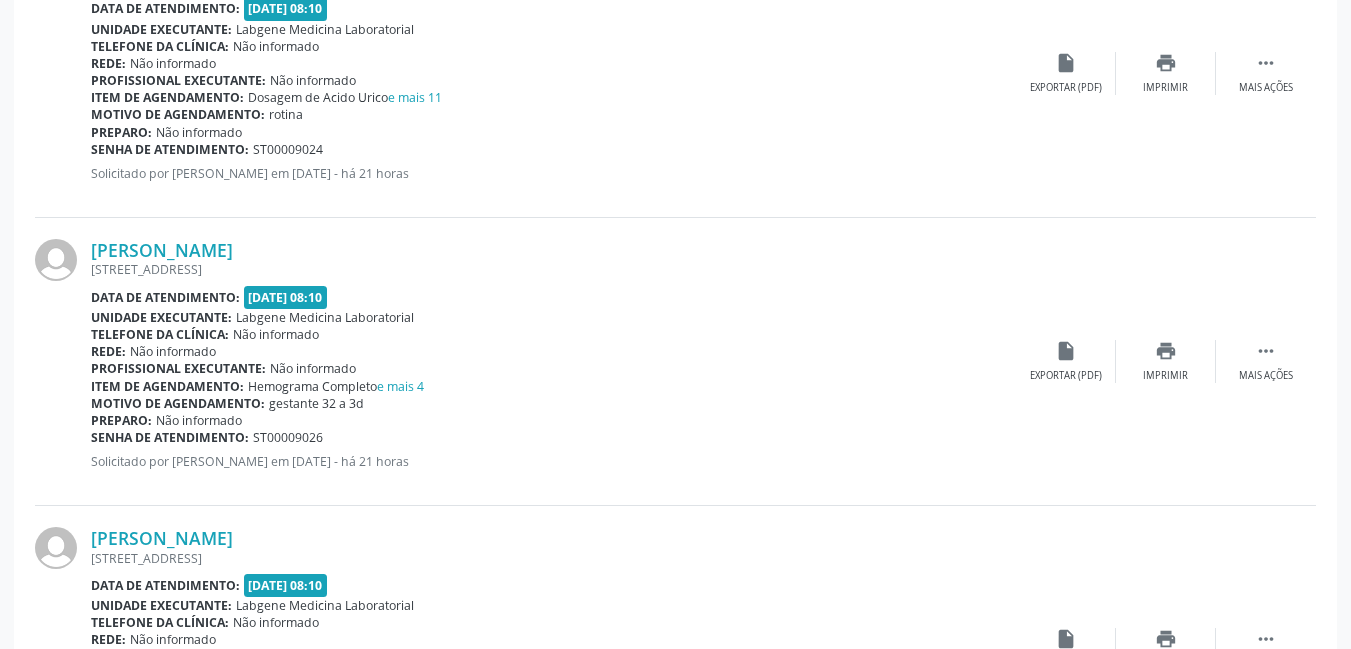 scroll, scrollTop: 3300, scrollLeft: 0, axis: vertical 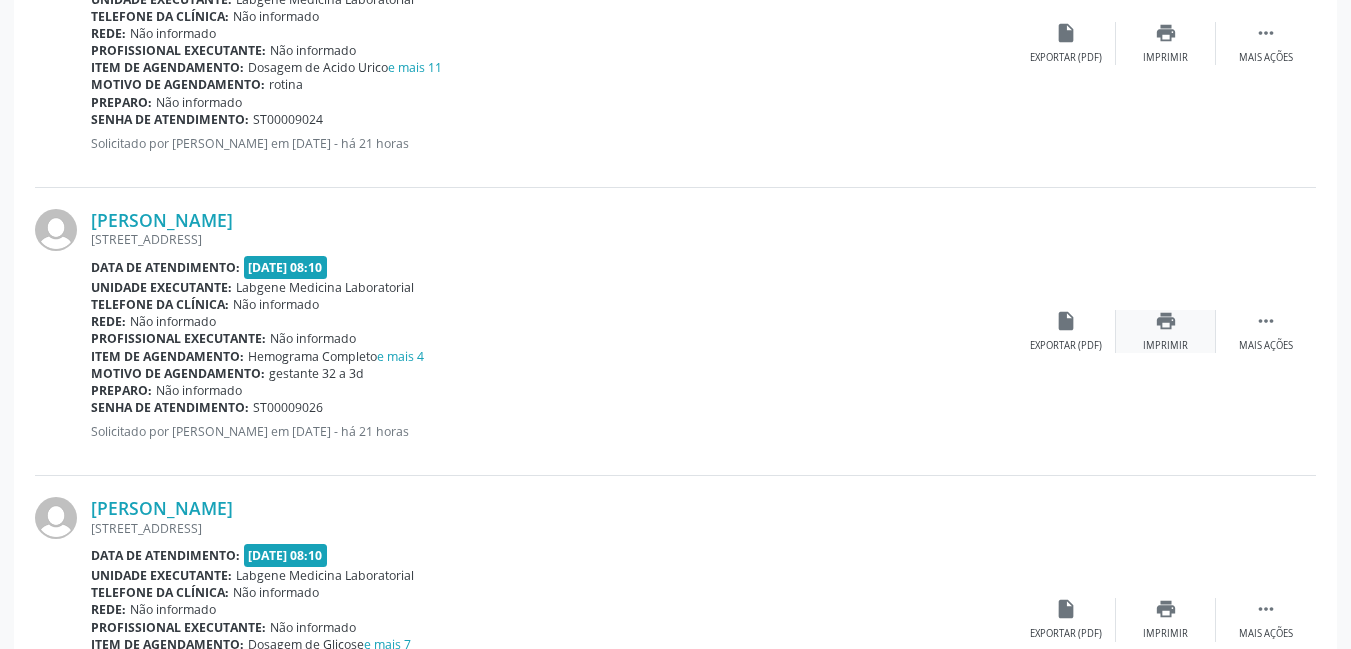 click on "print
Imprimir" at bounding box center [1166, 331] 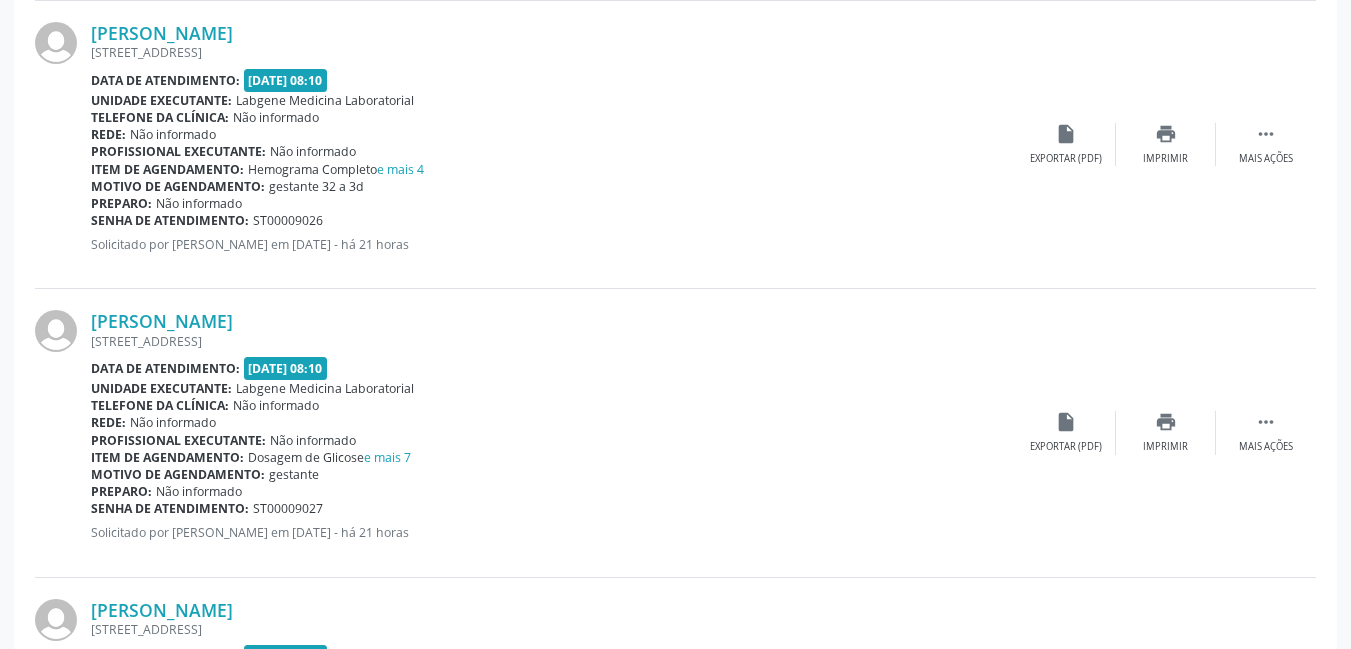 scroll, scrollTop: 3500, scrollLeft: 0, axis: vertical 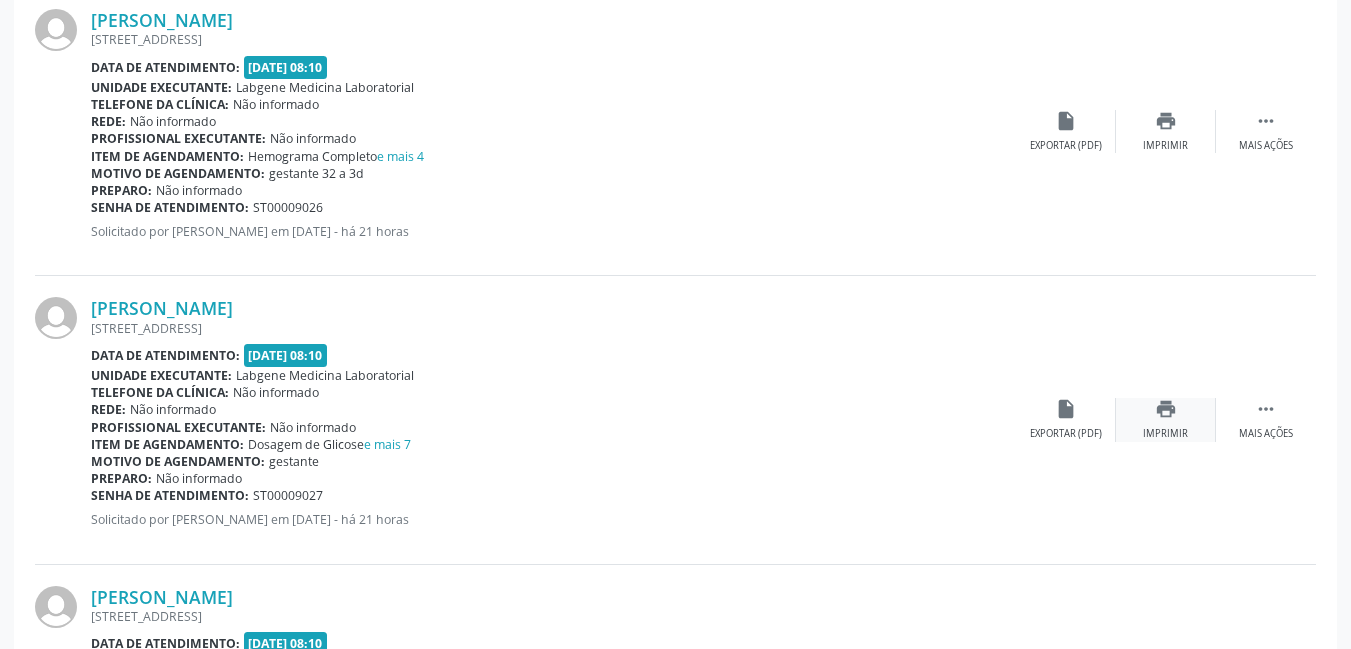 click on "Imprimir" at bounding box center (1165, 434) 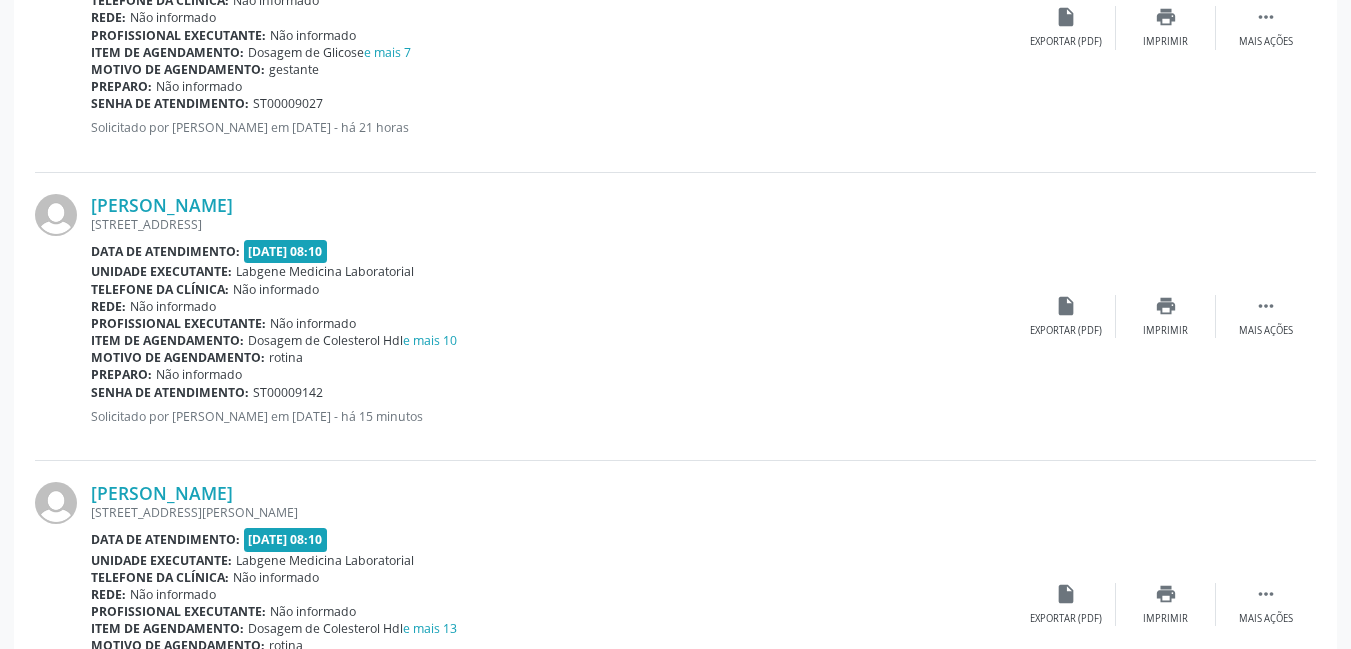 scroll, scrollTop: 3900, scrollLeft: 0, axis: vertical 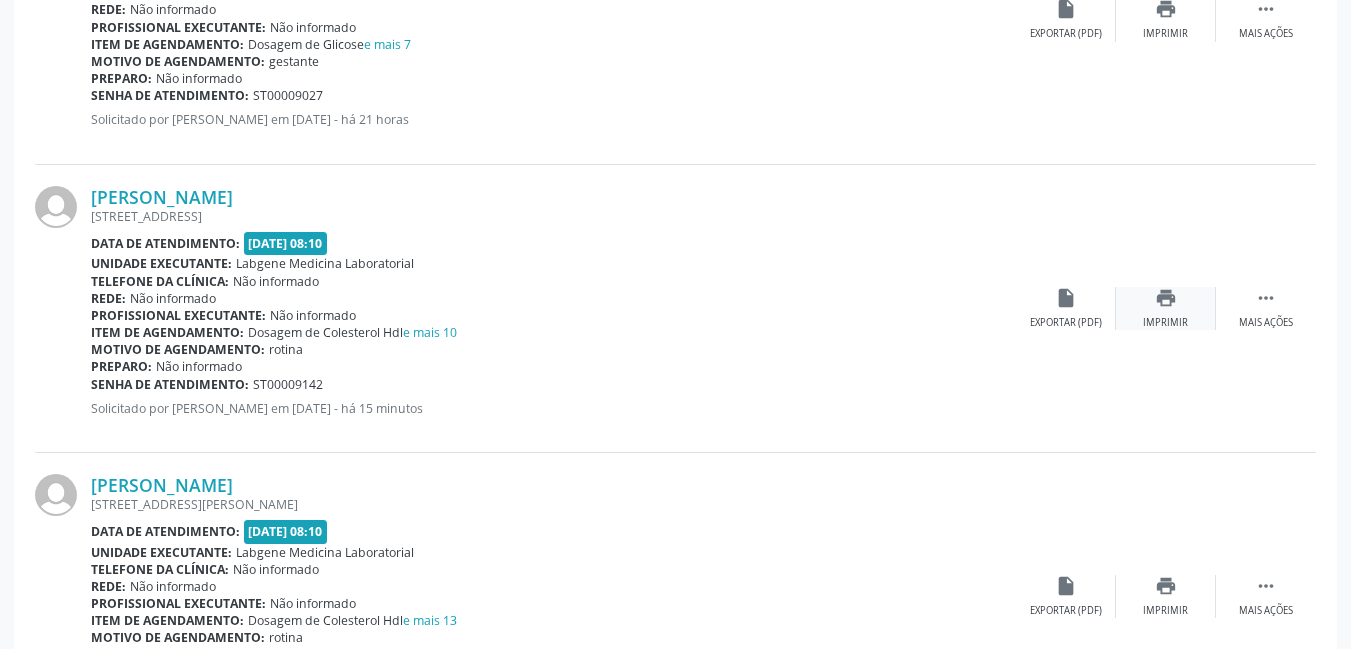 click on "print
Imprimir" at bounding box center (1166, 308) 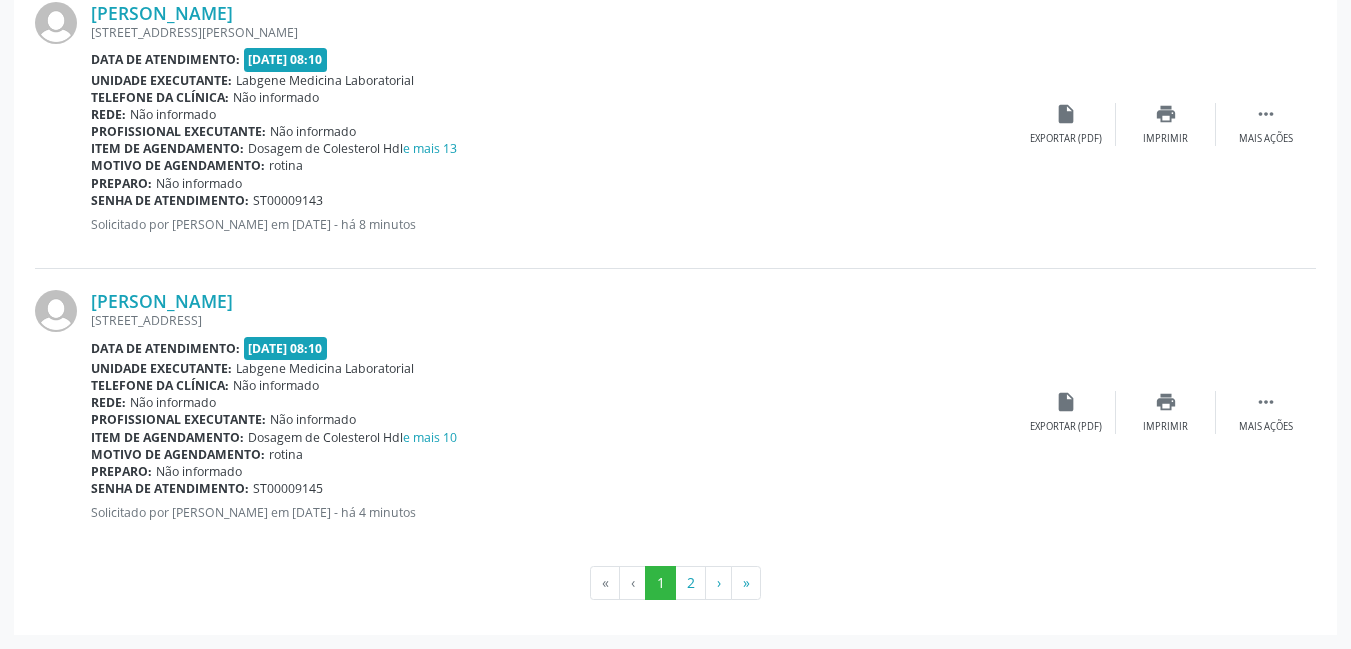 scroll, scrollTop: 4272, scrollLeft: 0, axis: vertical 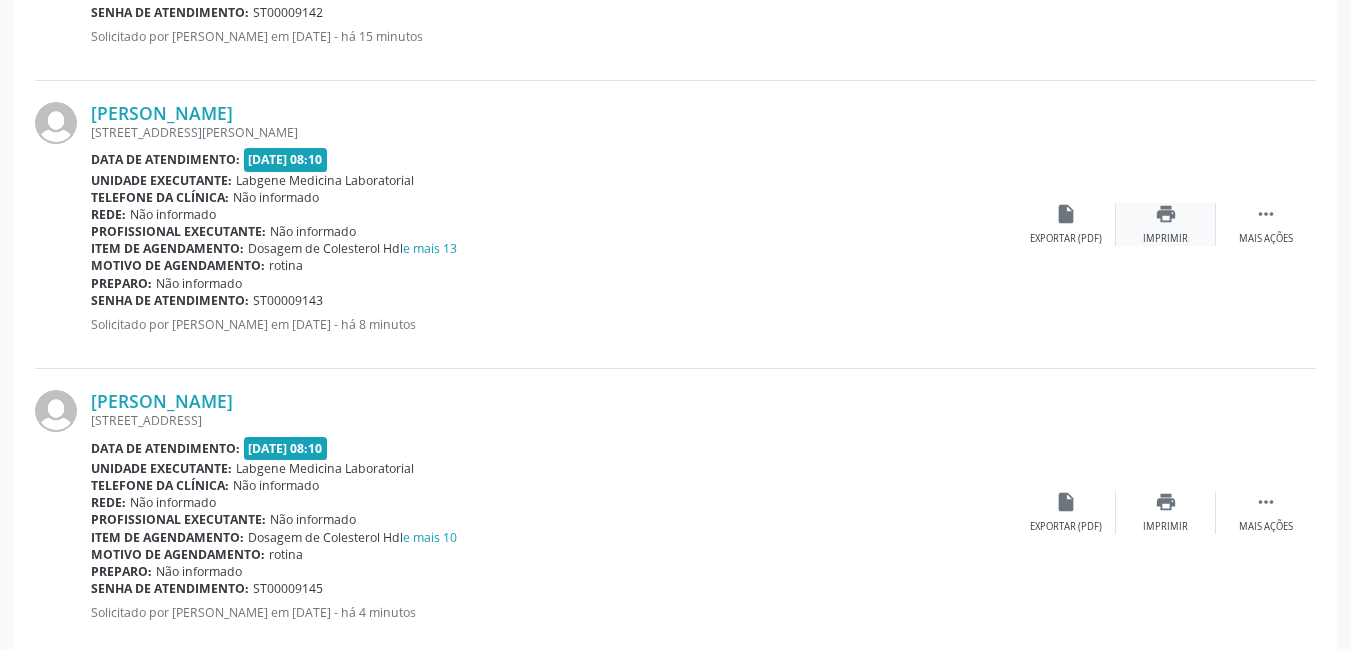 click on "Imprimir" at bounding box center [1165, 239] 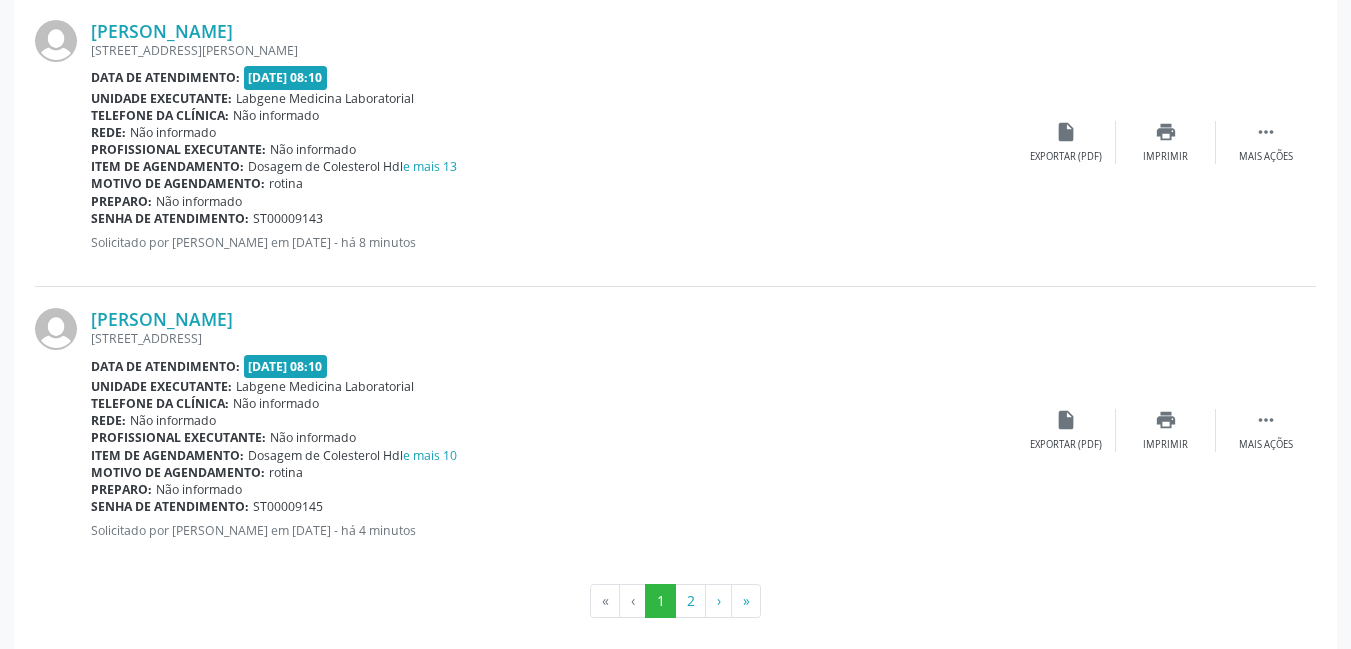 scroll, scrollTop: 4372, scrollLeft: 0, axis: vertical 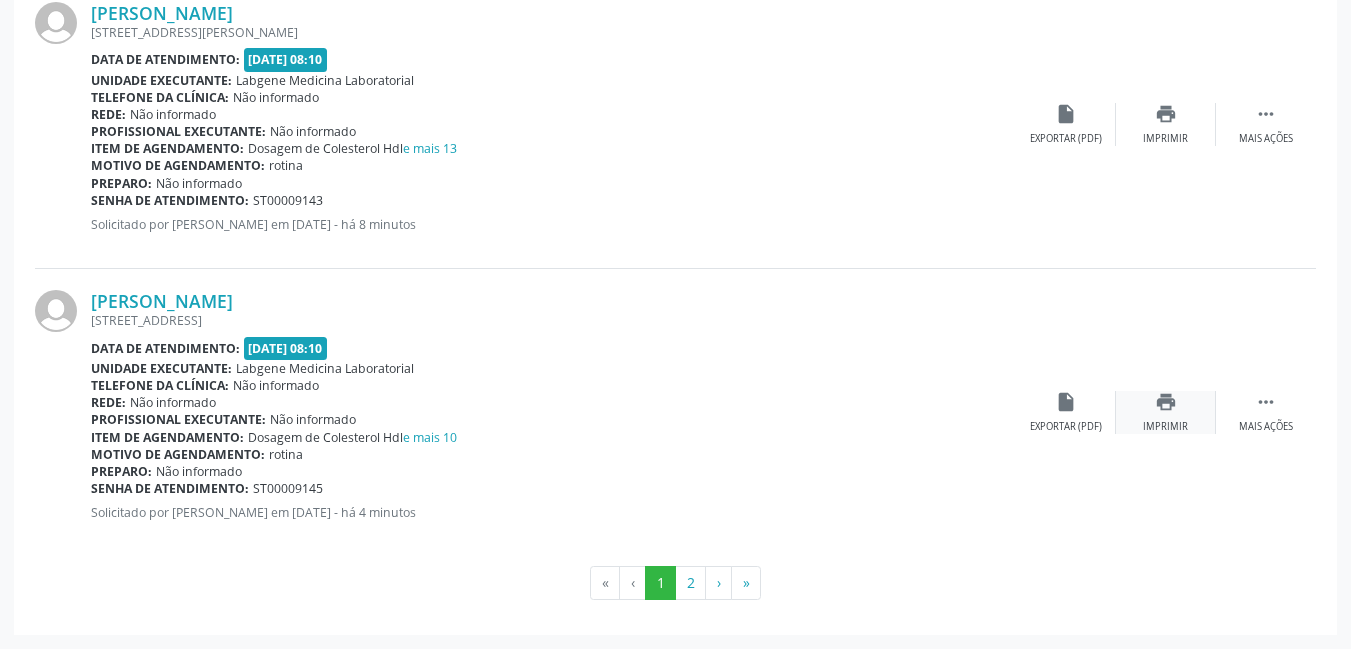 click on "print" at bounding box center (1166, 402) 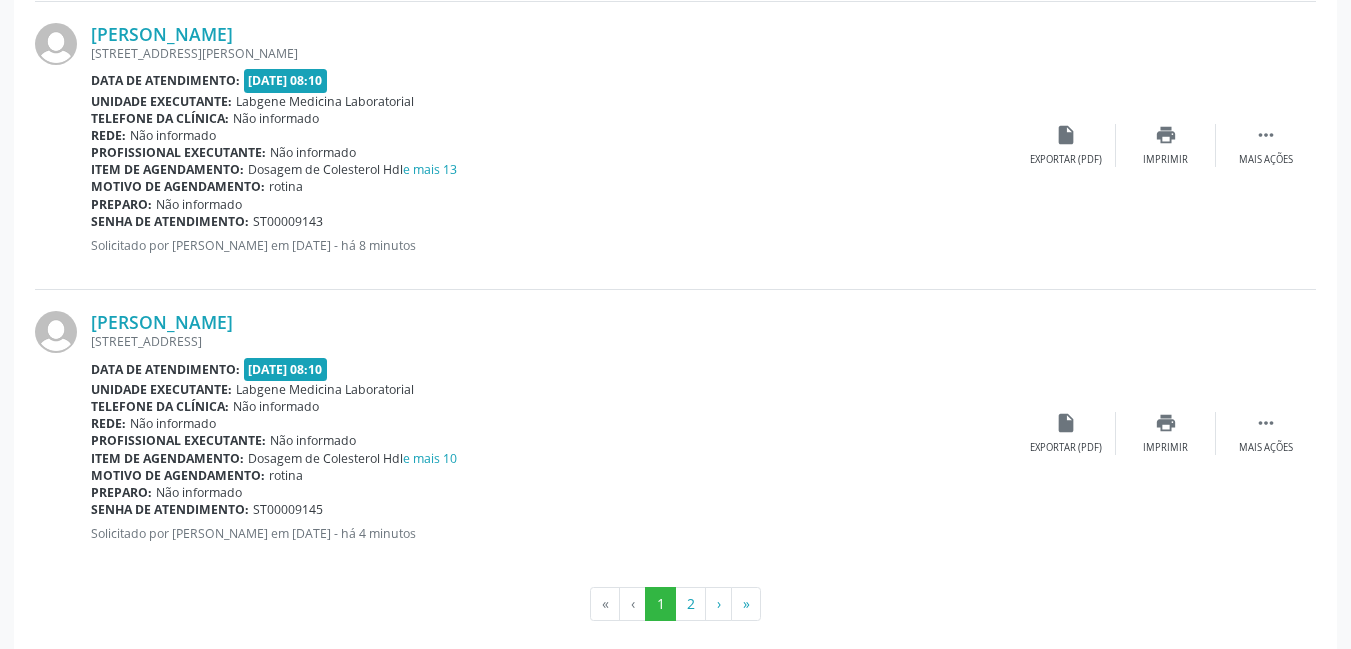 scroll, scrollTop: 4372, scrollLeft: 0, axis: vertical 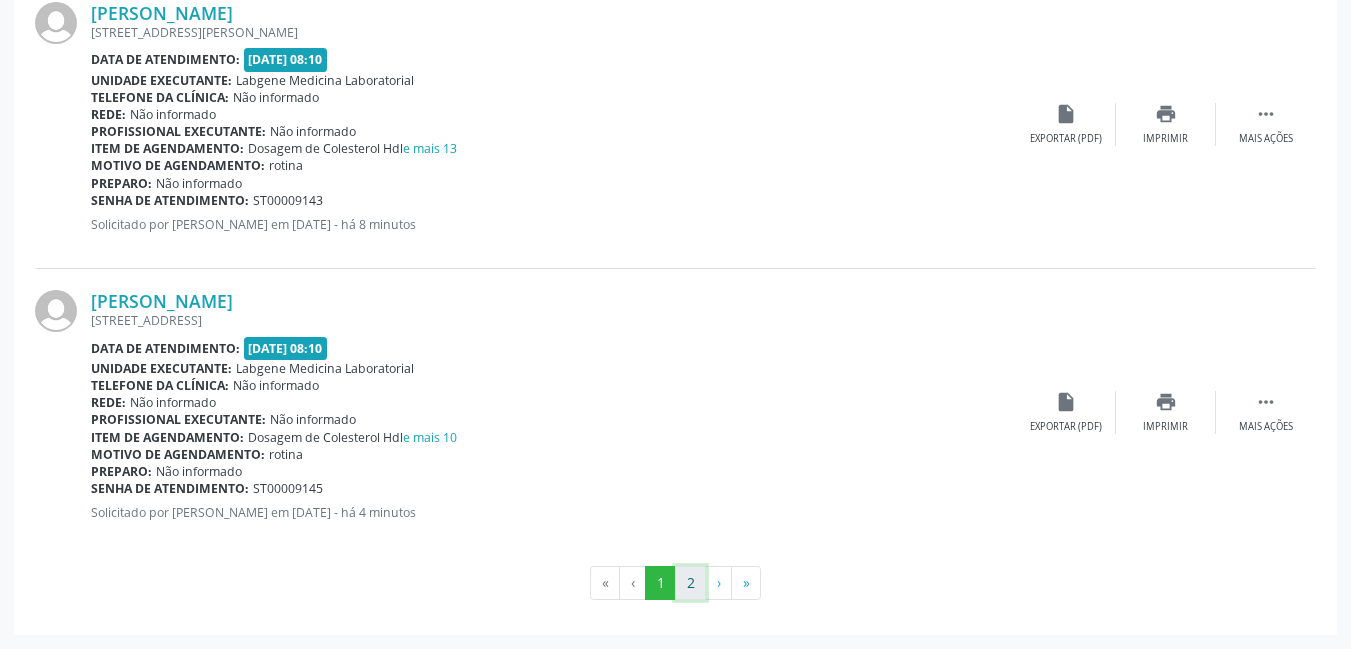 click on "2" at bounding box center [690, 583] 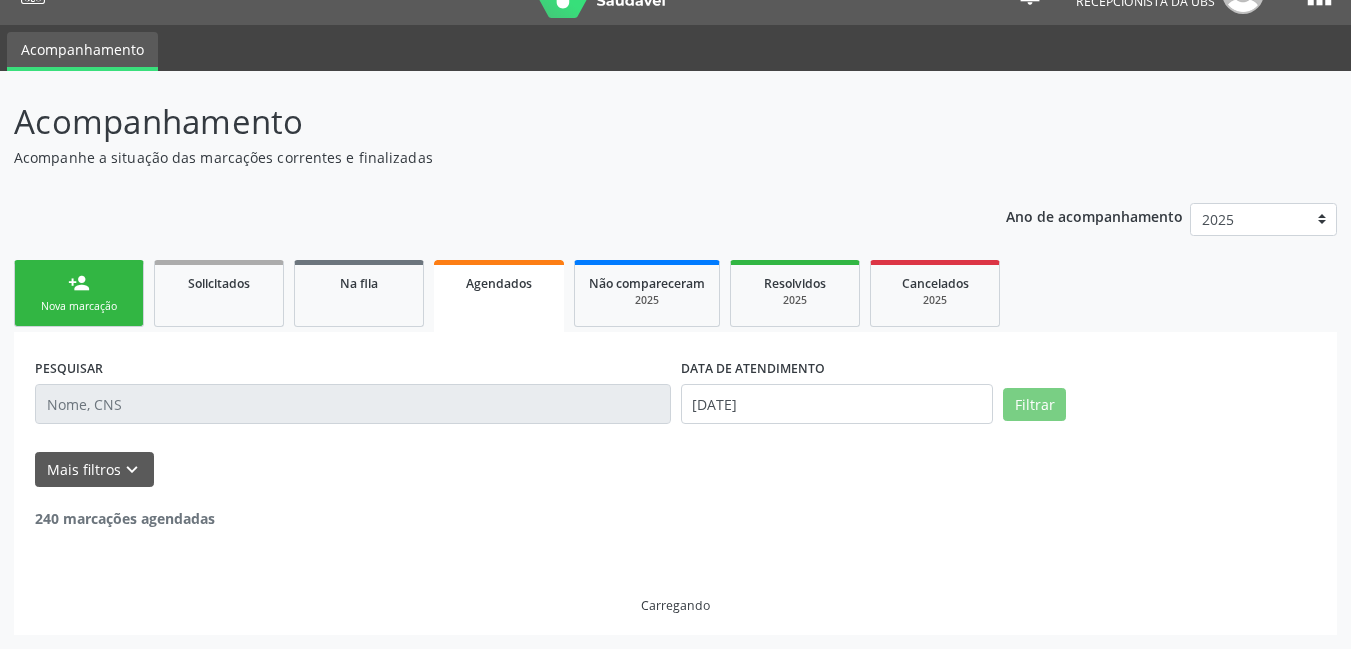 scroll, scrollTop: 0, scrollLeft: 0, axis: both 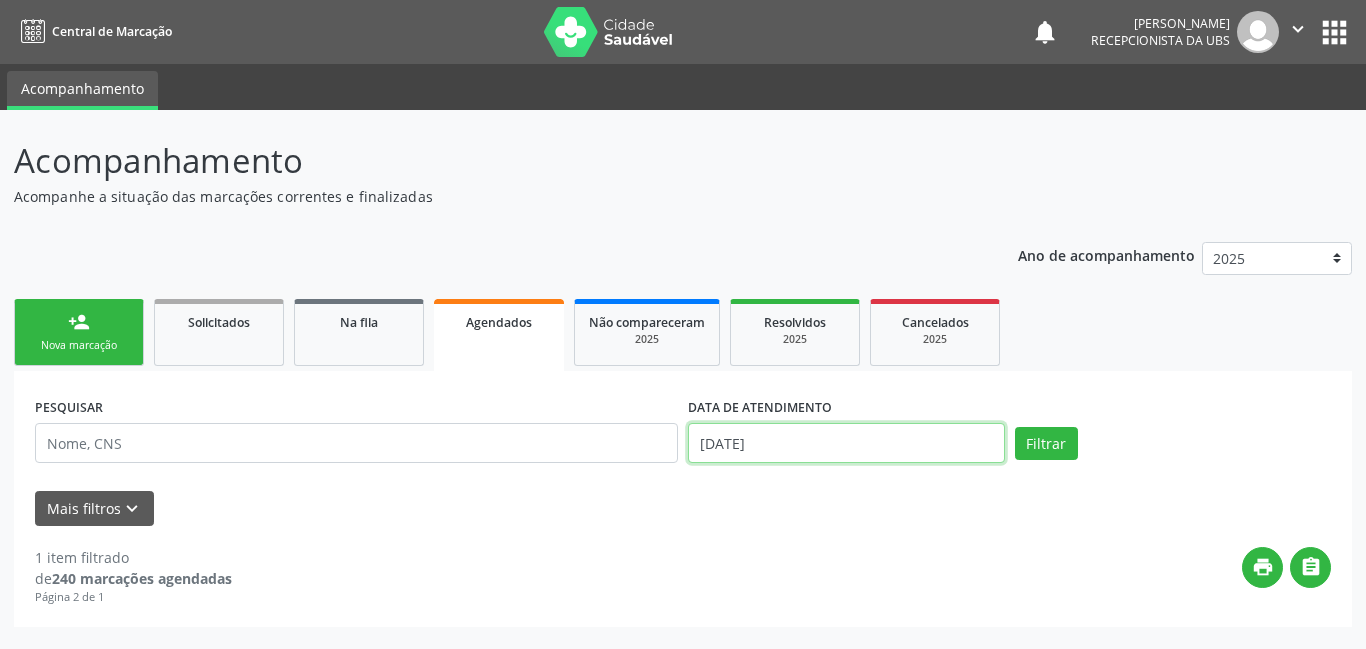 click on "[DATE]" at bounding box center (846, 443) 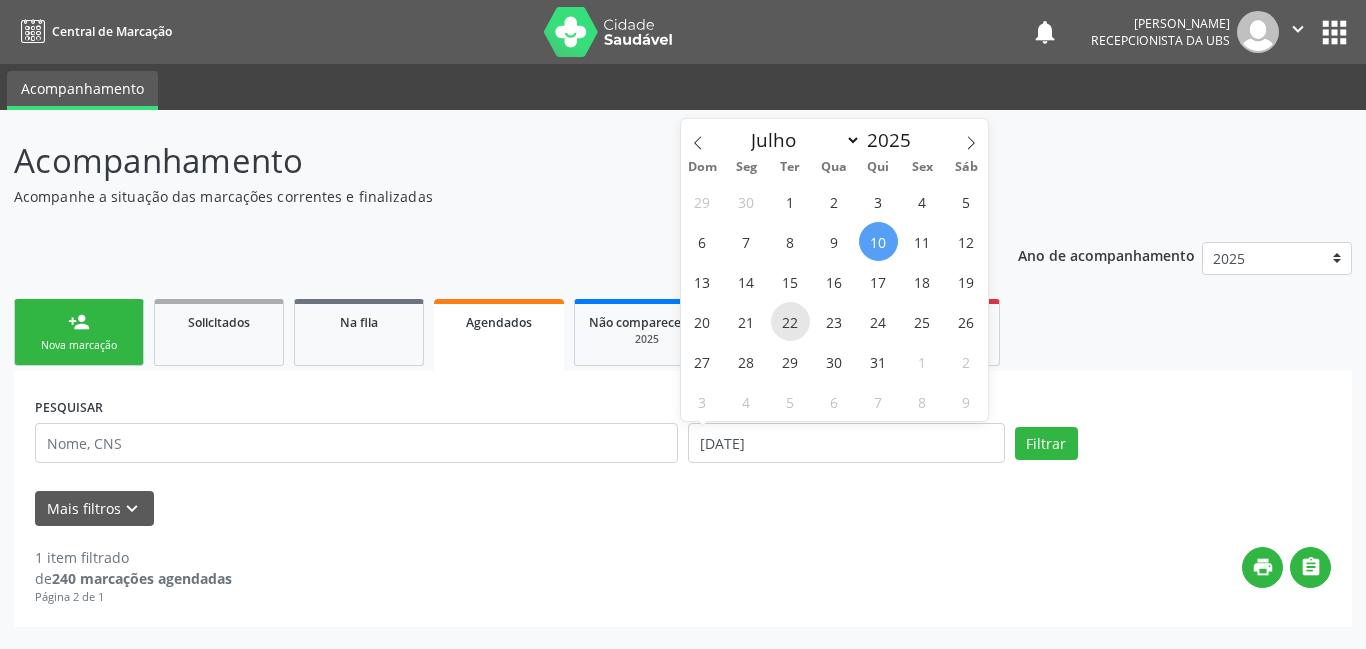 click on "22" at bounding box center [790, 321] 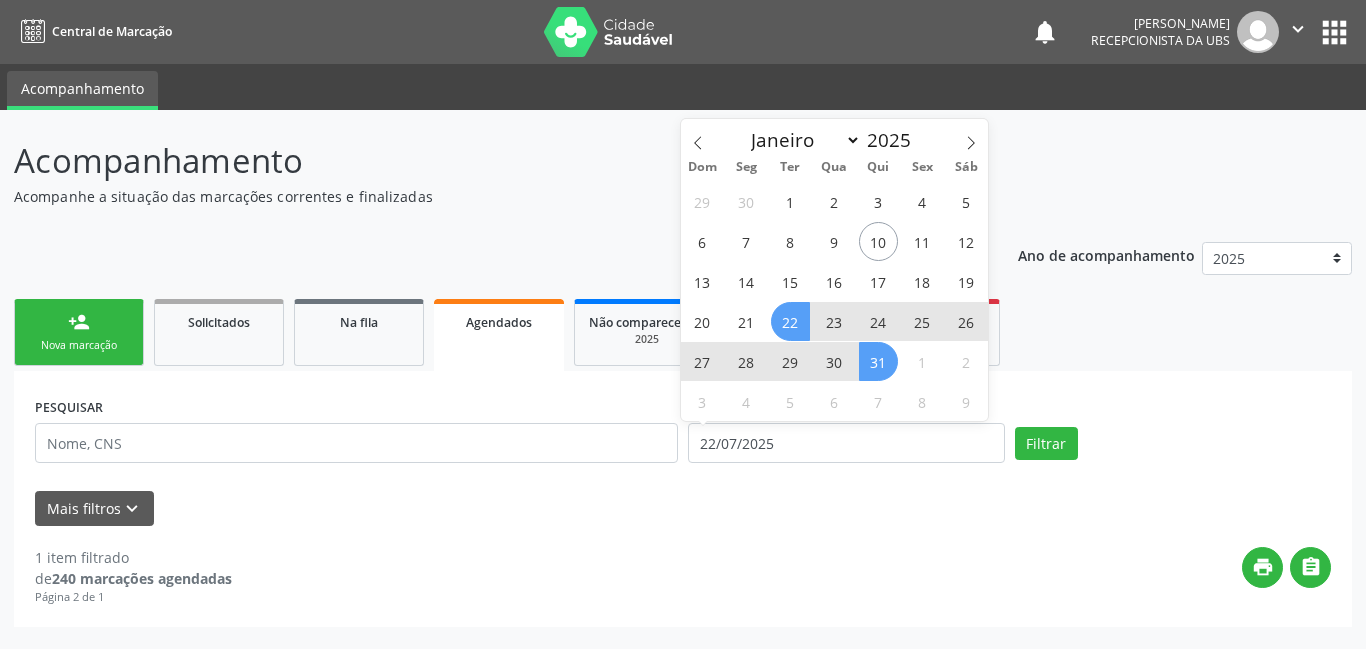 click on "31" at bounding box center [878, 361] 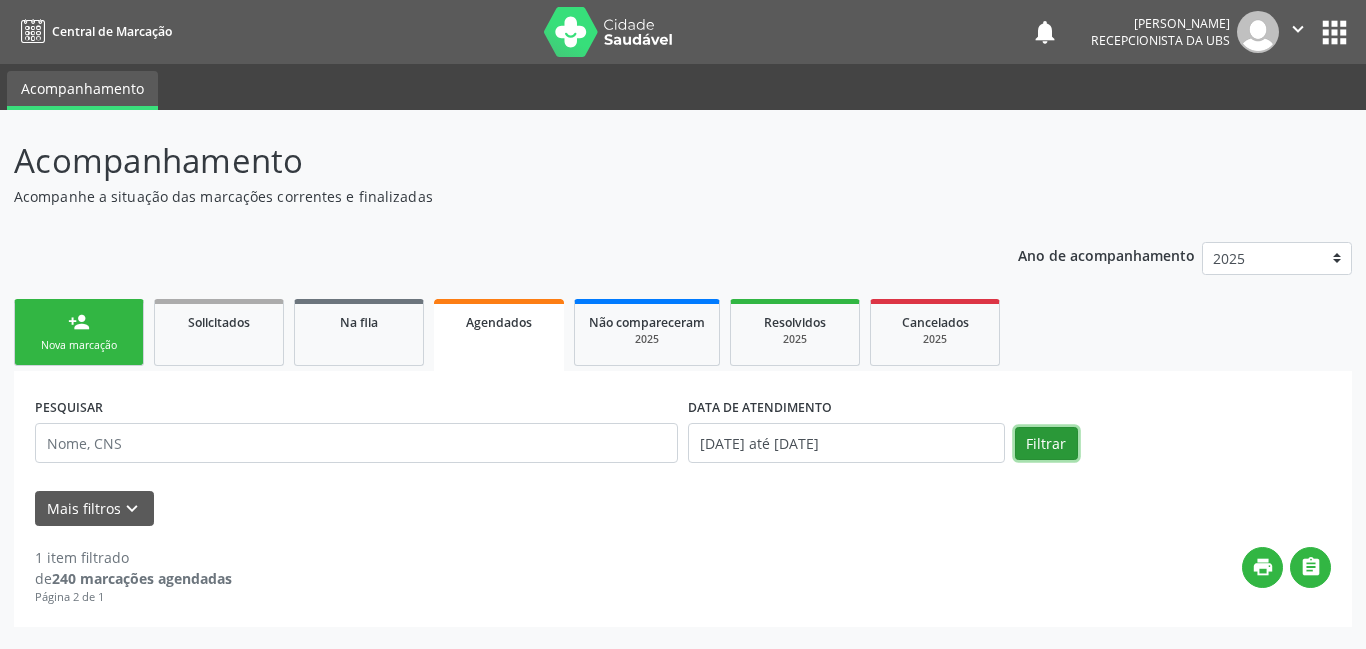 click on "Filtrar" at bounding box center (1046, 444) 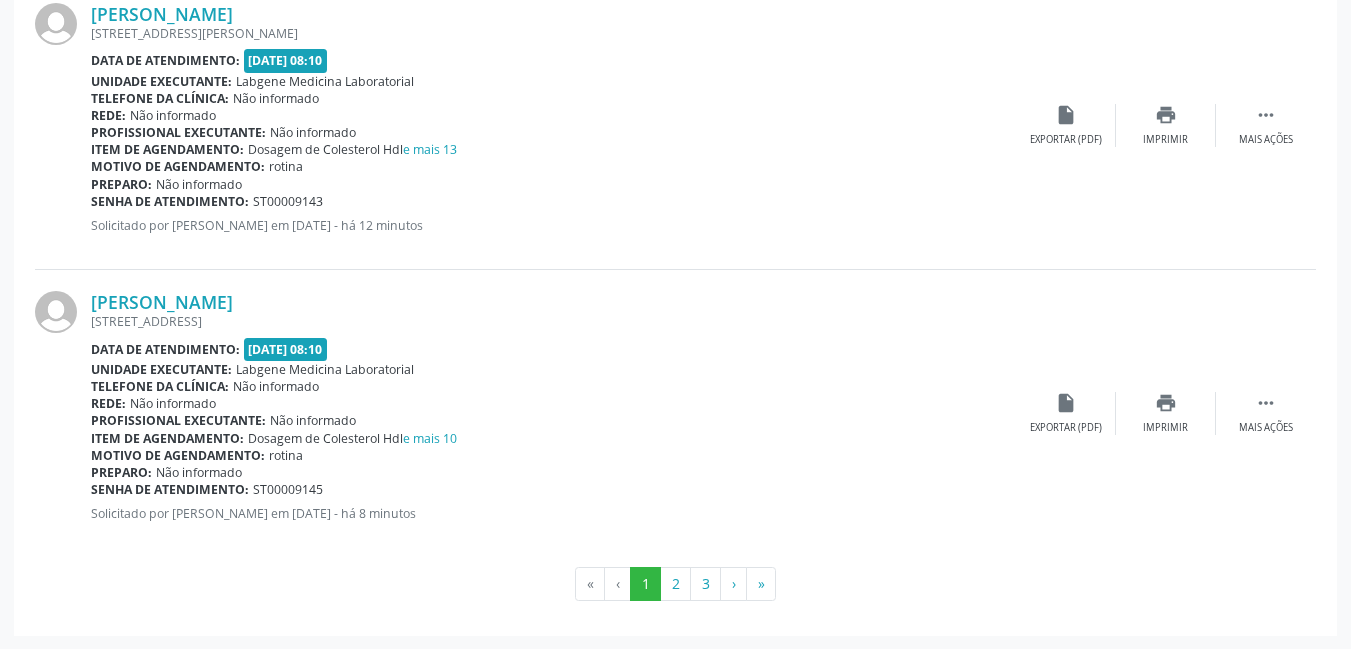 scroll, scrollTop: 4372, scrollLeft: 0, axis: vertical 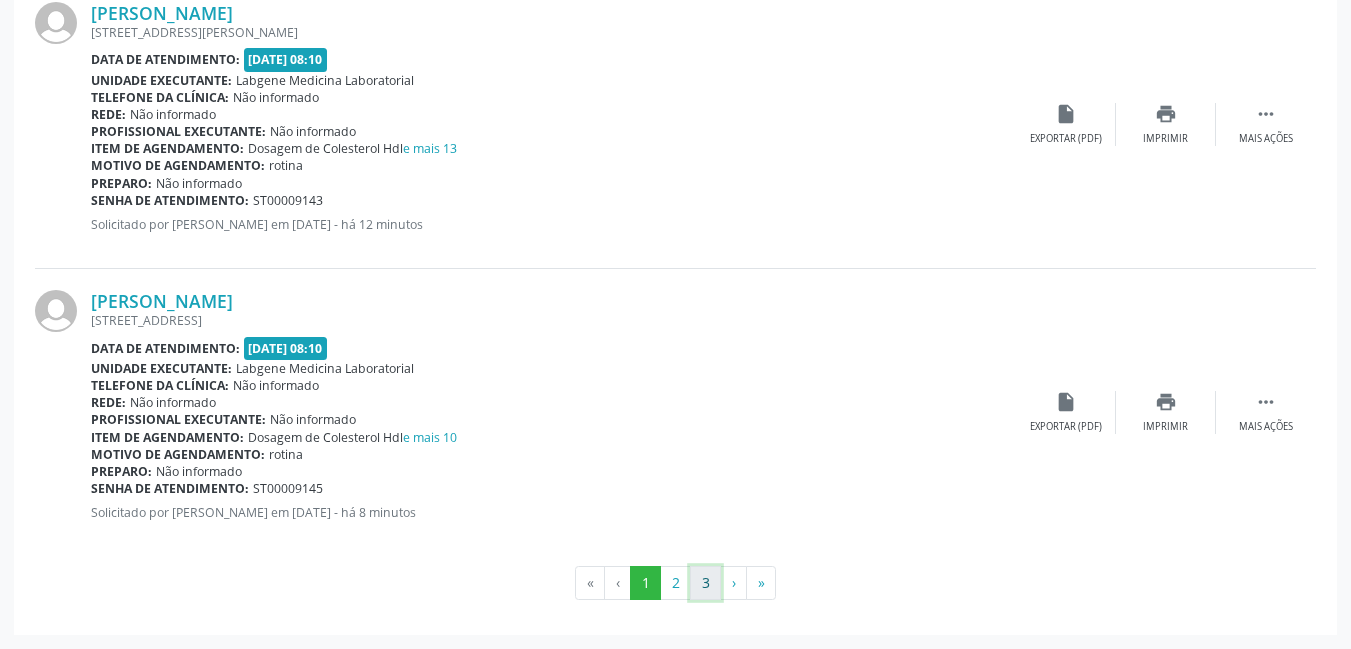 click on "3" at bounding box center [705, 583] 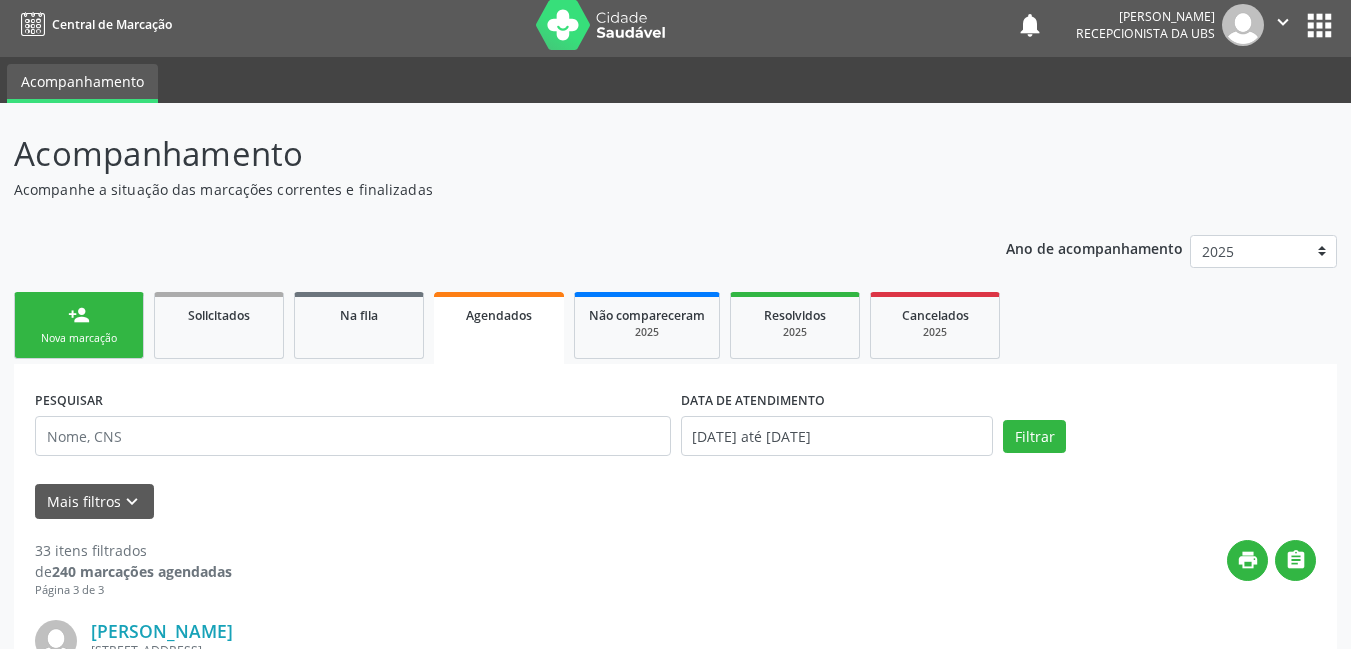 scroll, scrollTop: 0, scrollLeft: 0, axis: both 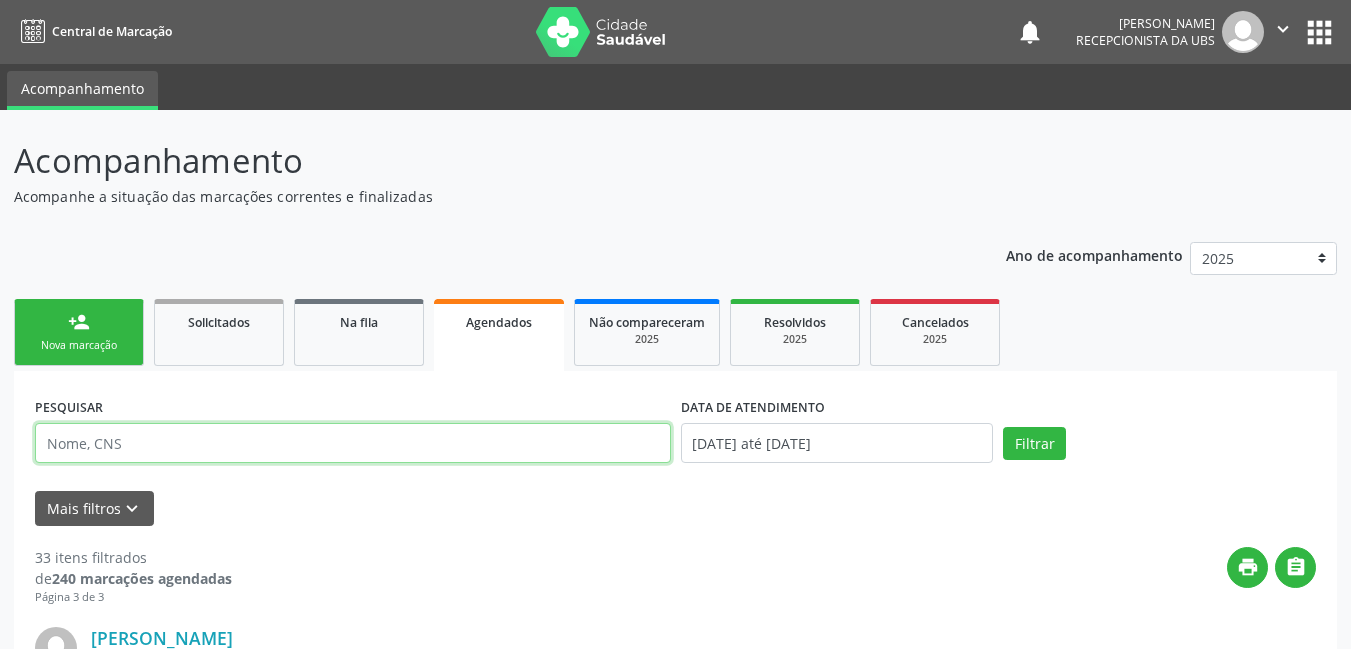 click at bounding box center (353, 443) 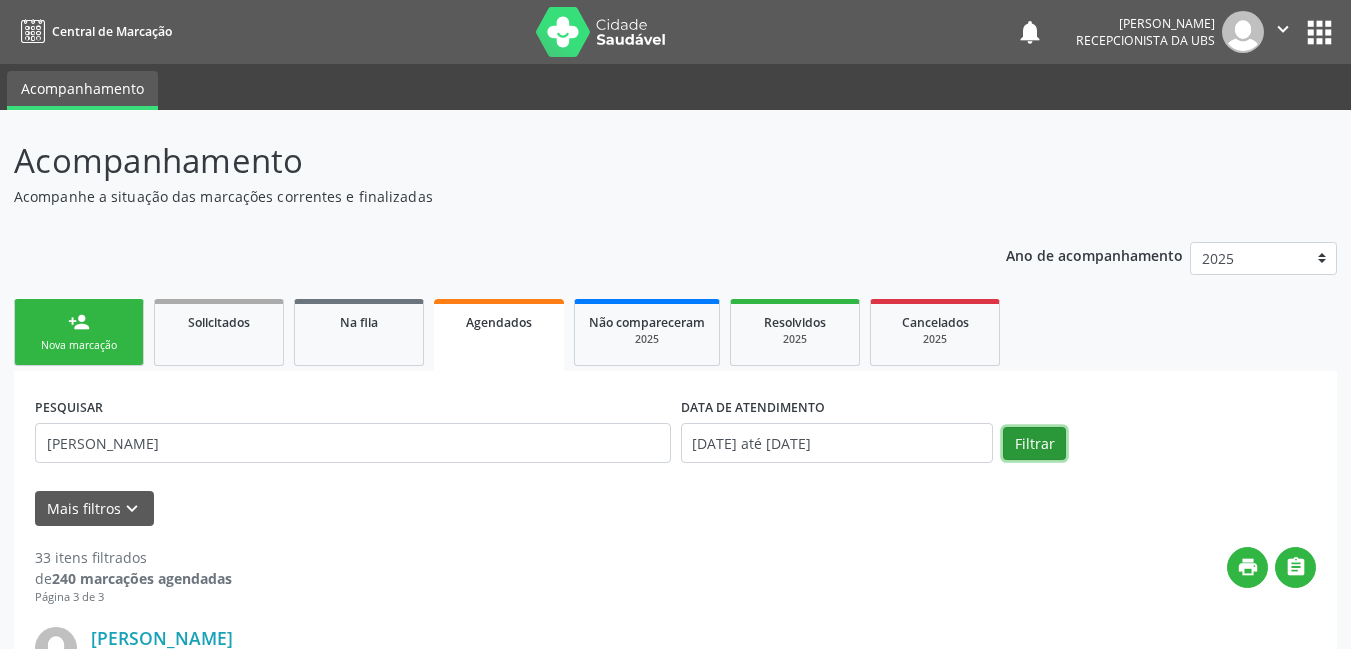 click on "Filtrar" at bounding box center (1034, 444) 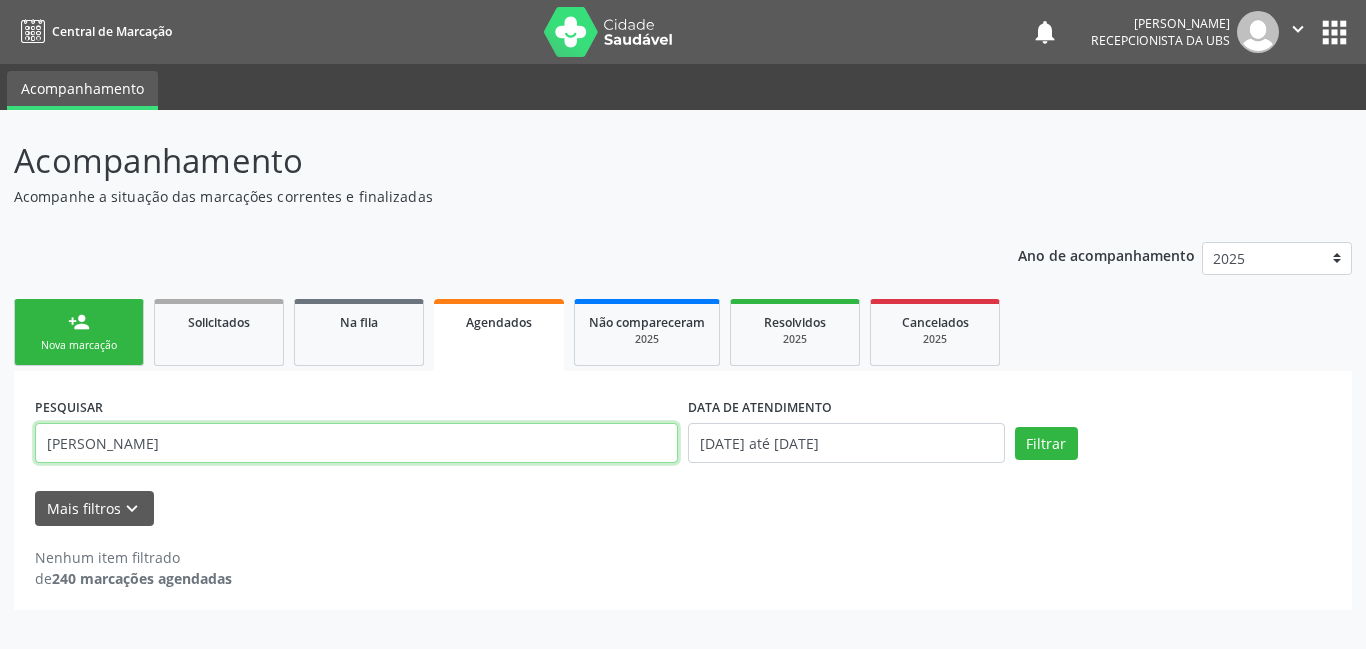 click on "[PERSON_NAME]" at bounding box center (356, 443) 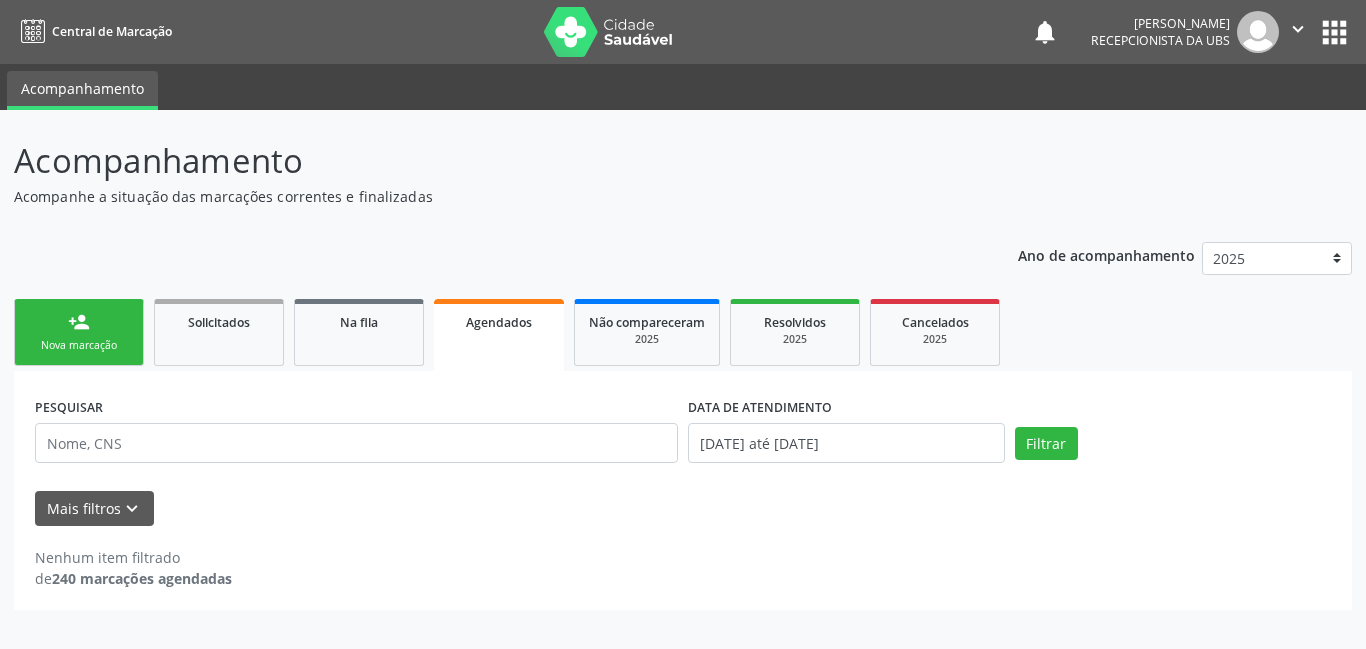 click on "Agendados" at bounding box center [499, 322] 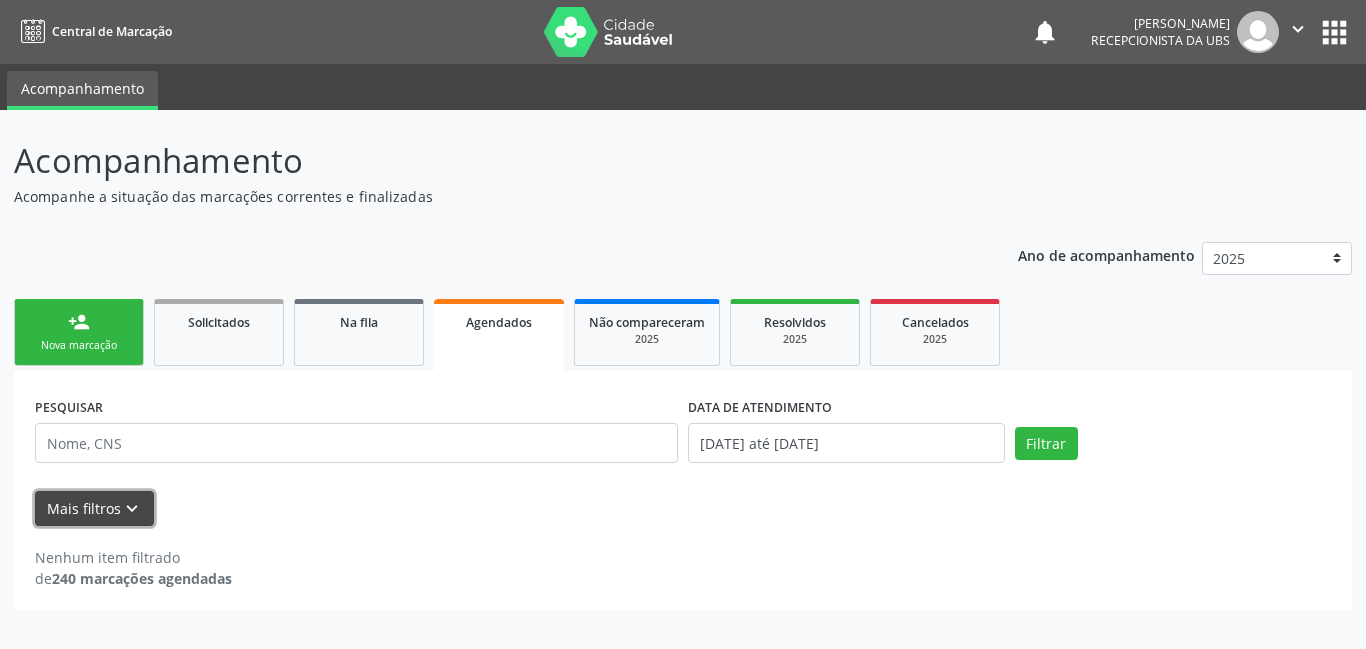 click on "keyboard_arrow_down" at bounding box center [132, 509] 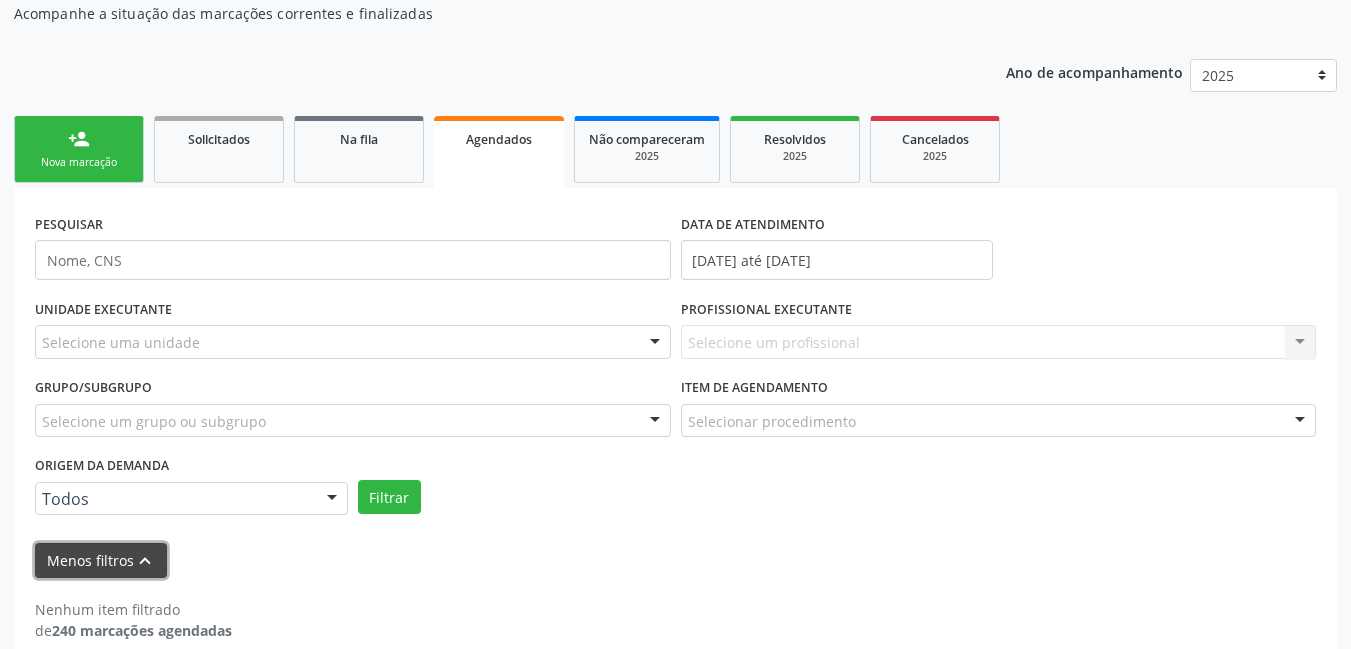 scroll, scrollTop: 210, scrollLeft: 0, axis: vertical 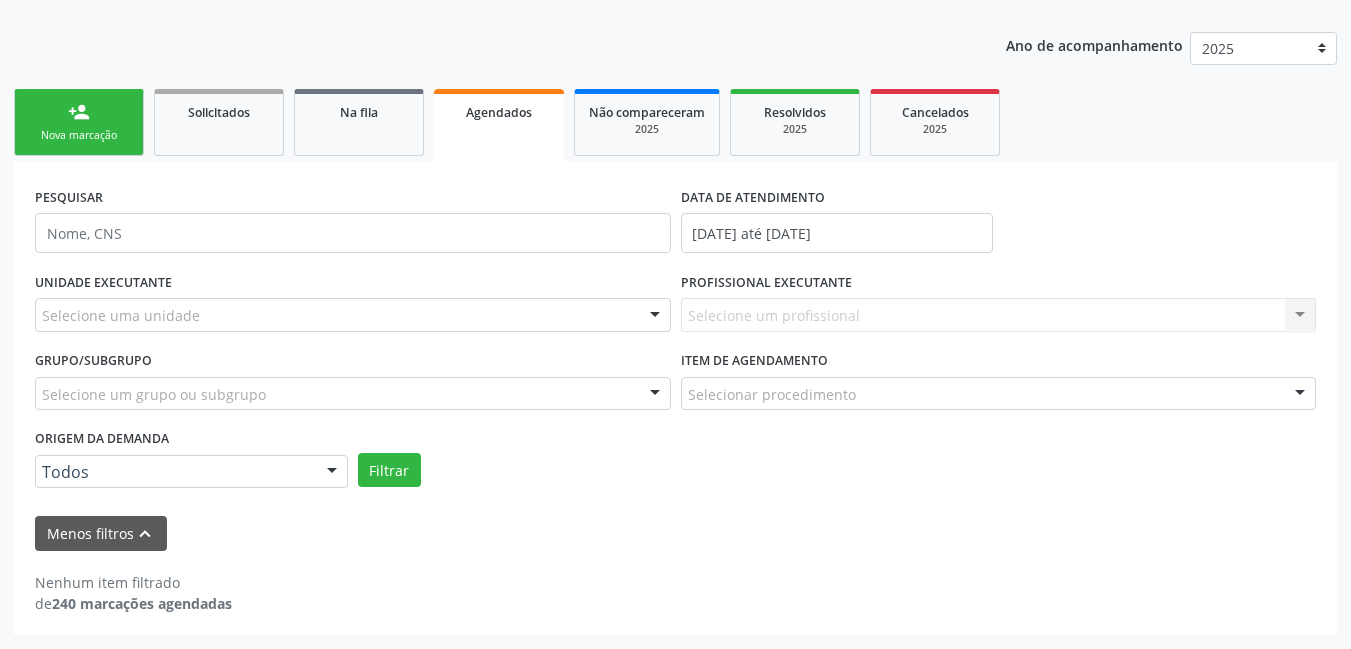 click on "Agendados" at bounding box center (499, 112) 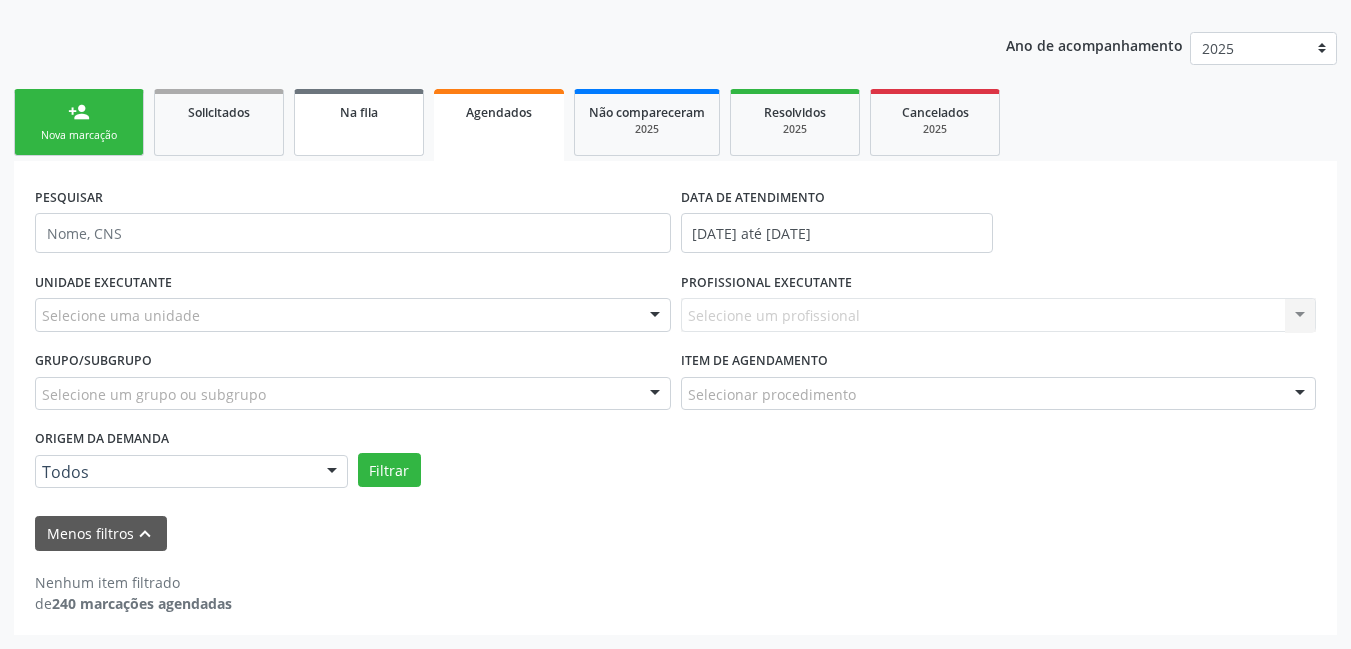 click on "Na fila" at bounding box center [359, 111] 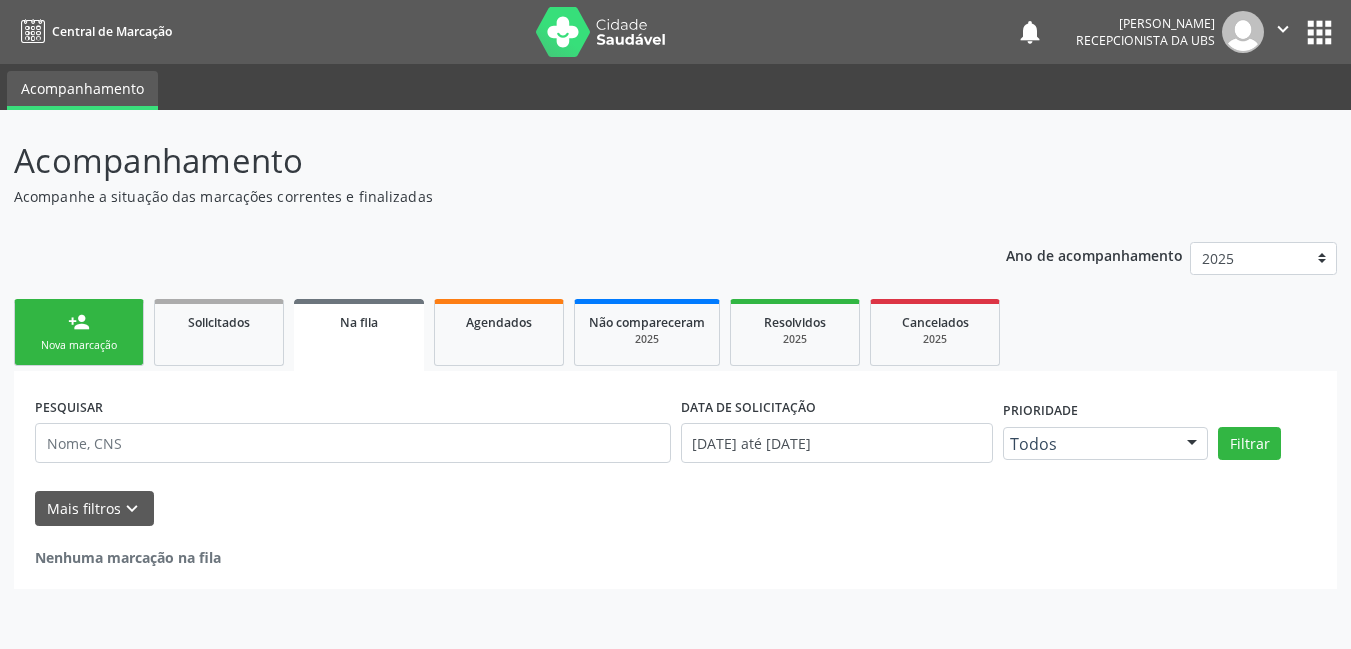 scroll, scrollTop: 0, scrollLeft: 0, axis: both 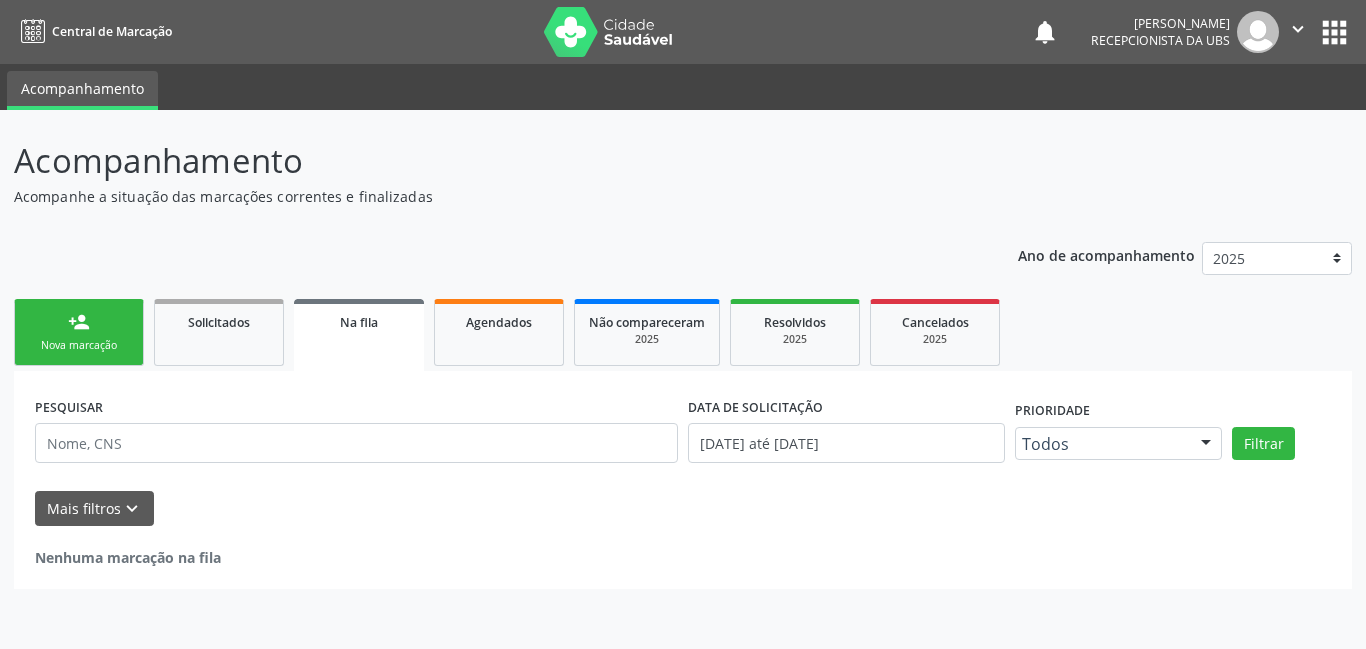 click on "Acompanhamento
Acompanhe a situação das marcações correntes e finalizadas
Relatórios
Ano de acompanhamento
2025 2024
person_add
Nova marcação
Solicitados   Na fila   Agendados   Não compareceram
2025
Resolvidos
2025
Cancelados
2025
PESQUISAR
DATA DE SOLICITAÇÃO
[DATE] até [DATE]
Prioridade
Todos         Todos   Baixa Prioridade   Média Prioridade   Alta Prioridade
Nenhum resultado encontrado para: "   "
Não há nenhuma opção para ser exibida.
Filtrar
Grupo/Subgrupo
[GEOGRAPHIC_DATA]...
Nenhum resultado encontrado para: "   "
Nenhuma opção encontrada
Item de agendamento
Selecionar procedimento
0603050018 - Abciximabe" at bounding box center (683, 379) 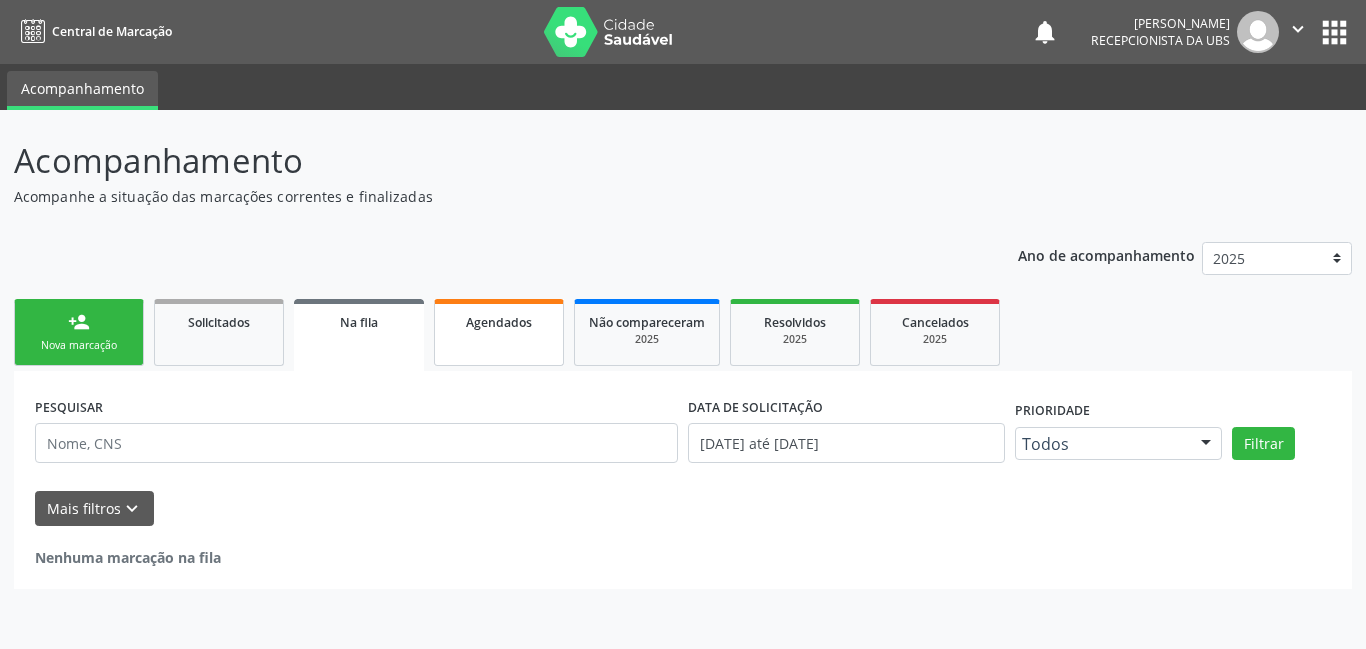 click on "Agendados" at bounding box center [499, 322] 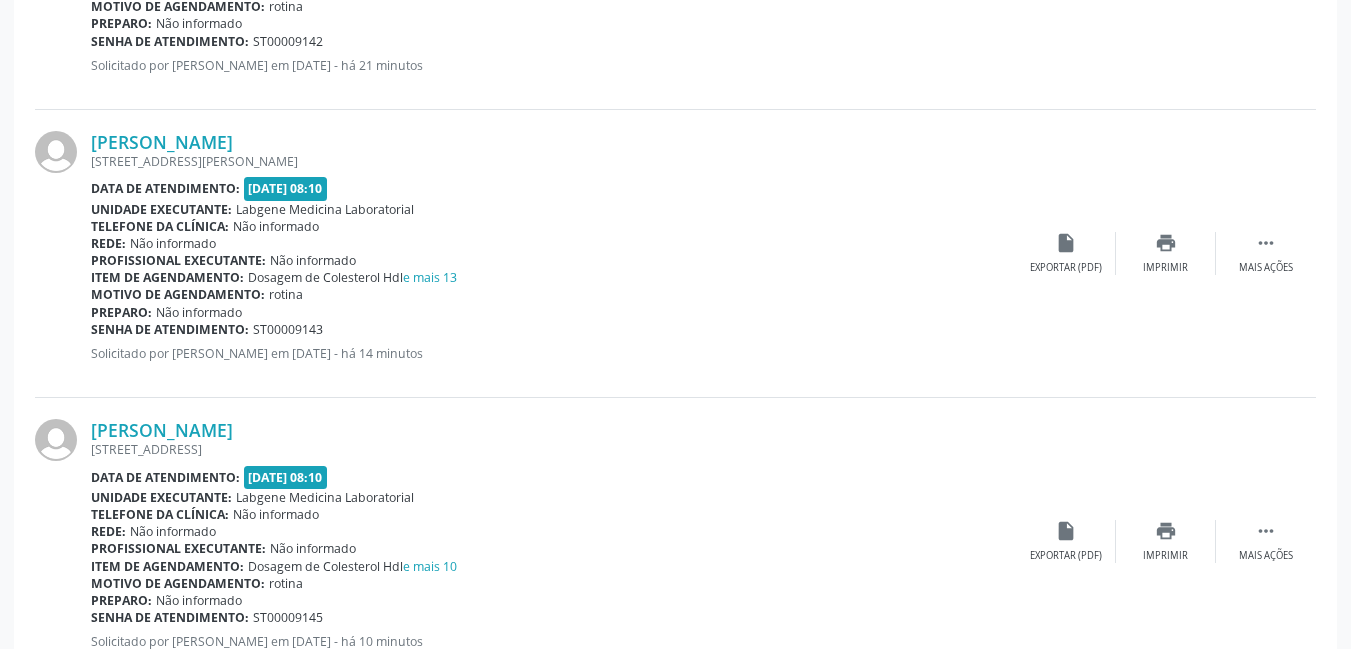 scroll, scrollTop: 4372, scrollLeft: 0, axis: vertical 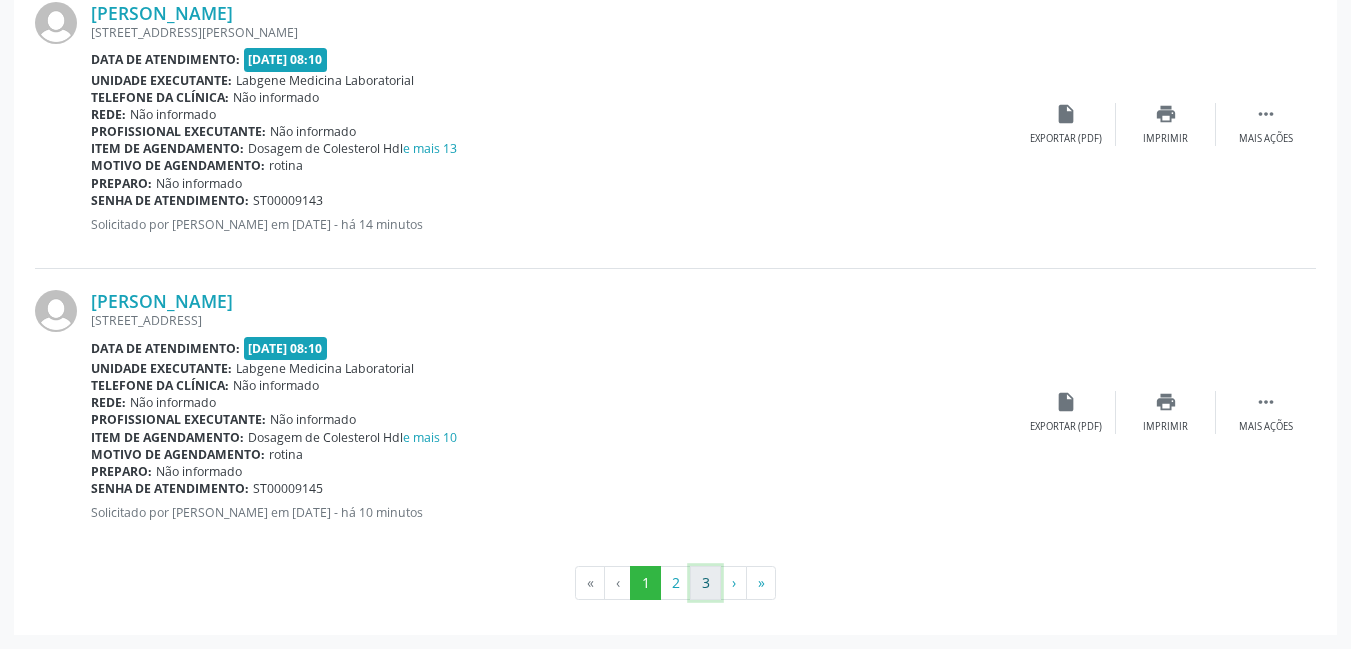 click on "3" at bounding box center [705, 583] 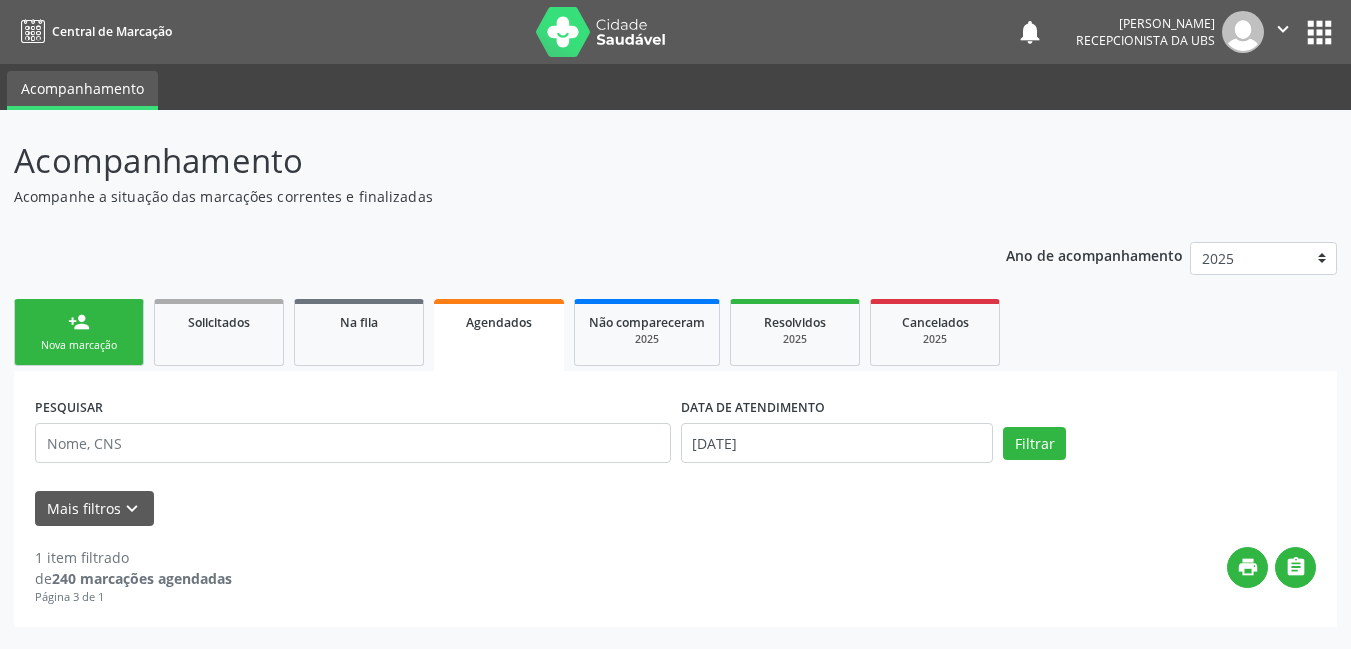 scroll, scrollTop: 0, scrollLeft: 0, axis: both 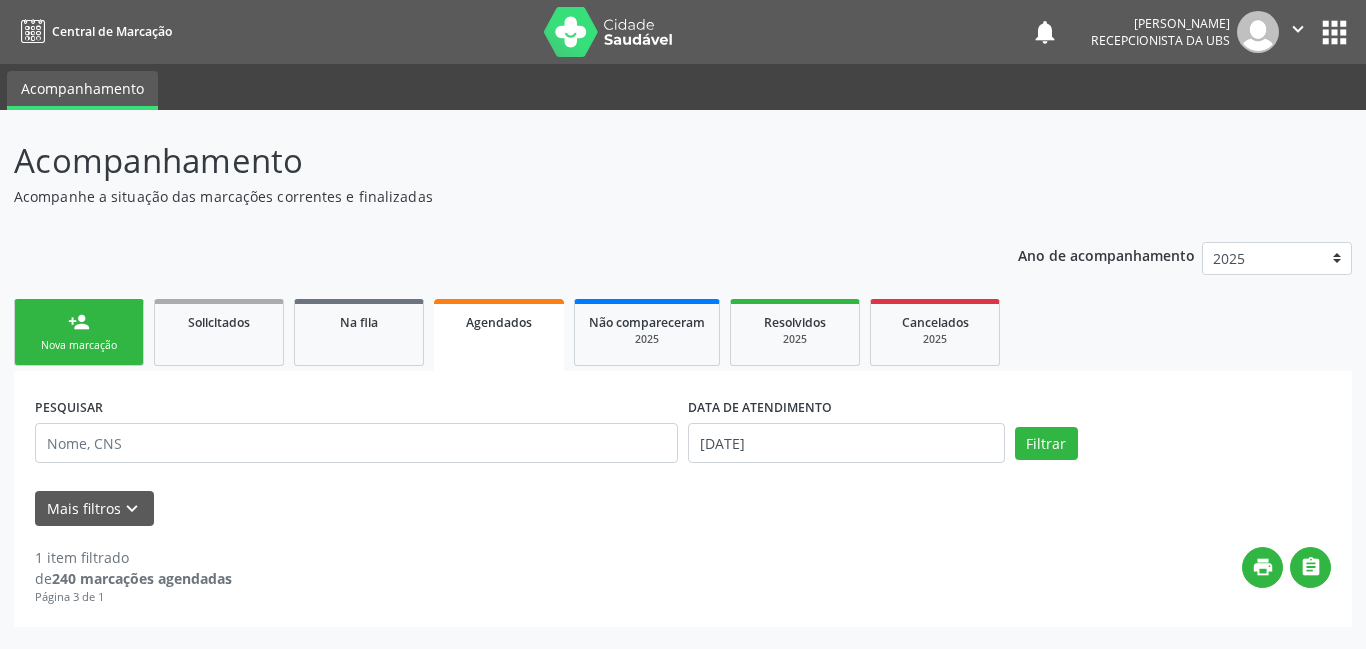 click on "Agendados" at bounding box center [499, 335] 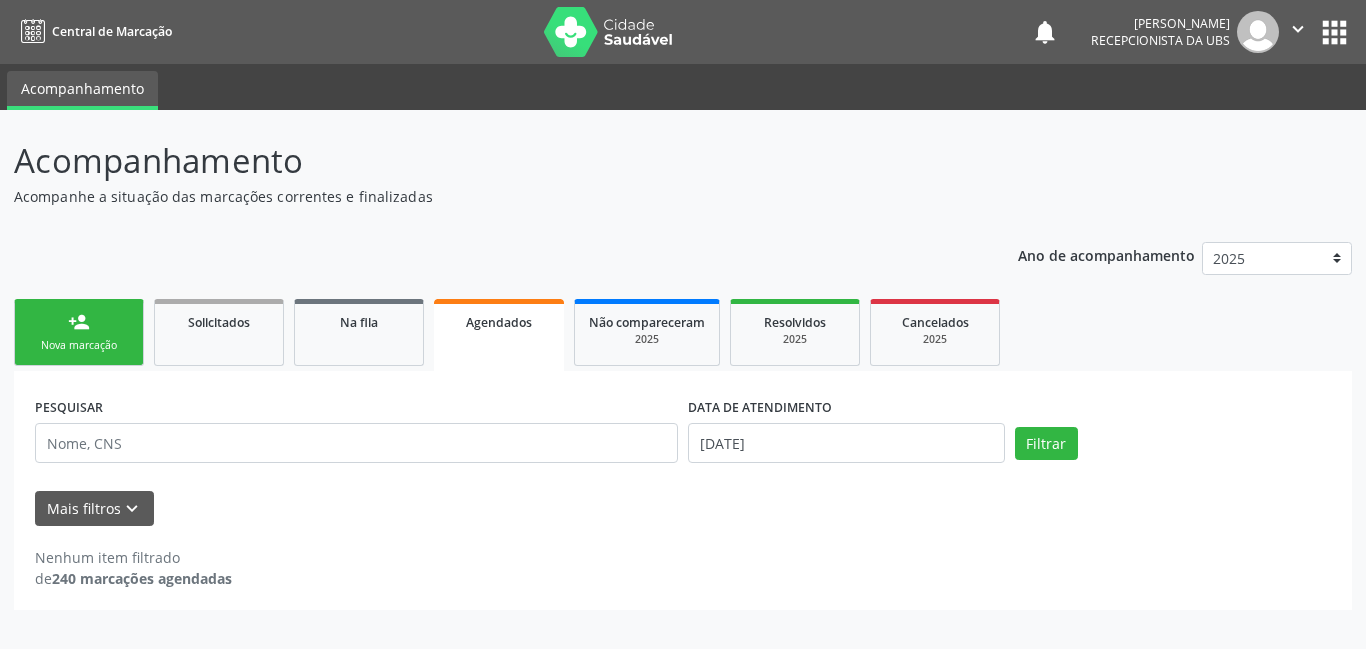 click on "Agendados" at bounding box center (499, 335) 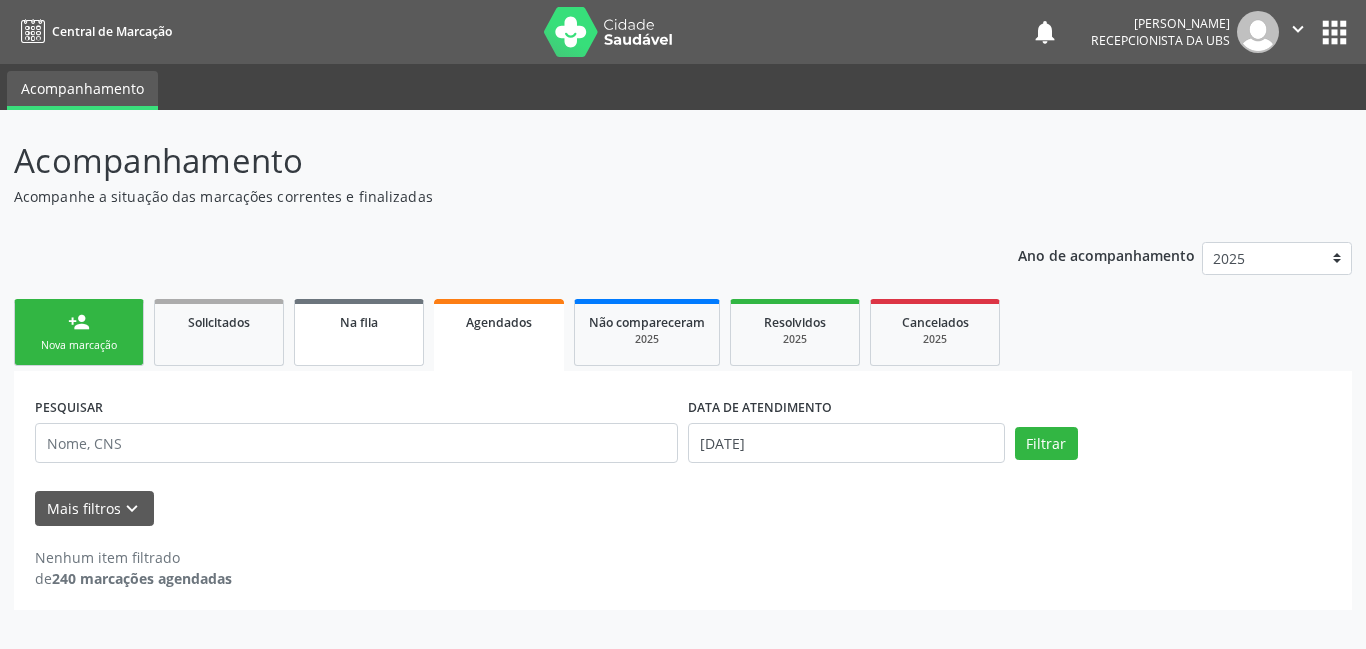 click on "Na fila" at bounding box center [359, 321] 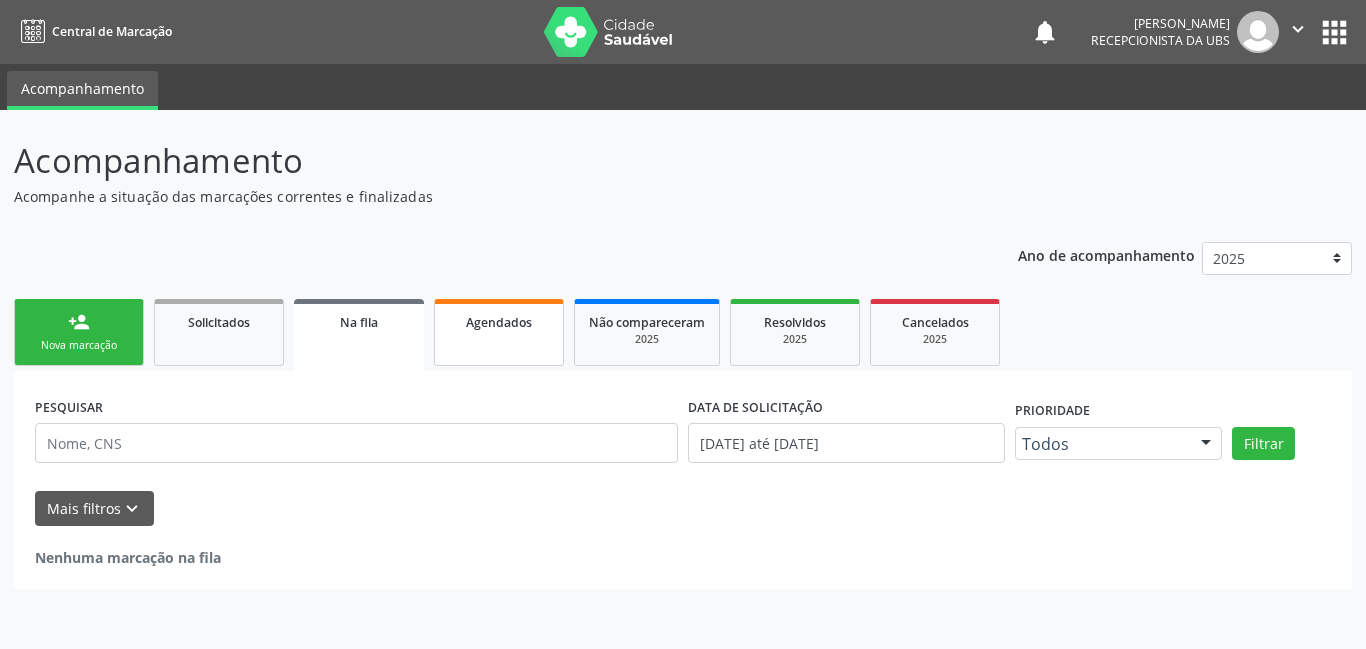 click on "Agendados" at bounding box center (499, 332) 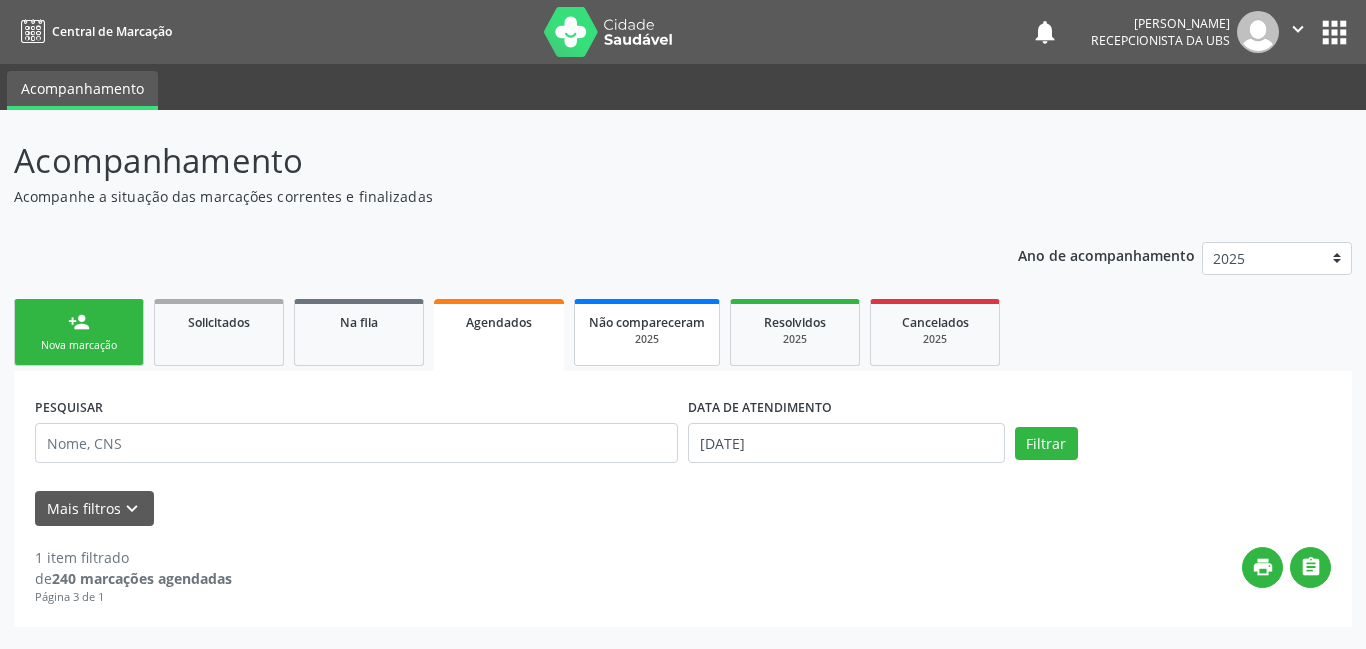 click on "2025" at bounding box center (647, 339) 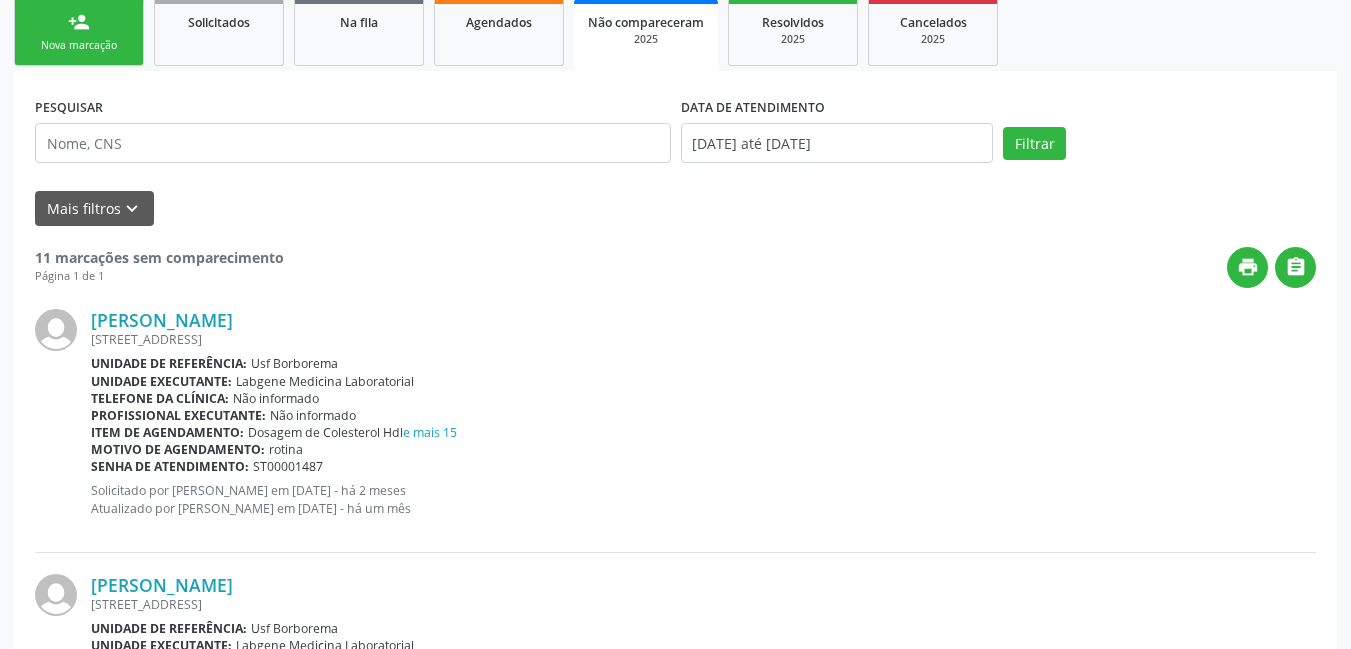 scroll, scrollTop: 200, scrollLeft: 0, axis: vertical 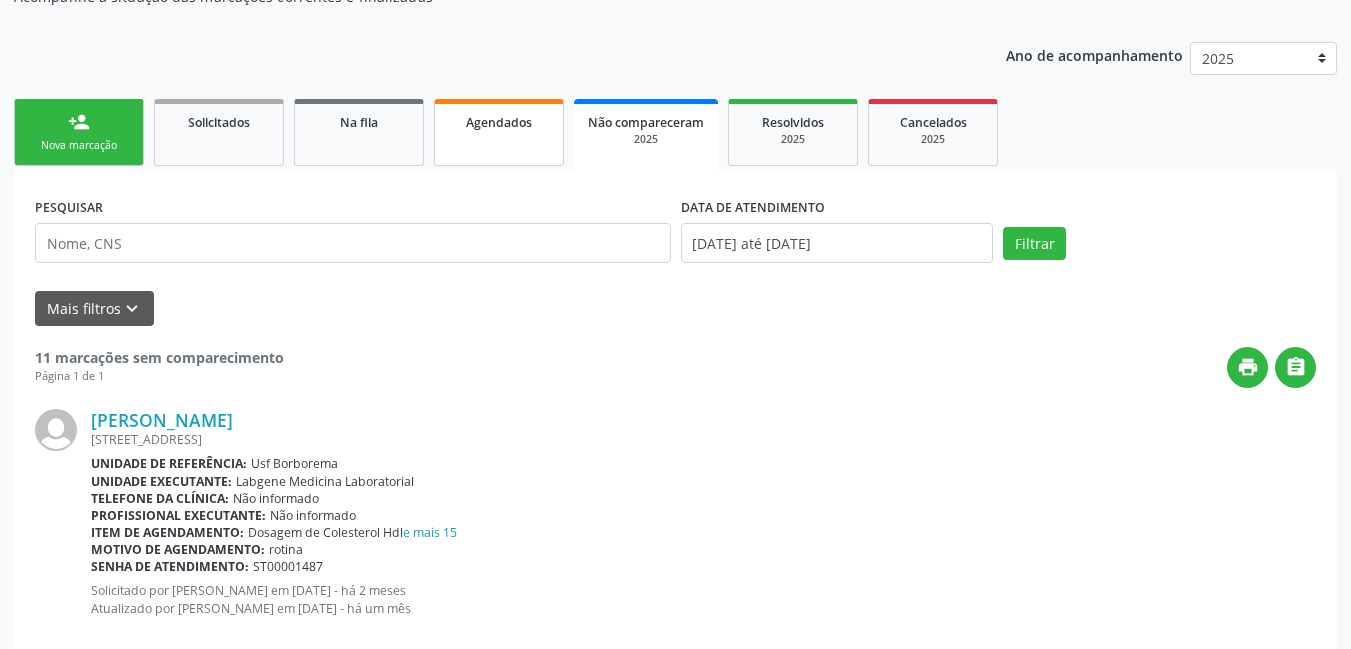 click on "Agendados" at bounding box center (499, 132) 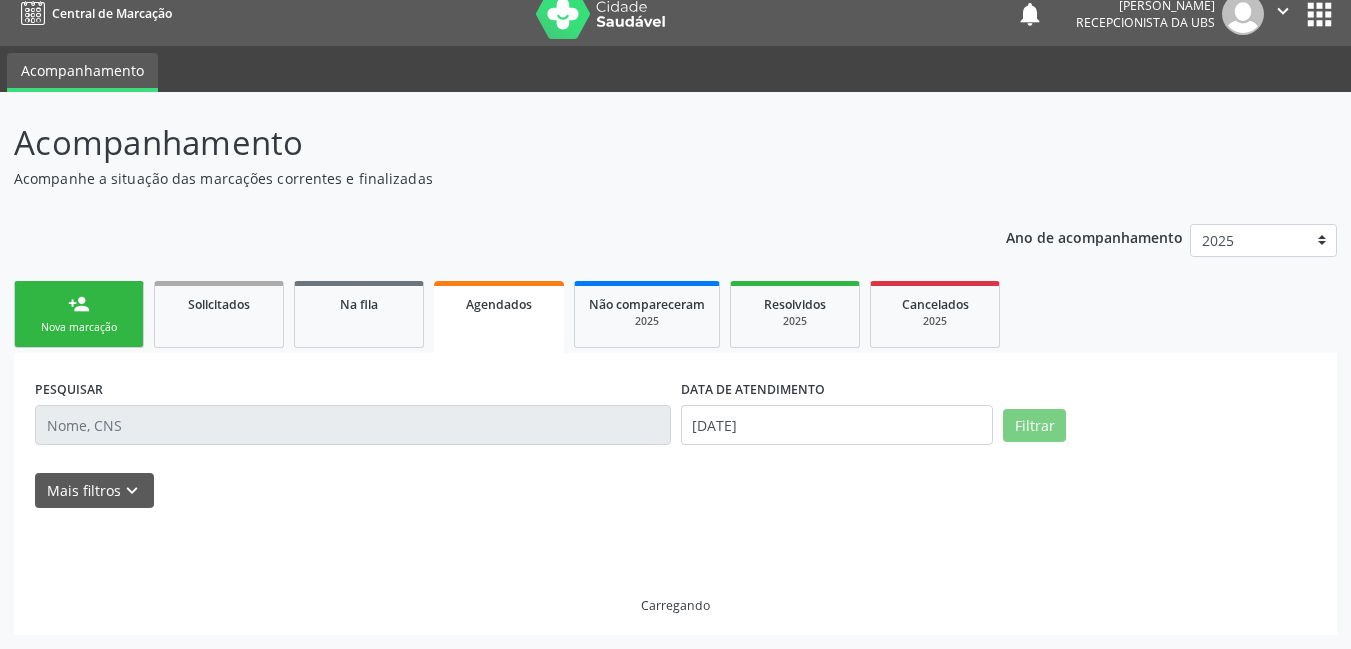 scroll, scrollTop: 0, scrollLeft: 0, axis: both 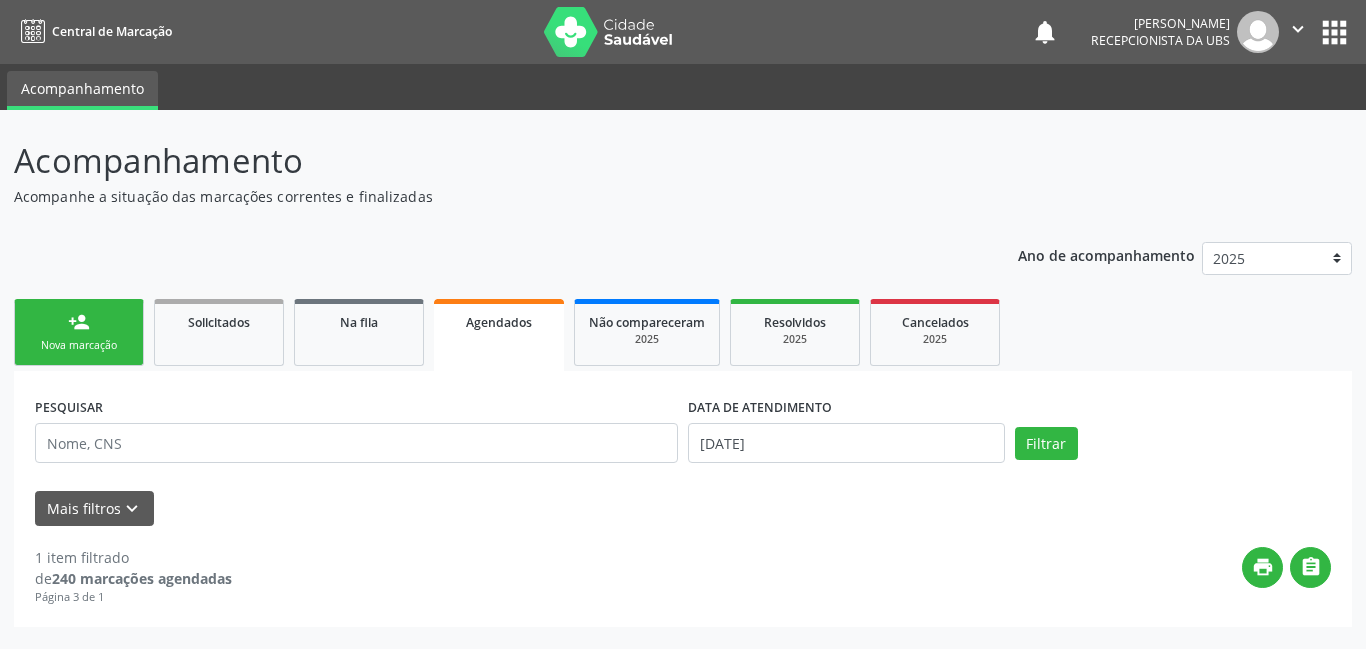 click on "1 item filtrado" at bounding box center [133, 557] 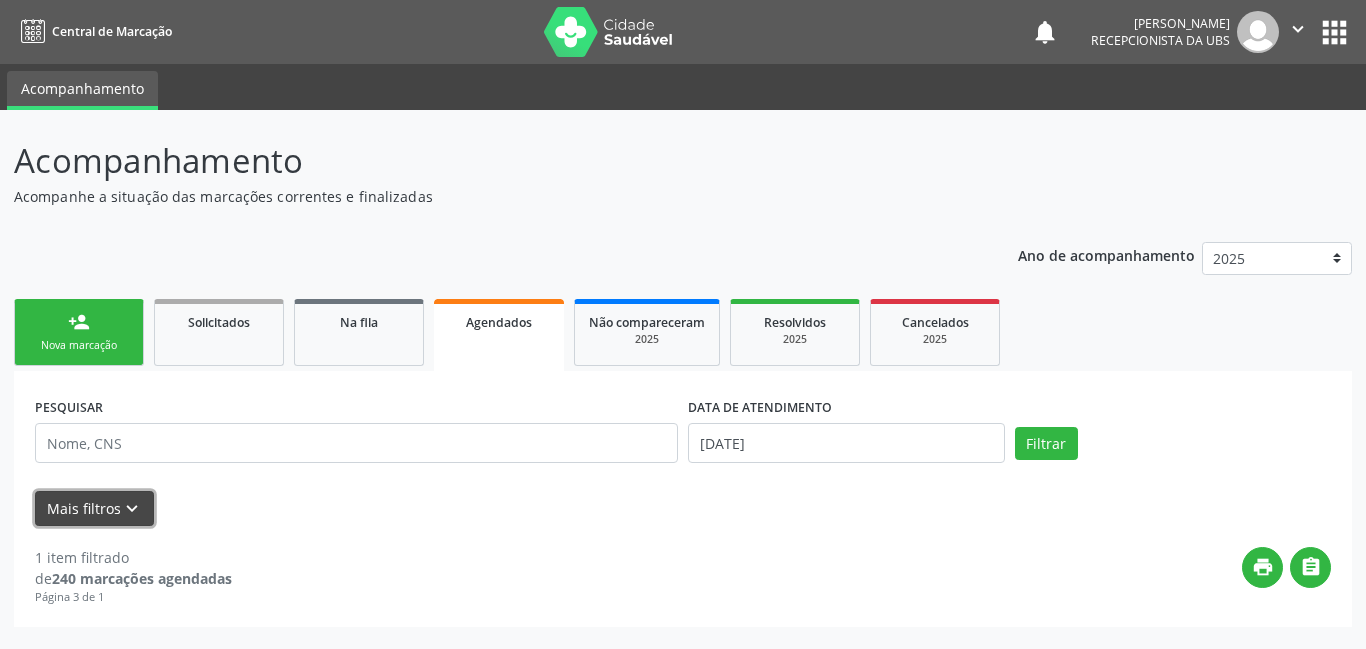 click on "Mais filtros
keyboard_arrow_down" at bounding box center (94, 508) 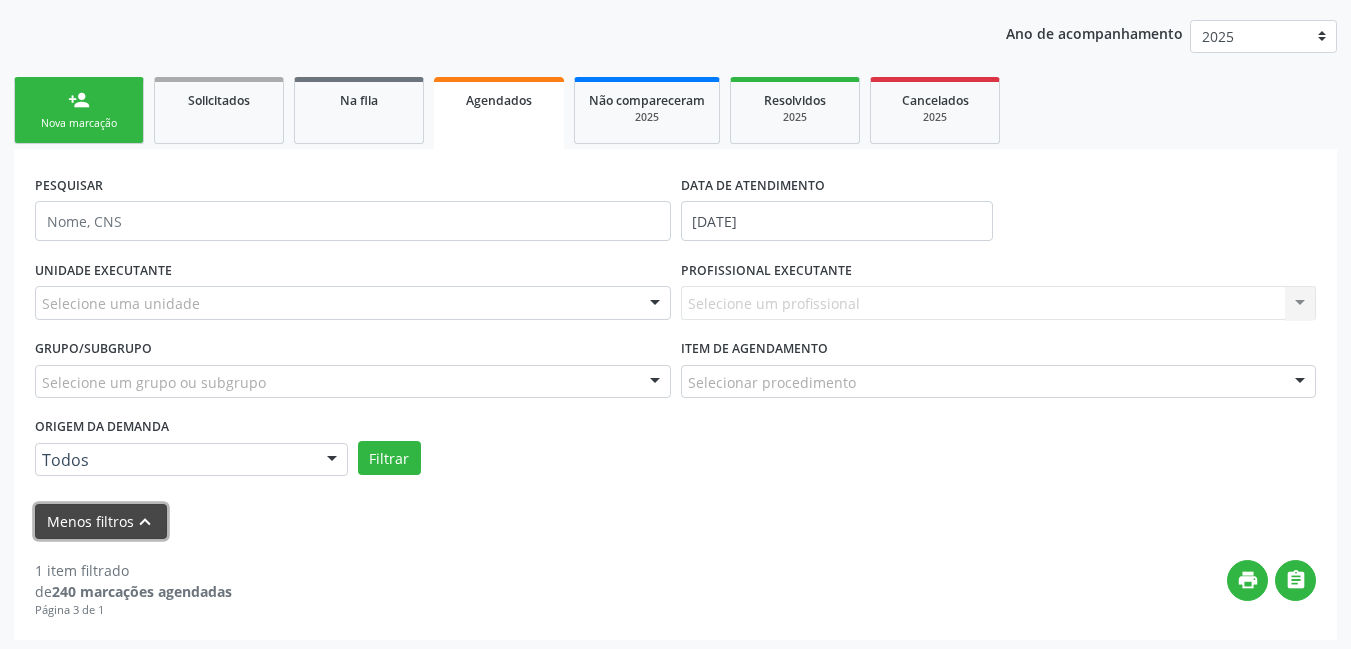 scroll, scrollTop: 227, scrollLeft: 0, axis: vertical 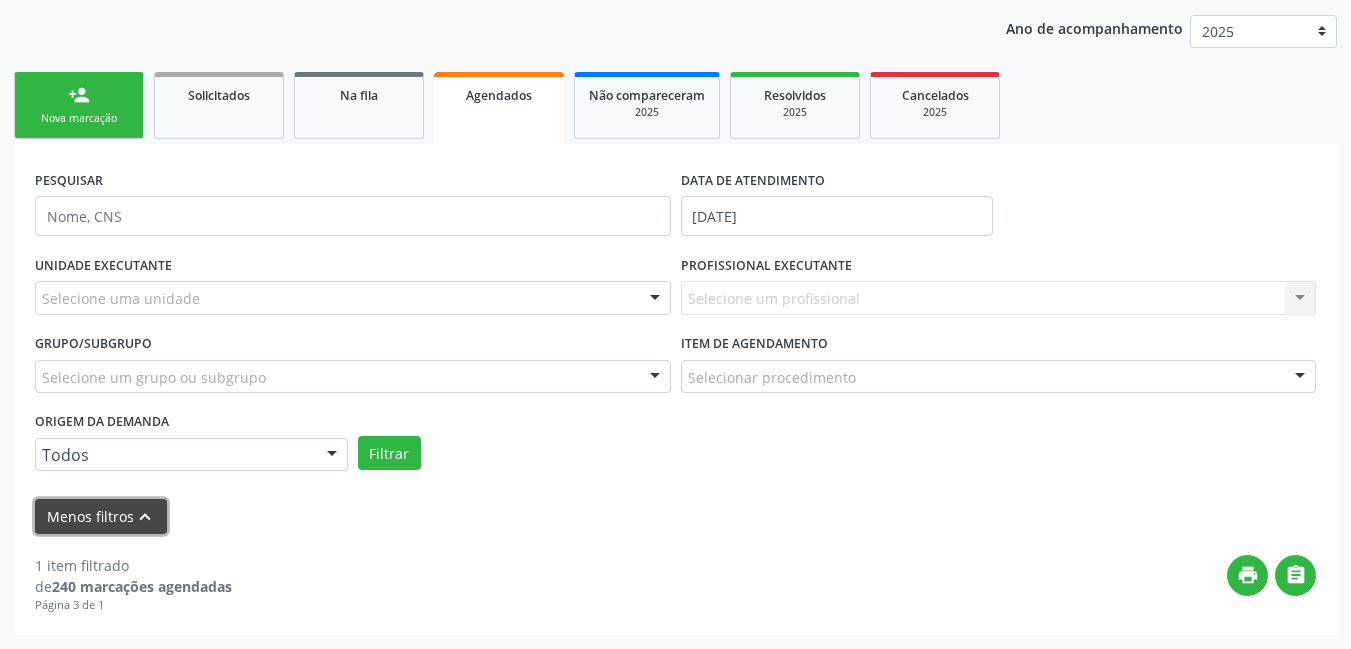 click on "keyboard_arrow_up" at bounding box center (145, 517) 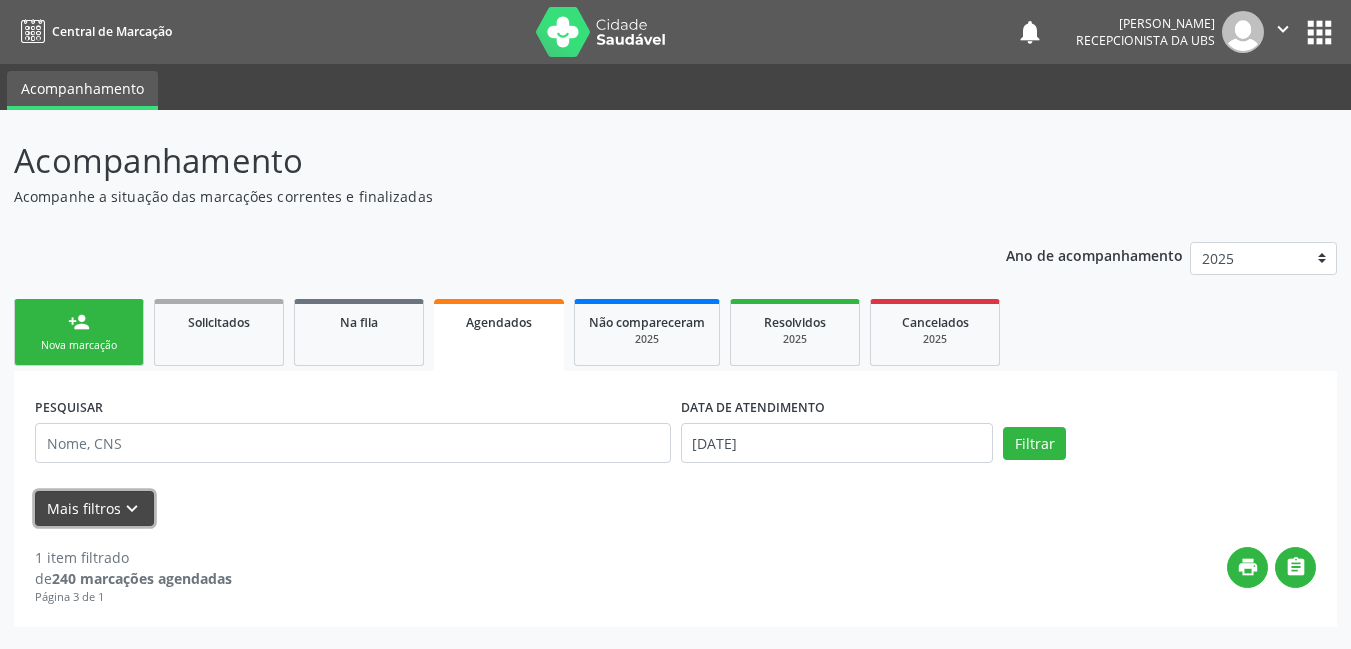 scroll, scrollTop: 0, scrollLeft: 0, axis: both 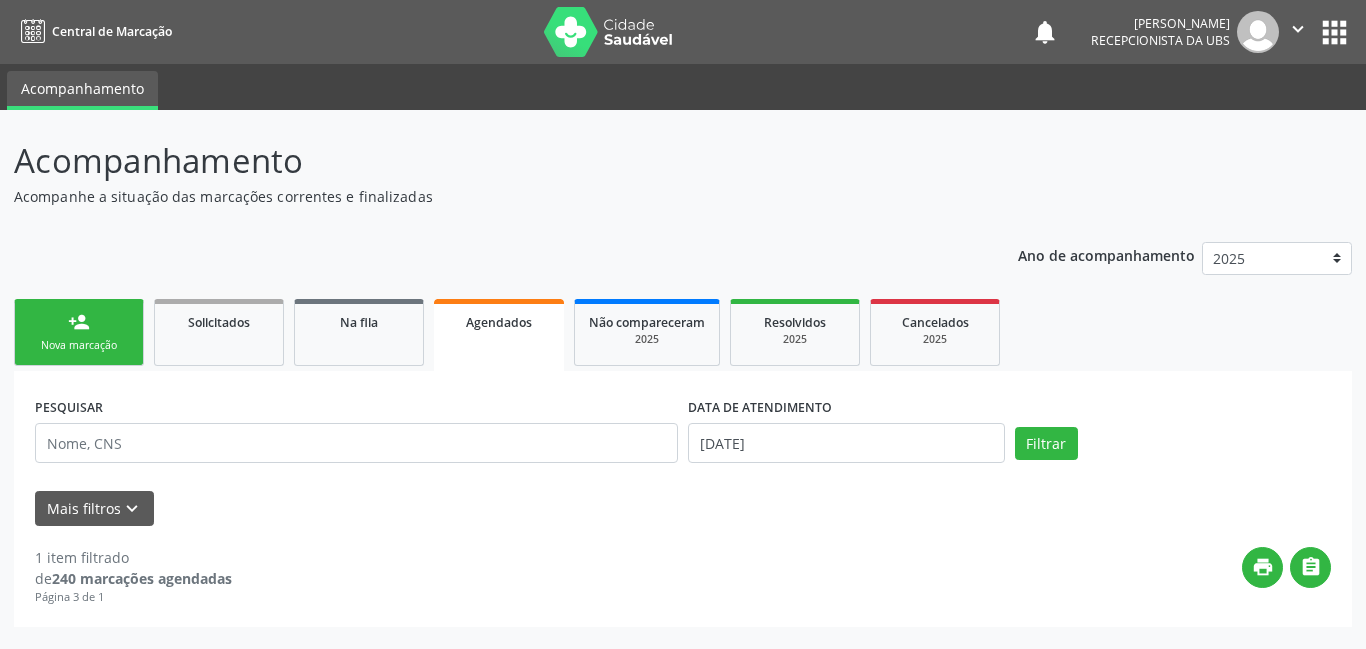 click on "240 marcações agendadas" at bounding box center (142, 578) 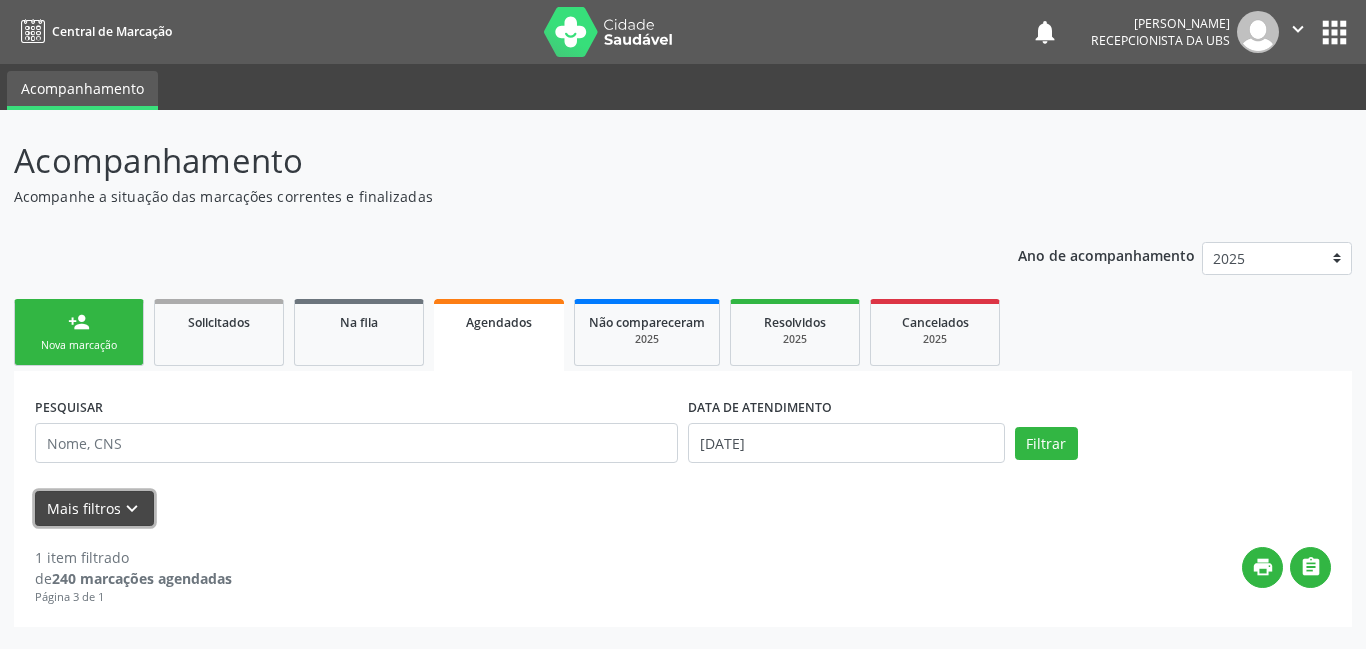 click on "Mais filtros
keyboard_arrow_down" at bounding box center (94, 508) 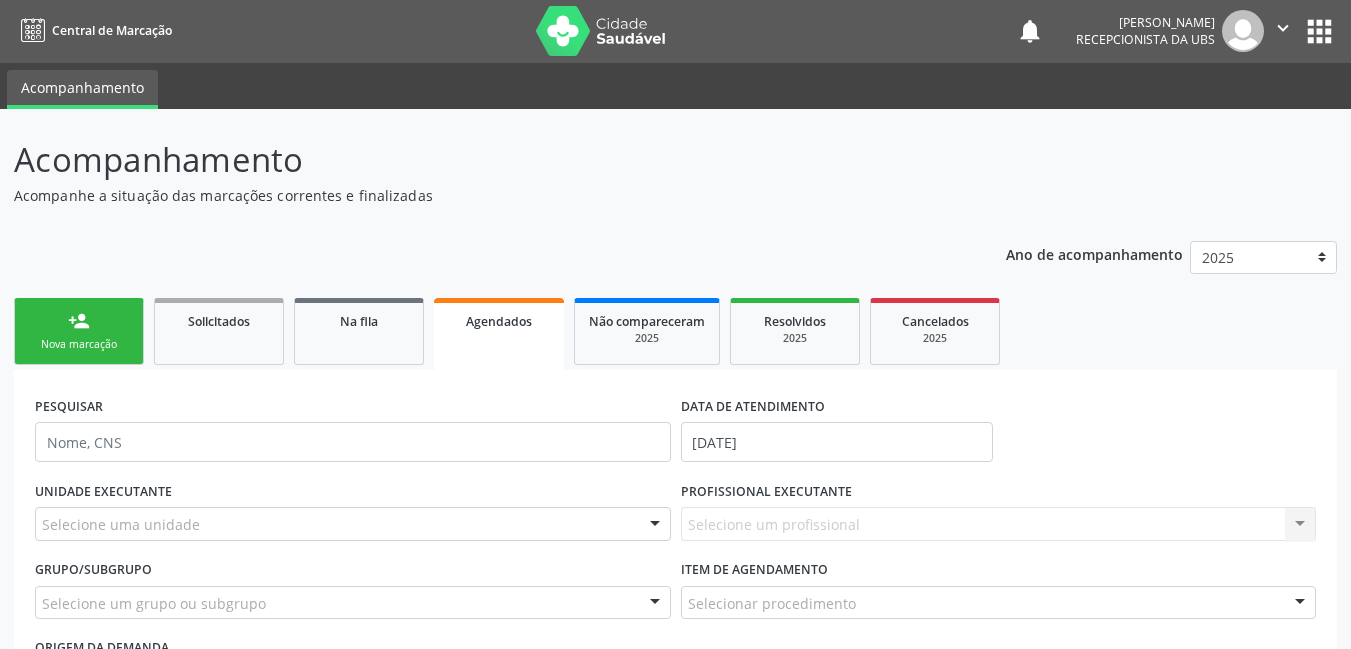 scroll, scrollTop: 0, scrollLeft: 0, axis: both 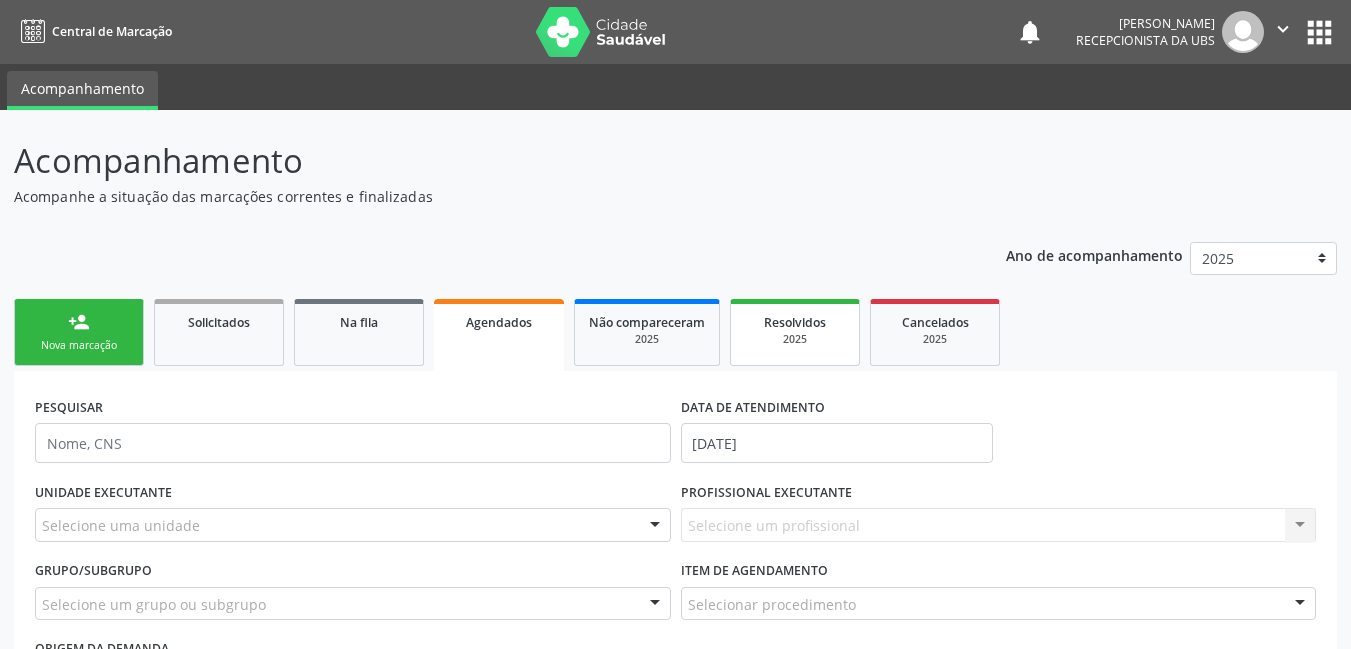 click on "Resolvidos" at bounding box center [795, 321] 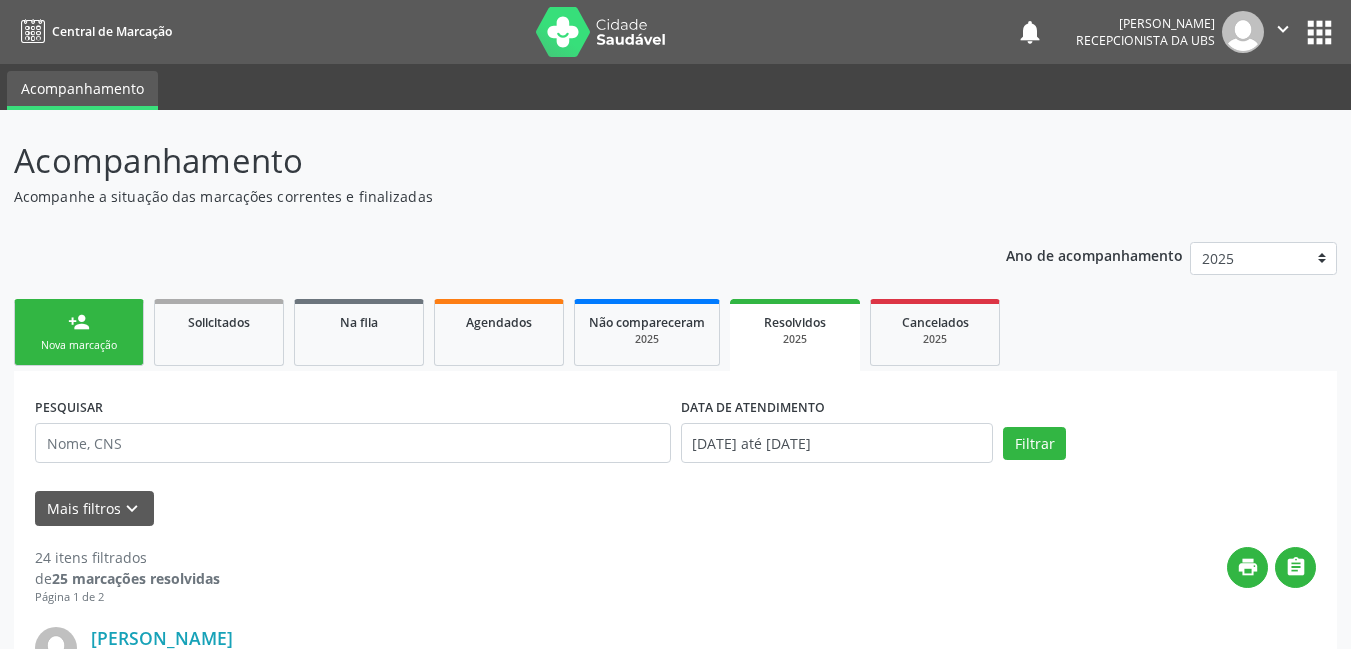 click on "person_add
Nova marcação" at bounding box center [79, 332] 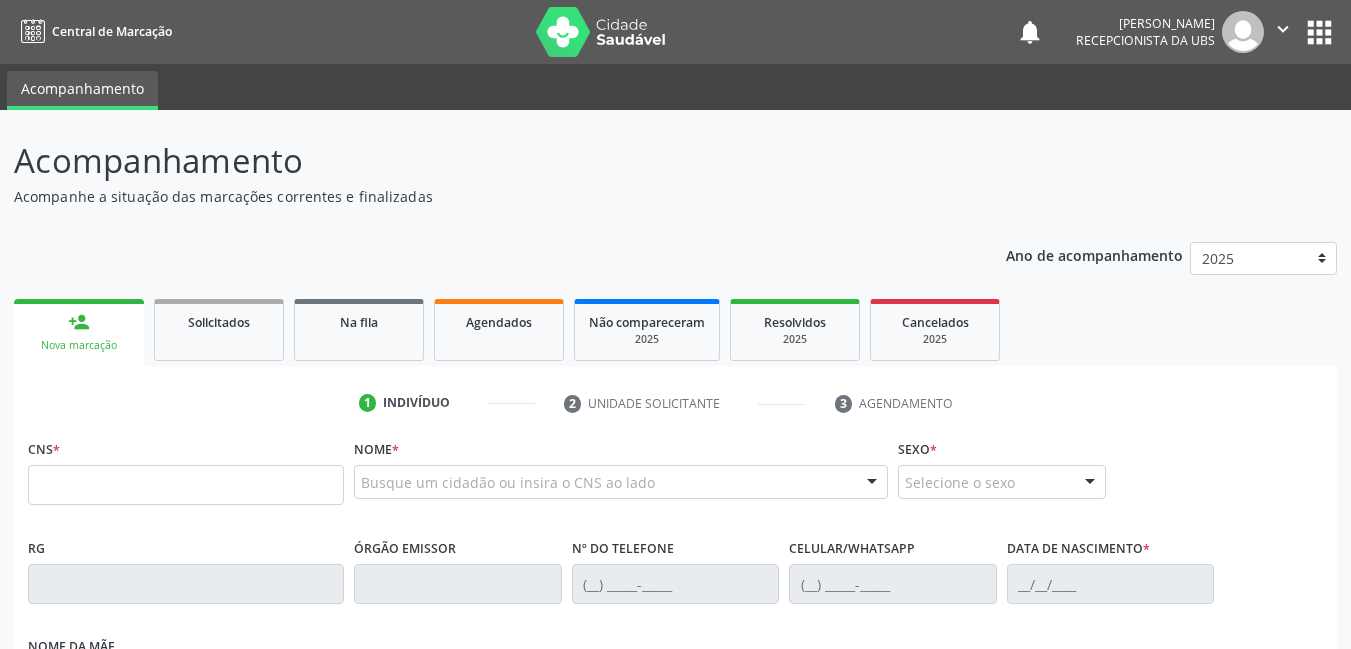 click on "person_add
Nova marcação" at bounding box center [79, 332] 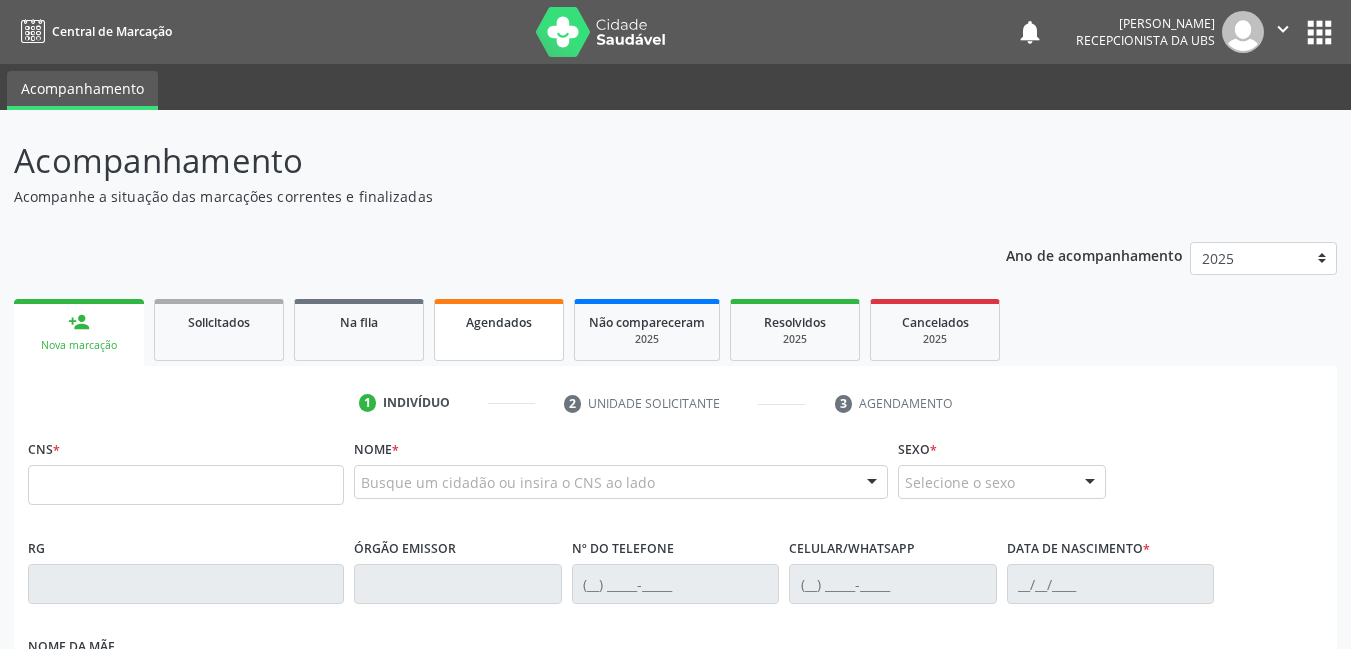 click on "Agendados" at bounding box center (499, 330) 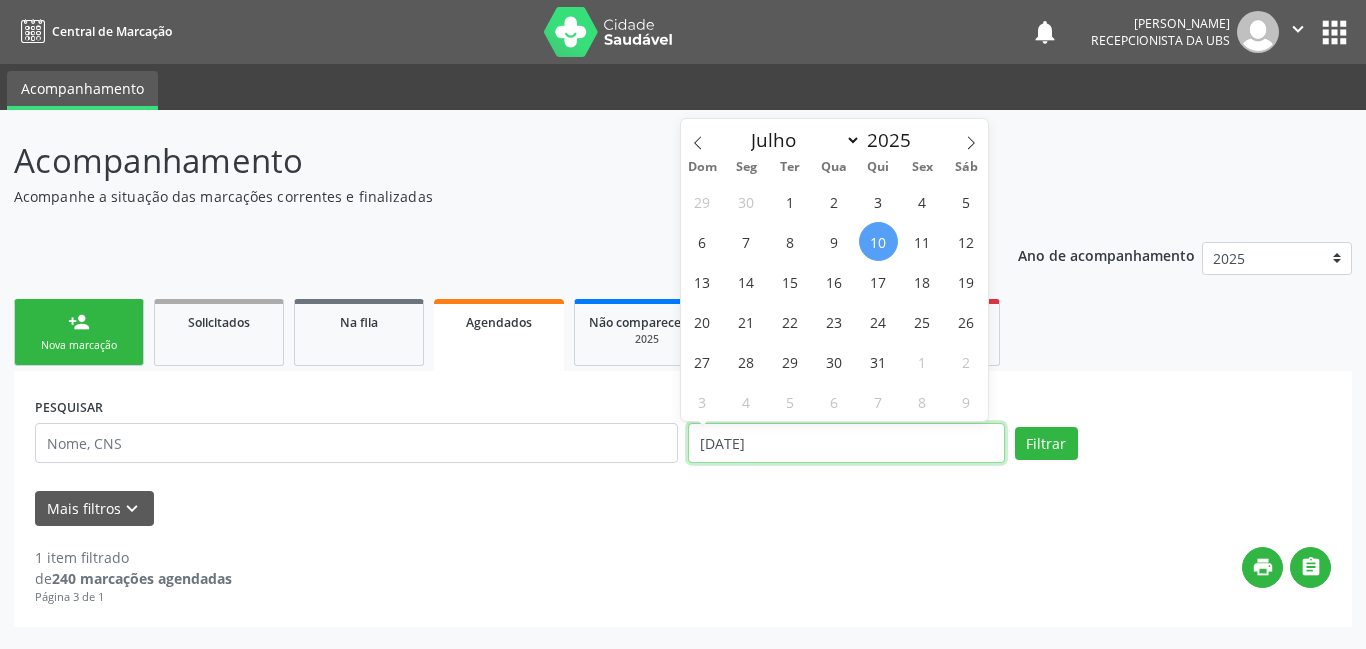 click on "[DATE]" at bounding box center (846, 443) 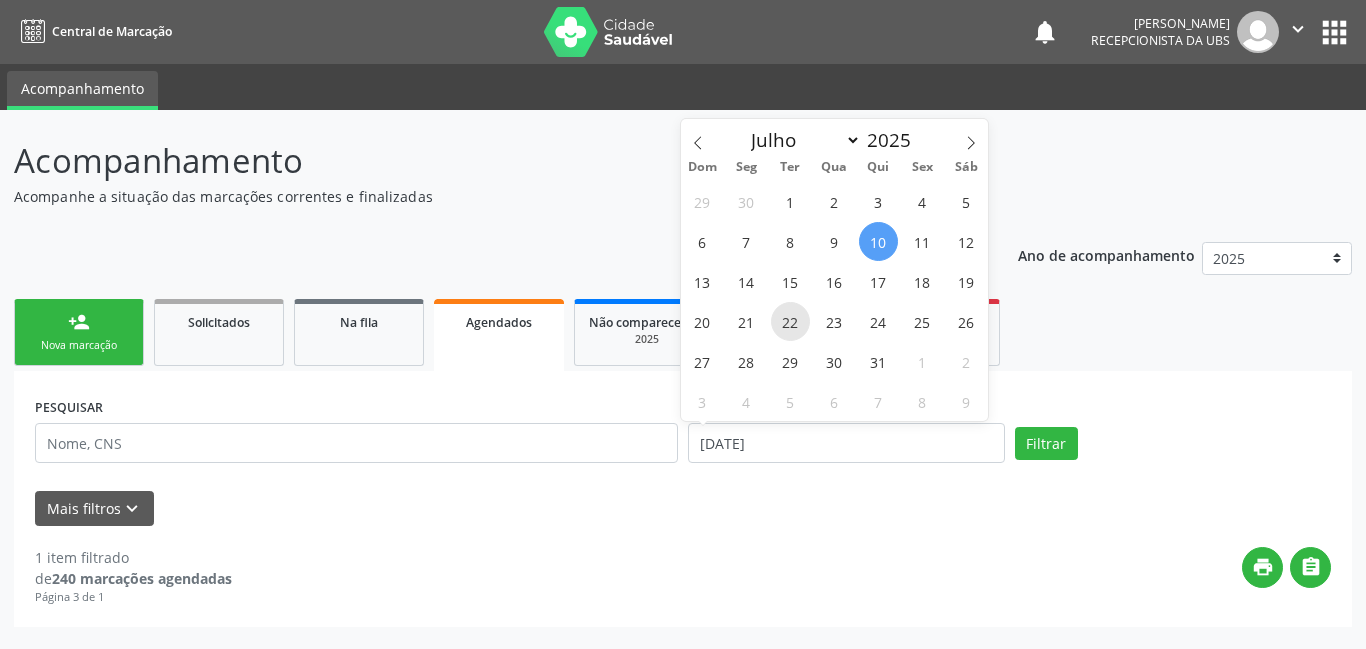 click on "22" at bounding box center (790, 321) 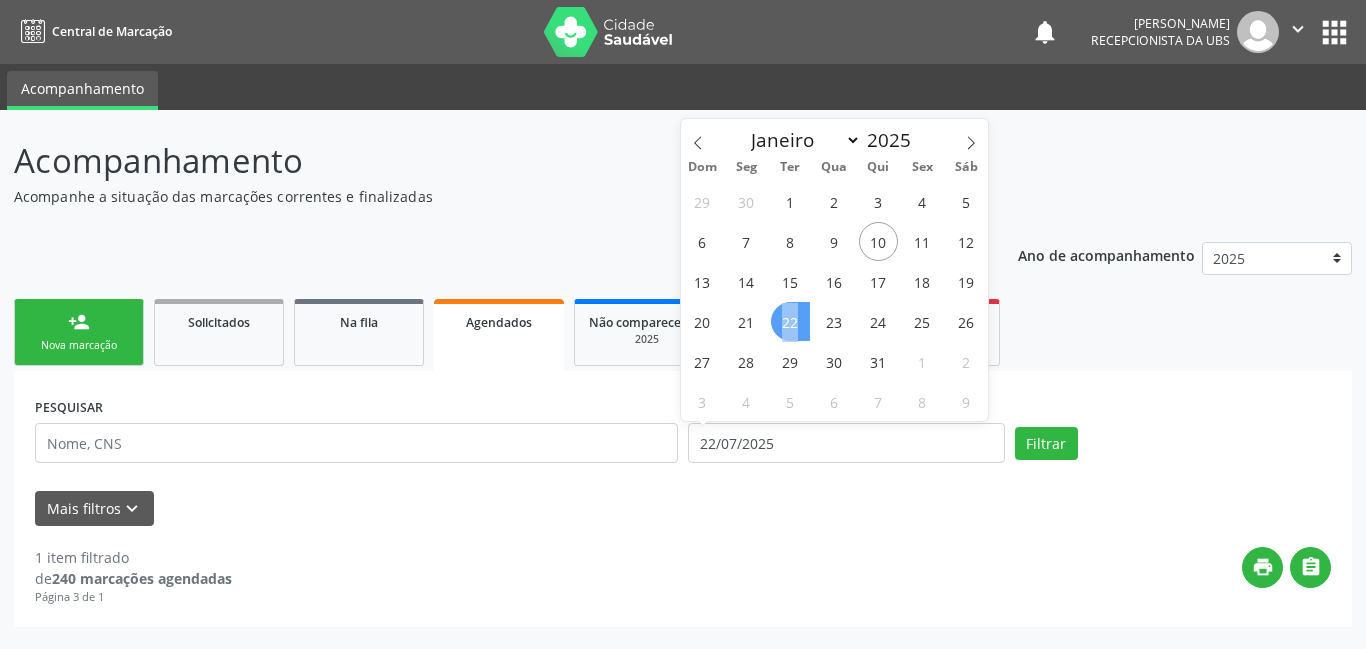 click on "22" at bounding box center (790, 321) 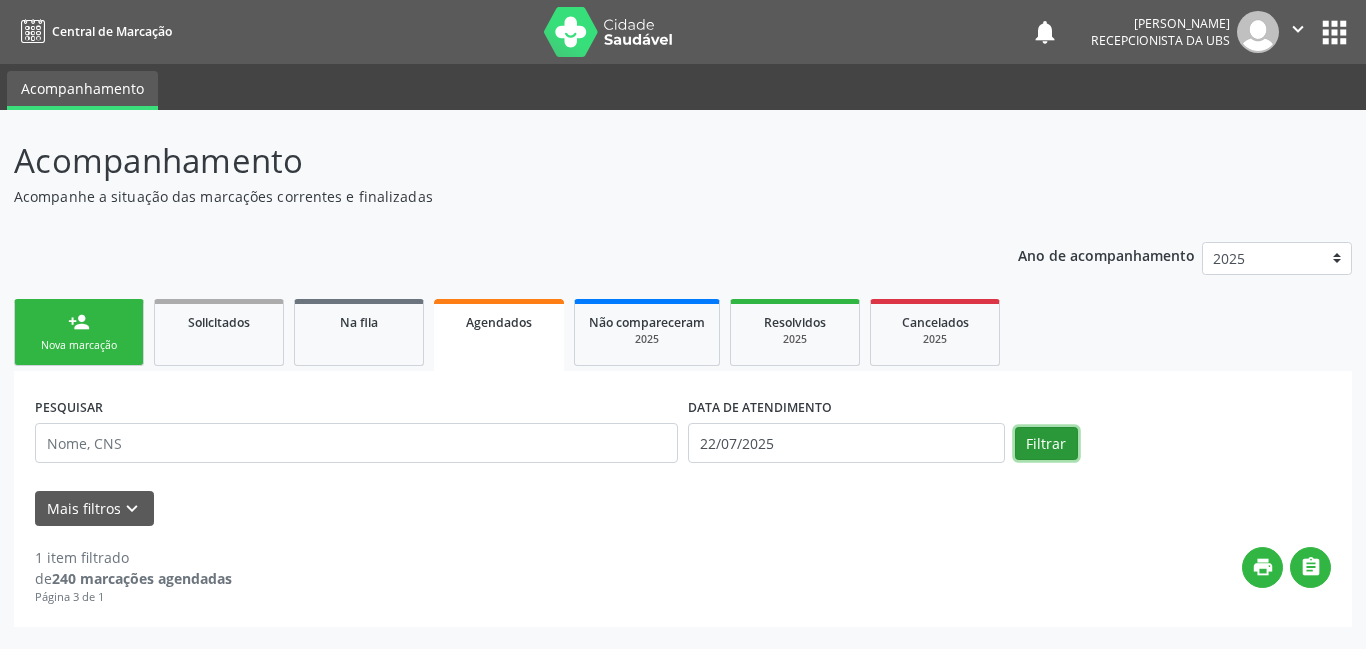 click on "Filtrar" at bounding box center [1046, 444] 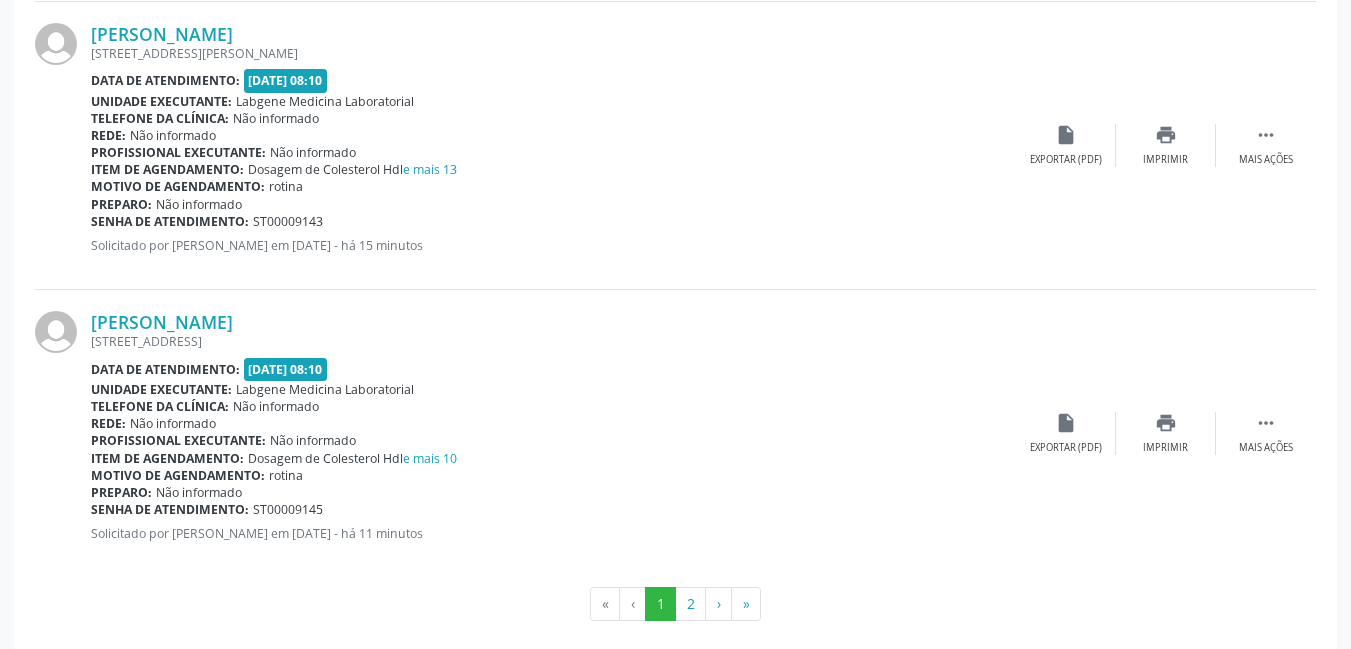 scroll, scrollTop: 4372, scrollLeft: 0, axis: vertical 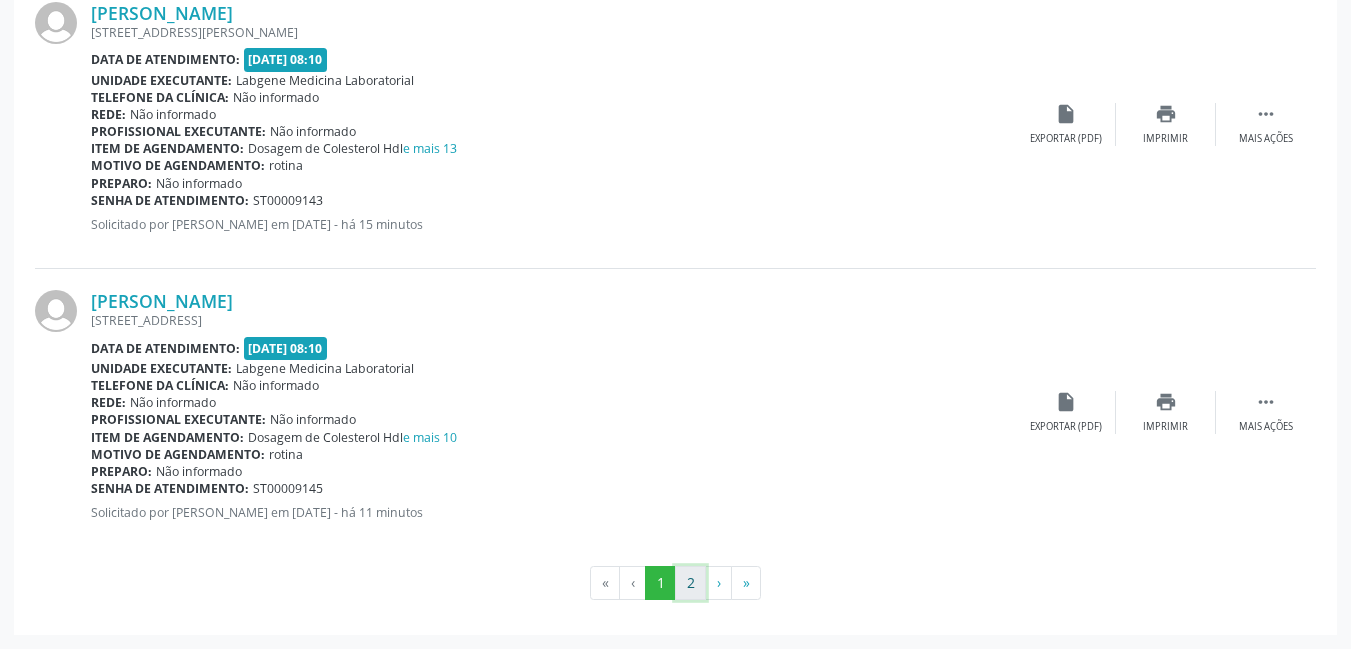 click on "2" at bounding box center (690, 583) 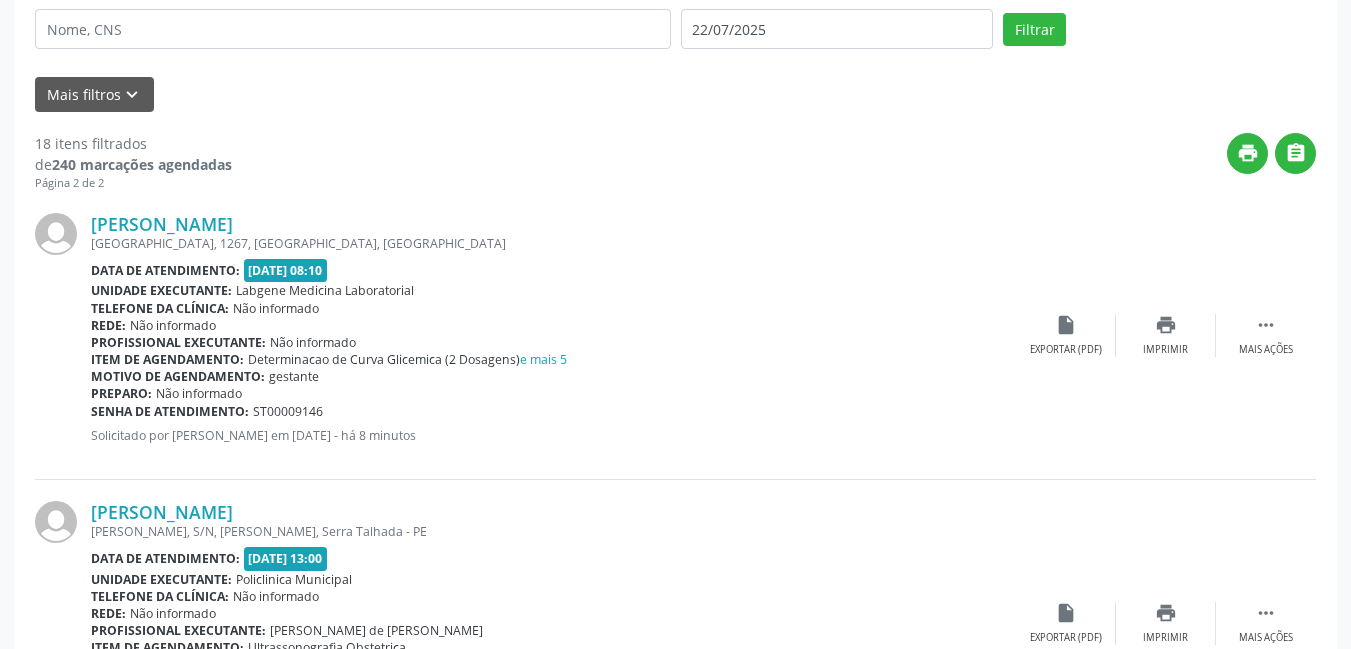 scroll, scrollTop: 413, scrollLeft: 0, axis: vertical 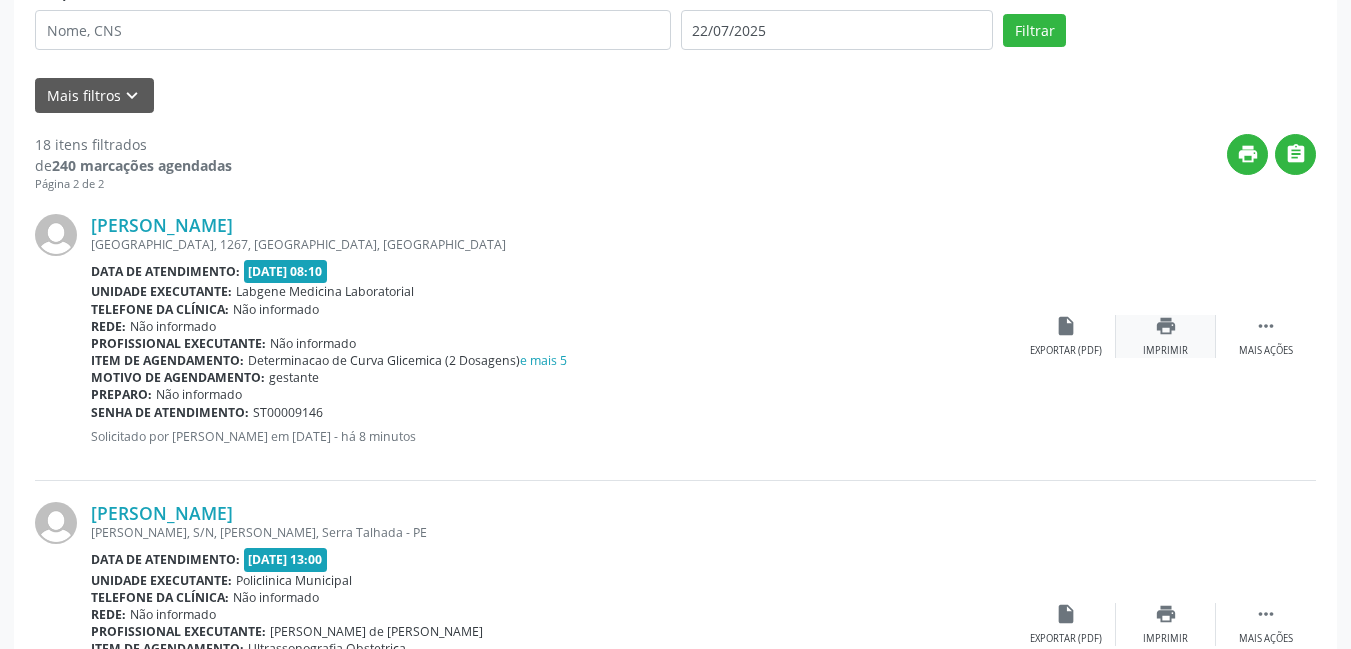 click on "Imprimir" at bounding box center (1165, 351) 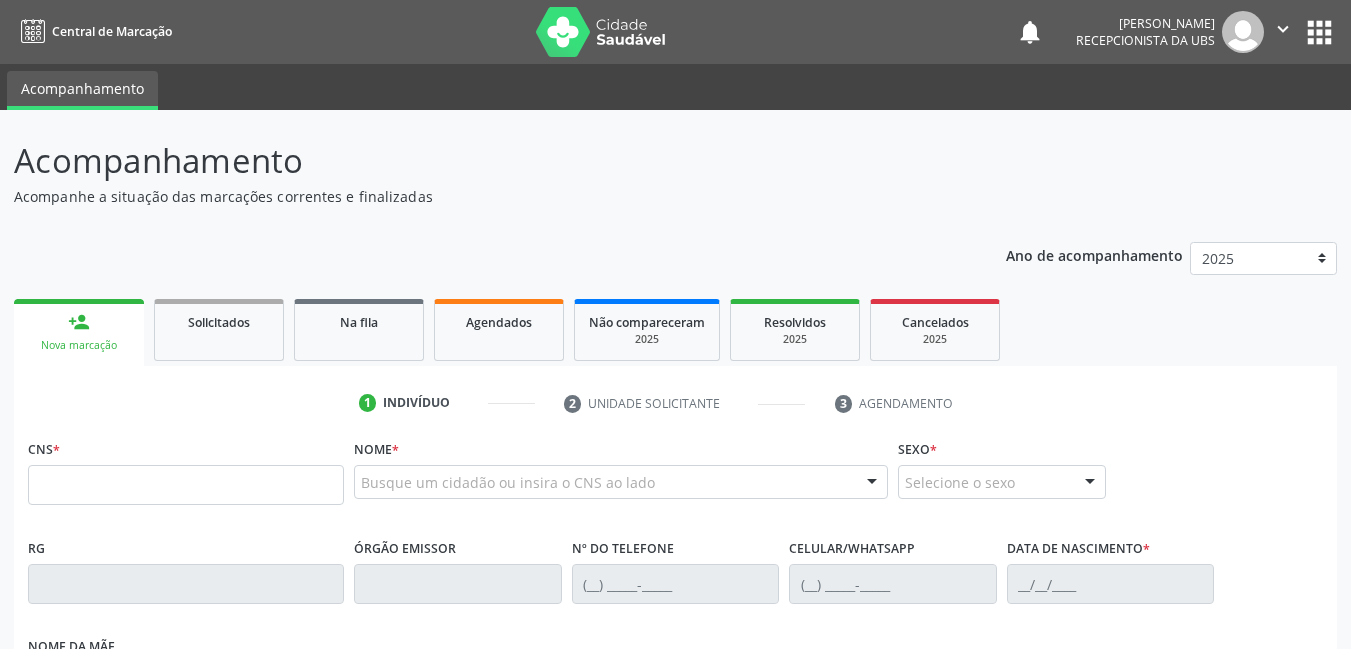 scroll, scrollTop: 0, scrollLeft: 0, axis: both 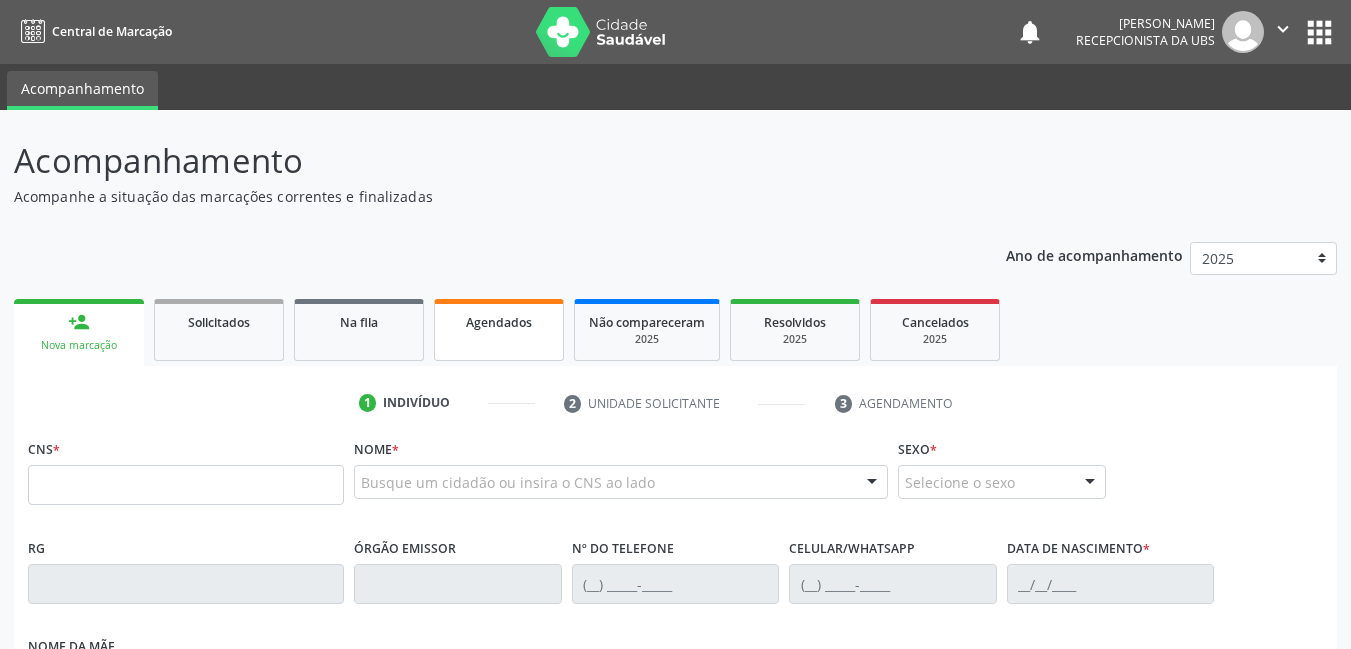 click on "Agendados" at bounding box center [499, 330] 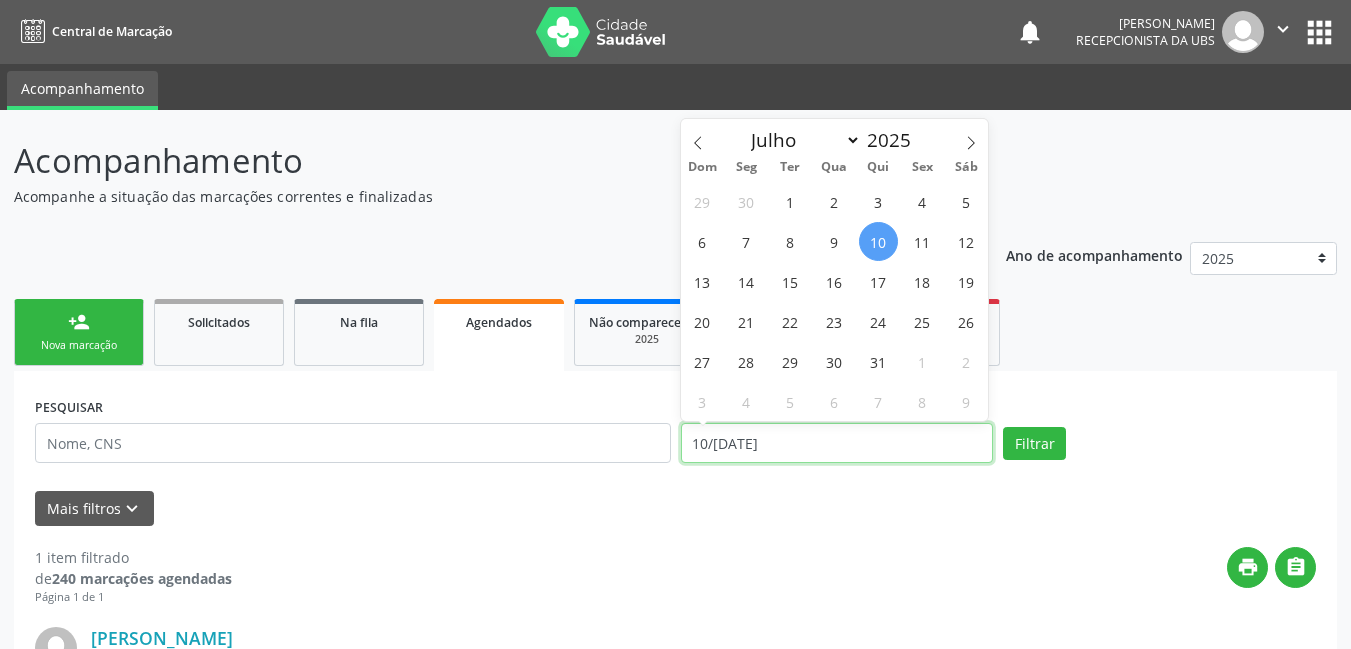 click on "1[DATE]" at bounding box center (837, 443) 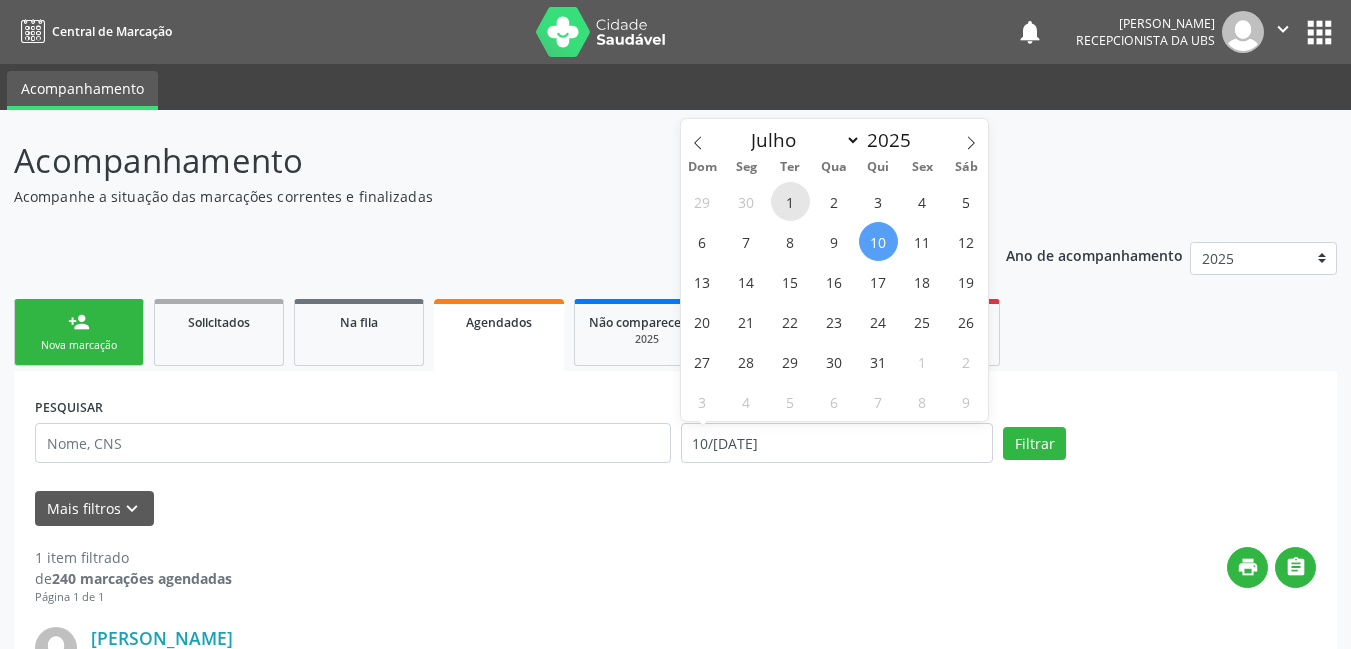 click on "1" at bounding box center [790, 201] 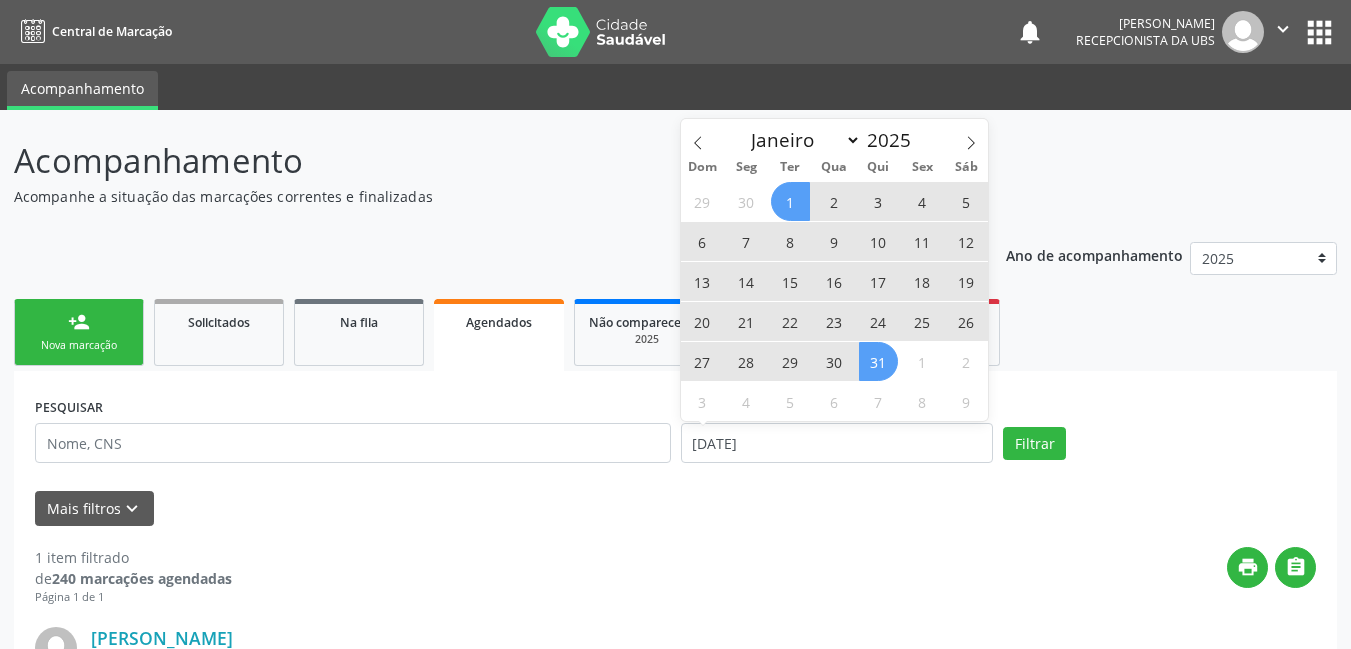 click on "31" at bounding box center [878, 361] 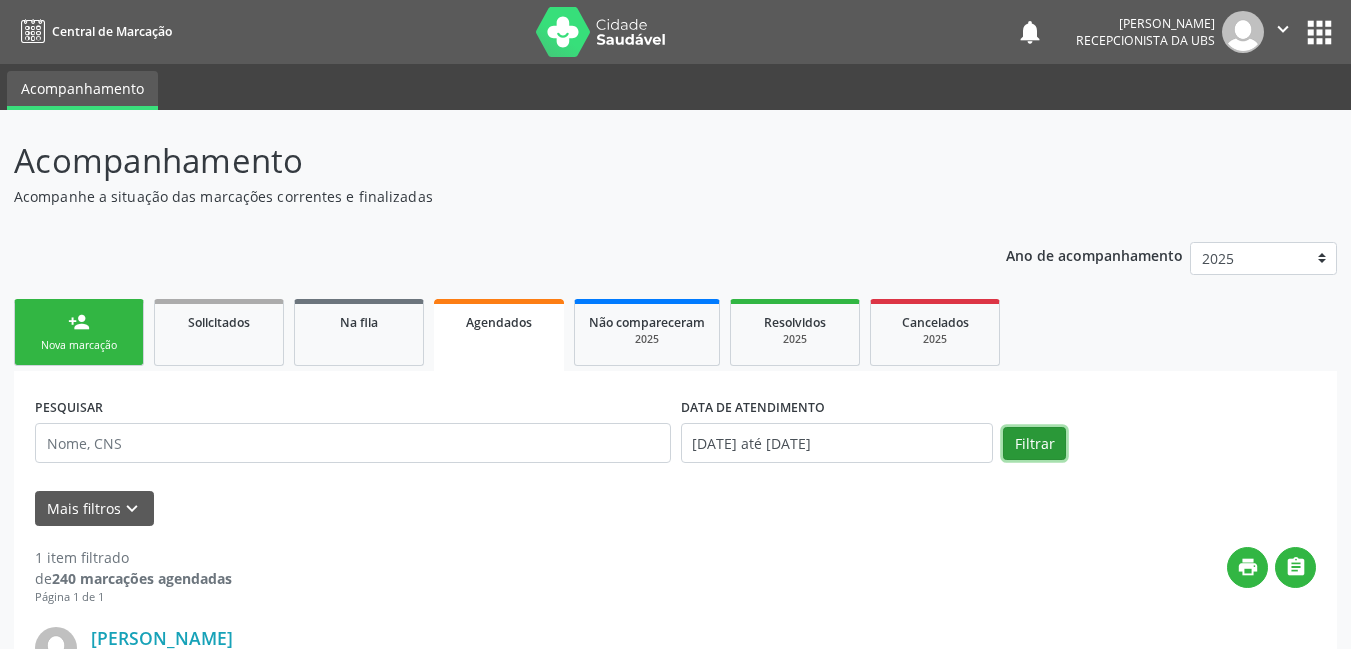 click on "Filtrar" at bounding box center [1034, 444] 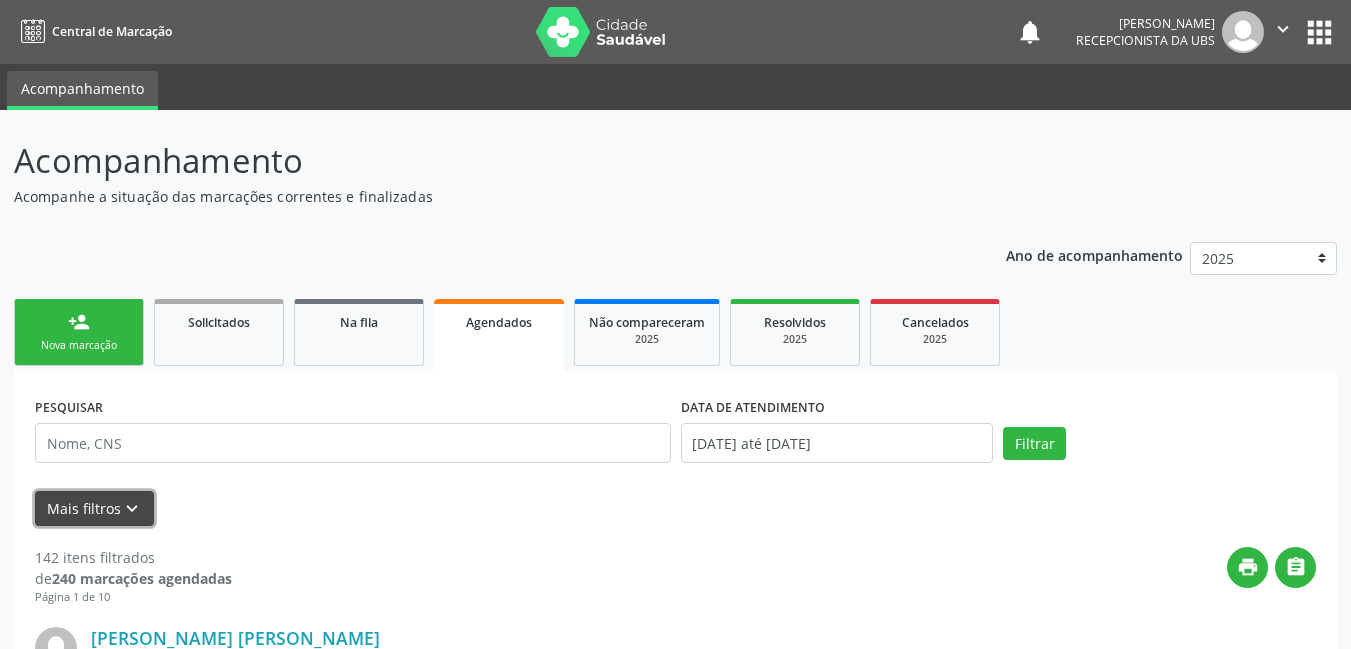 click on "Mais filtros
keyboard_arrow_down" at bounding box center [94, 508] 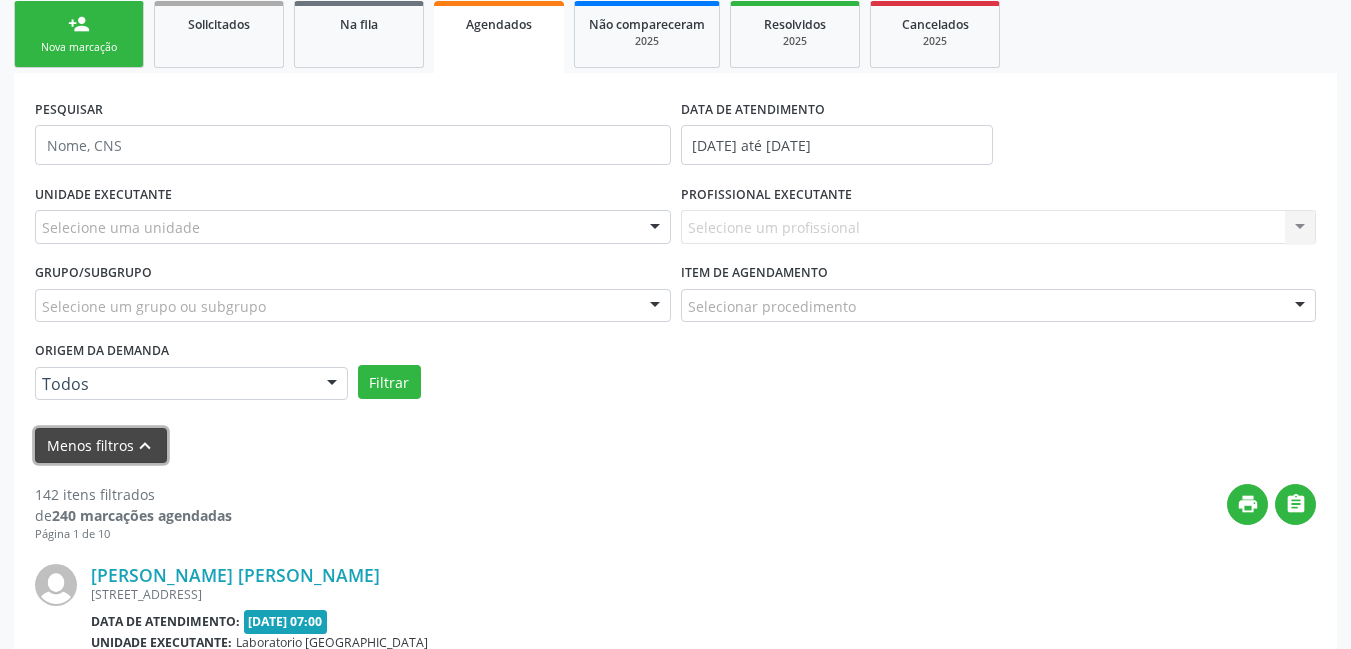 scroll, scrollTop: 300, scrollLeft: 0, axis: vertical 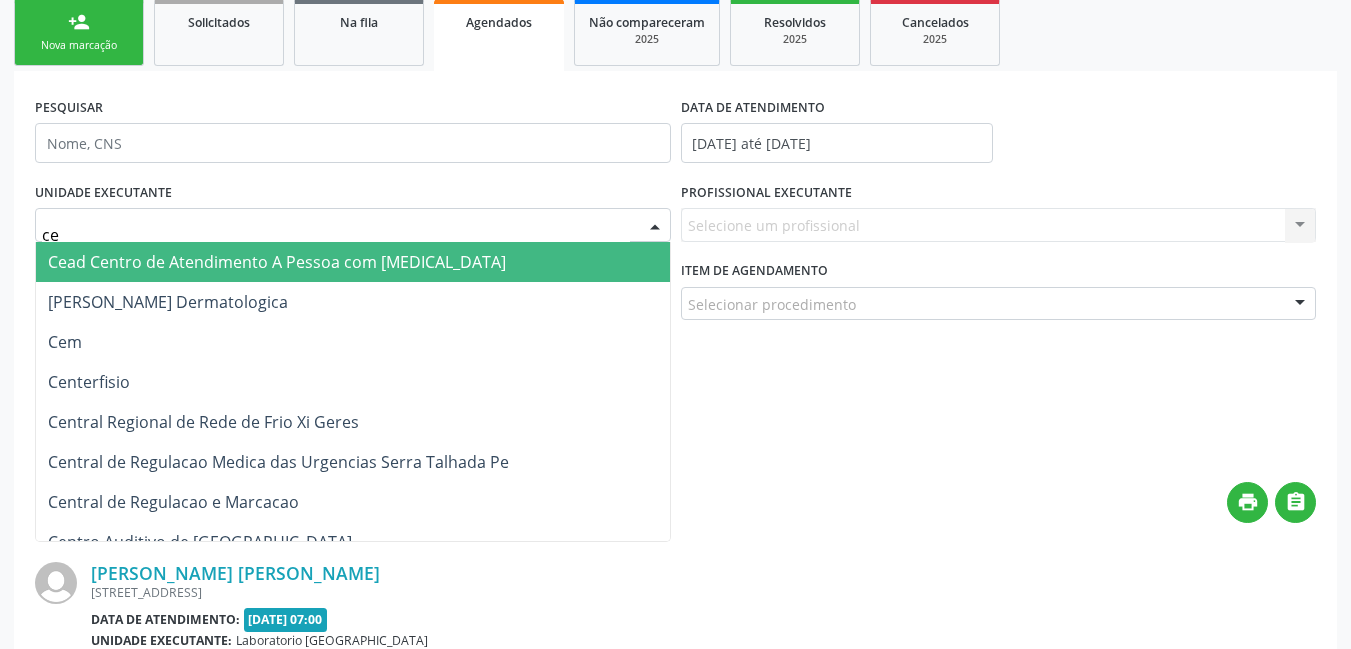 type on "cem" 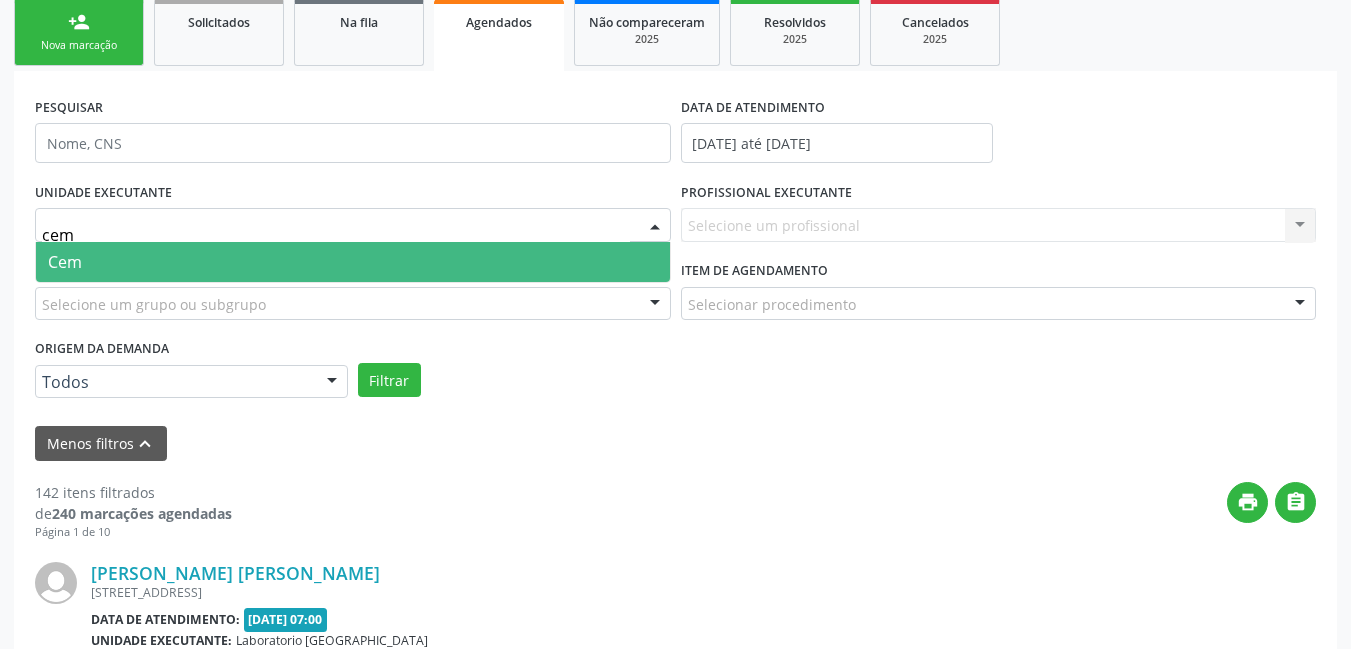 click on "Cem" at bounding box center [353, 262] 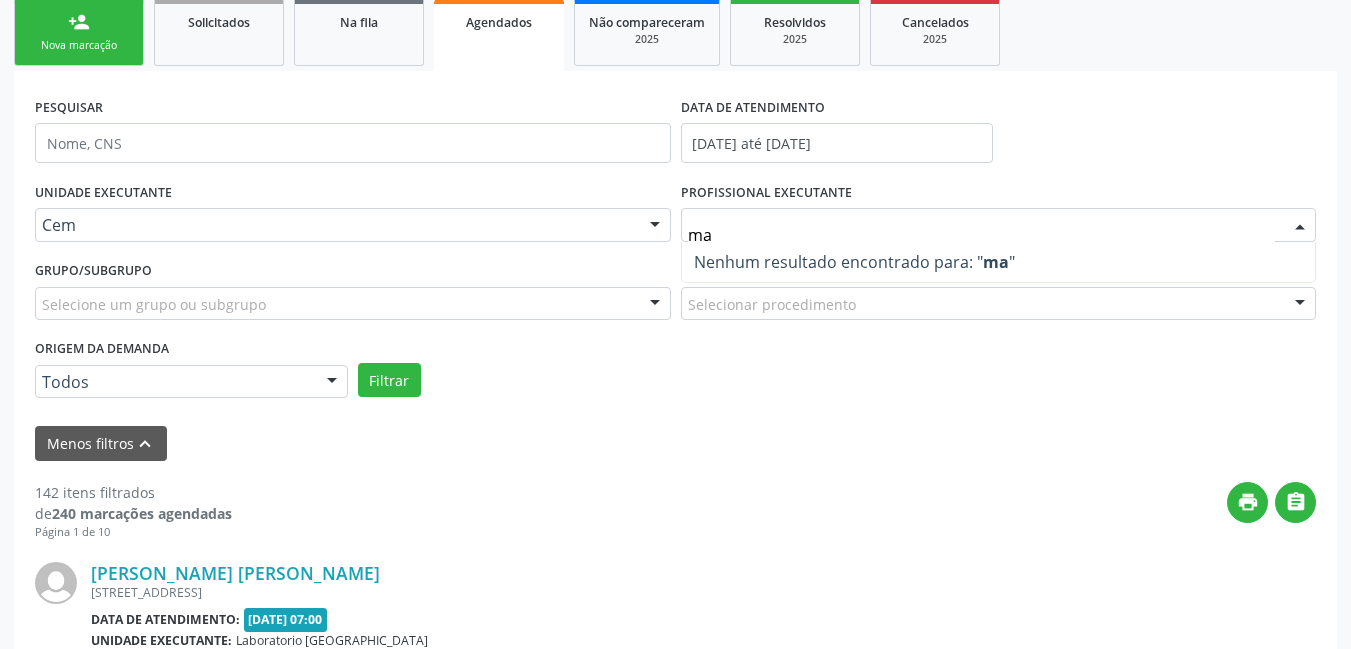 type on "m" 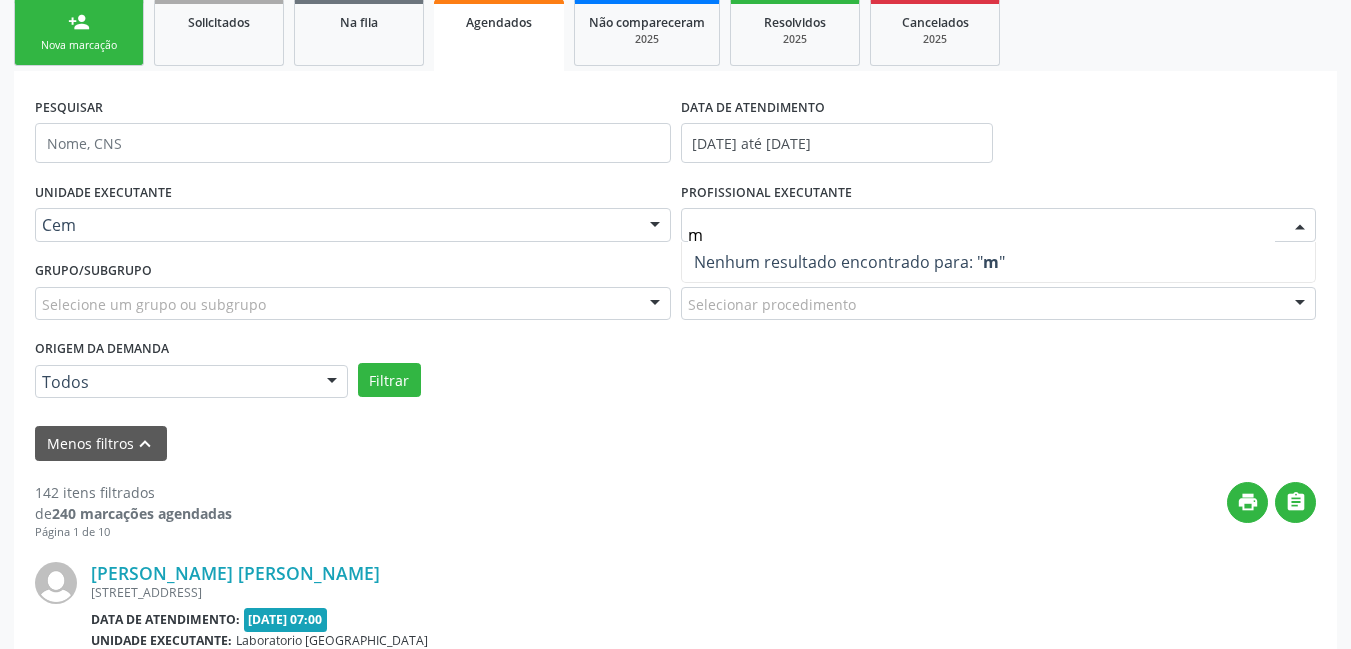 type 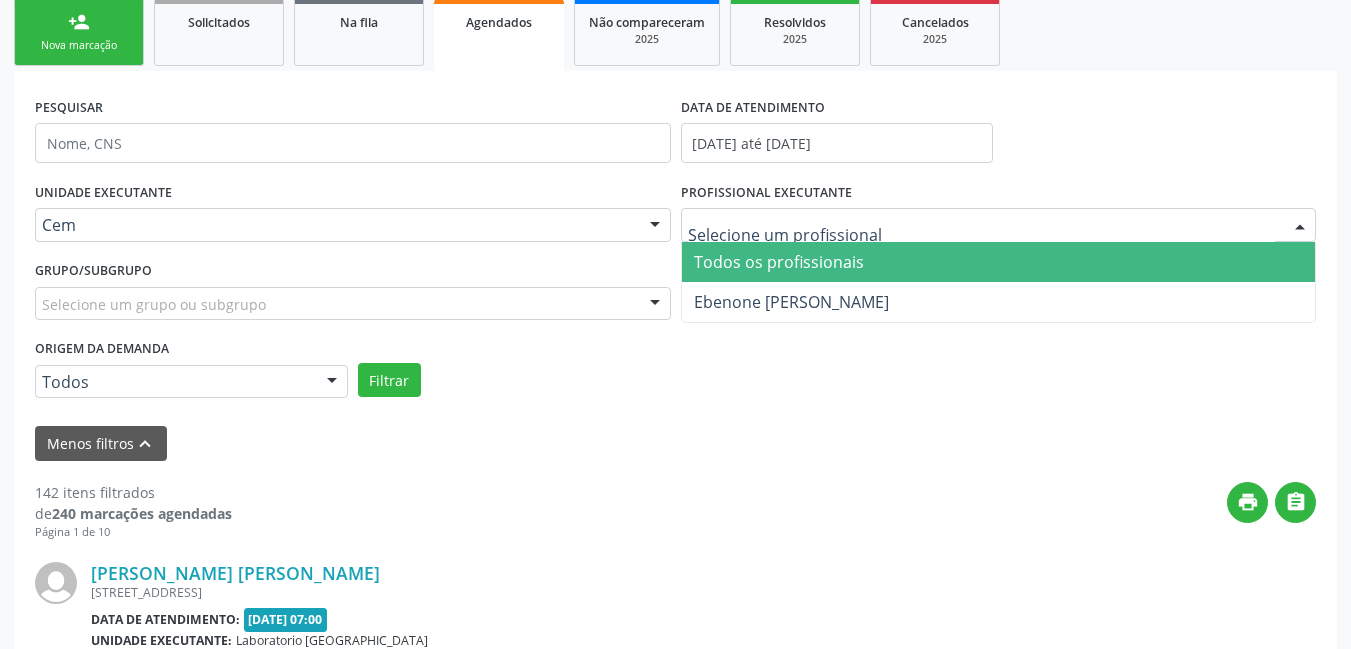 click at bounding box center [982, 235] 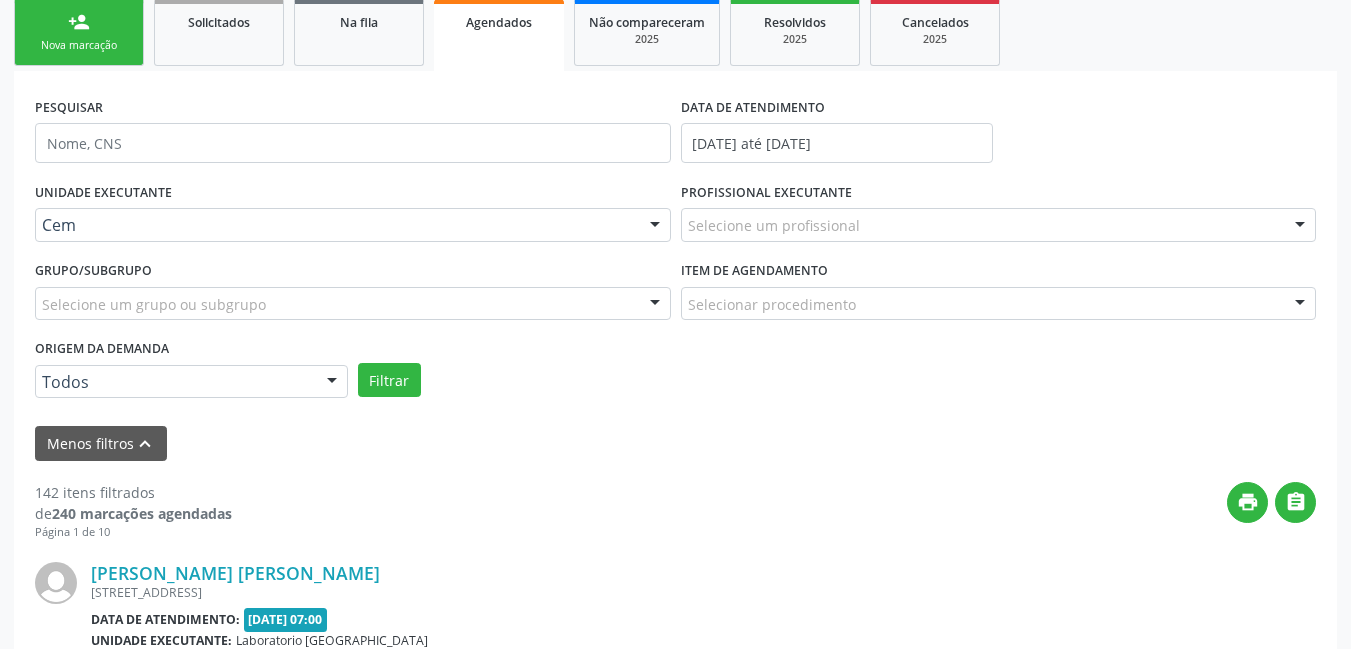 click on "print   " at bounding box center (774, 511) 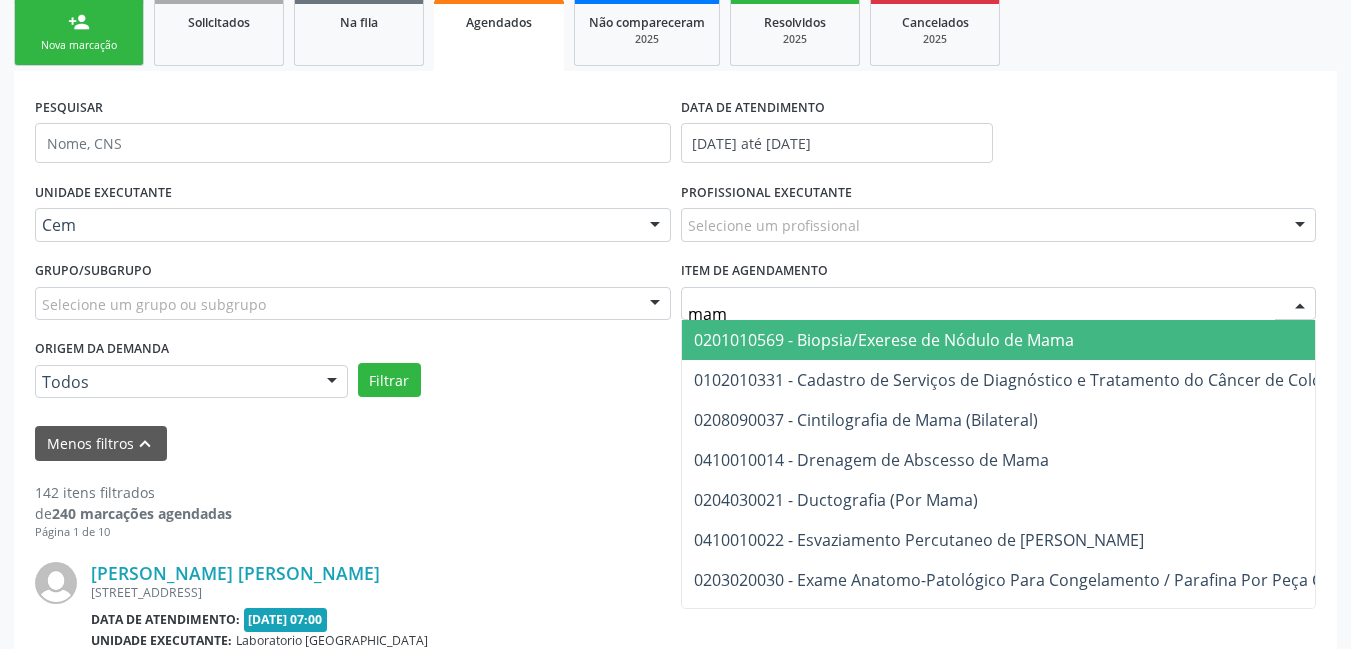 type on "mamo" 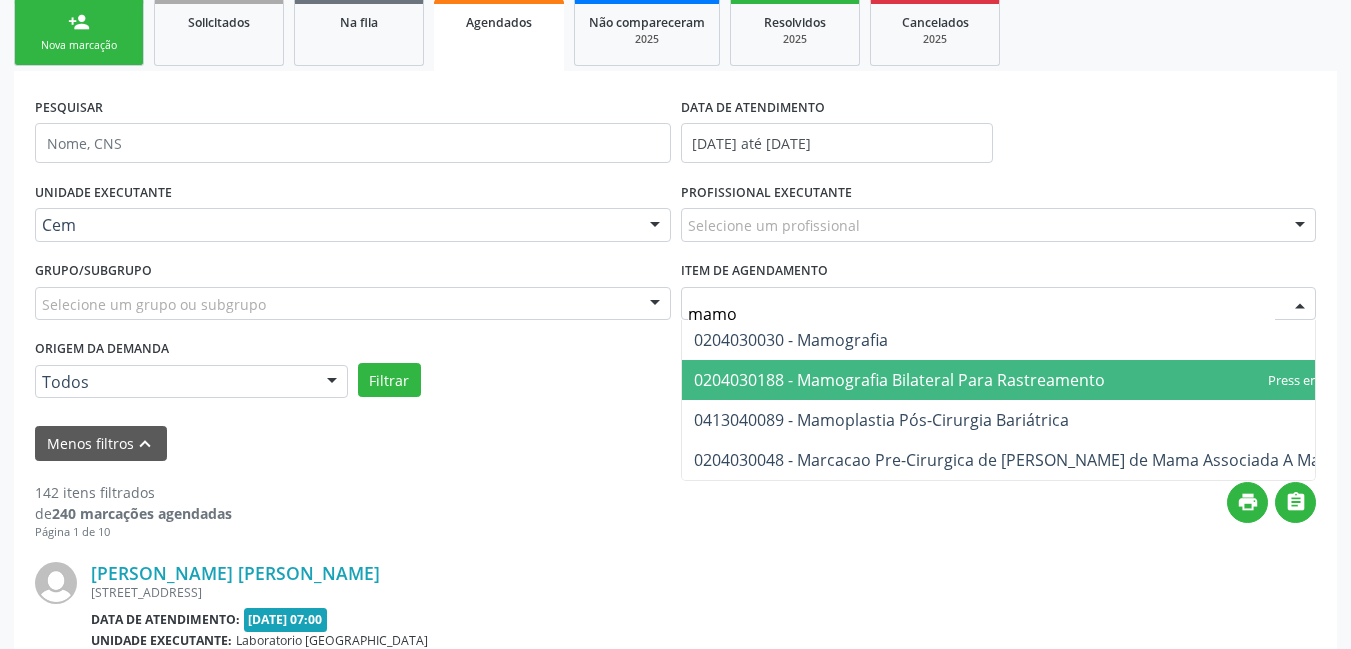 click on "0204030188 - Mamografia Bilateral Para Rastreamento" at bounding box center (899, 380) 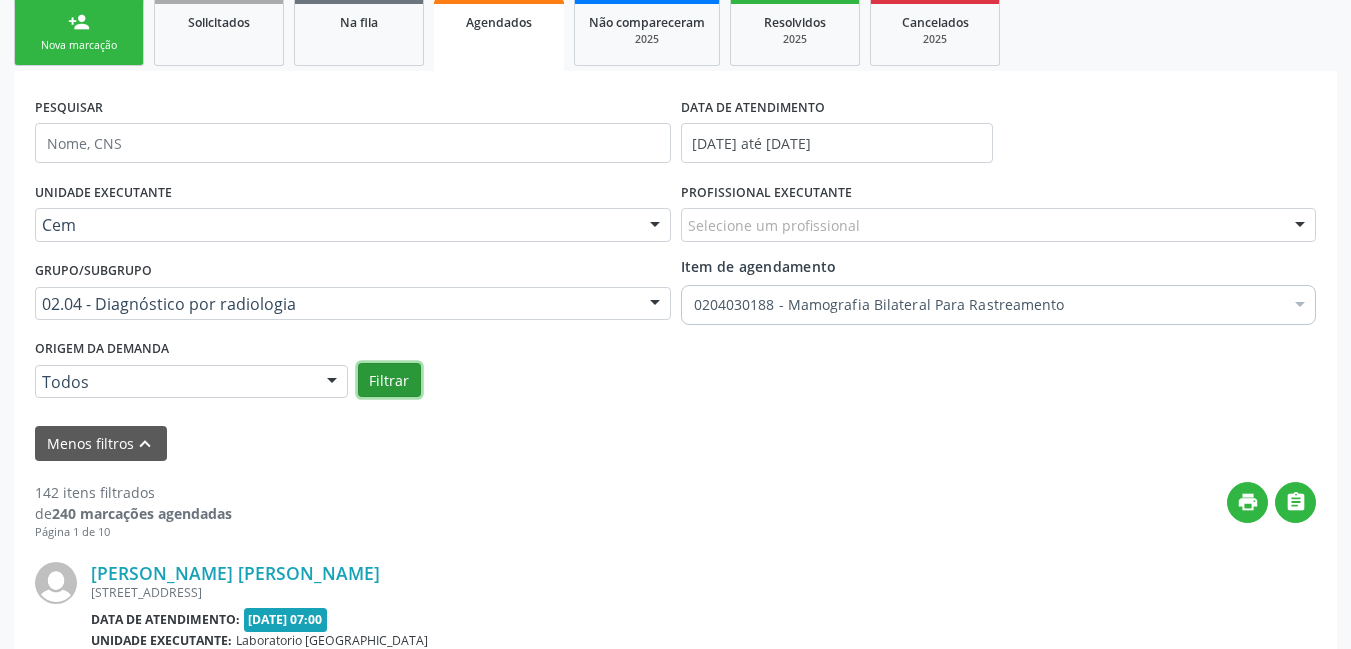 click on "Filtrar" at bounding box center (389, 380) 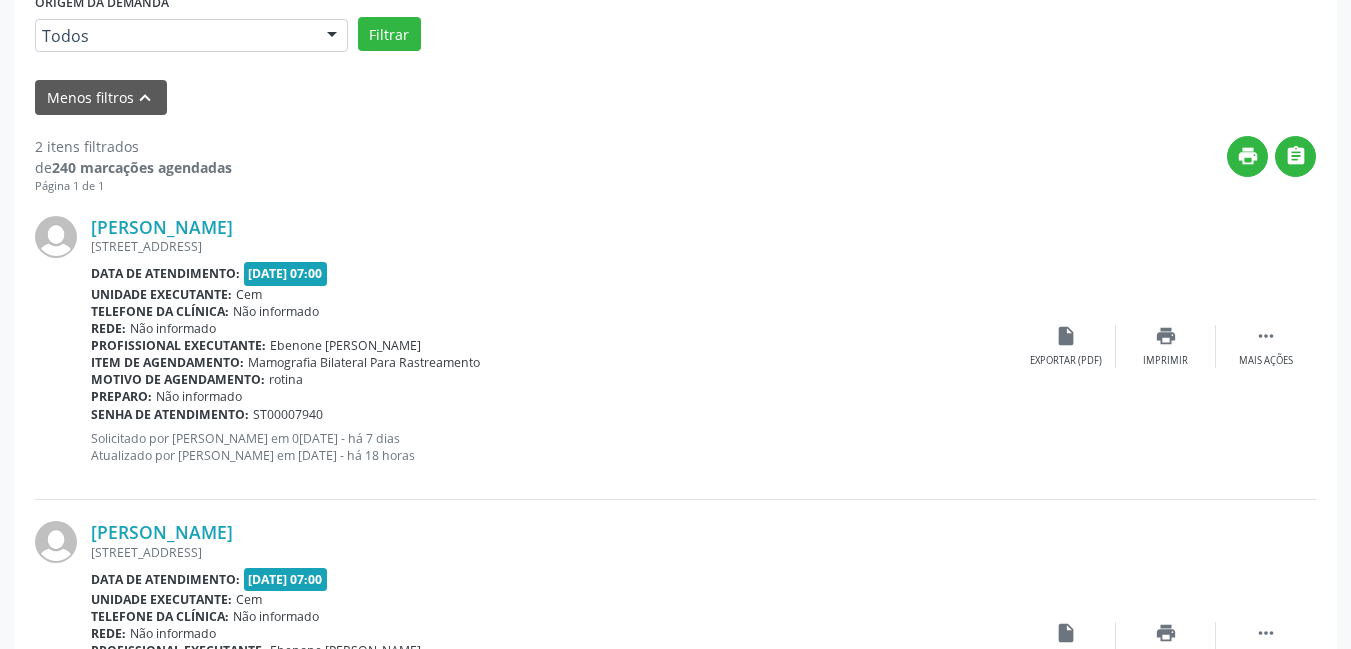 scroll, scrollTop: 700, scrollLeft: 0, axis: vertical 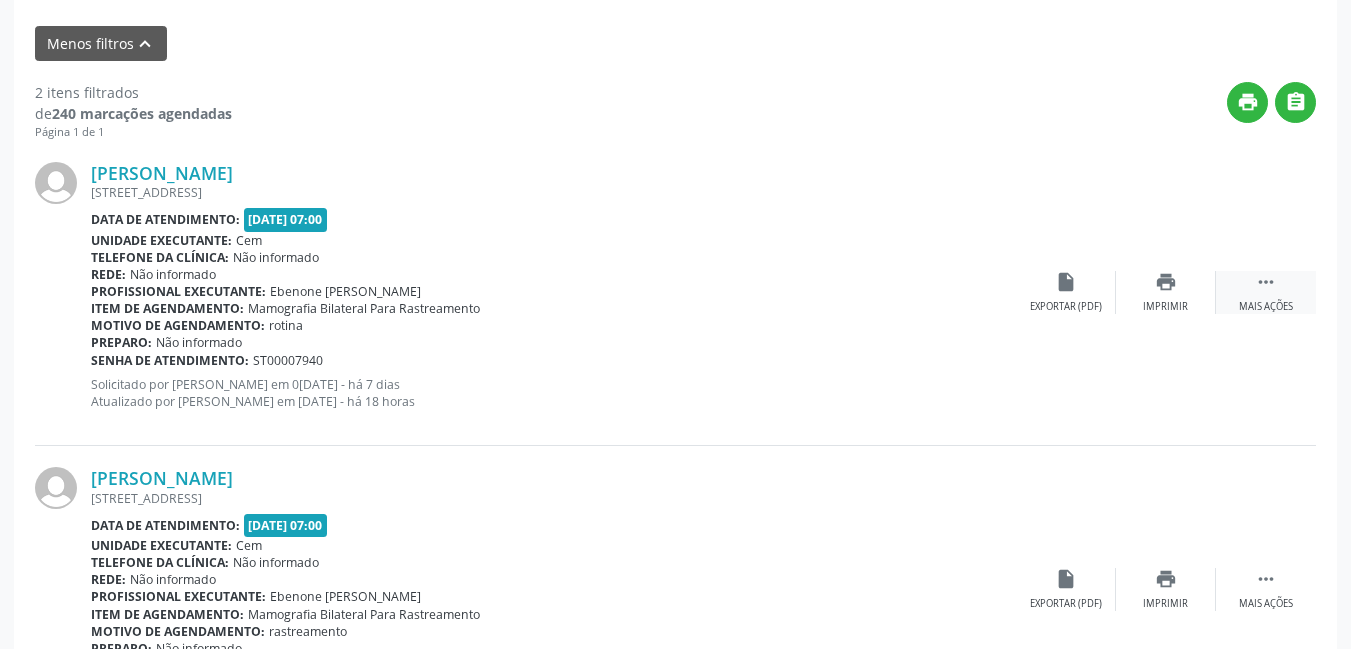 click on "Mais ações" at bounding box center (1266, 307) 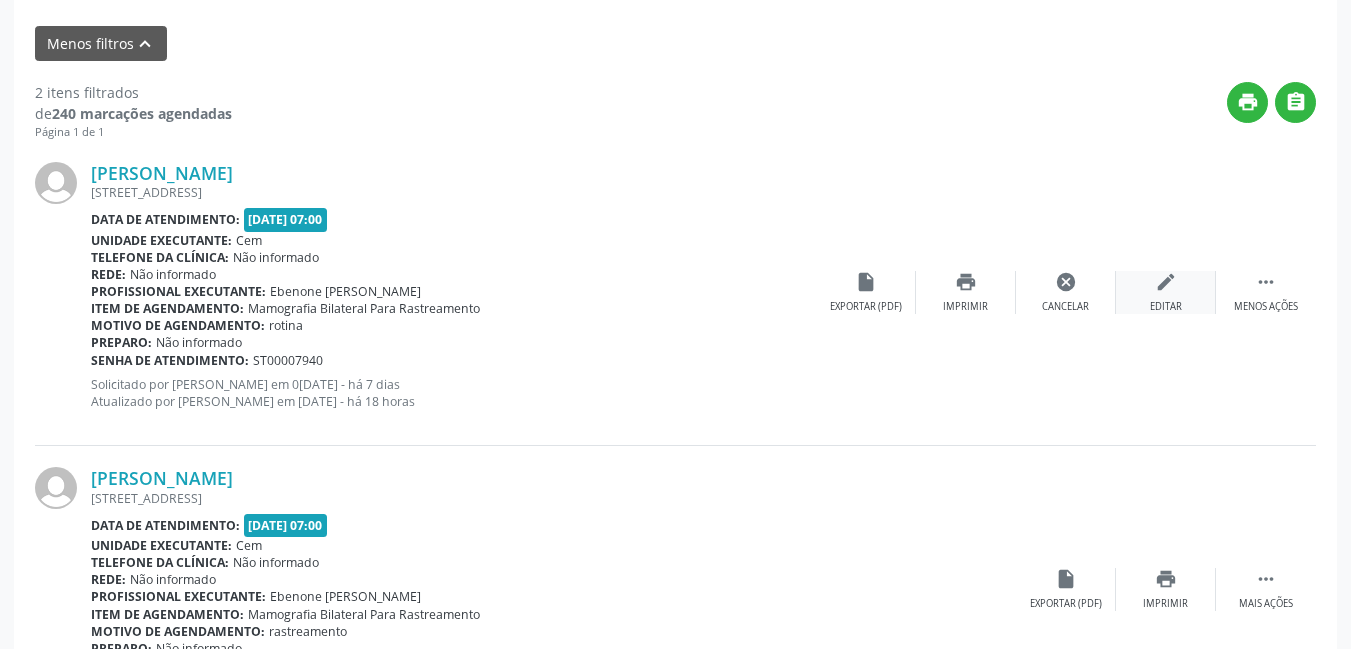 click on "Editar" at bounding box center [1166, 307] 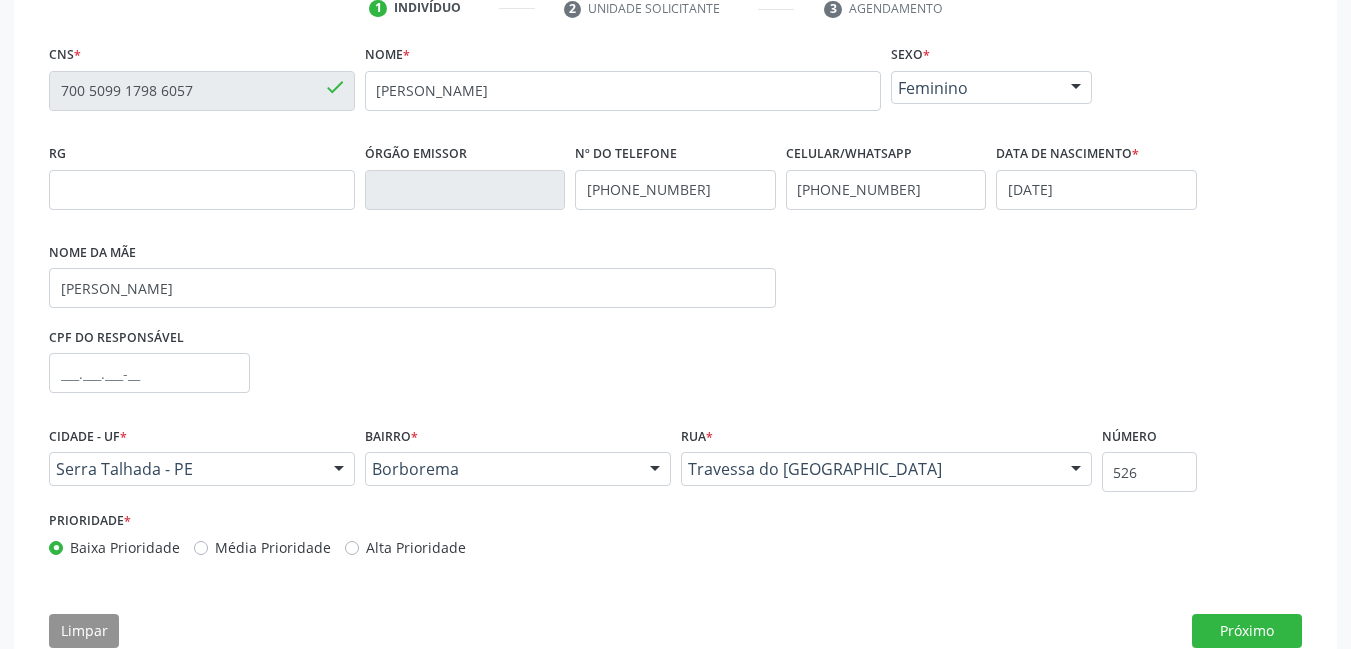scroll, scrollTop: 448, scrollLeft: 0, axis: vertical 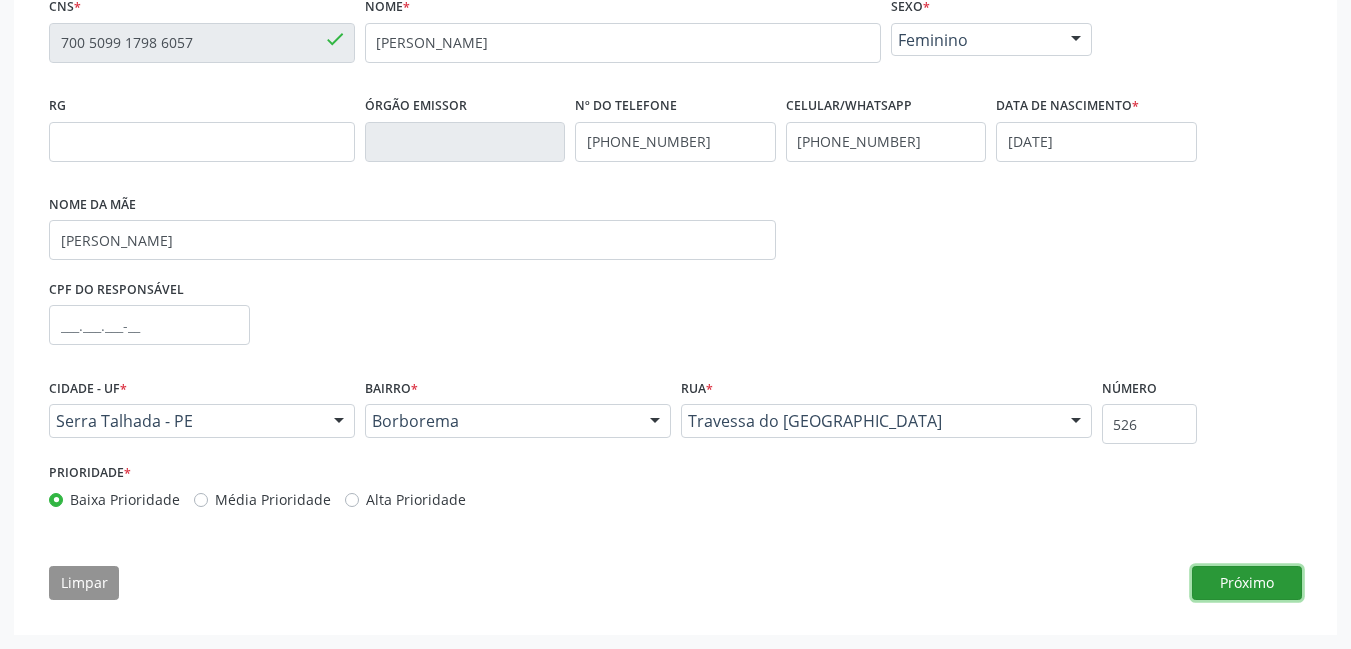 click on "Próximo" at bounding box center (1247, 583) 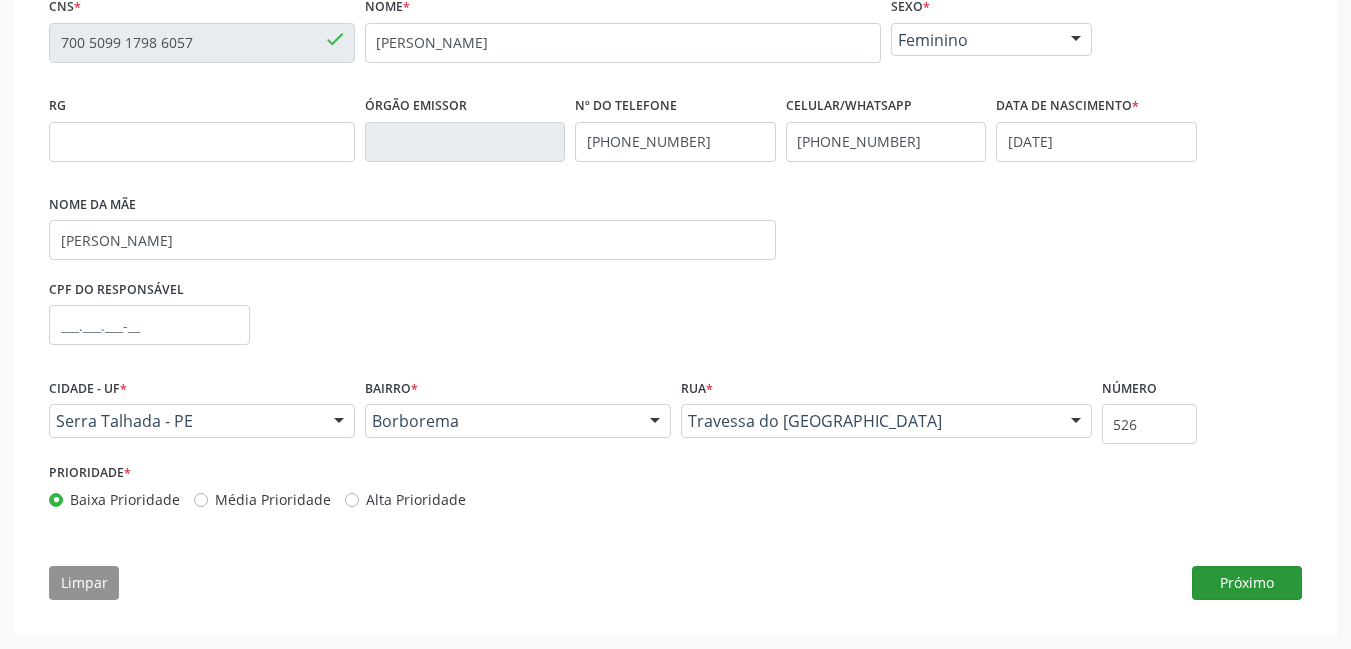scroll, scrollTop: 283, scrollLeft: 0, axis: vertical 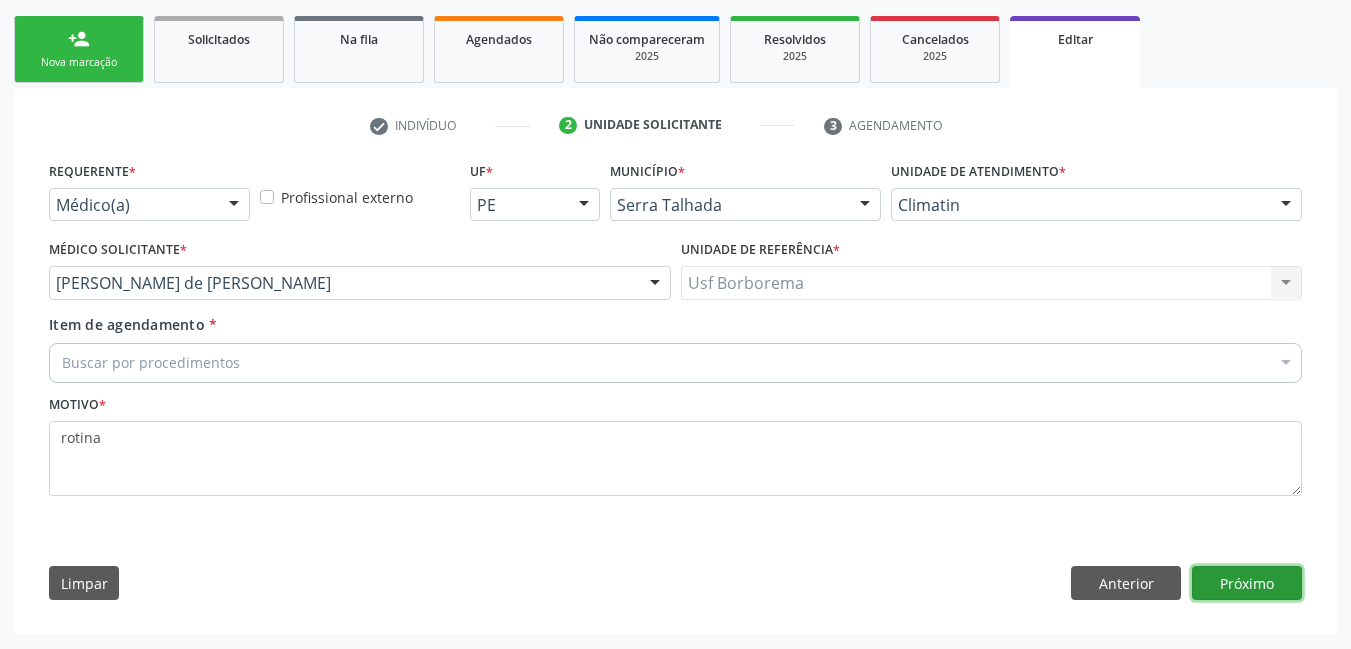 click on "Próximo" at bounding box center (1247, 583) 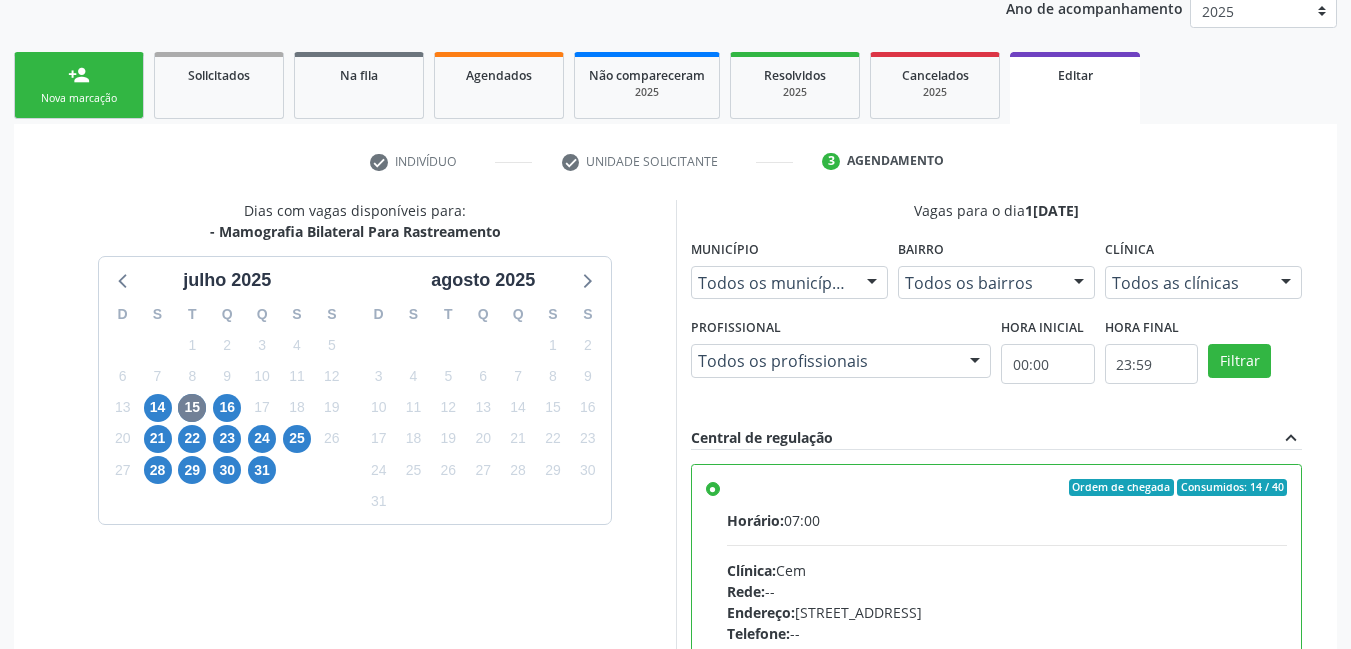 scroll, scrollTop: 283, scrollLeft: 0, axis: vertical 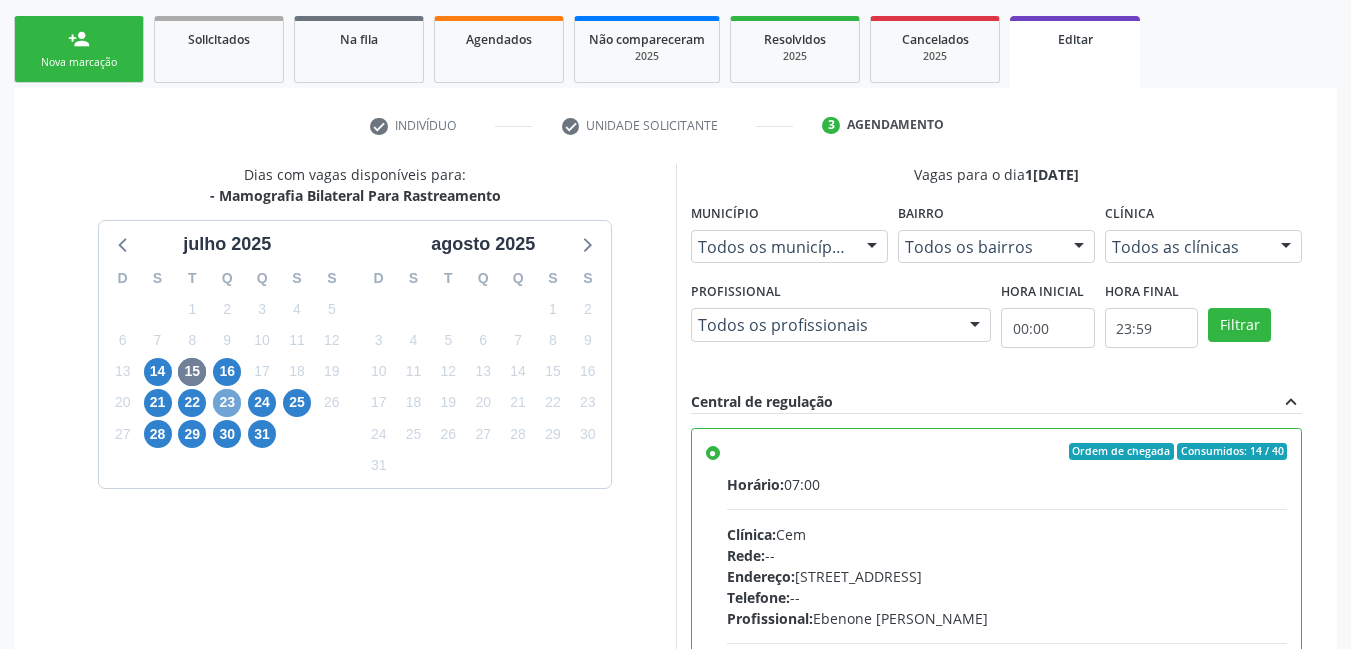 click on "23" at bounding box center [227, 403] 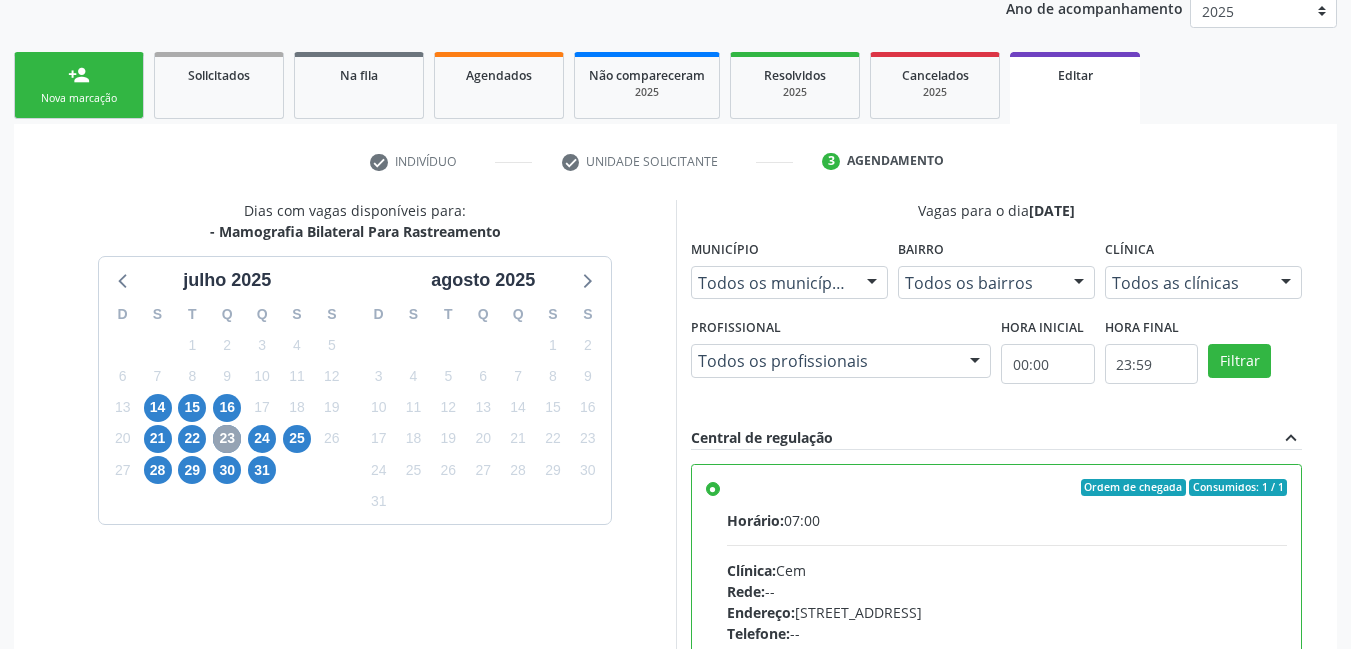 scroll, scrollTop: 283, scrollLeft: 0, axis: vertical 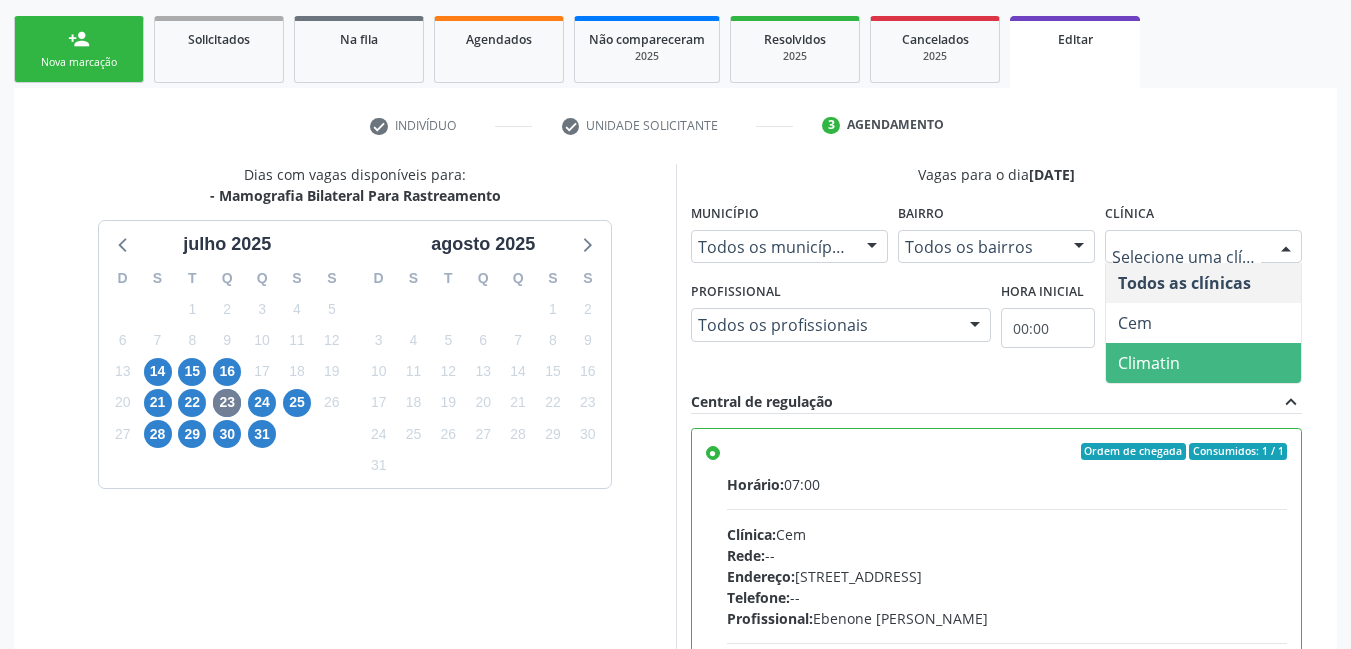 click on "Climatin" at bounding box center (1203, 363) 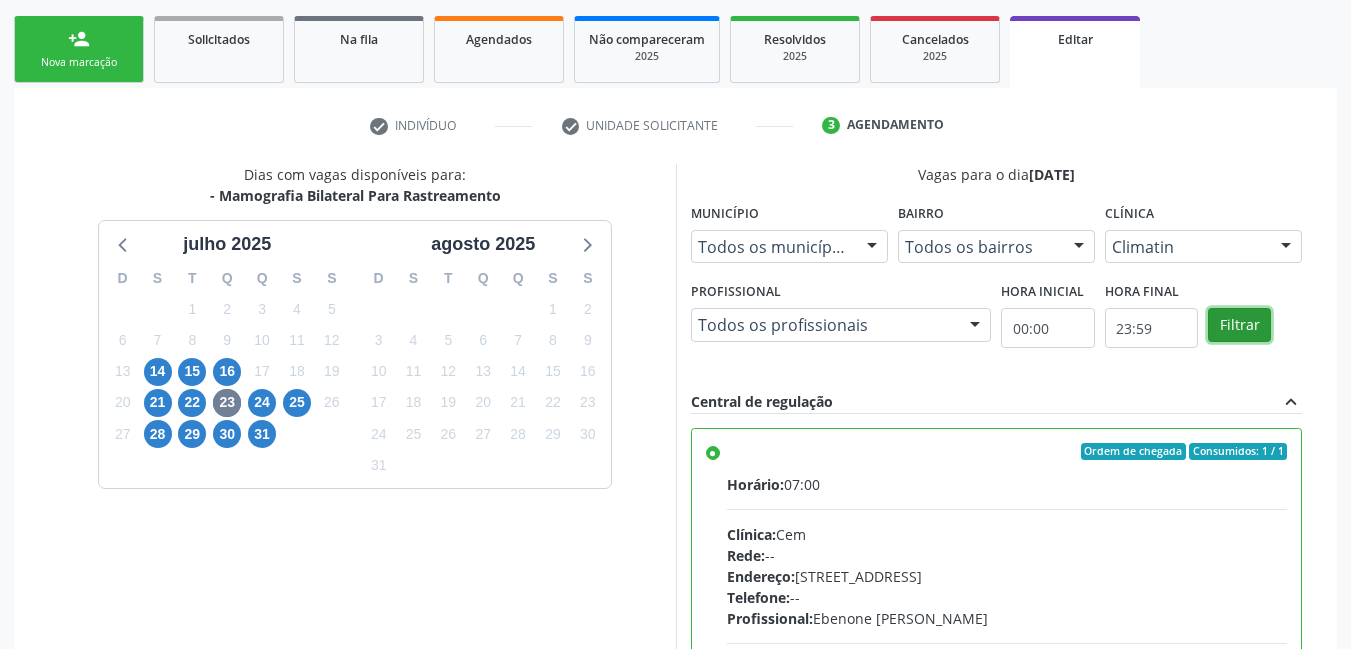 click on "Filtrar" at bounding box center [1239, 325] 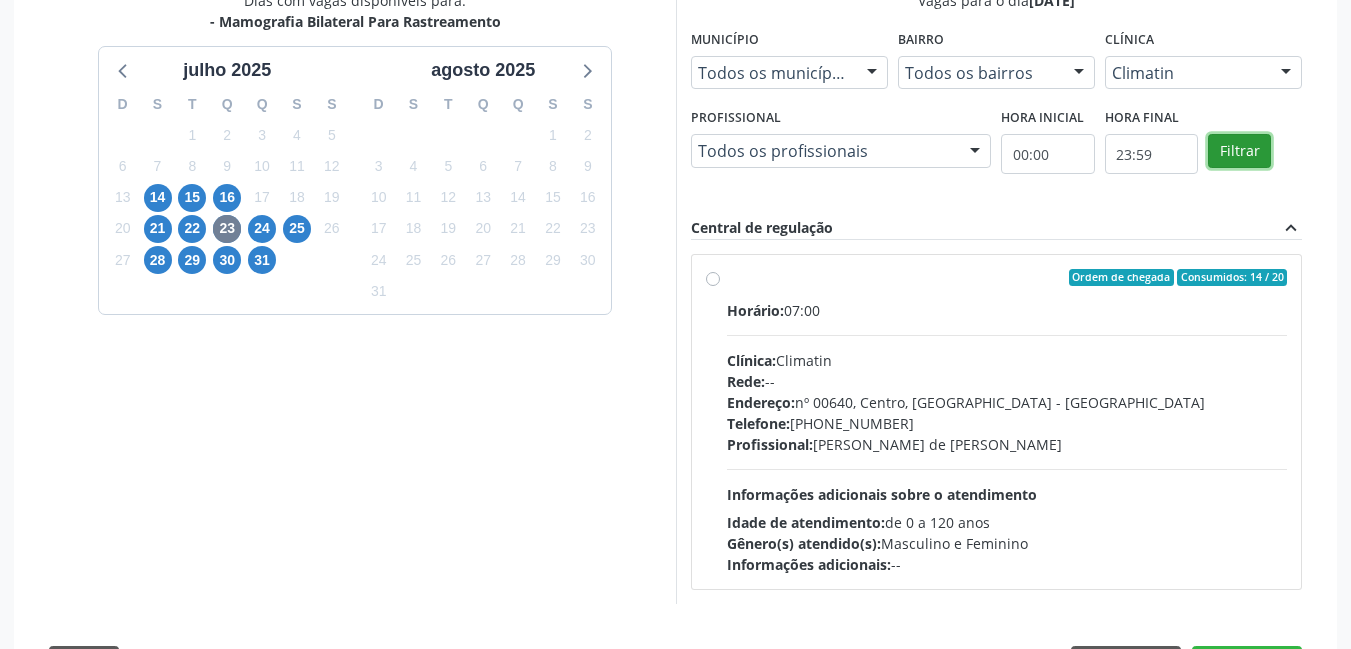 scroll, scrollTop: 483, scrollLeft: 0, axis: vertical 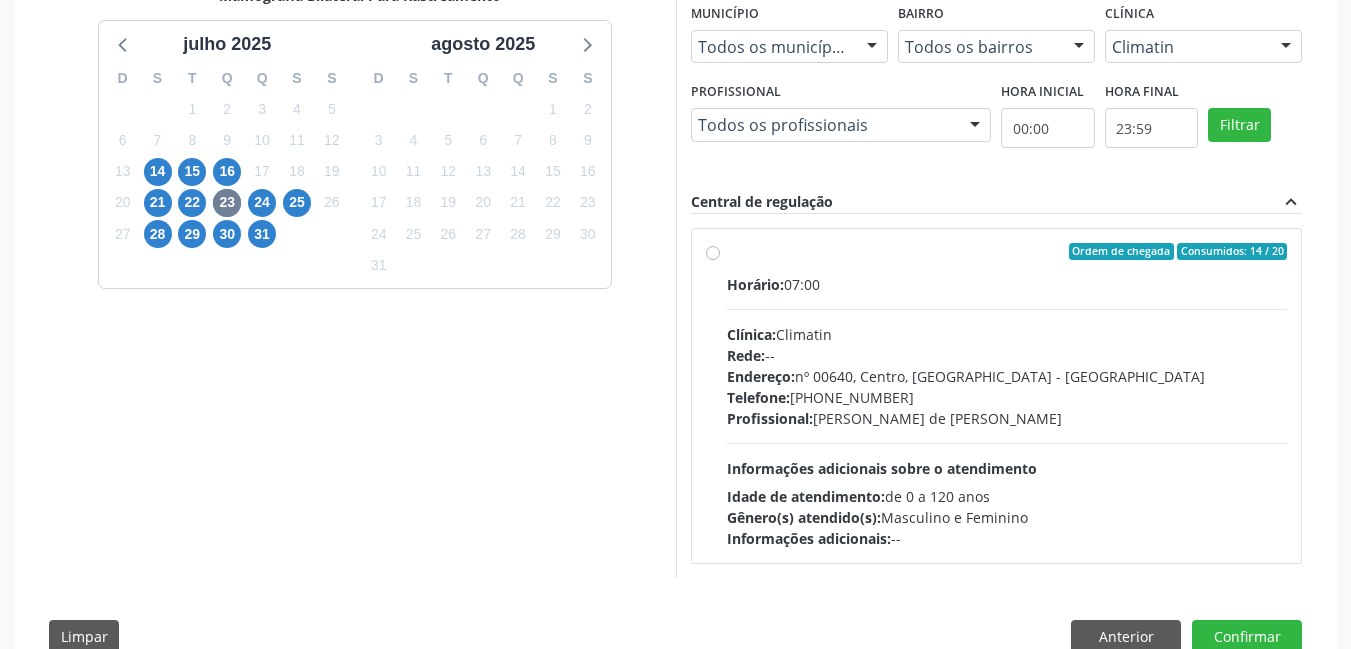 click on "Ordem de chegada
Consumidos: 14 / 20
Horário:   07:00
Clínica:  Climatin
Rede:
--
Endereço:   nº 00640, Centro, Serra Talhada - PE
Telefone:   (81) 38311133
Profissional:
Ana Carolina Barboza de Andrada Melo Lyra
Informações adicionais sobre o atendimento
Idade de atendimento:
de 0 a 120 anos
Gênero(s) atendido(s):
Masculino e Feminino
Informações adicionais:
--" at bounding box center (1007, 396) 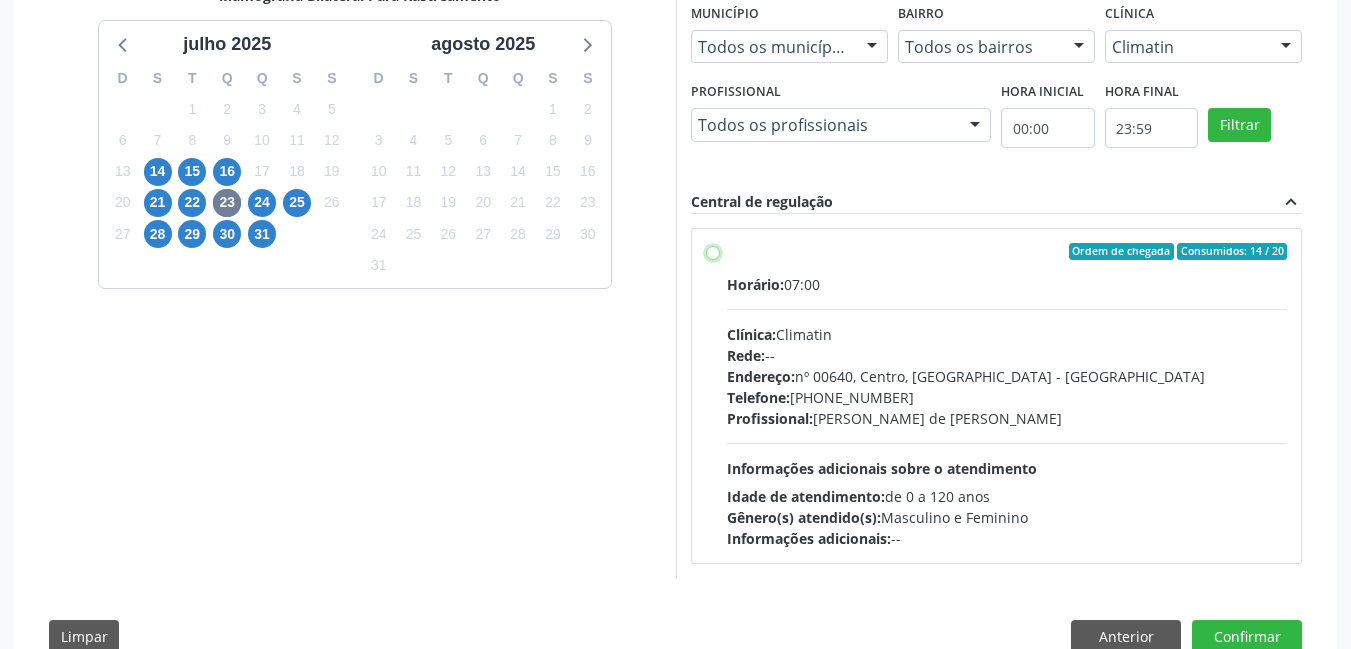 click on "Ordem de chegada
Consumidos: 14 / 20
Horário:   07:00
Clínica:  Climatin
Rede:
--
Endereço:   nº 00640, Centro, Serra Talhada - PE
Telefone:   (81) 38311133
Profissional:
Ana Carolina Barboza de Andrada Melo Lyra
Informações adicionais sobre o atendimento
Idade de atendimento:
de 0 a 120 anos
Gênero(s) atendido(s):
Masculino e Feminino
Informações adicionais:
--" at bounding box center [713, 252] 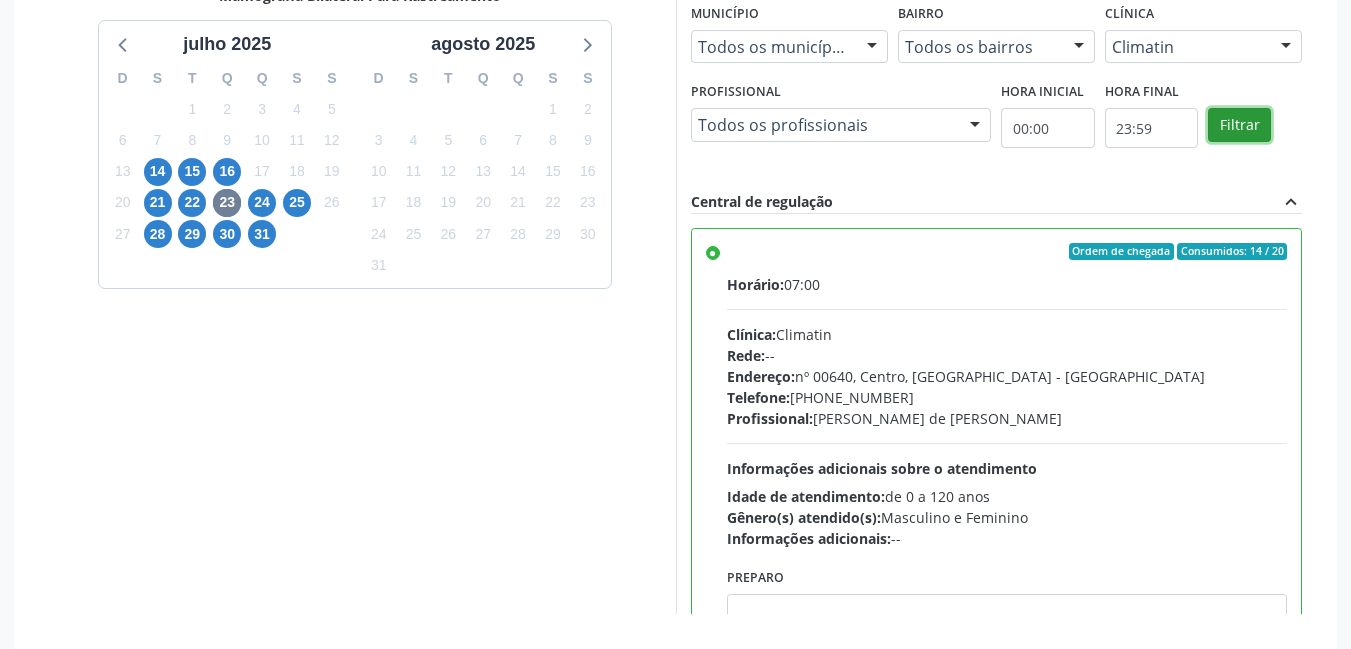 click on "Filtrar" at bounding box center (1239, 125) 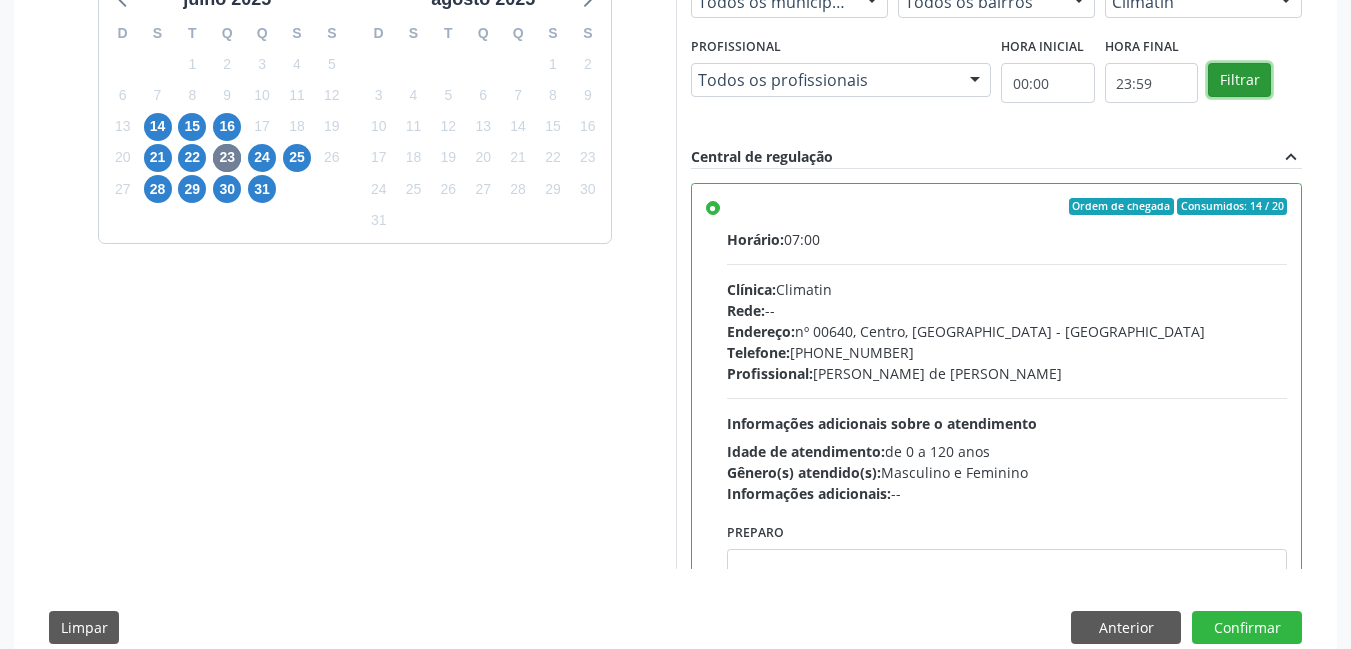 scroll, scrollTop: 572, scrollLeft: 0, axis: vertical 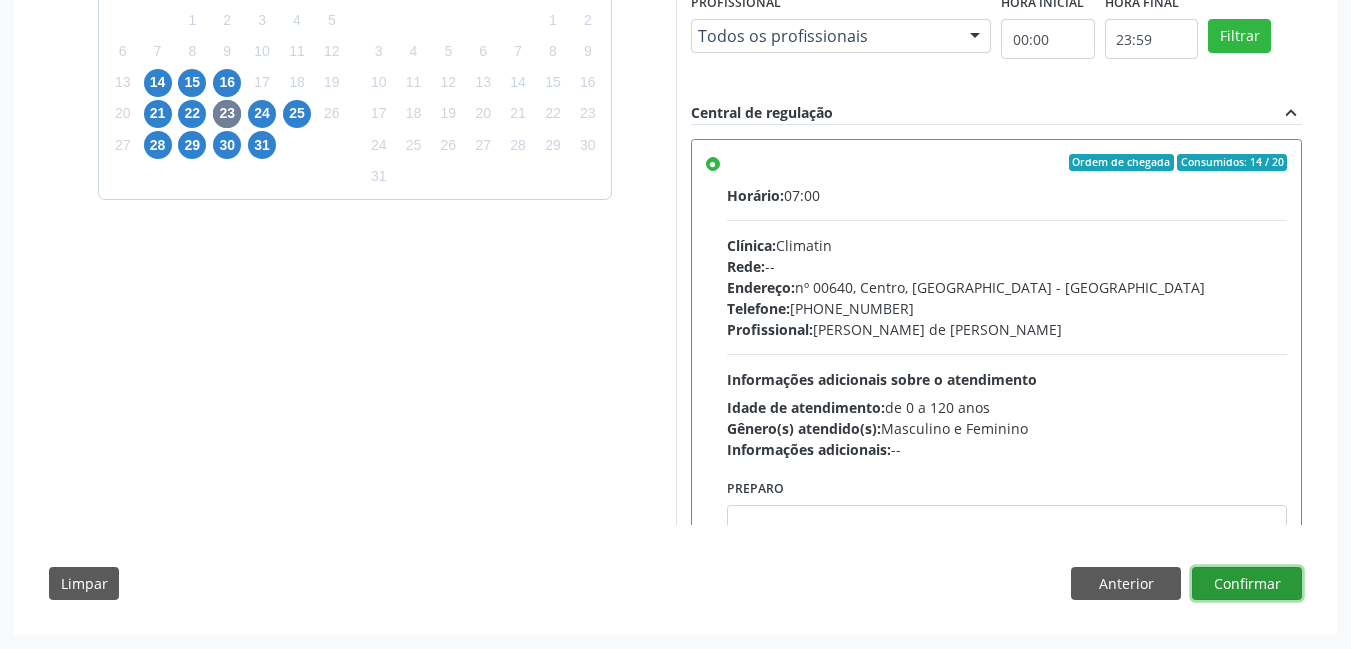 click on "Confirmar" at bounding box center [1247, 584] 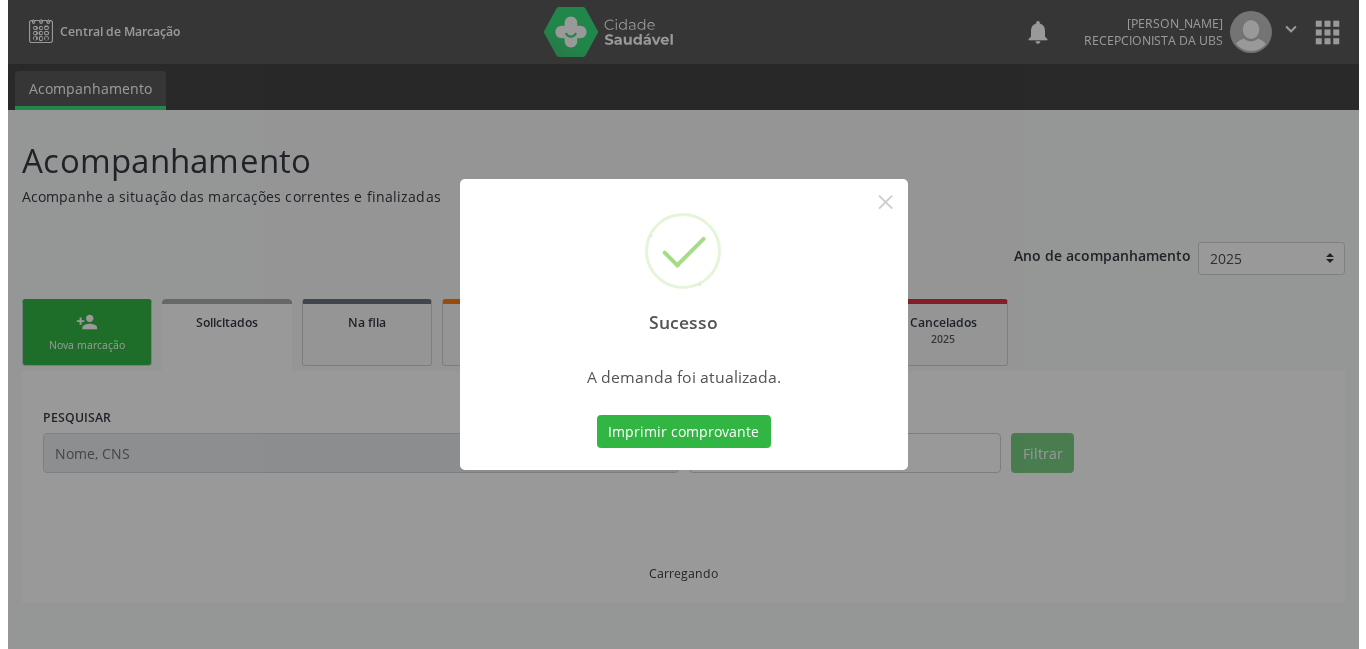 scroll, scrollTop: 0, scrollLeft: 0, axis: both 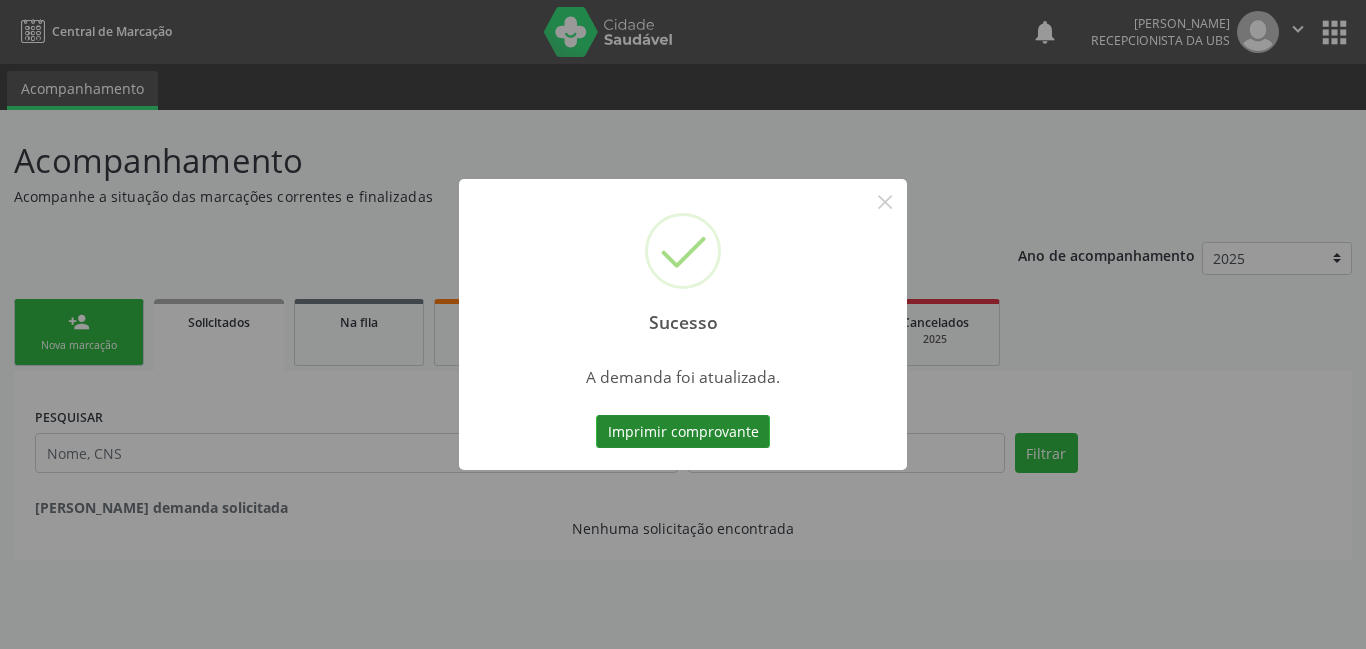 click on "Imprimir comprovante" at bounding box center (683, 432) 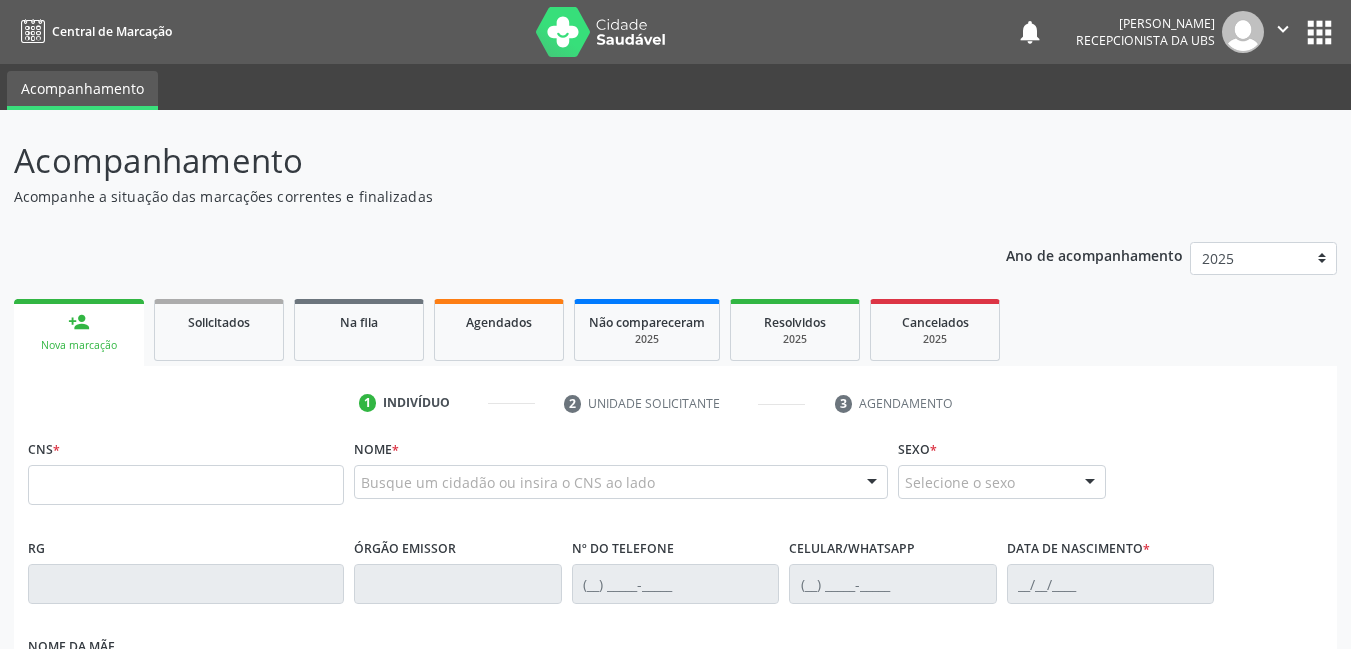 scroll, scrollTop: 0, scrollLeft: 0, axis: both 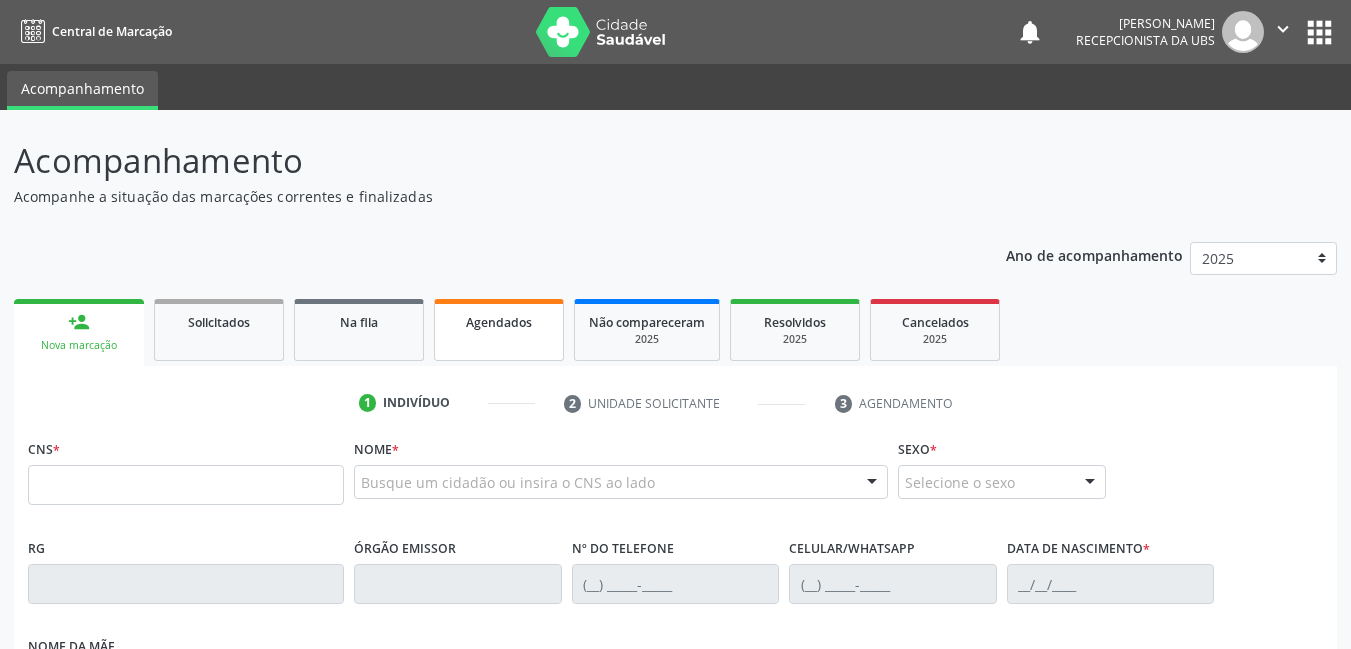 click on "Agendados" at bounding box center [499, 330] 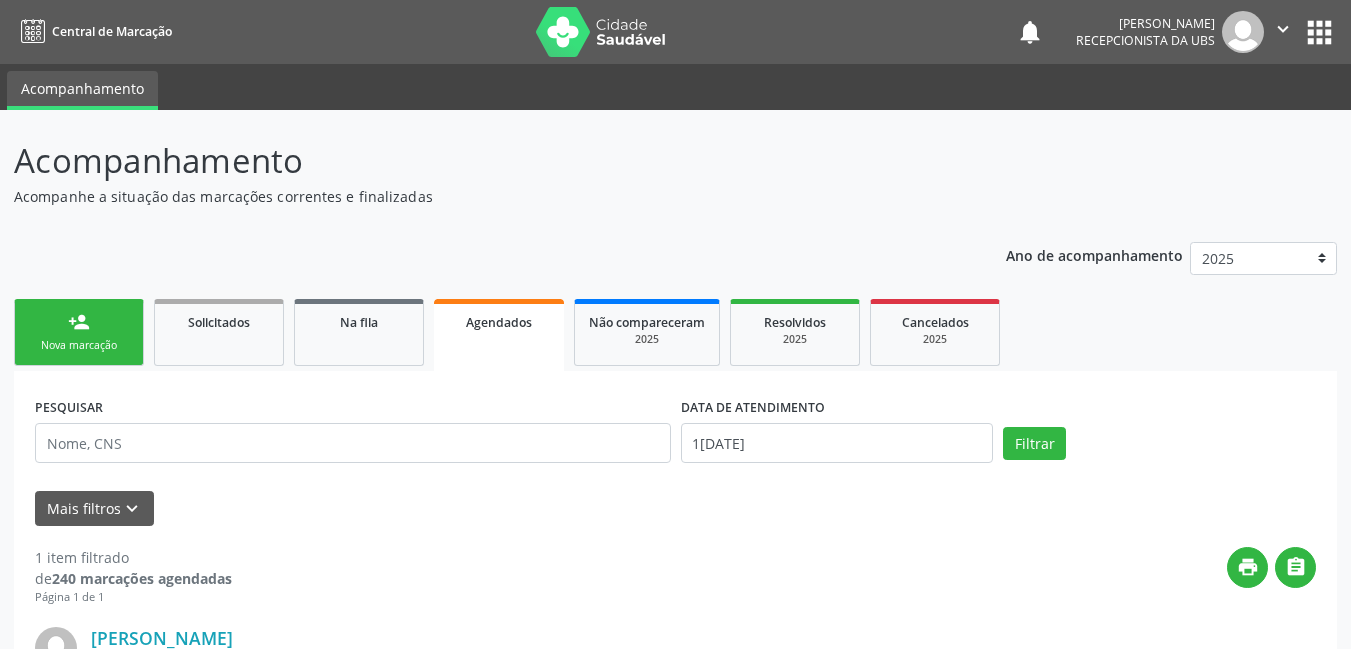 scroll, scrollTop: 279, scrollLeft: 0, axis: vertical 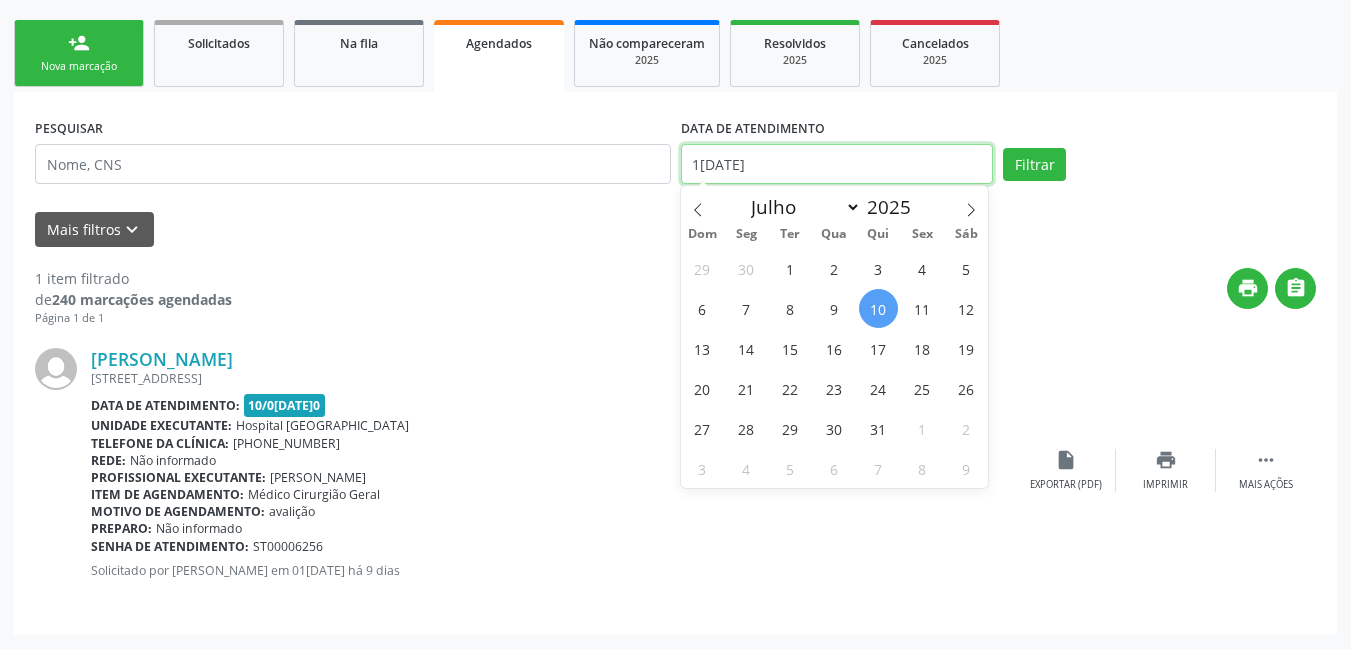 click on "1[DATE]" at bounding box center (837, 164) 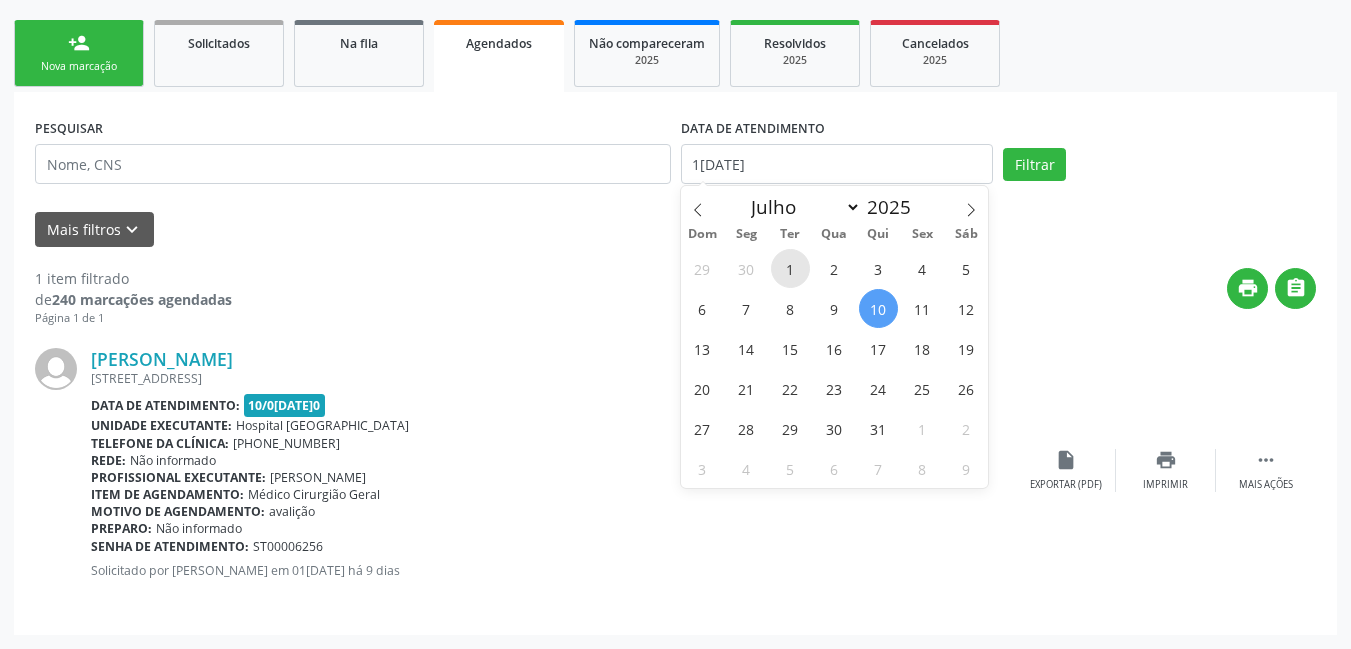 click on "1" at bounding box center [790, 268] 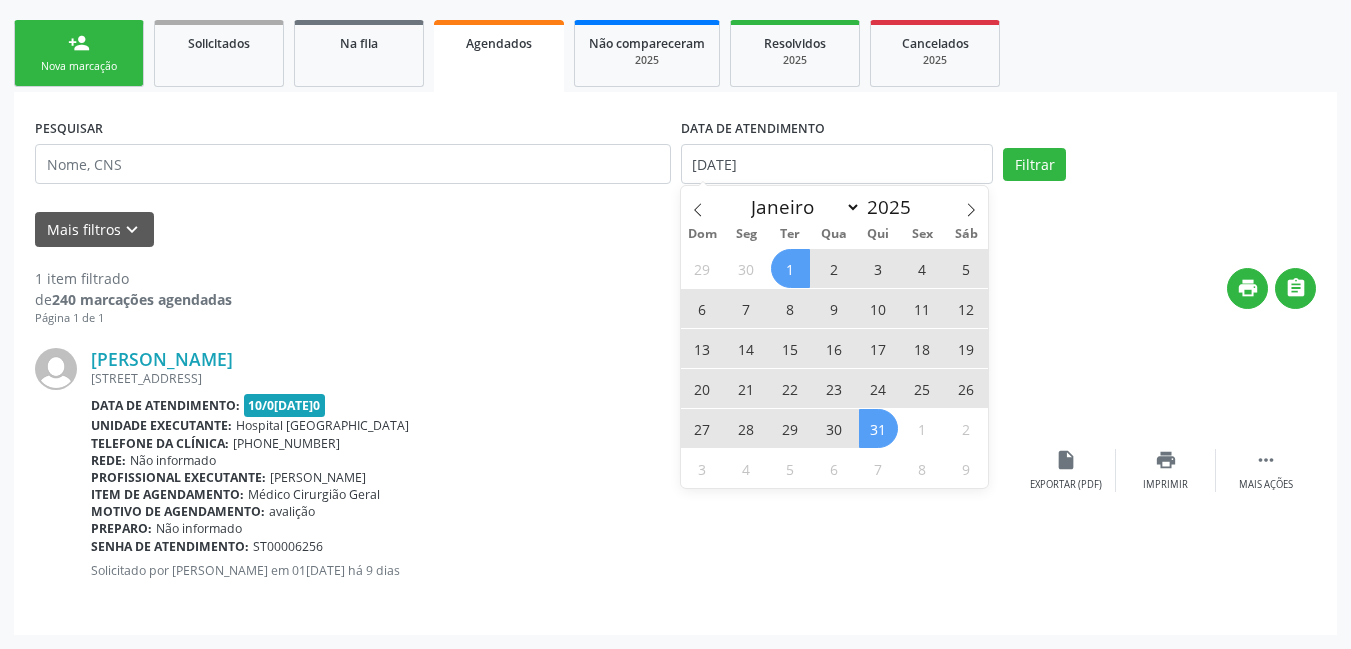 click on "31" at bounding box center [878, 428] 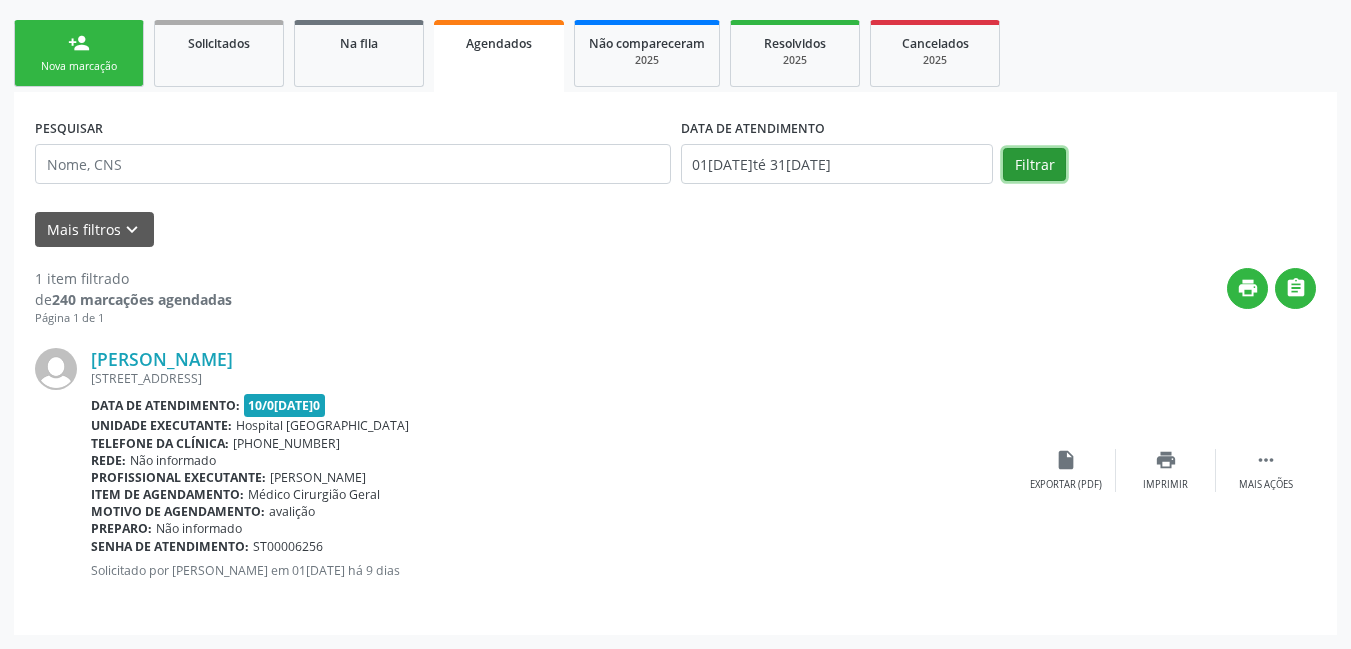 click on "Filtrar" at bounding box center [1034, 165] 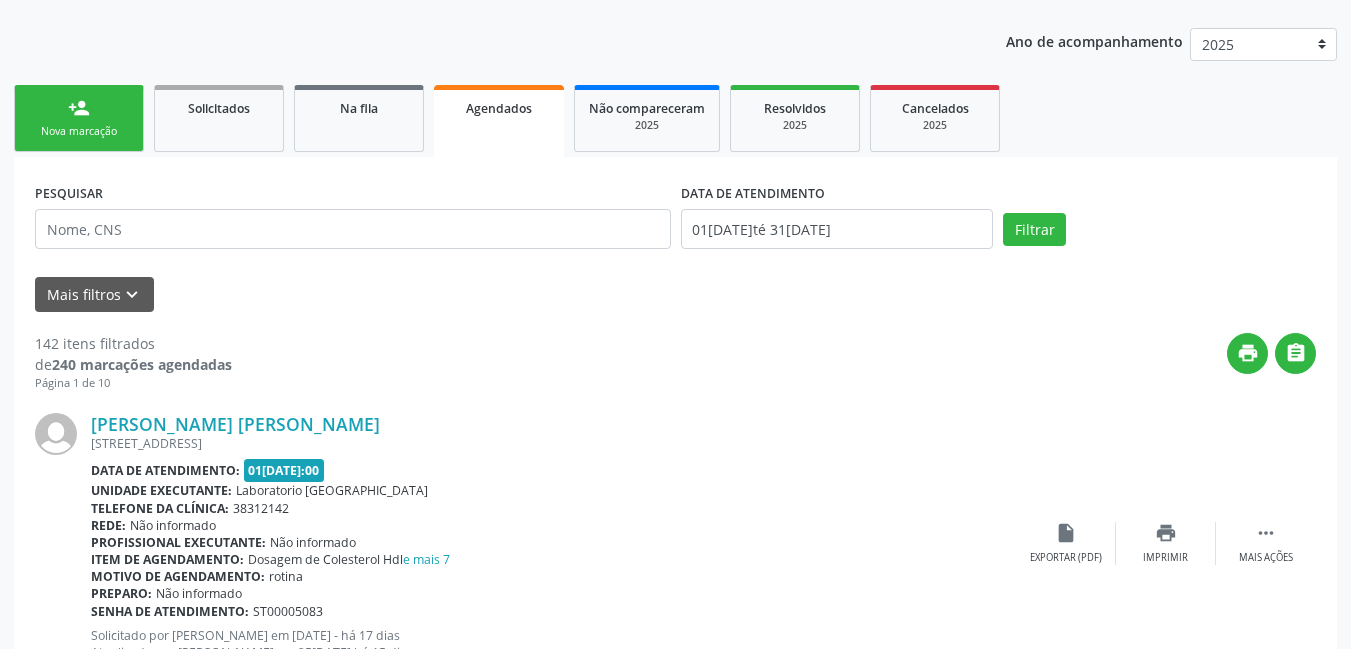 scroll, scrollTop: 179, scrollLeft: 0, axis: vertical 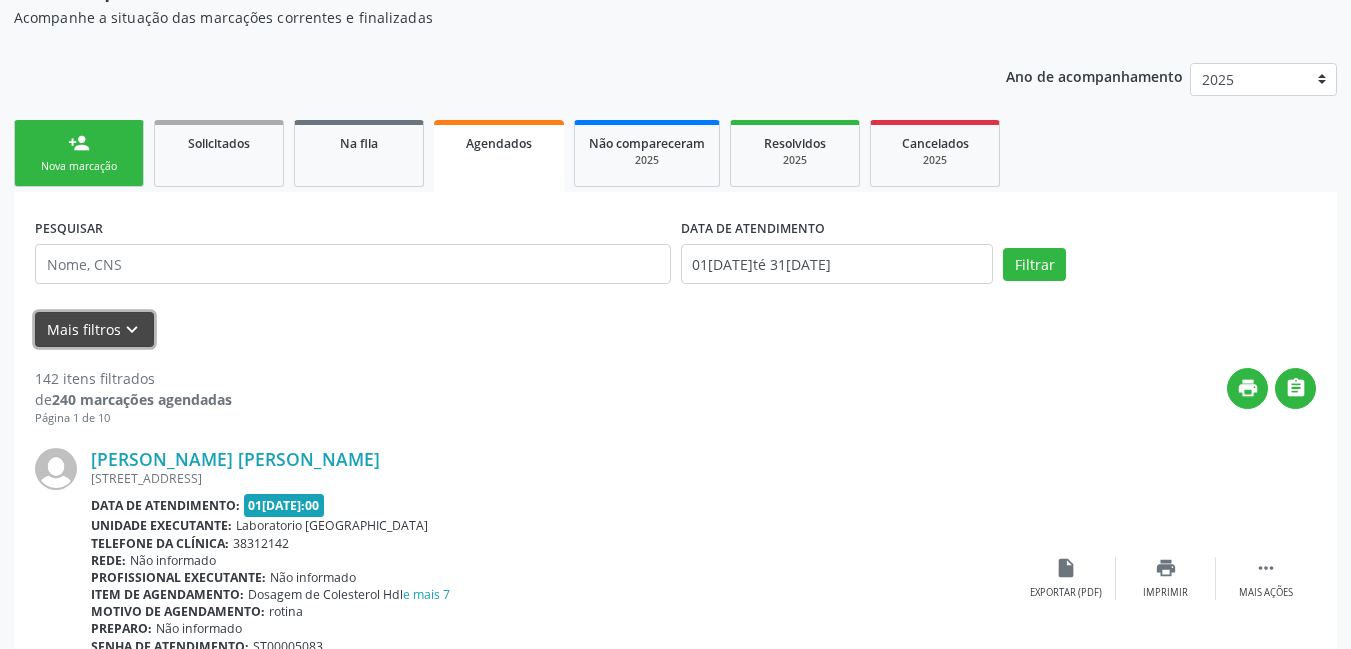 drag, startPoint x: 85, startPoint y: 317, endPoint x: 89, endPoint y: 328, distance: 11.7046995 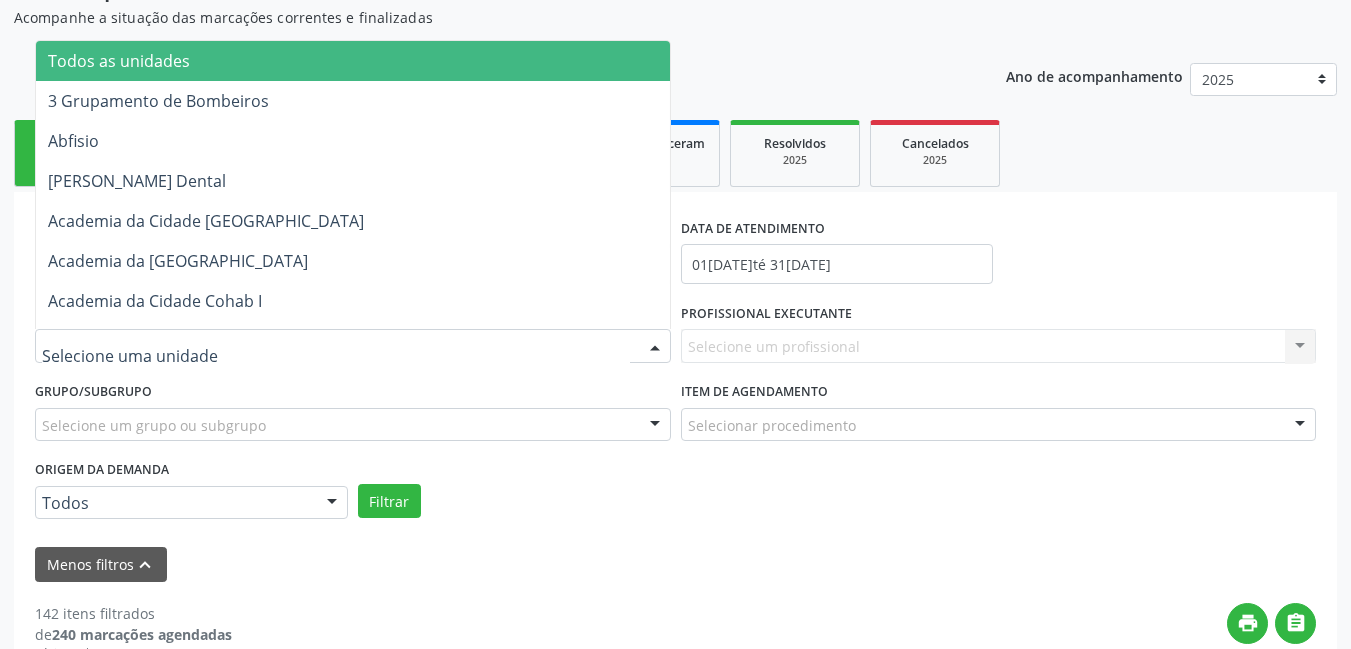 click at bounding box center [353, 346] 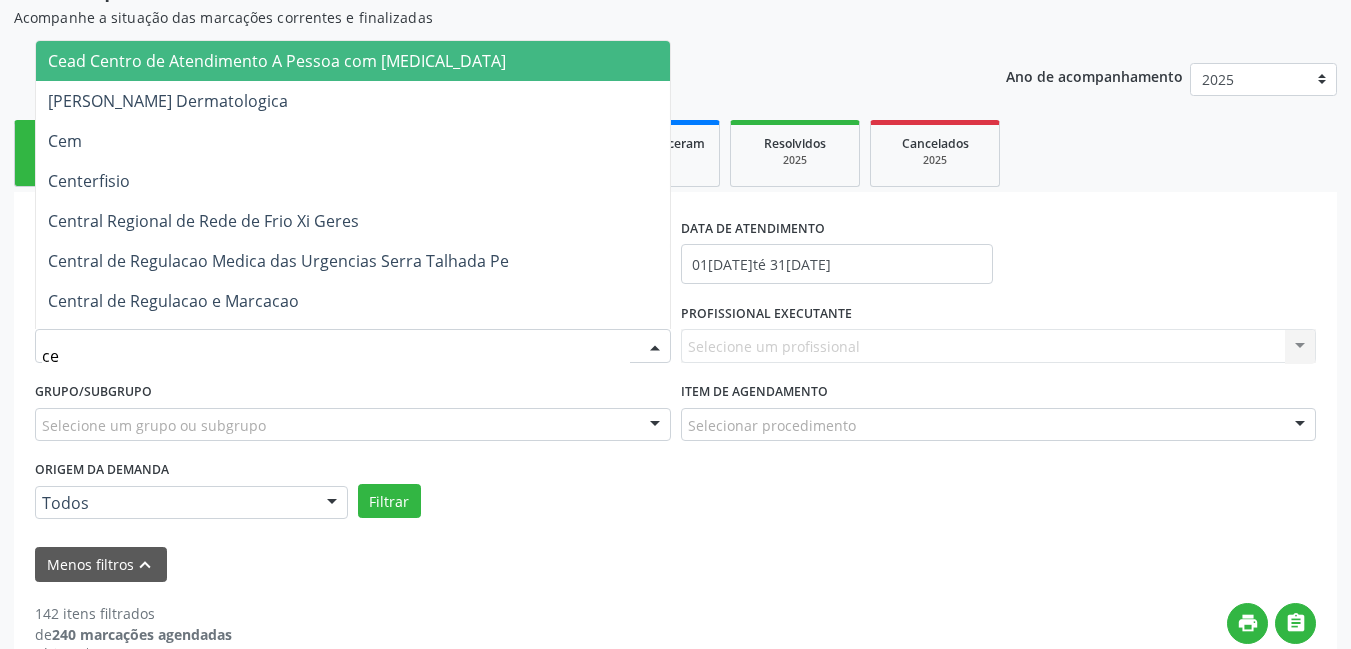type on "cem" 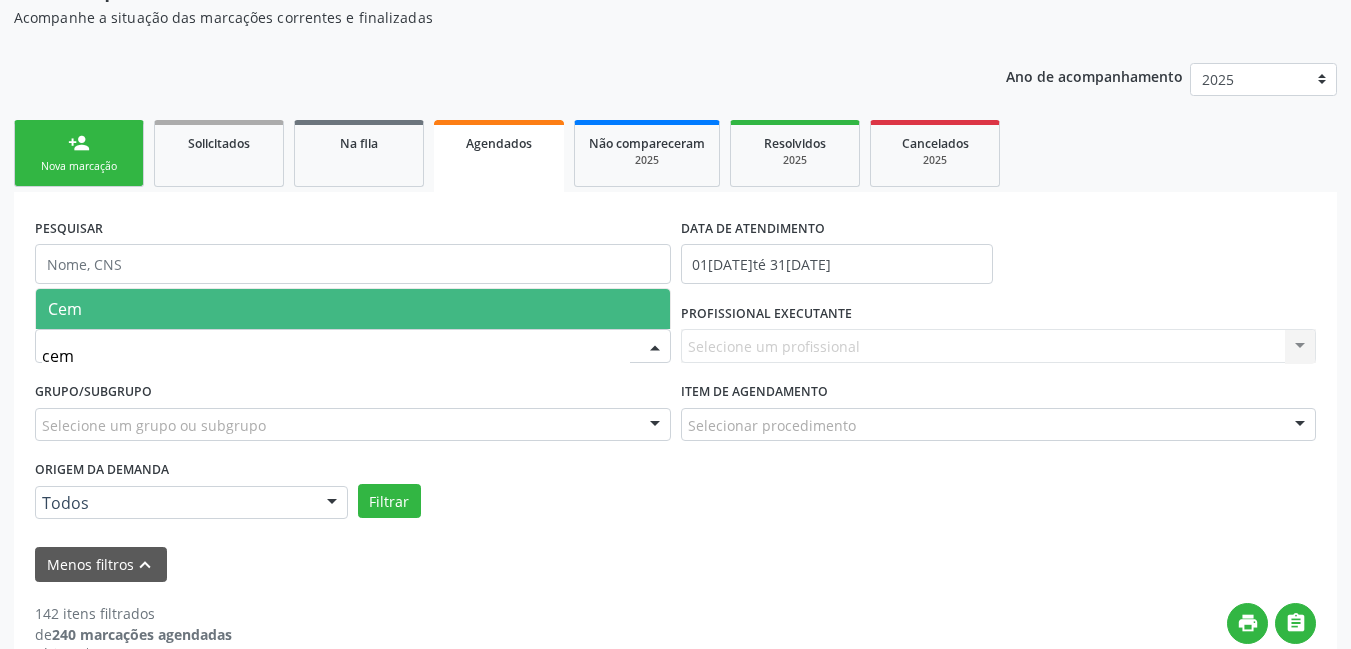 click on "Cem" at bounding box center [353, 309] 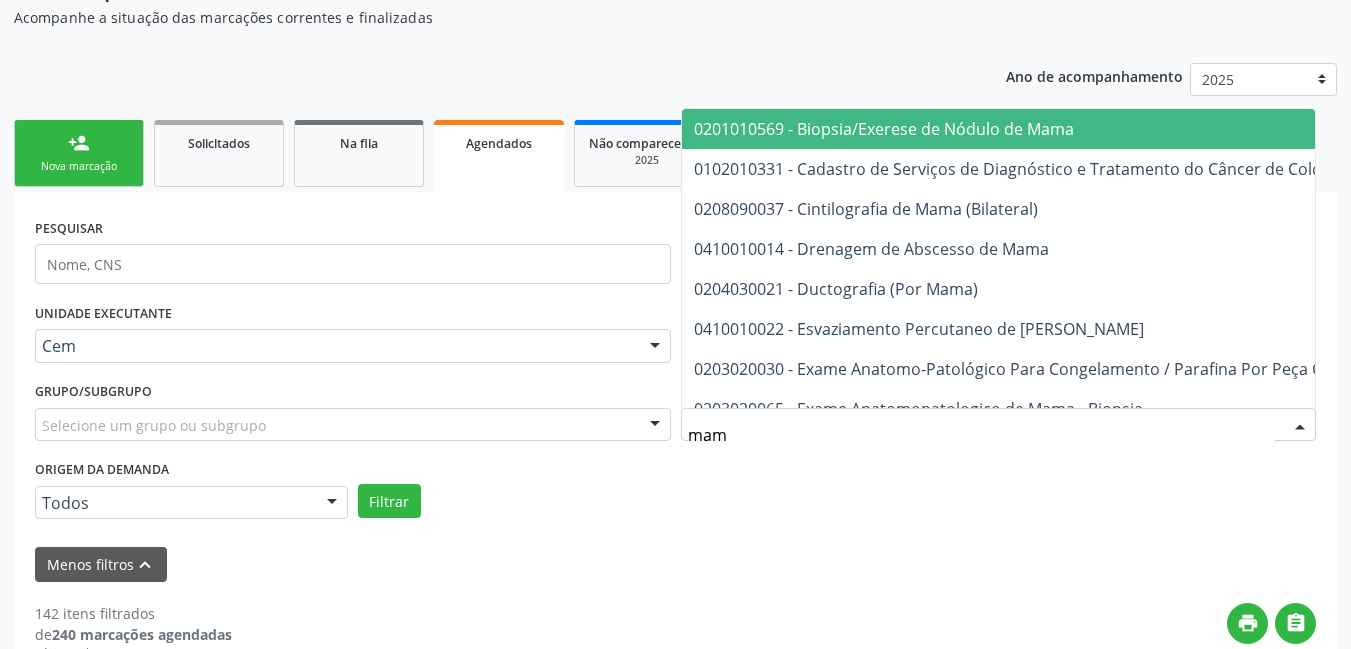 type on "mamo" 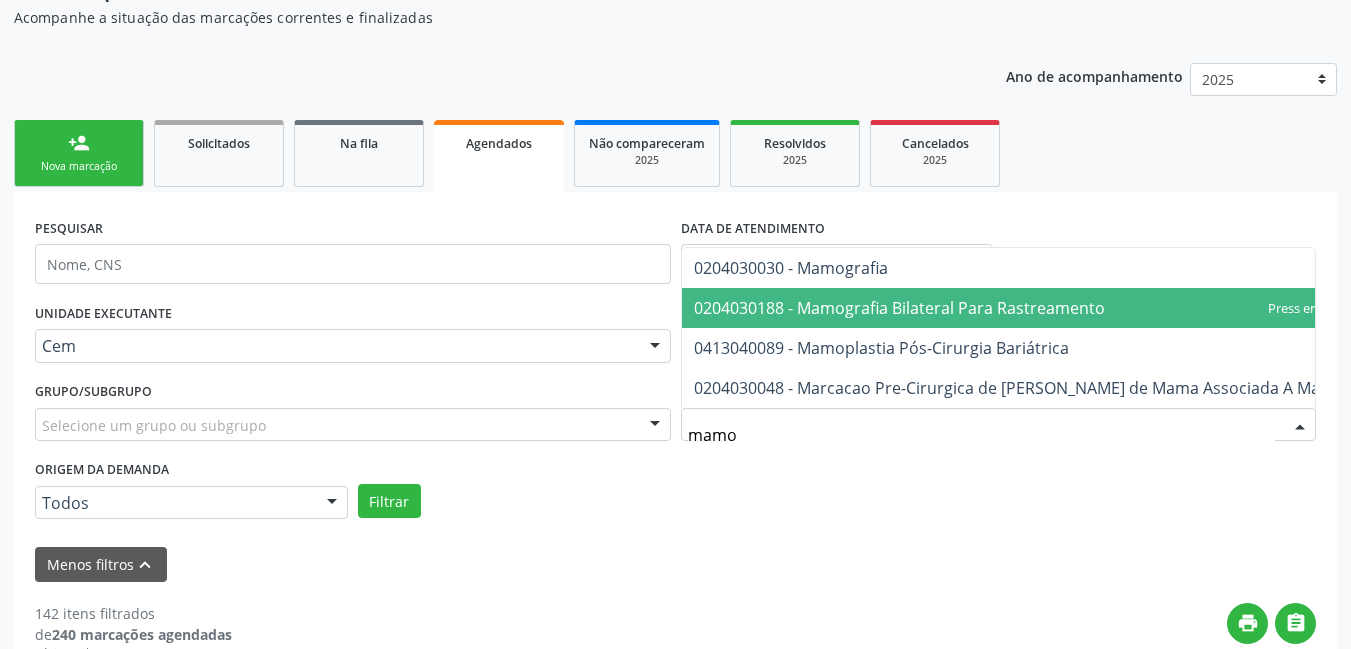 click on "0204030188 - Mamografia Bilateral Para Rastreamento" at bounding box center [899, 308] 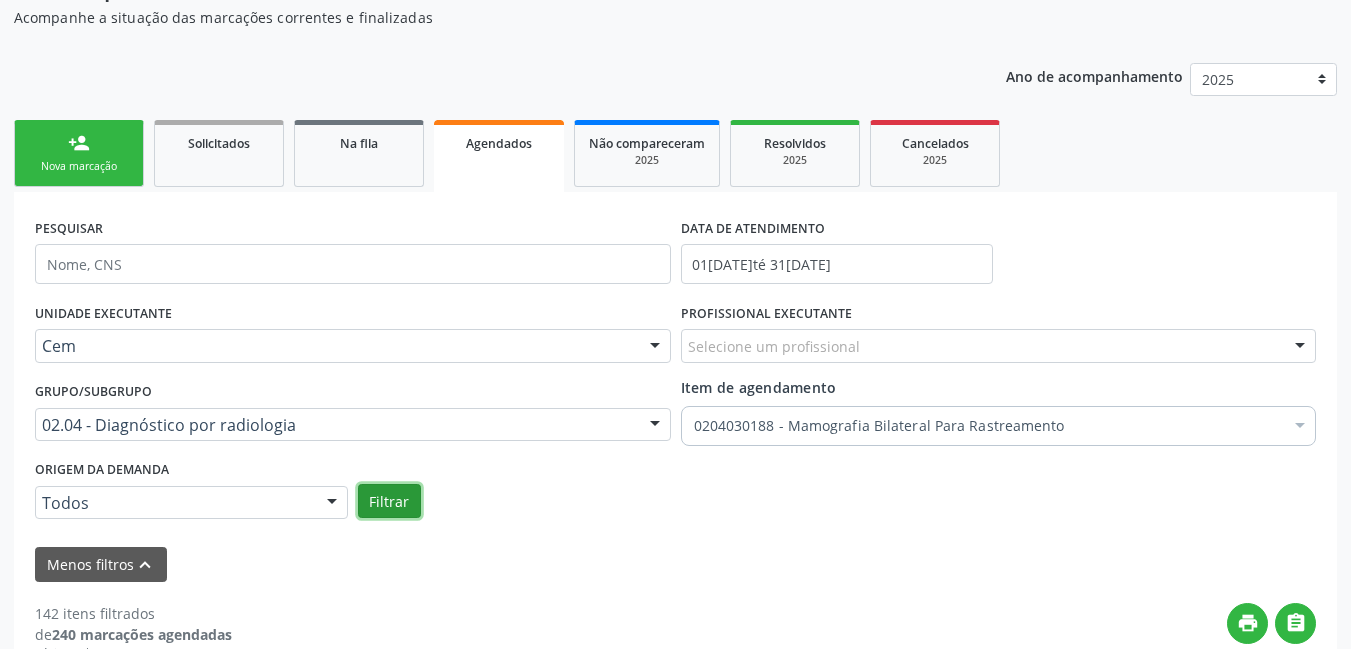 click on "Filtrar" at bounding box center [389, 501] 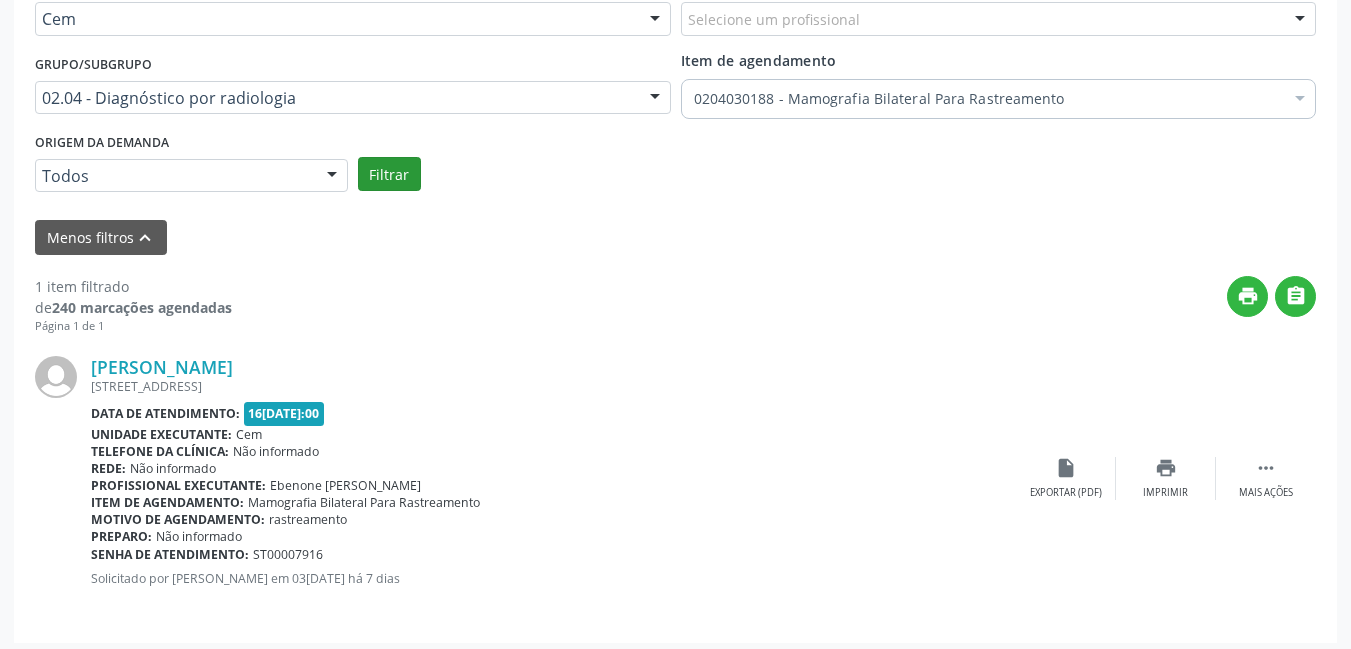 scroll, scrollTop: 514, scrollLeft: 0, axis: vertical 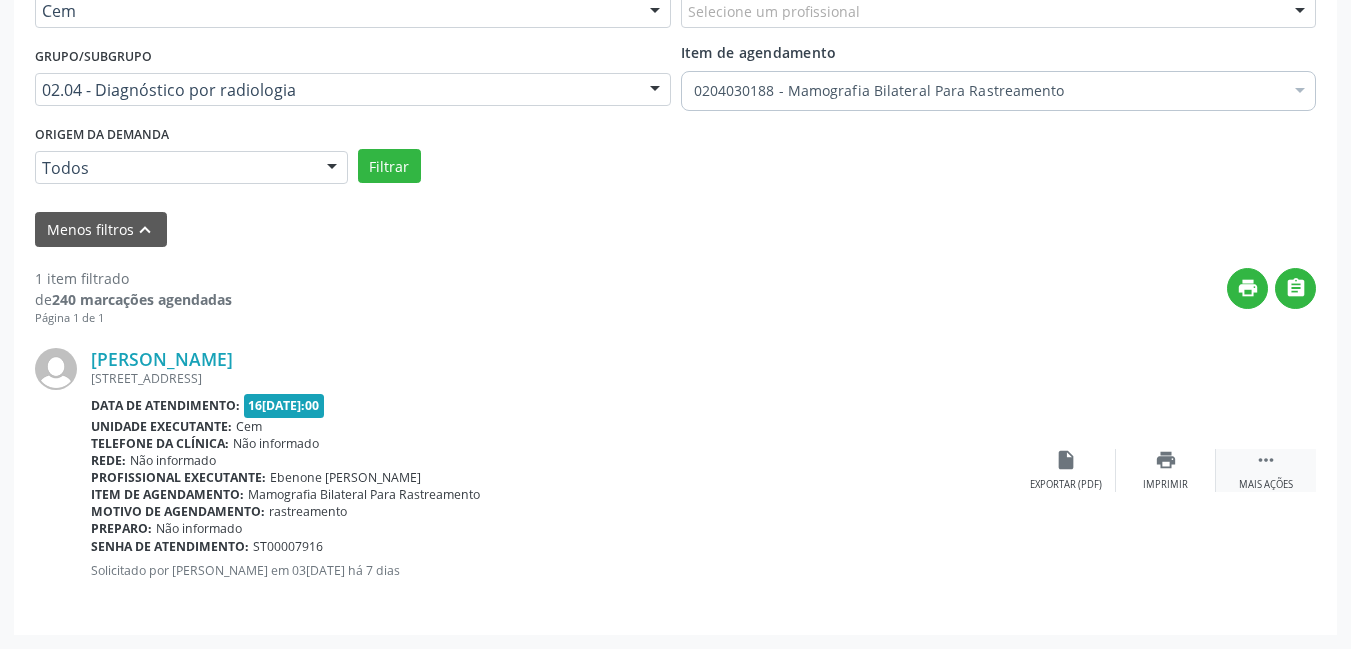 click on "
Mais ações" at bounding box center [1266, 470] 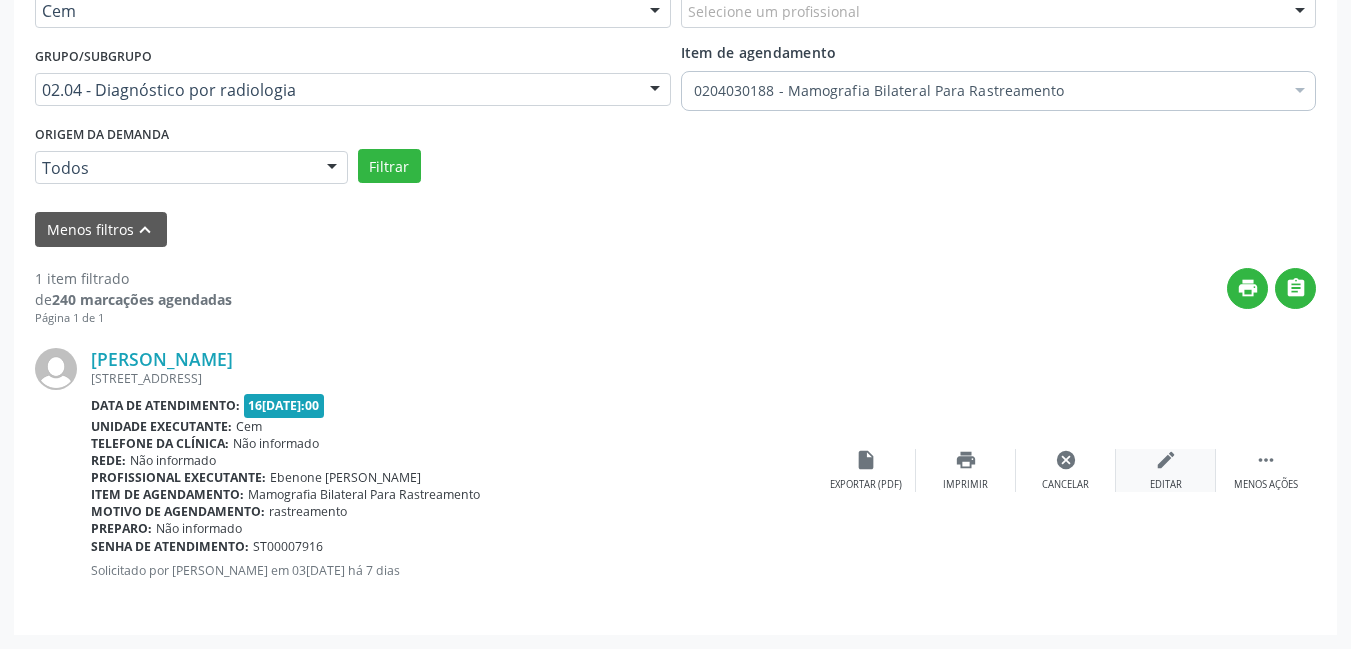 click on "Editar" at bounding box center [1166, 485] 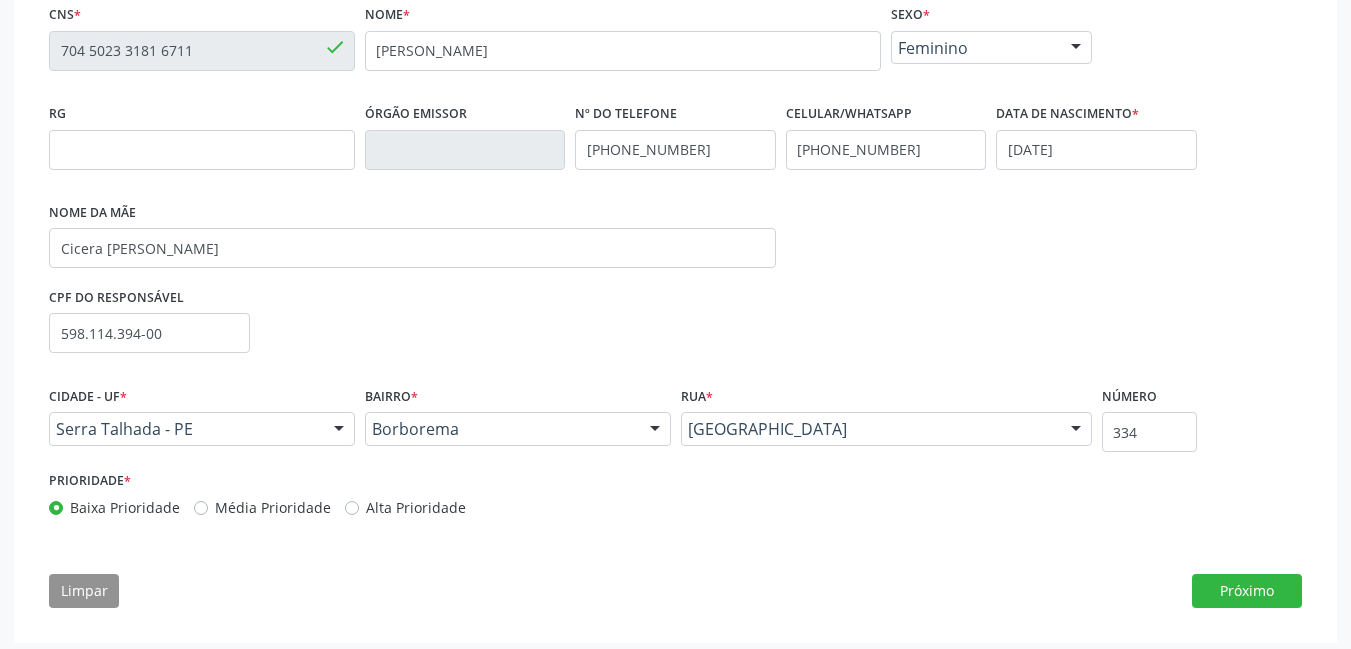 scroll, scrollTop: 448, scrollLeft: 0, axis: vertical 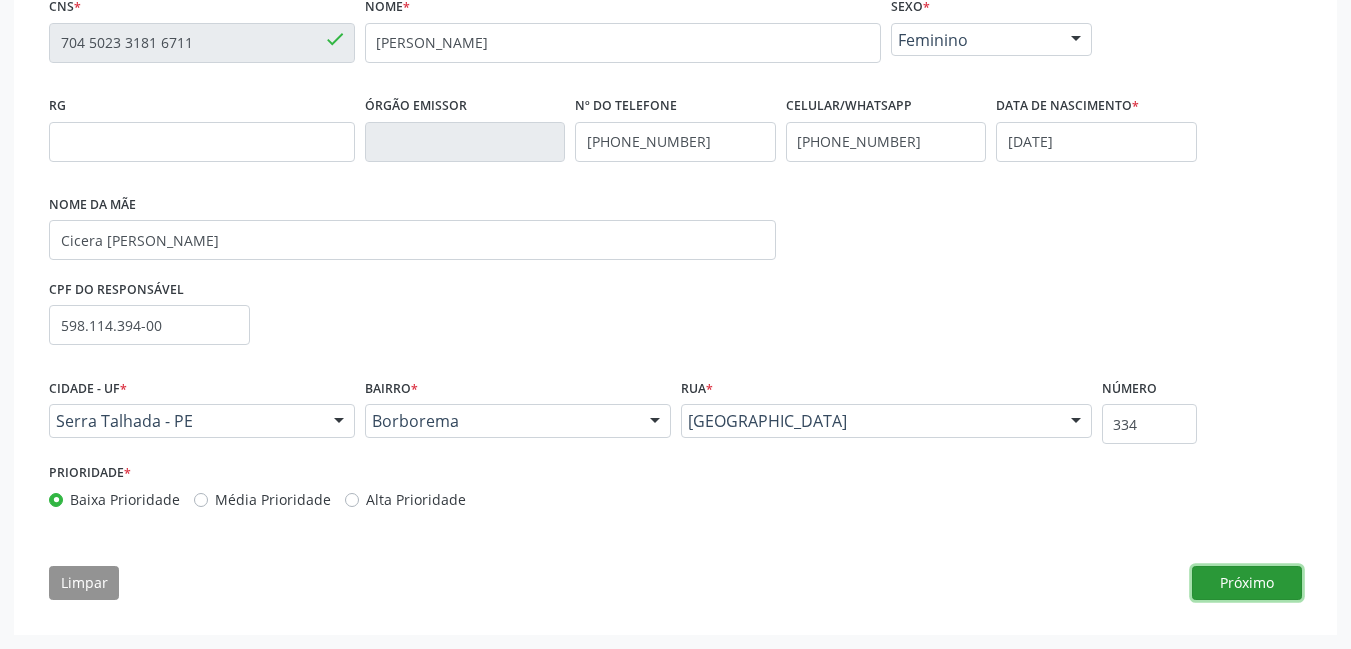click on "Próximo" at bounding box center [1247, 583] 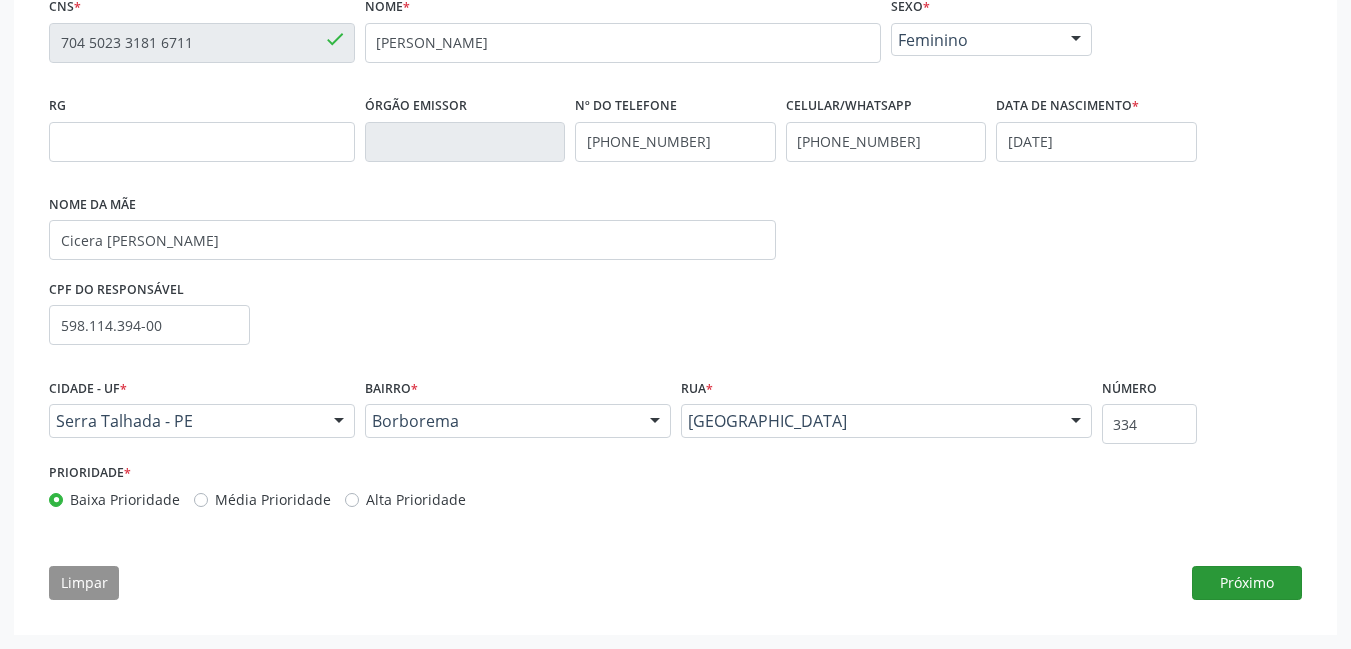 scroll, scrollTop: 283, scrollLeft: 0, axis: vertical 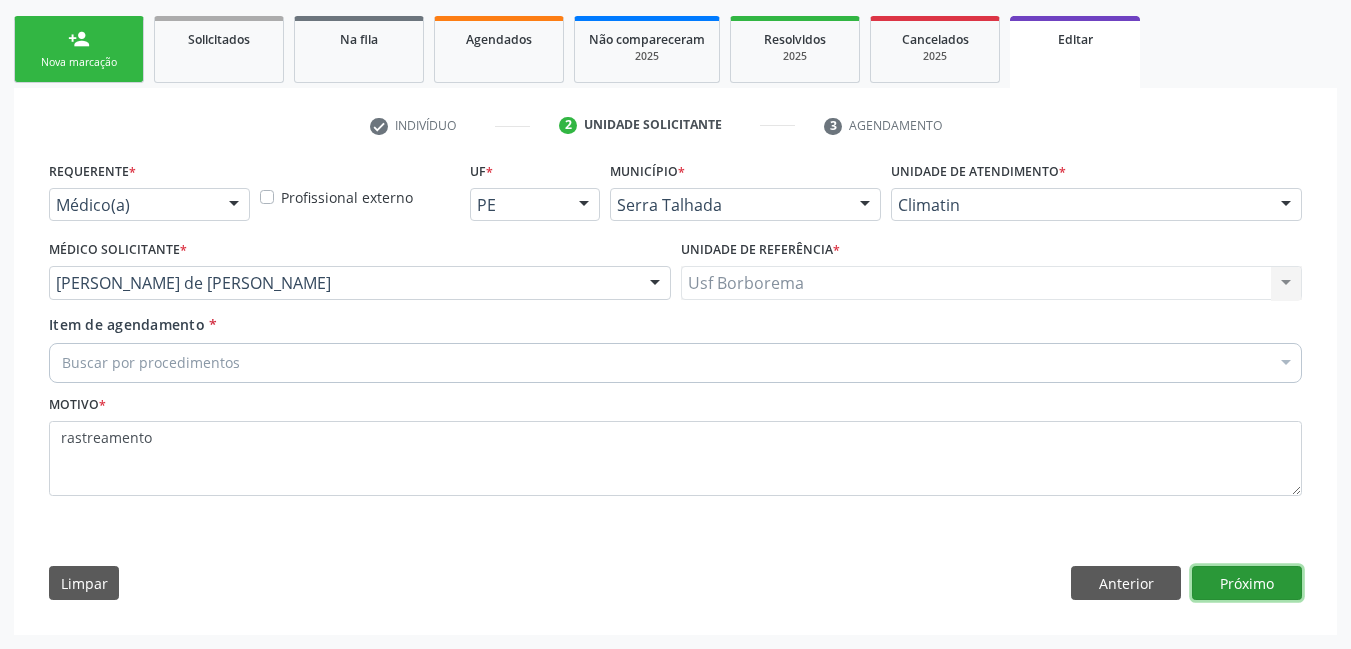 click on "Próximo" at bounding box center (1247, 583) 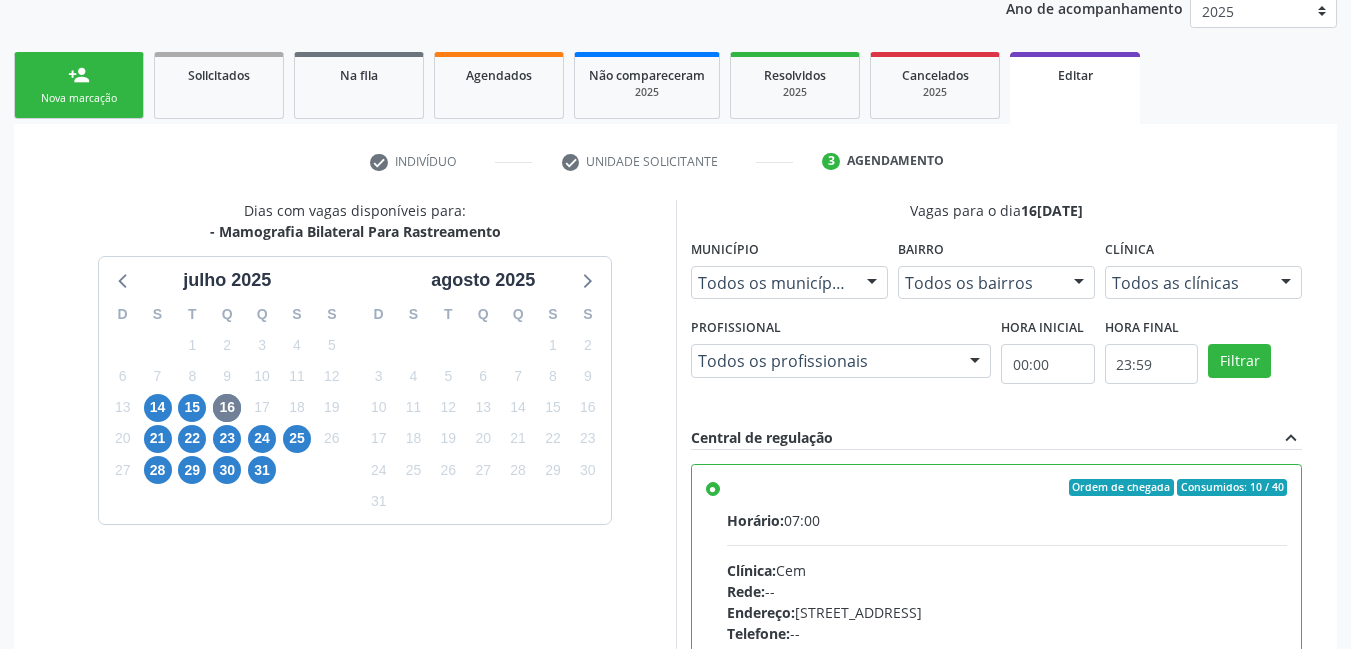 scroll, scrollTop: 283, scrollLeft: 0, axis: vertical 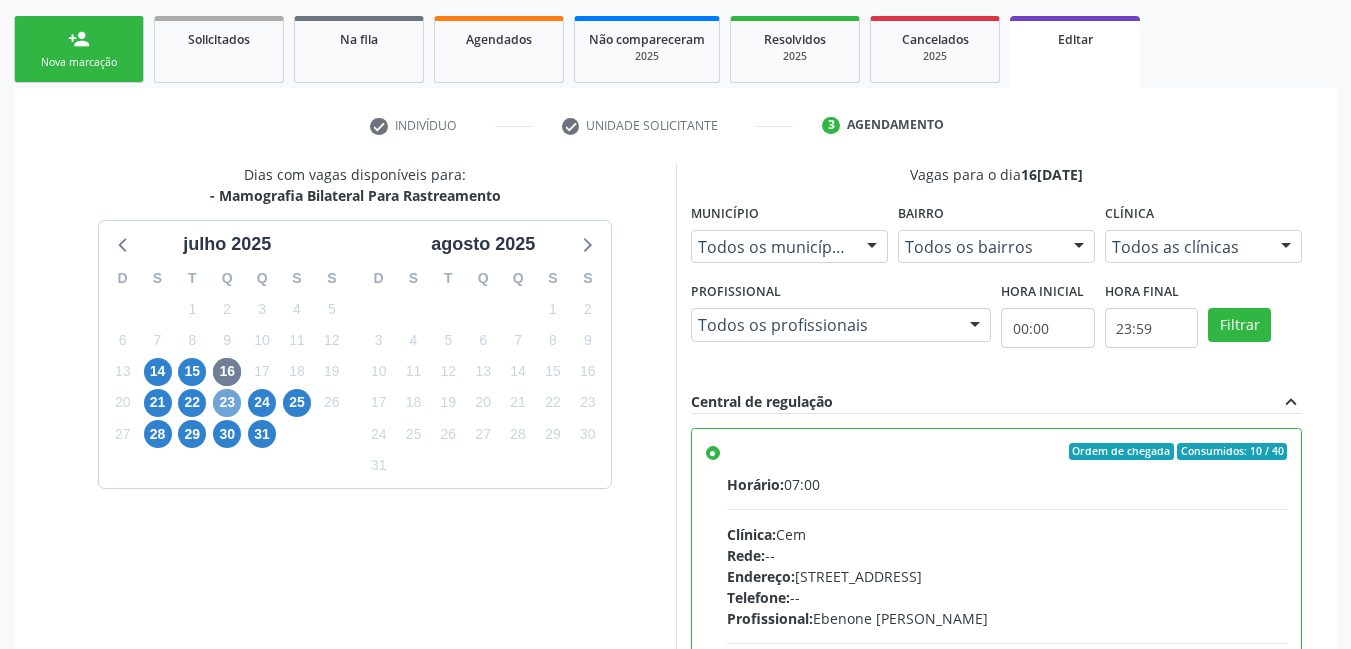 click on "23" at bounding box center [227, 403] 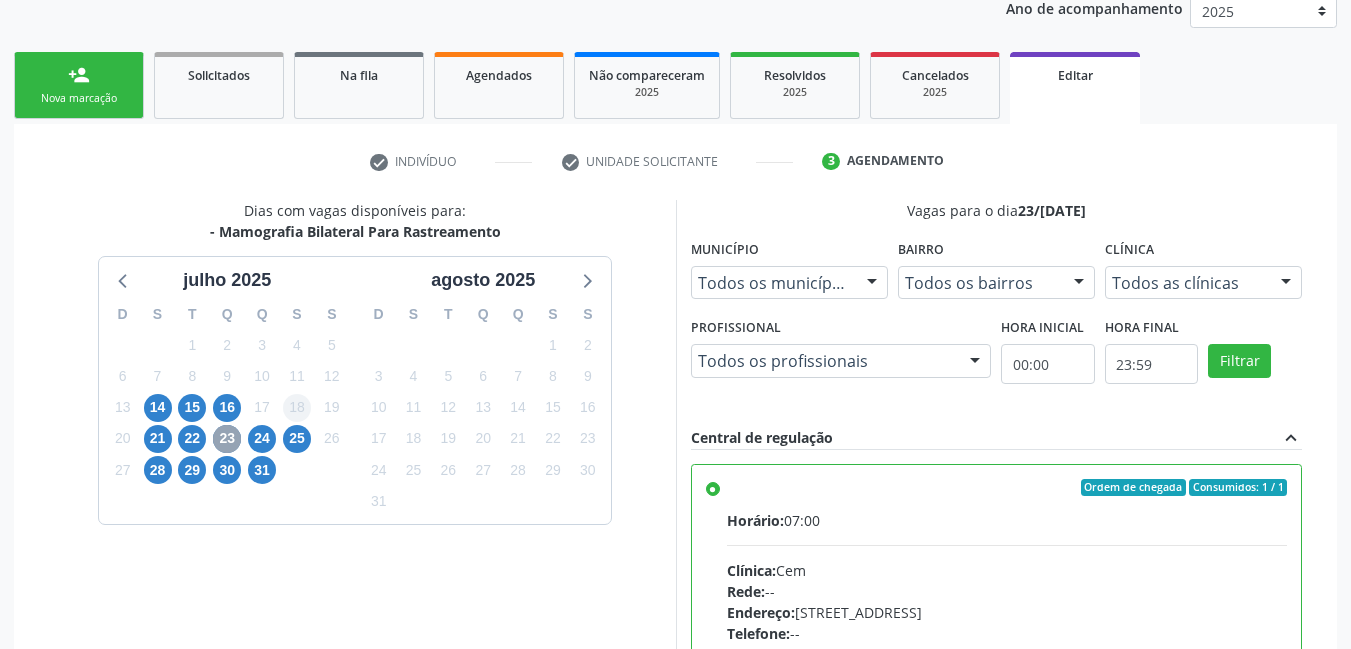 scroll, scrollTop: 283, scrollLeft: 0, axis: vertical 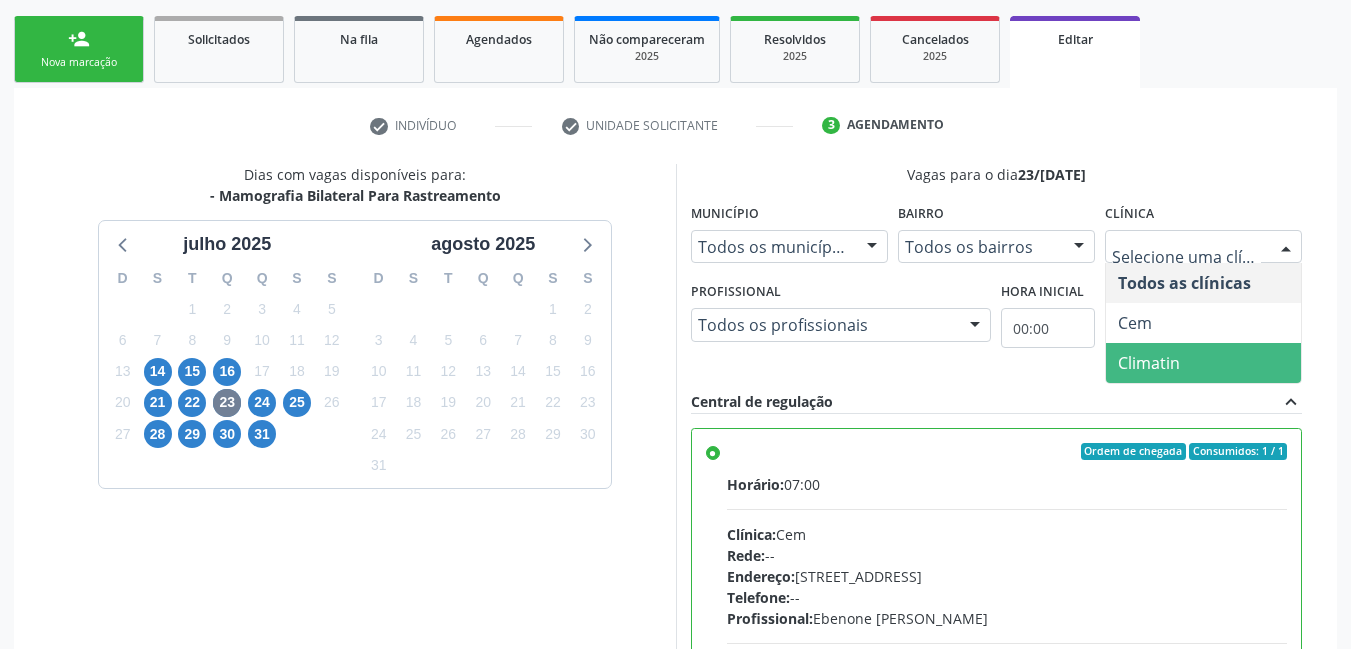 click on "Climatin" at bounding box center (1203, 363) 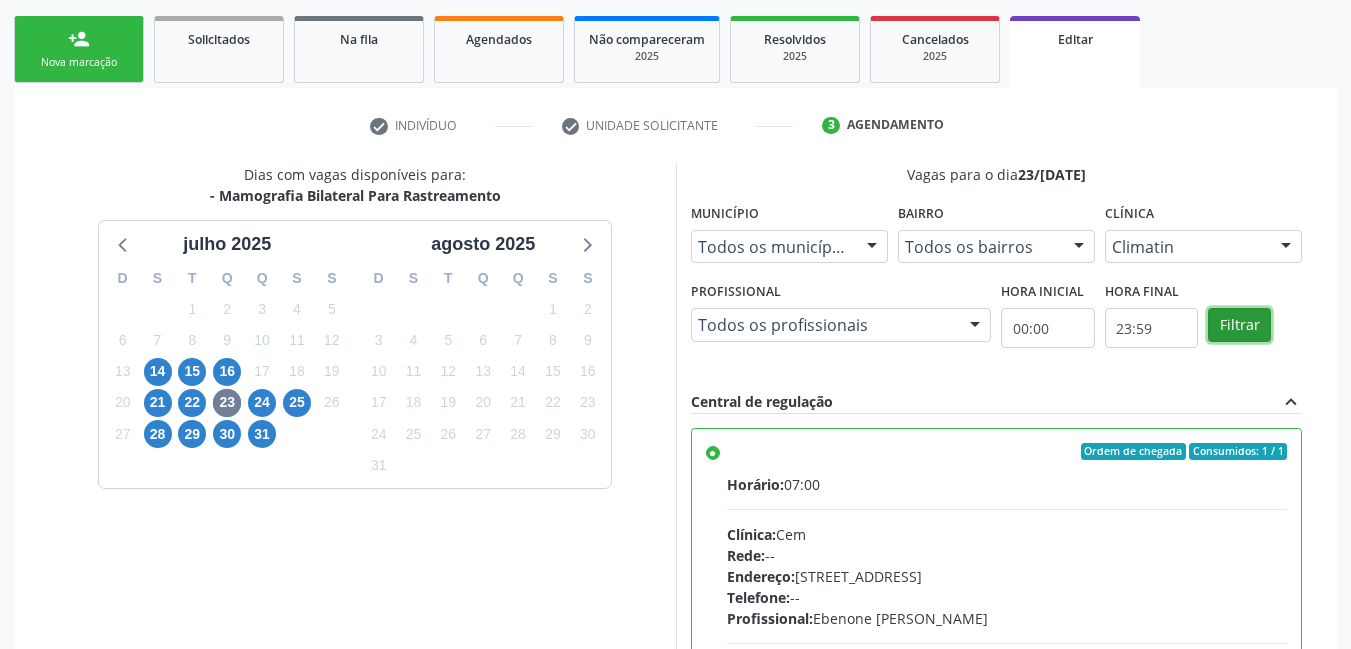 click on "Filtrar" at bounding box center (1239, 325) 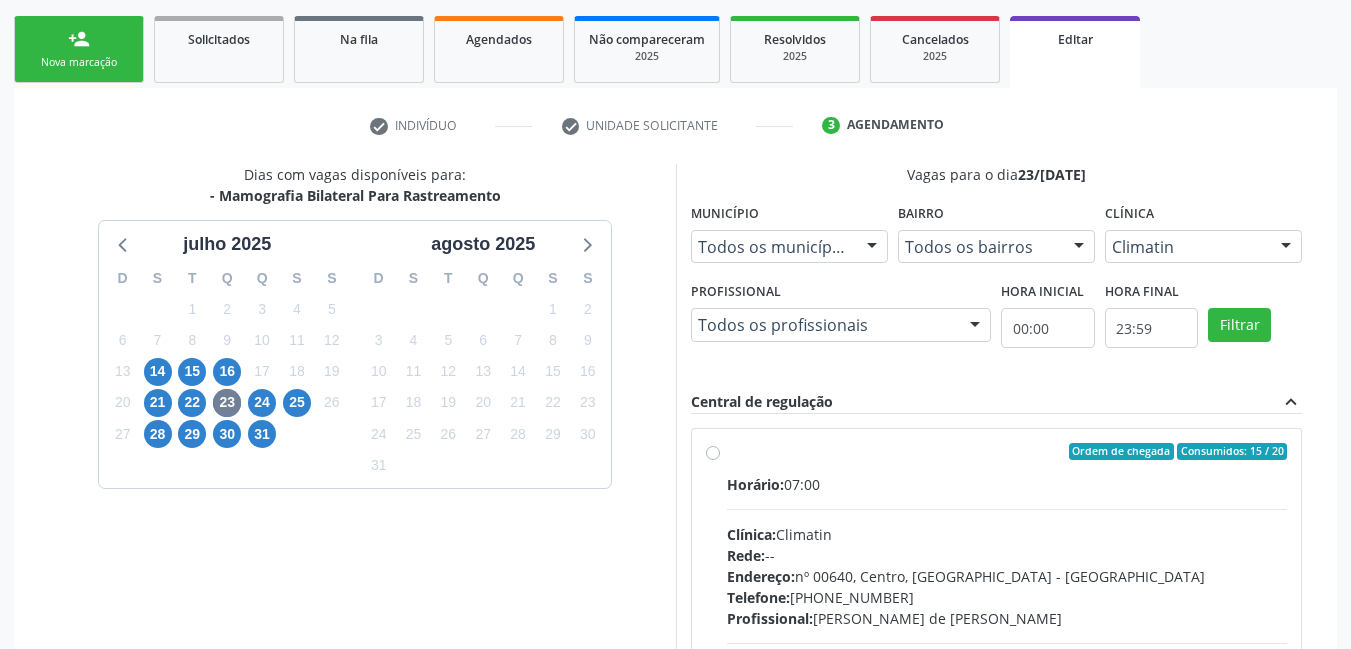 click on "Ordem de chegada
Consumidos: 15 / 20
Horário:   07:00
Clínica:  Climatin
Rede:
--
Endereço:   nº 00640, Centro, Serra Talhada - PE
Telefone:   (81) 38311133
Profissional:
Ana Carolina Barboza de Andrada Melo Lyra
Informações adicionais sobre o atendimento
Idade de atendimento:
de 0 a 120 anos
Gênero(s) atendido(s):
Masculino e Feminino
Informações adicionais:
--" at bounding box center (997, 596) 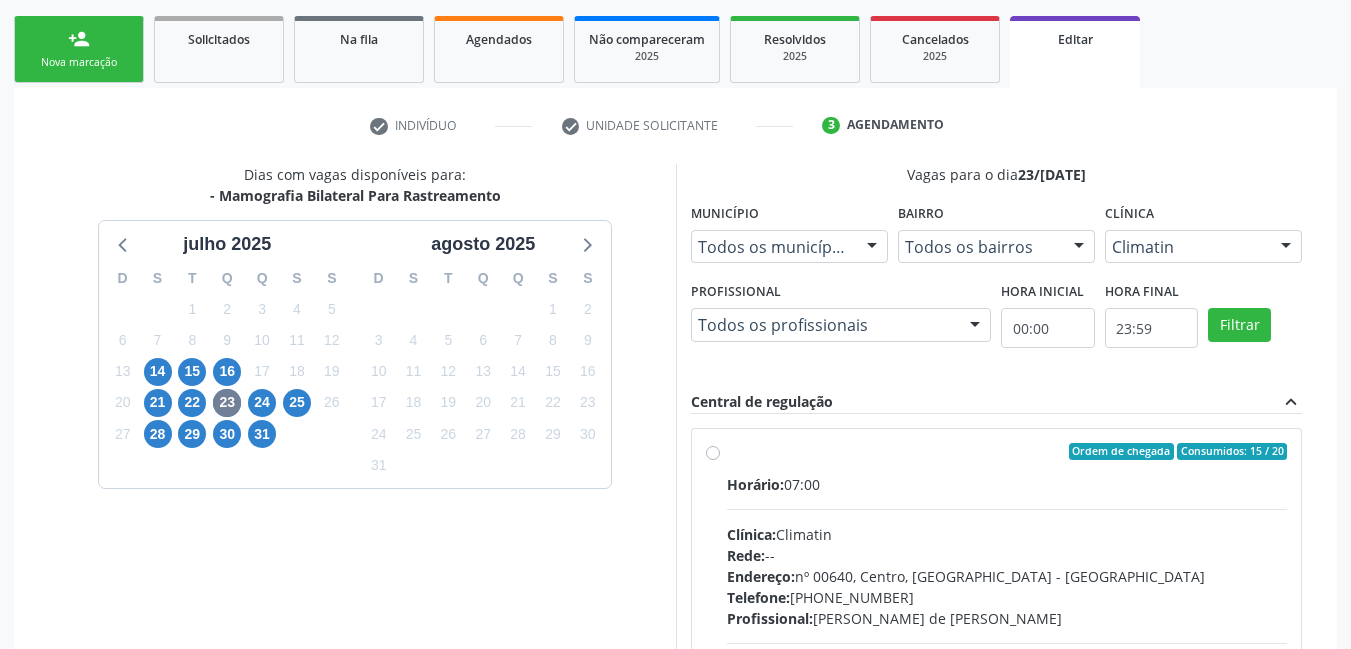 radio on "true" 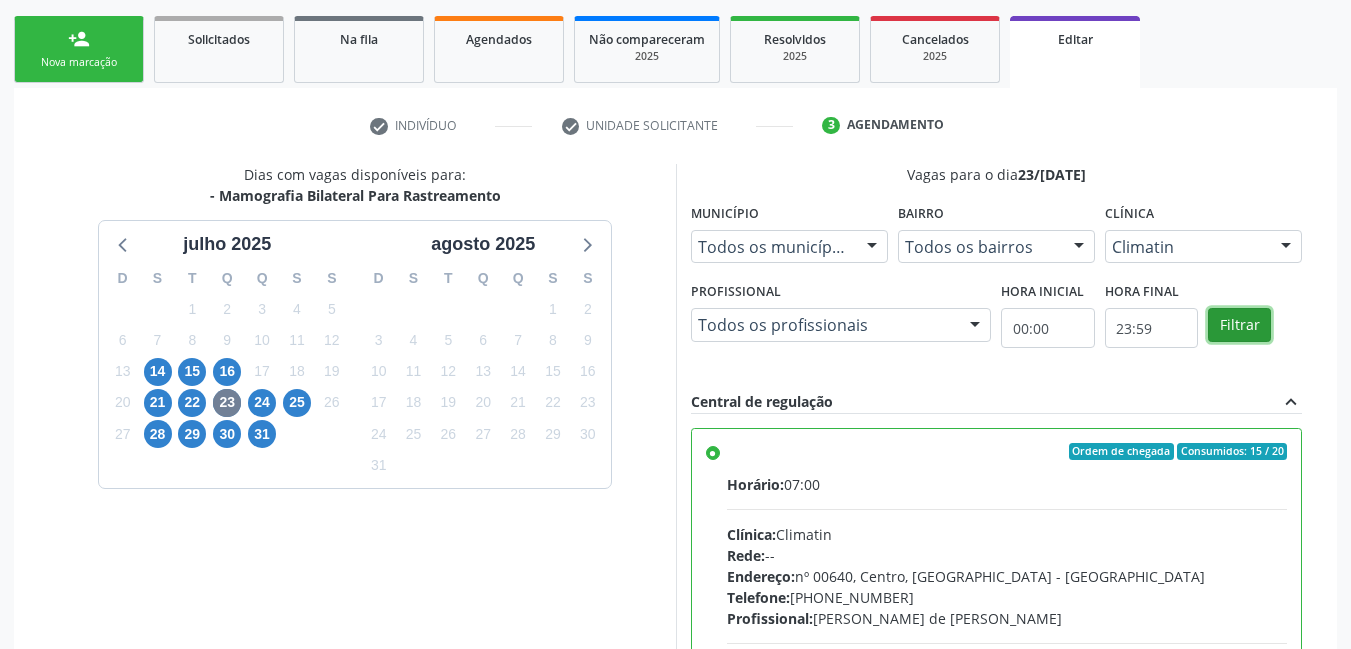 click on "Filtrar" at bounding box center [1239, 325] 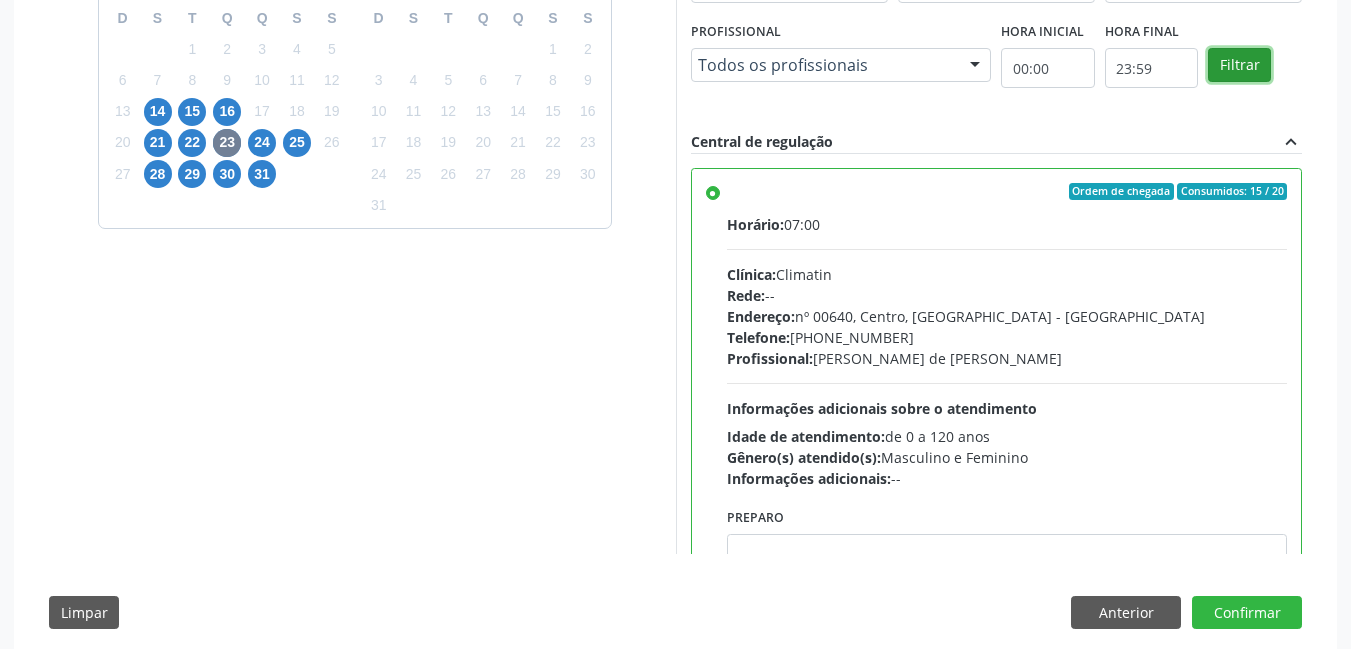 scroll, scrollTop: 572, scrollLeft: 0, axis: vertical 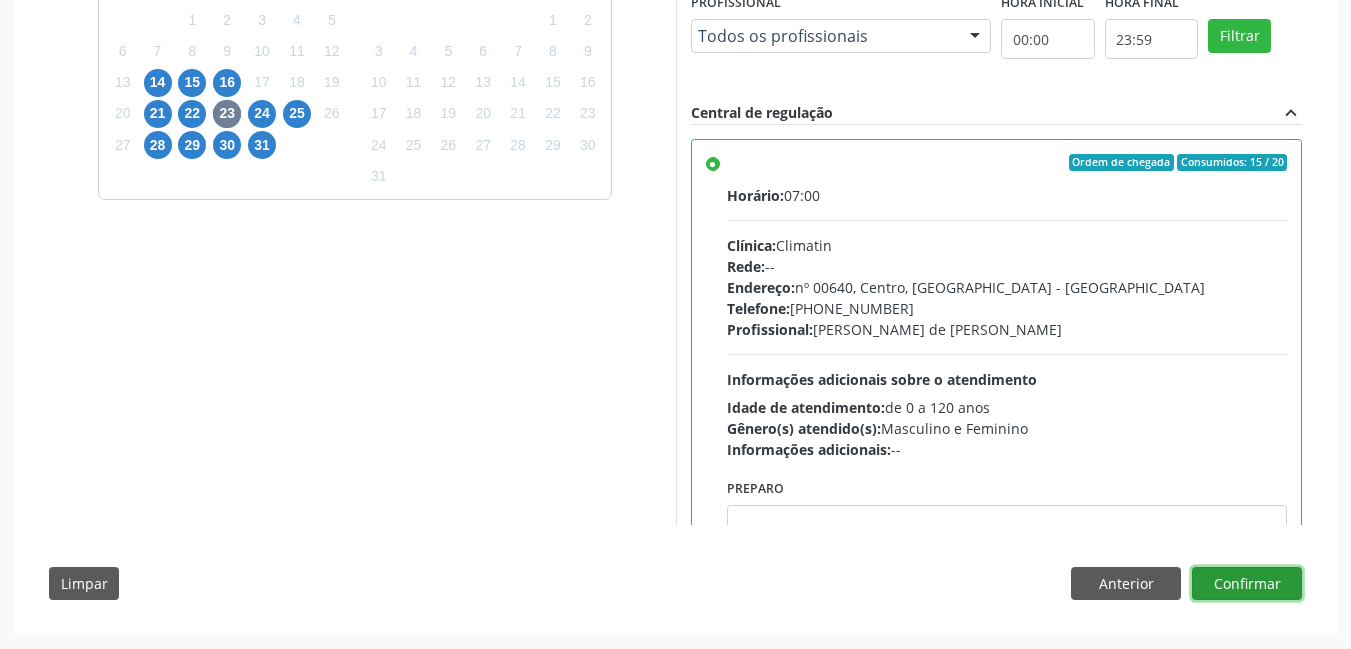 click on "Confirmar" at bounding box center (1247, 584) 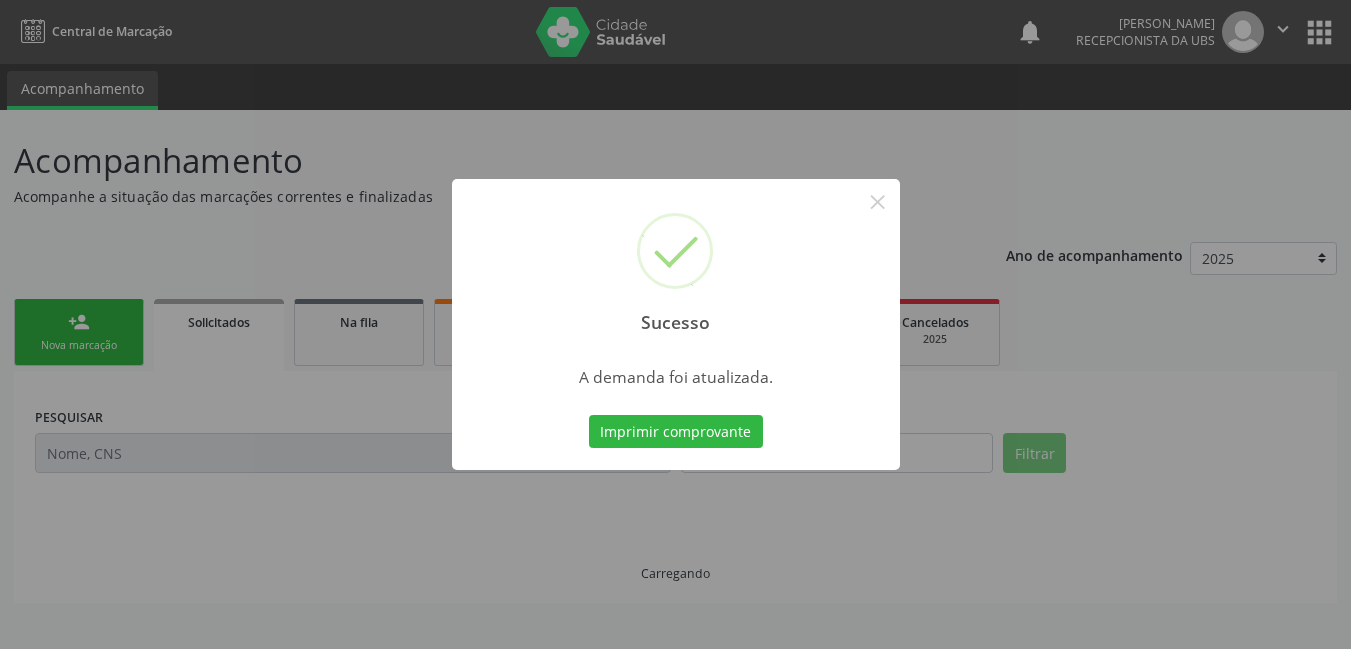 scroll, scrollTop: 0, scrollLeft: 0, axis: both 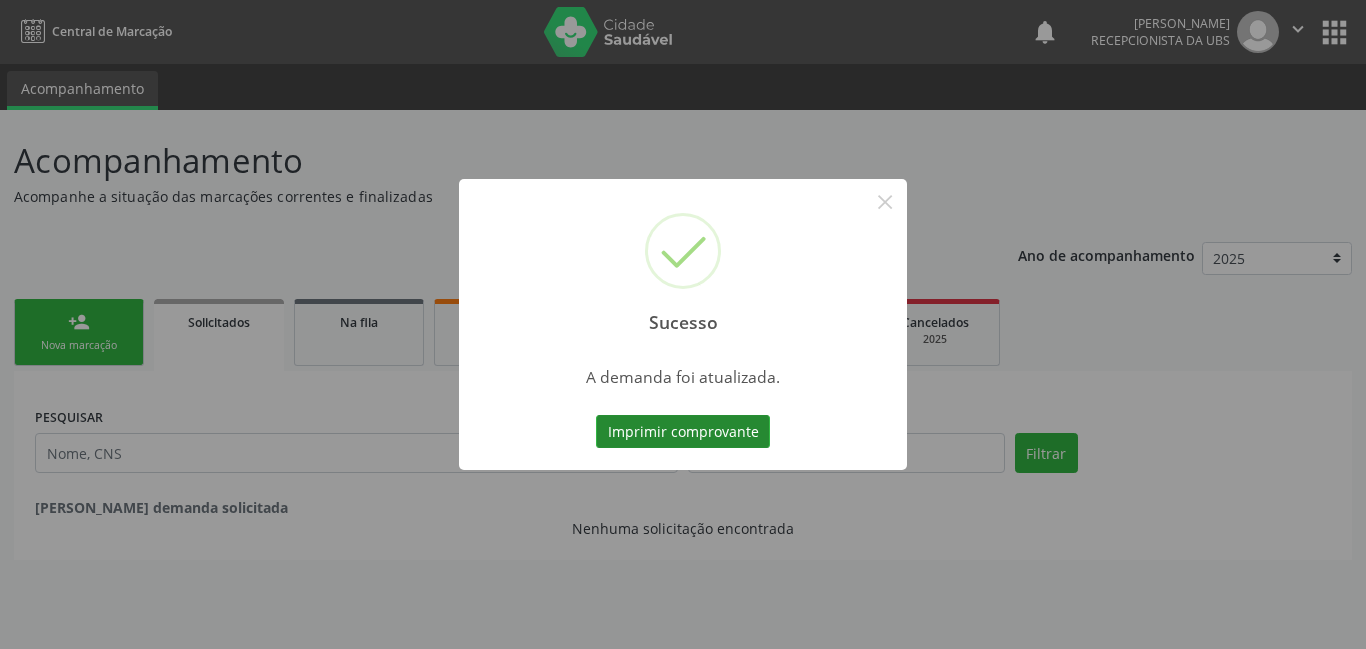click on "Imprimir comprovante" at bounding box center [683, 432] 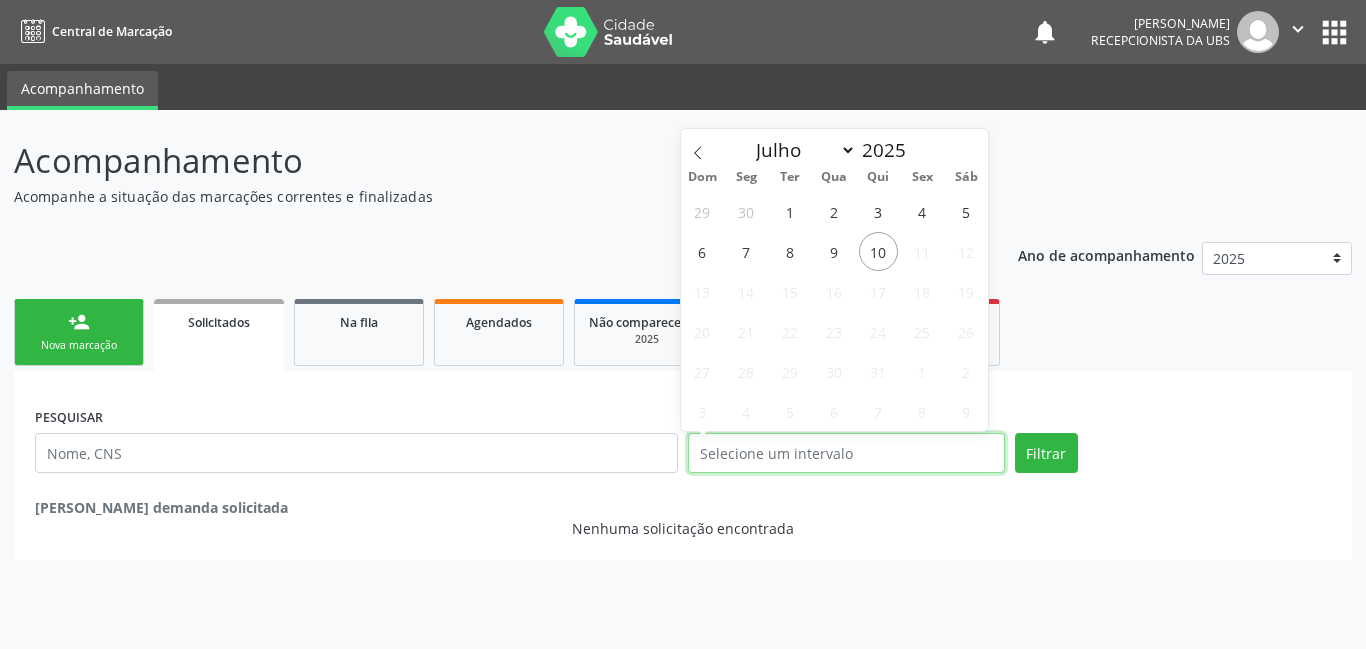 click at bounding box center [846, 453] 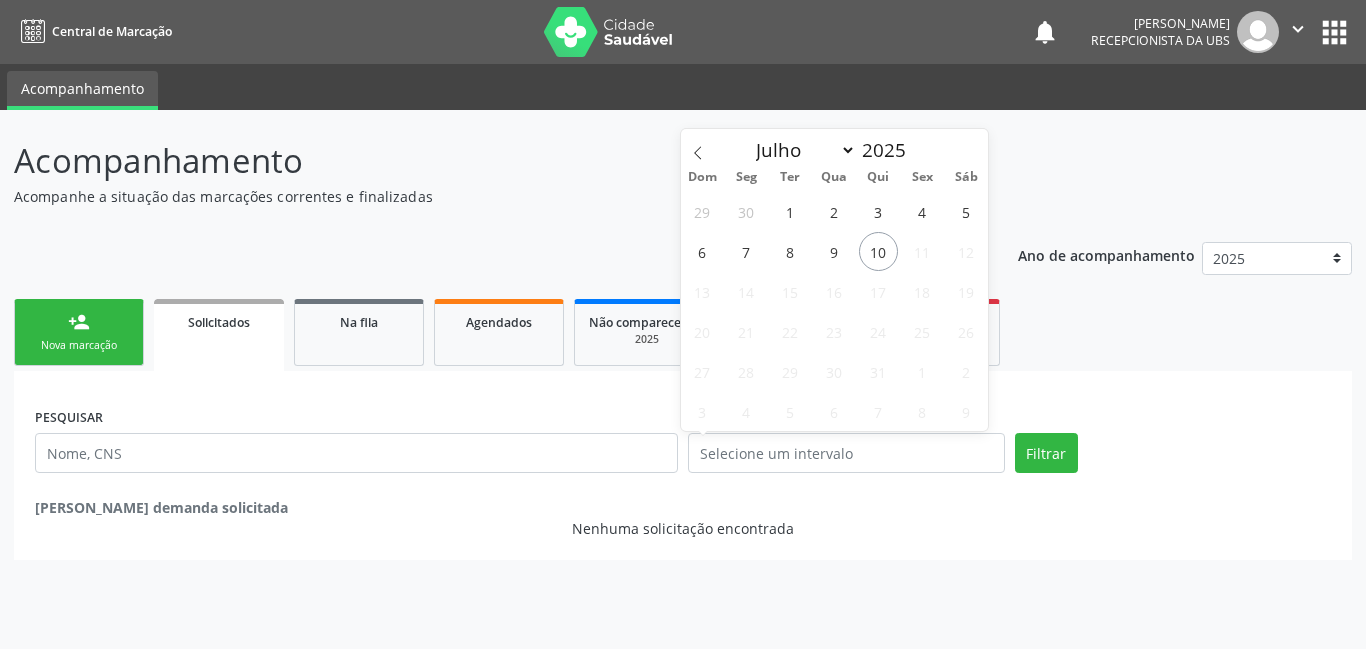 click on "PESQUISAR
DATA DE SOLICITAÇÃO
Filtrar
Nenhuma demanda solicitada
Nenhuma solicitação encontrada" at bounding box center (683, 465) 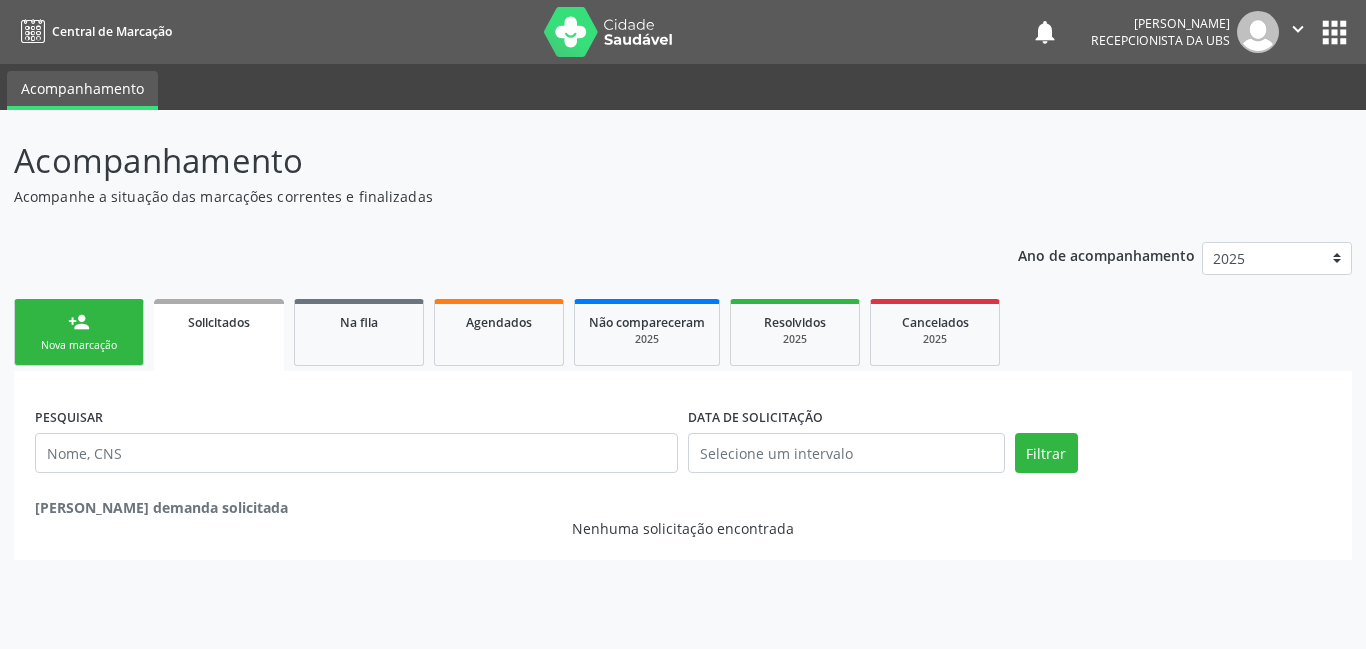 click on "Nova marcação" at bounding box center [79, 345] 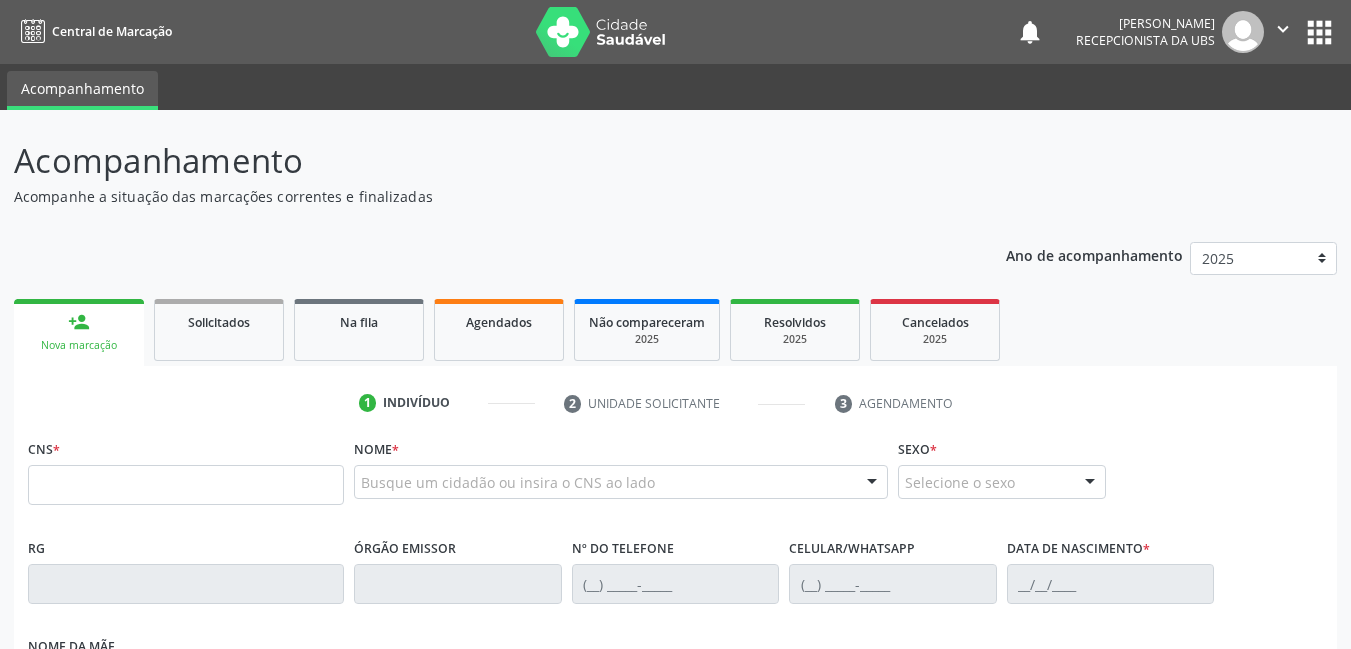 click on "Nova marcação" at bounding box center [79, 345] 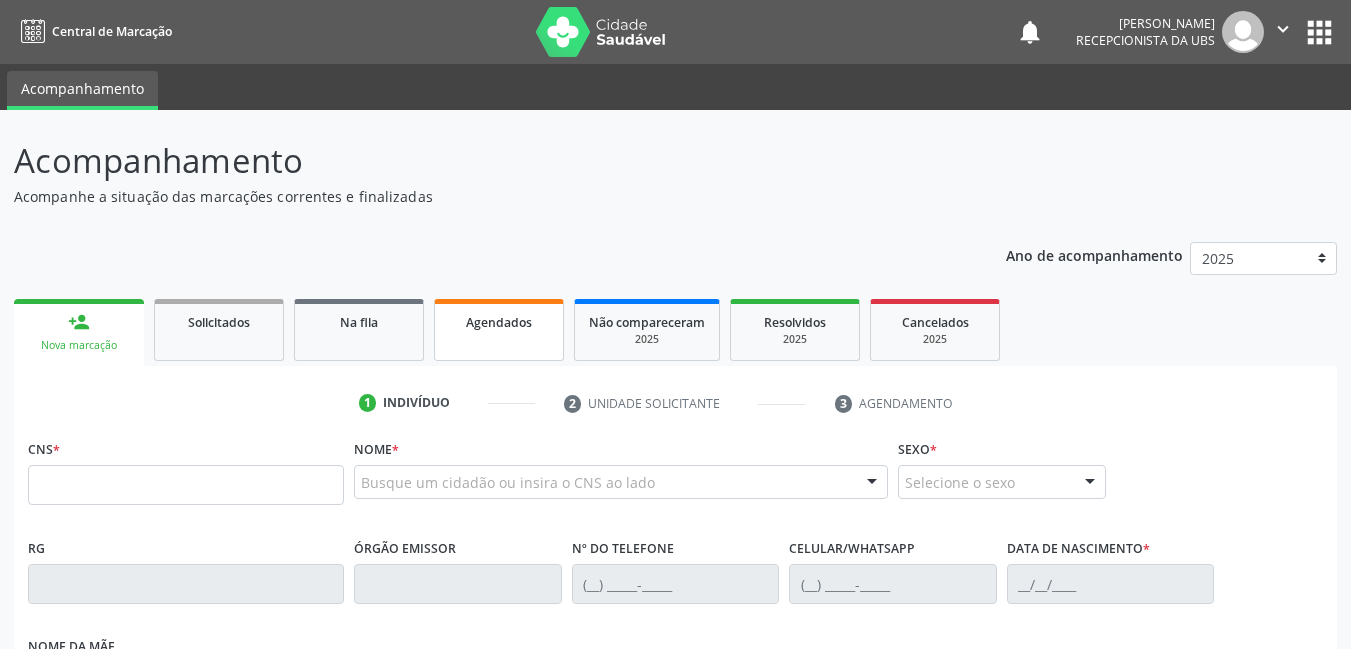 click on "Agendados" at bounding box center (499, 322) 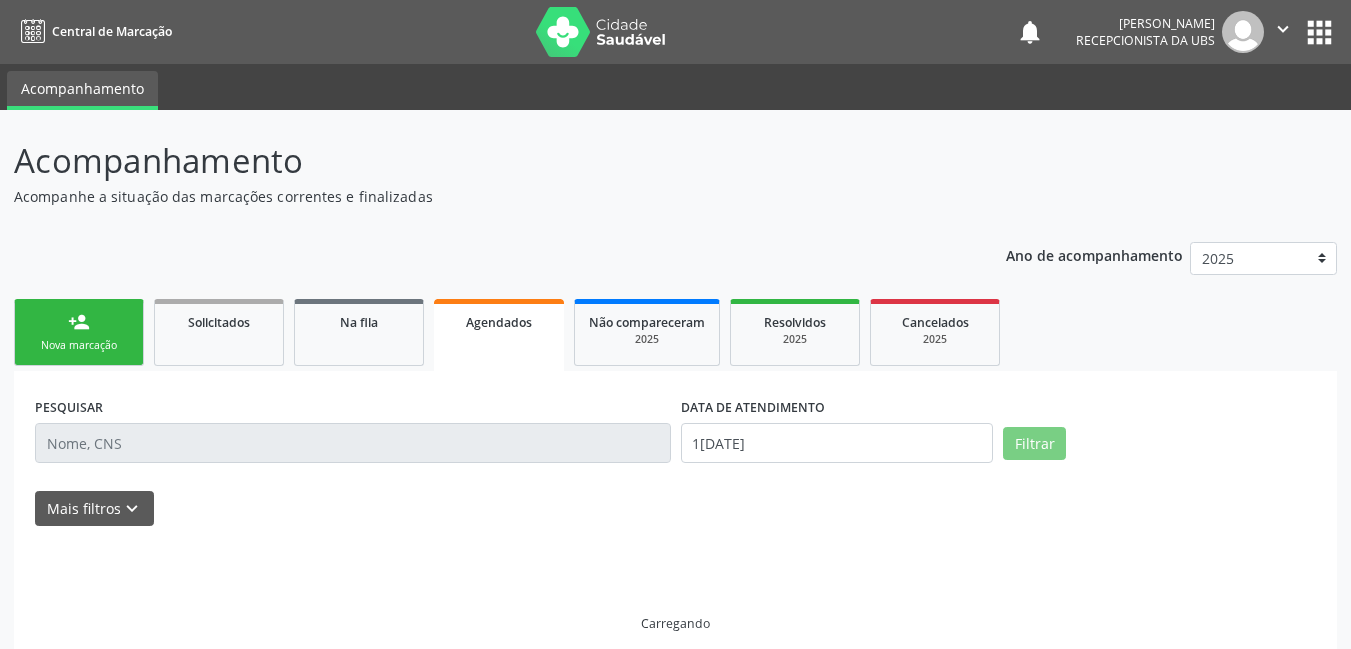 click on "Agendados" at bounding box center (499, 322) 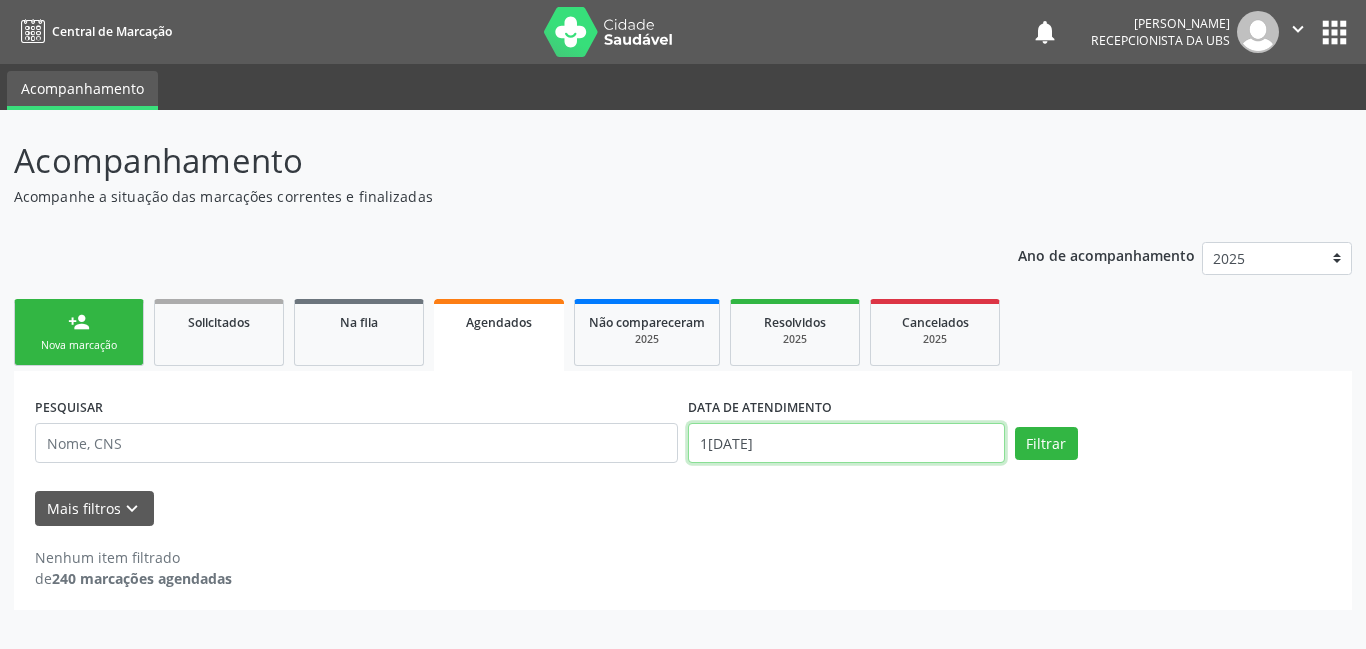 click on "[DATE]" at bounding box center (846, 443) 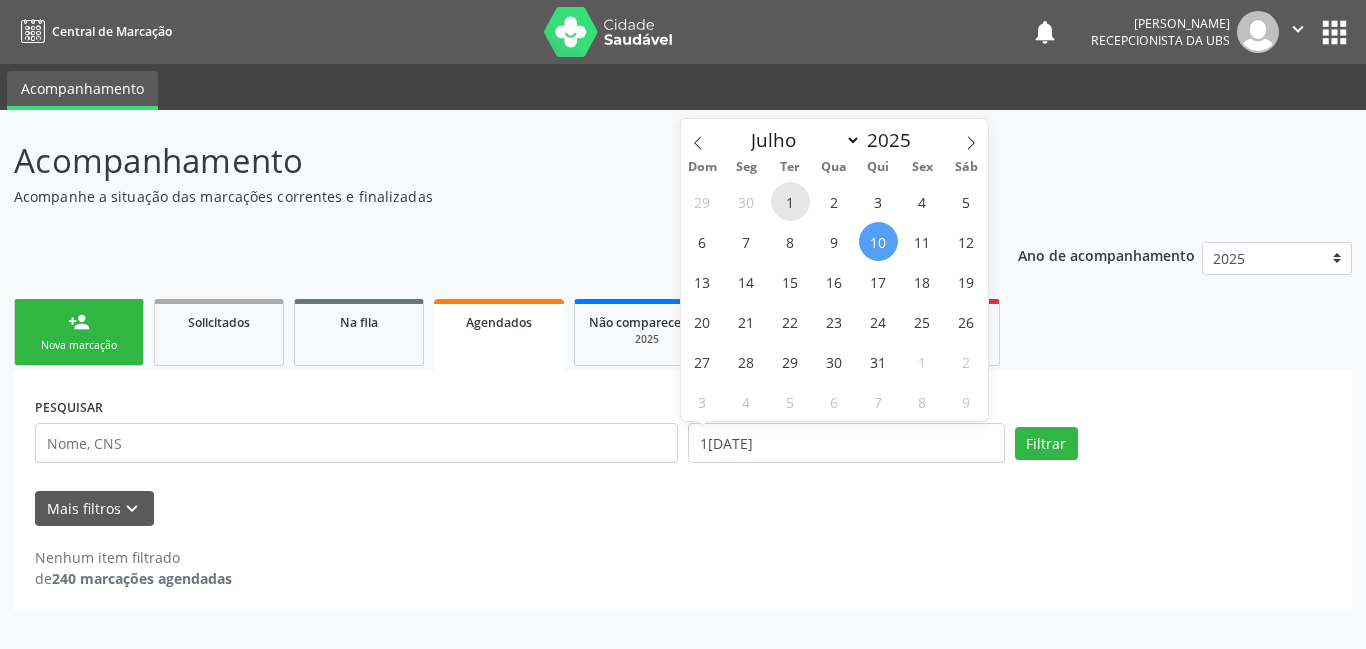 click on "1" at bounding box center (790, 201) 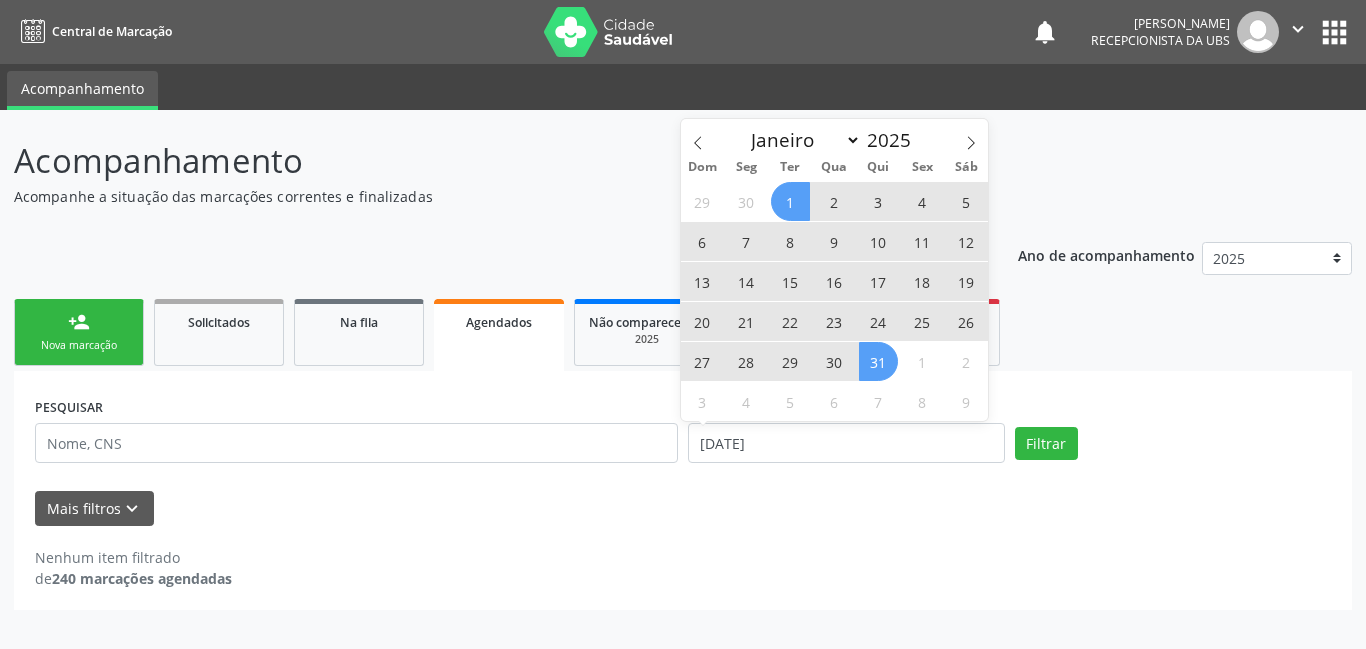 click on "31" at bounding box center [878, 361] 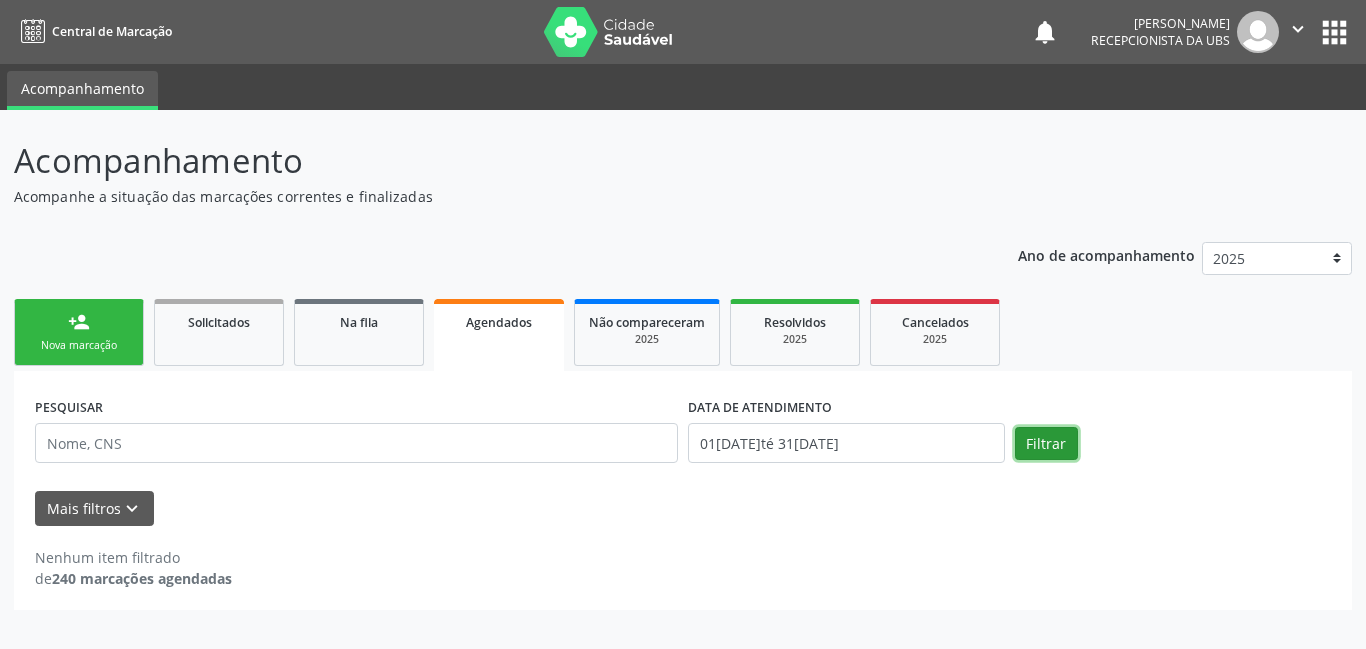 click on "Filtrar" at bounding box center [1046, 444] 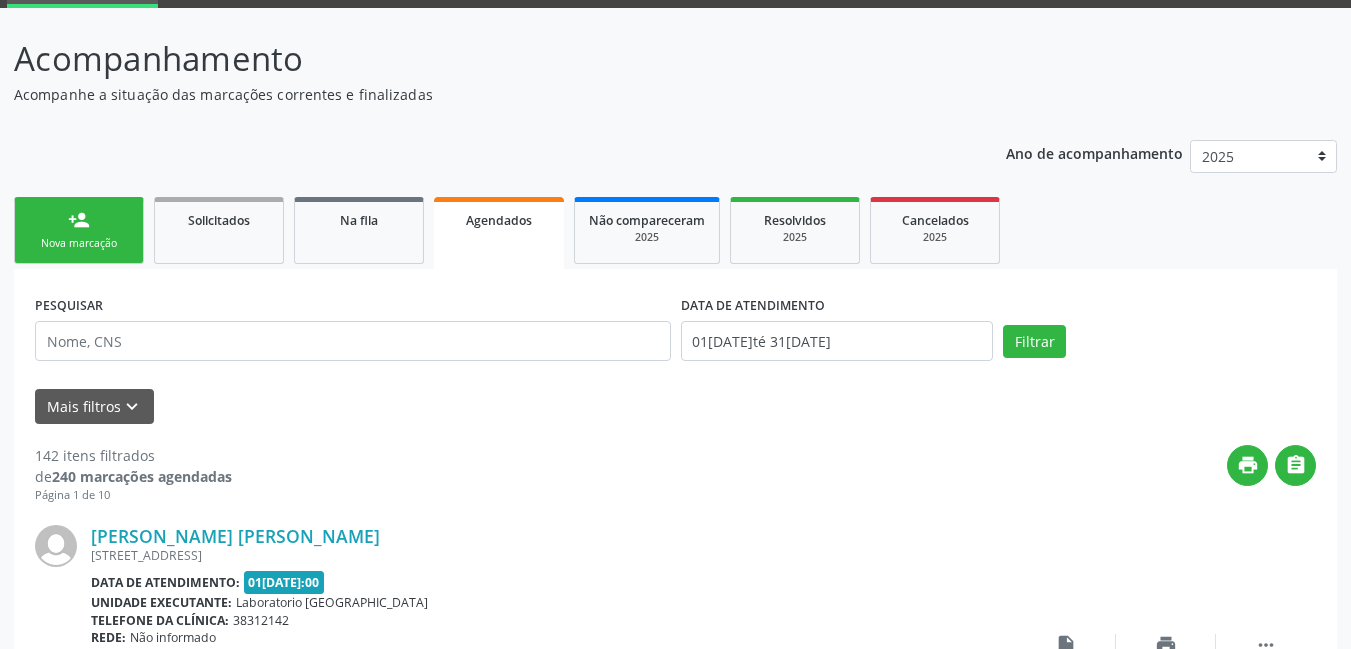 scroll, scrollTop: 100, scrollLeft: 0, axis: vertical 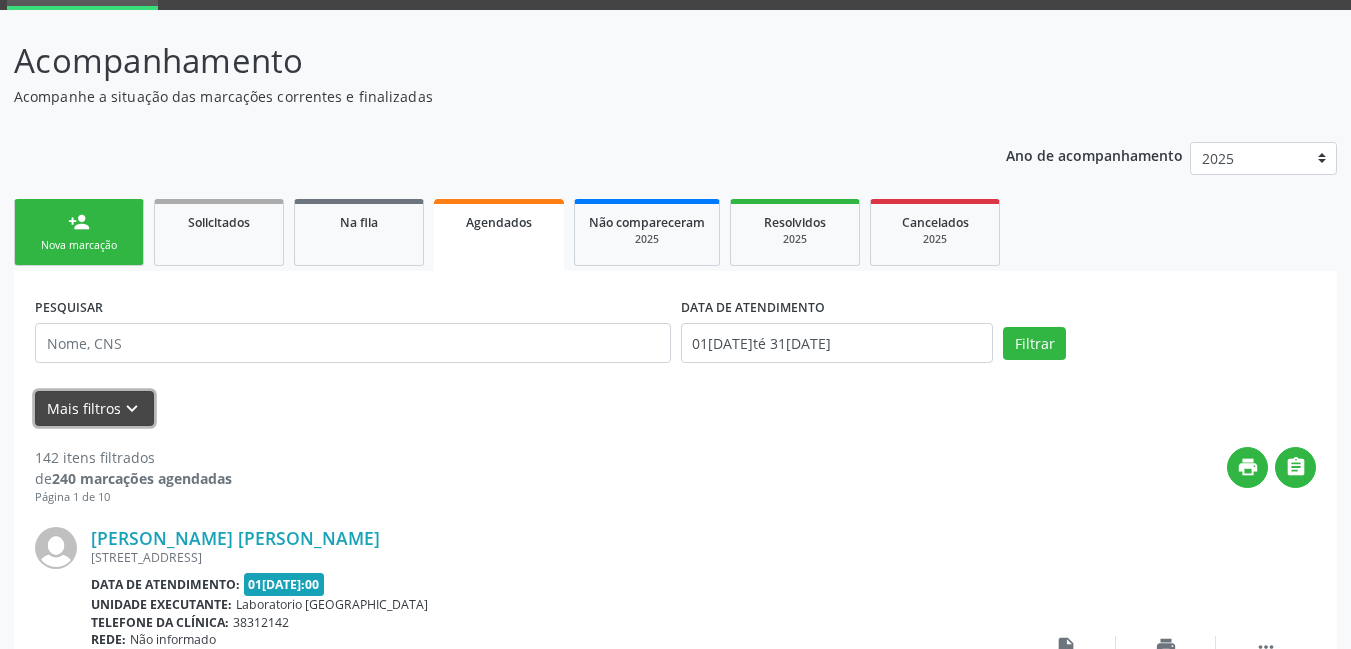 click on "Mais filtros
keyboard_arrow_down" at bounding box center [94, 408] 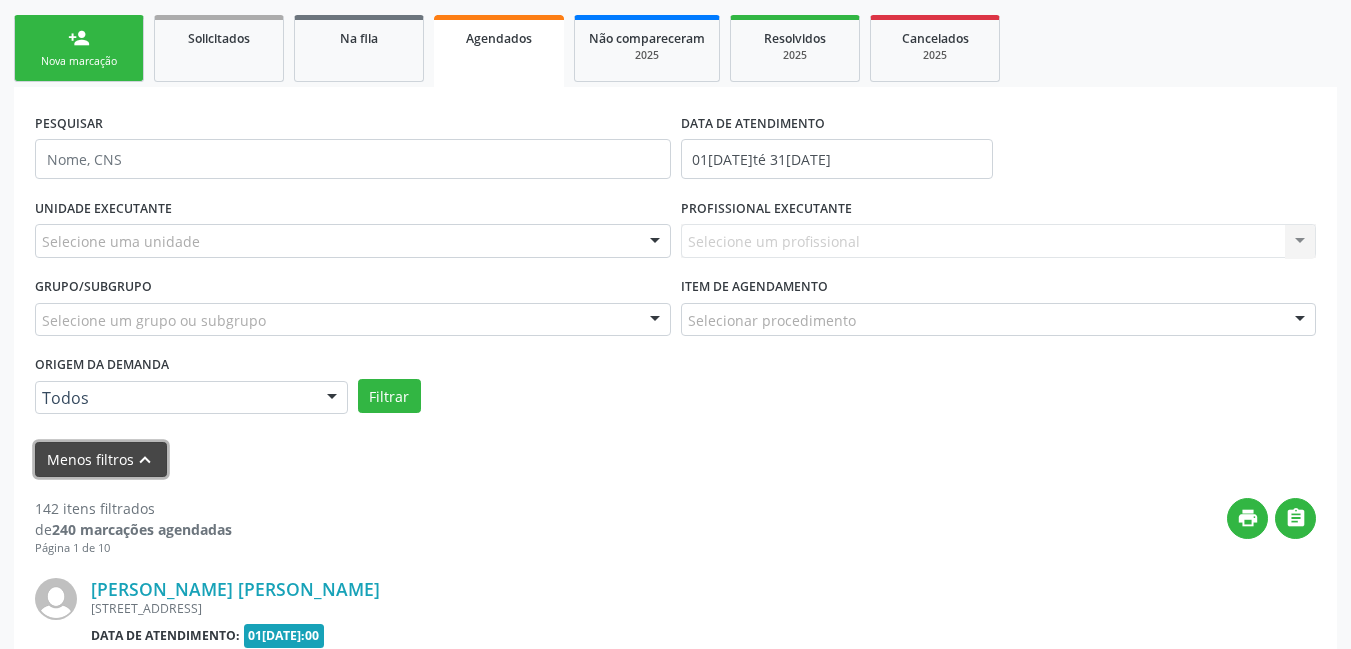 scroll, scrollTop: 300, scrollLeft: 0, axis: vertical 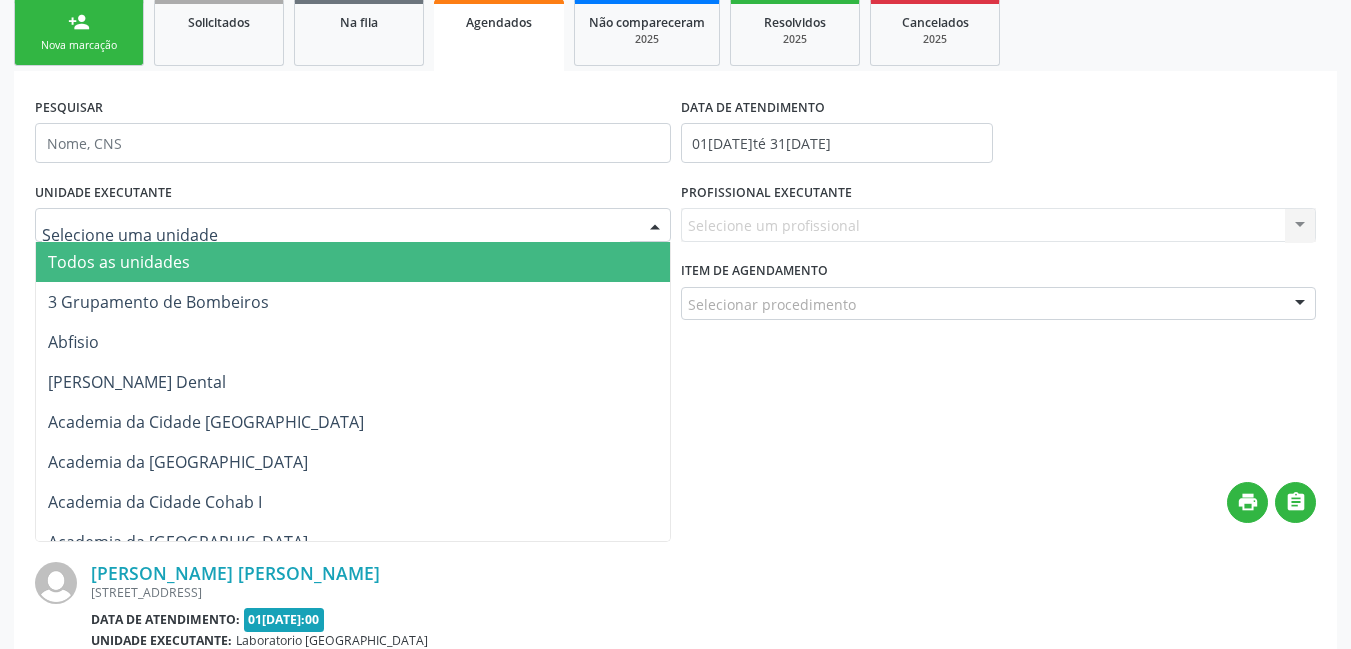 click at bounding box center [353, 225] 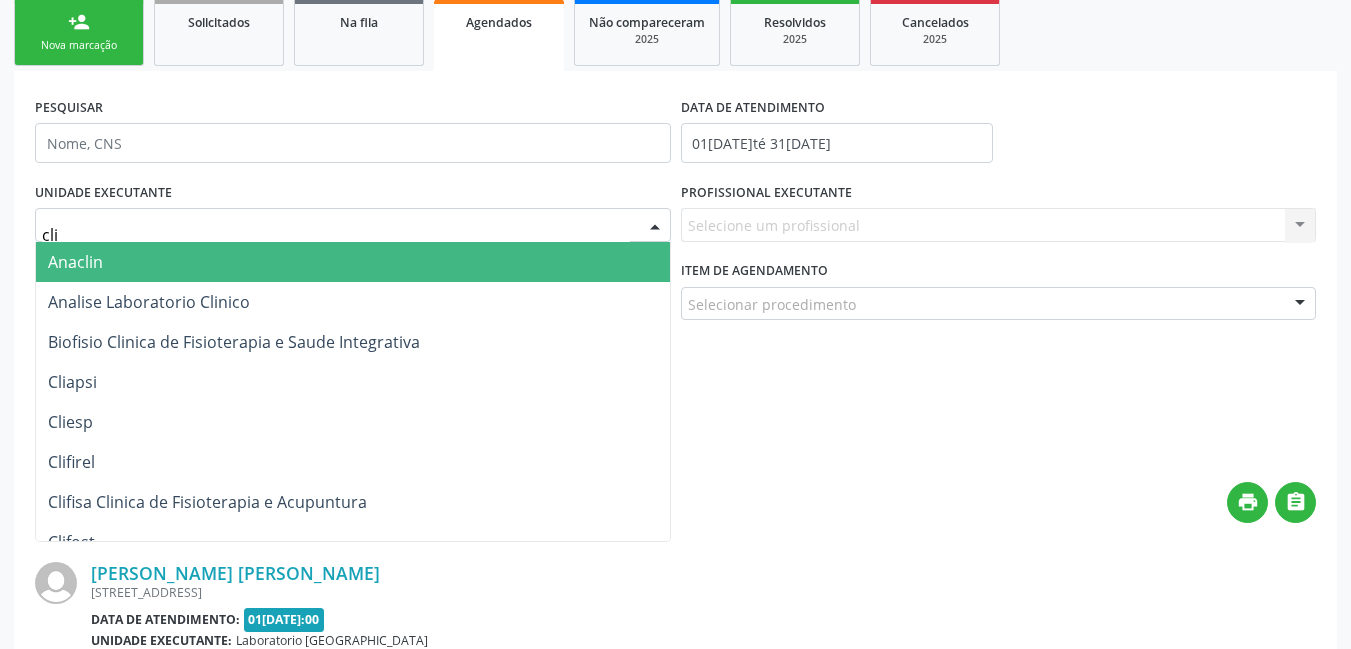 type on "clim" 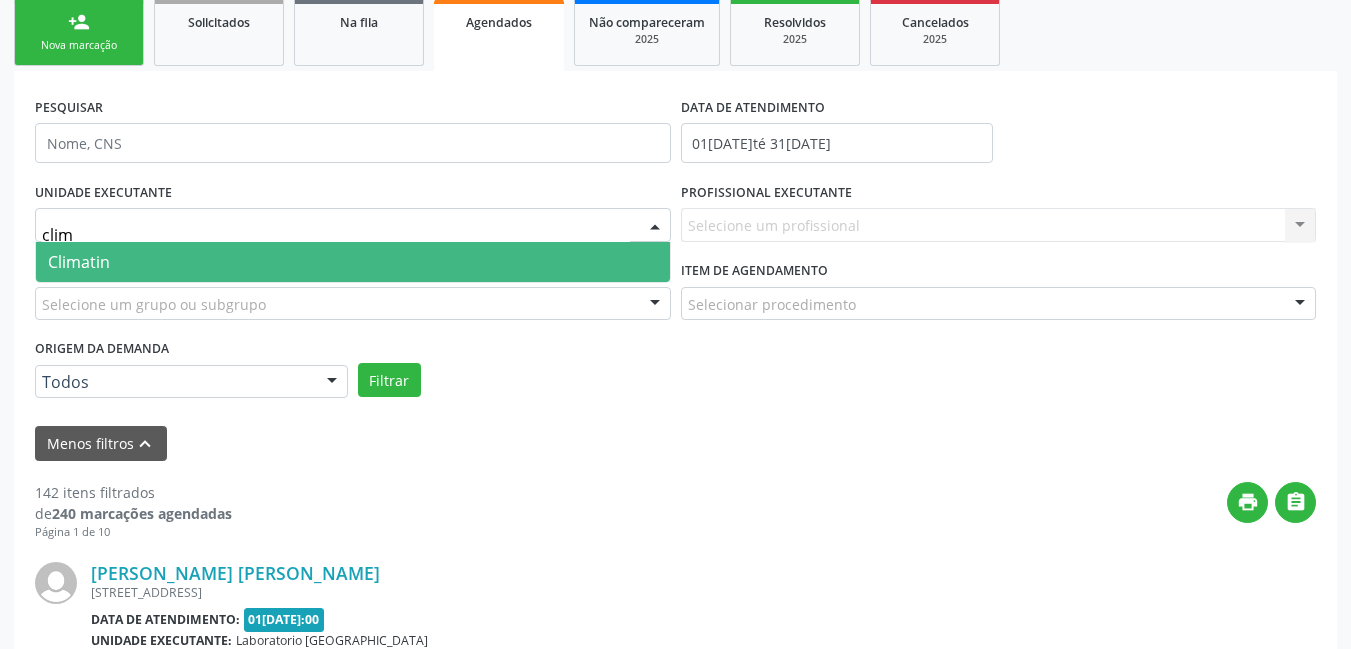 click on "Climatin" at bounding box center [353, 262] 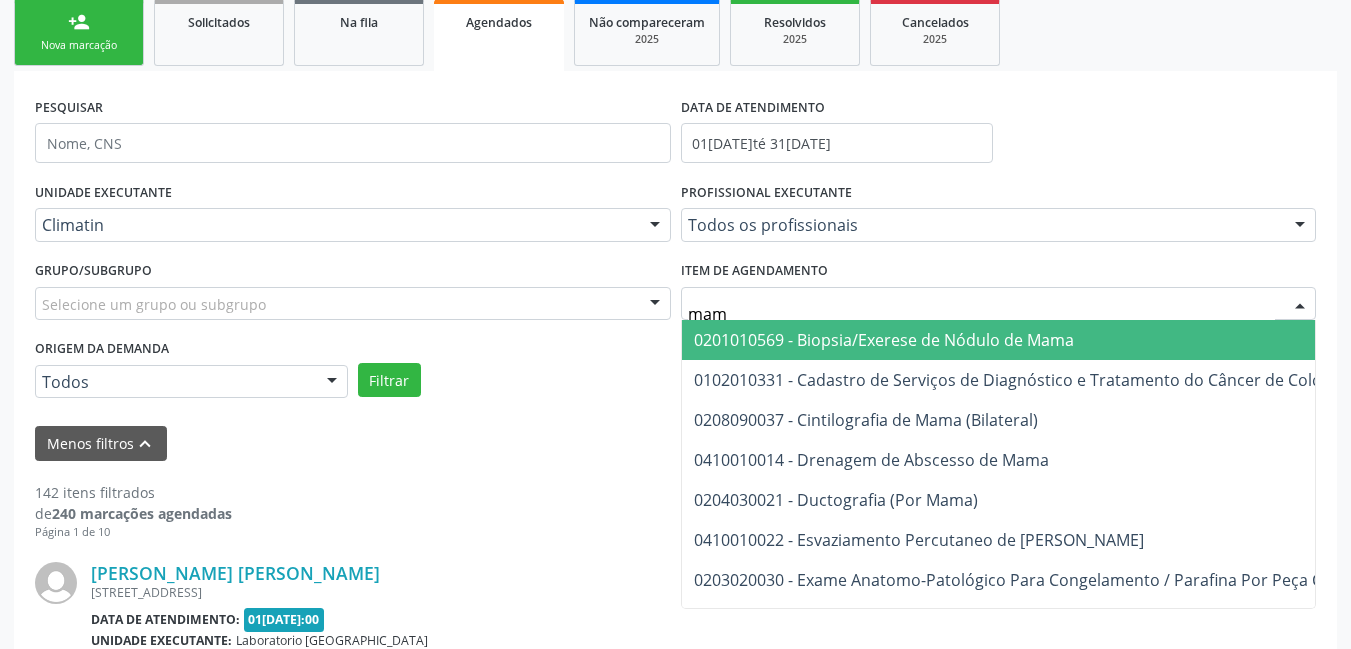 type on "mamo" 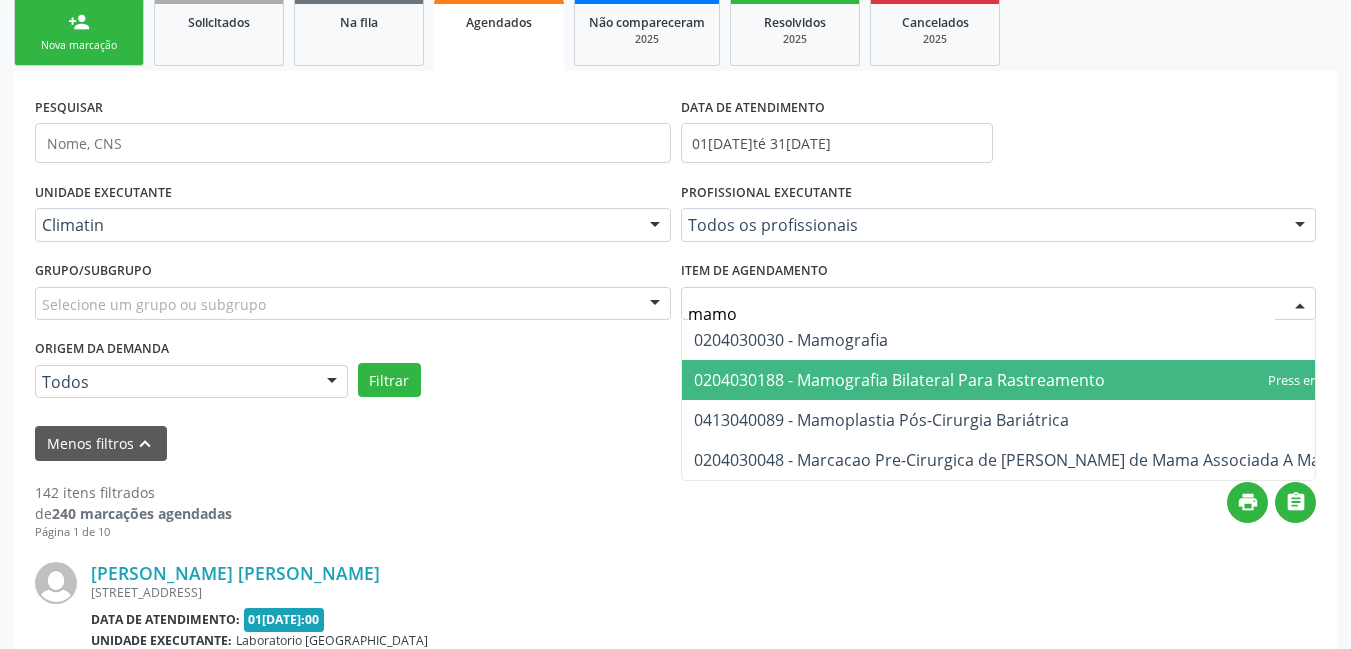 click on "0204030188 - Mamografia Bilateral Para Rastreamento" at bounding box center [899, 380] 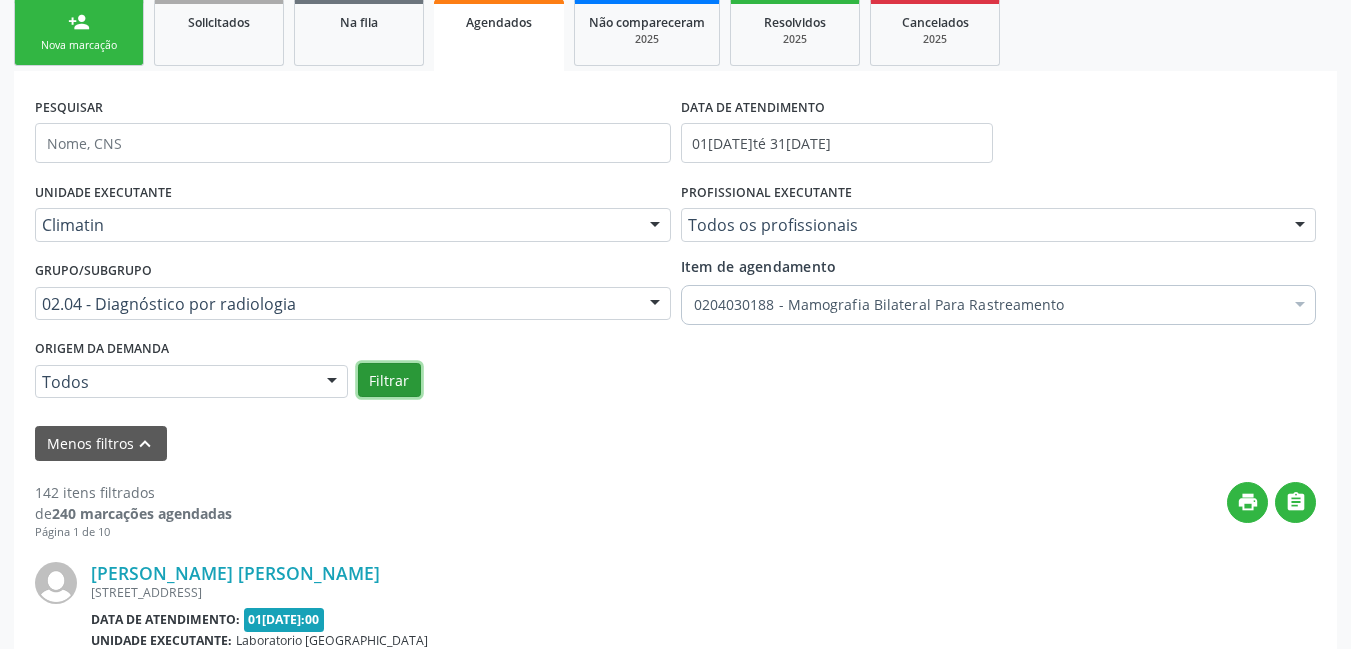 click on "Filtrar" at bounding box center (389, 380) 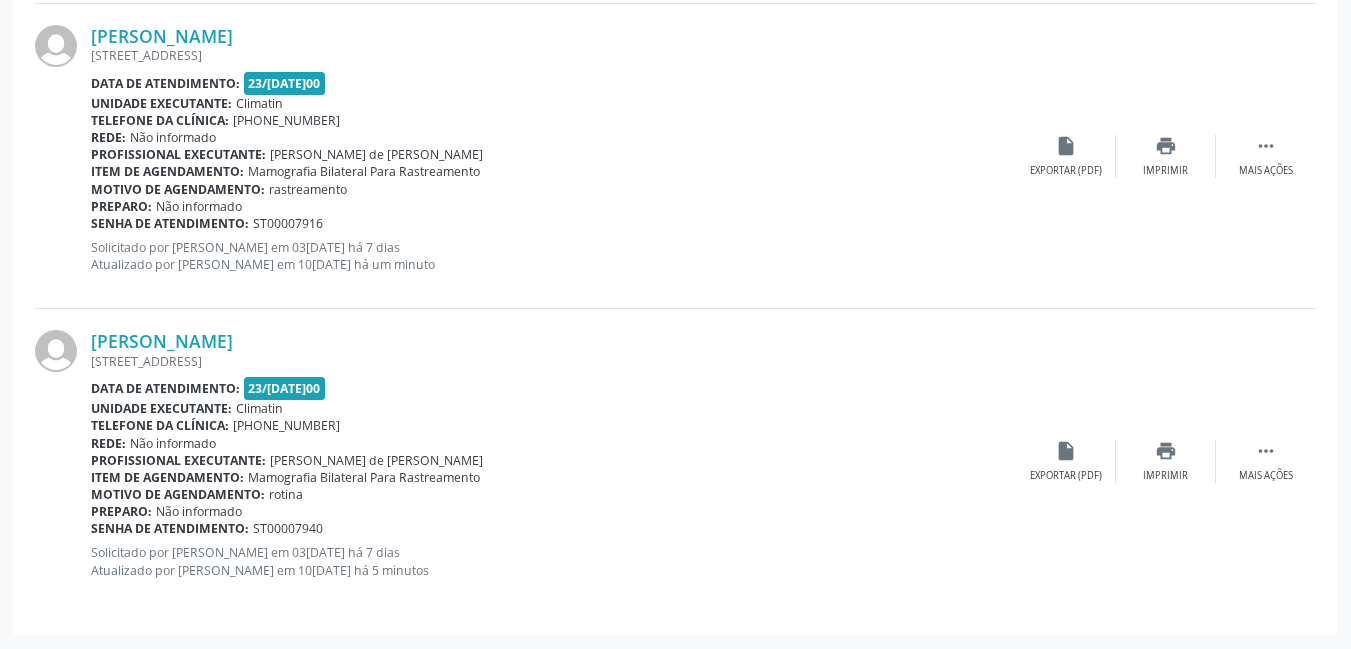 scroll, scrollTop: 4484, scrollLeft: 0, axis: vertical 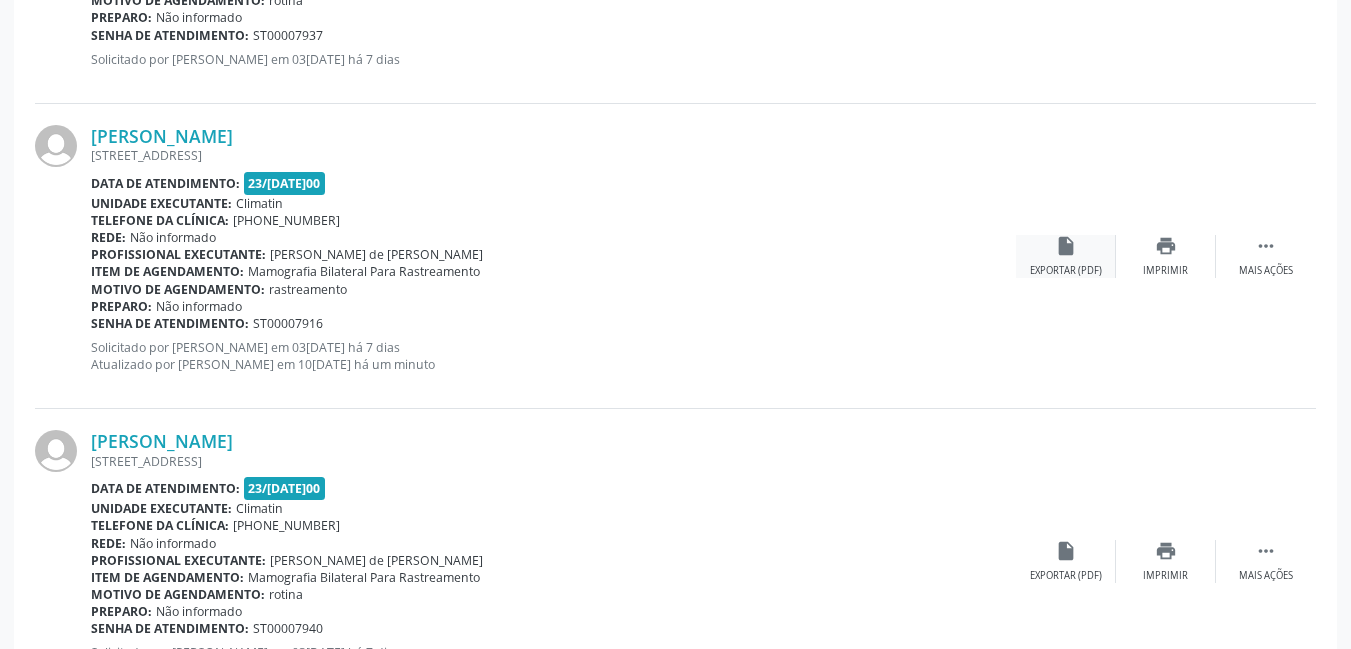 click on "Exportar (PDF)" at bounding box center (1066, 271) 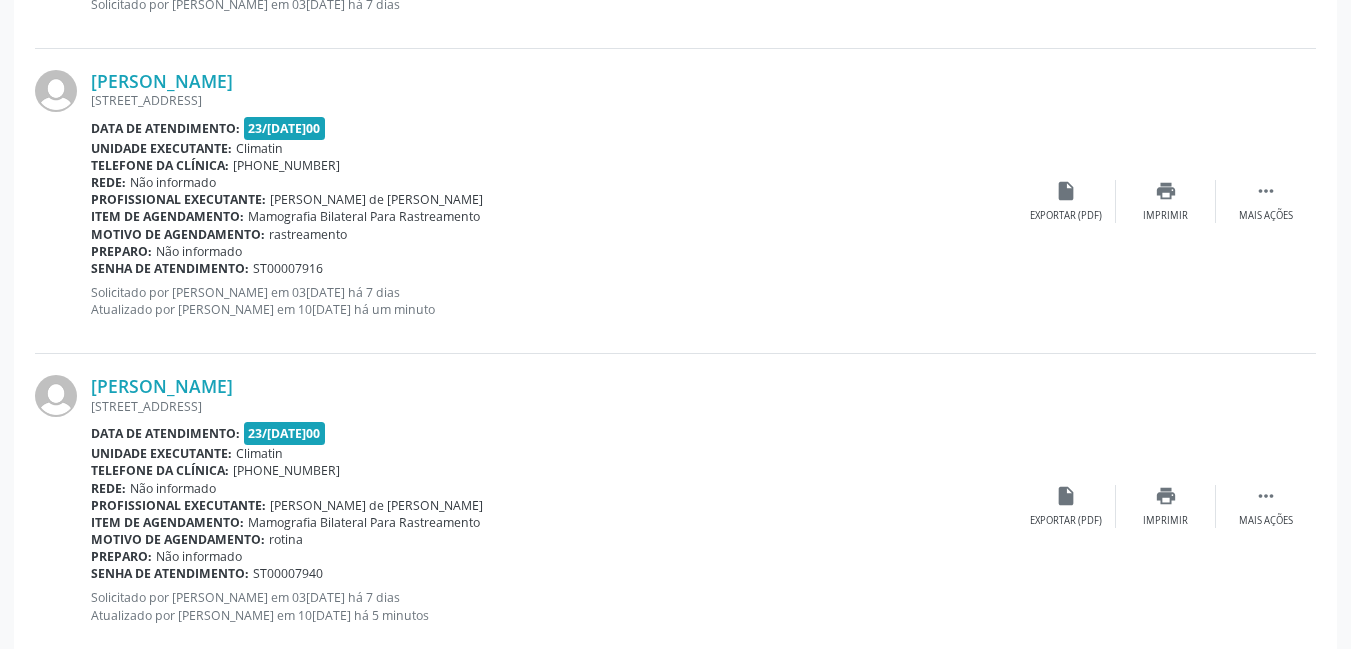 scroll, scrollTop: 4584, scrollLeft: 0, axis: vertical 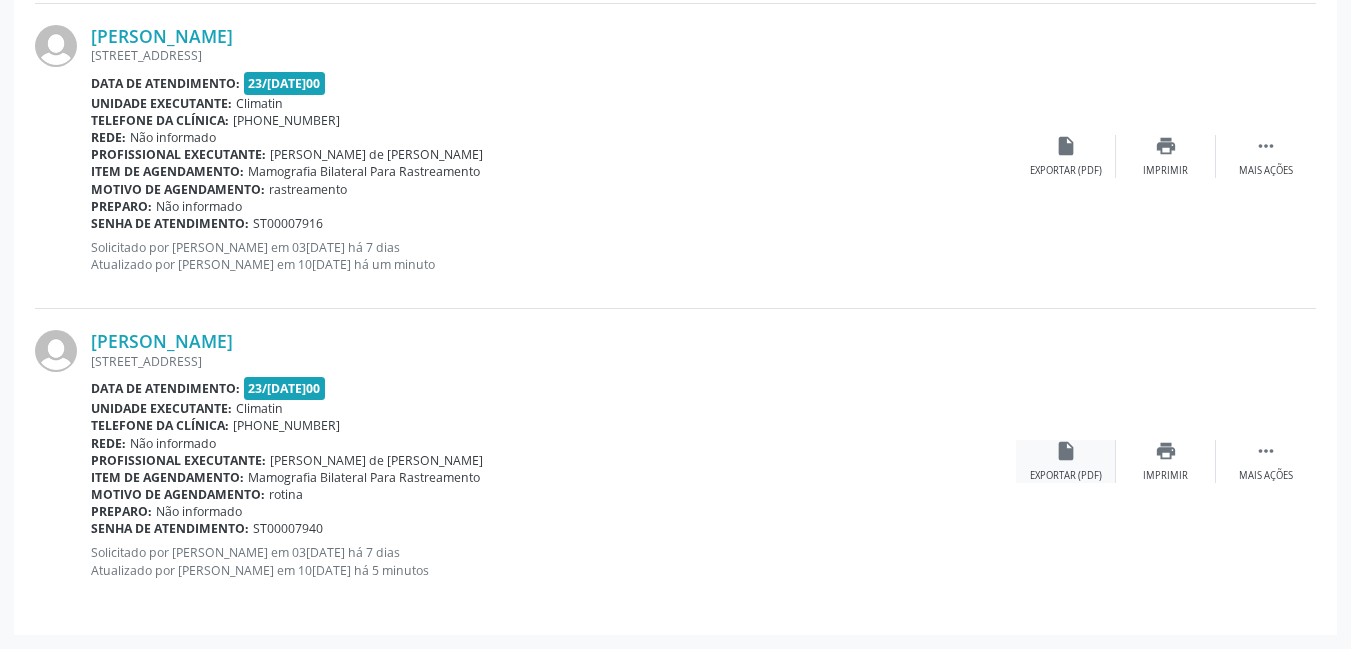 click on "Exportar (PDF)" at bounding box center (1066, 476) 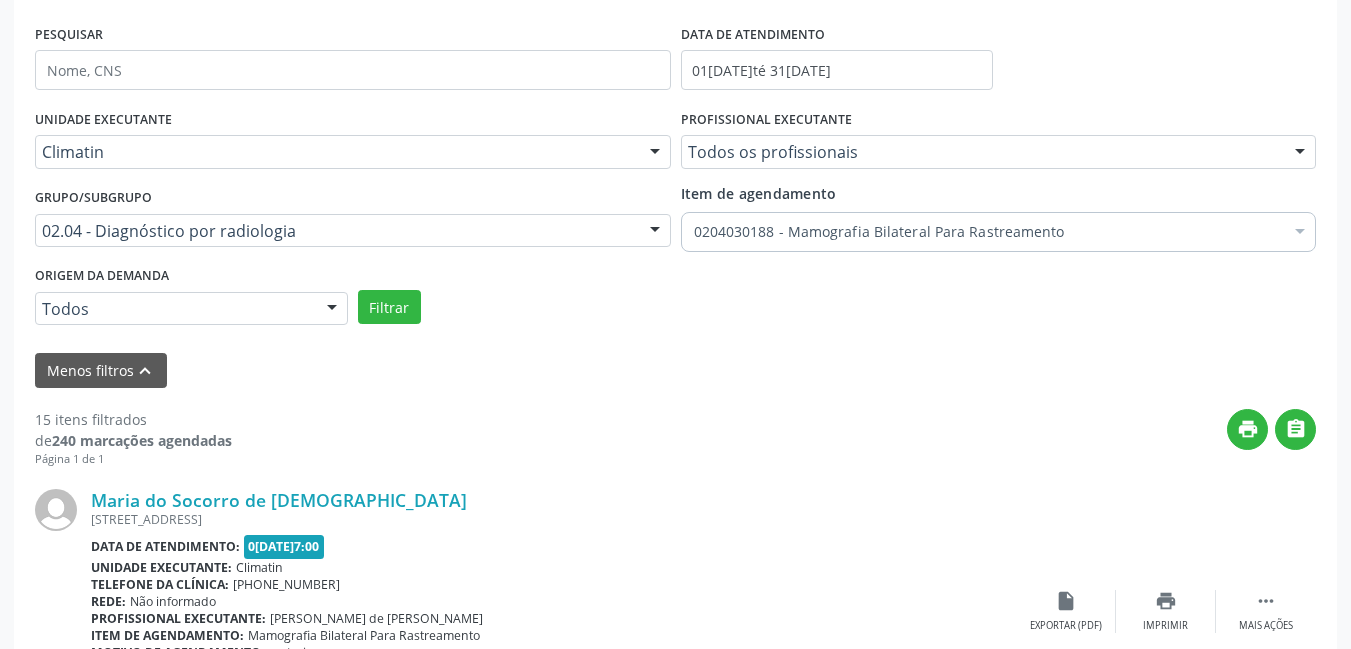scroll, scrollTop: 84, scrollLeft: 0, axis: vertical 